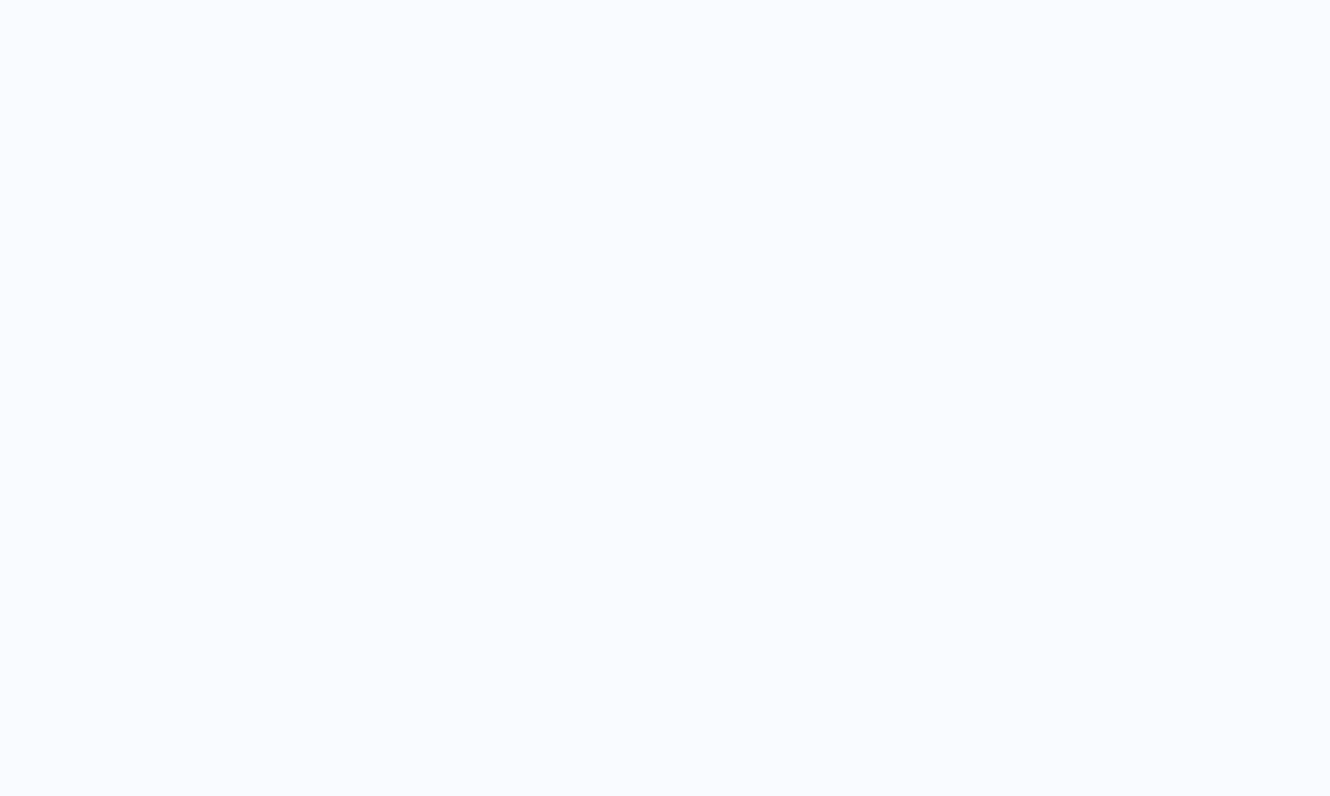 scroll, scrollTop: 0, scrollLeft: 0, axis: both 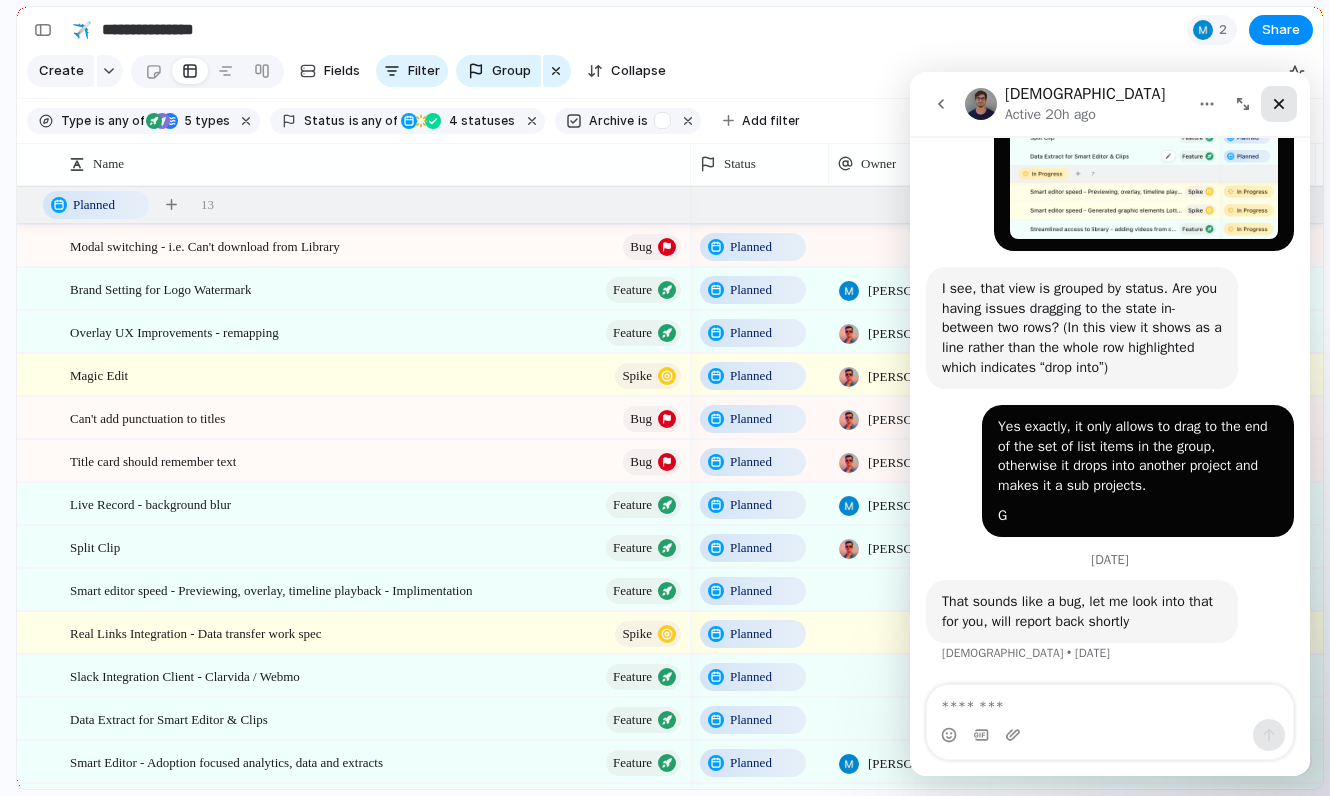 click 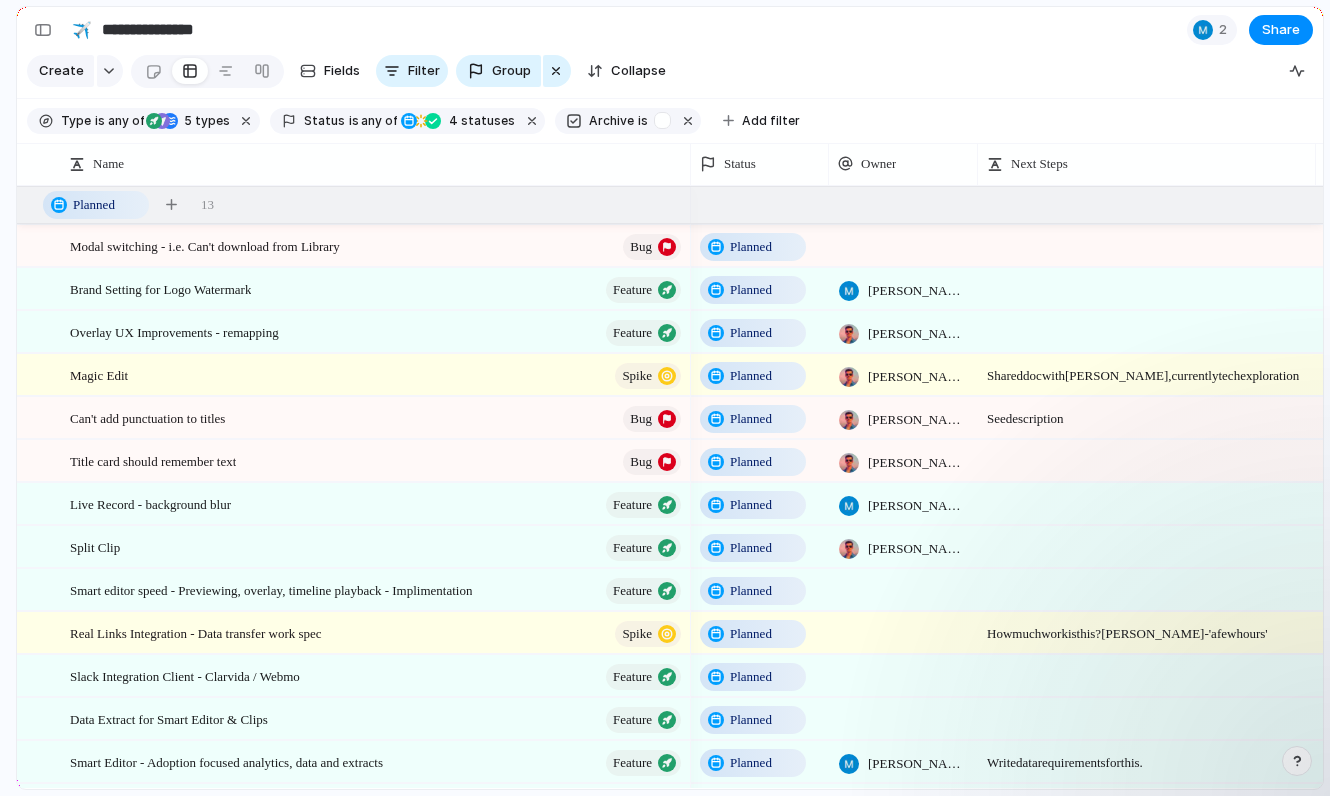 scroll, scrollTop: 0, scrollLeft: 0, axis: both 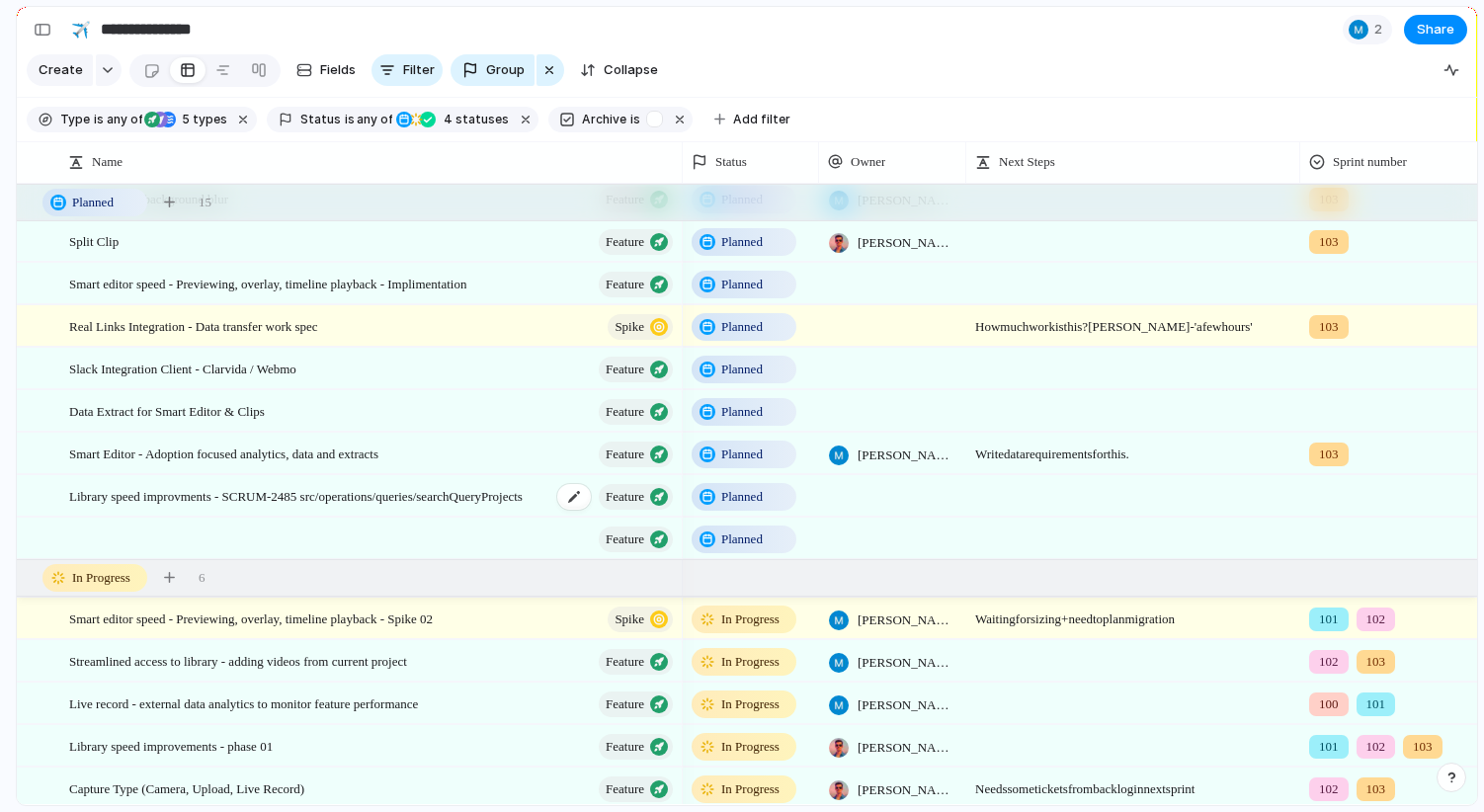 click on "Library speed improvments - SCRUM-2485 src/operations/queries/searchQueryProjects" at bounding box center (295, 495) 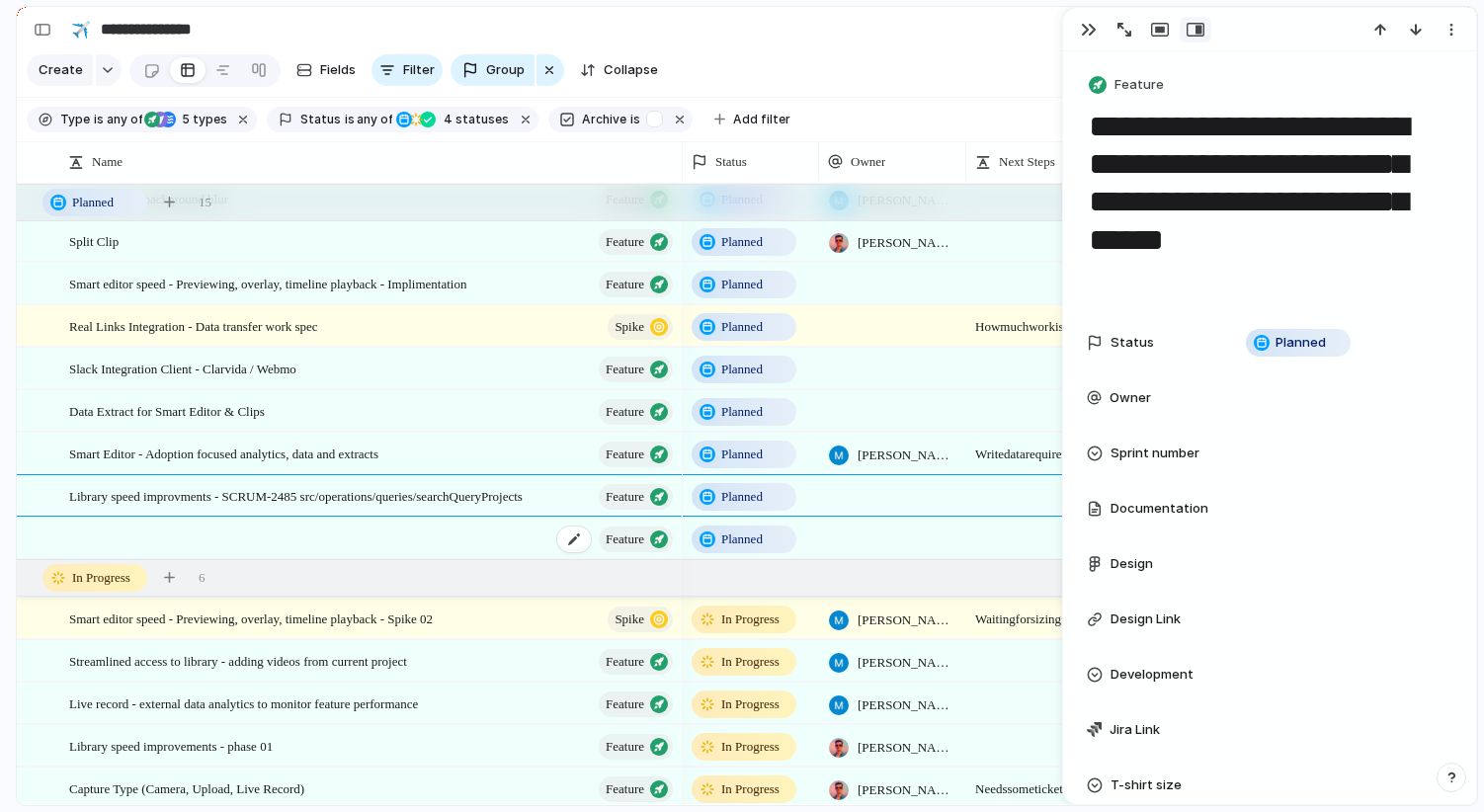 click on "Feature" at bounding box center [372, 538] 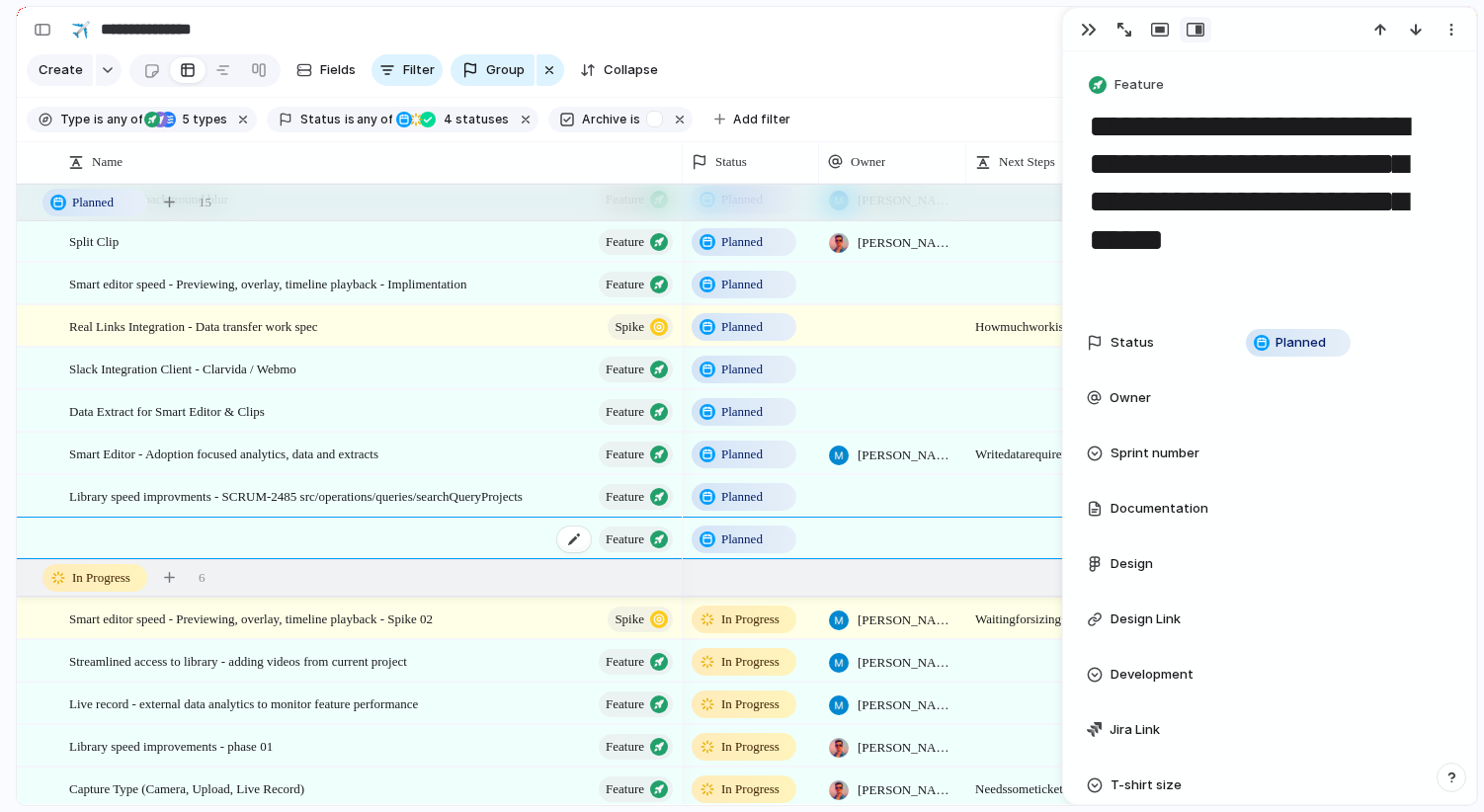 type 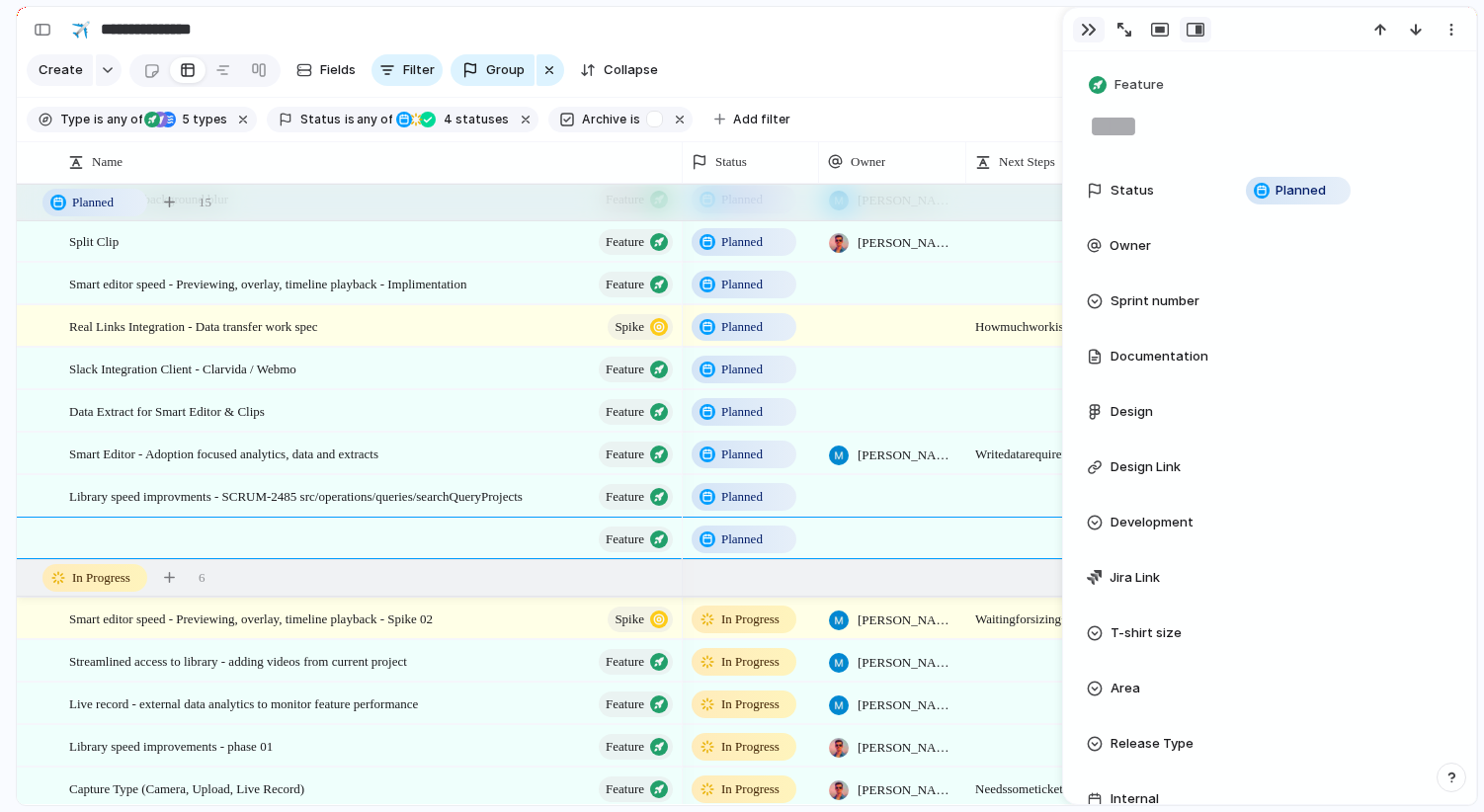 click at bounding box center (1089, 30) 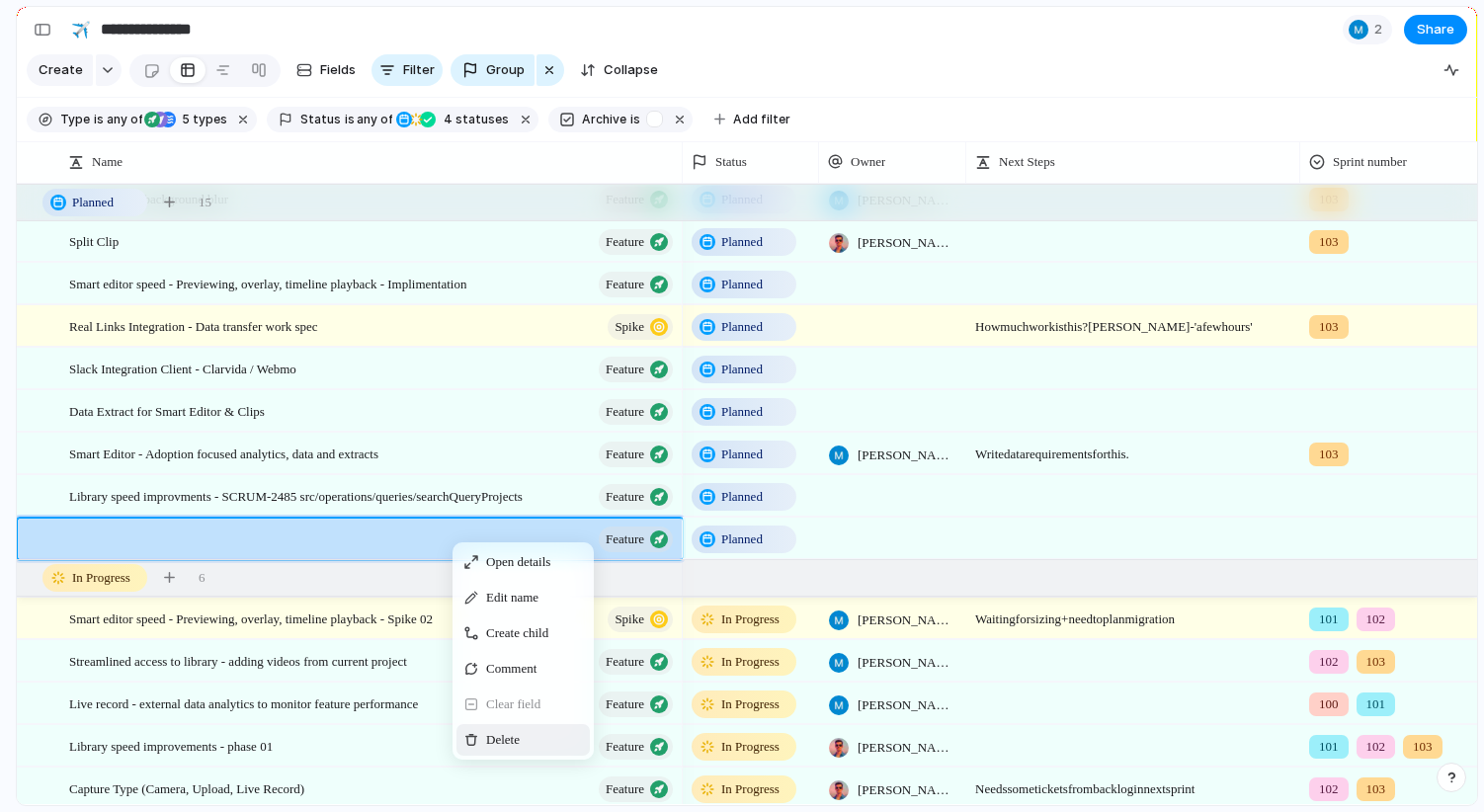 click on "Delete" at bounding box center [503, 740] 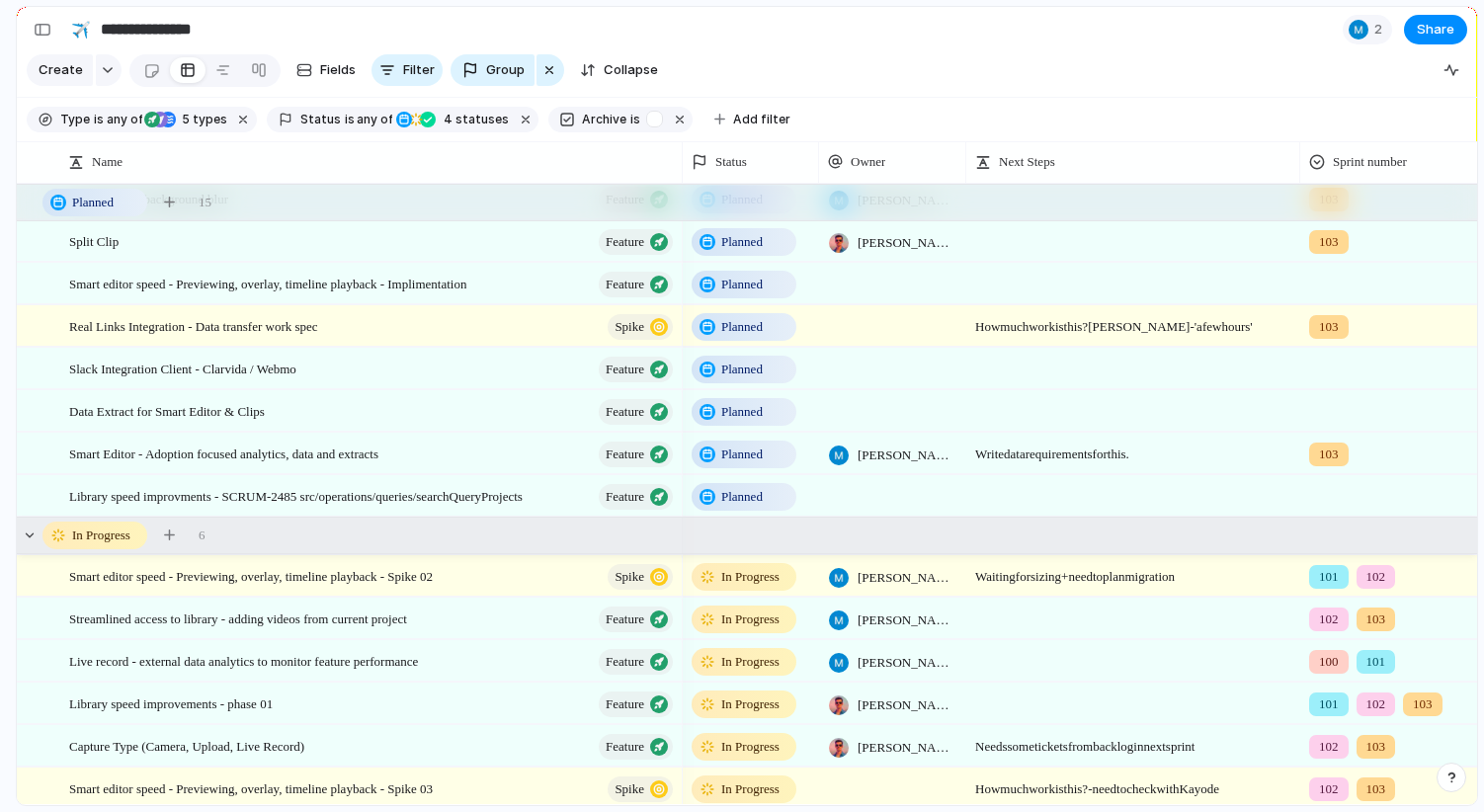 scroll, scrollTop: 185, scrollLeft: 0, axis: vertical 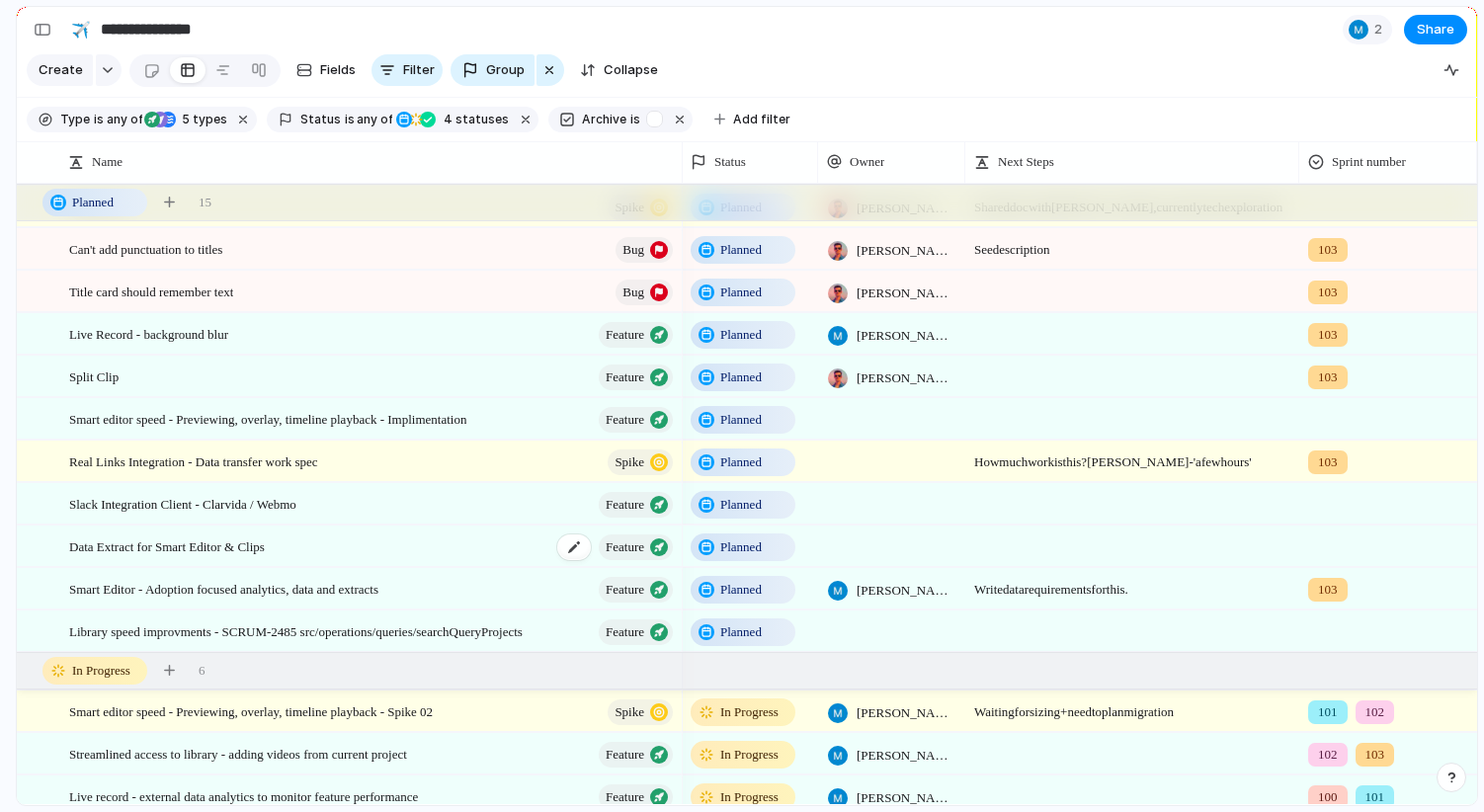 click on "Data Extract for Smart Editor & Clips Feature" at bounding box center [372, 546] 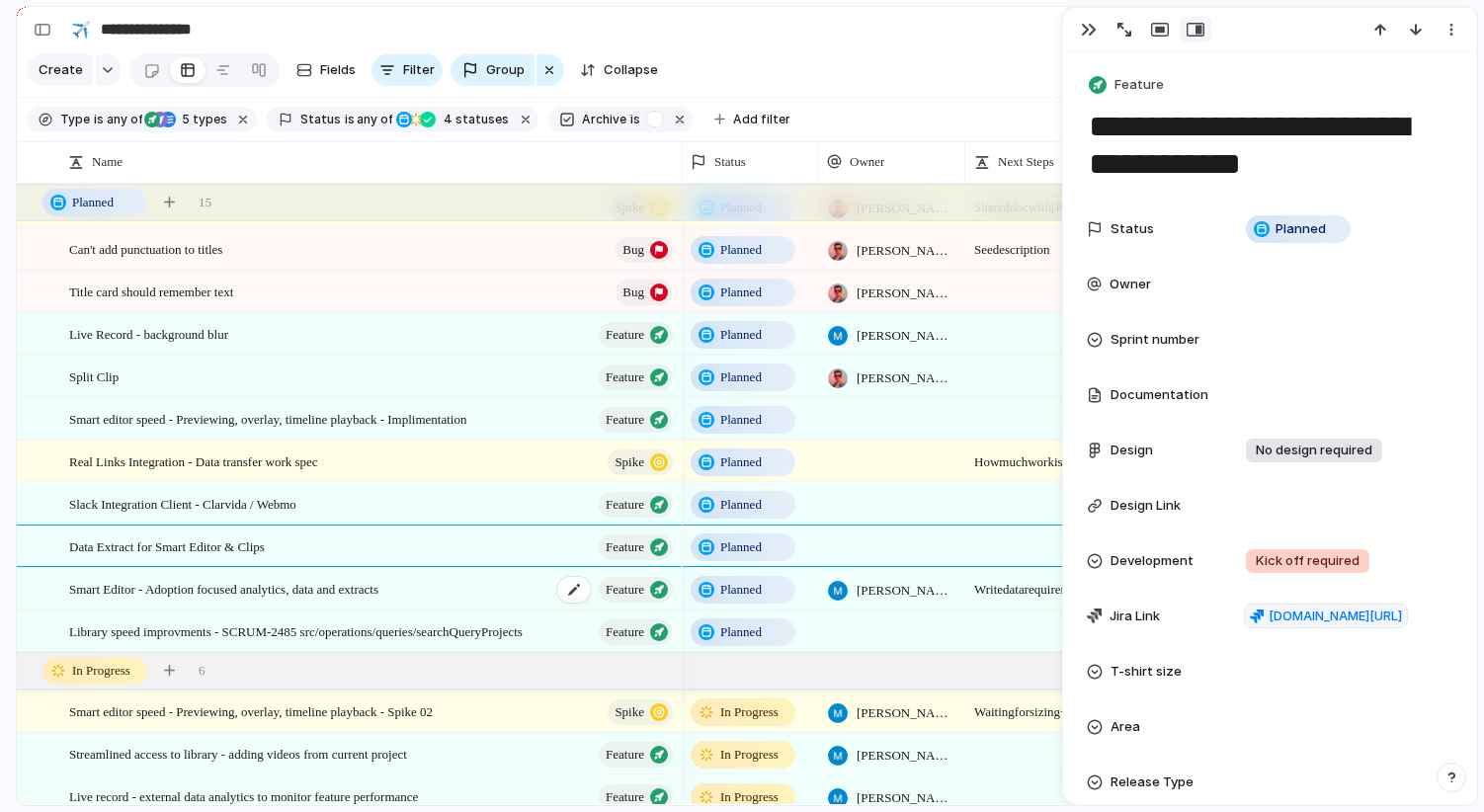 click on "Smart Editor - Adoption focused analytics, data and extracts Feature" at bounding box center [372, 589] 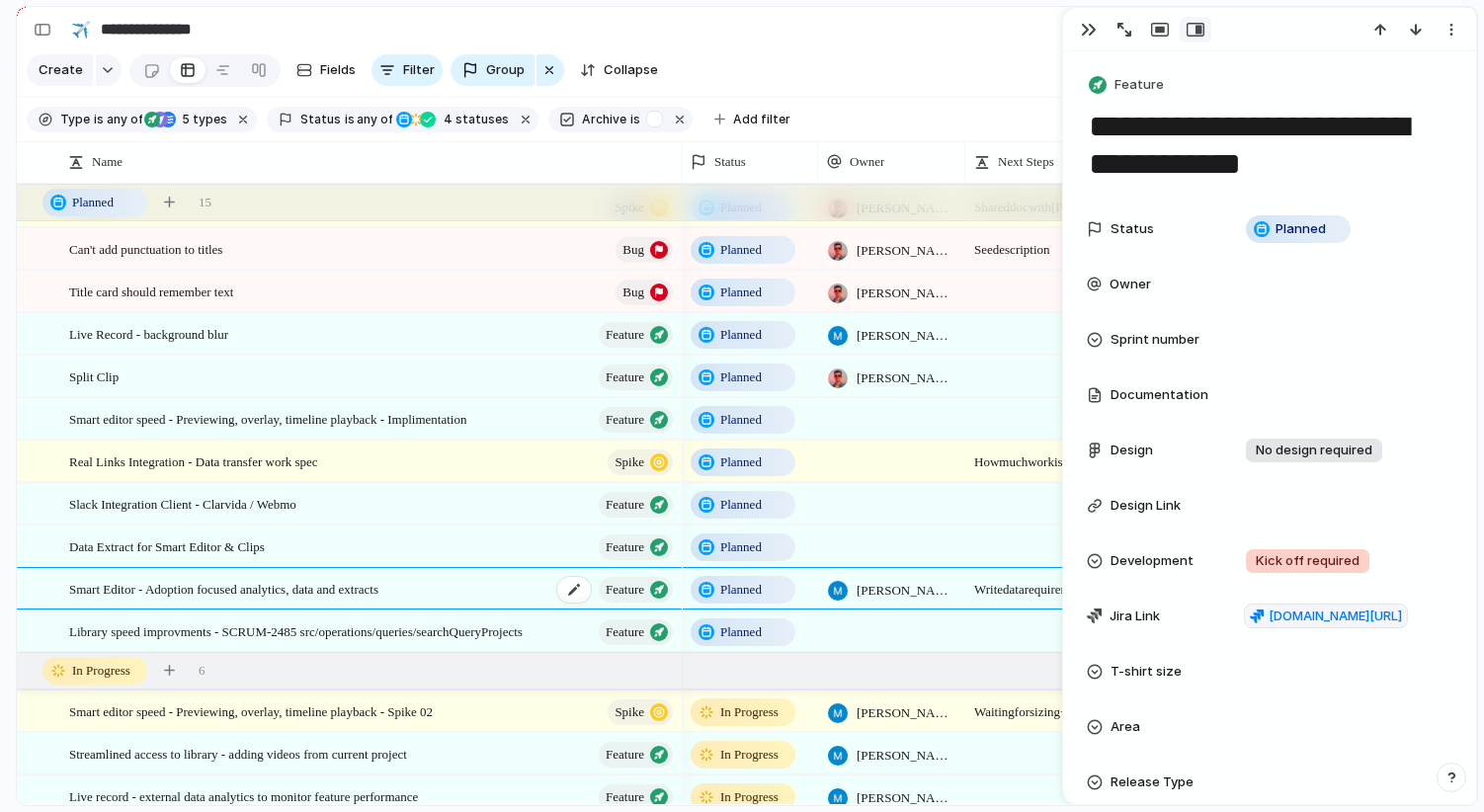 type on "**********" 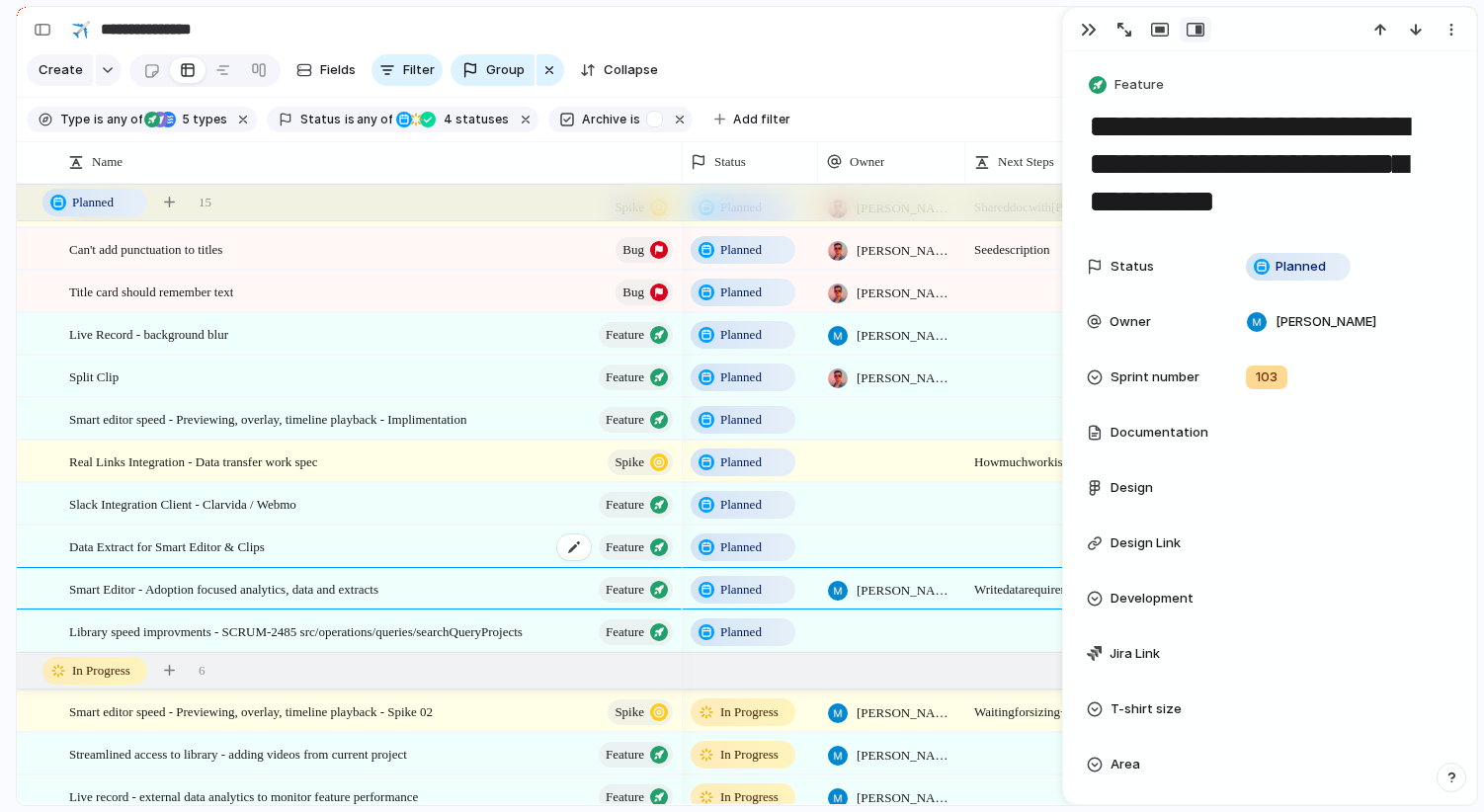 click on "Data Extract for Smart Editor & Clips Feature" at bounding box center (372, 546) 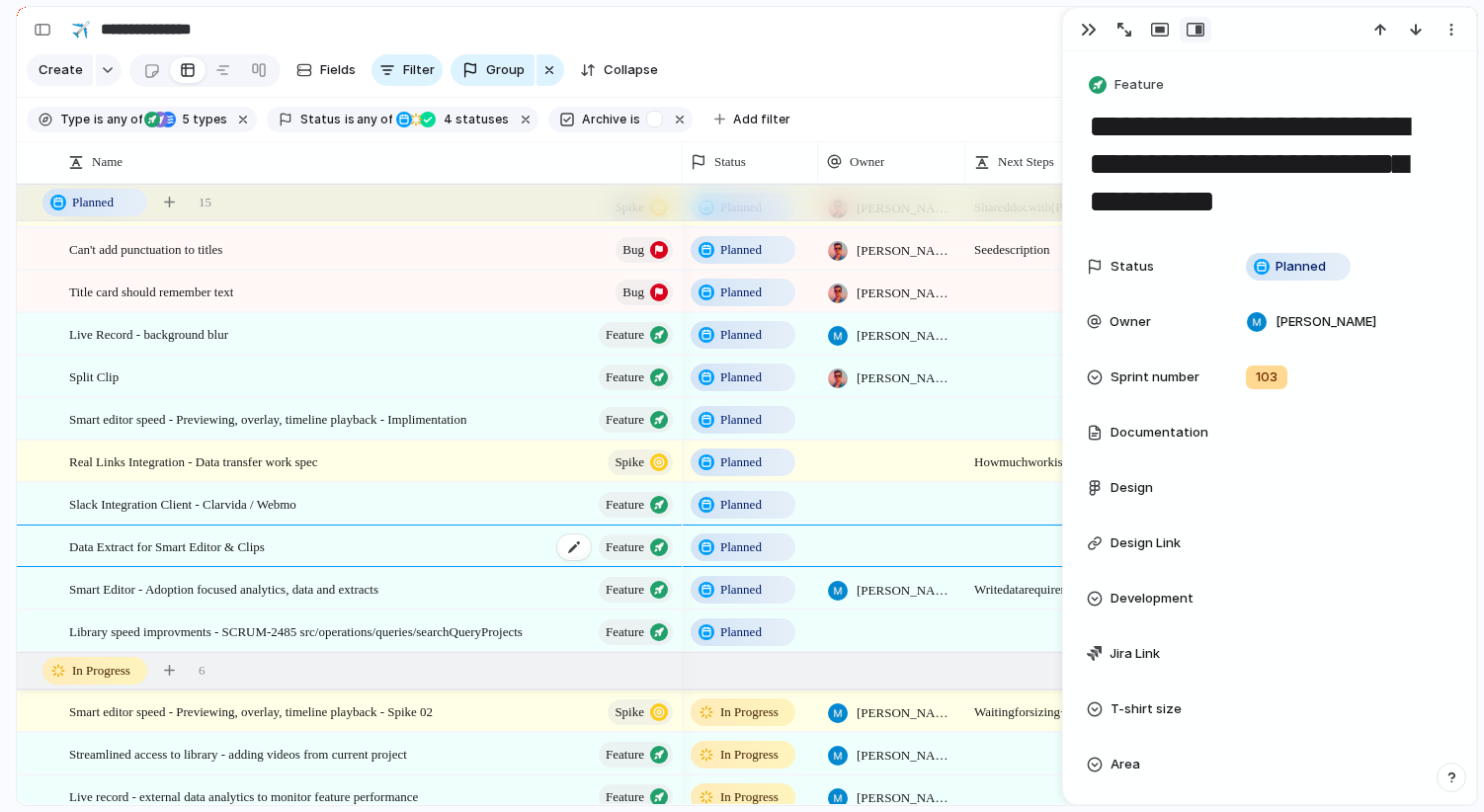 type on "**********" 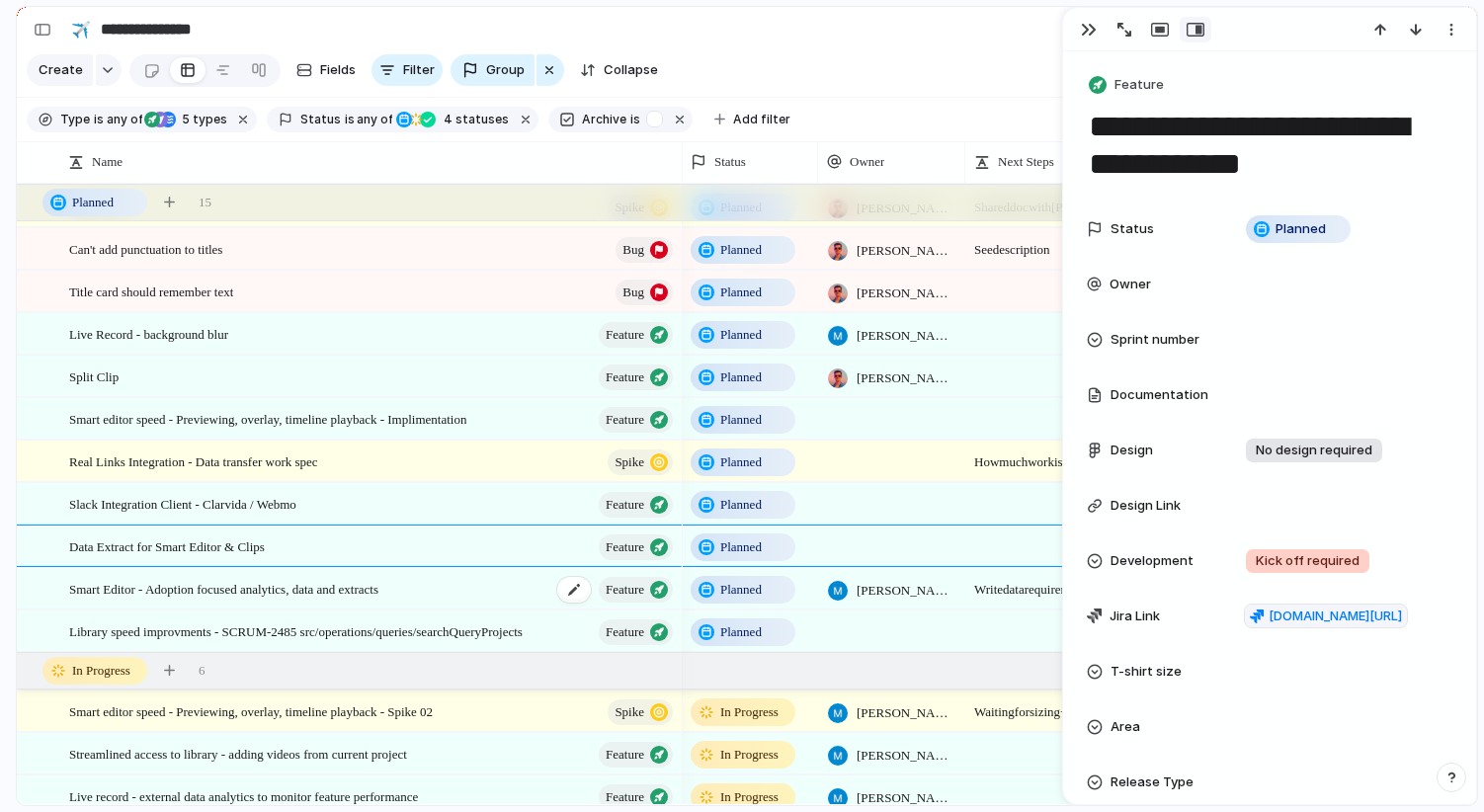 click on "Smart Editor - Adoption focused analytics, data and extracts" at bounding box center [223, 588] 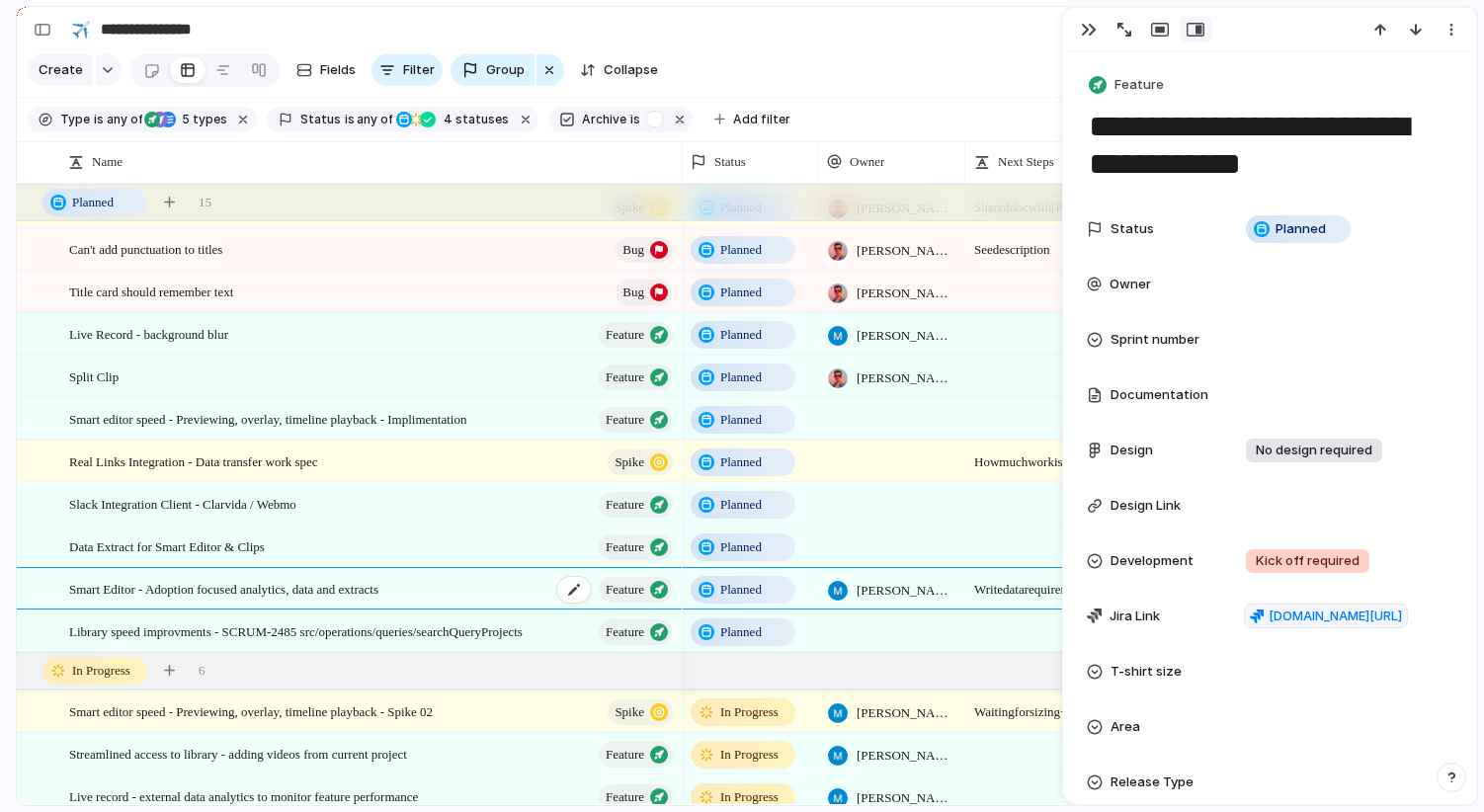 type on "**********" 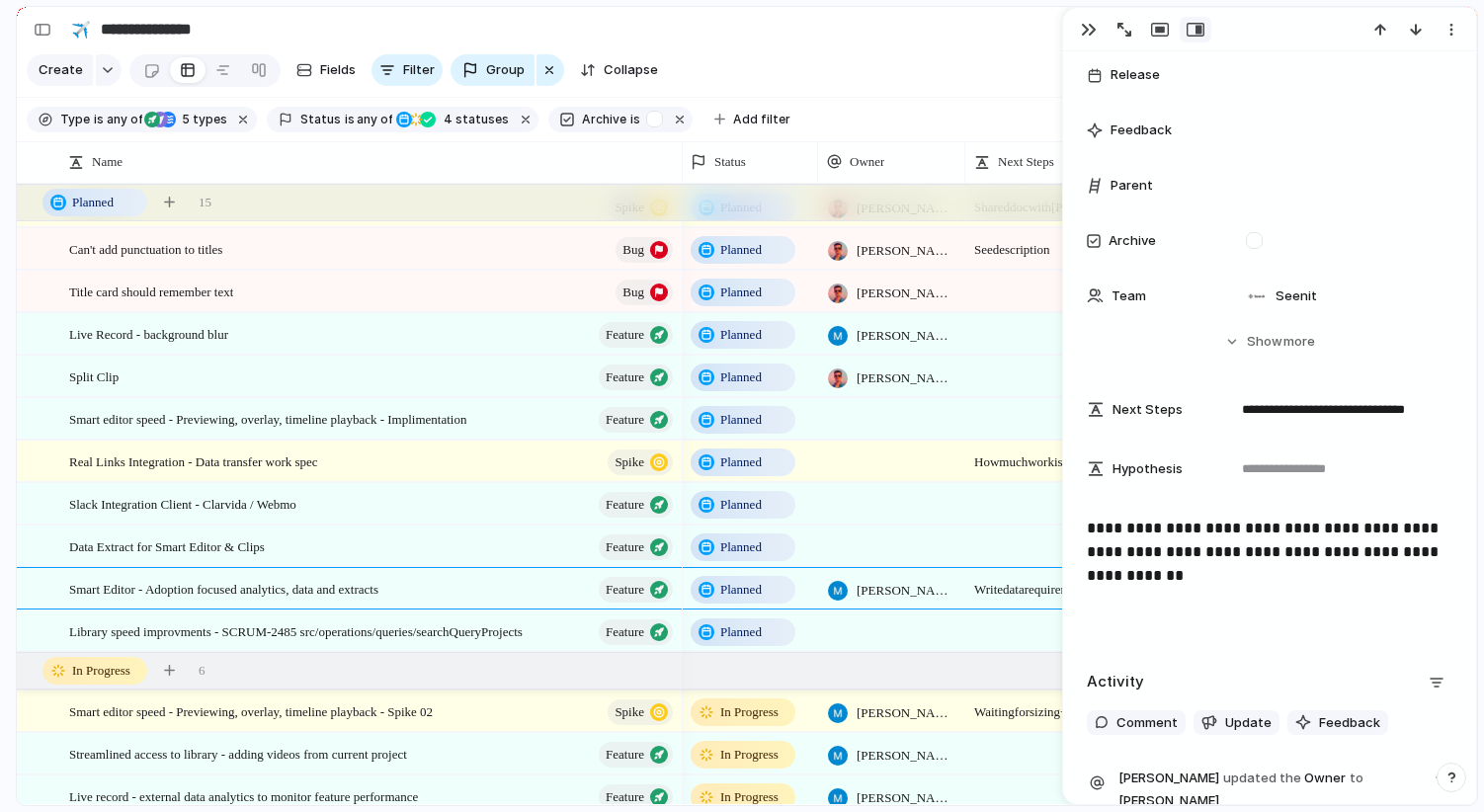 scroll, scrollTop: 916, scrollLeft: 0, axis: vertical 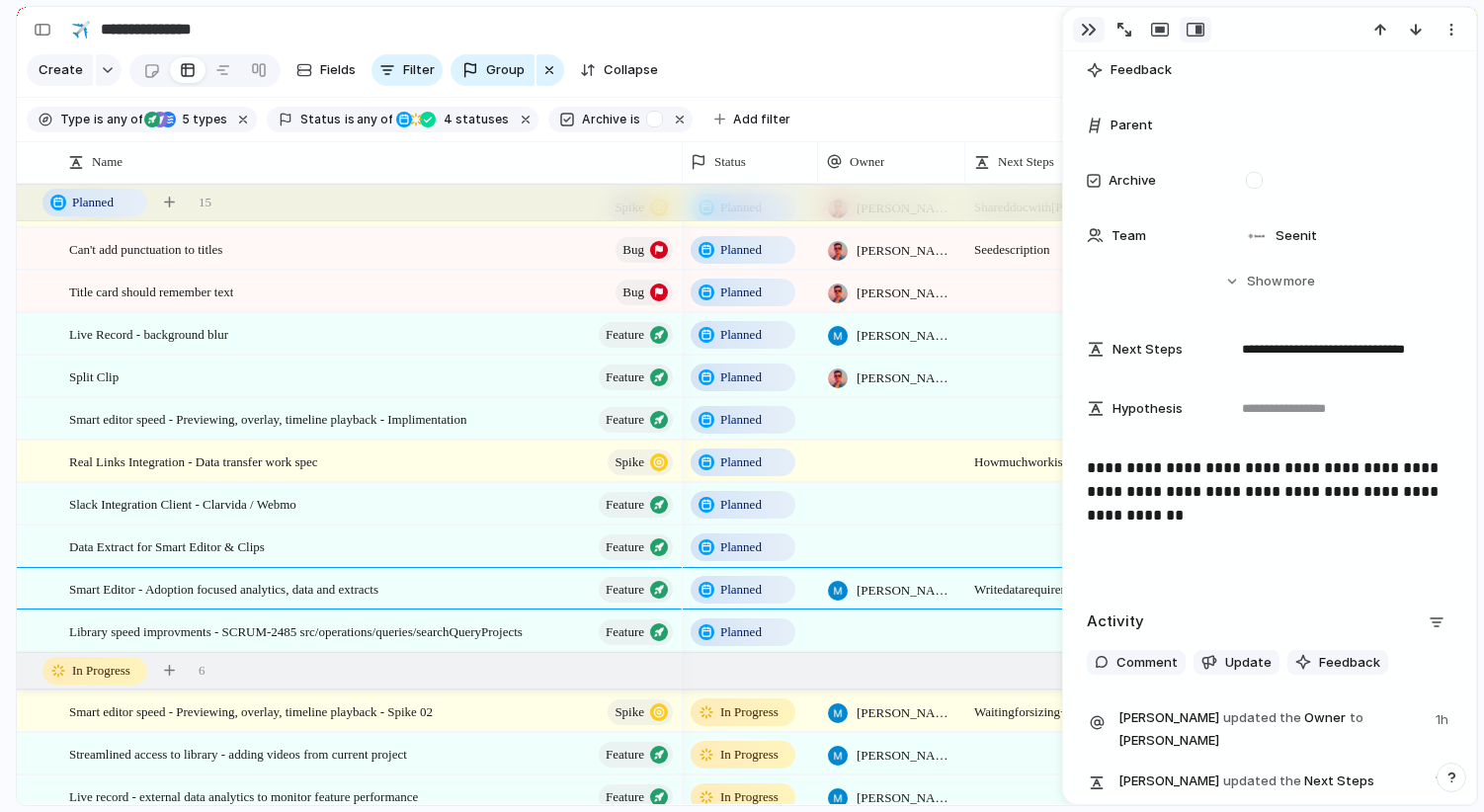 click at bounding box center (1089, 30) 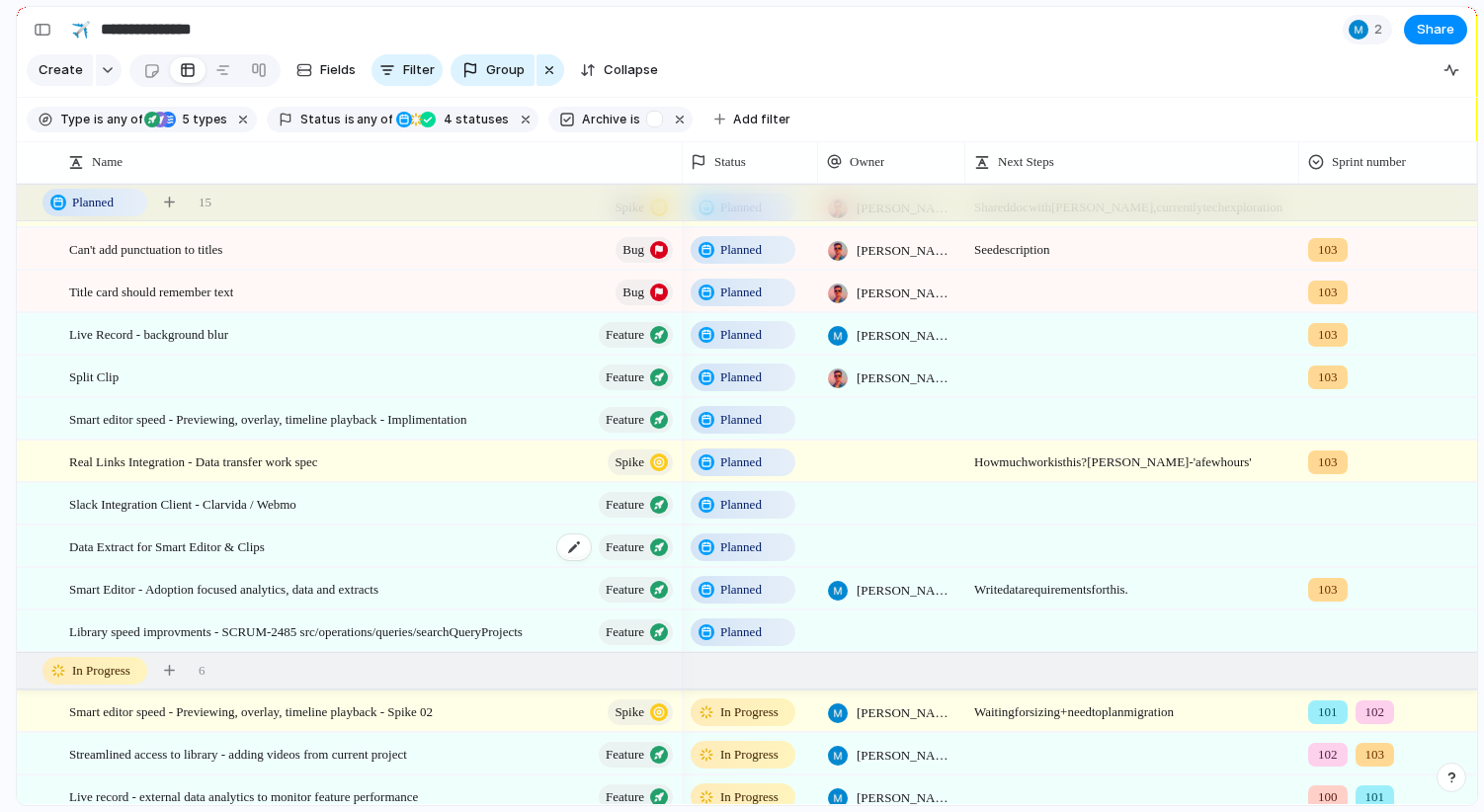 click on "Data Extract for Smart Editor & Clips Feature" at bounding box center (372, 546) 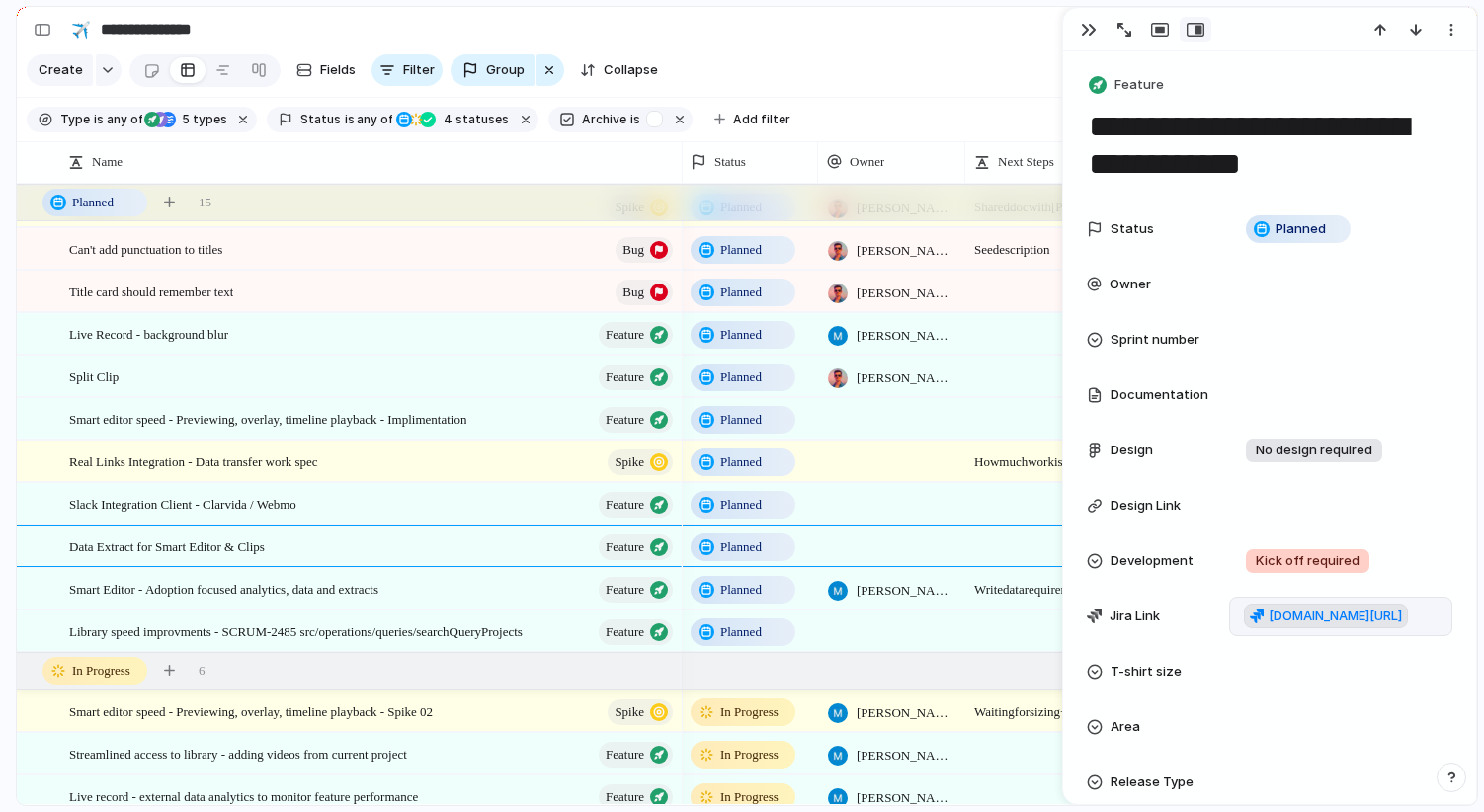 click on "[DOMAIN_NAME][URL]" at bounding box center [1335, 616] 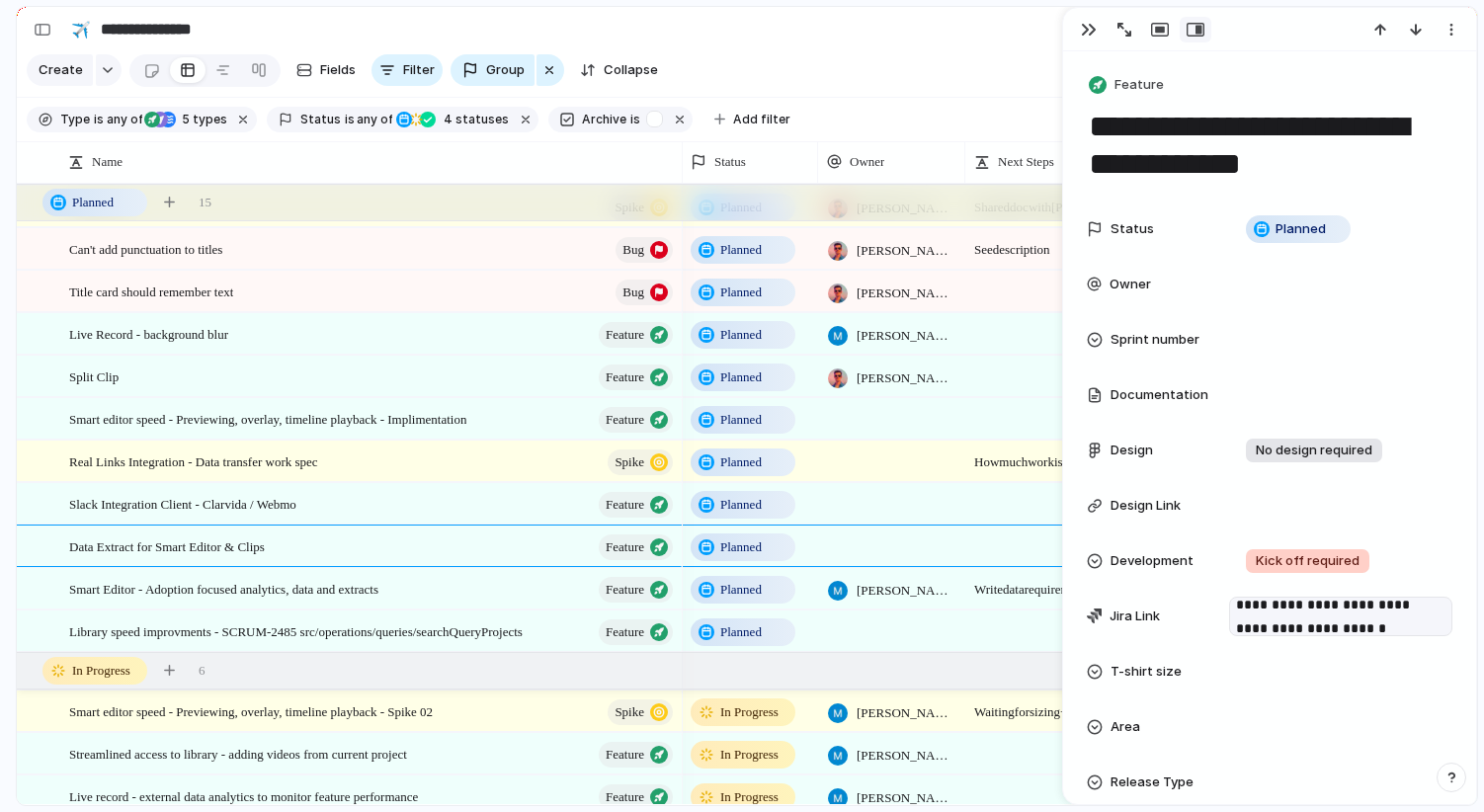 scroll, scrollTop: 4, scrollLeft: 0, axis: vertical 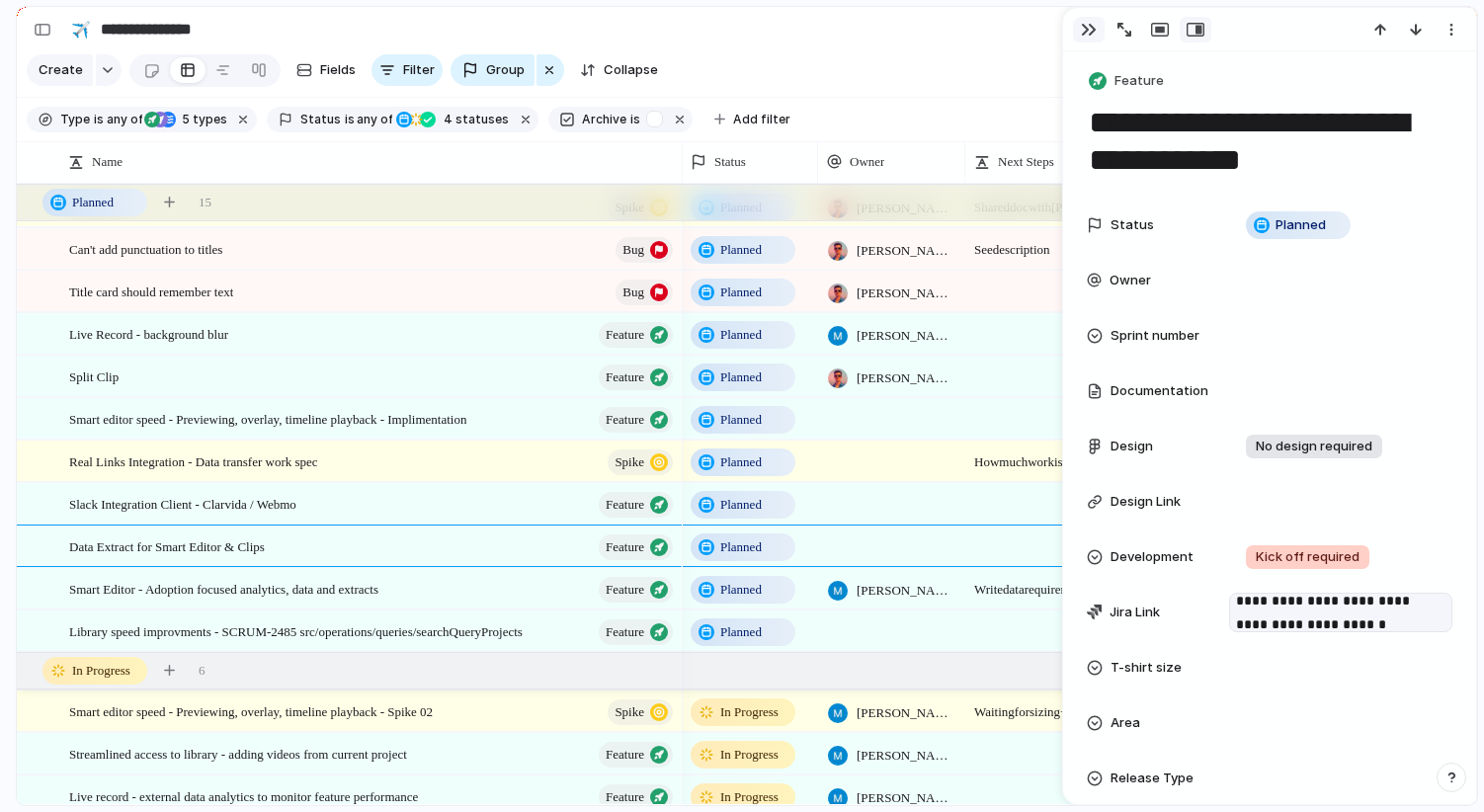 click at bounding box center (1089, 30) 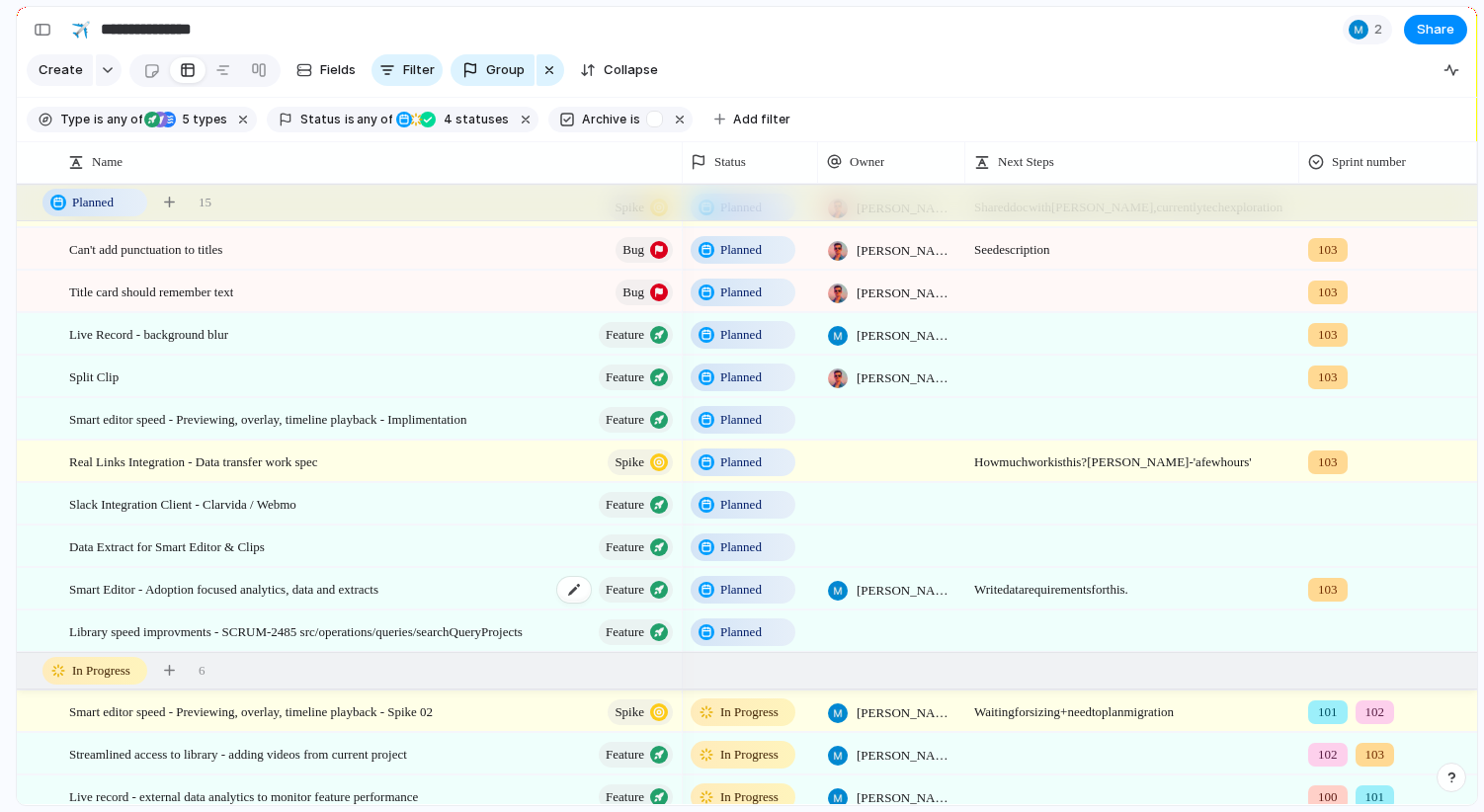 click on "Smart Editor - Adoption focused analytics, data and extracts" at bounding box center (223, 588) 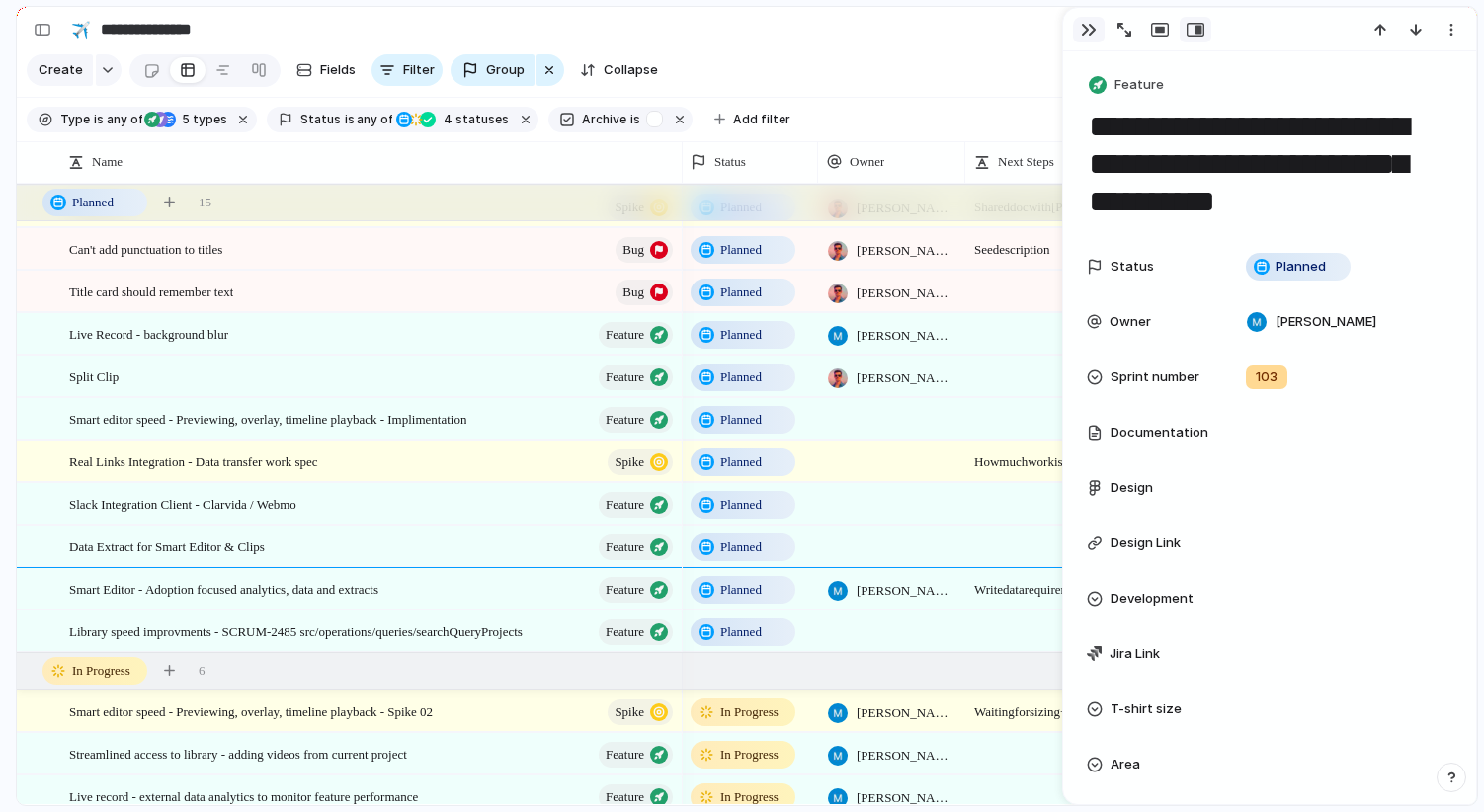 click at bounding box center (1089, 30) 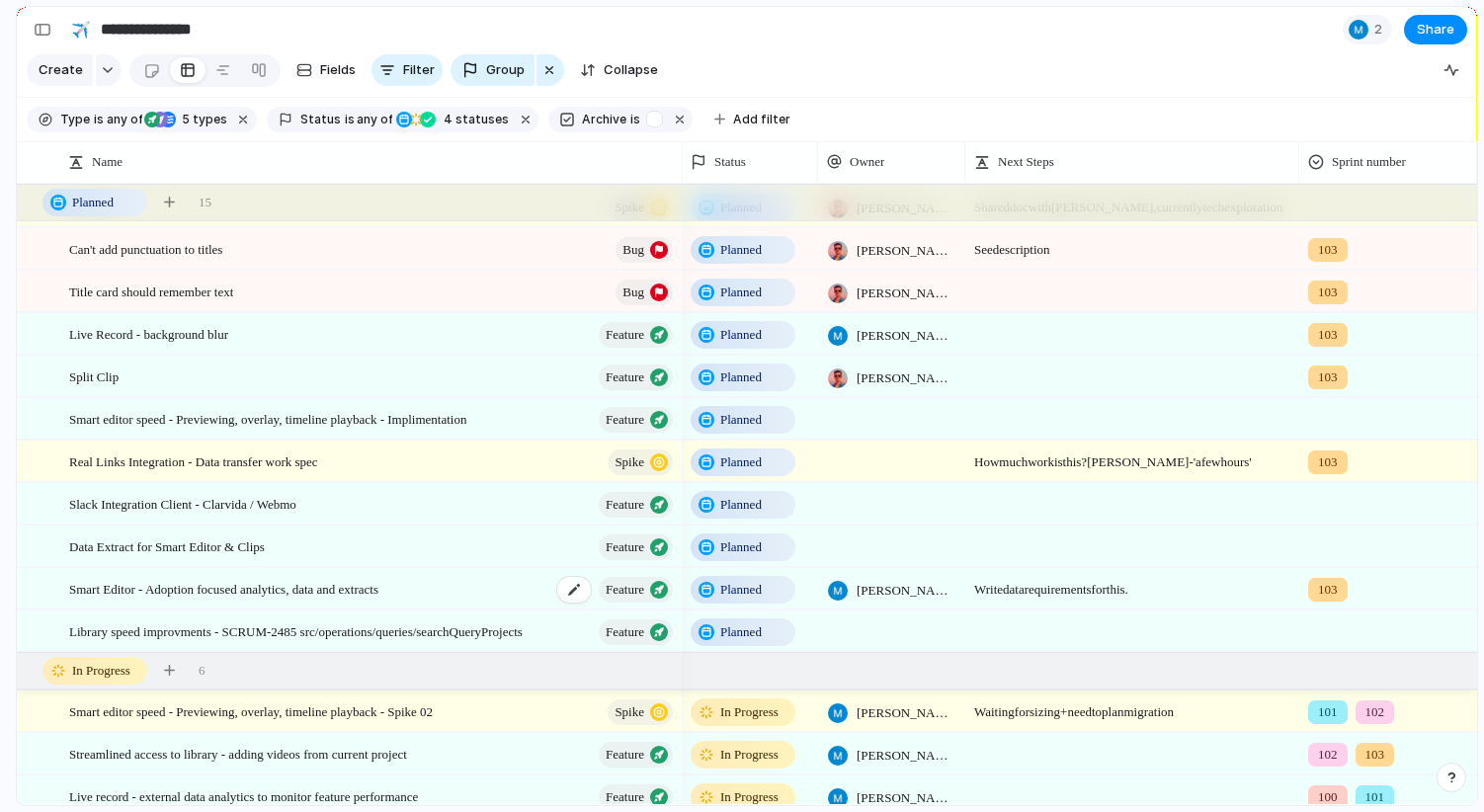 click on "Smart Editor - Adoption focused analytics, data and extracts Feature" at bounding box center [372, 589] 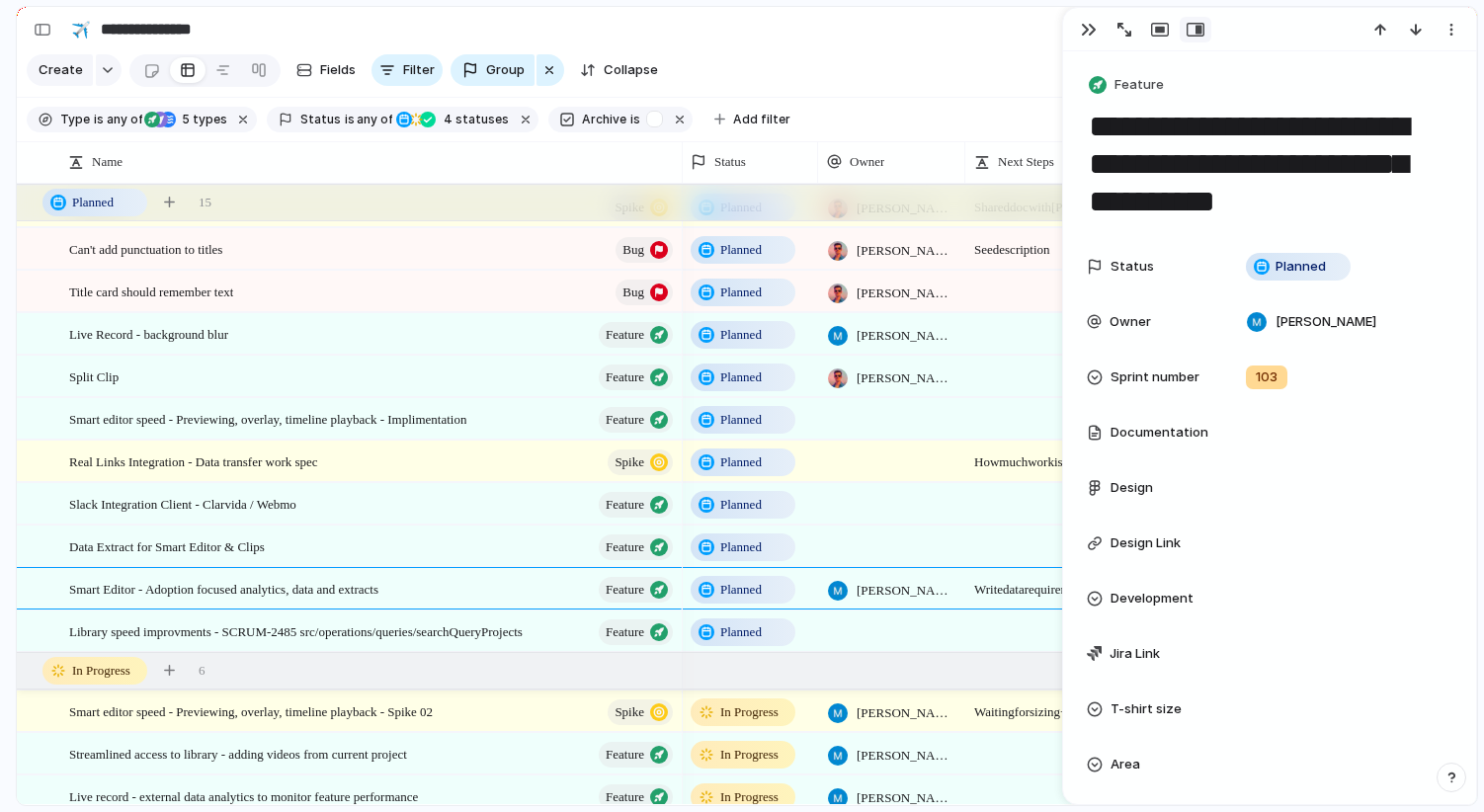 type on "**********" 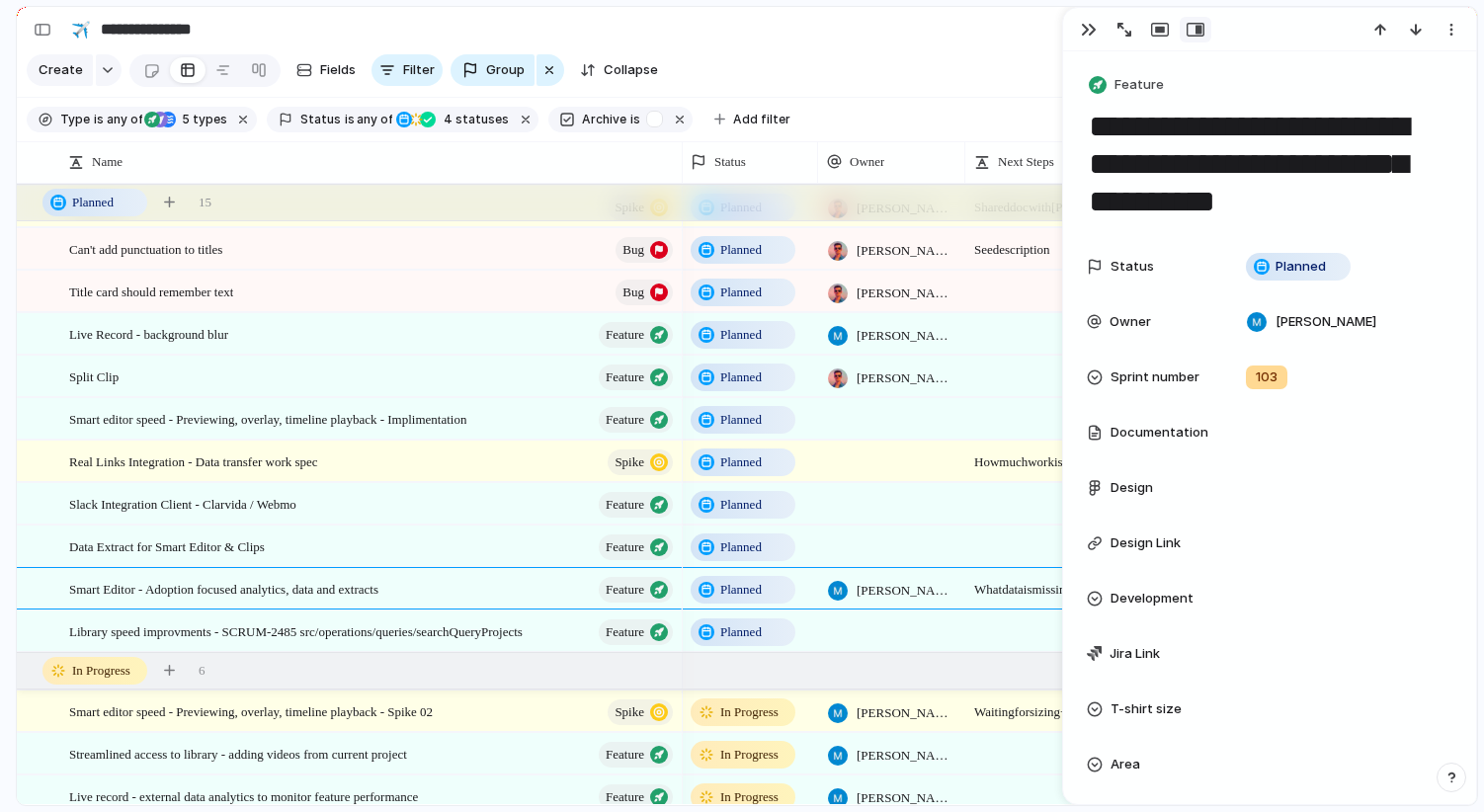 type on "**********" 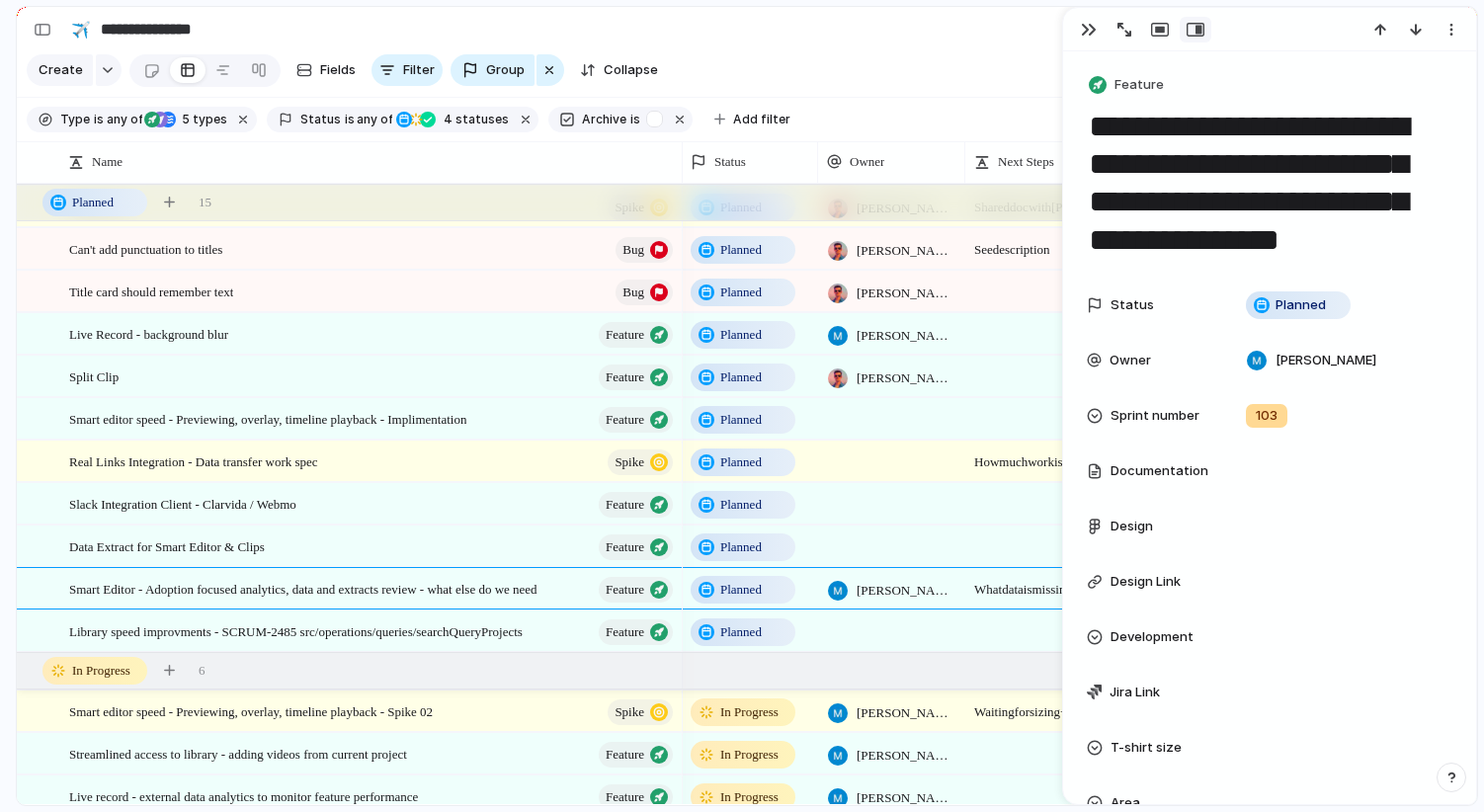 scroll, scrollTop: 201, scrollLeft: 0, axis: vertical 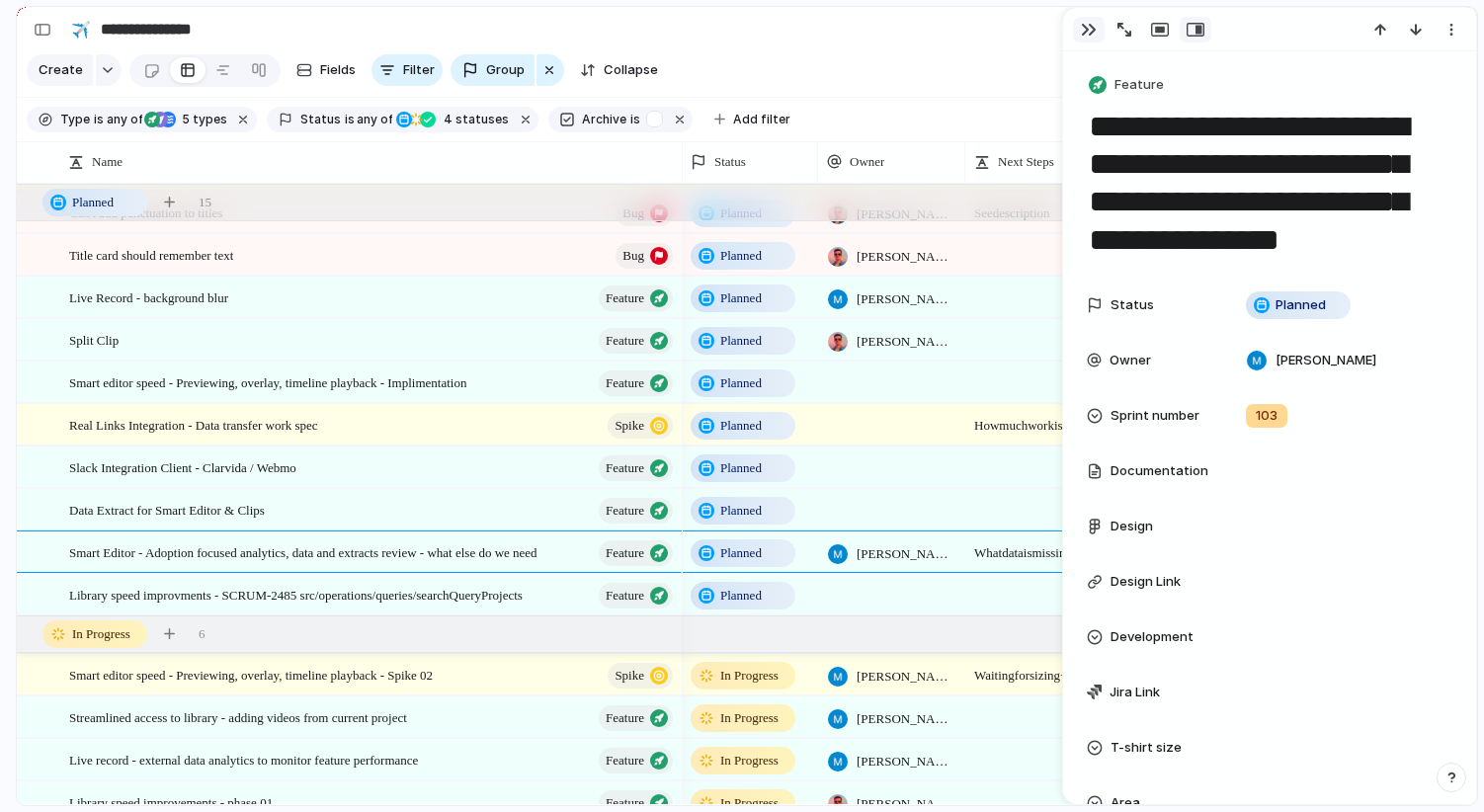 click at bounding box center (1089, 30) 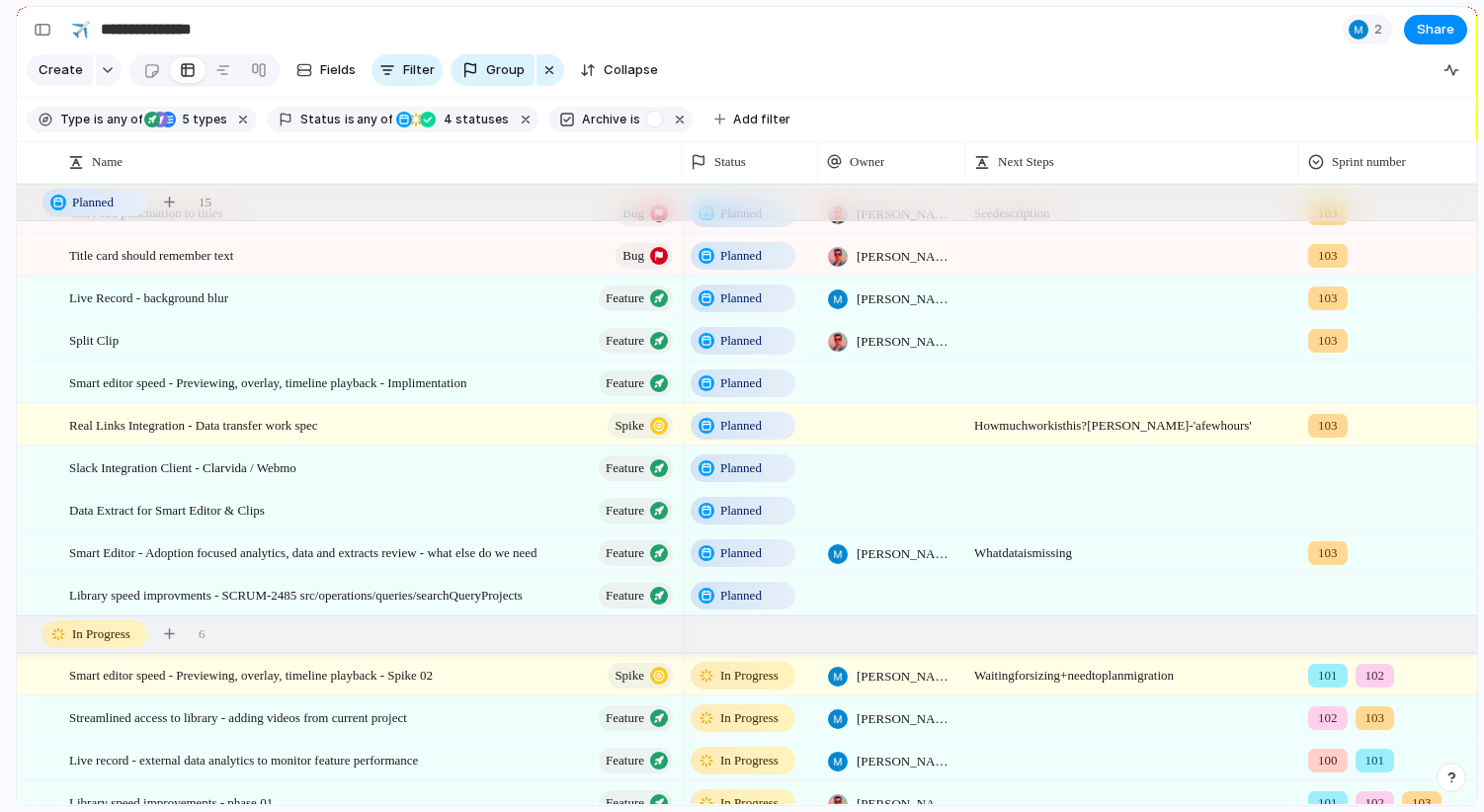 scroll, scrollTop: 0, scrollLeft: 22, axis: horizontal 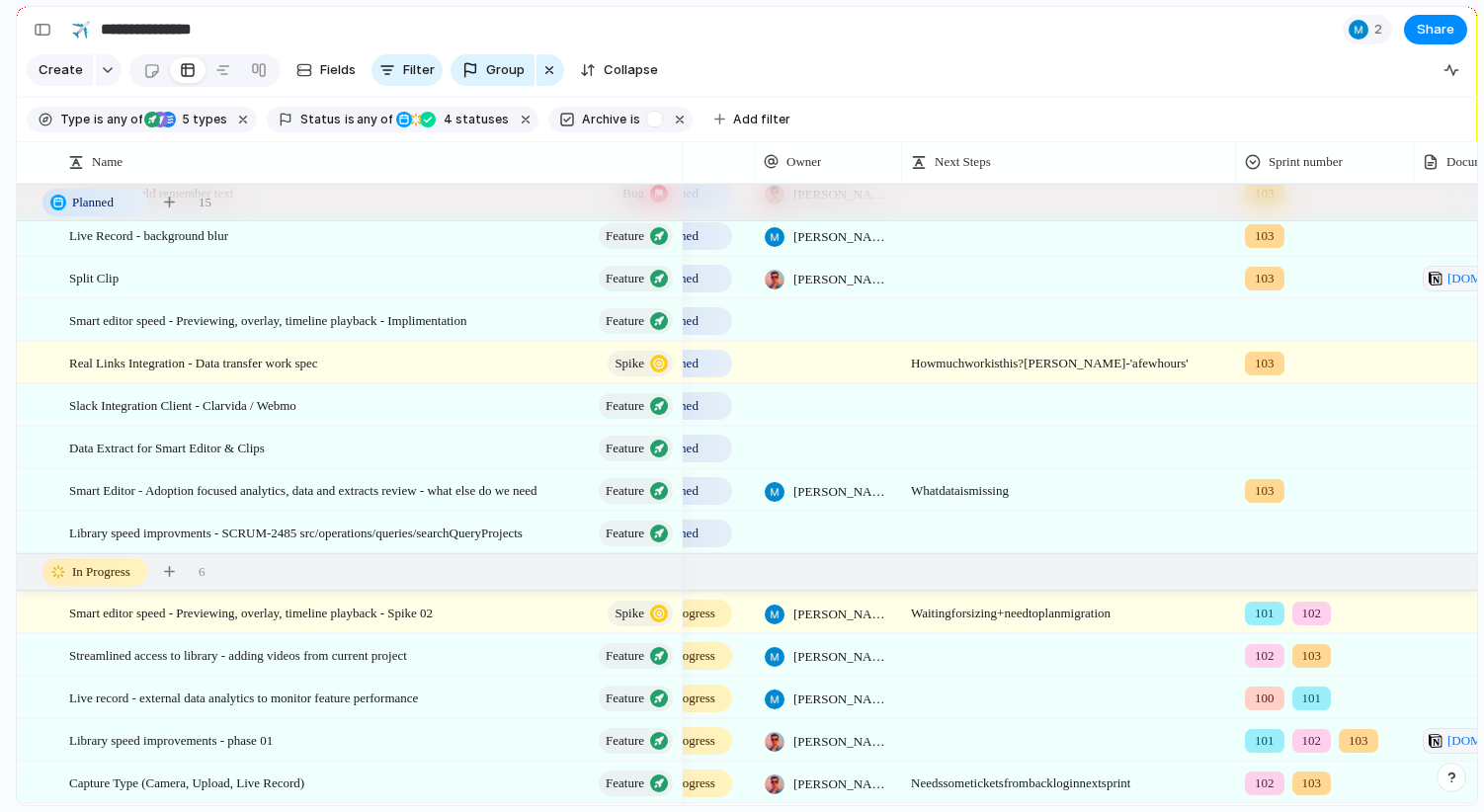 click at bounding box center [1325, 444] 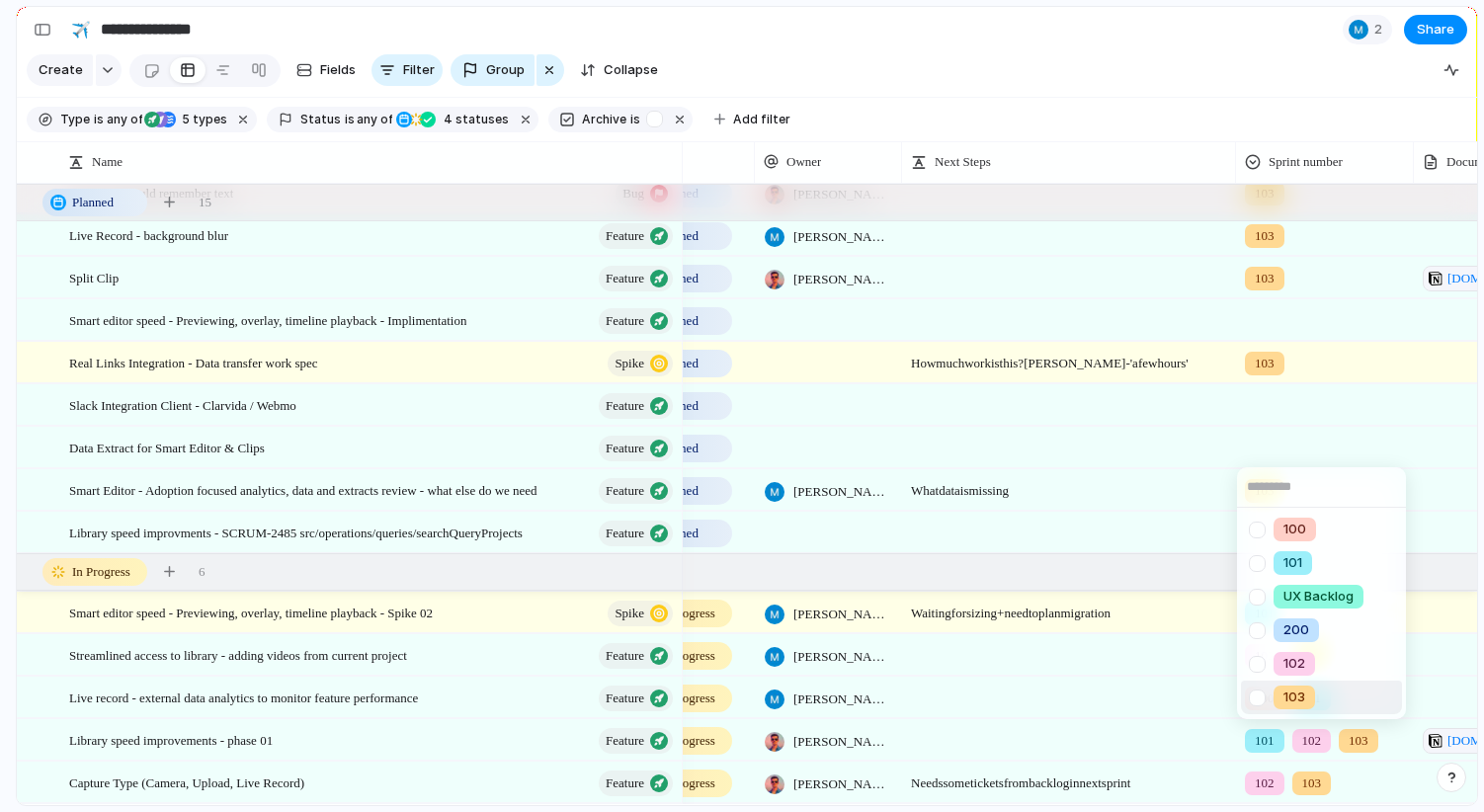 click on "103" at bounding box center (1294, 697) 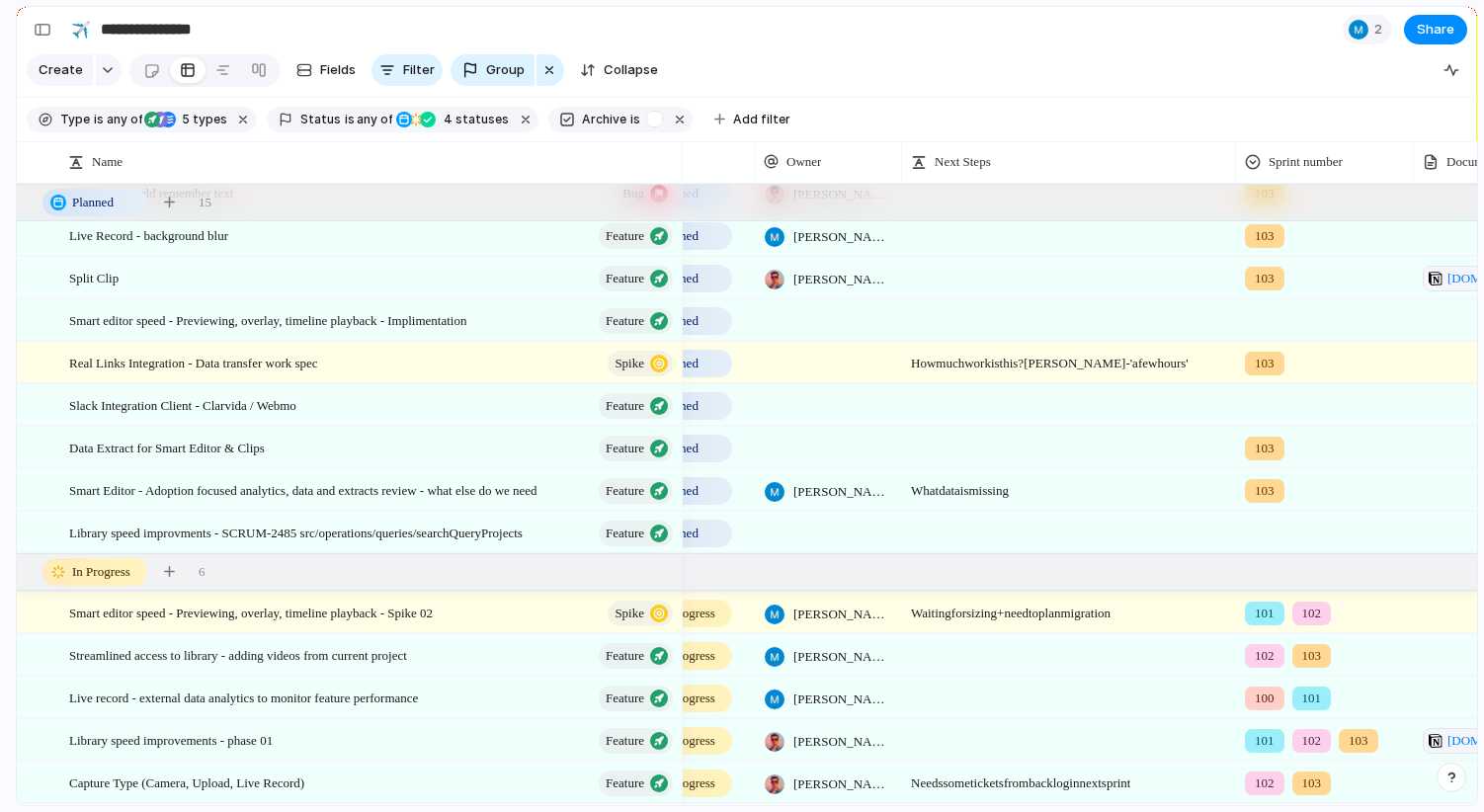 scroll, scrollTop: 0, scrollLeft: 58, axis: horizontal 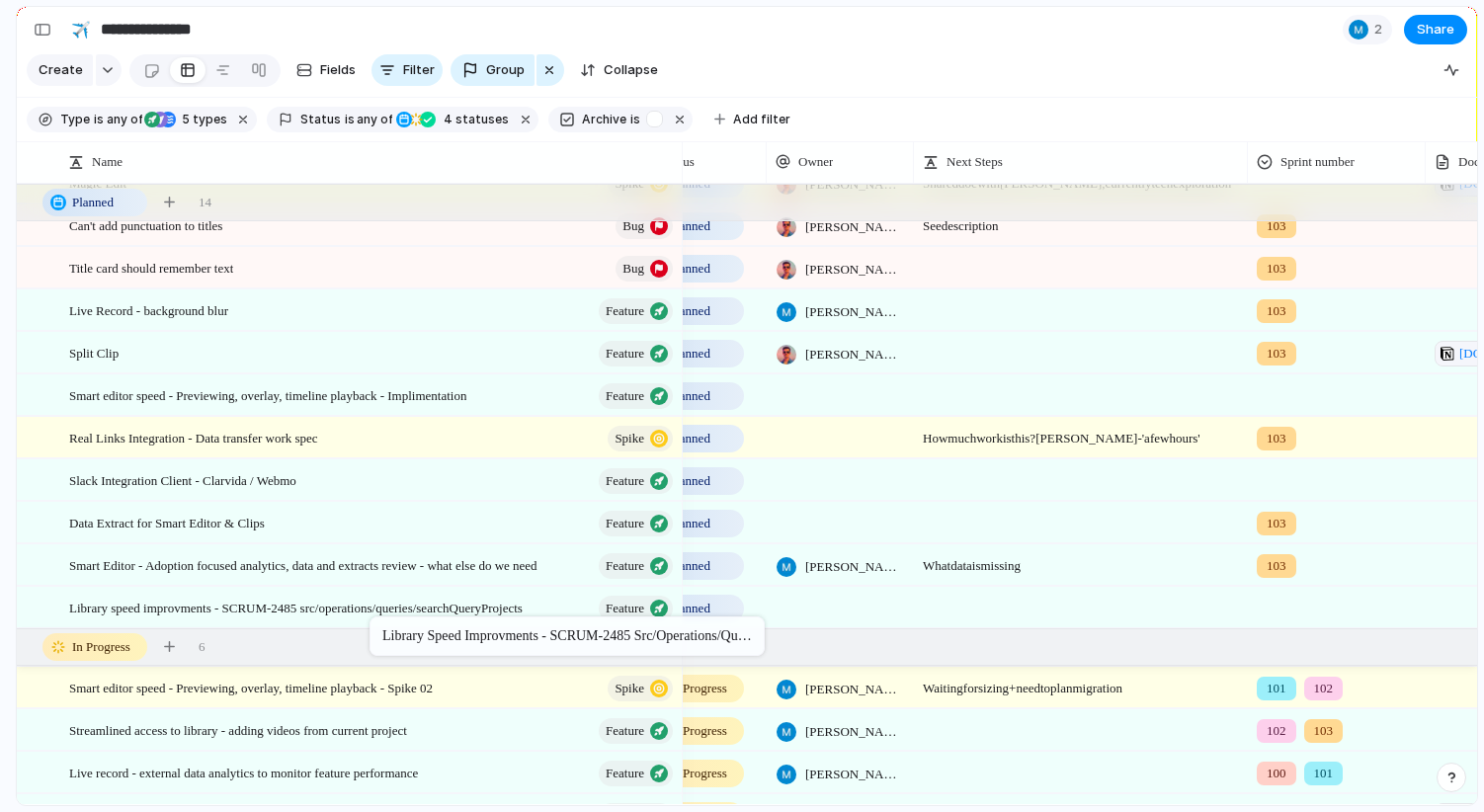 drag, startPoint x: 401, startPoint y: 597, endPoint x: 380, endPoint y: 618, distance: 29.698485 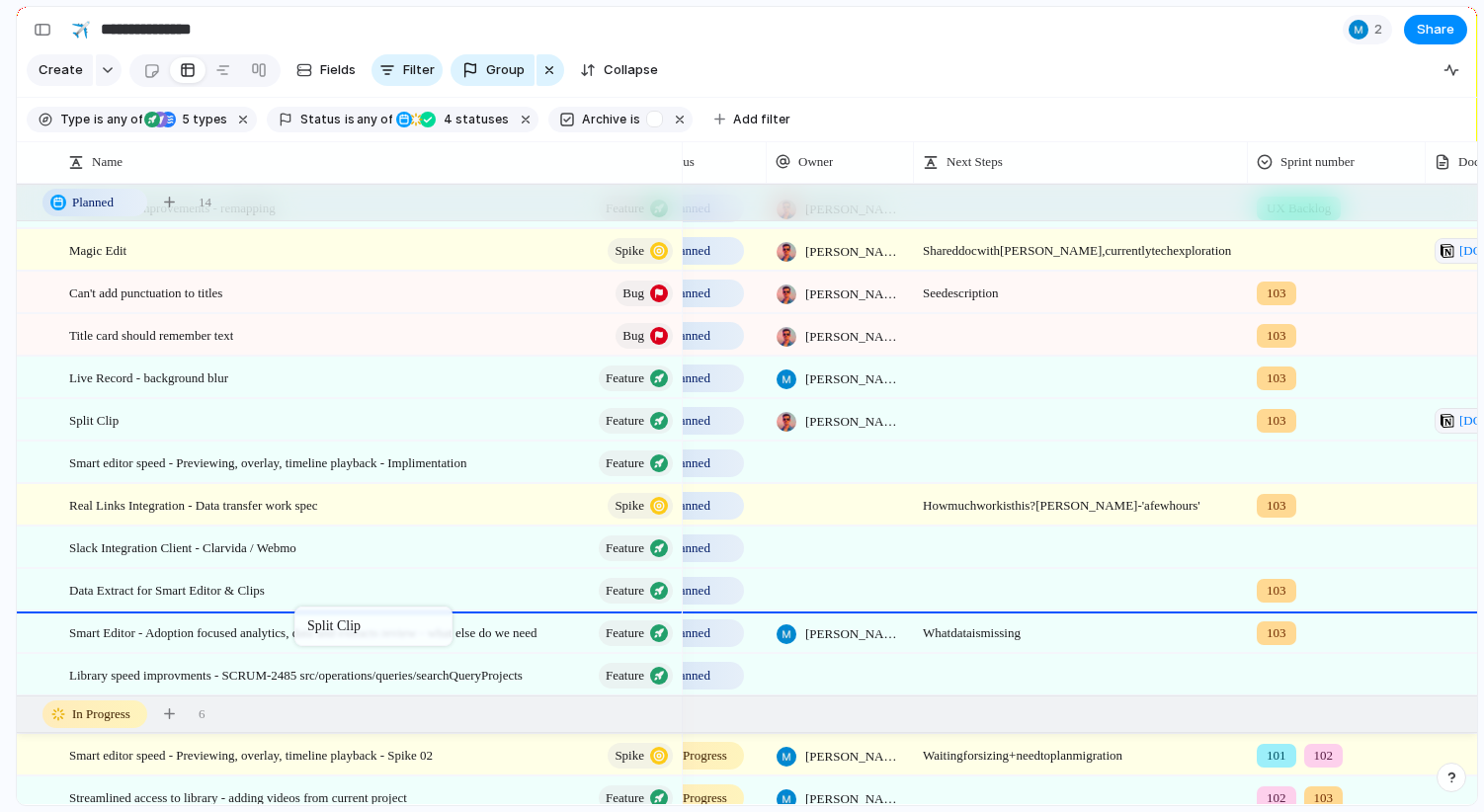 drag, startPoint x: 358, startPoint y: 412, endPoint x: 304, endPoint y: 610, distance: 205.23158 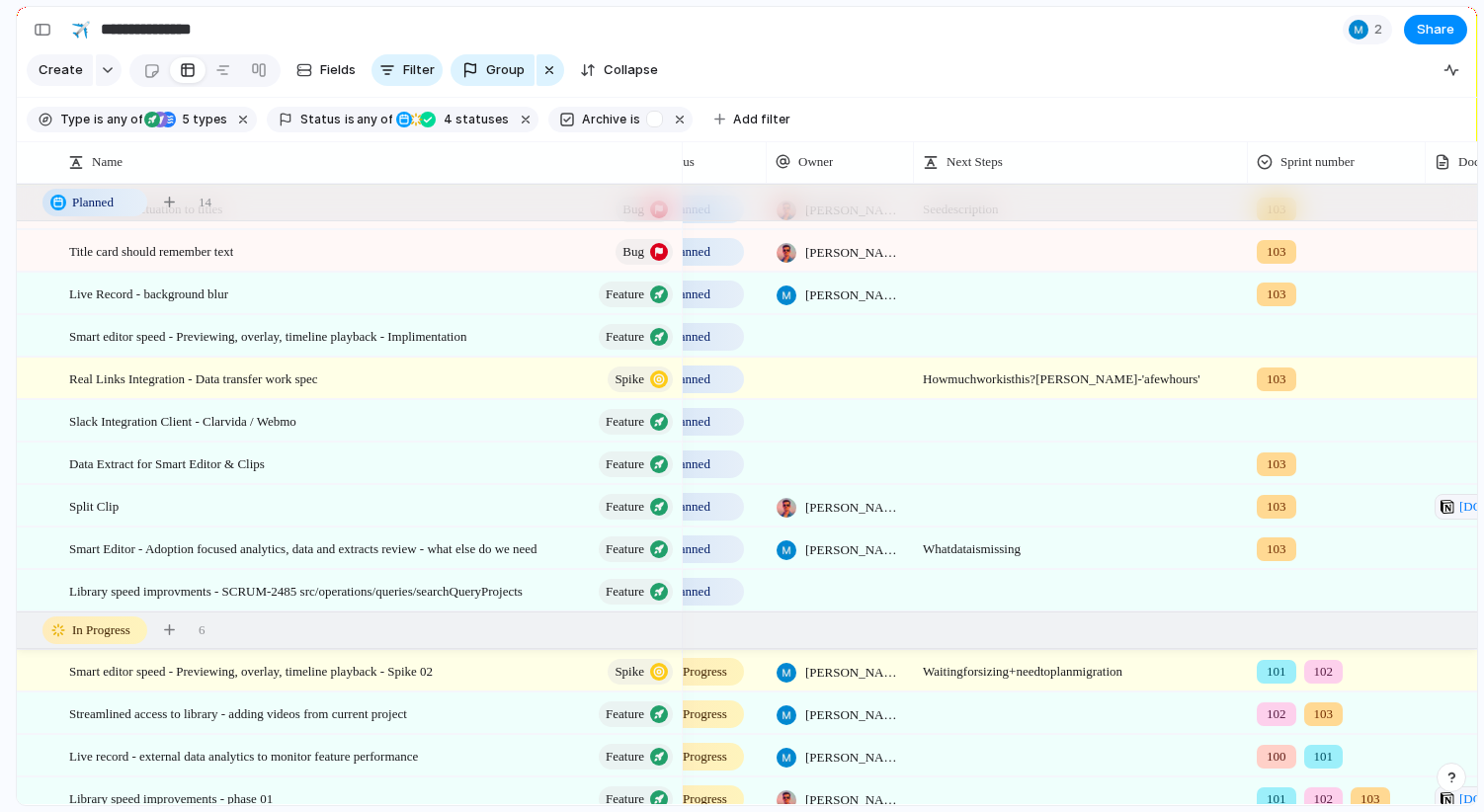 click on "103" at bounding box center (1337, 544) 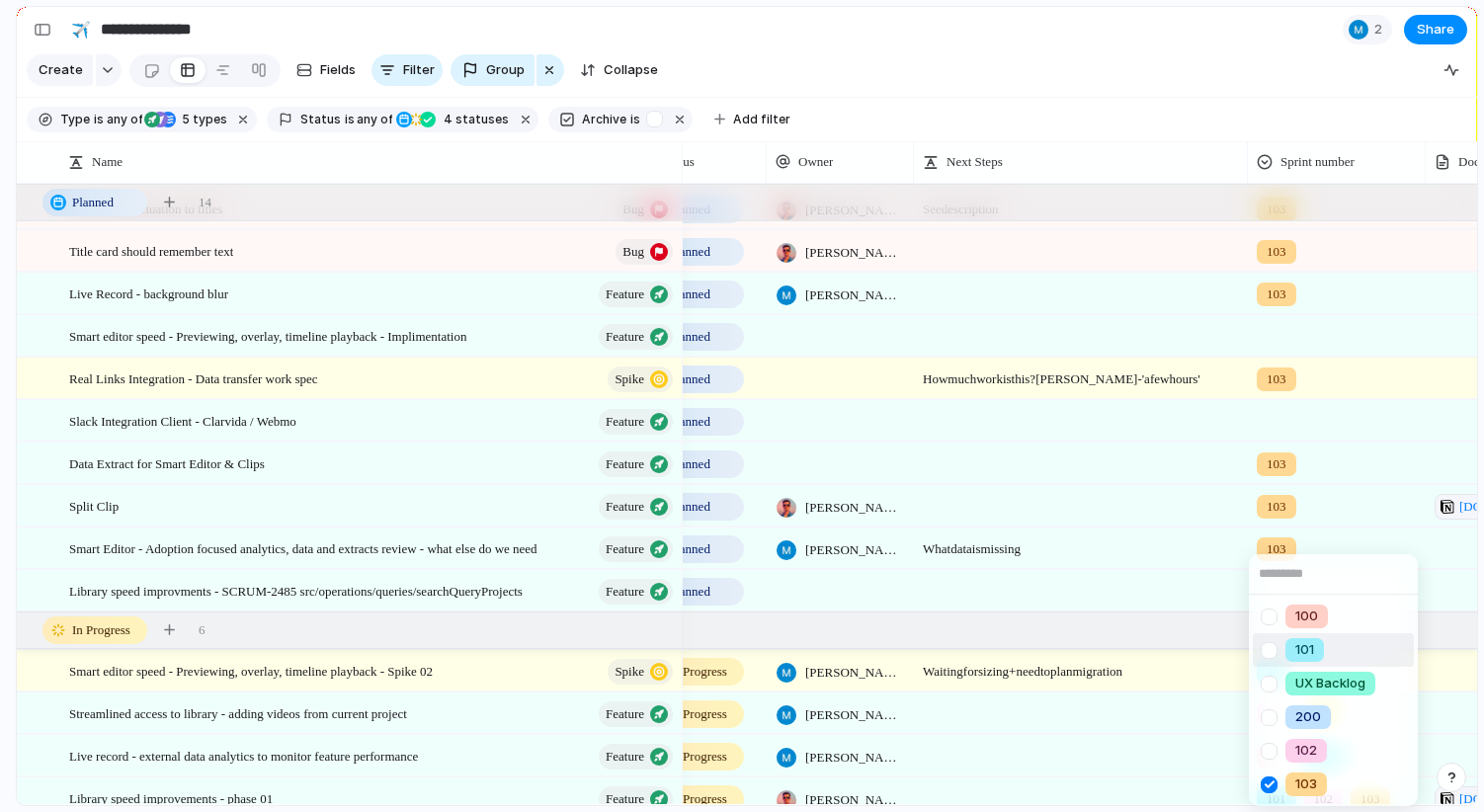 click on "100   101   UX Backlog   200   102   103" at bounding box center (742, 406) 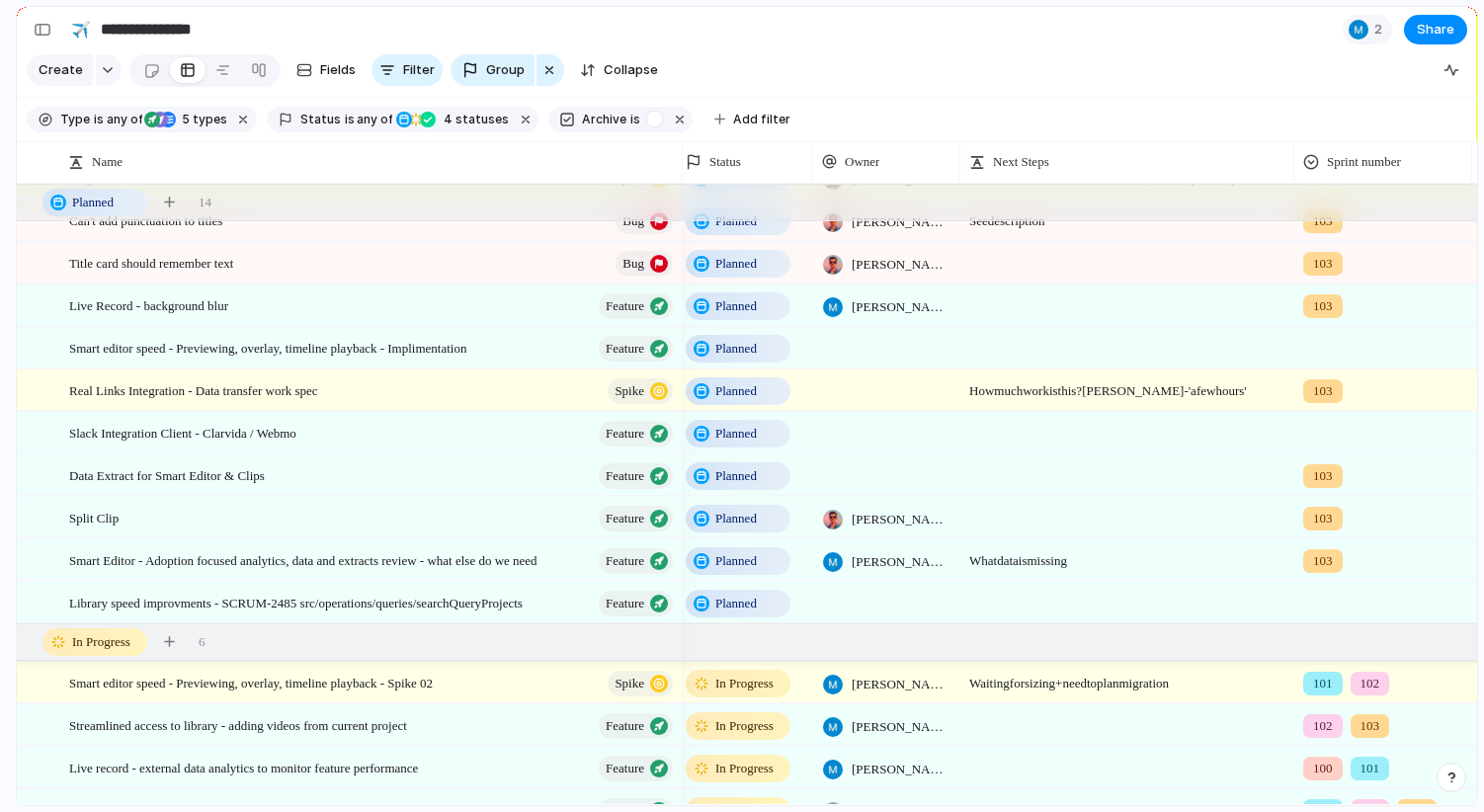 click on "103" at bounding box center [1383, 556] 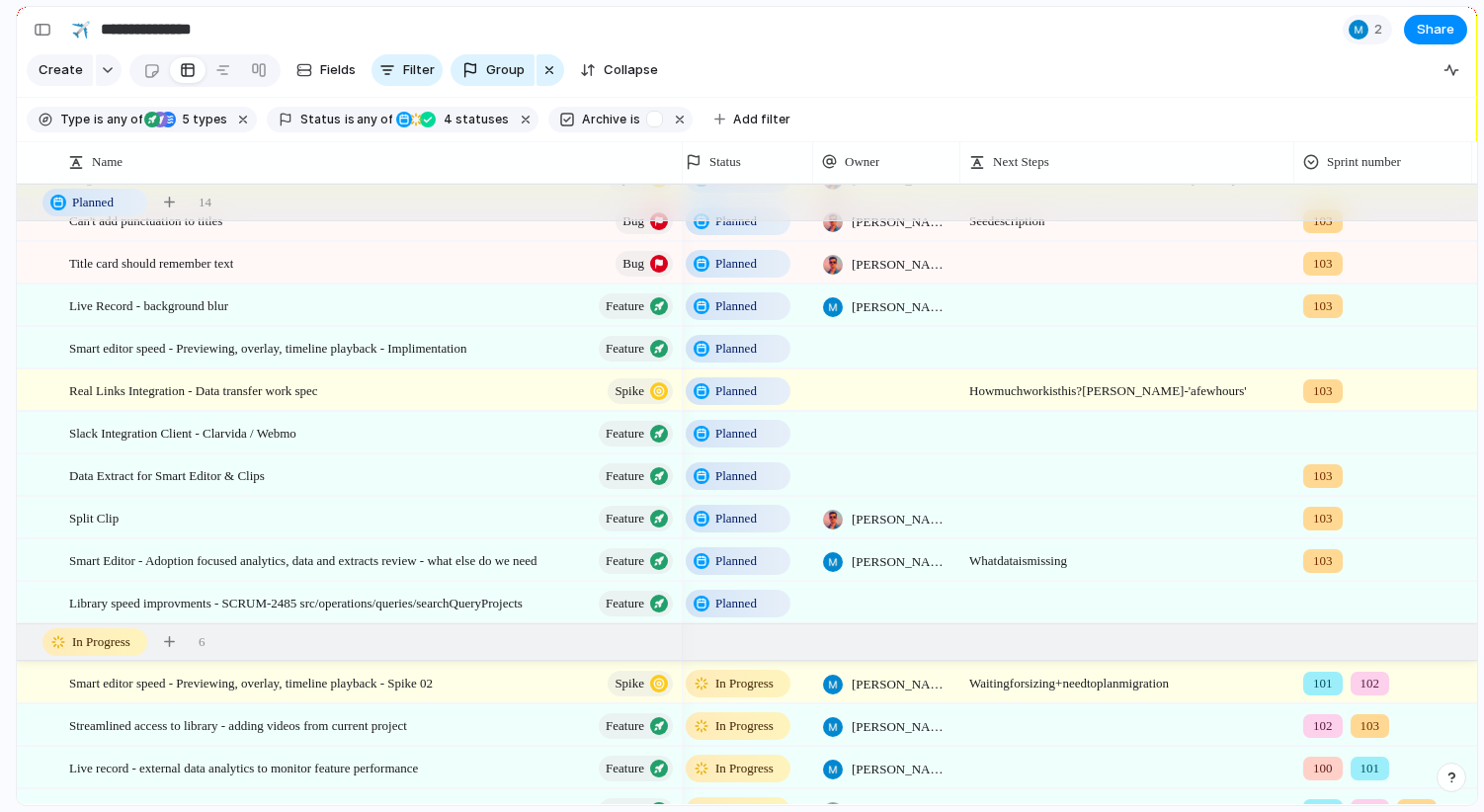 click on "100   101   UX Backlog   200   102   103" at bounding box center (742, 406) 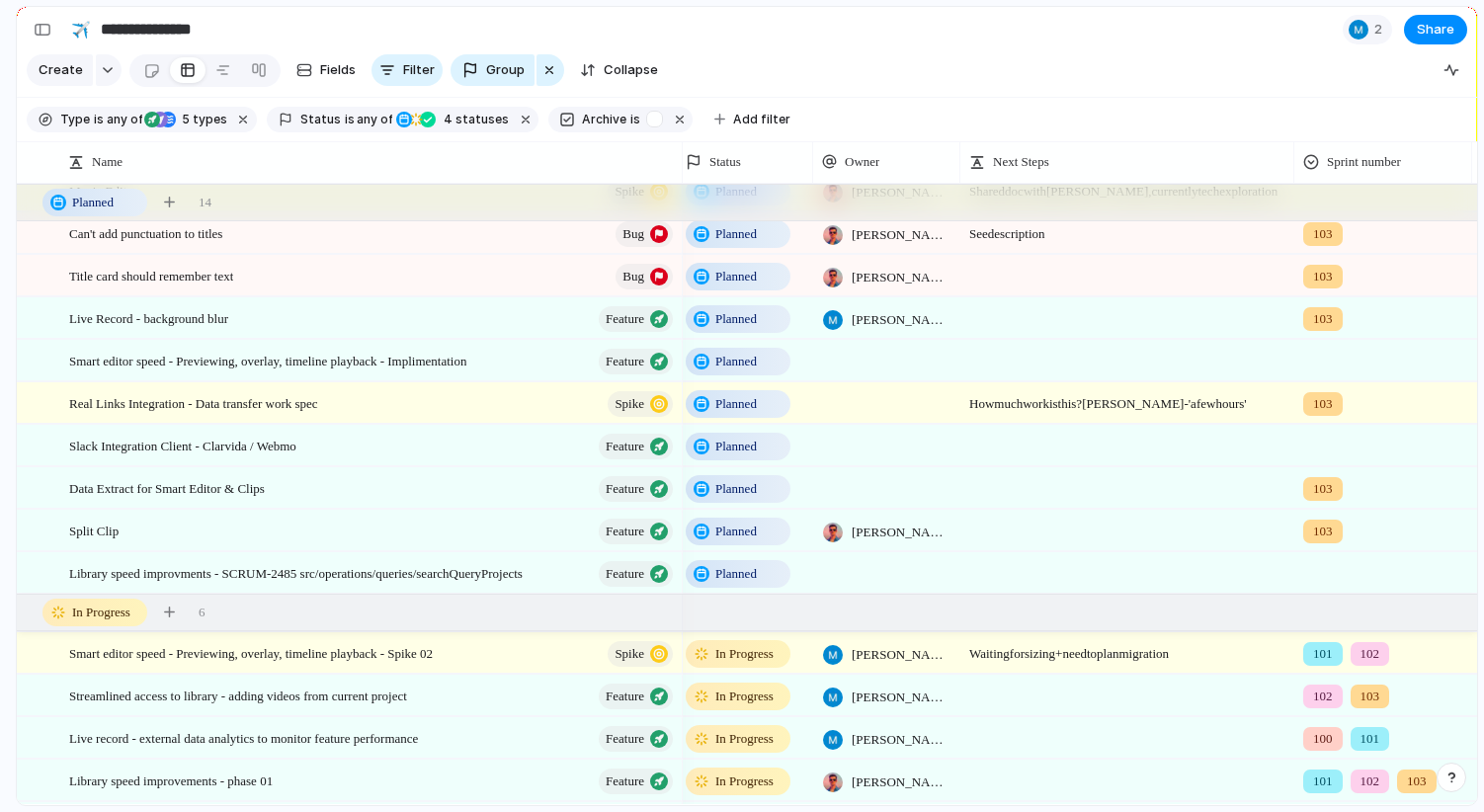 click at bounding box center [1383, 442] 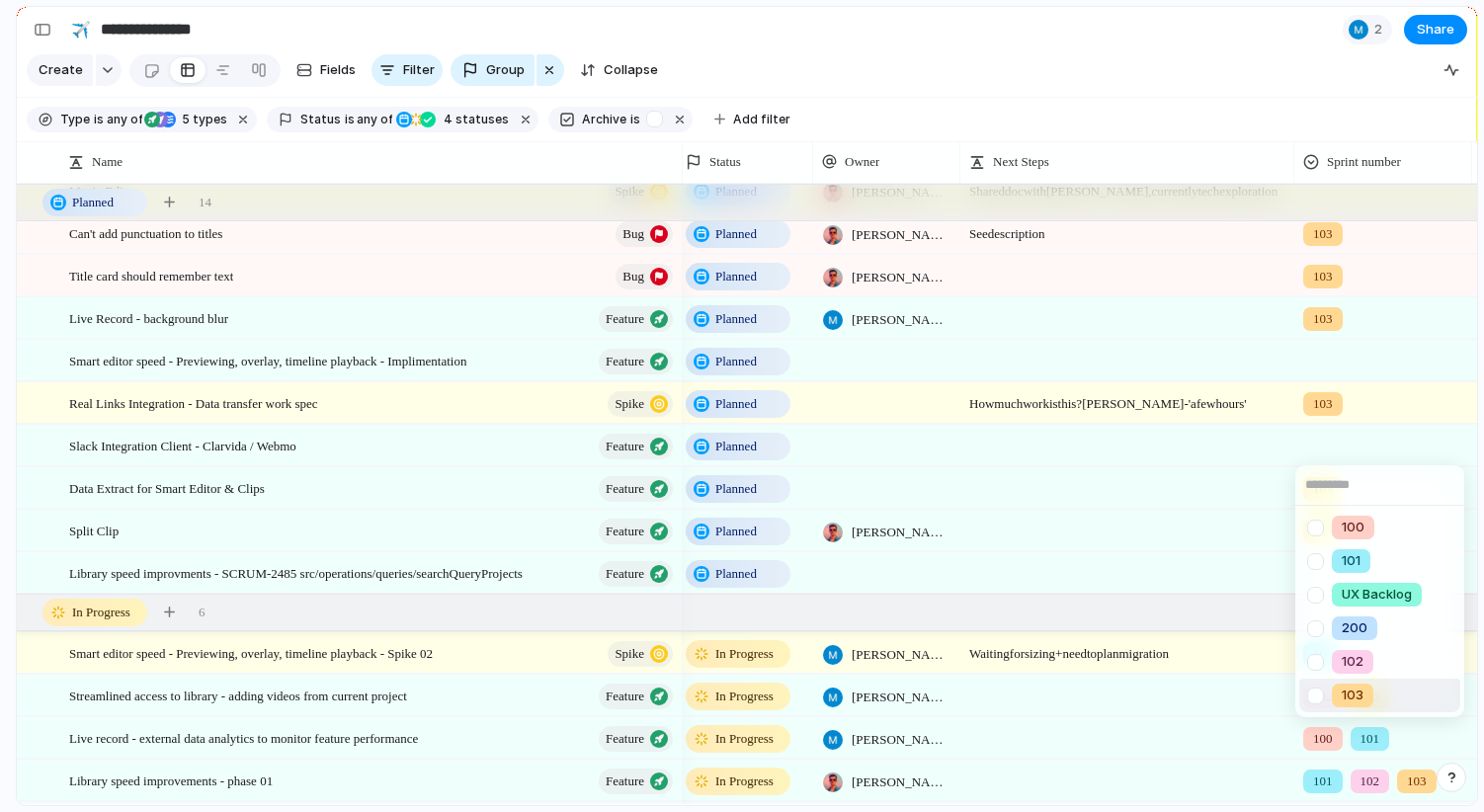 click on "103" at bounding box center (1353, 695) 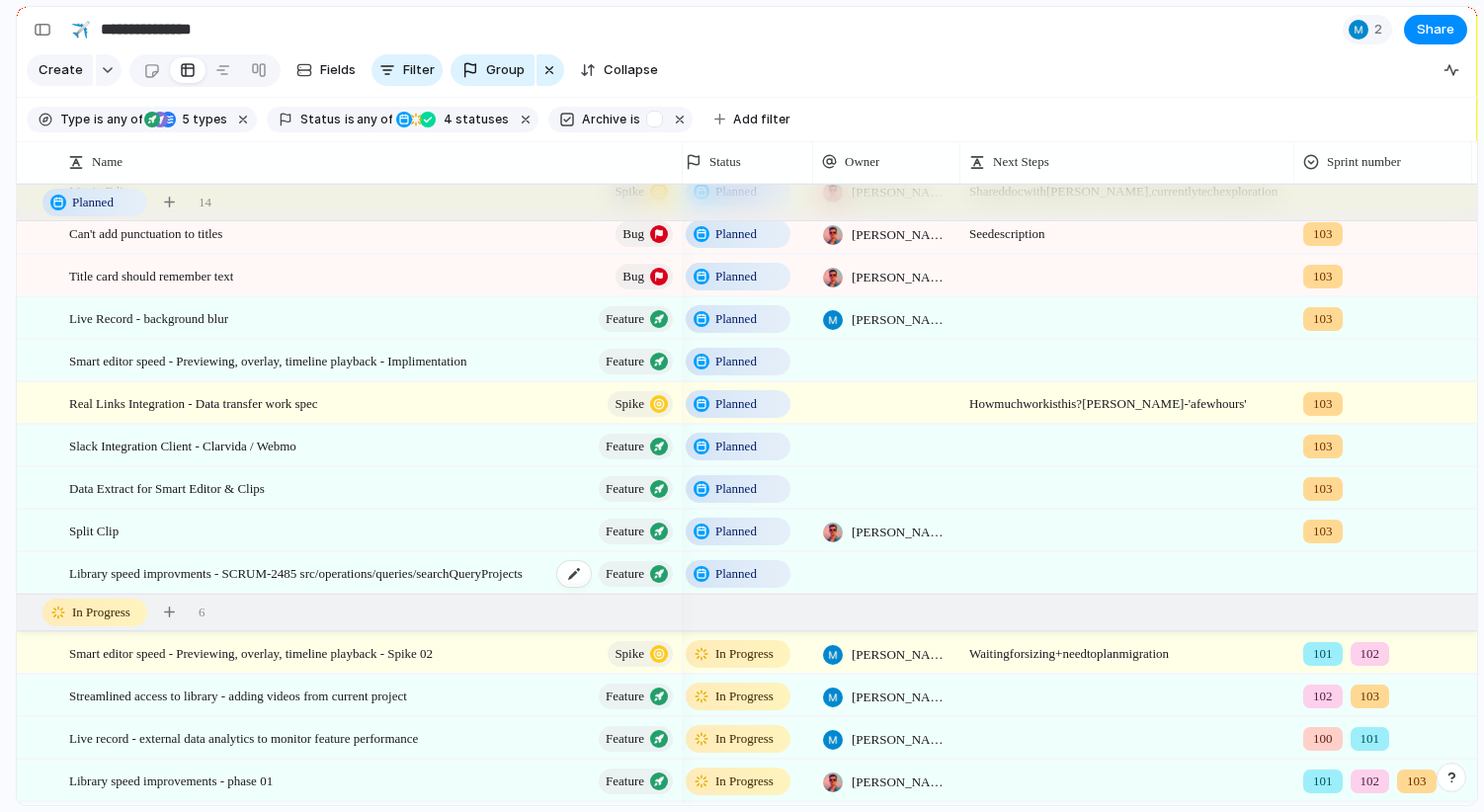 click on "Library speed improvments - SCRUM-2485 src/operations/queries/searchQueryProjects" at bounding box center [295, 572] 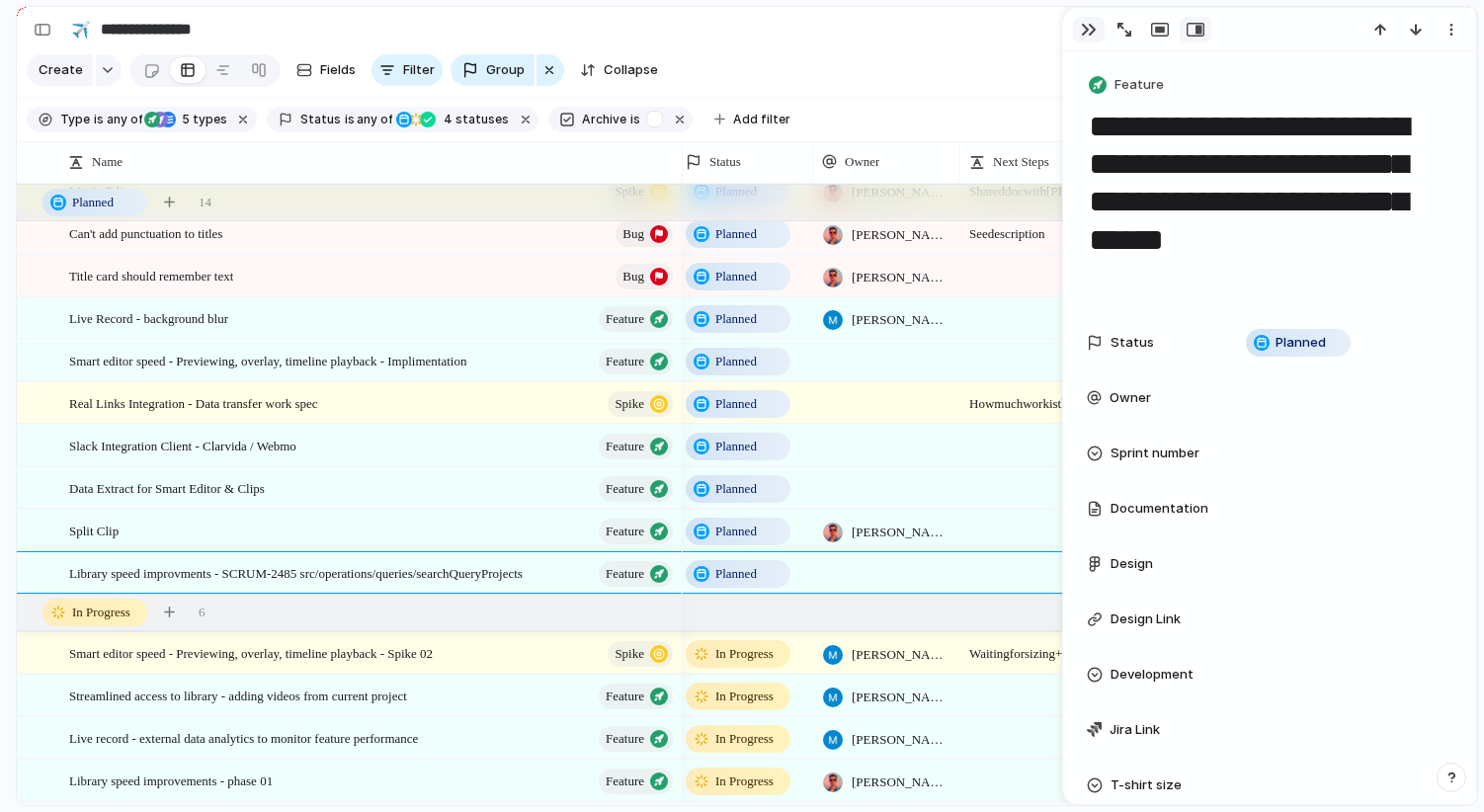 click at bounding box center [1089, 30] 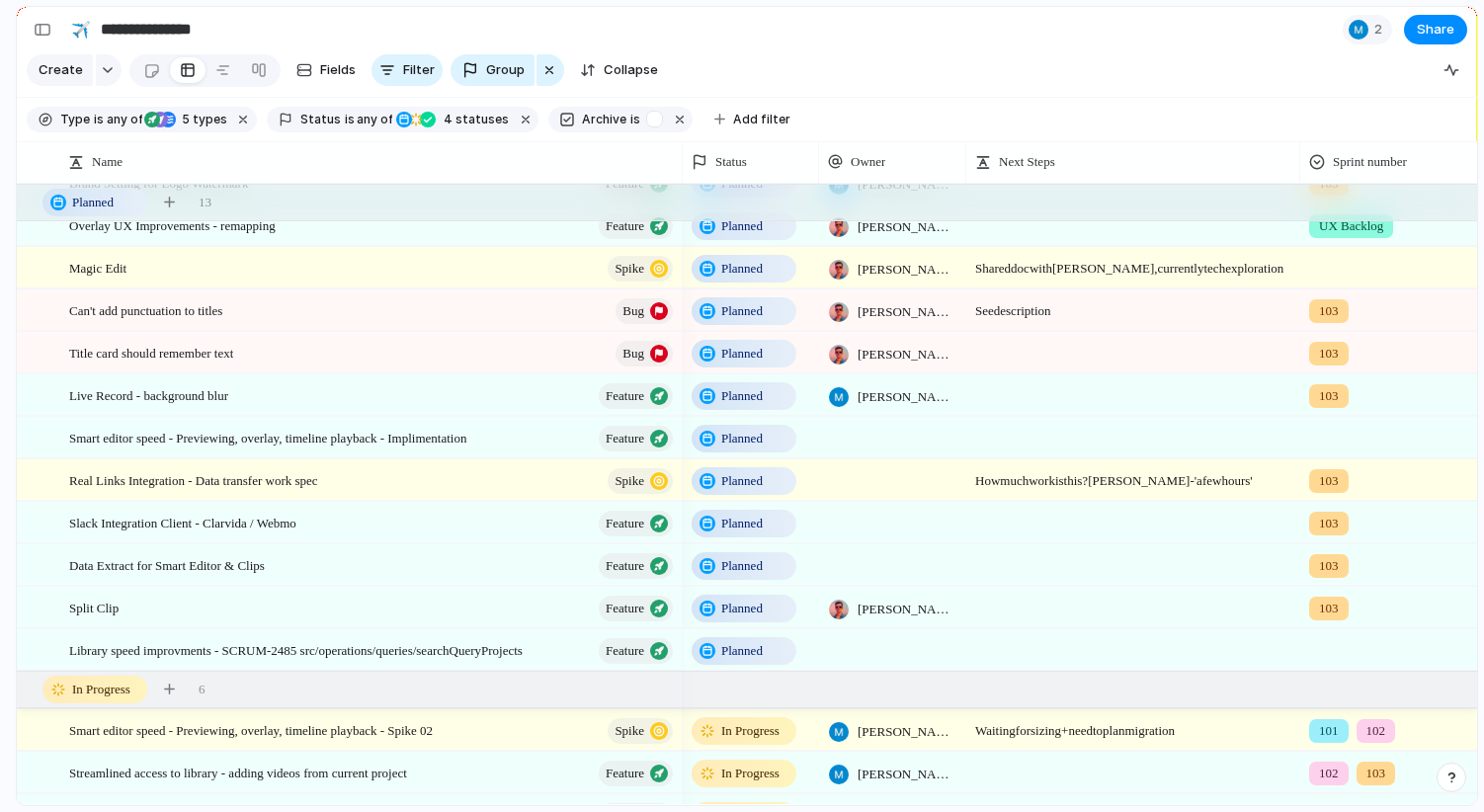 click at bounding box center [1133, 649] 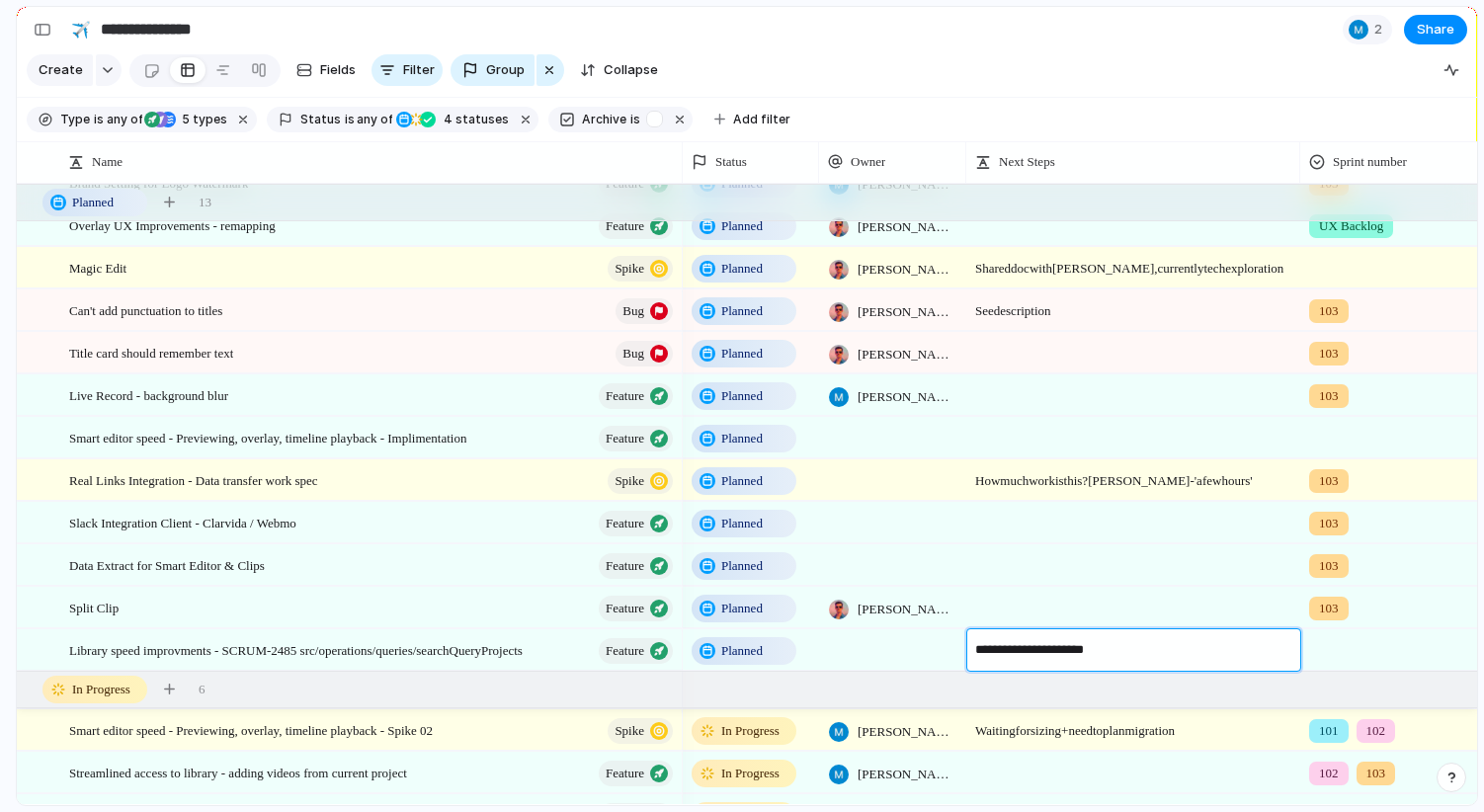 type on "**********" 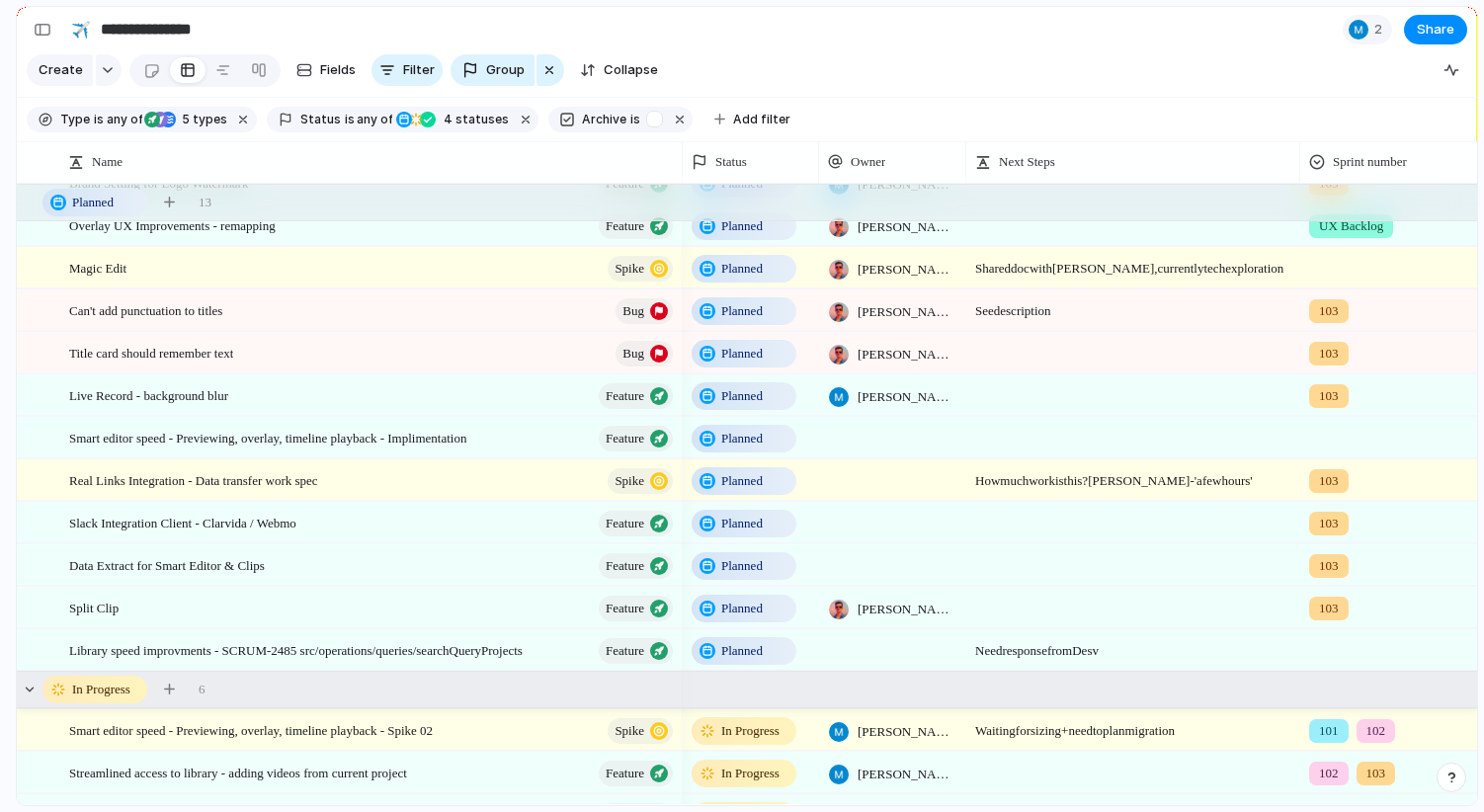 click on "Need  response  from  Desv" at bounding box center (1133, 645) 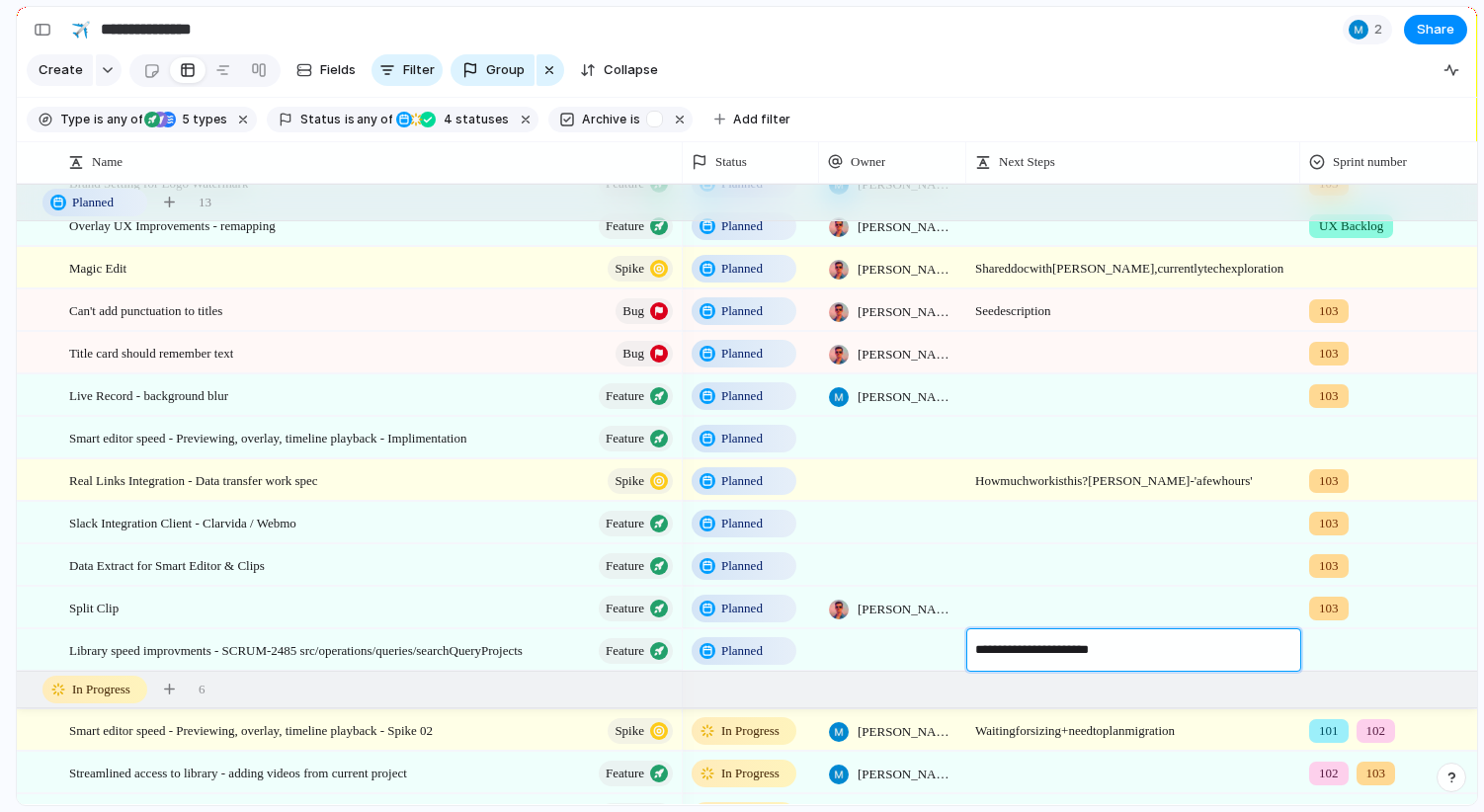 click on "**********" at bounding box center [1134, 652] 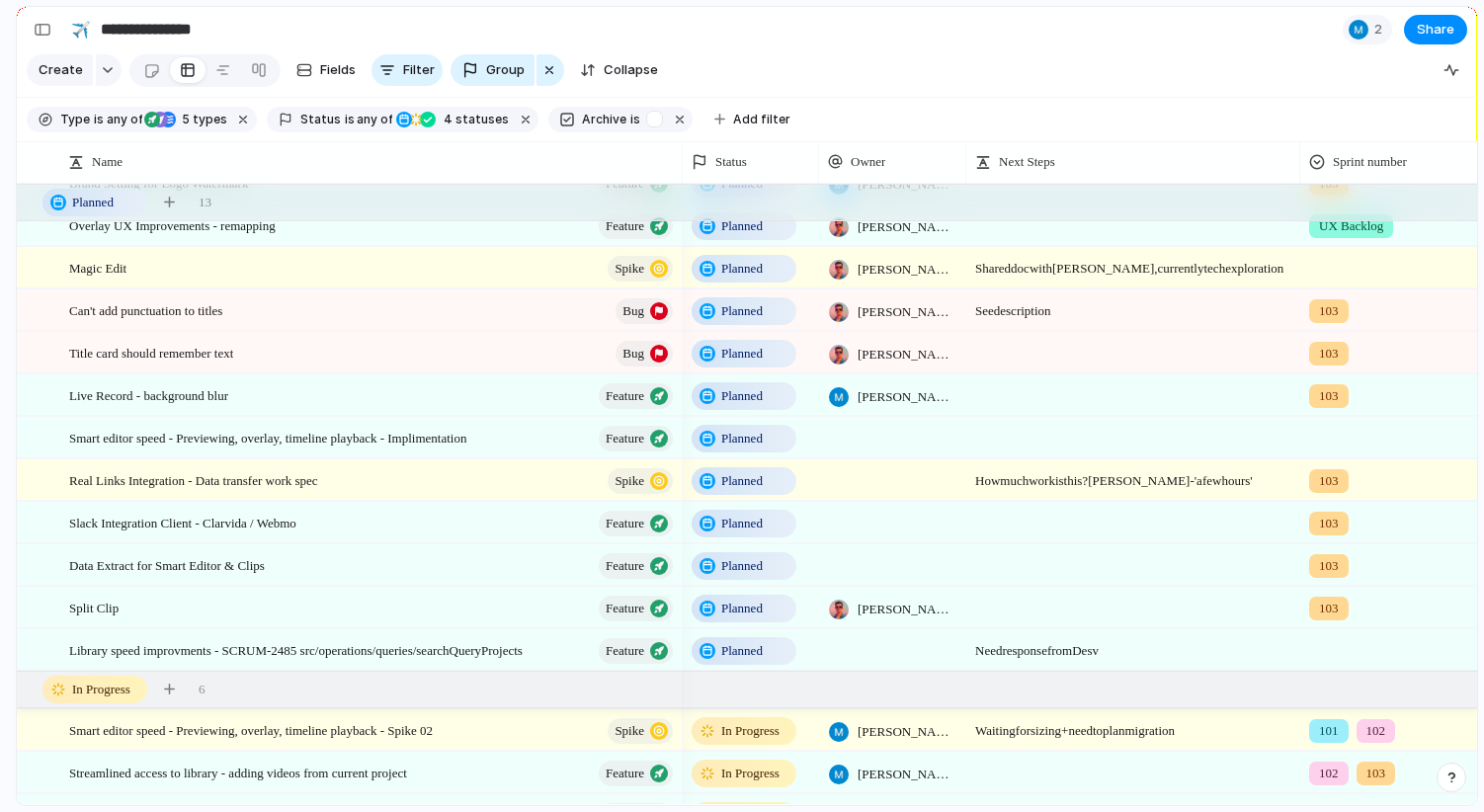 click on "Need  response  from  Desv" at bounding box center (1133, 645) 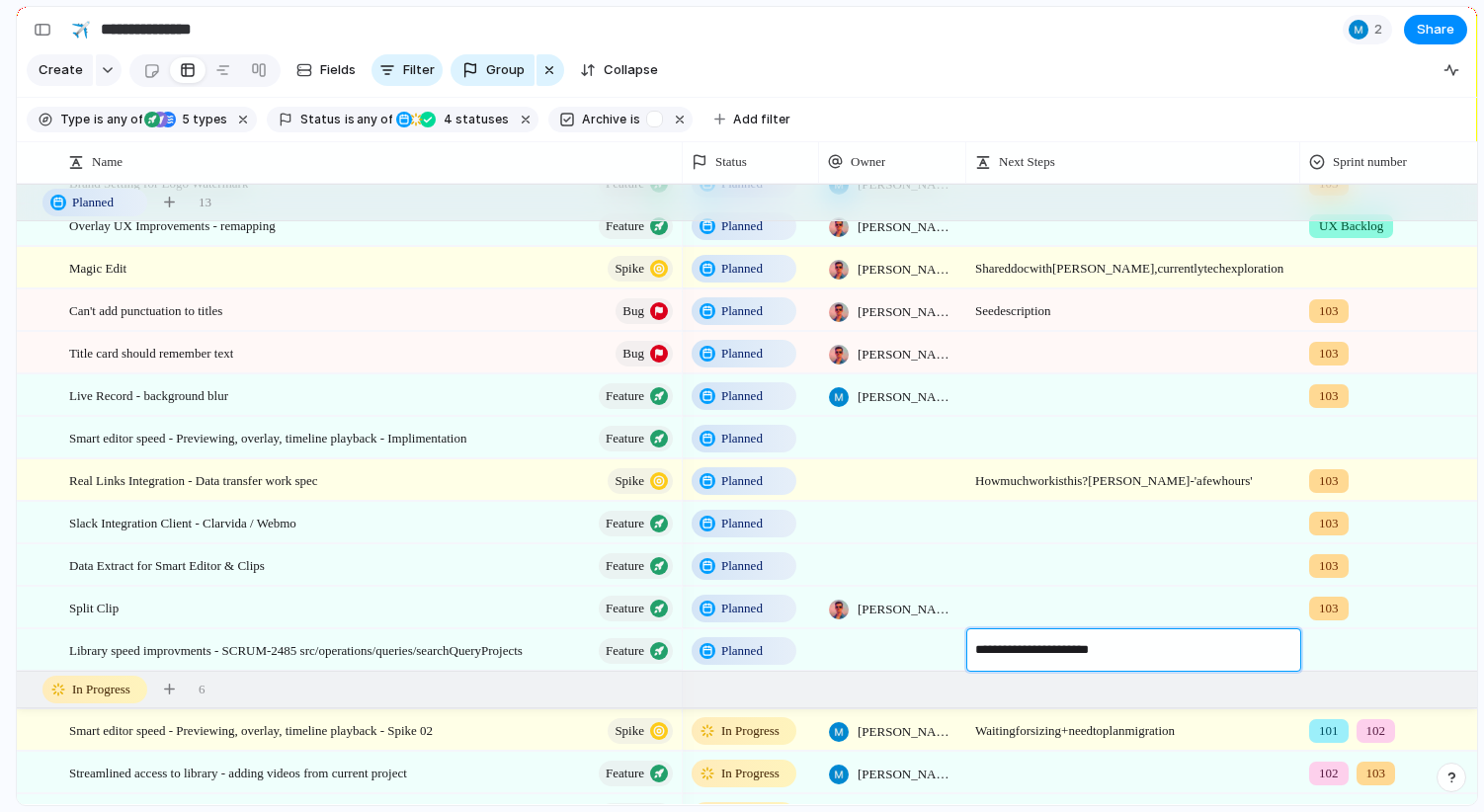 click on "**********" at bounding box center (1134, 652) 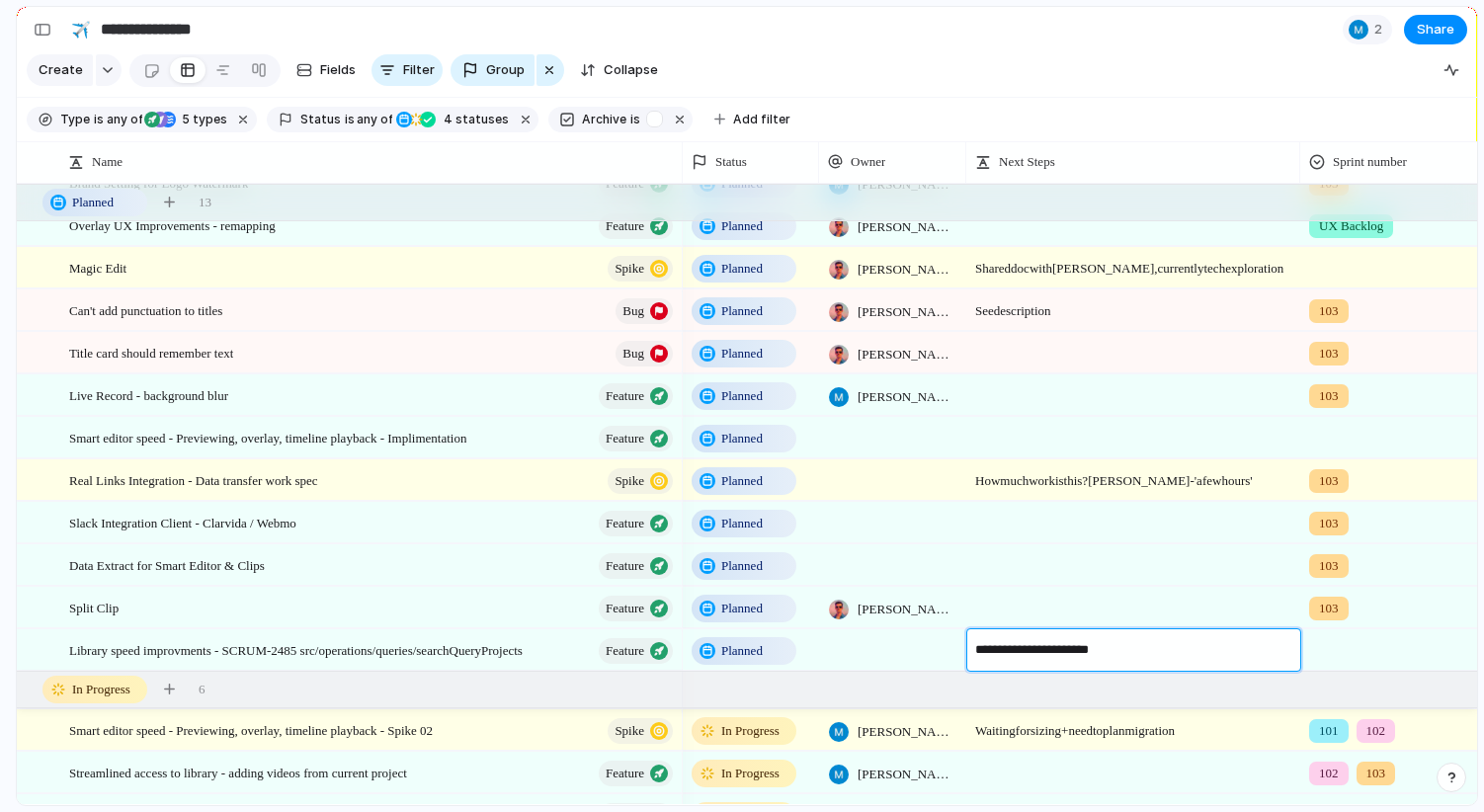 type 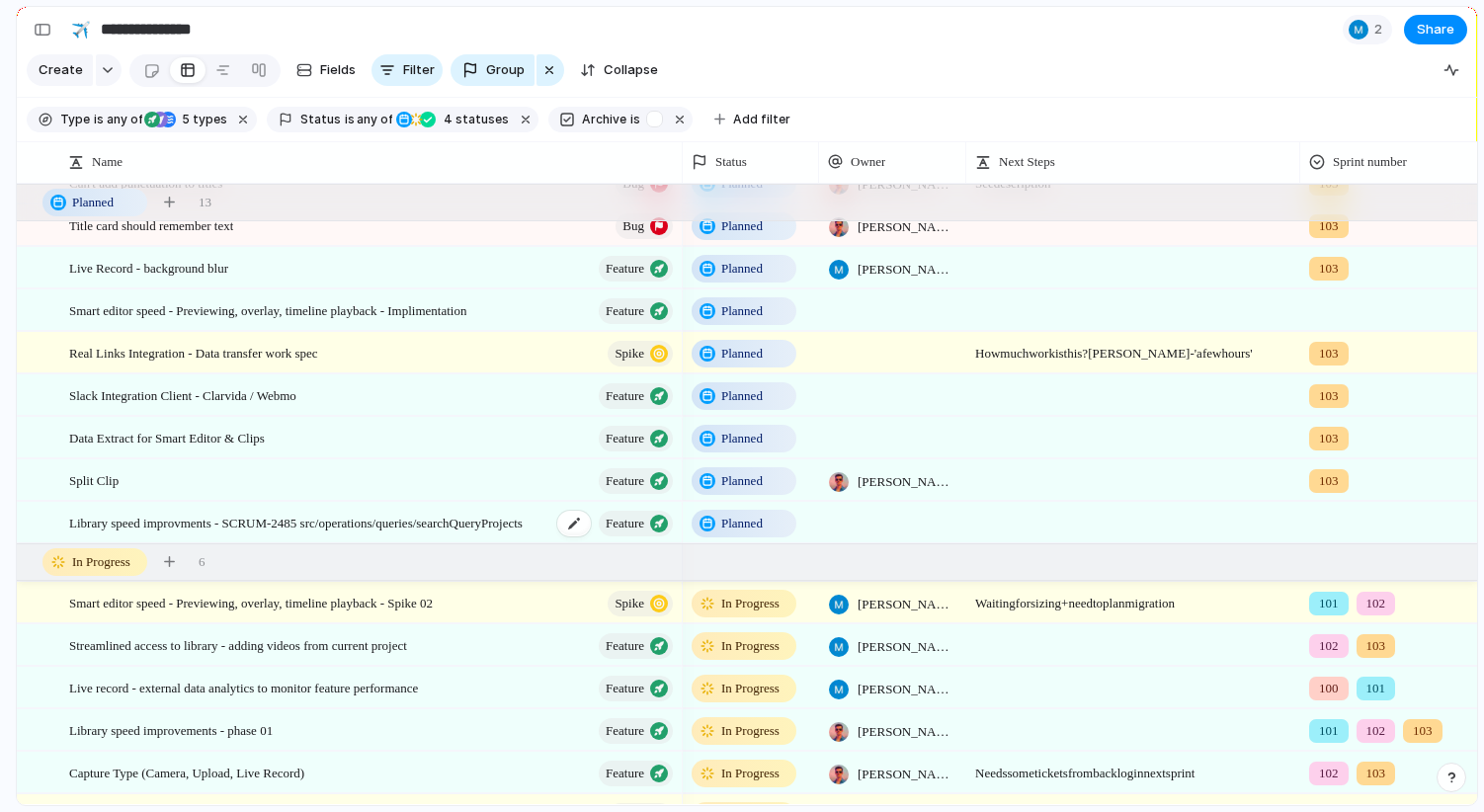 click on "Library speed improvments - SCRUM-2485 src/operations/queries/searchQueryProjects" at bounding box center (295, 522) 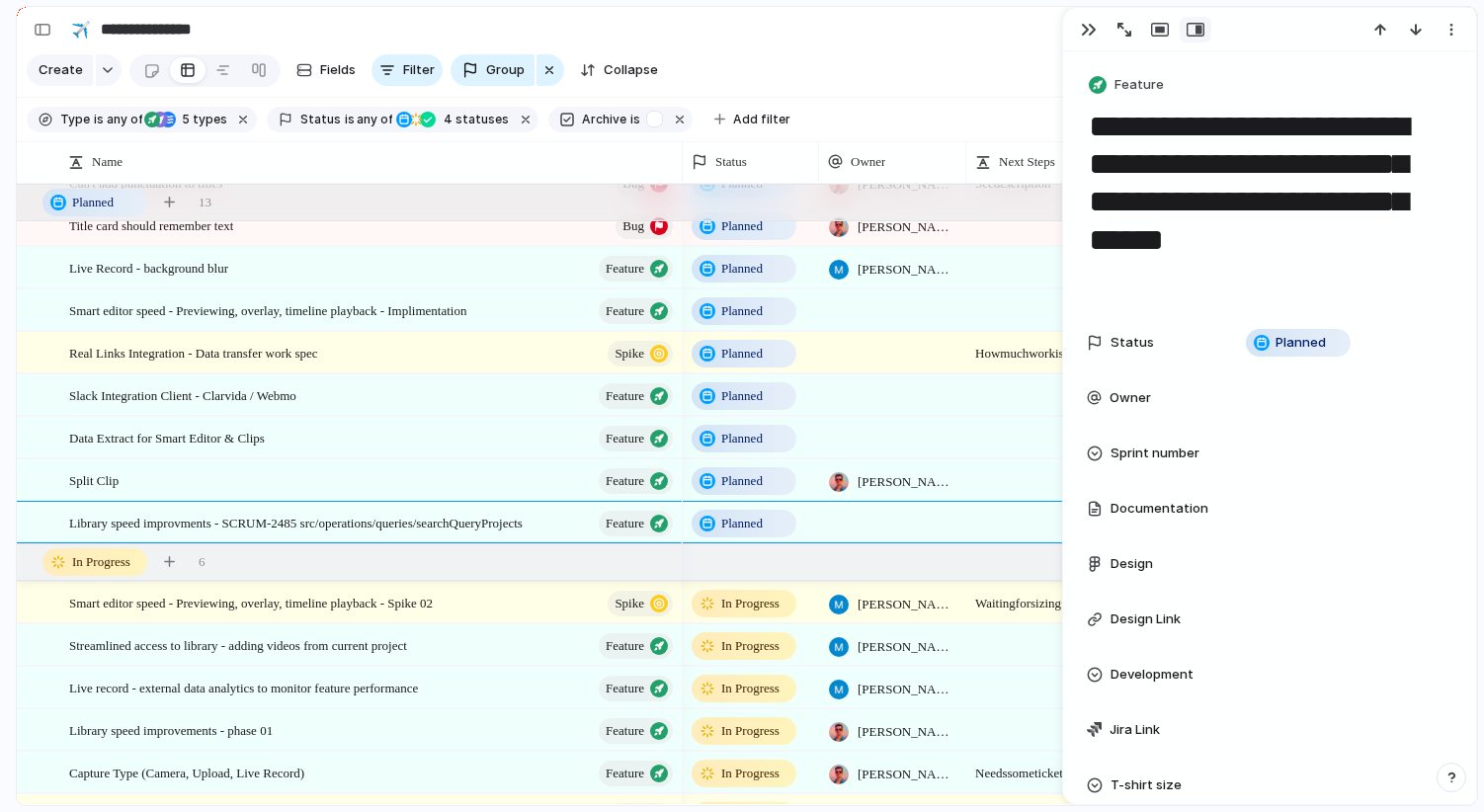 click on "**********" at bounding box center [1270, 203] 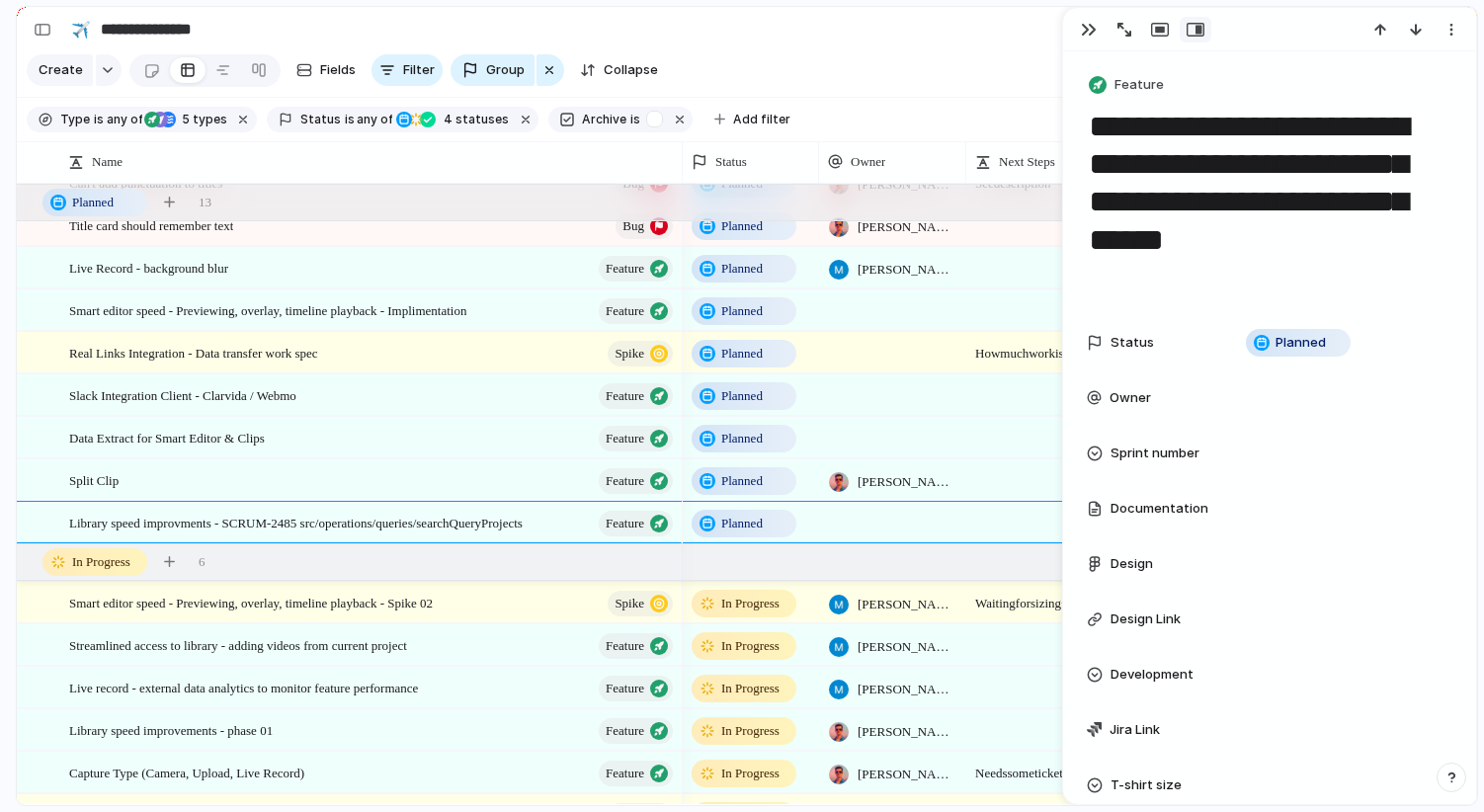 drag, startPoint x: 1284, startPoint y: 284, endPoint x: 1111, endPoint y: 138, distance: 226.3736 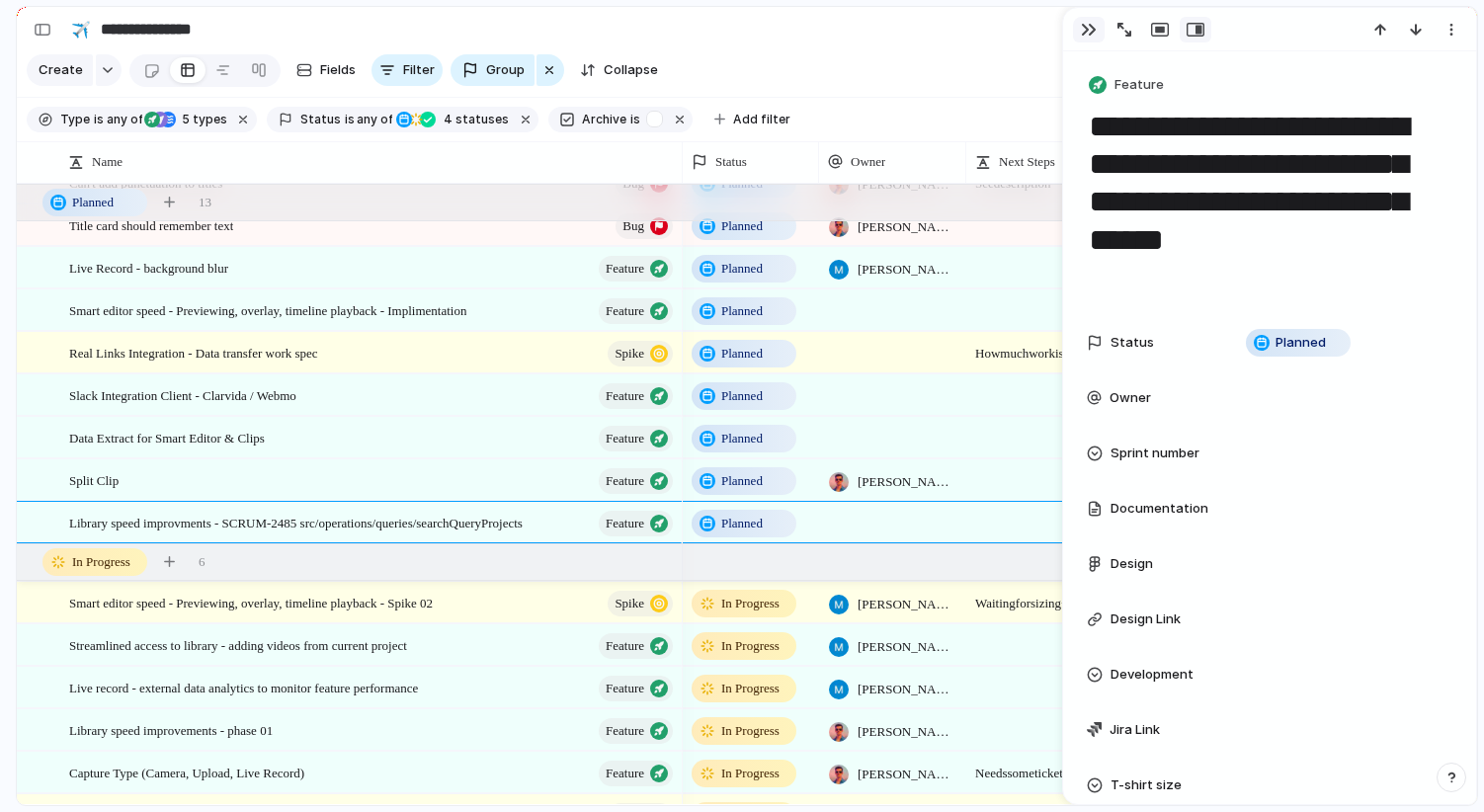 click at bounding box center [1089, 30] 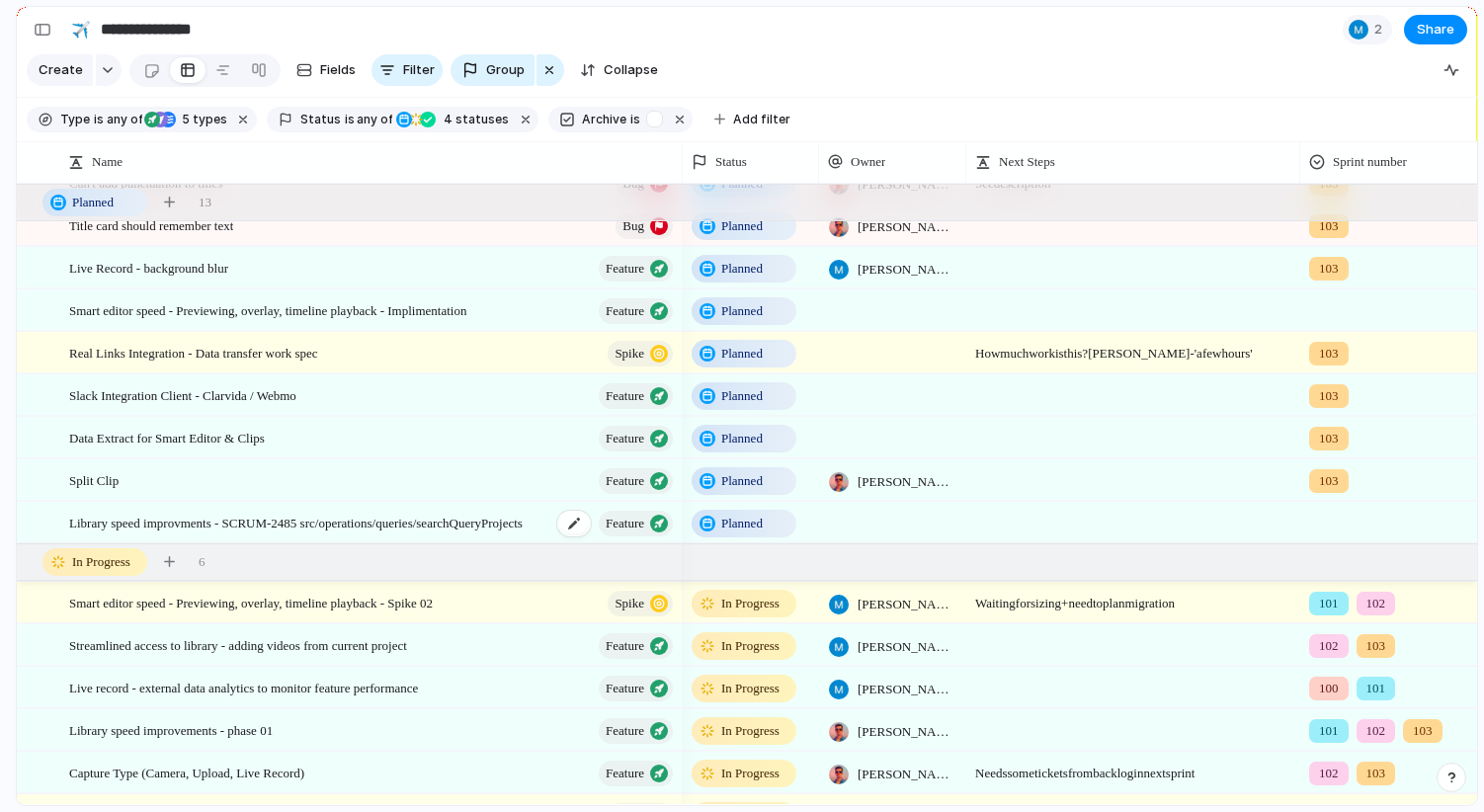 click on "Library speed improvments - SCRUM-2485 src/operations/queries/searchQueryProjects Feature" at bounding box center [372, 523] 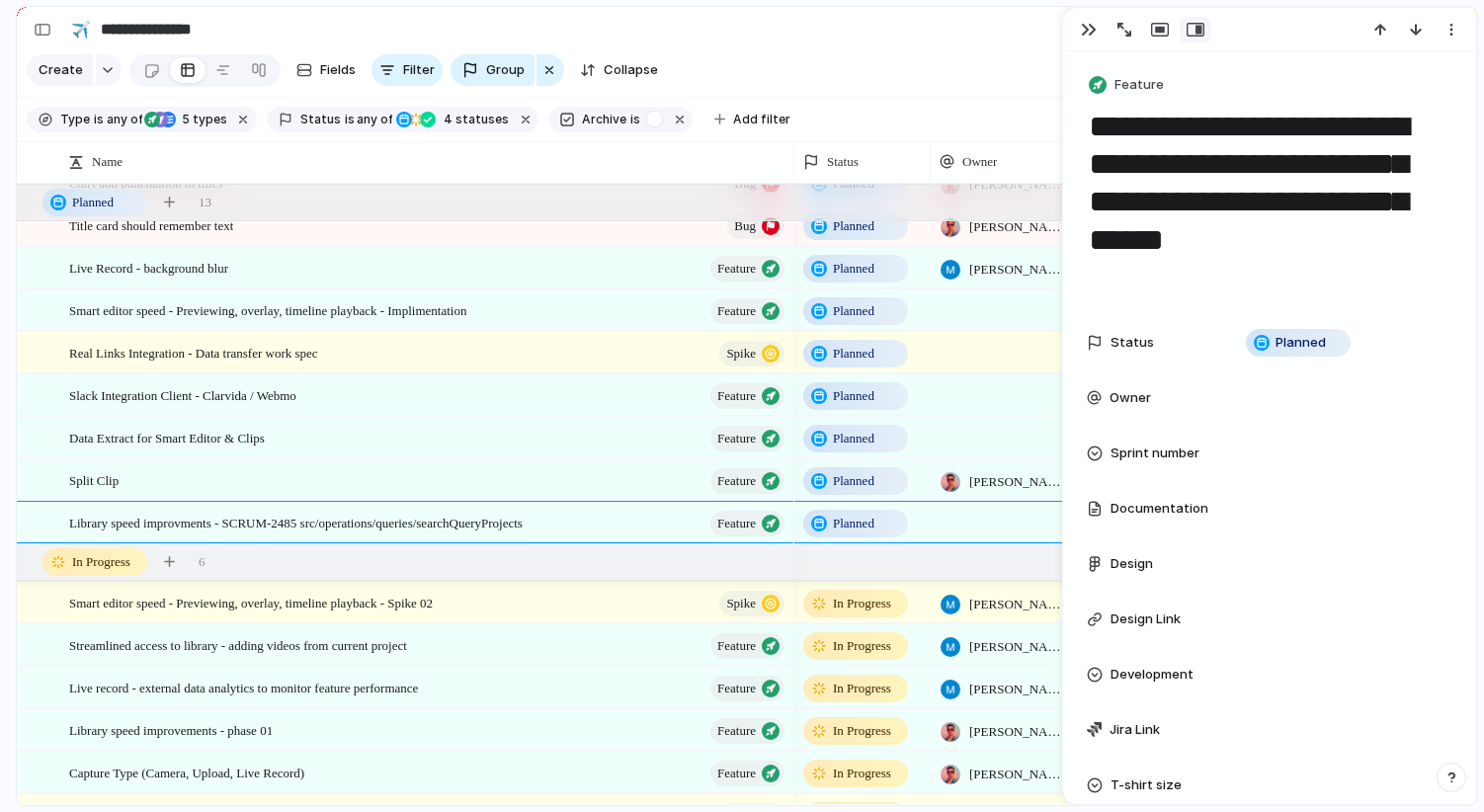 drag, startPoint x: 1279, startPoint y: 165, endPoint x: 1369, endPoint y: 266, distance: 135.28119 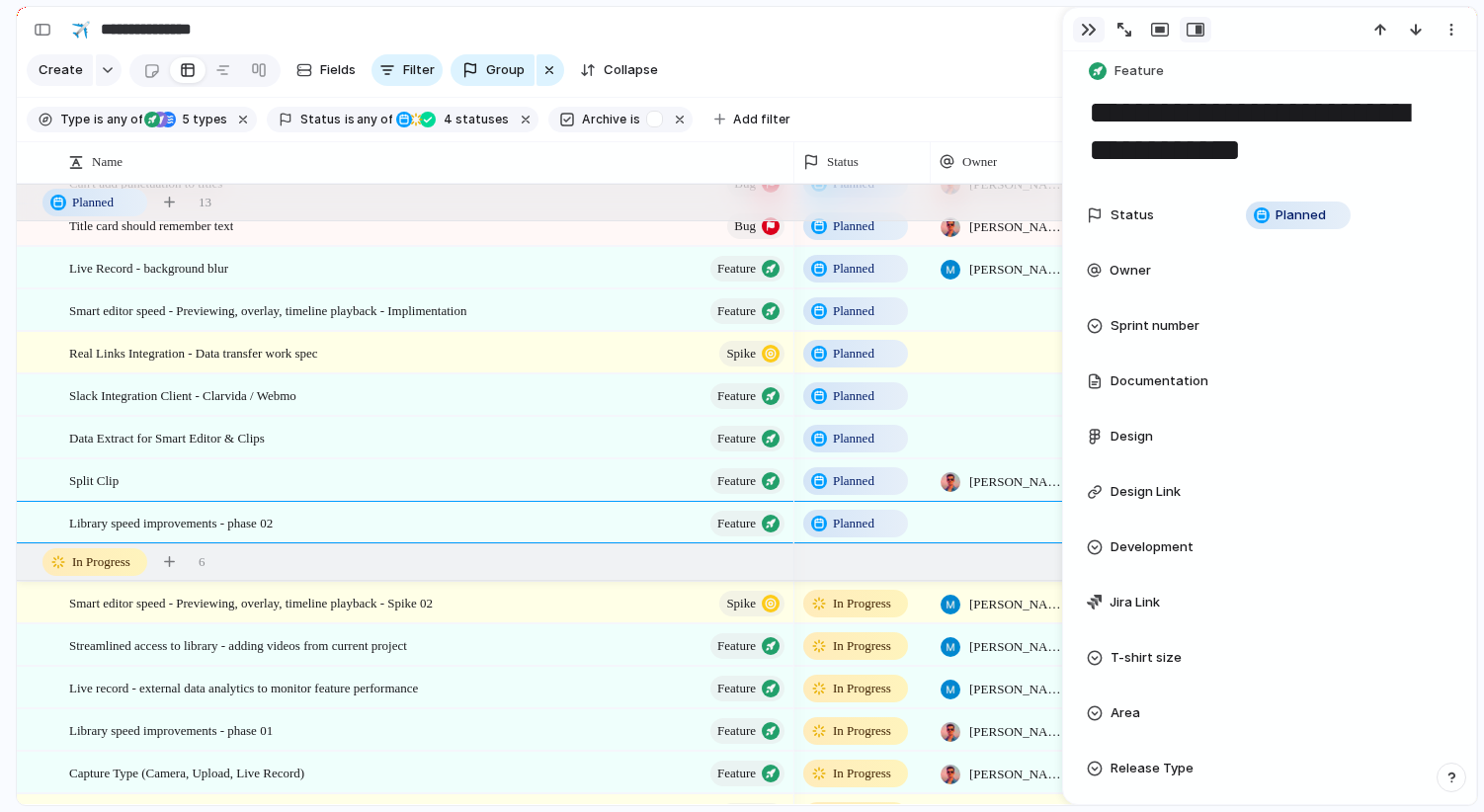 type on "**********" 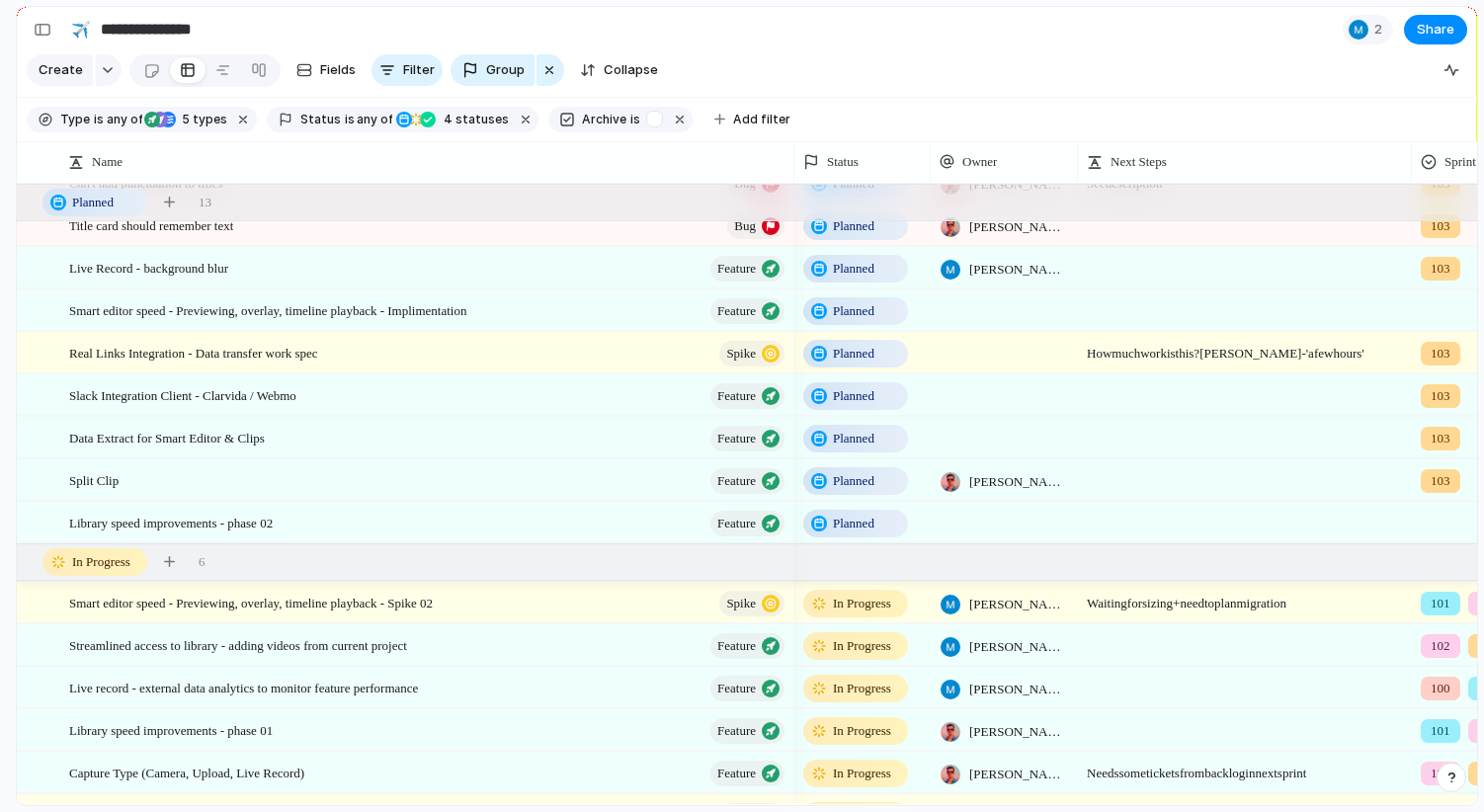 click at bounding box center (1245, 522) 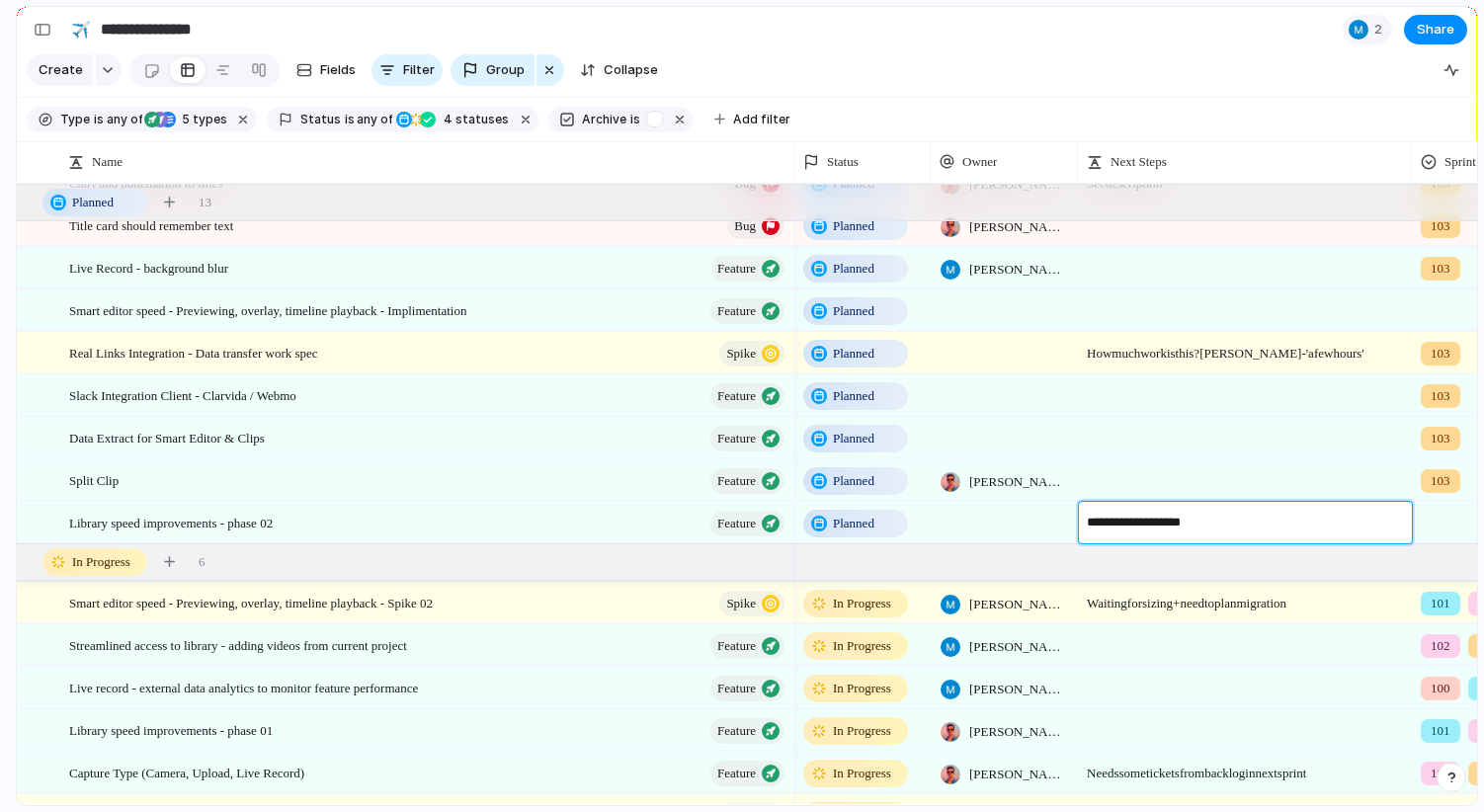 type on "**********" 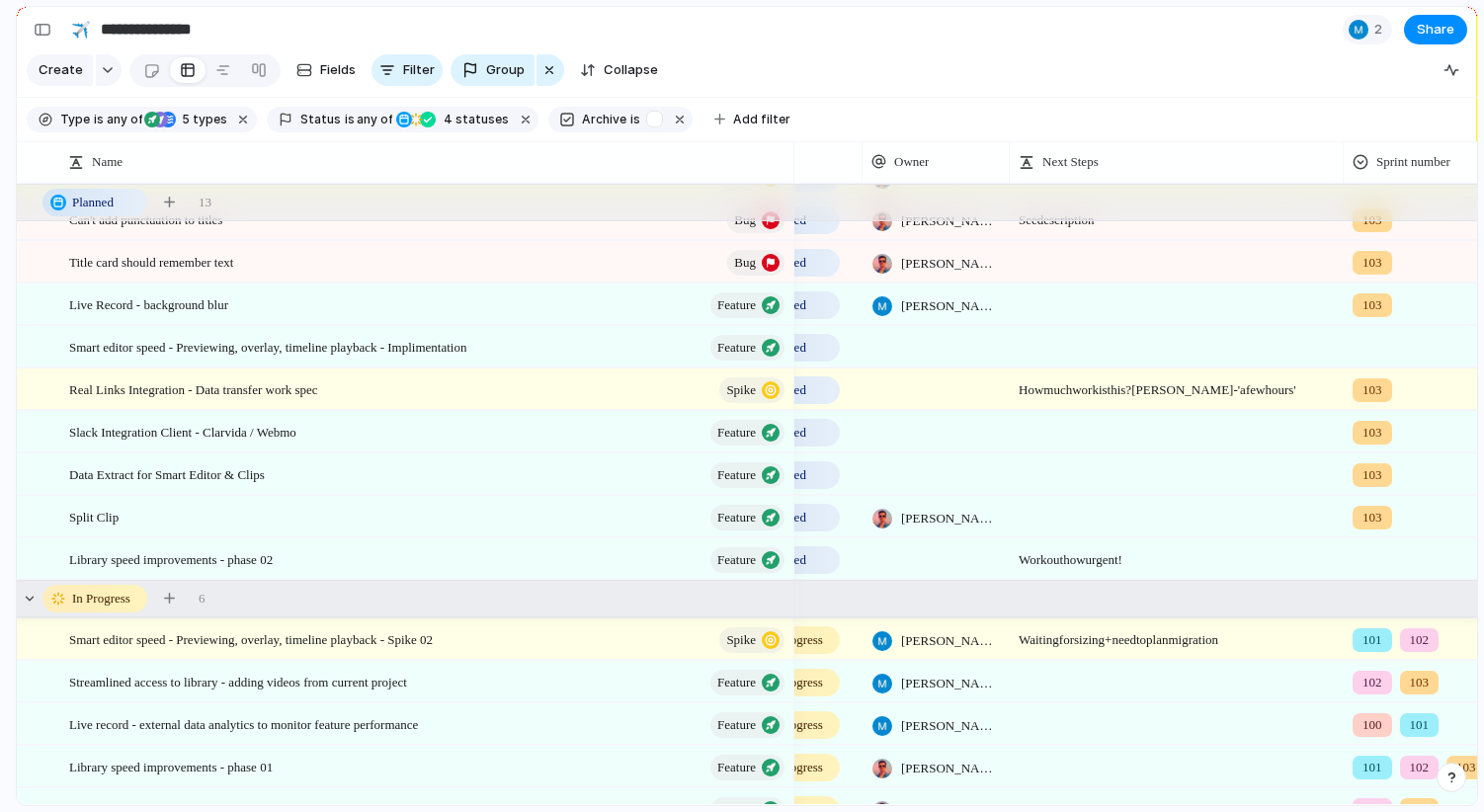 click at bounding box center (1433, 555) 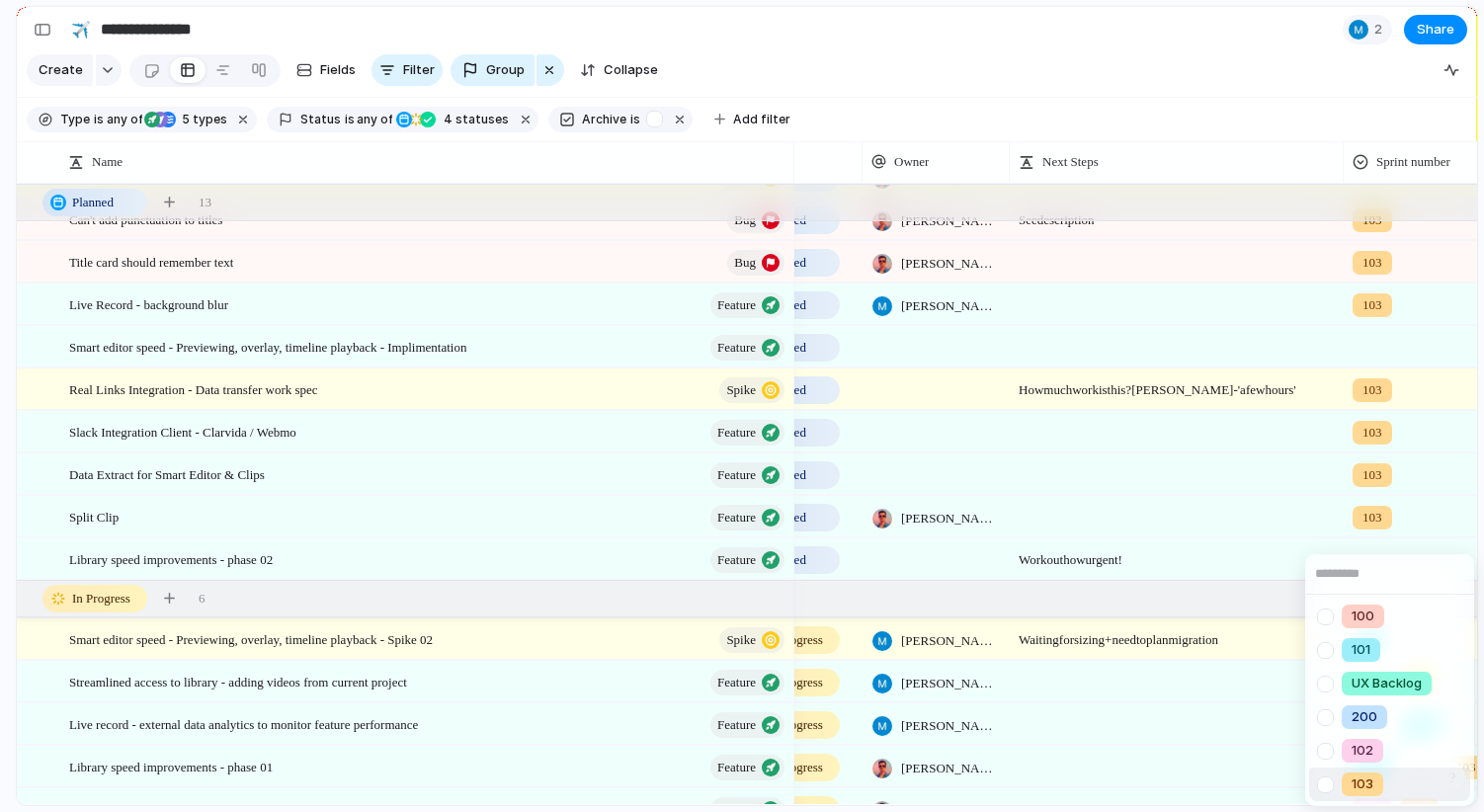 click on "103" at bounding box center [1362, 784] 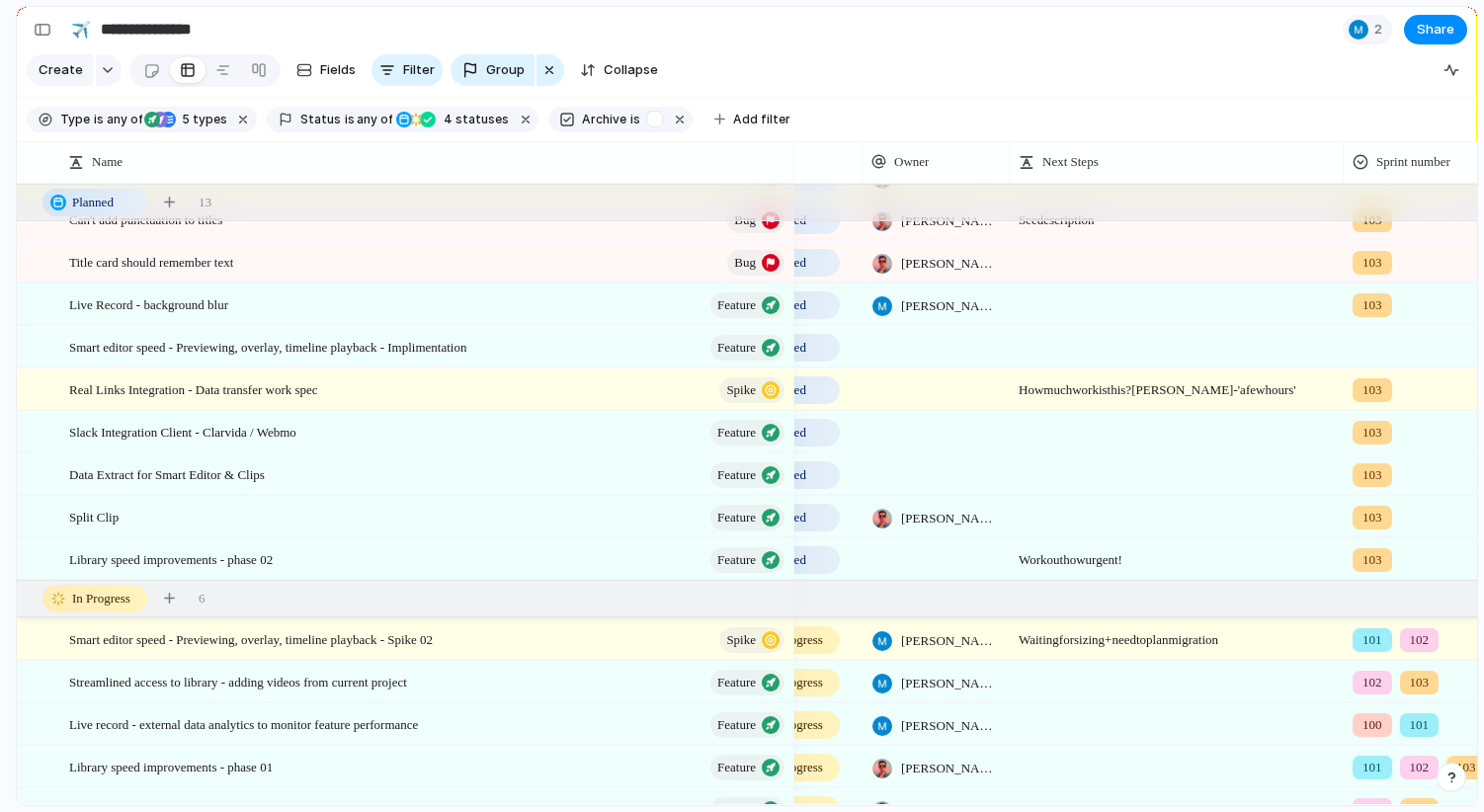 scroll, scrollTop: 0, scrollLeft: 55, axis: horizontal 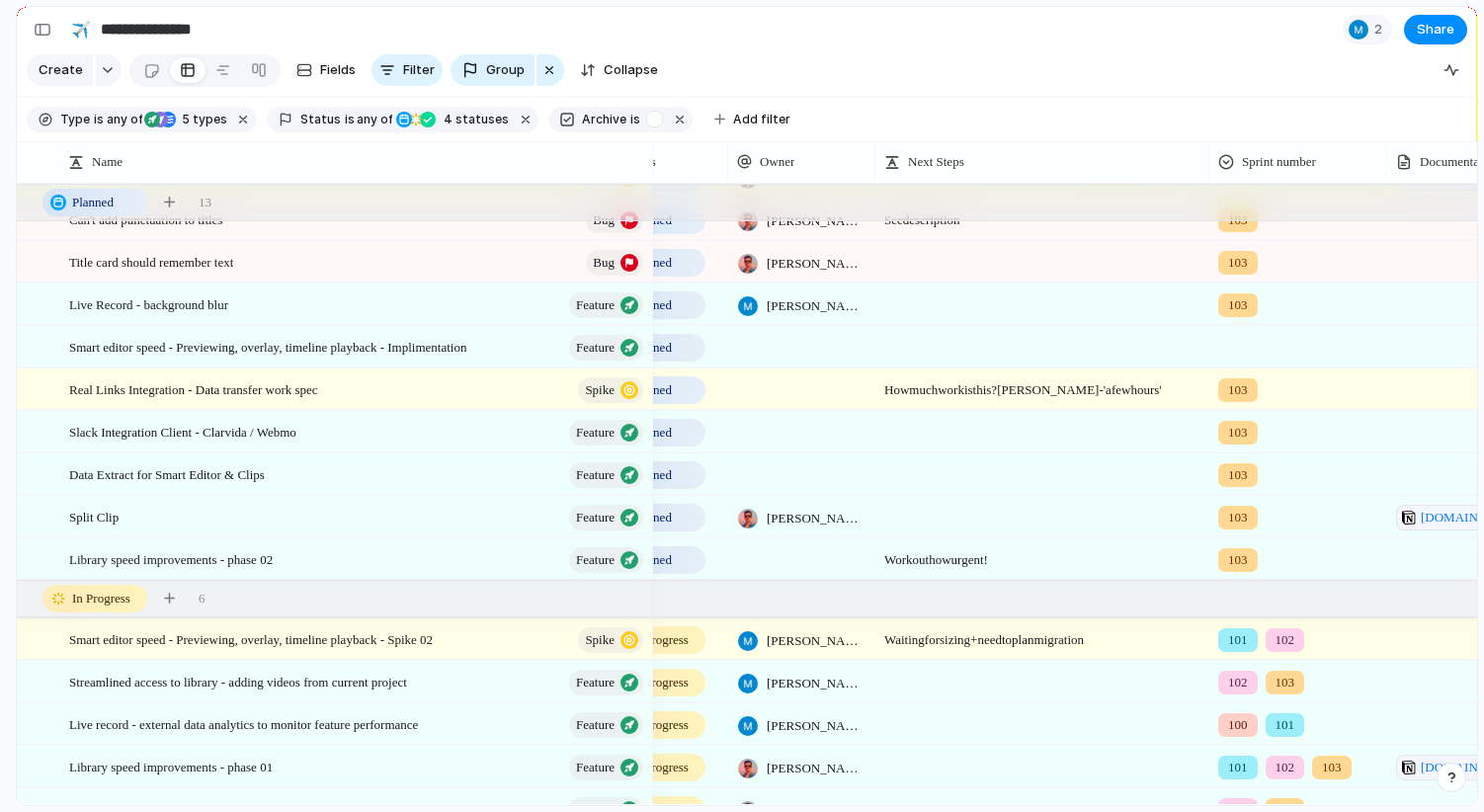drag, startPoint x: 791, startPoint y: 166, endPoint x: 649, endPoint y: 175, distance: 142.28493 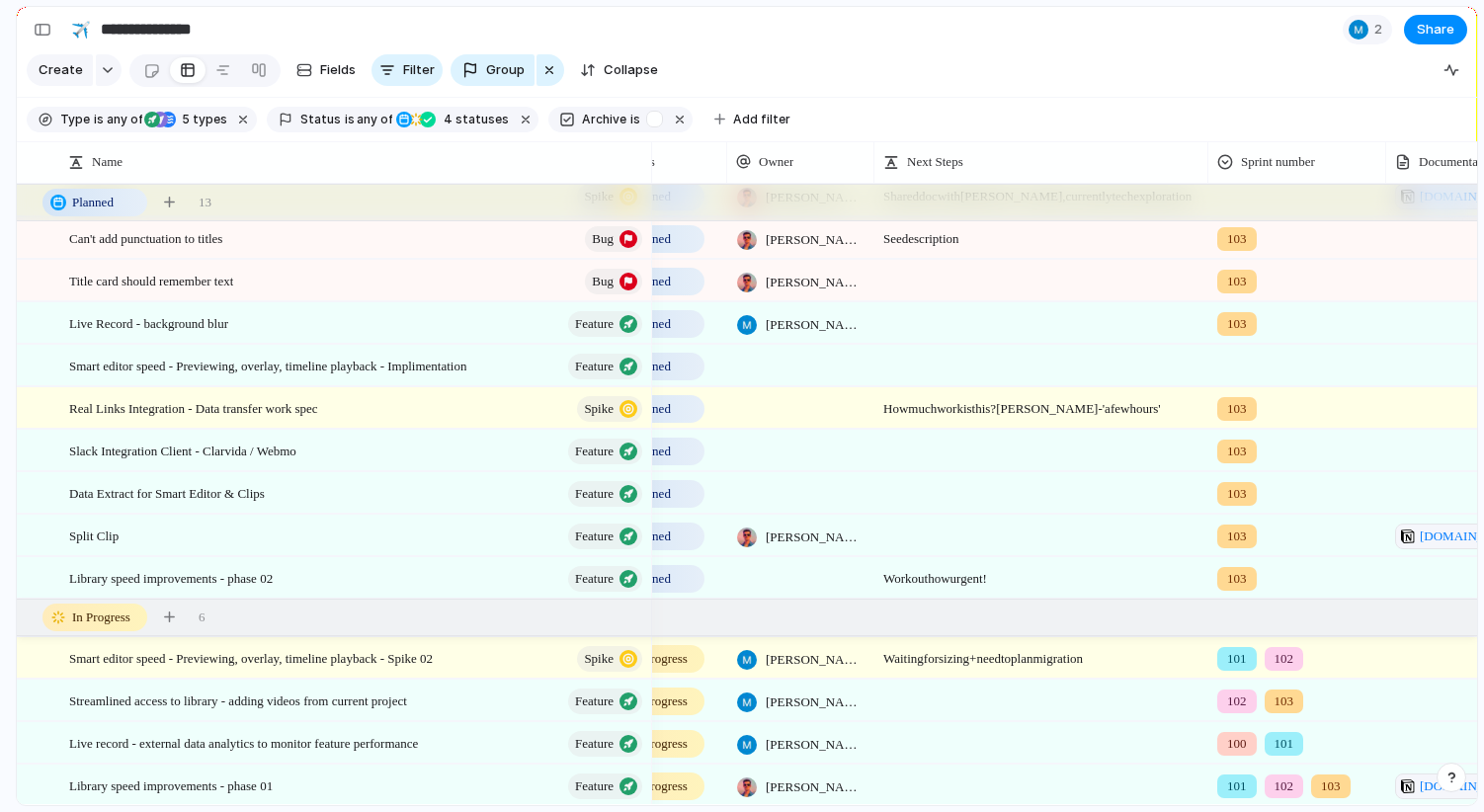 scroll, scrollTop: 0, scrollLeft: 0, axis: both 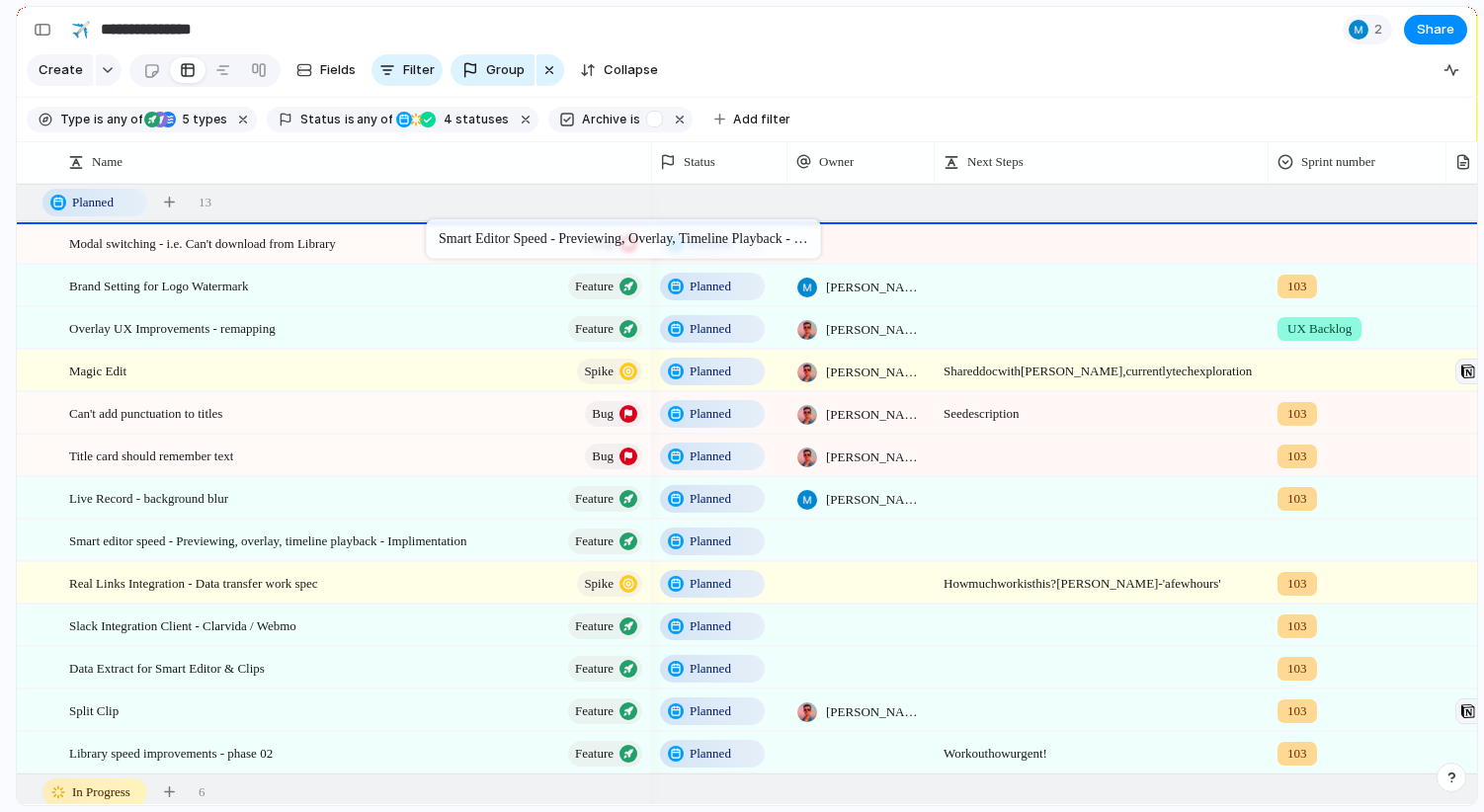 drag, startPoint x: 464, startPoint y: 545, endPoint x: 436, endPoint y: 223, distance: 323.2151 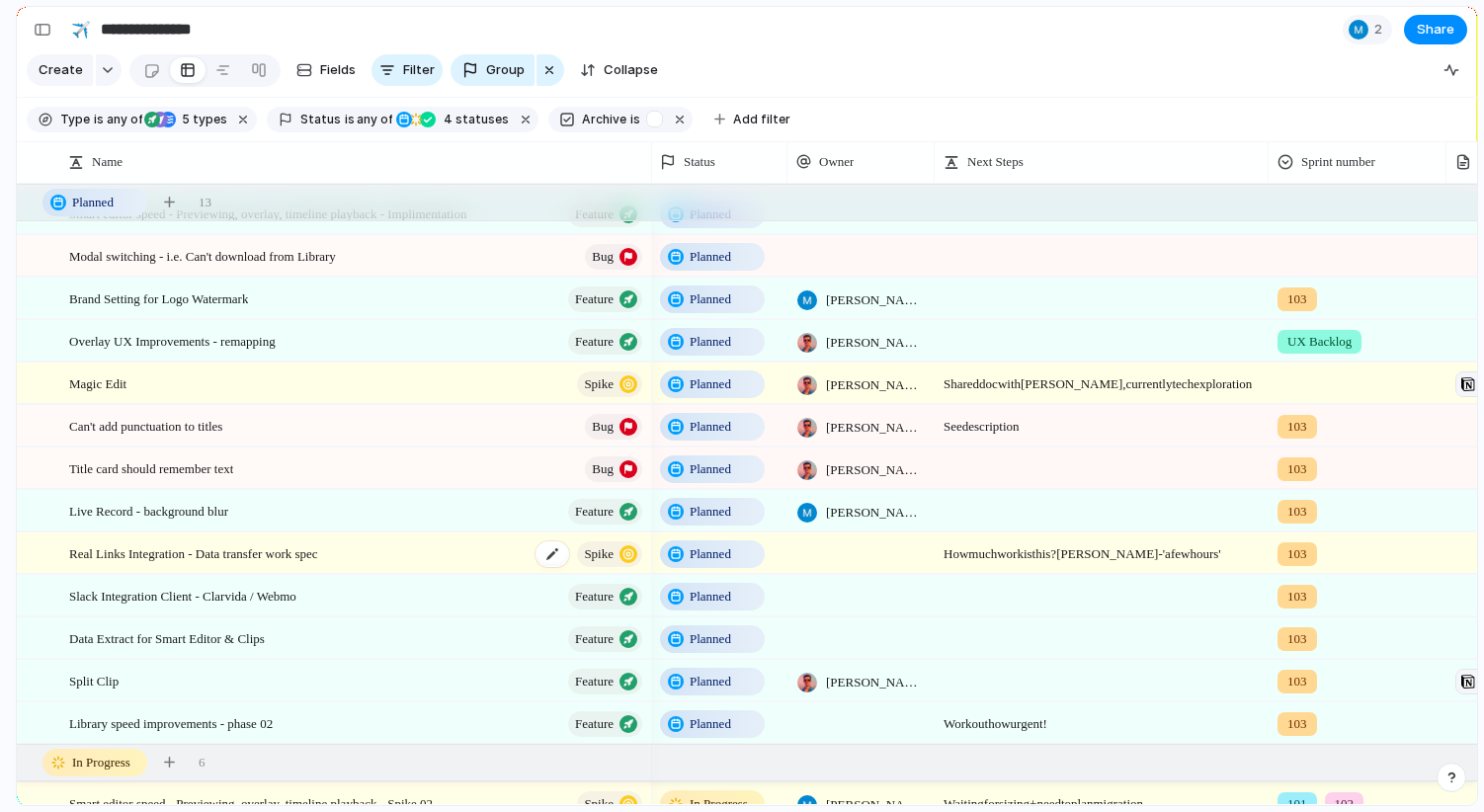 scroll, scrollTop: 74, scrollLeft: 0, axis: vertical 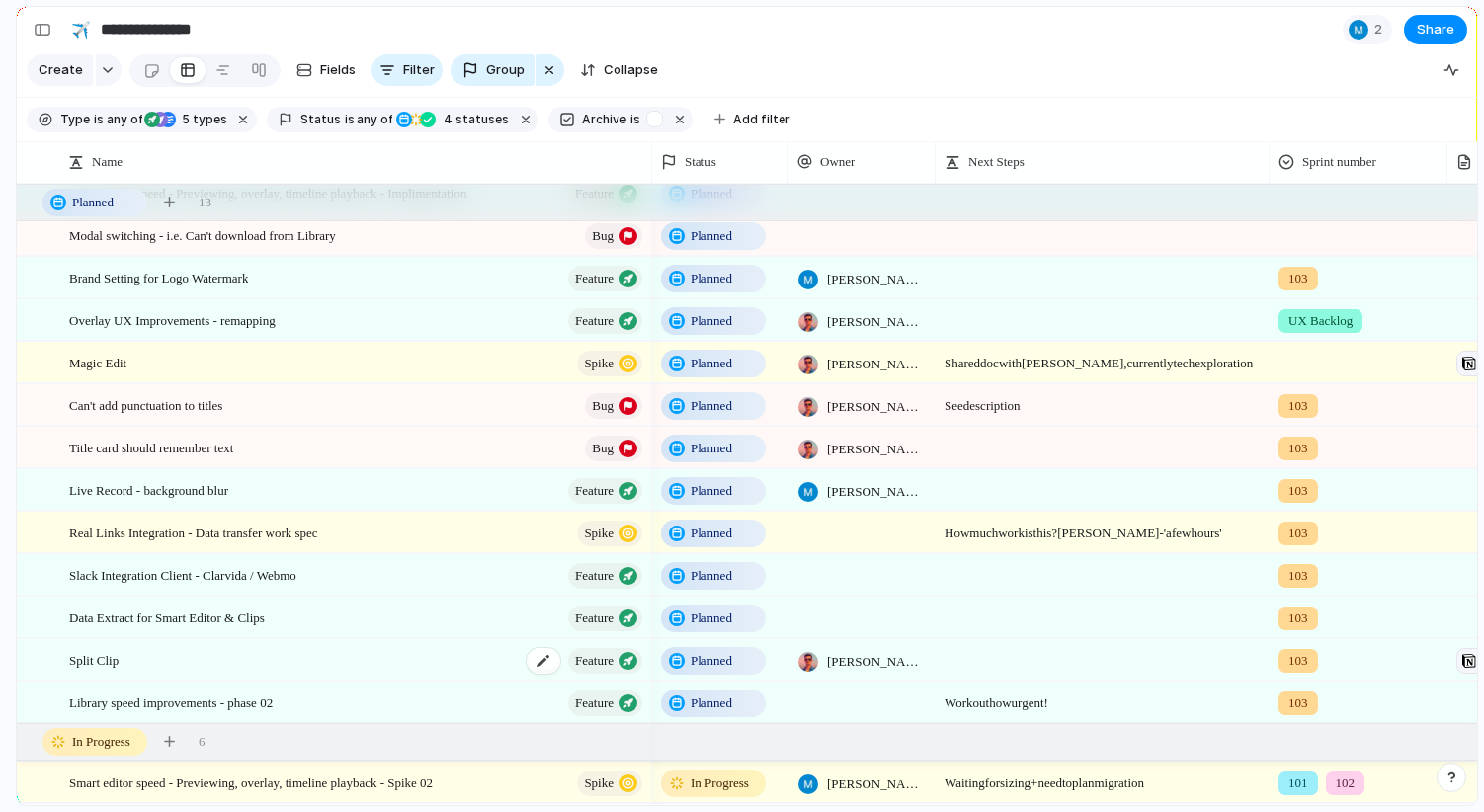 click on "Split Clip Feature" at bounding box center (357, 660) 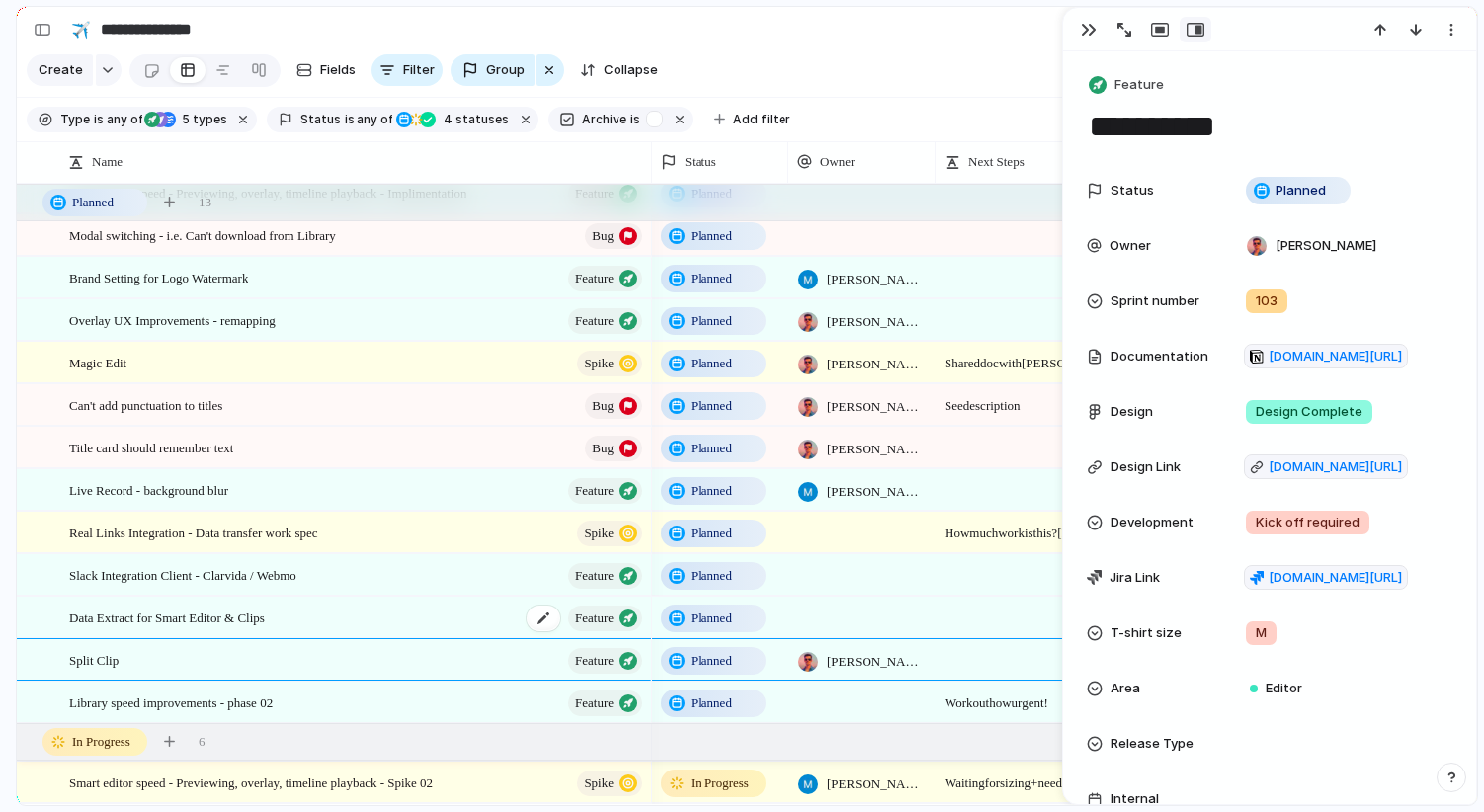 click on "Data Extract for Smart Editor & Clips" at bounding box center [167, 616] 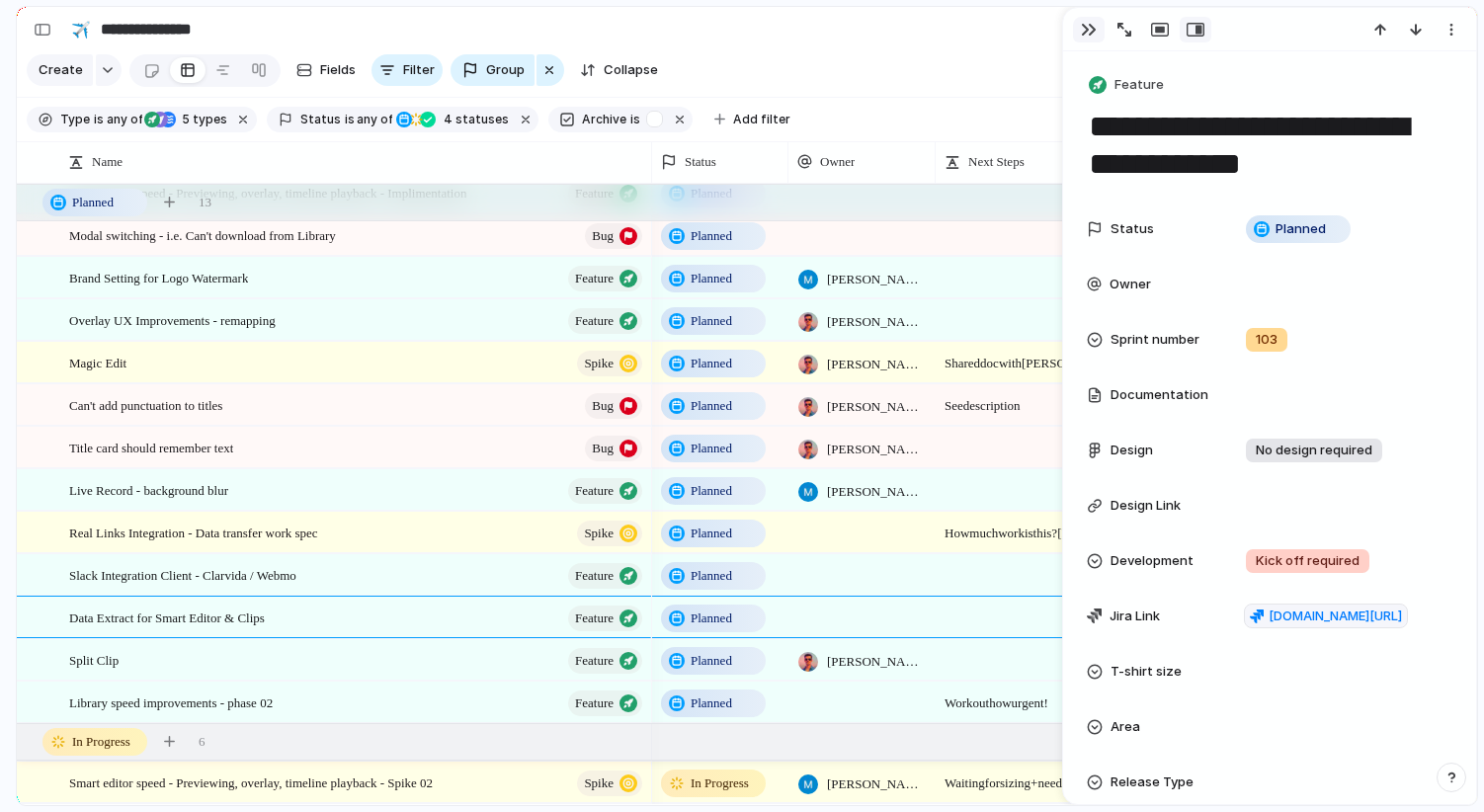 click at bounding box center [1089, 30] 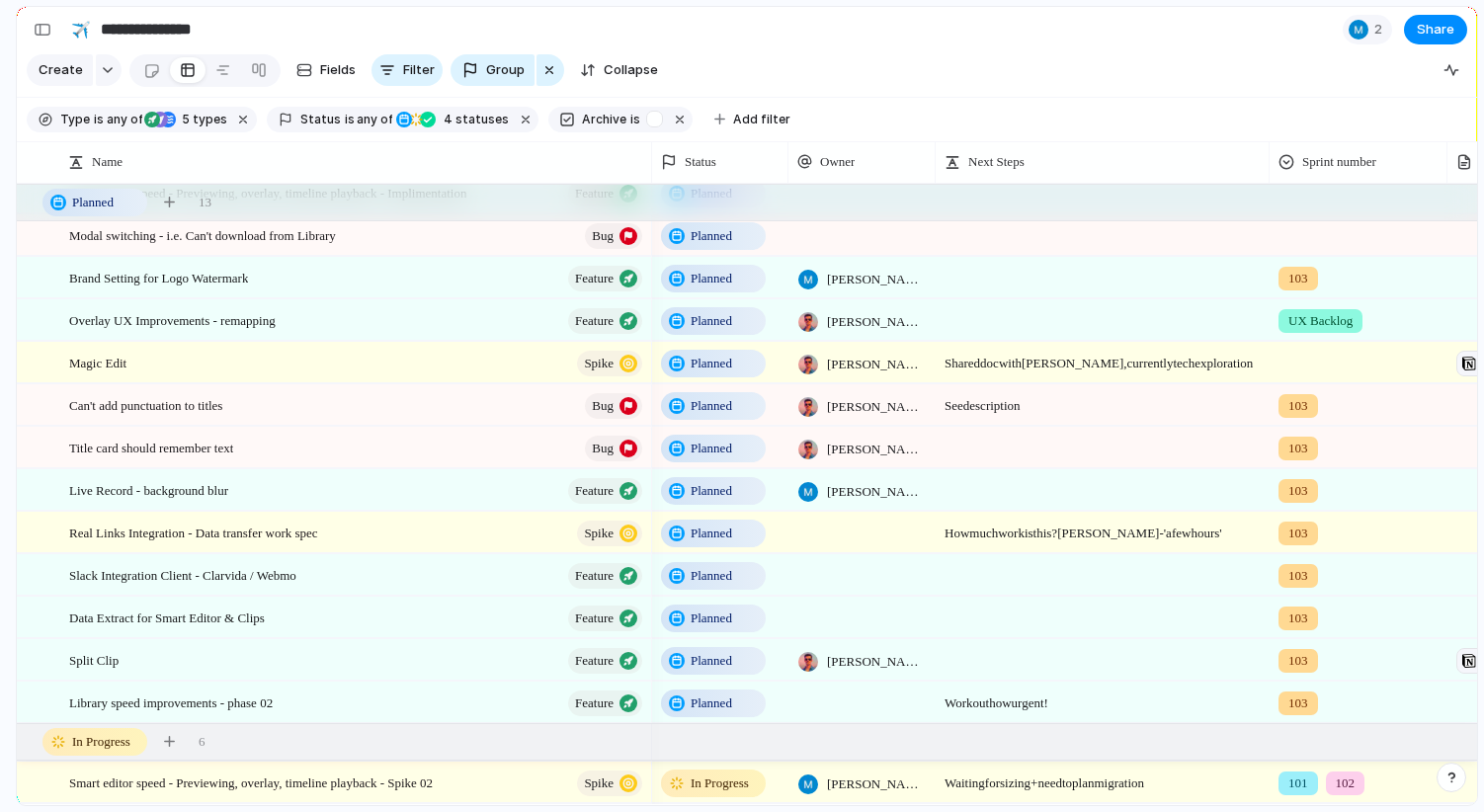 click at bounding box center (1103, 565) 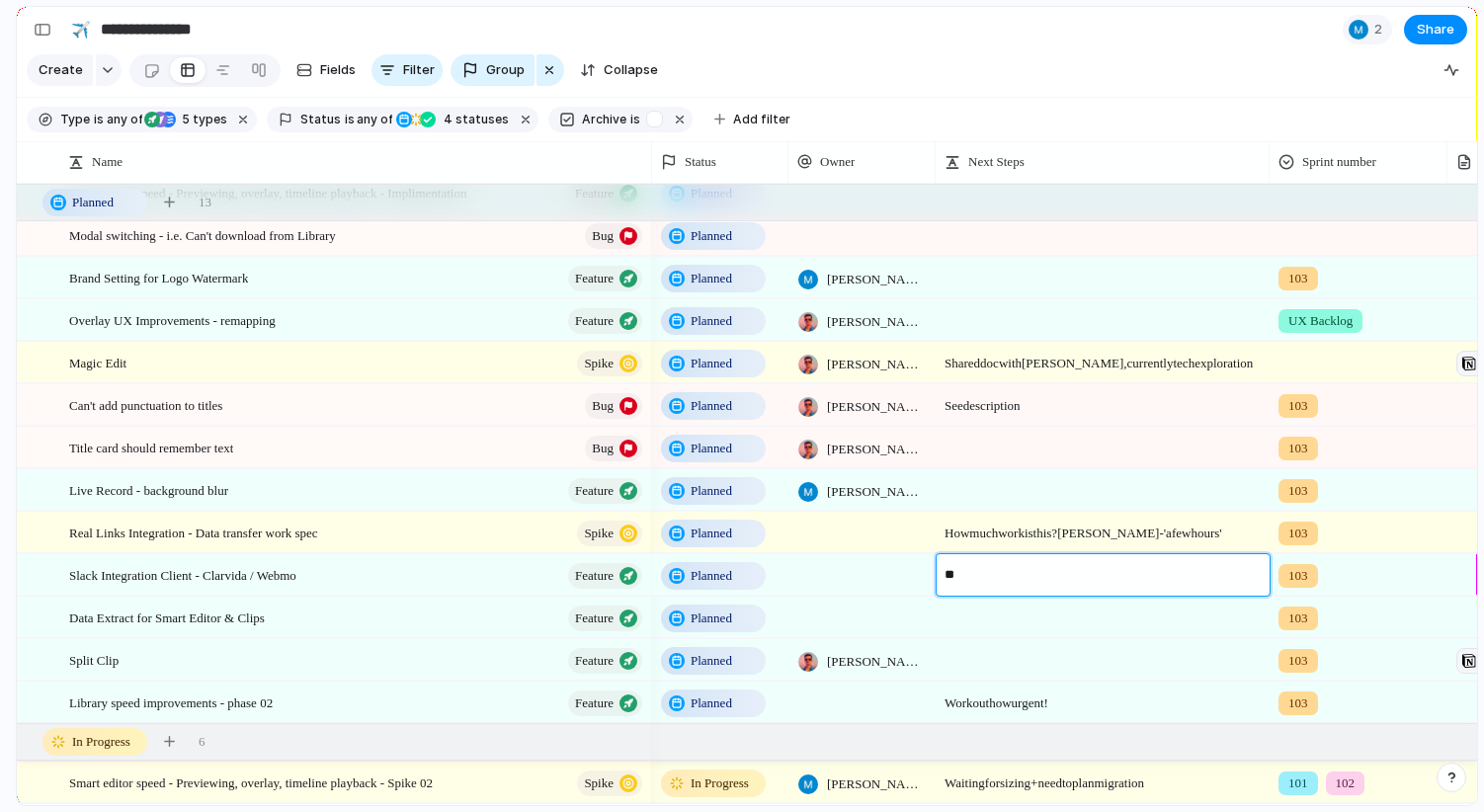 type on "*" 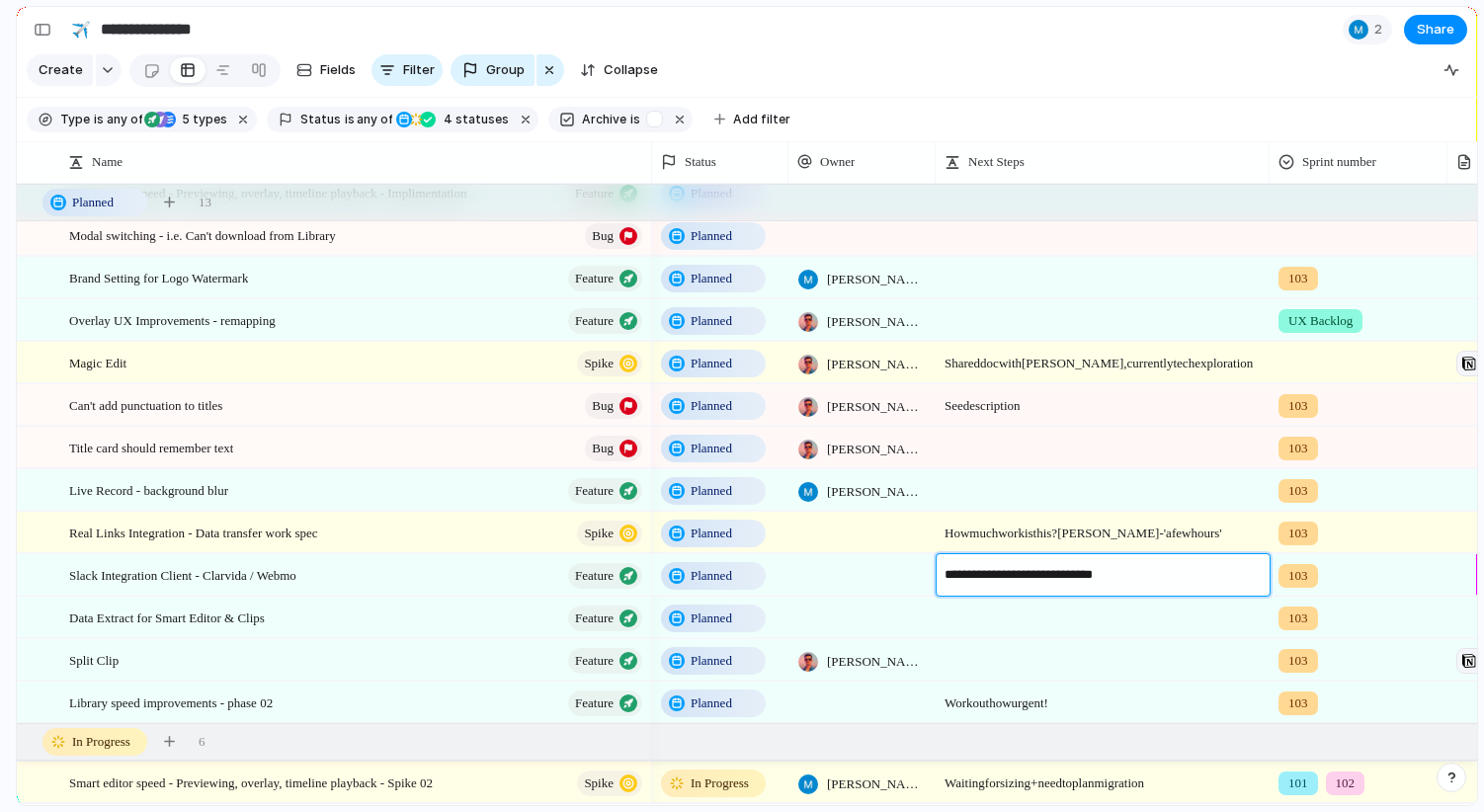 type on "**********" 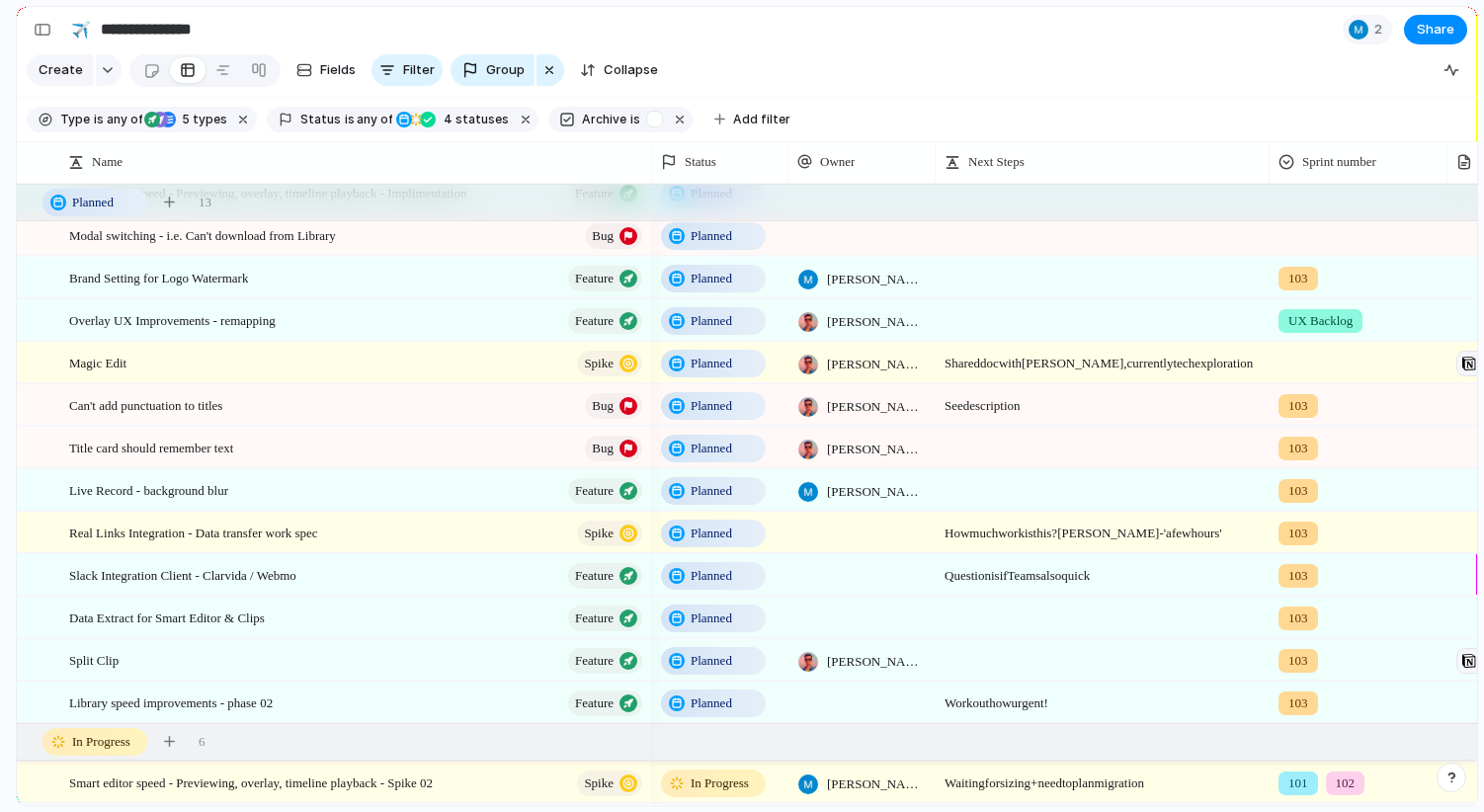 scroll, scrollTop: 65, scrollLeft: 0, axis: vertical 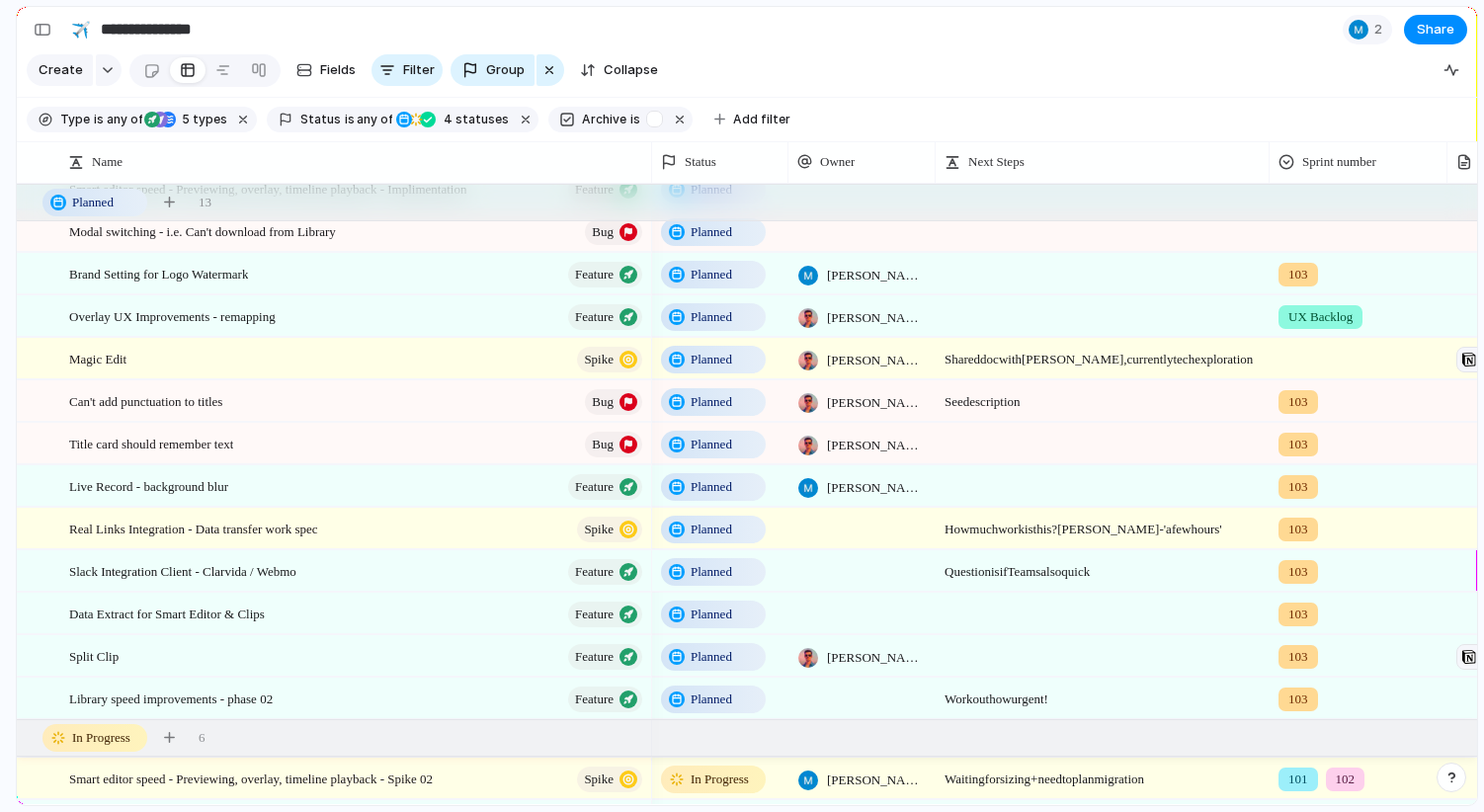 click at bounding box center [1103, 443] 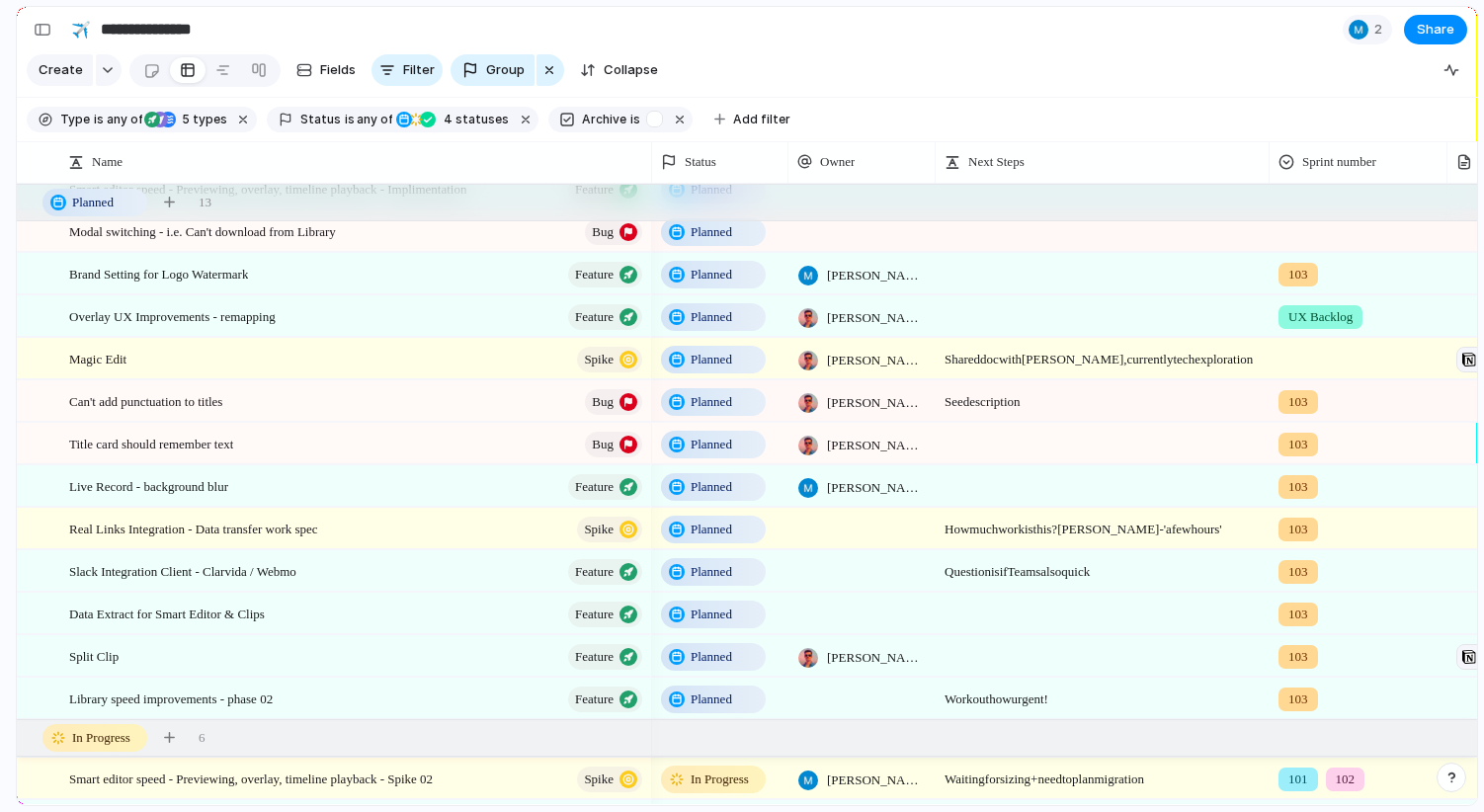click at bounding box center [1103, 443] 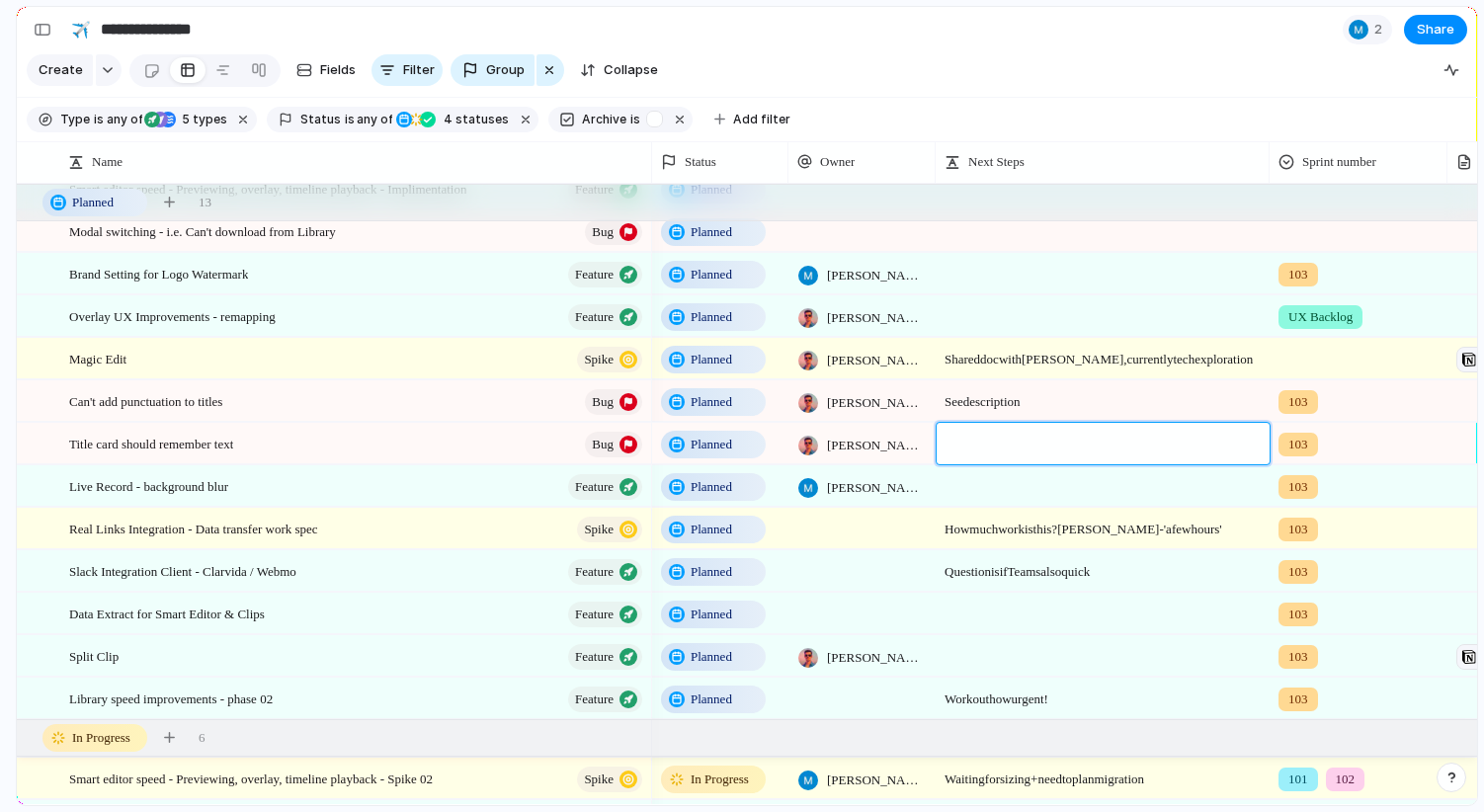 click at bounding box center (1100, 443) 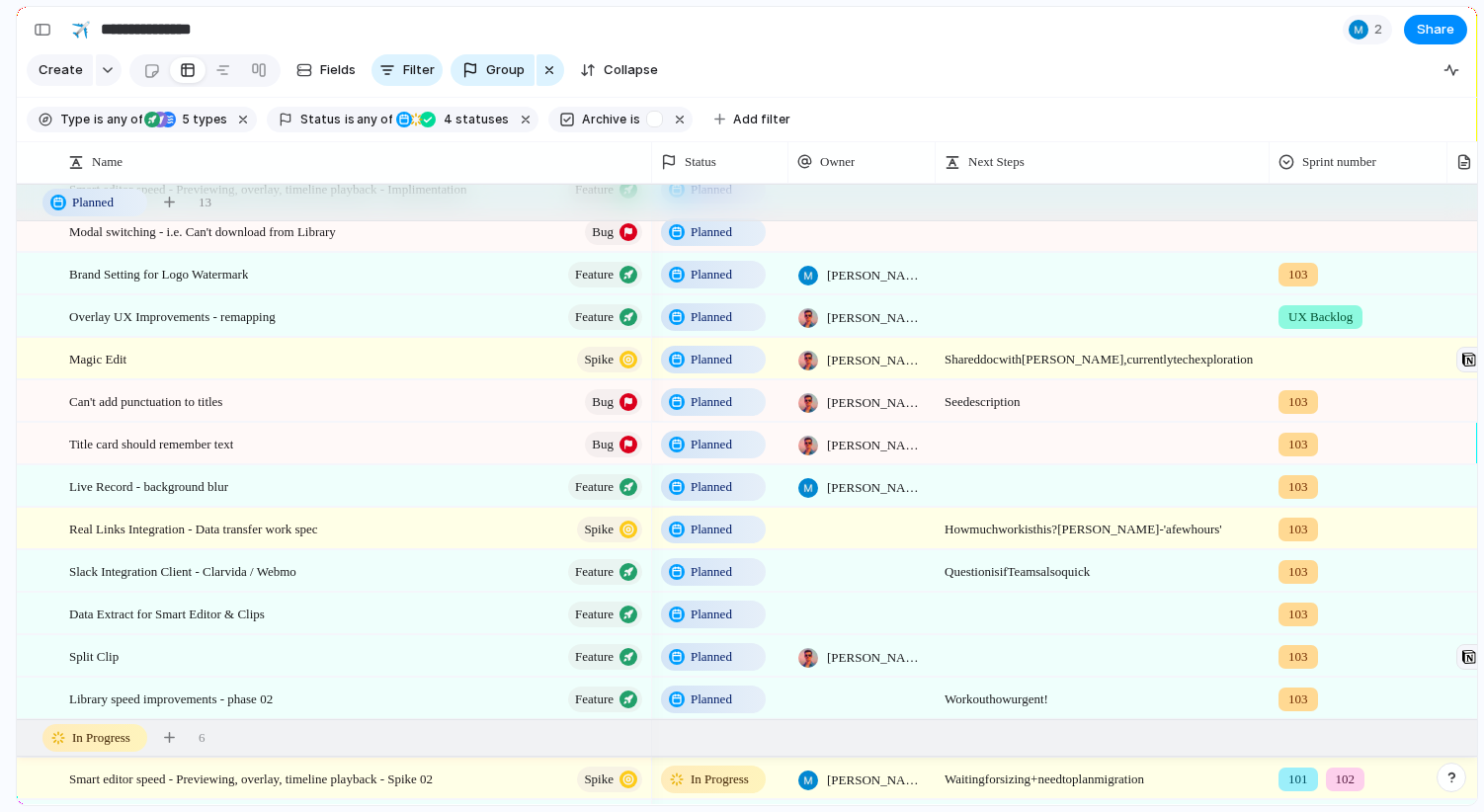 scroll, scrollTop: 81, scrollLeft: 0, axis: vertical 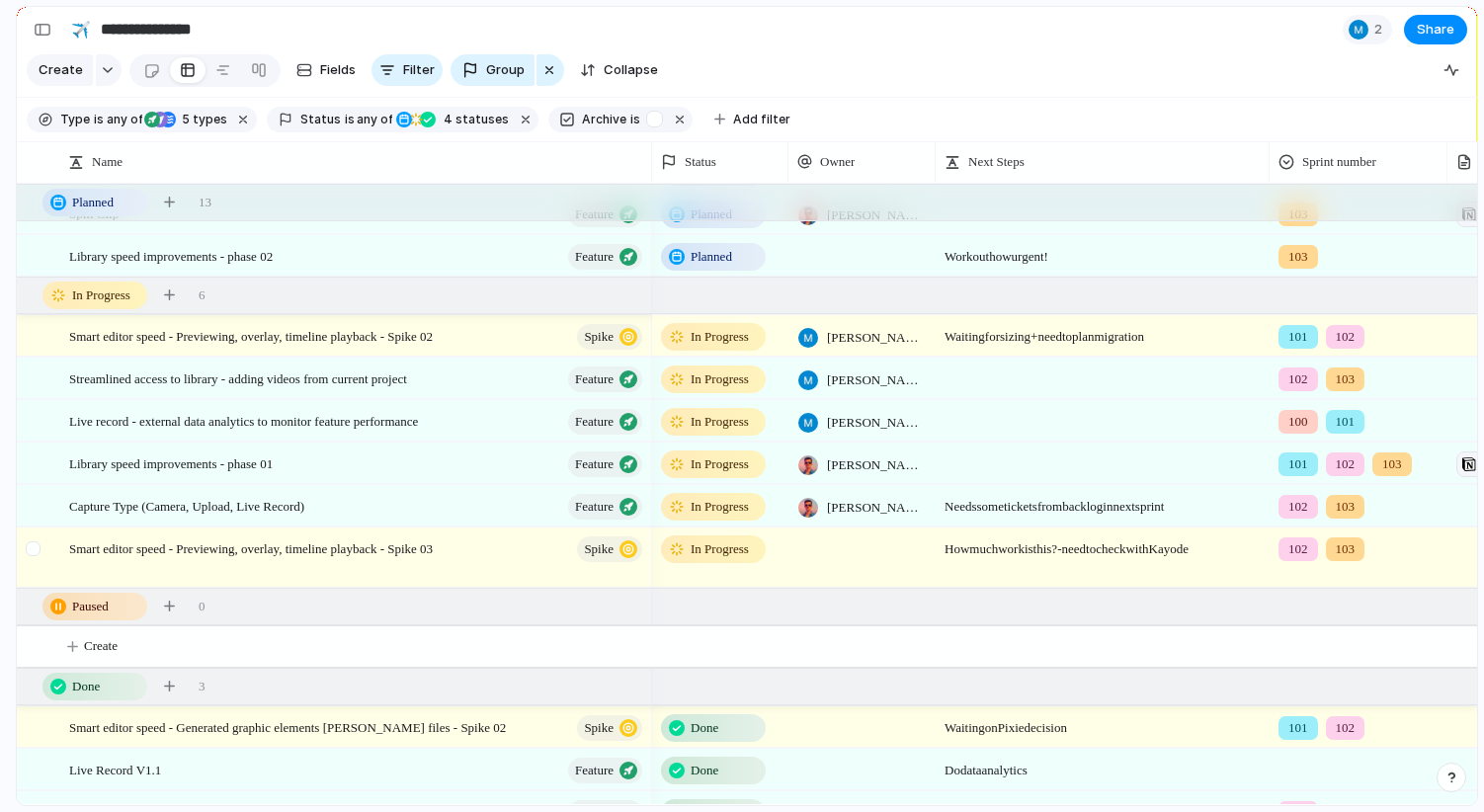 drag, startPoint x: 33, startPoint y: 327, endPoint x: 40, endPoint y: 530, distance: 203.1207 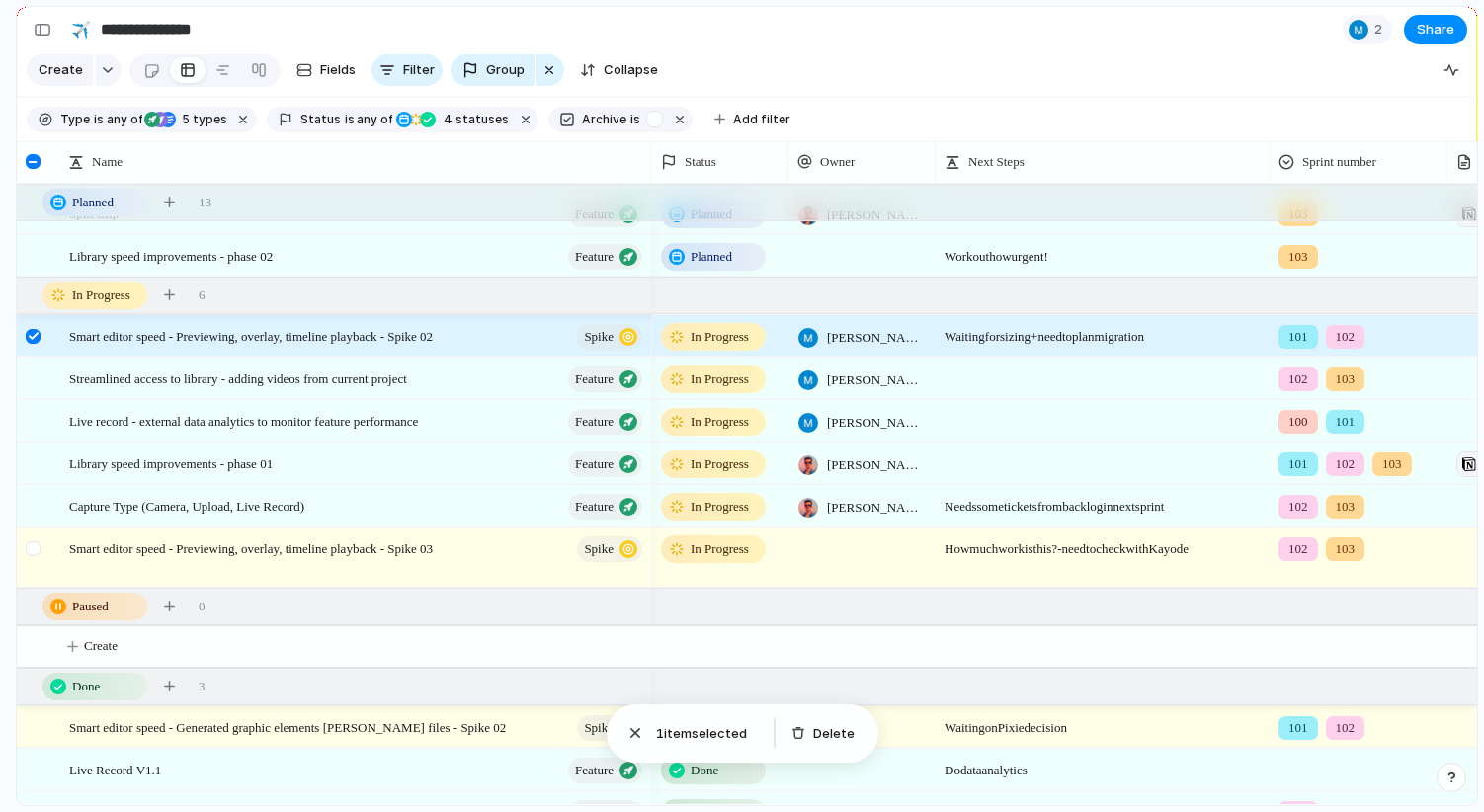click at bounding box center (33, 548) 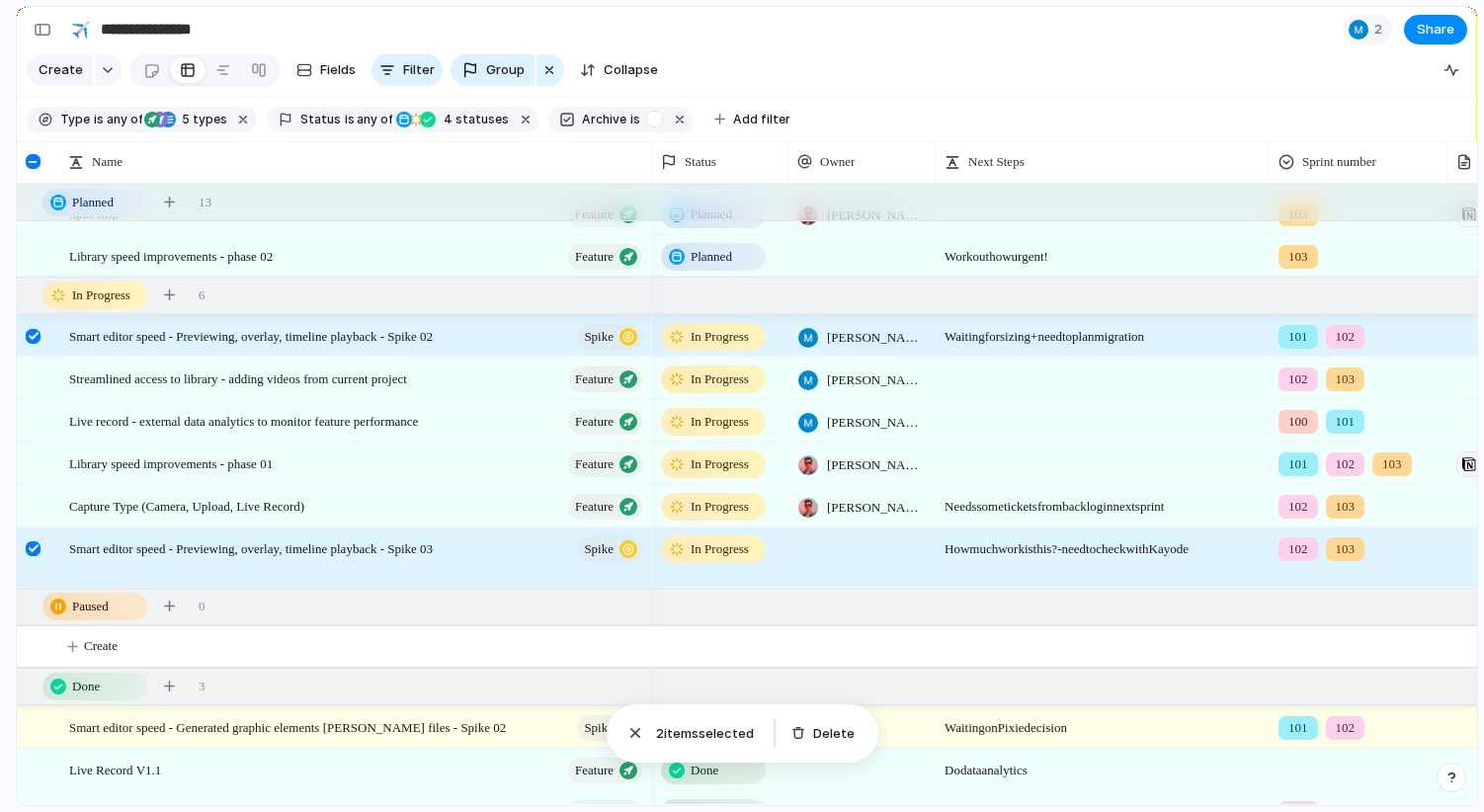 click at bounding box center [33, 548] 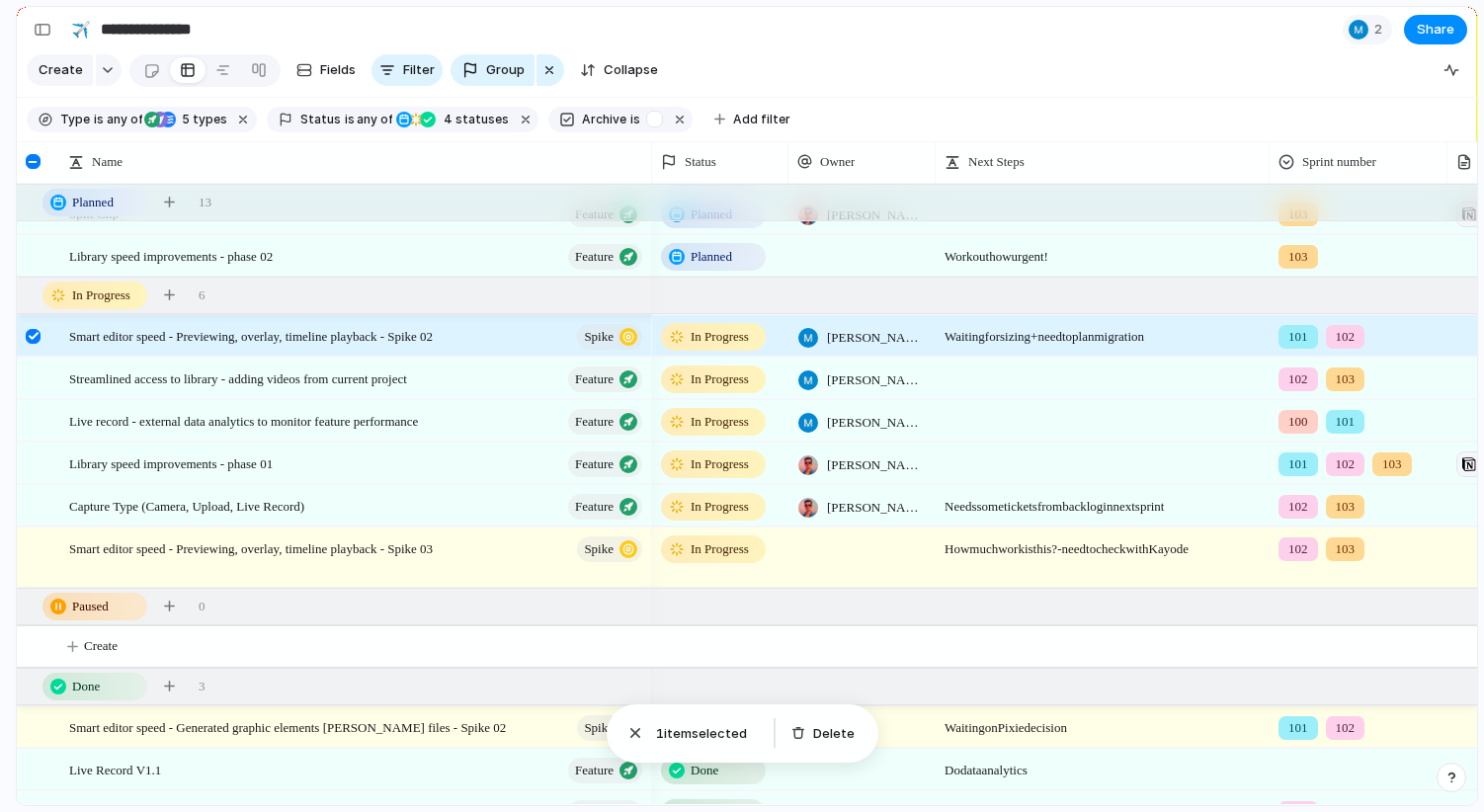 click at bounding box center (33, 336) 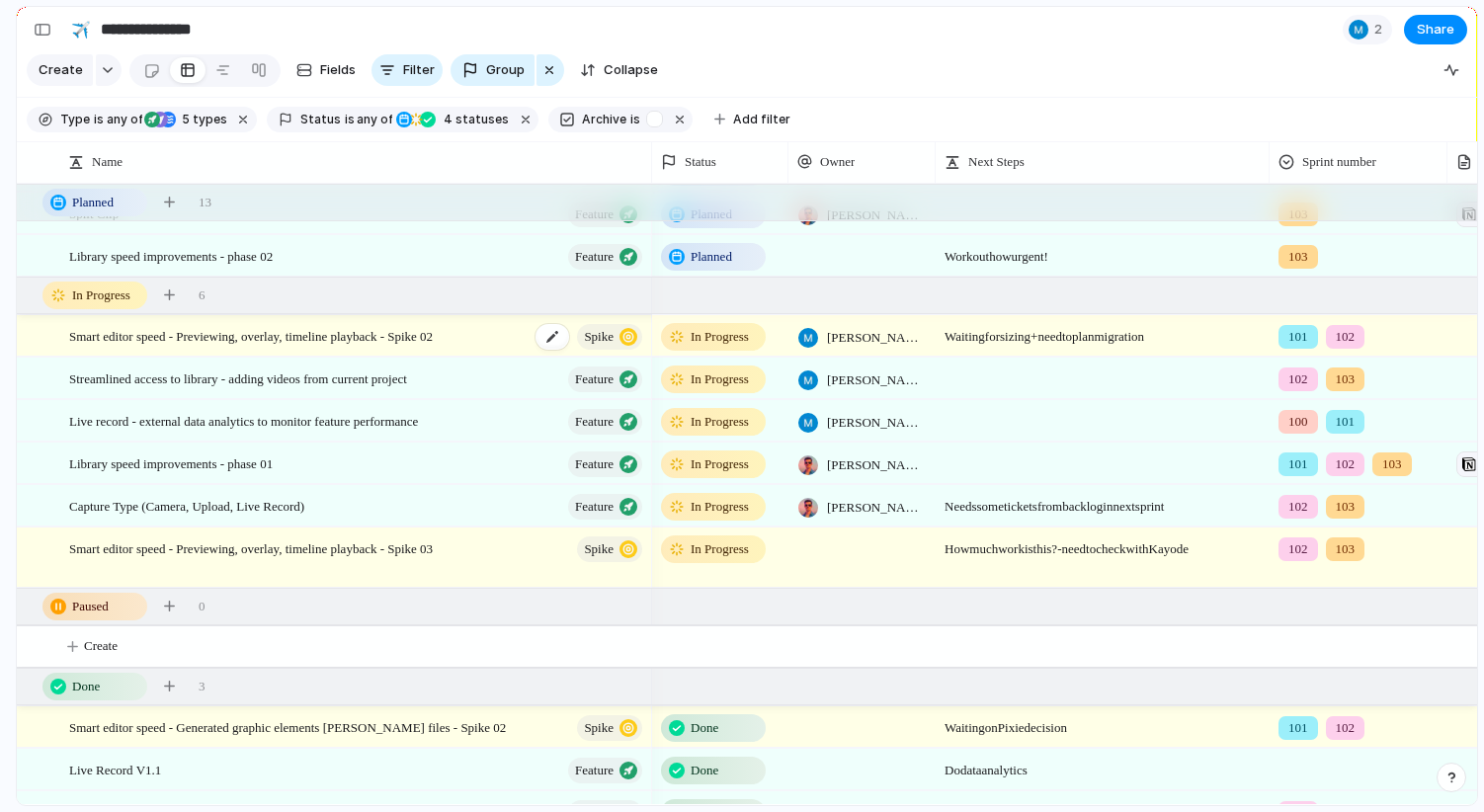 click on "Smart editor speed - Previewing, overlay, timeline playback - Spike 02" at bounding box center (251, 335) 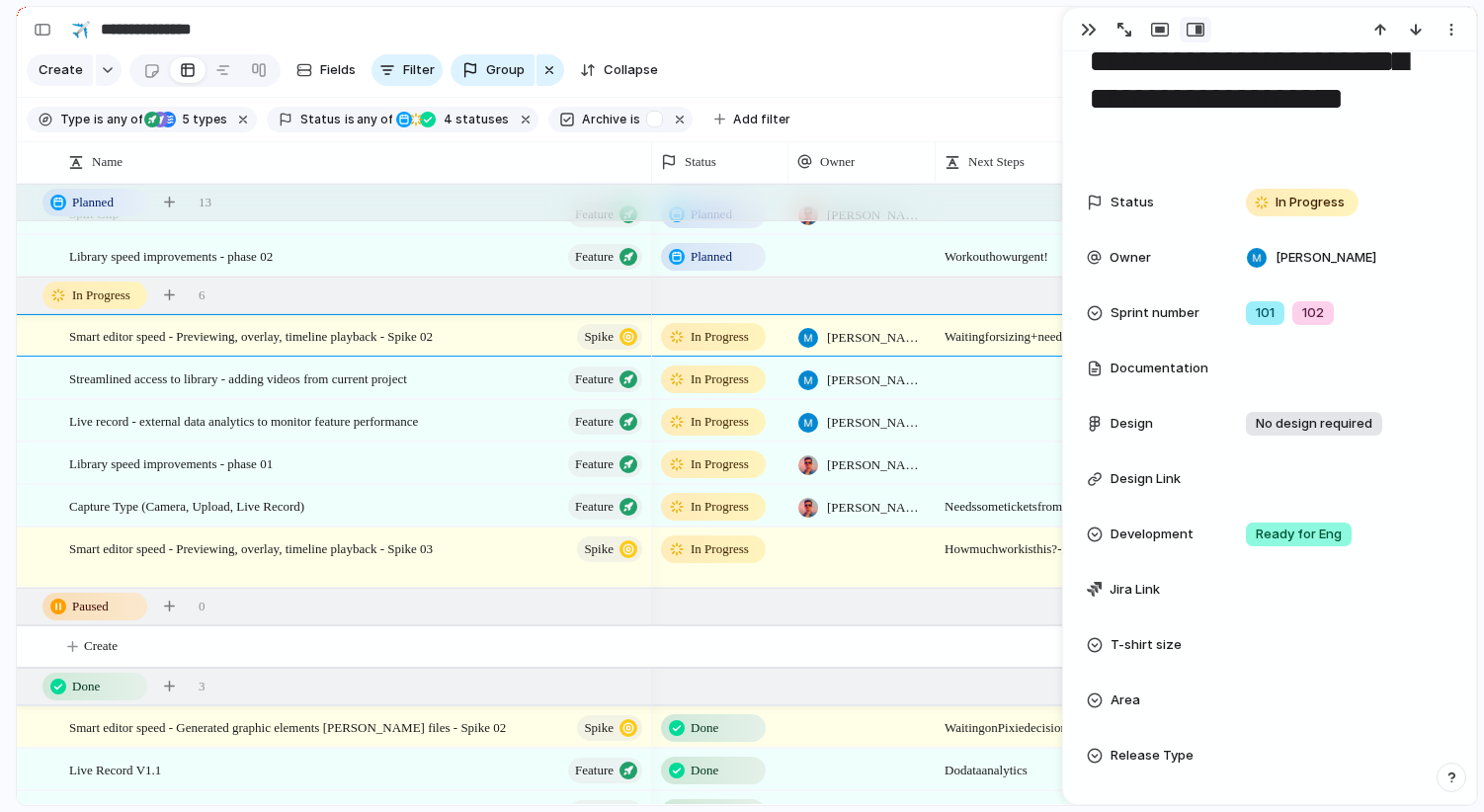 scroll, scrollTop: 82, scrollLeft: 0, axis: vertical 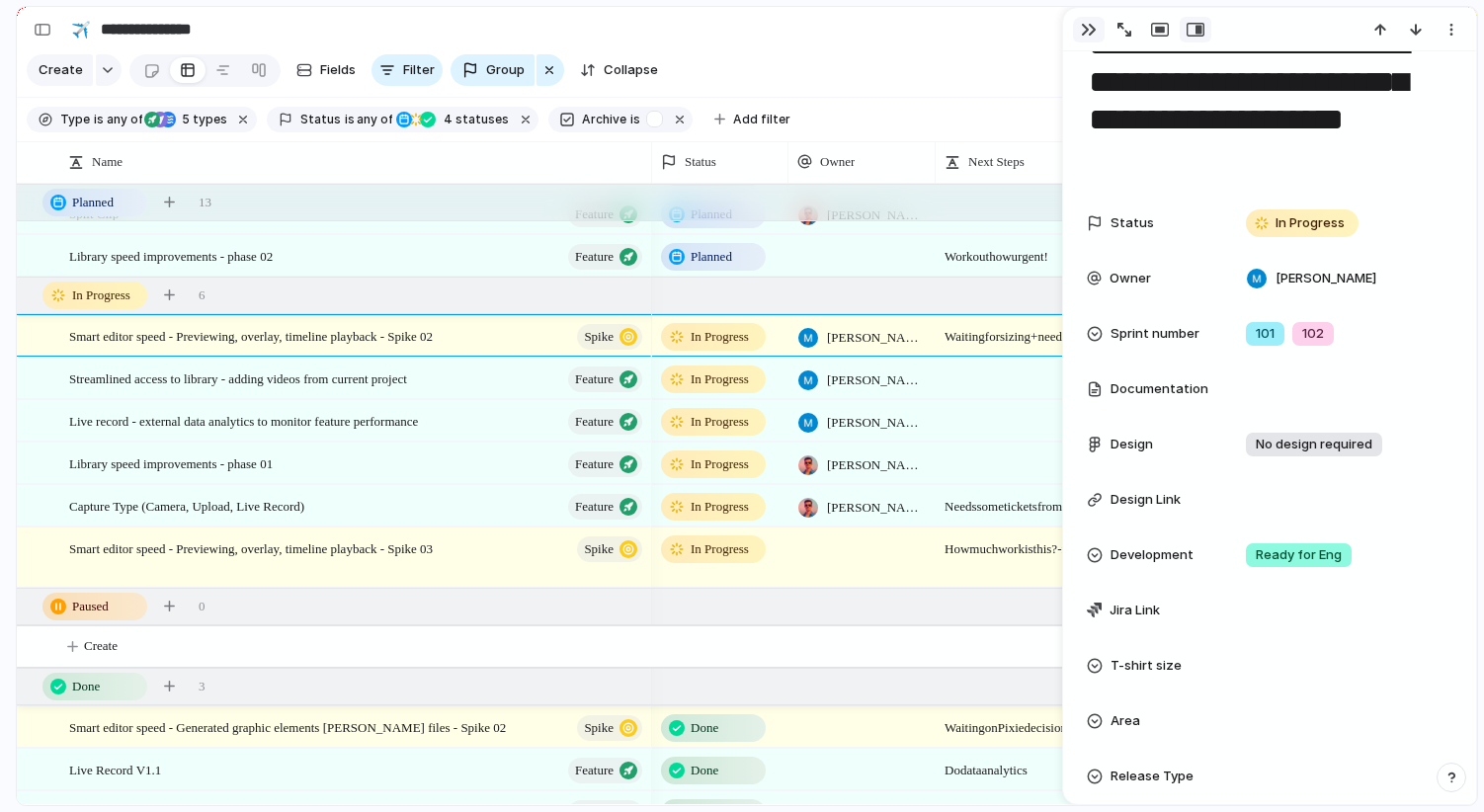 click at bounding box center [1089, 30] 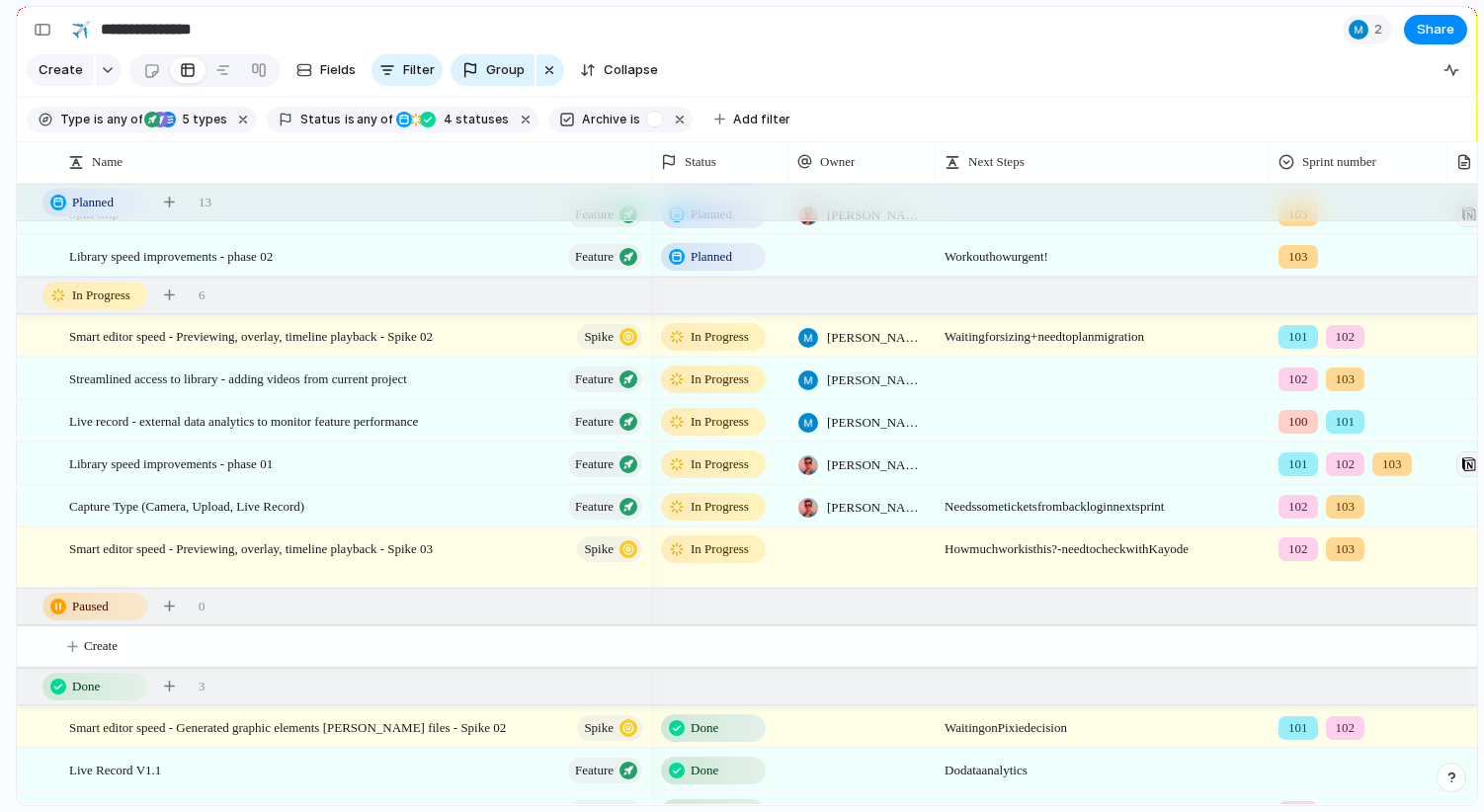 scroll, scrollTop: 0, scrollLeft: 287, axis: horizontal 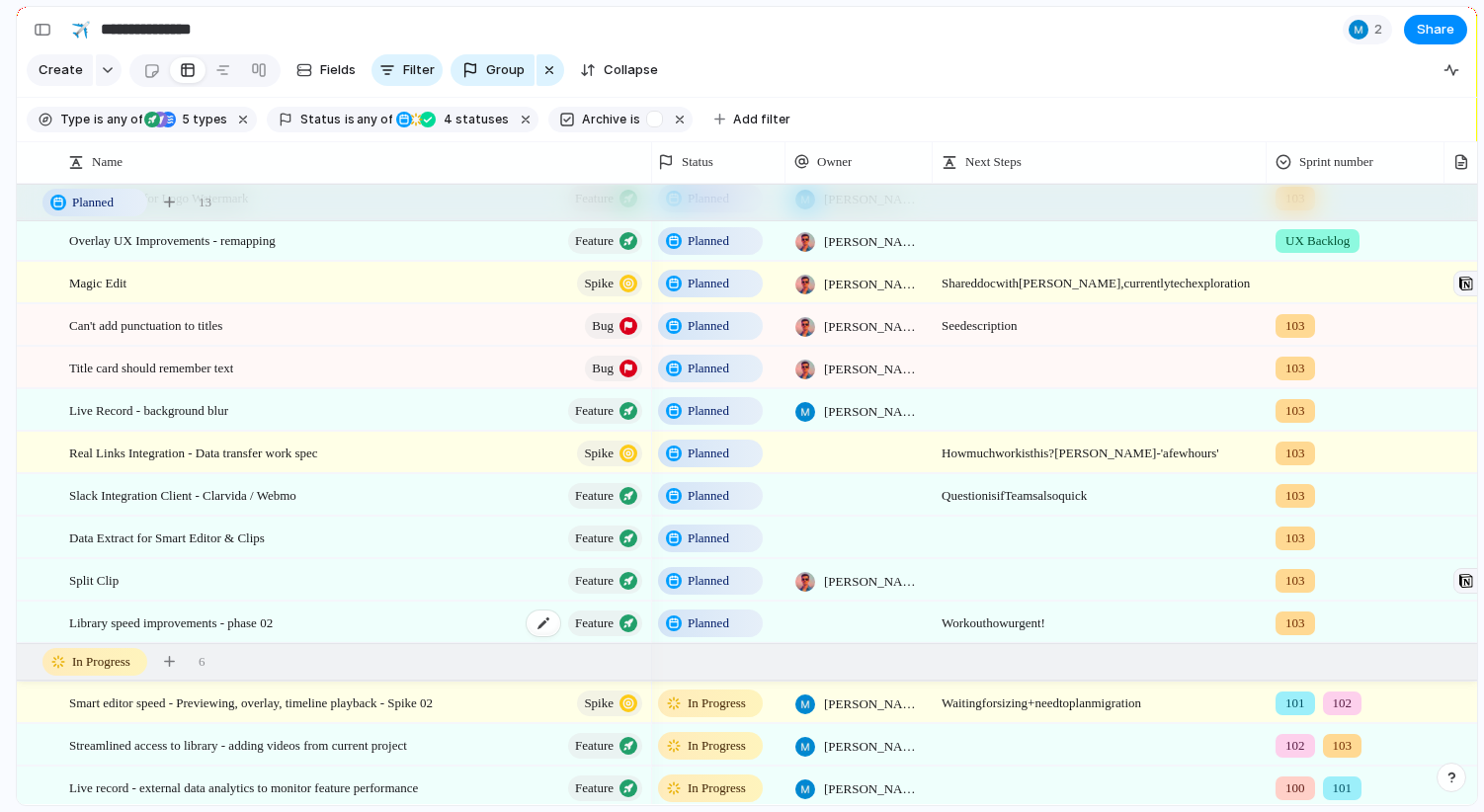 click on "Library speed improvements - phase 02 Feature" at bounding box center [357, 622] 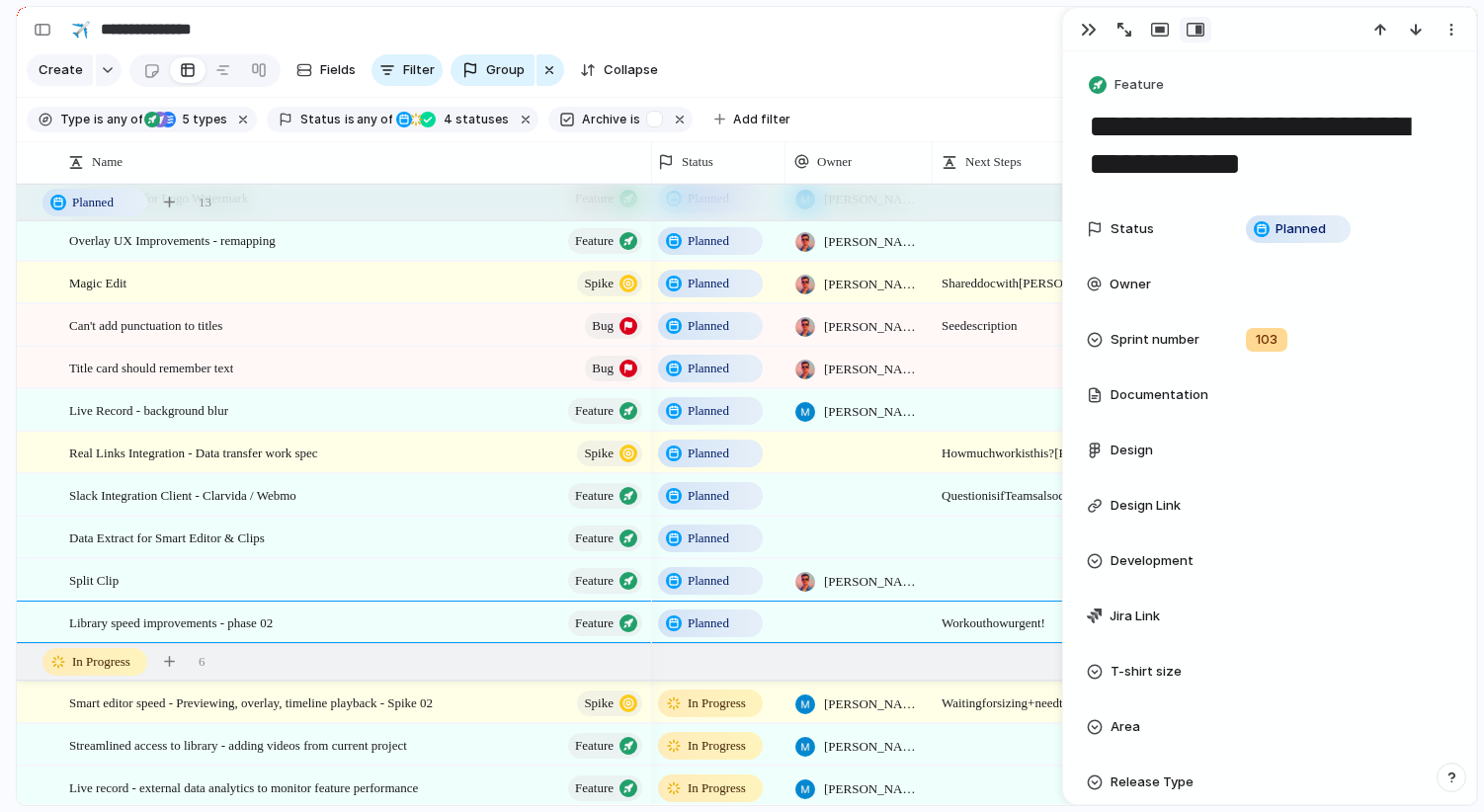 drag, startPoint x: 1320, startPoint y: 165, endPoint x: 1529, endPoint y: 163, distance: 209.00957 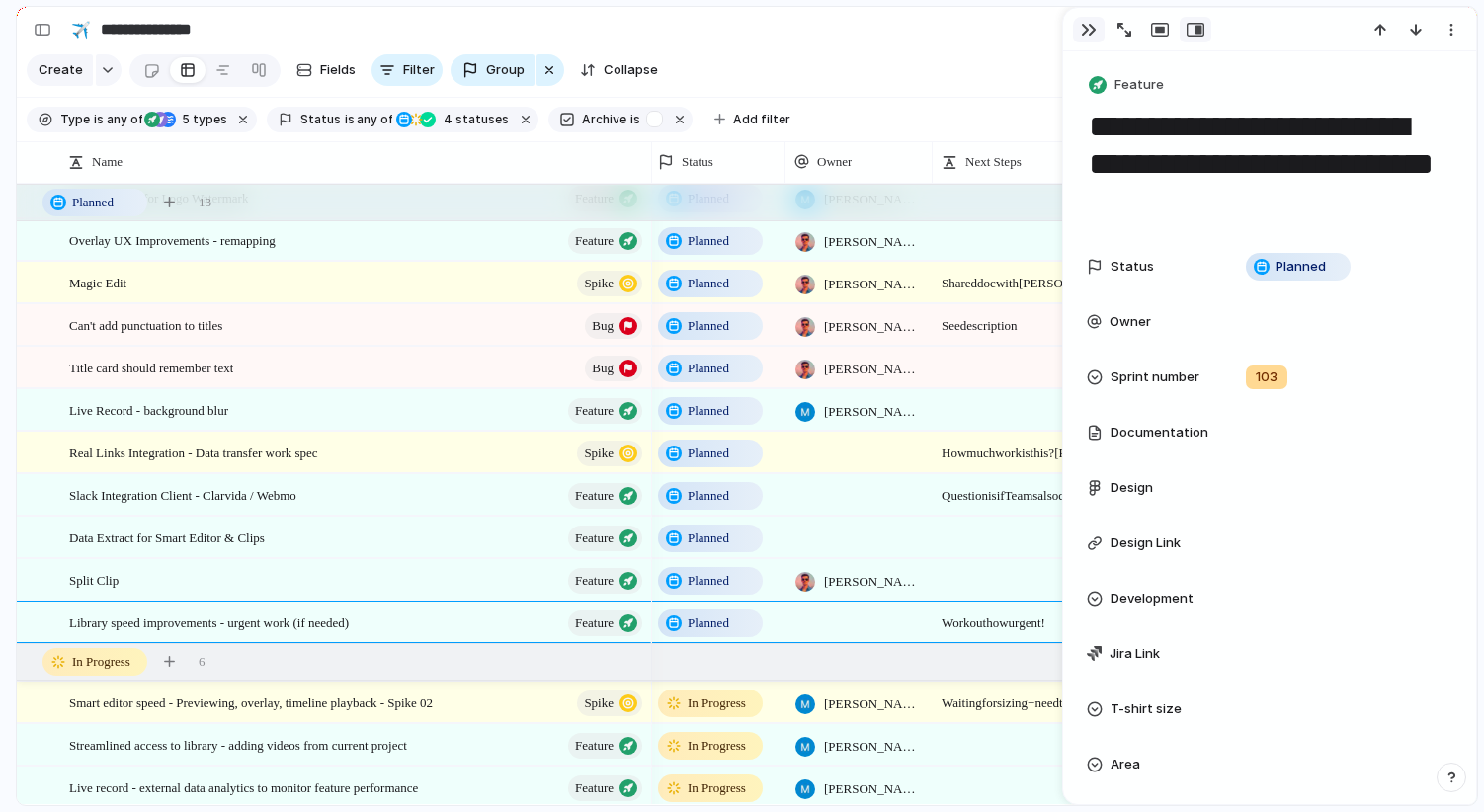 type on "**********" 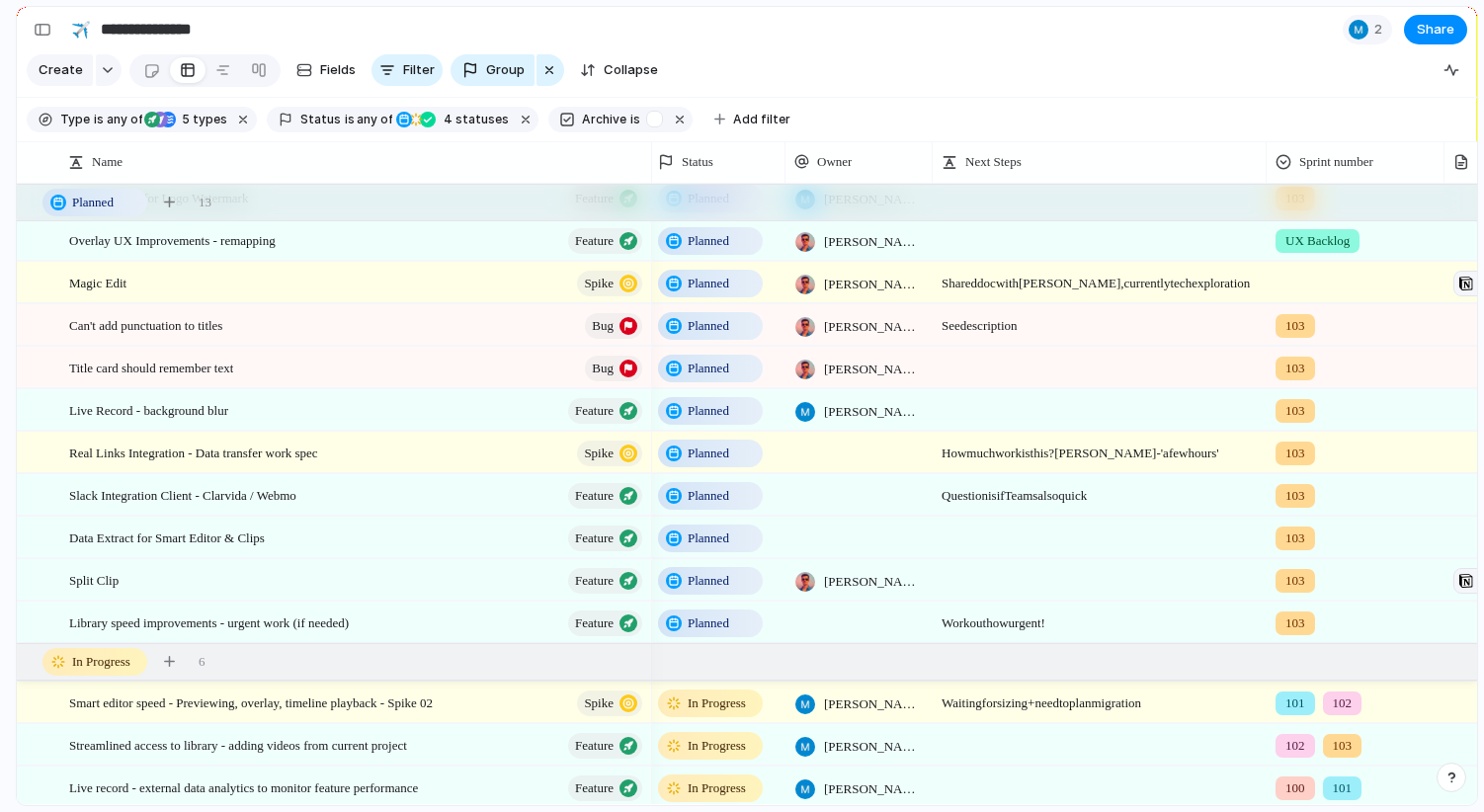 click on "103" at bounding box center (1356, 448) 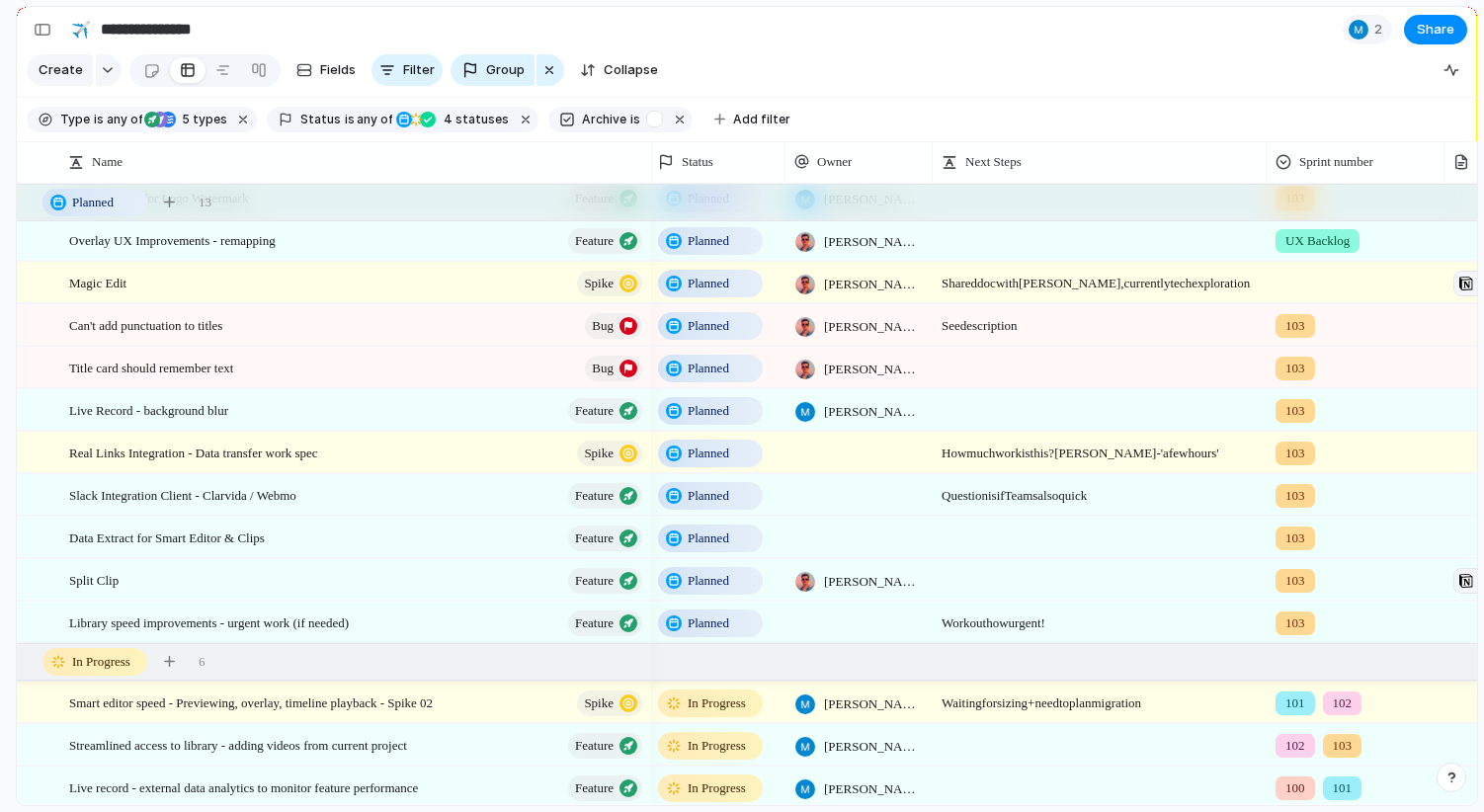 click on "103" at bounding box center [1356, 448] 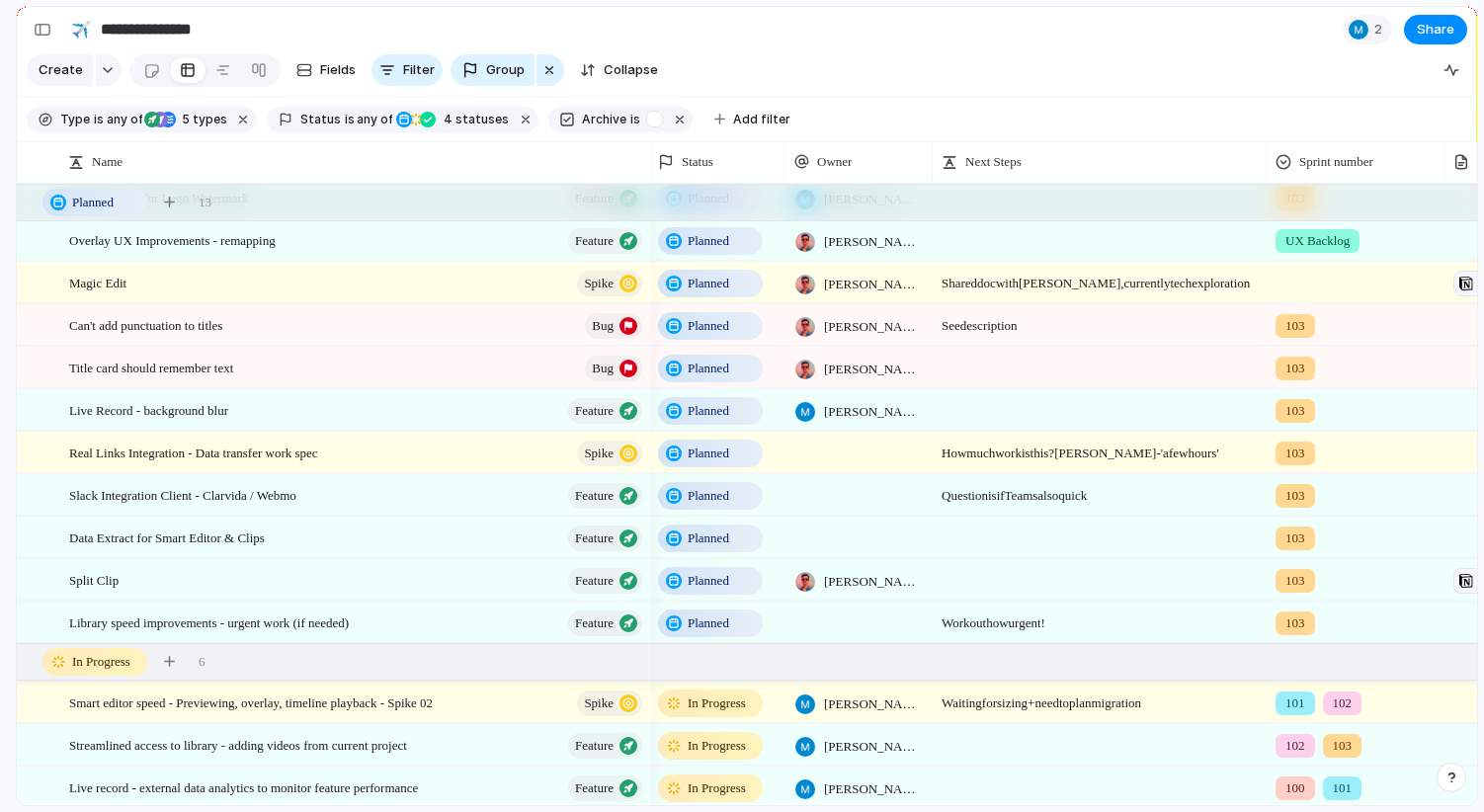 click on "100   101   UX Backlog   200   102   103" at bounding box center [742, 406] 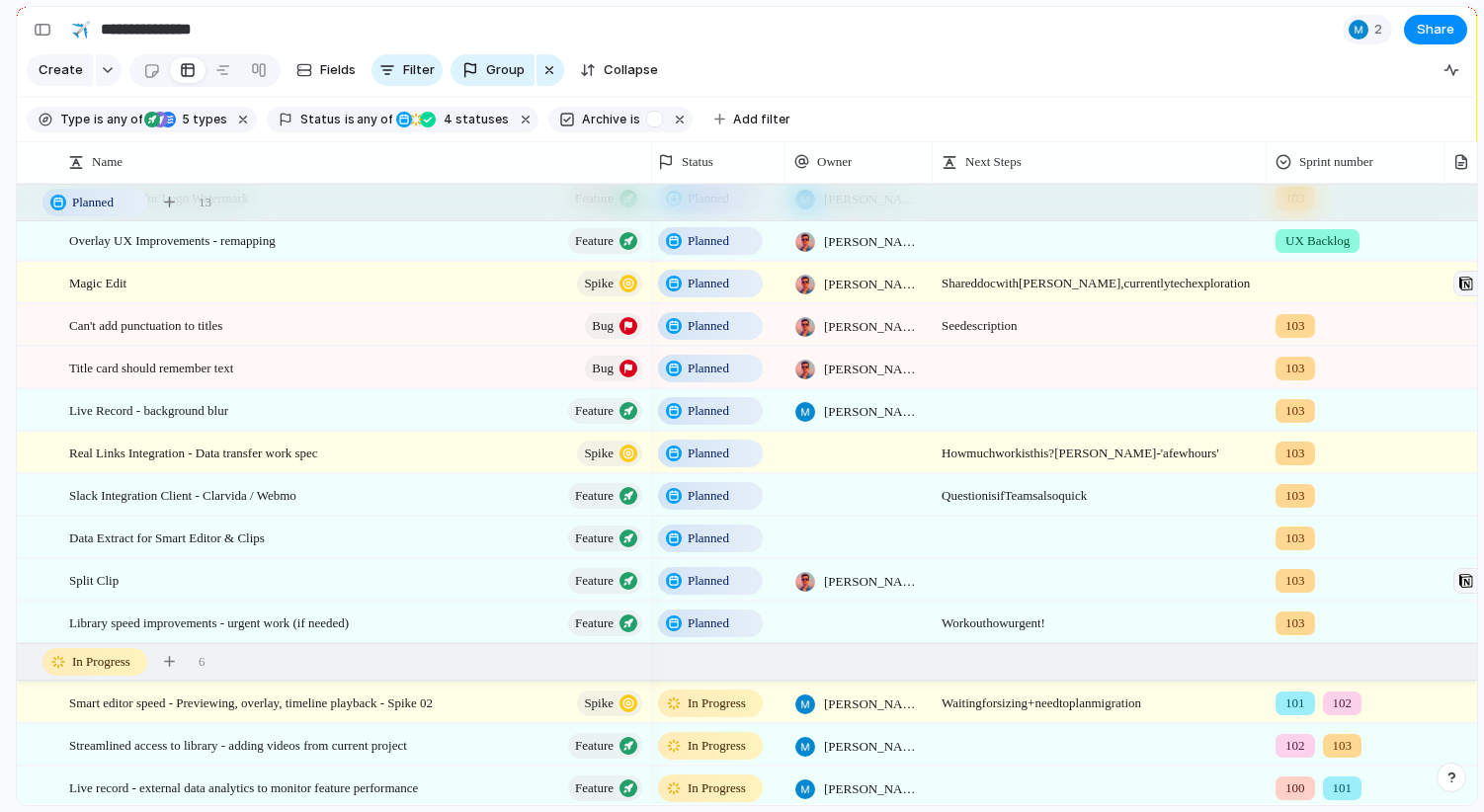 click on "103" at bounding box center [1356, 491] 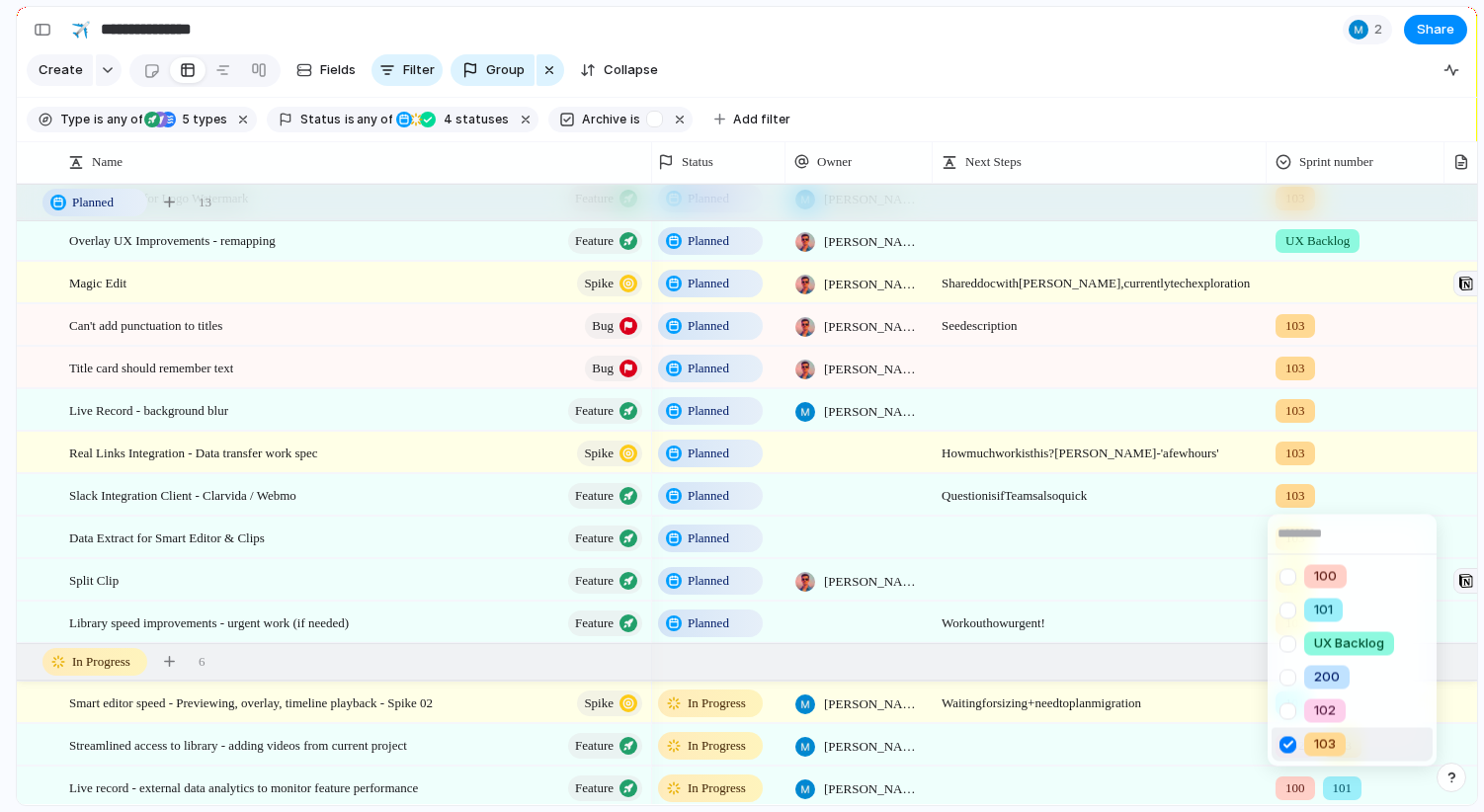 click on "100   101   UX Backlog   200   102   103" at bounding box center (742, 406) 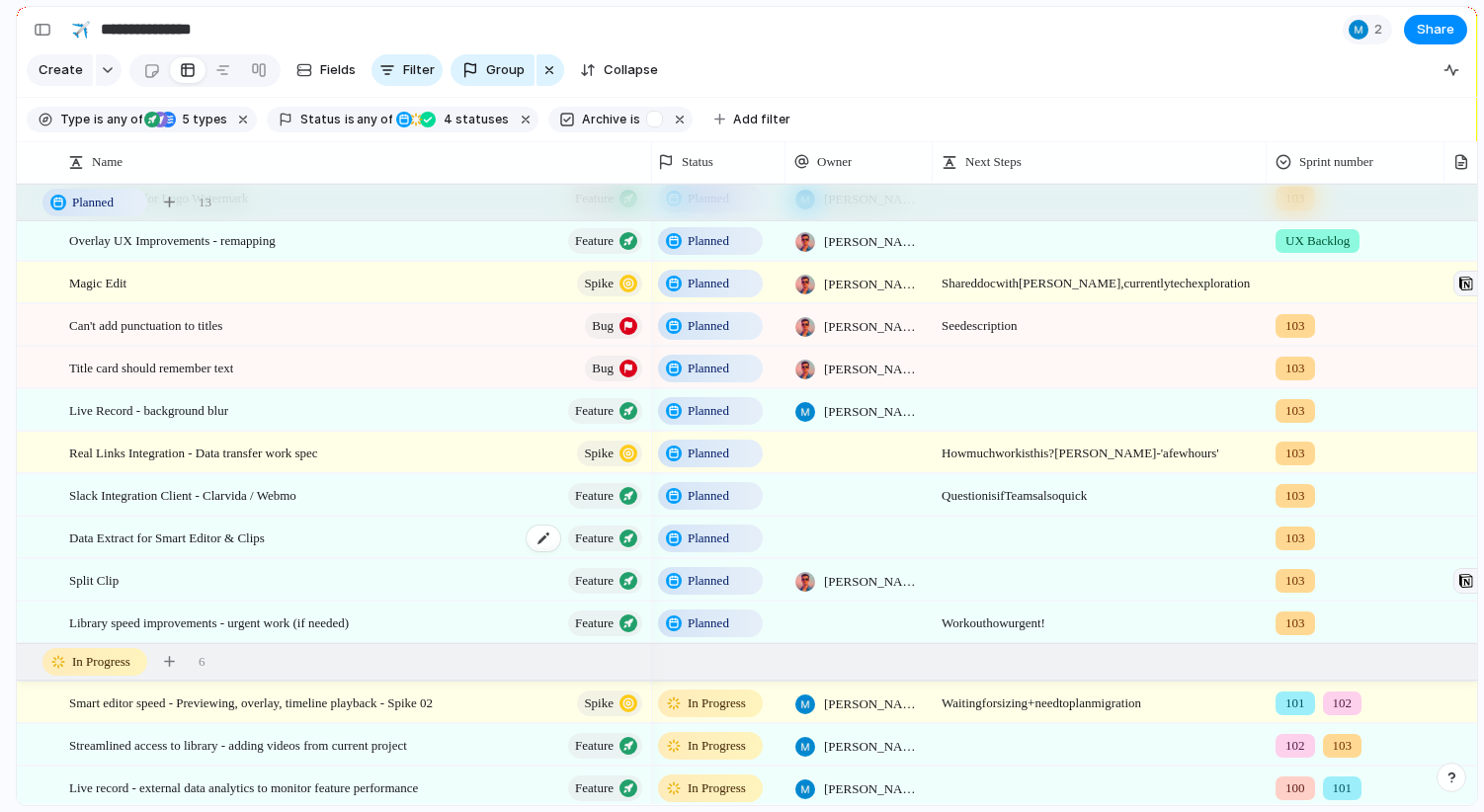 click on "Data Extract for Smart Editor & Clips Feature" at bounding box center [357, 537] 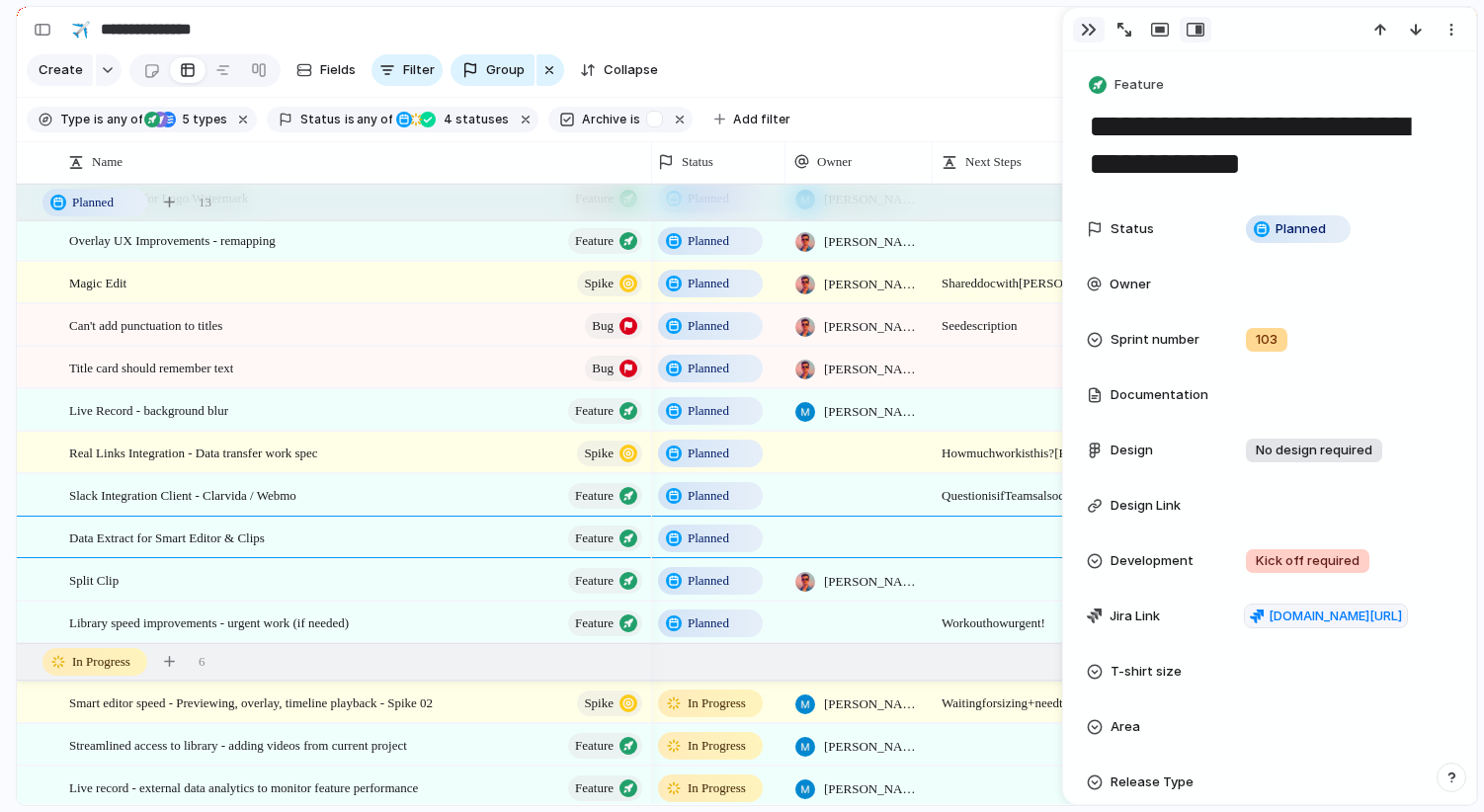 click at bounding box center [1089, 30] 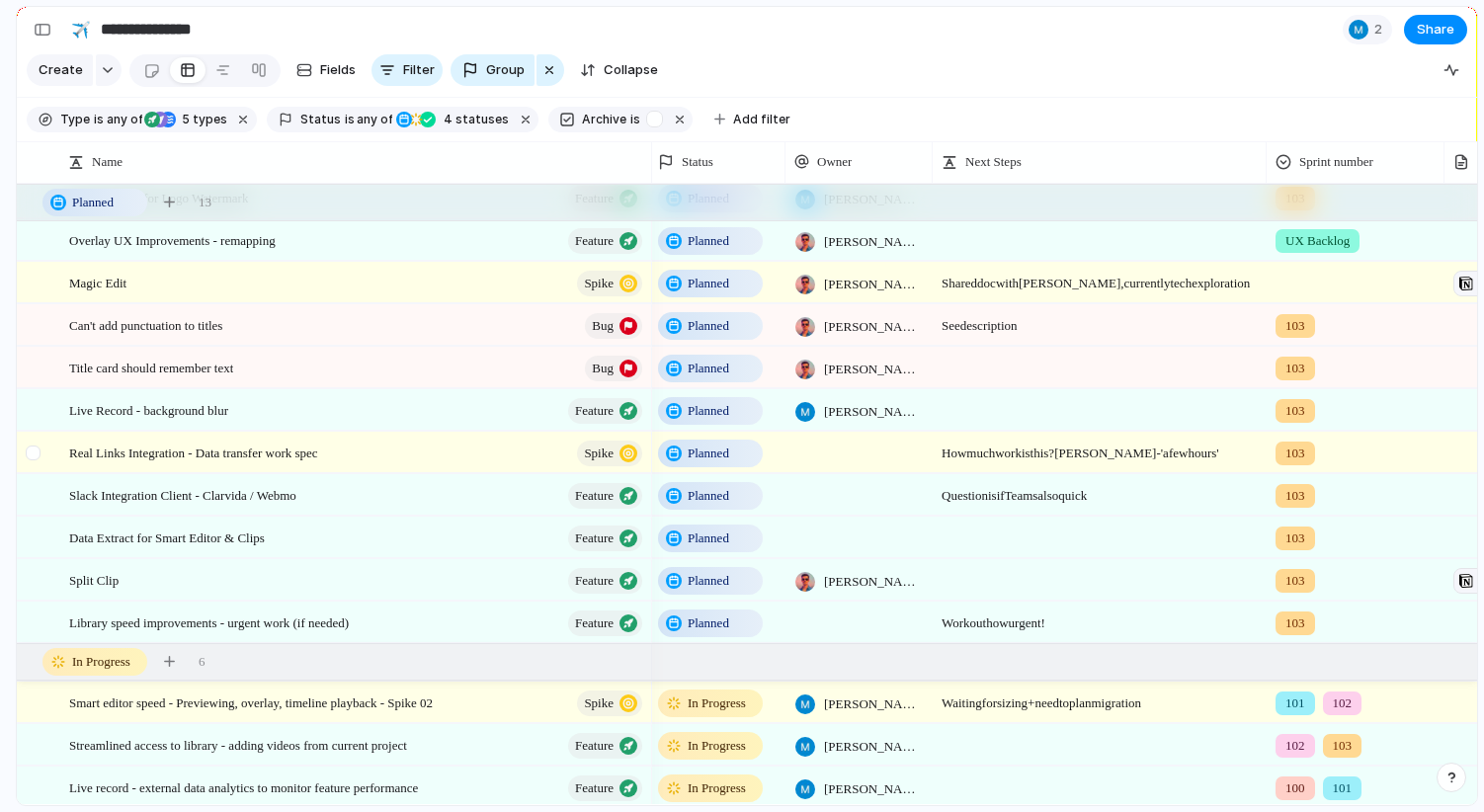 click at bounding box center [33, 452] 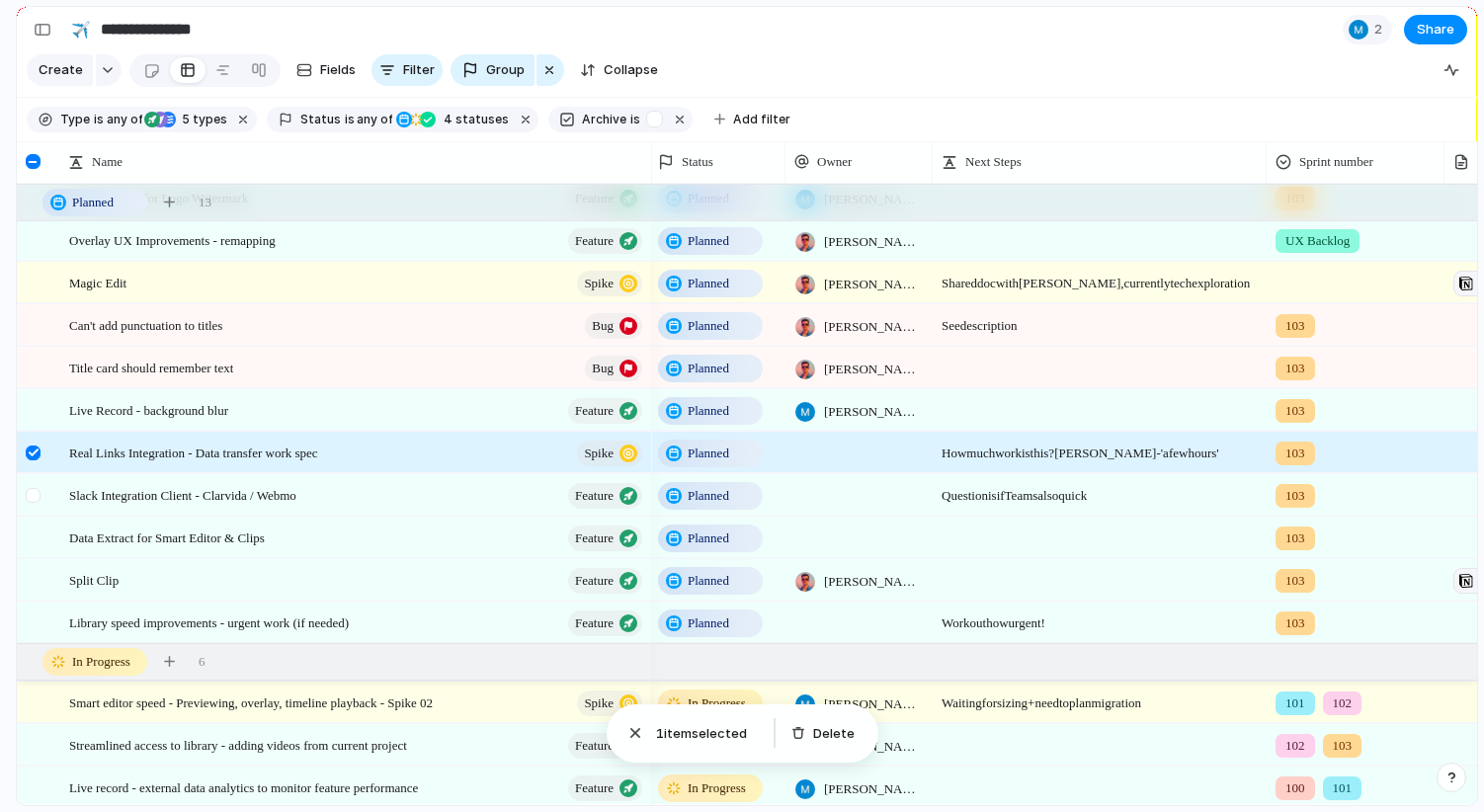 click at bounding box center [33, 495] 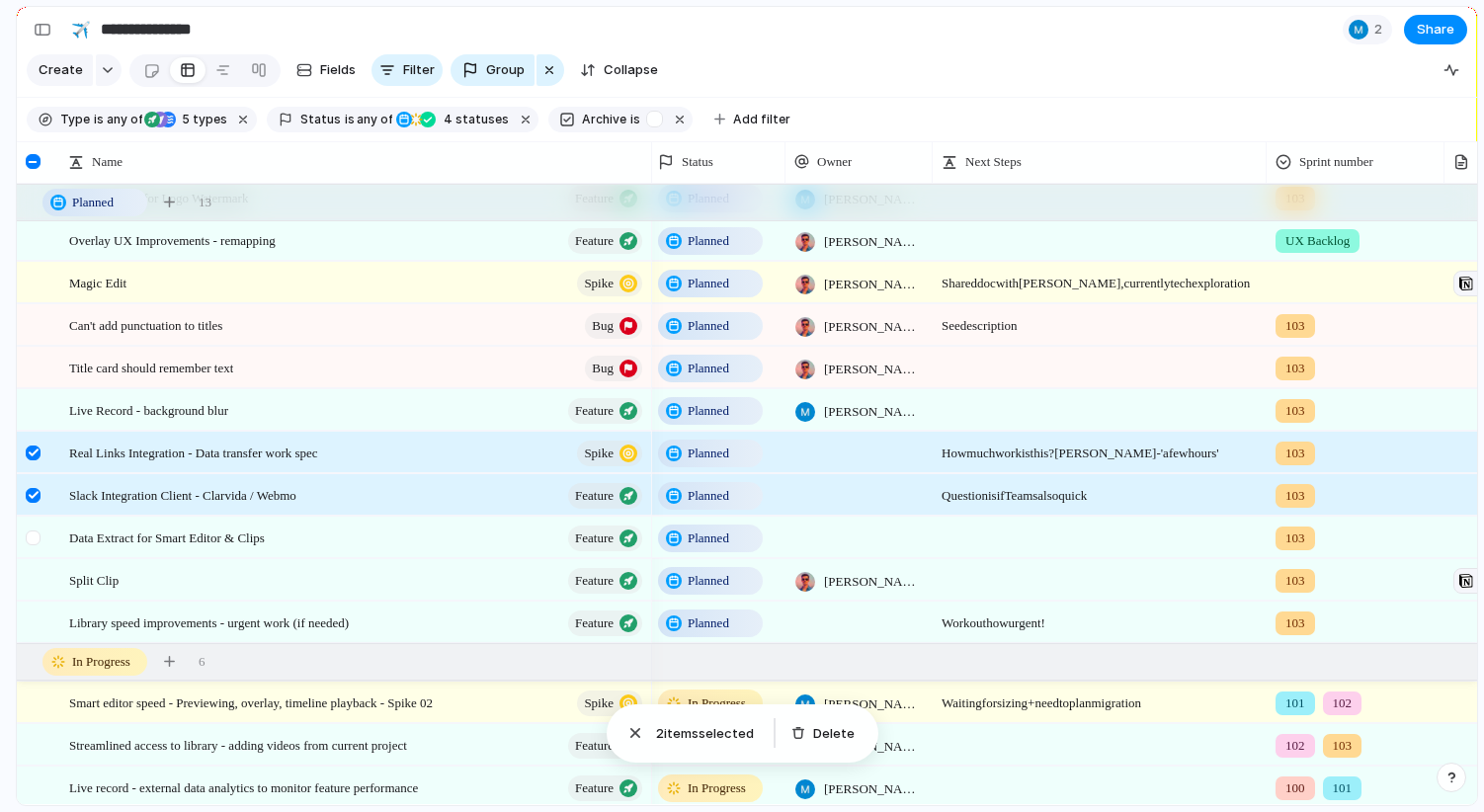 click at bounding box center (33, 537) 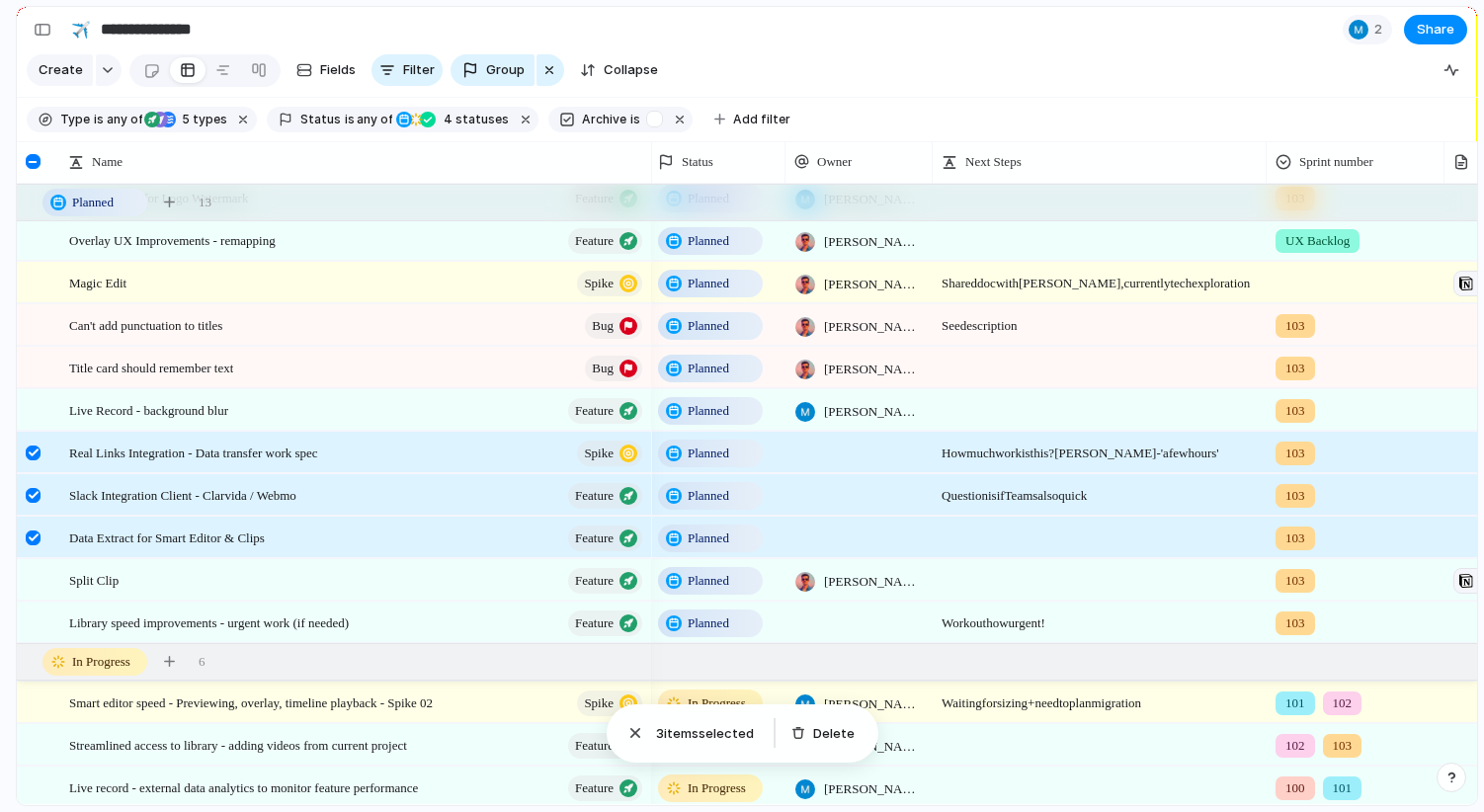 click at bounding box center [33, 537] 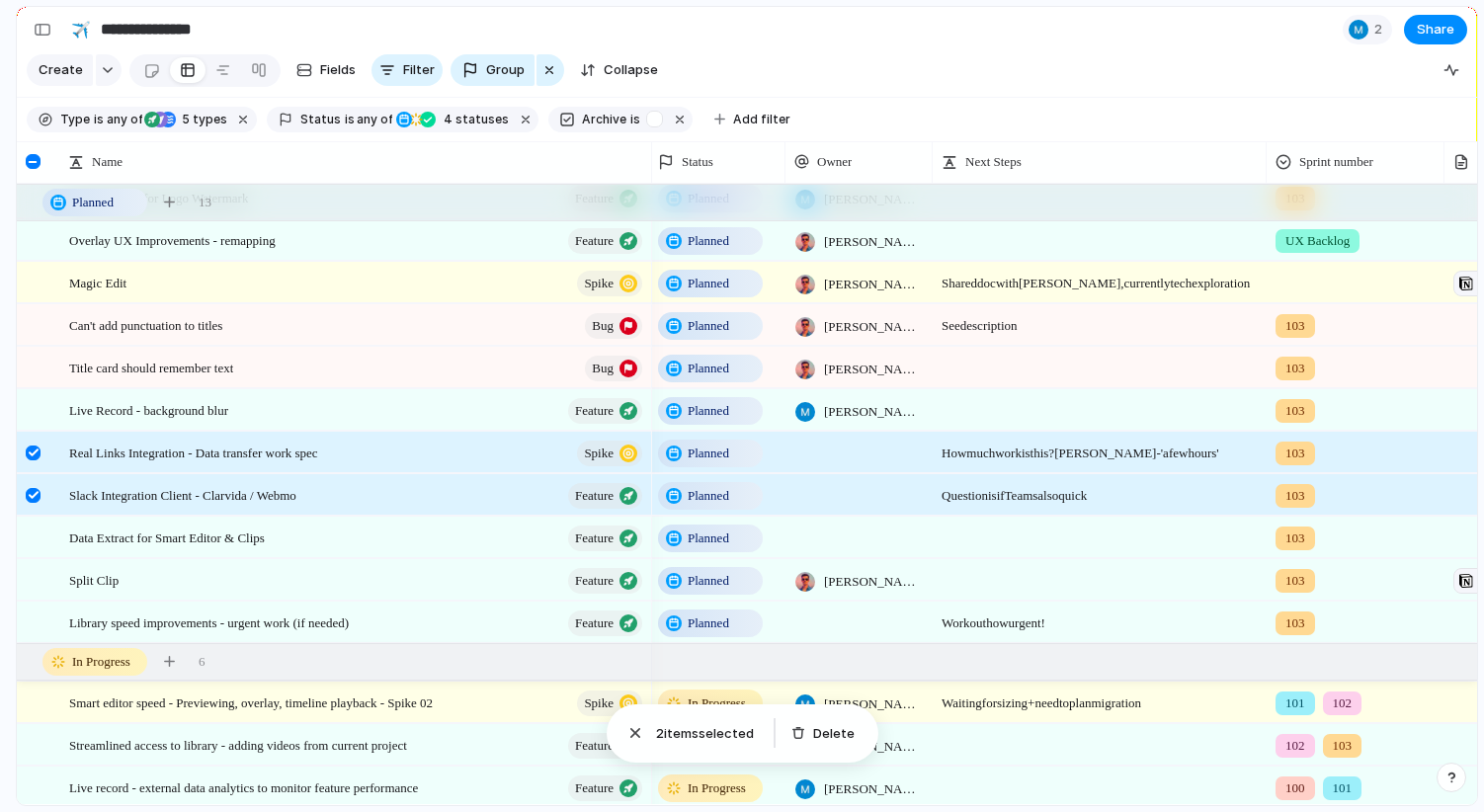 drag, startPoint x: 32, startPoint y: 494, endPoint x: 32, endPoint y: 479, distance: 15 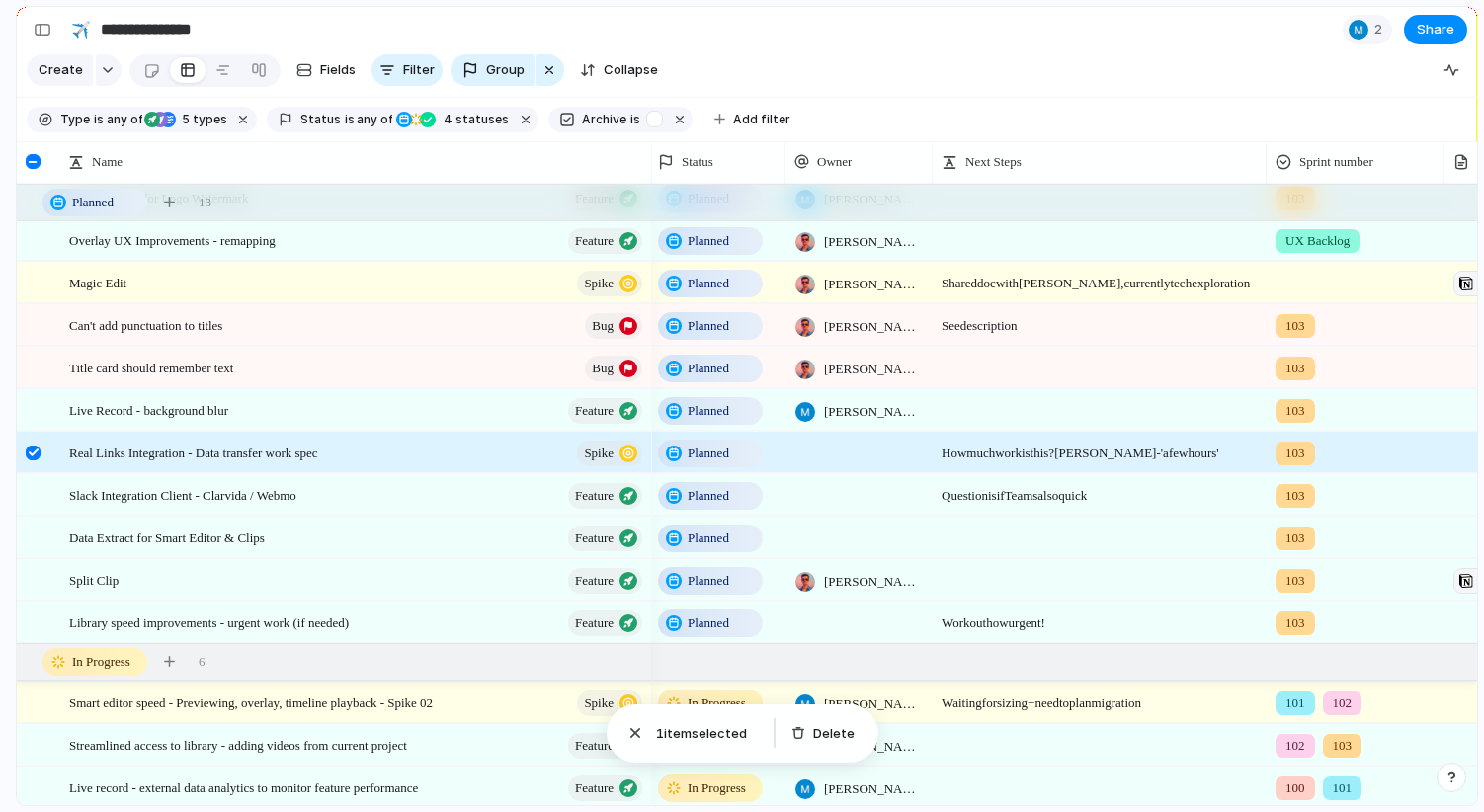 click at bounding box center (33, 452) 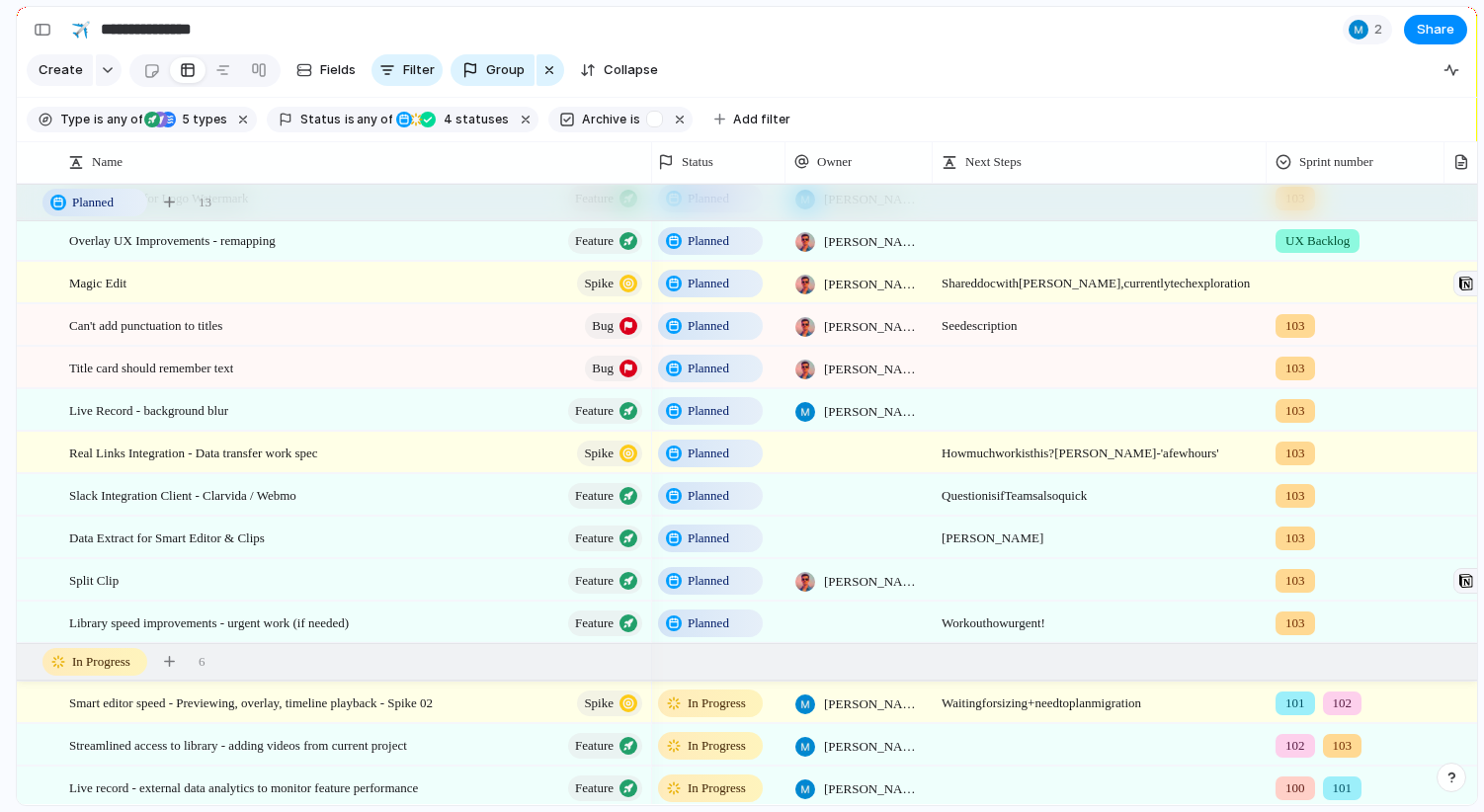 click on "[PERSON_NAME]" at bounding box center [1100, 532] 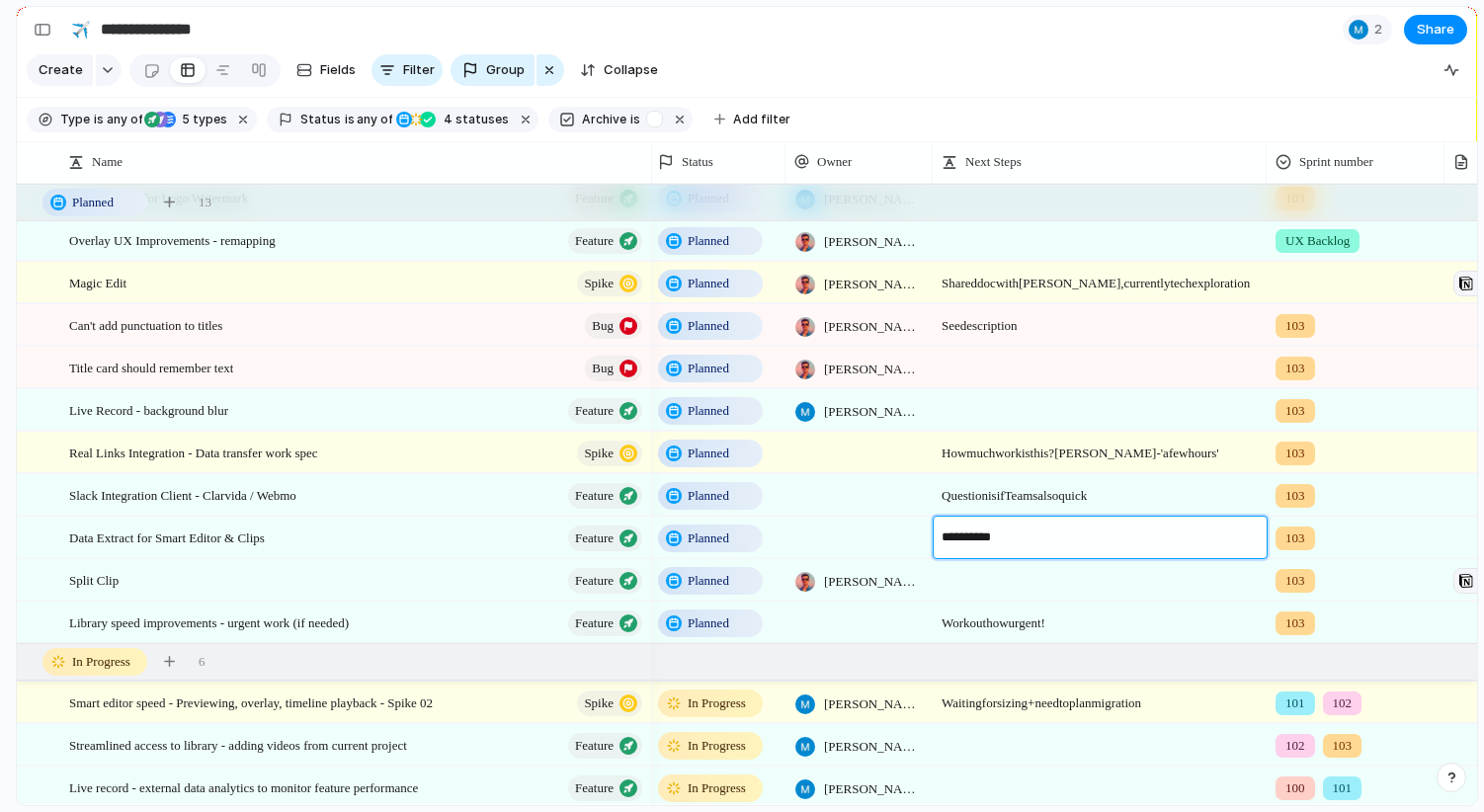 type on "**********" 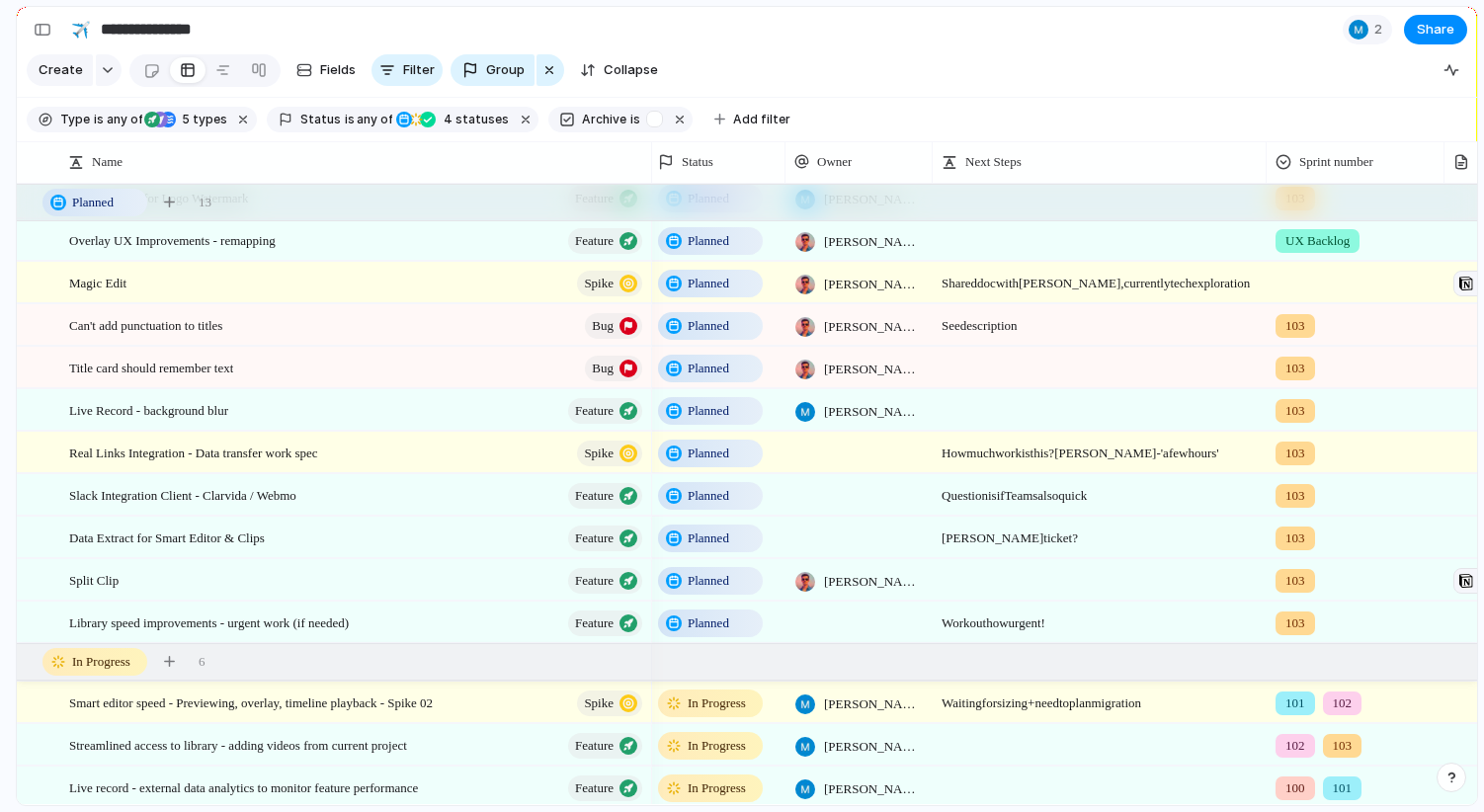 click on "Question  is  if  Teams  also  quick" at bounding box center (1100, 490) 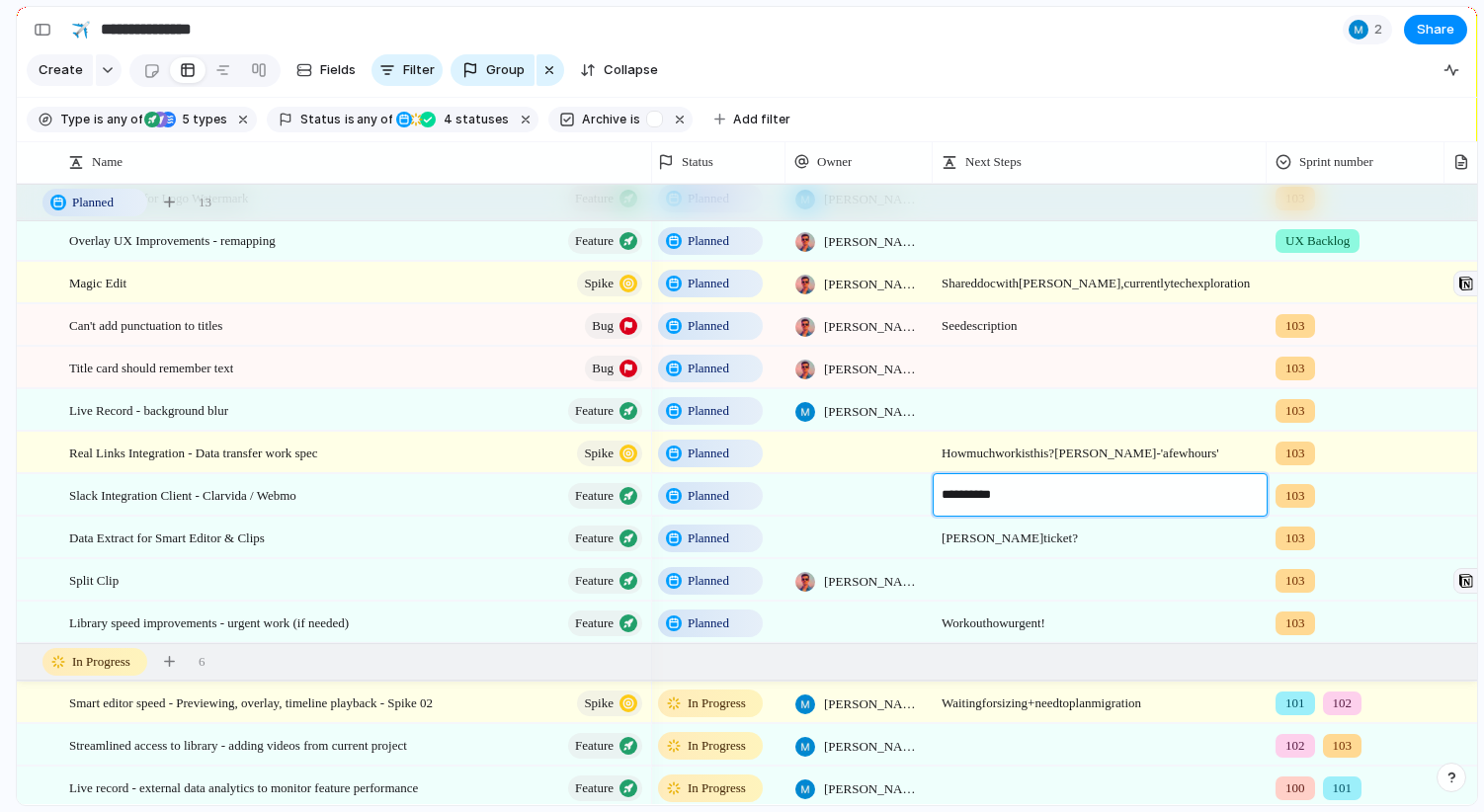 type on "**********" 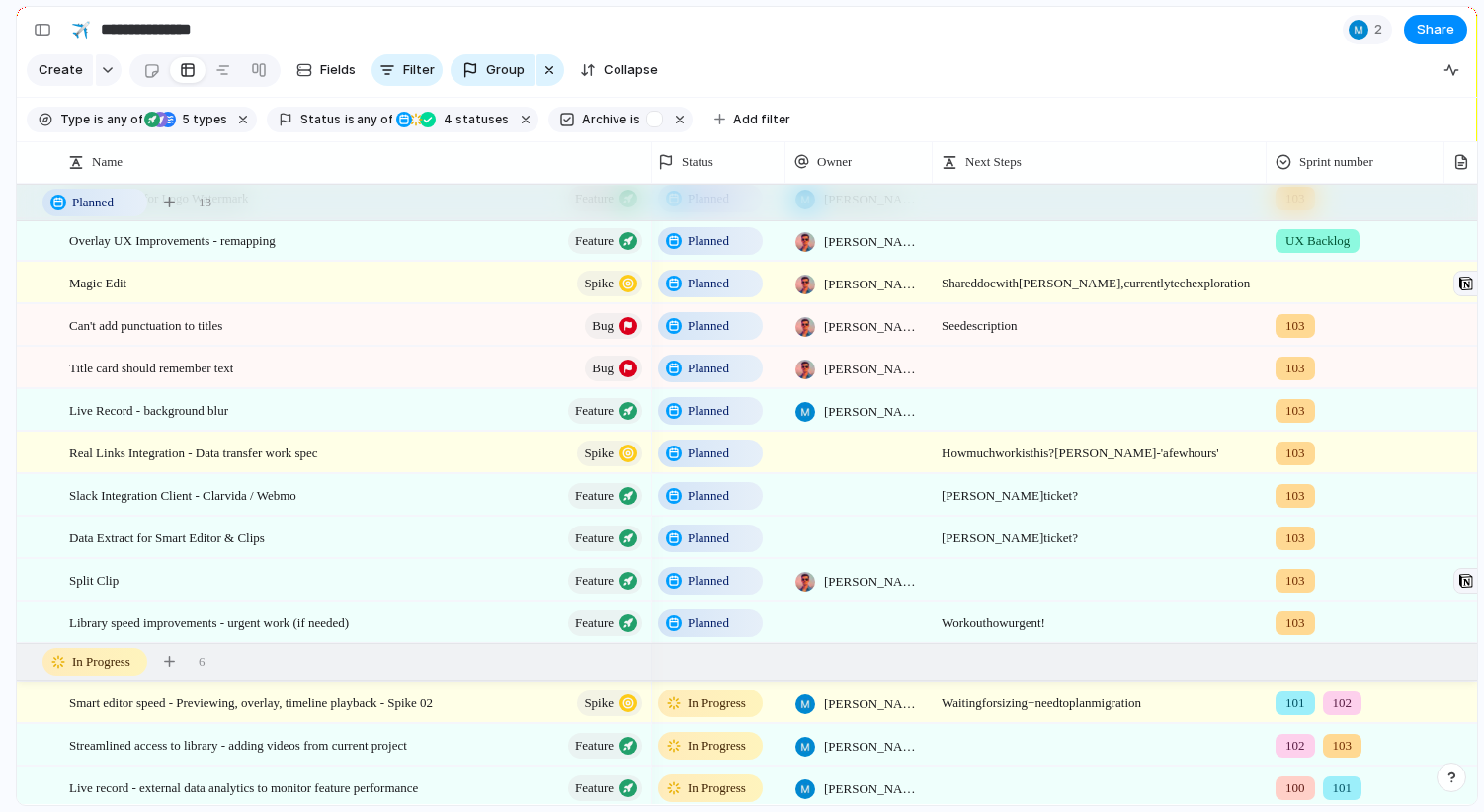 click on "How  much  work  is  this?  [PERSON_NAME]  -  'a  few  hours'" at bounding box center (1100, 447) 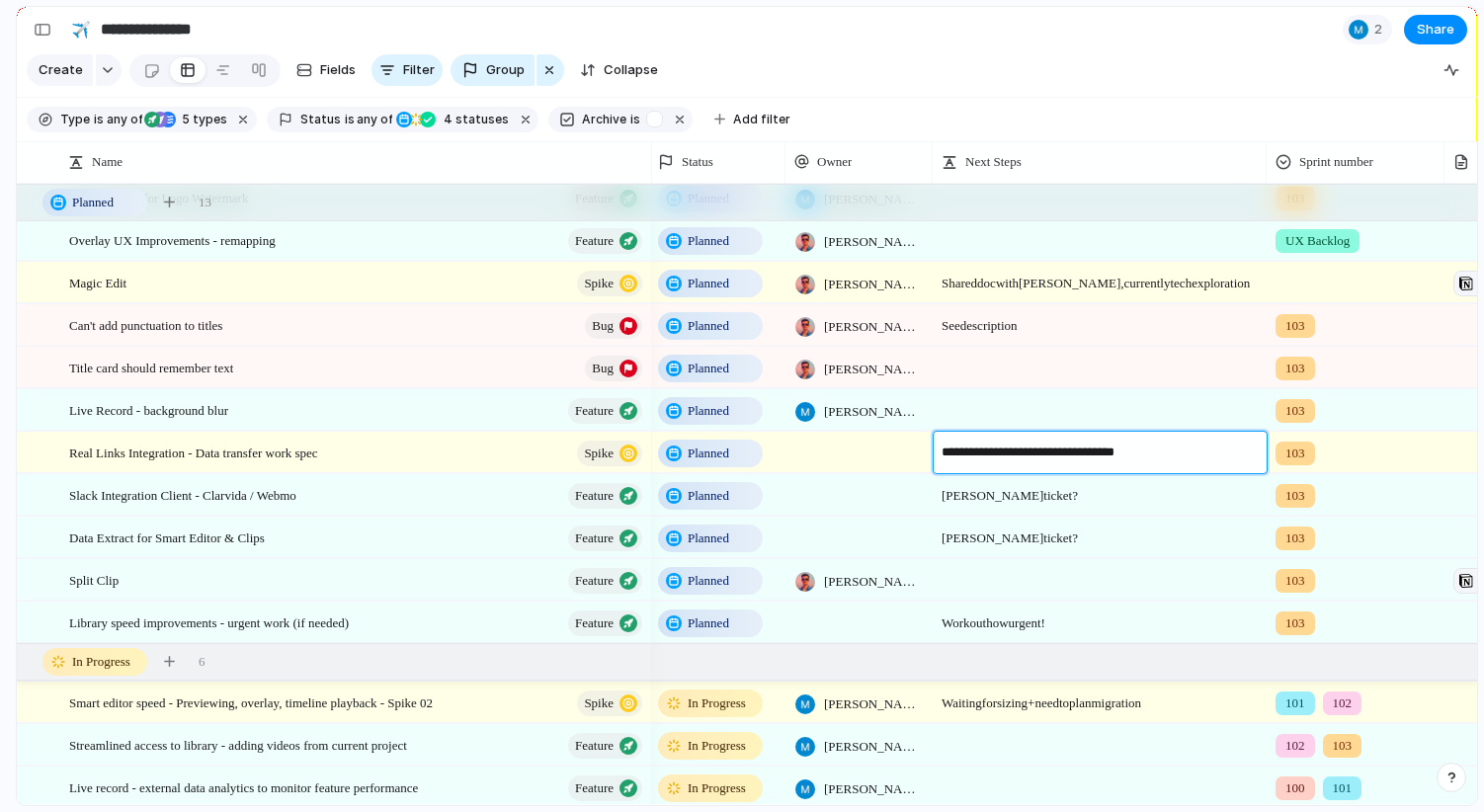 type on "**********" 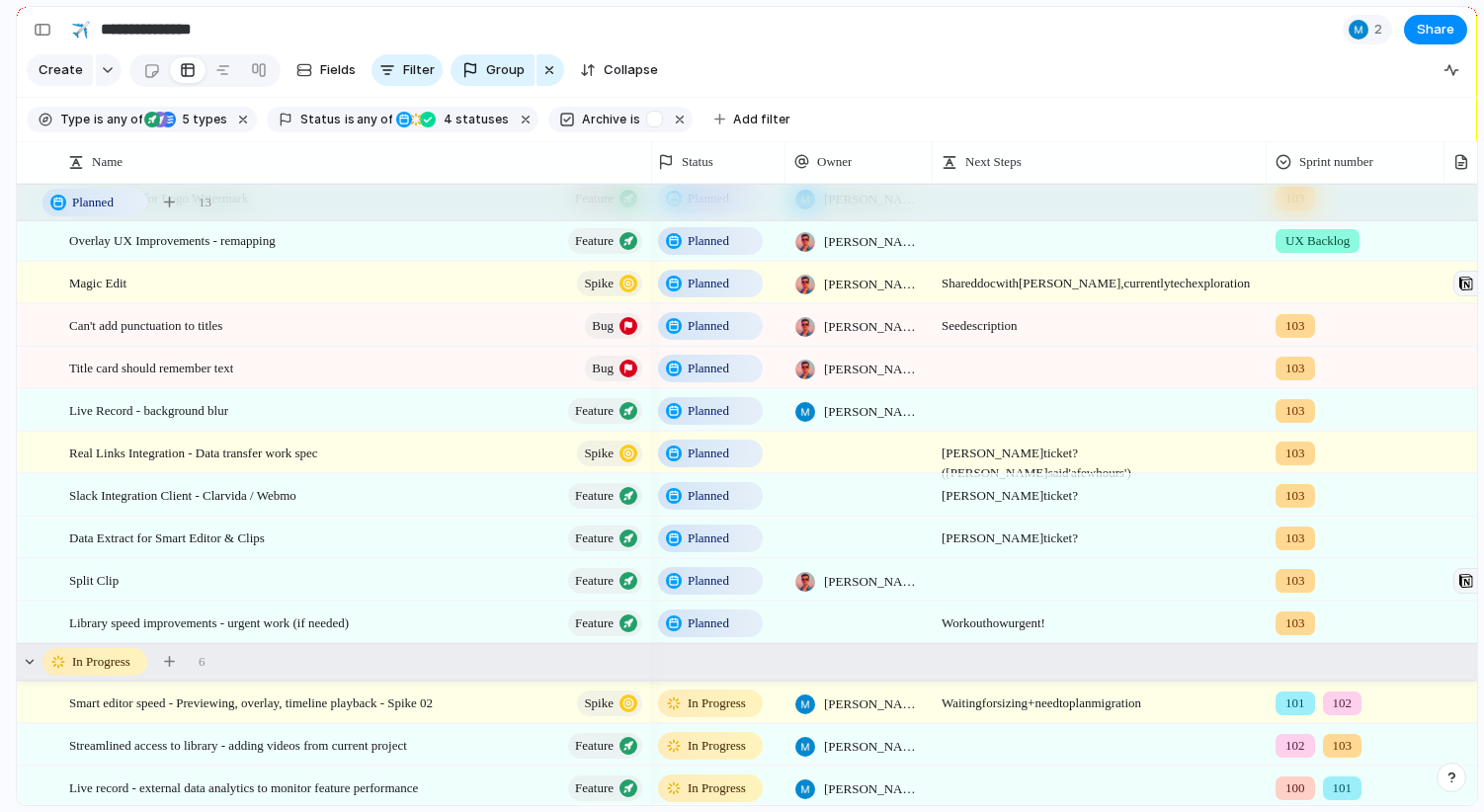 click on "In Progress 6" at bounding box center [749, 662] 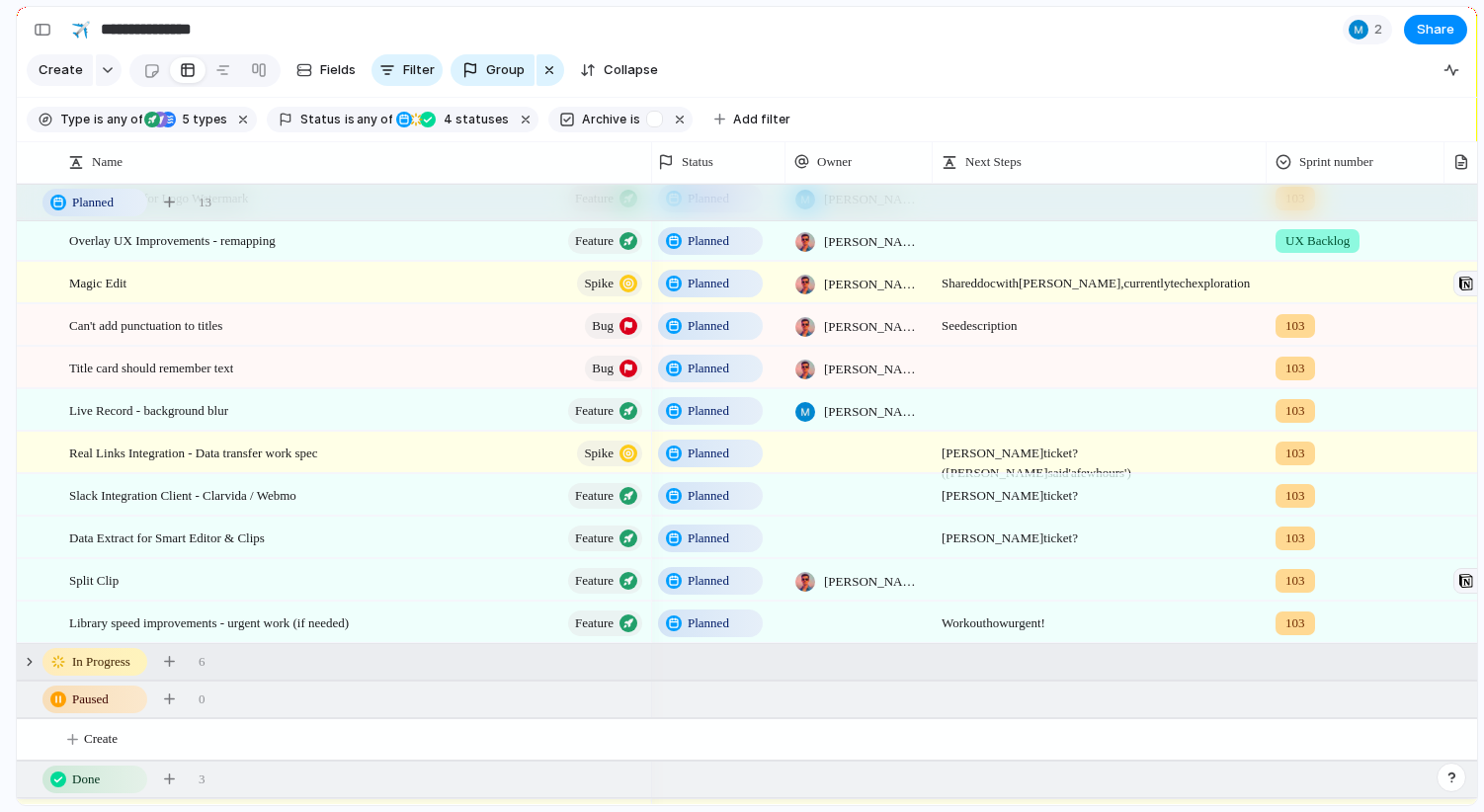 click on "In Progress 6" at bounding box center [749, 662] 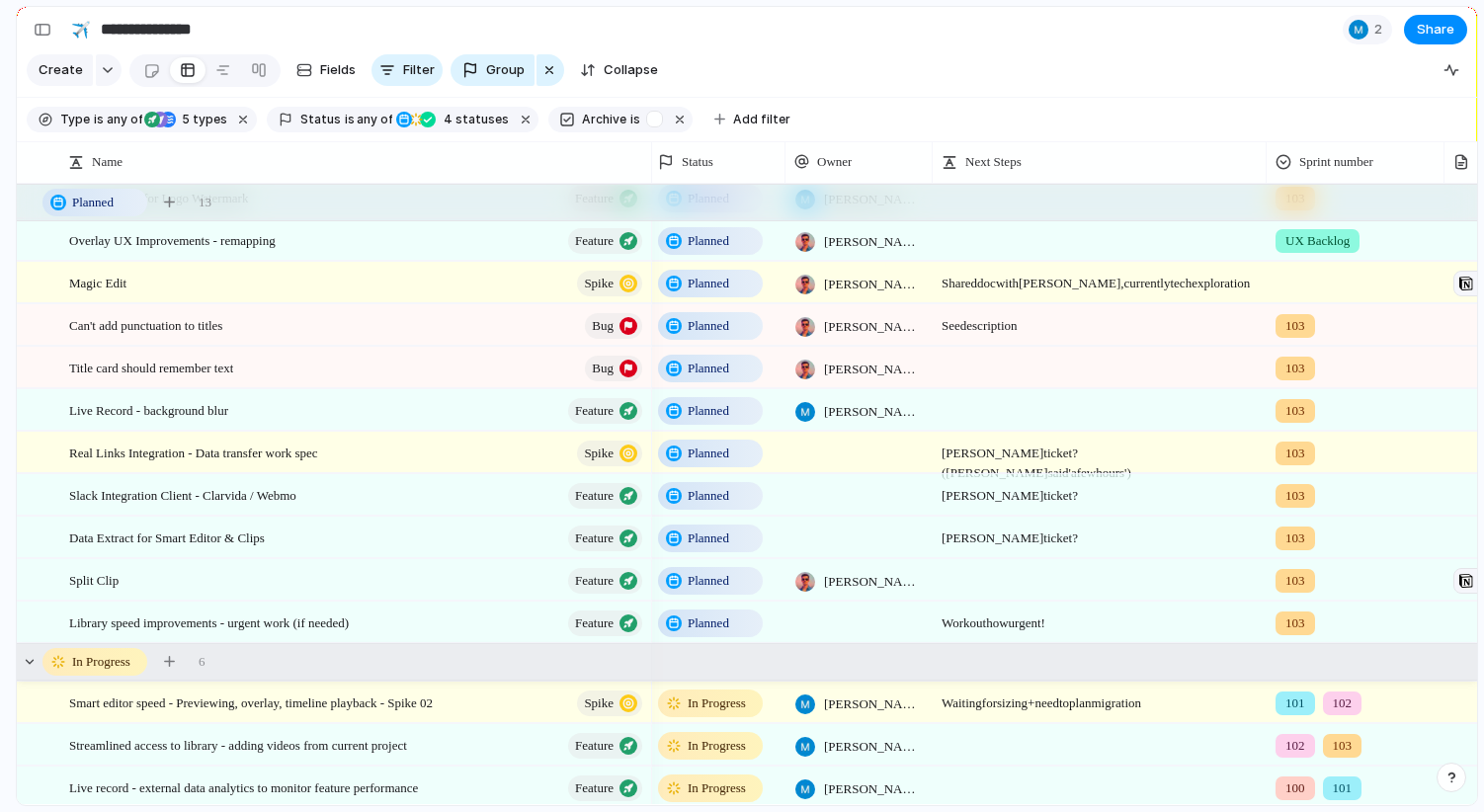 scroll, scrollTop: 112, scrollLeft: 0, axis: vertical 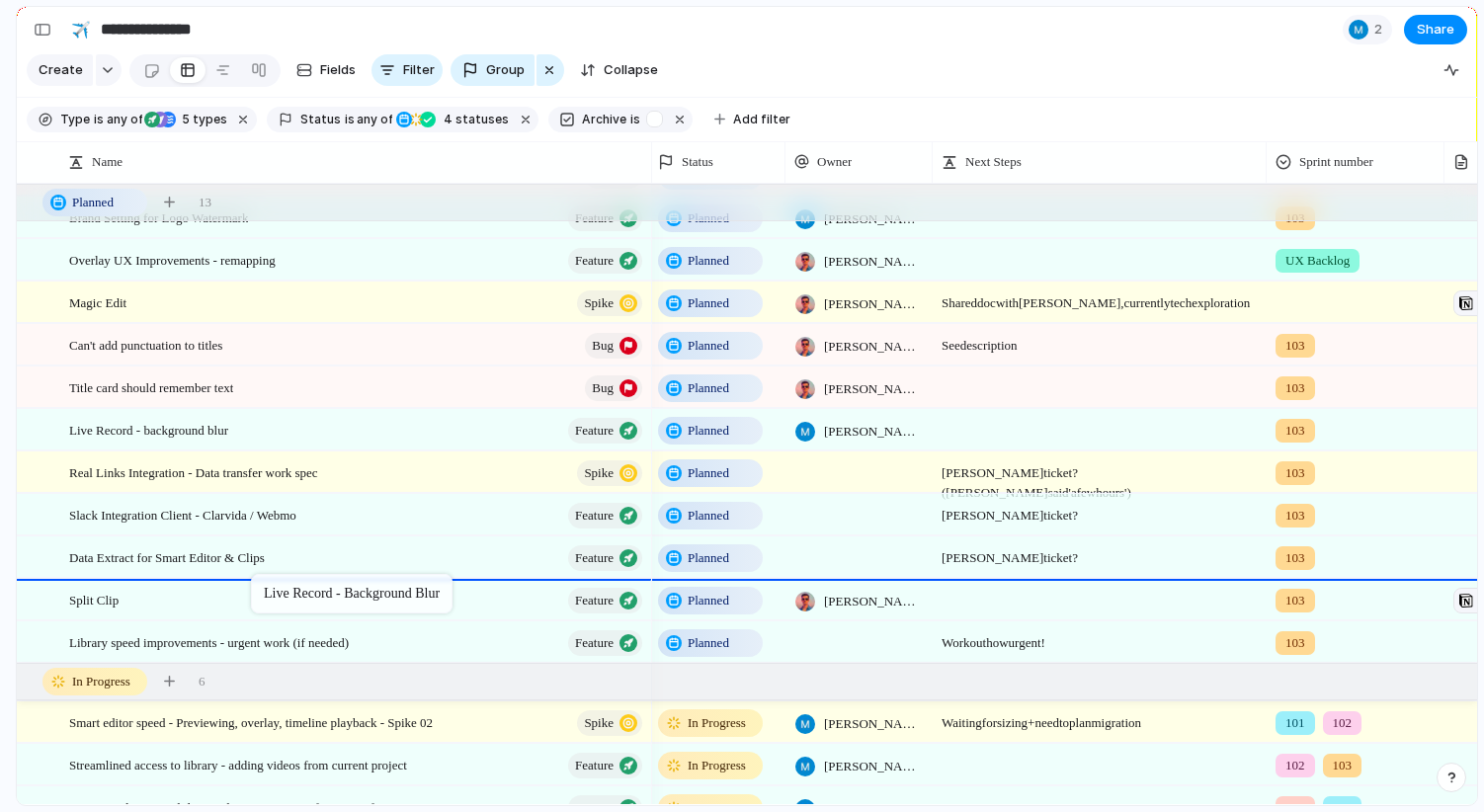 drag, startPoint x: 282, startPoint y: 435, endPoint x: 261, endPoint y: 578, distance: 144.5337 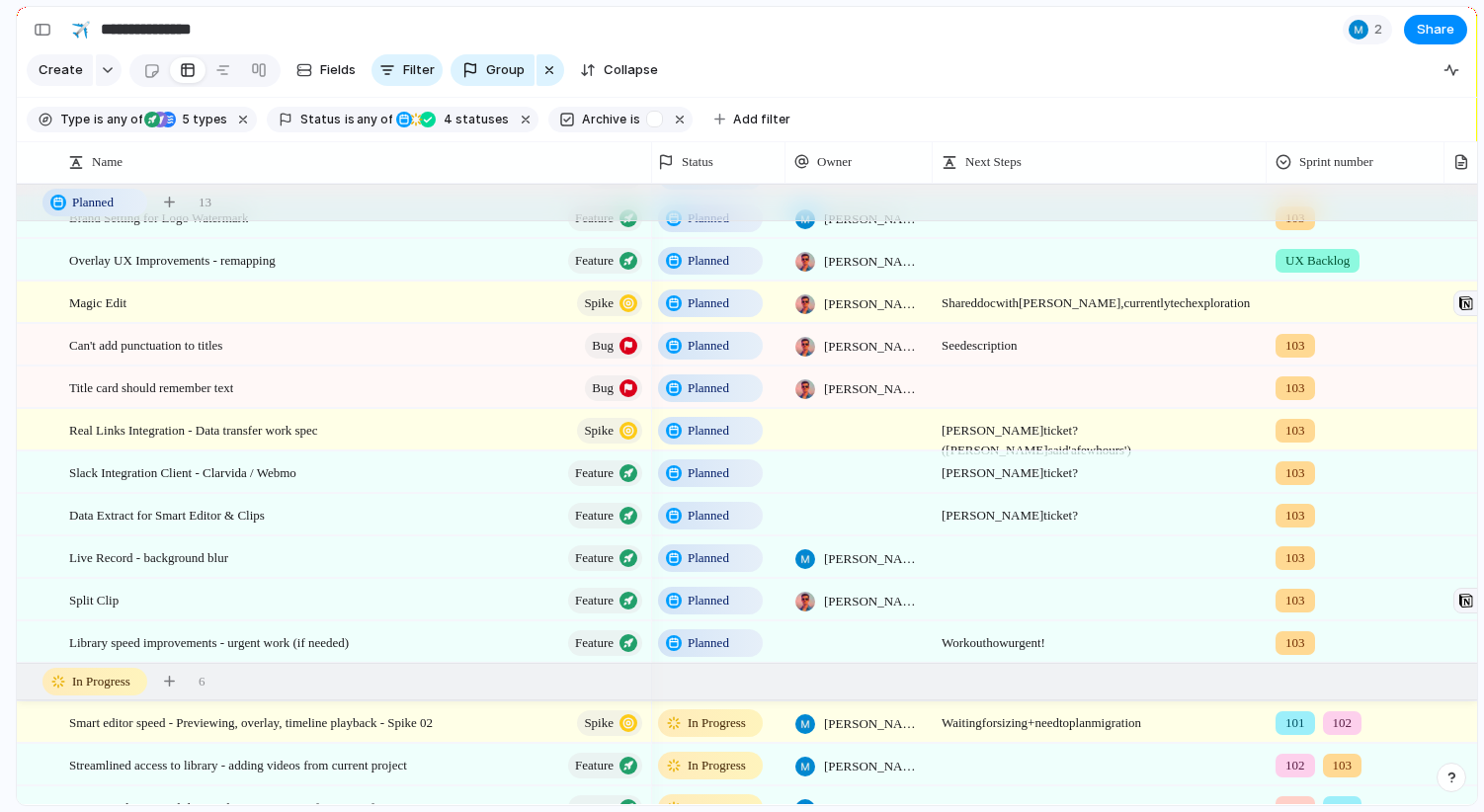 scroll, scrollTop: 48, scrollLeft: 0, axis: vertical 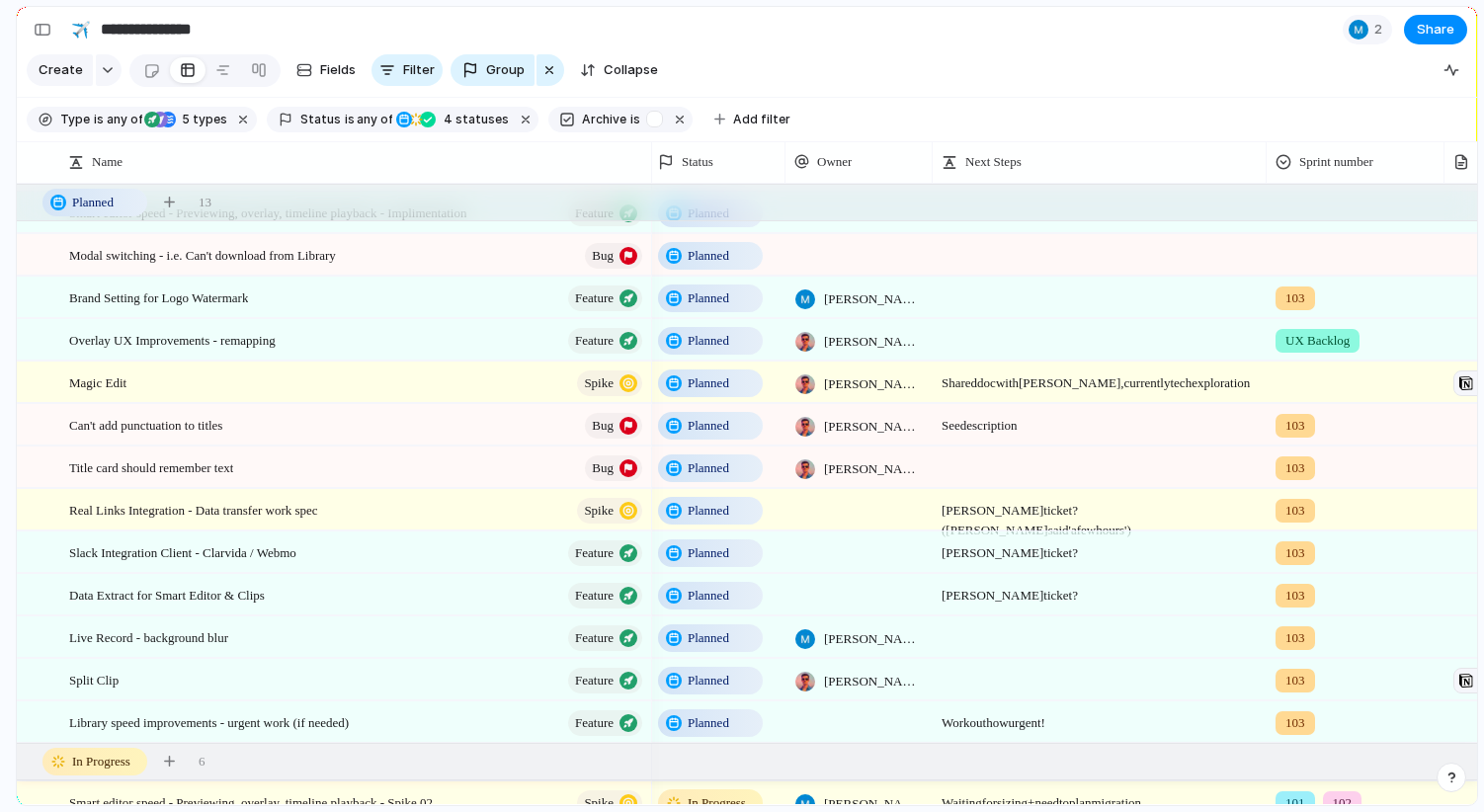 click at bounding box center [1356, 378] 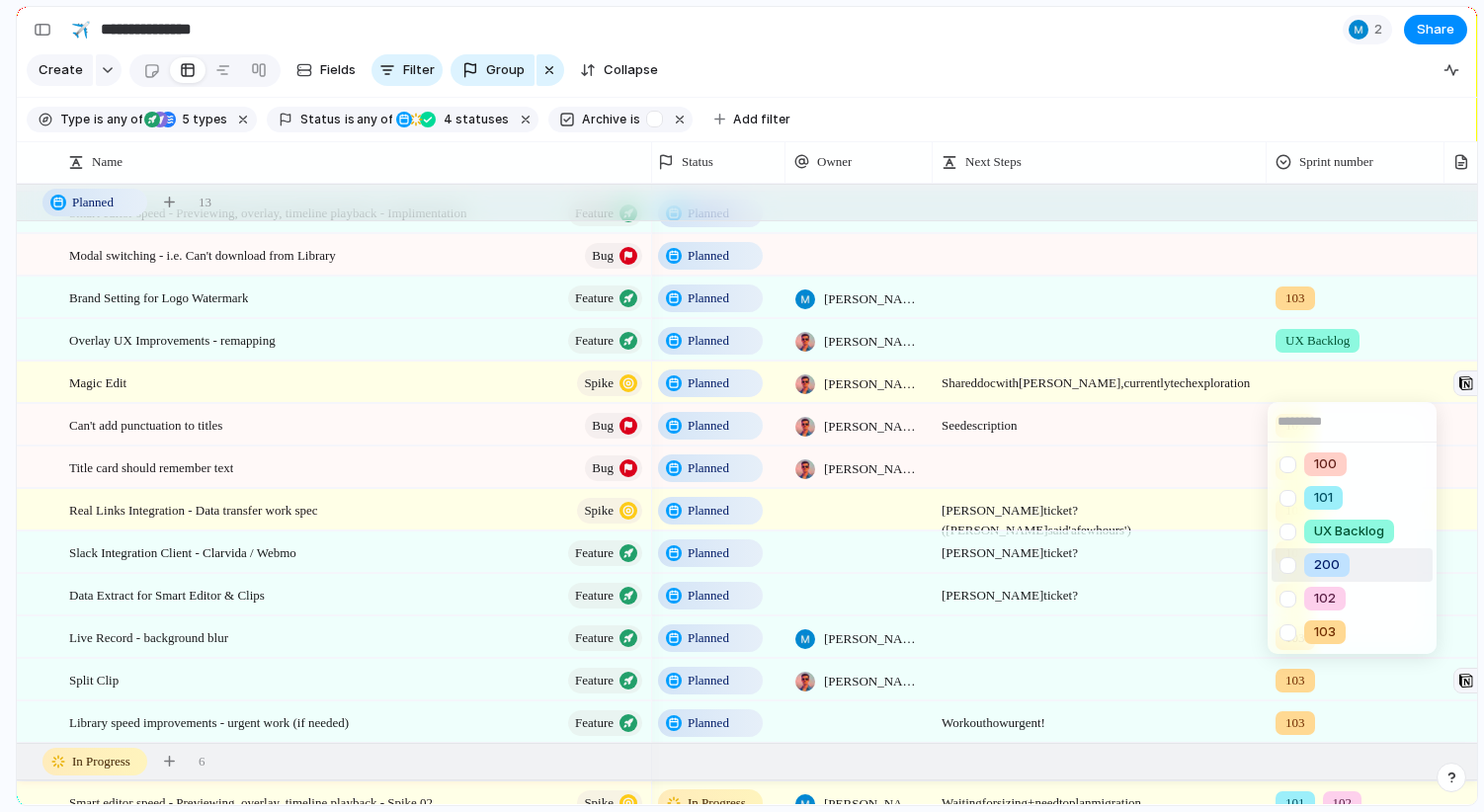 click on "200" at bounding box center (1352, 565) 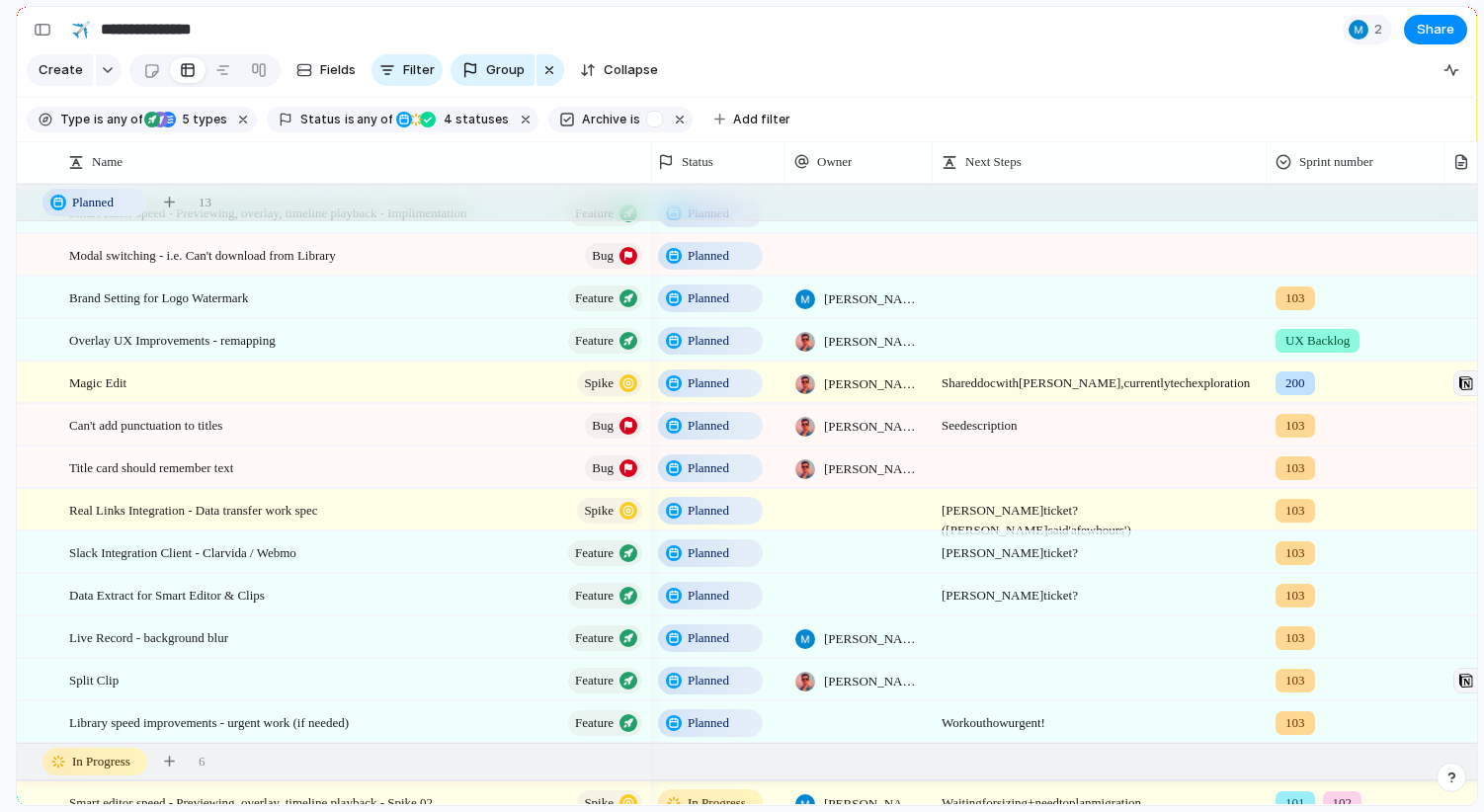 scroll, scrollTop: 0, scrollLeft: 0, axis: both 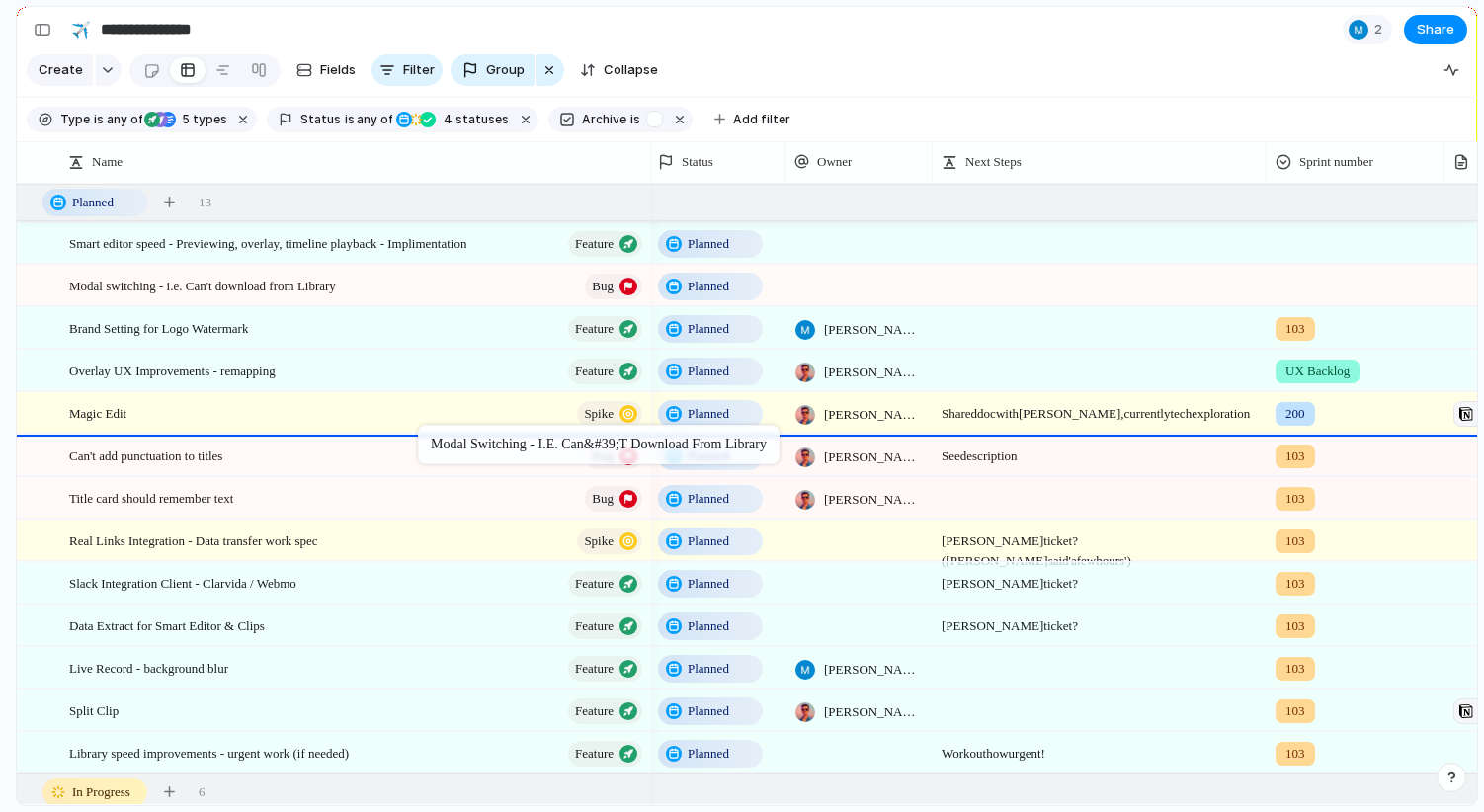drag, startPoint x: 427, startPoint y: 286, endPoint x: 428, endPoint y: 429, distance: 143.0035 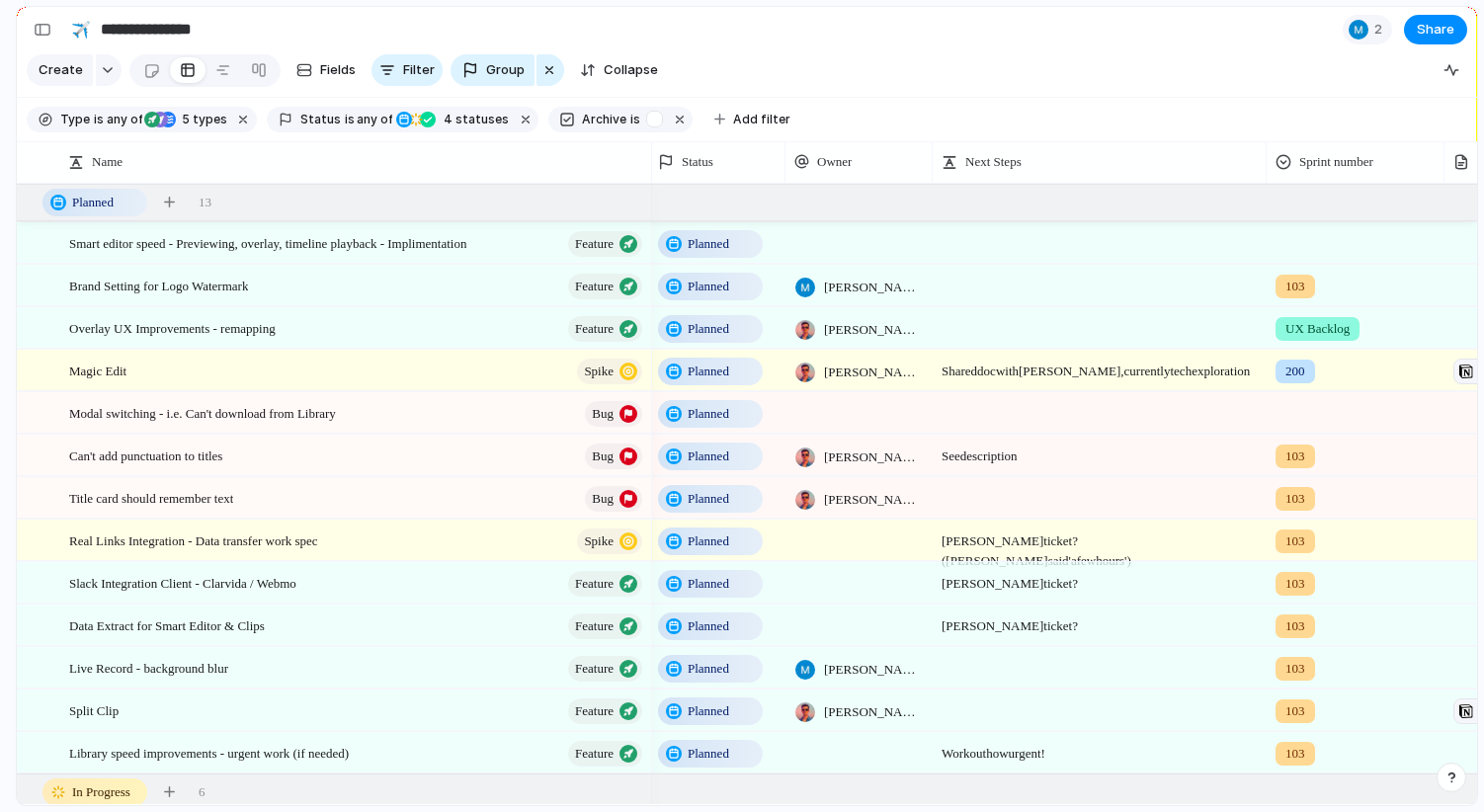 click on "See  description" at bounding box center [1100, 450] 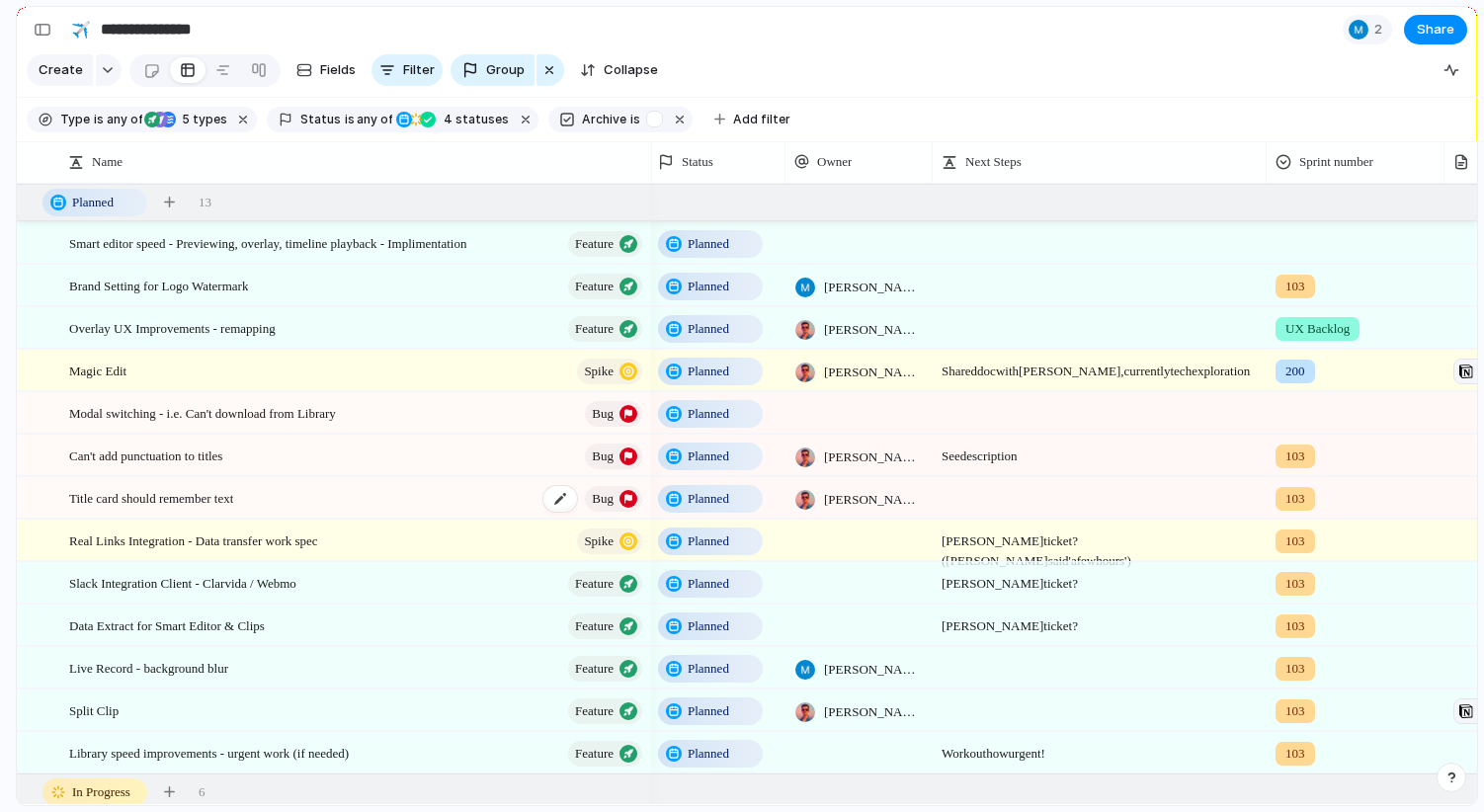 scroll, scrollTop: 0, scrollLeft: 5, axis: horizontal 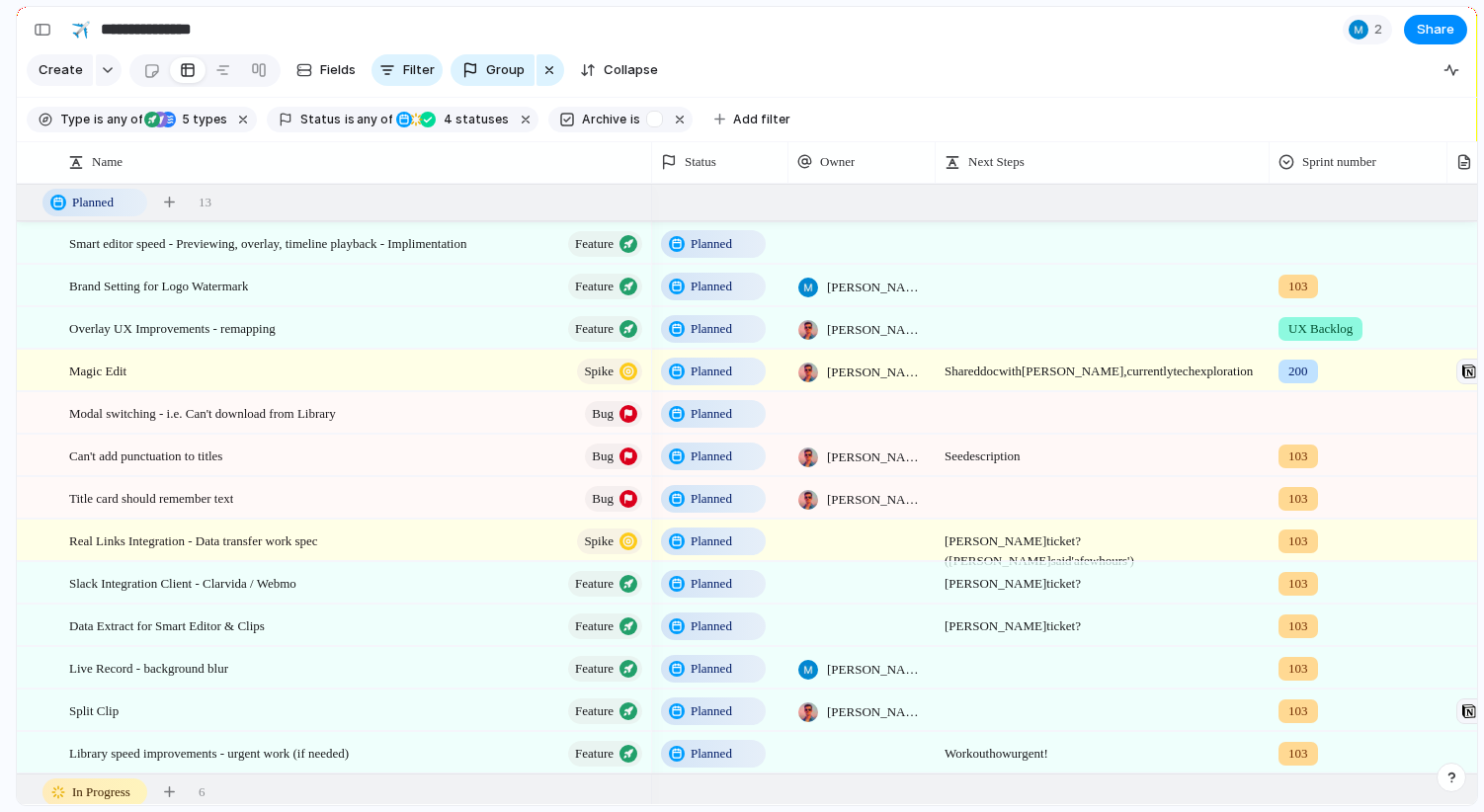 click on "Planned" at bounding box center [711, 414] 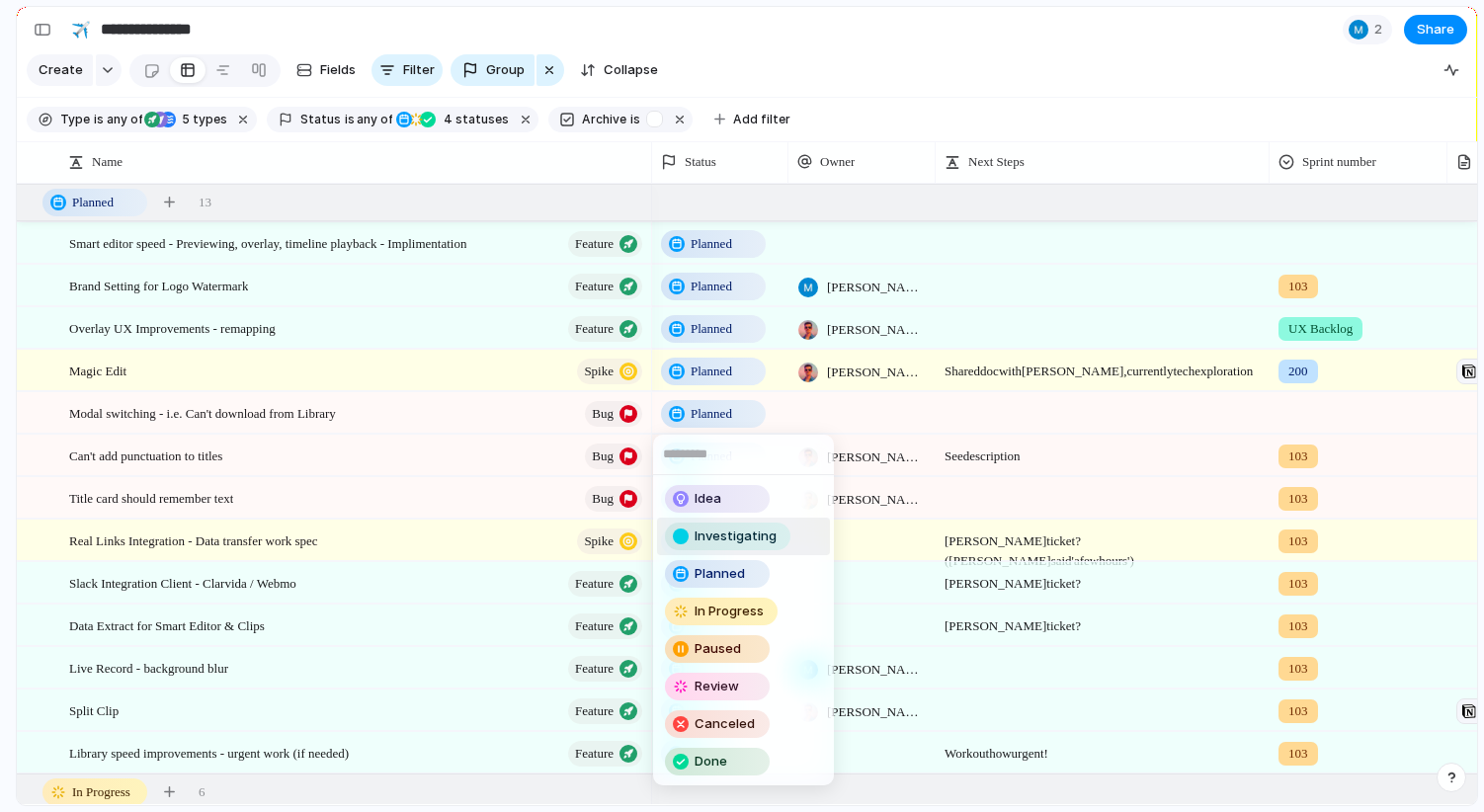 click on "Investigating" at bounding box center [735, 536] 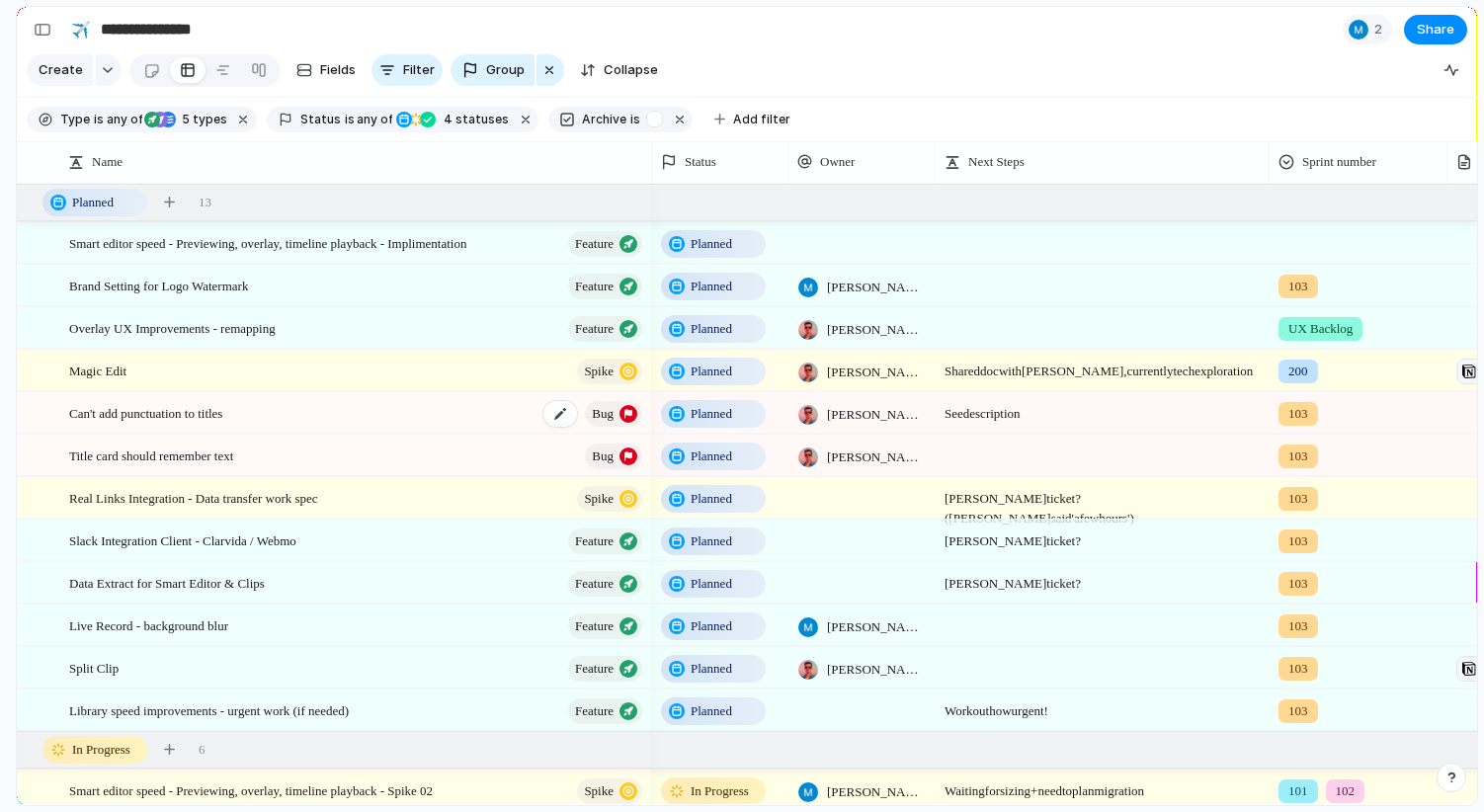 click on "Can't add punctuation to titles Bug" at bounding box center (357, 413) 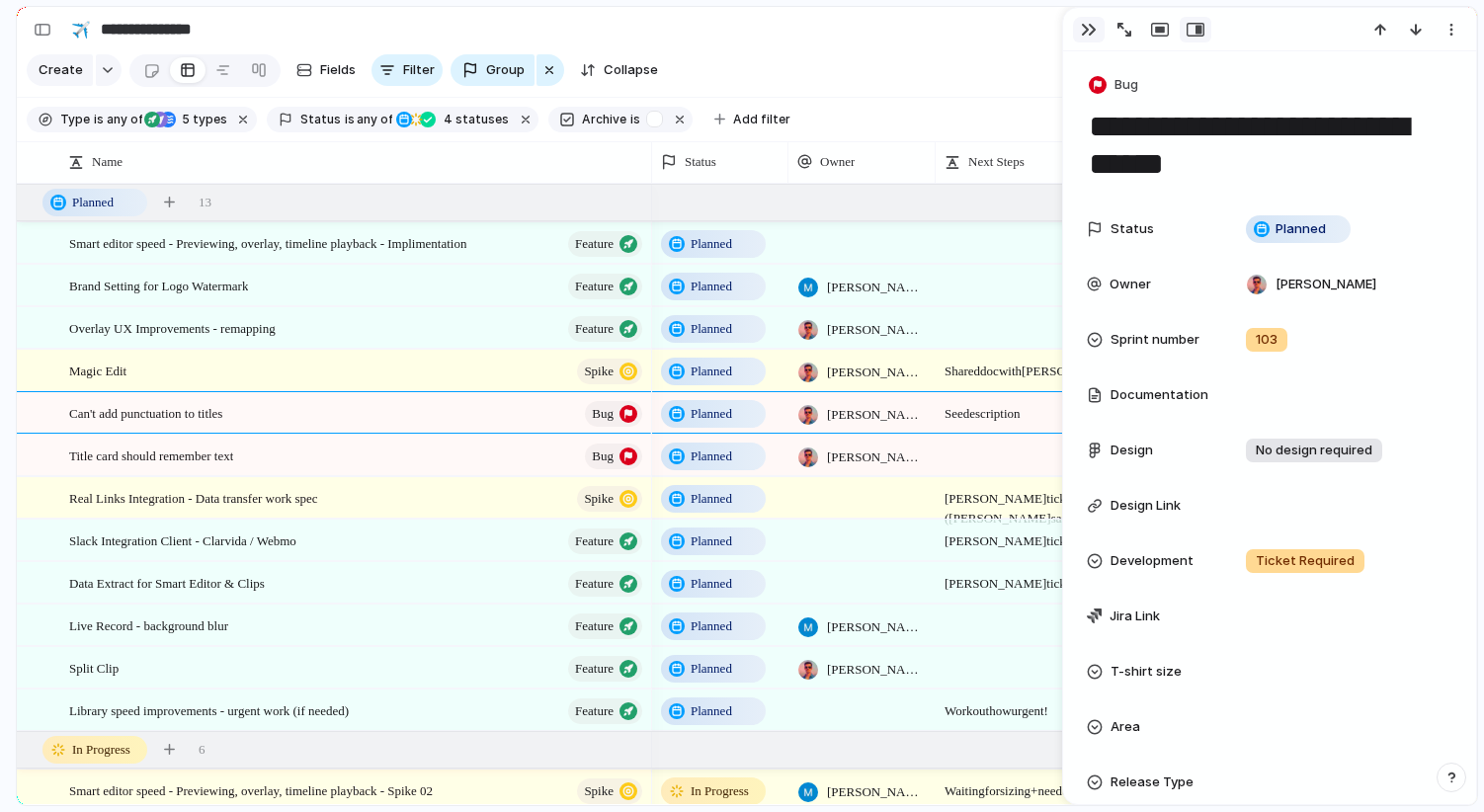 click at bounding box center (1089, 30) 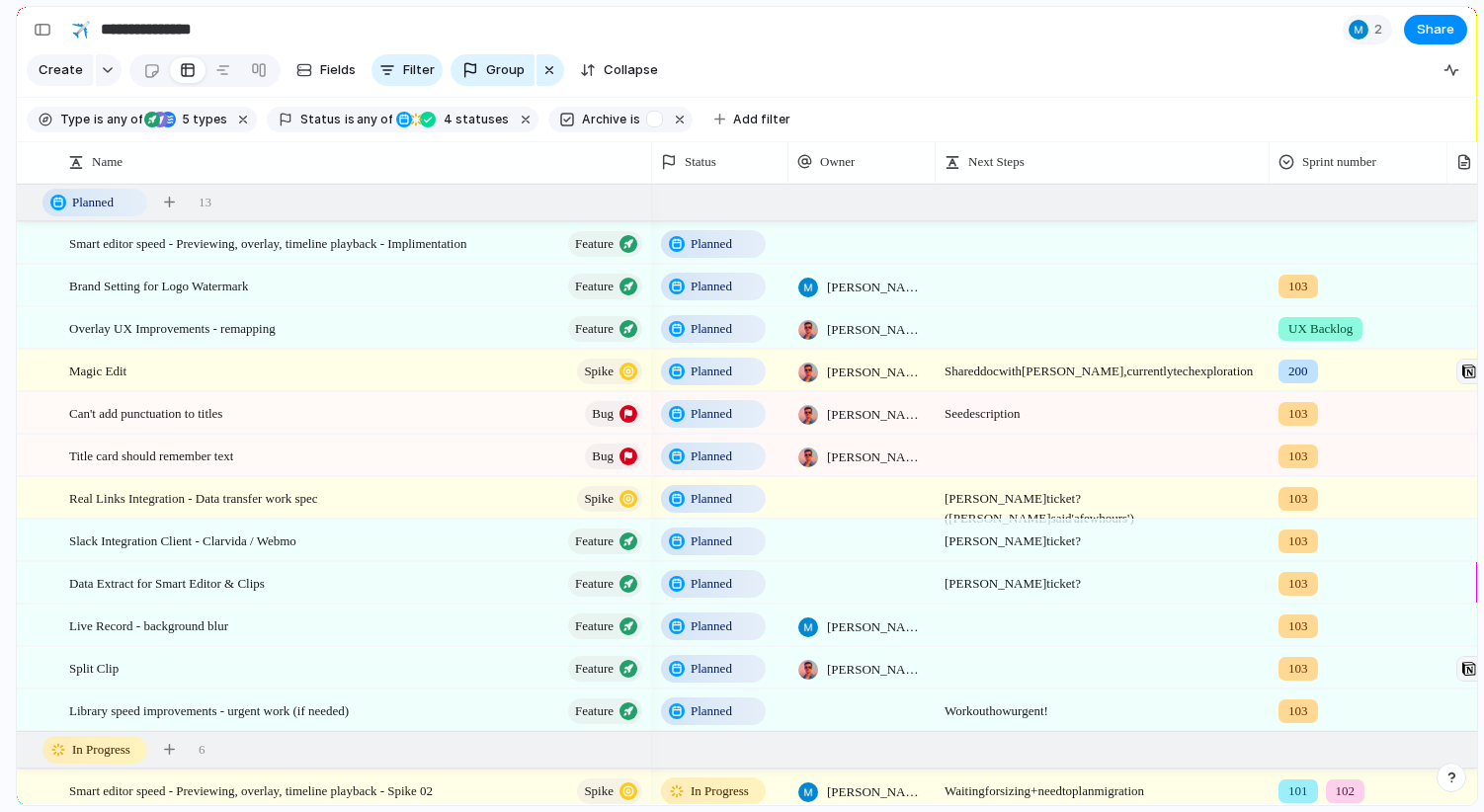click on "103" at bounding box center (1359, 409) 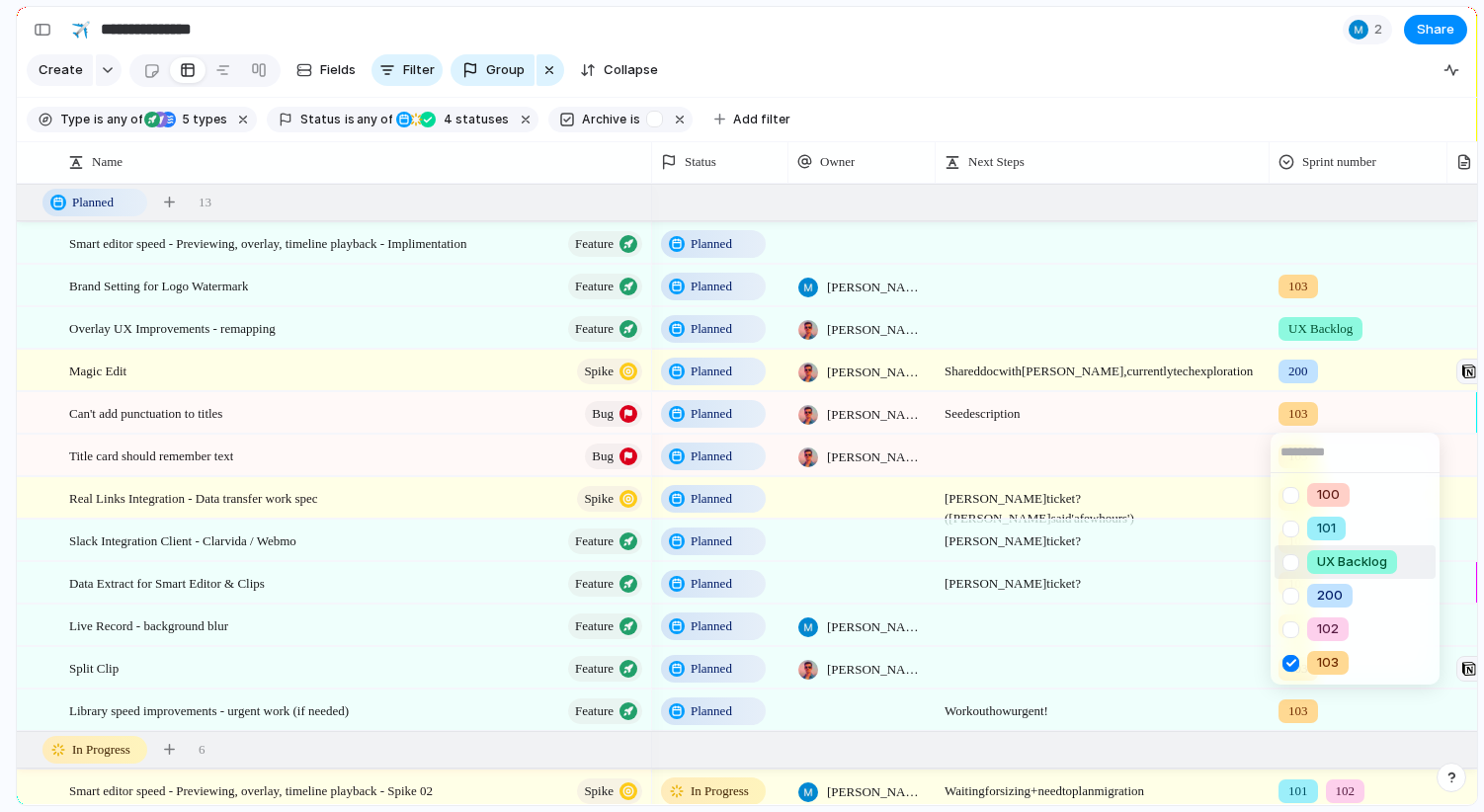click on "UX Backlog" at bounding box center [1352, 562] 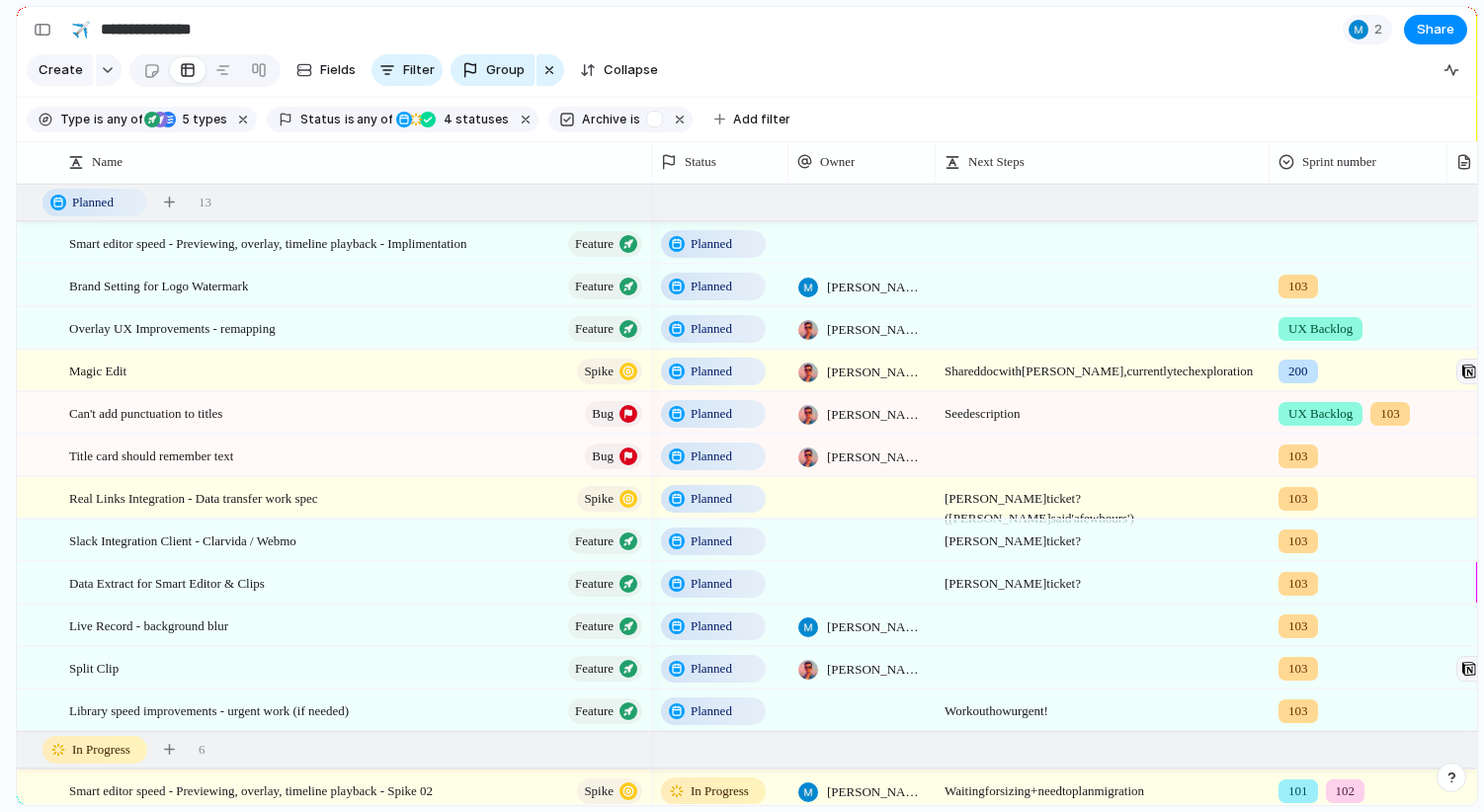 click on "103" at bounding box center [1390, 414] 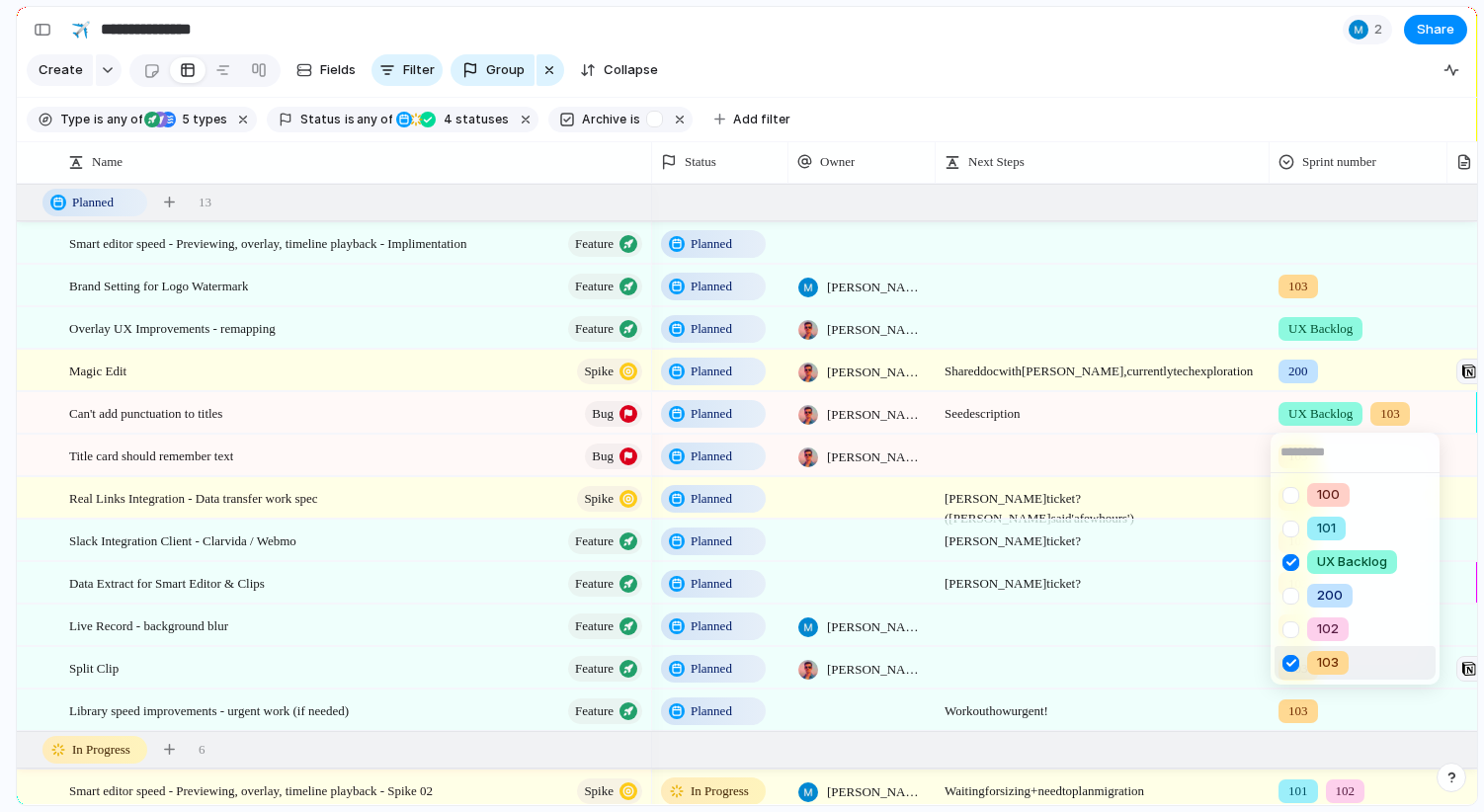 click at bounding box center [1290, 663] 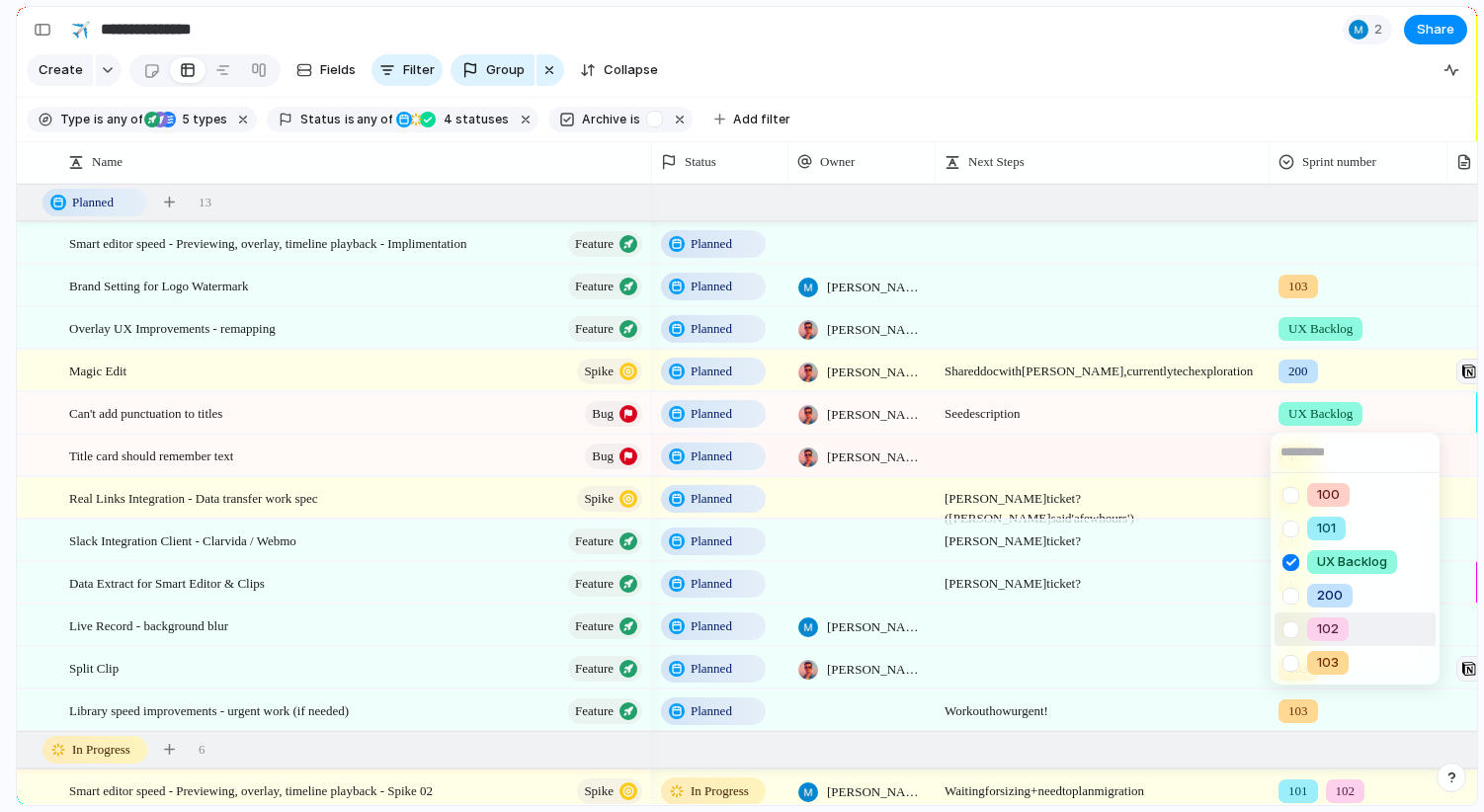 click on "100   101   UX Backlog   200   102   103" at bounding box center (742, 406) 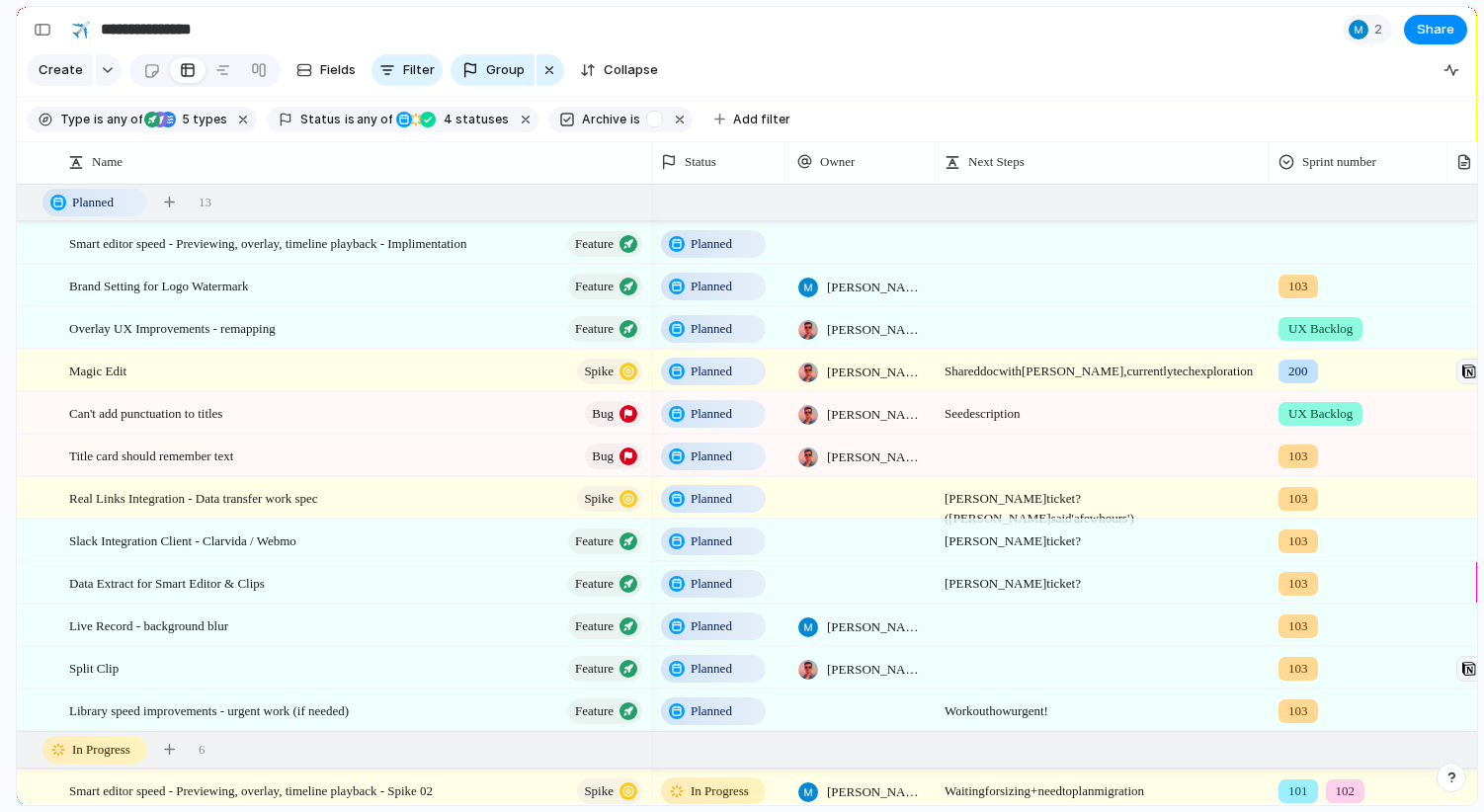click on "103" at bounding box center [1359, 451] 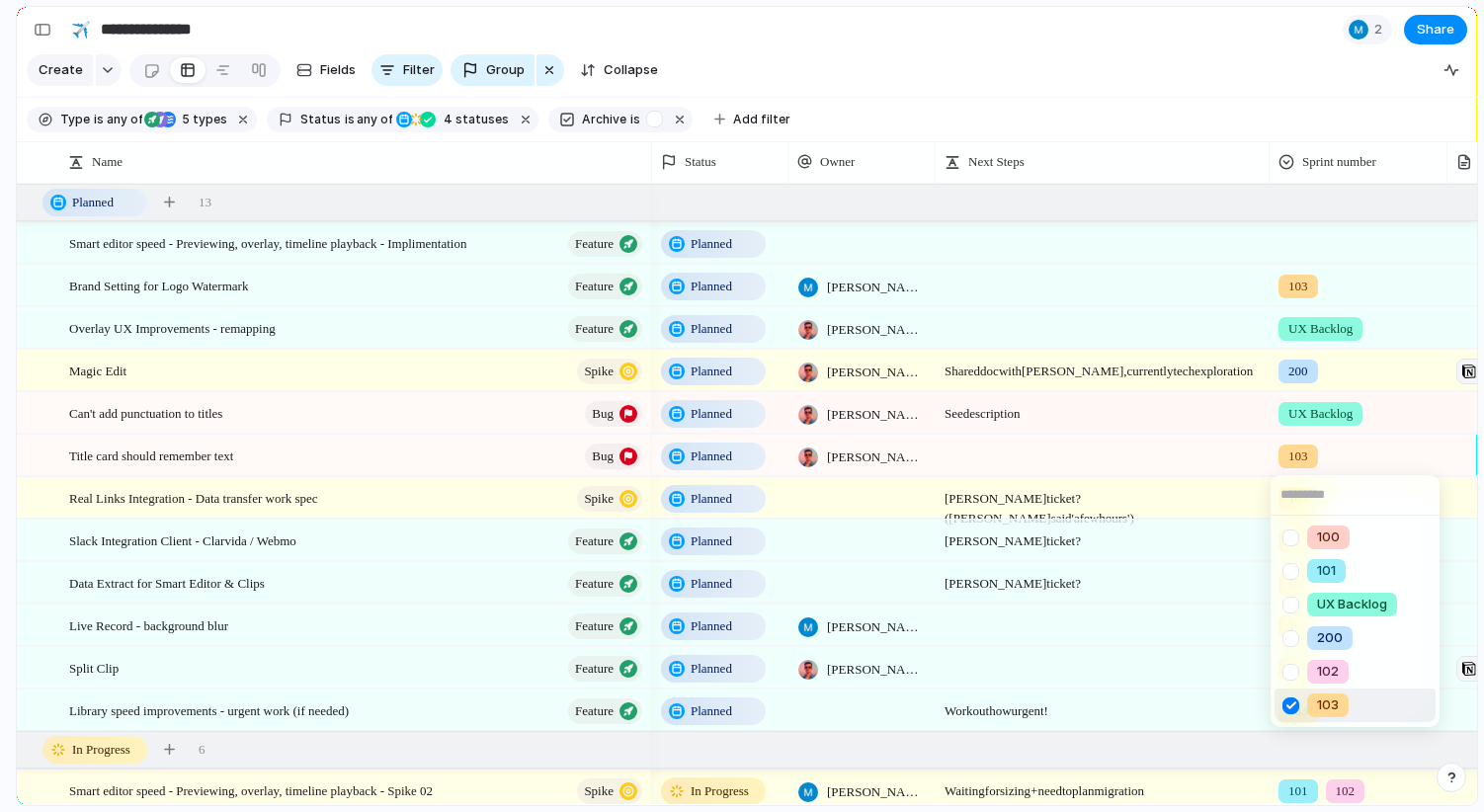click at bounding box center [1290, 705] 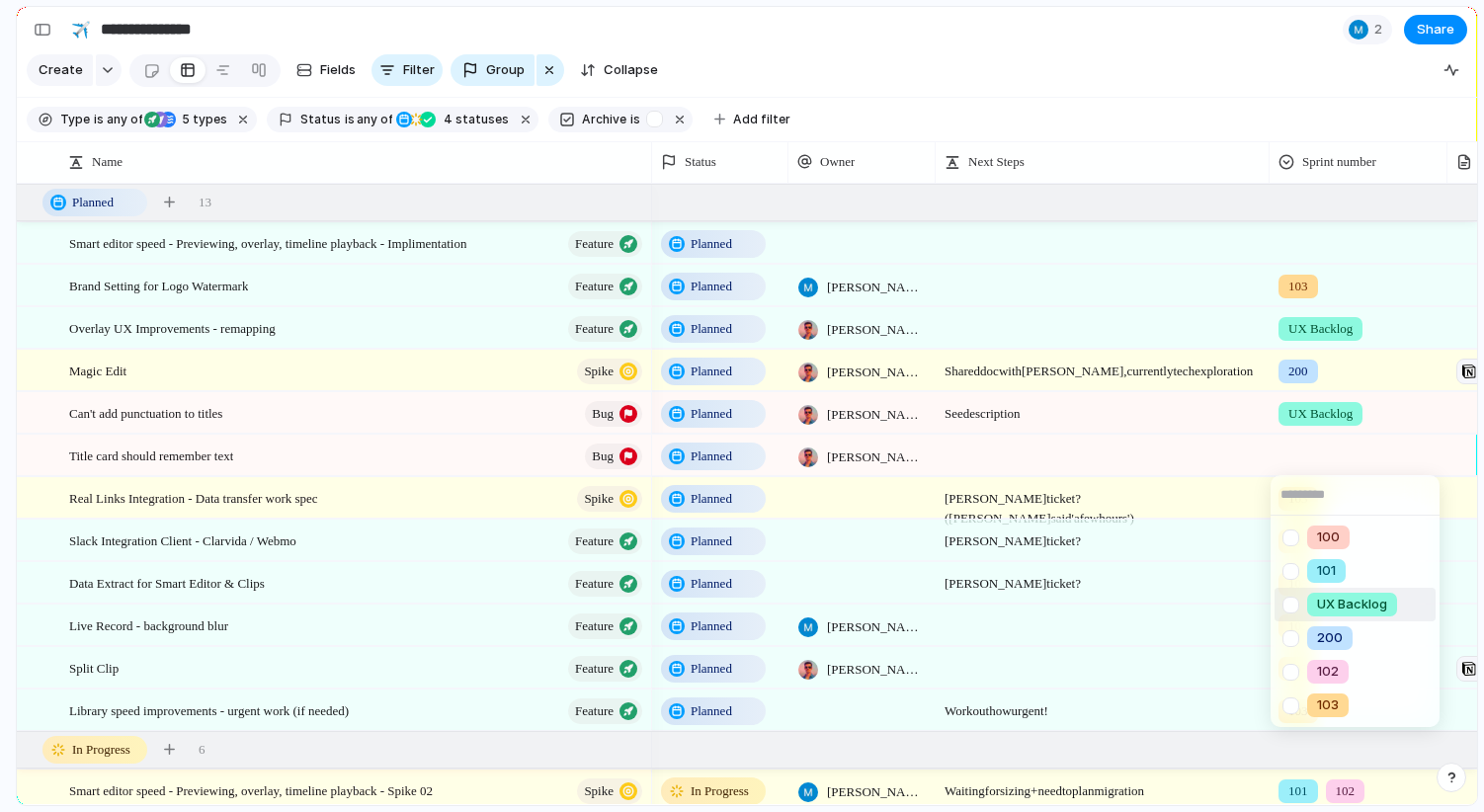 click at bounding box center [1290, 605] 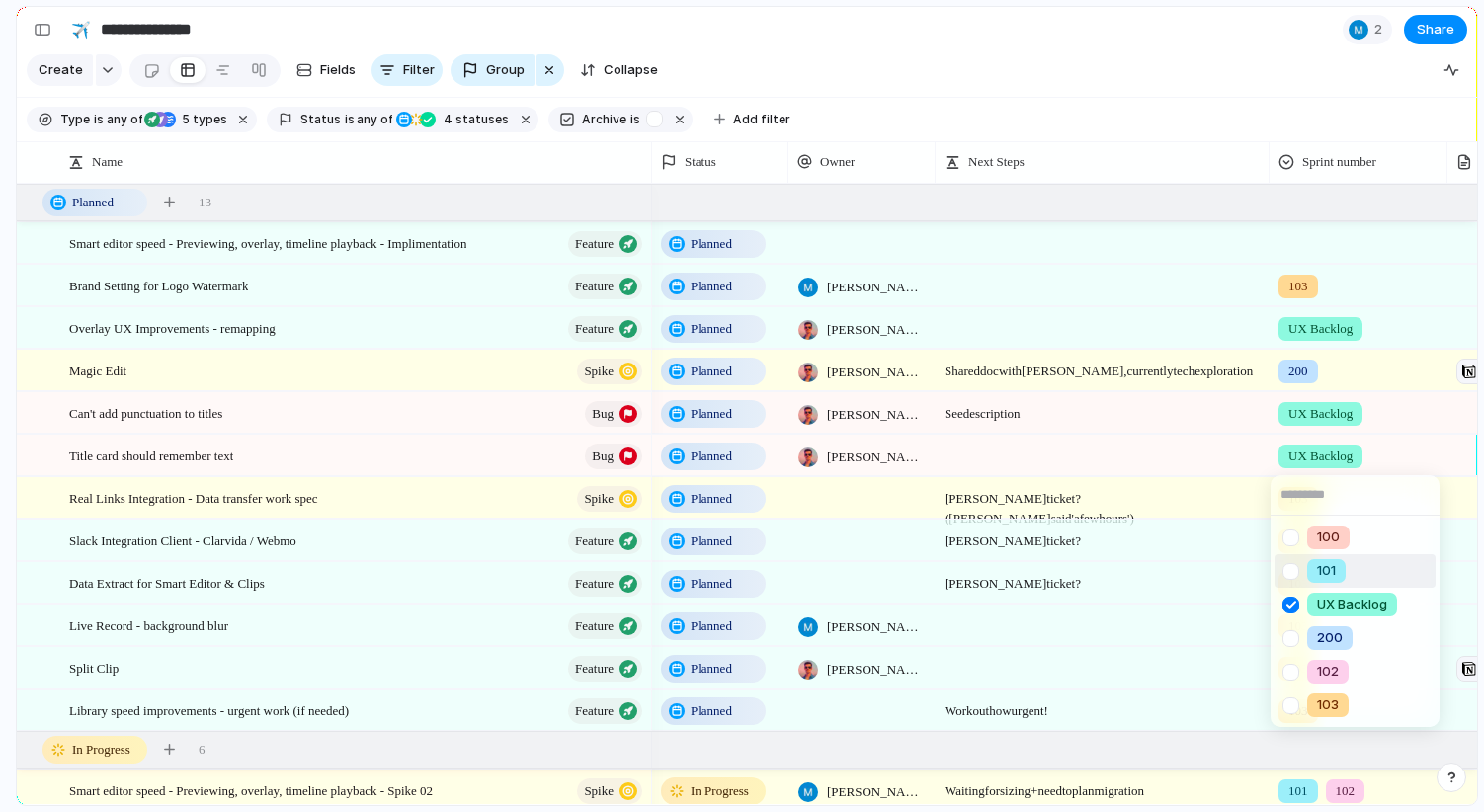 click on "100   101   UX Backlog   200   102   103" at bounding box center (742, 406) 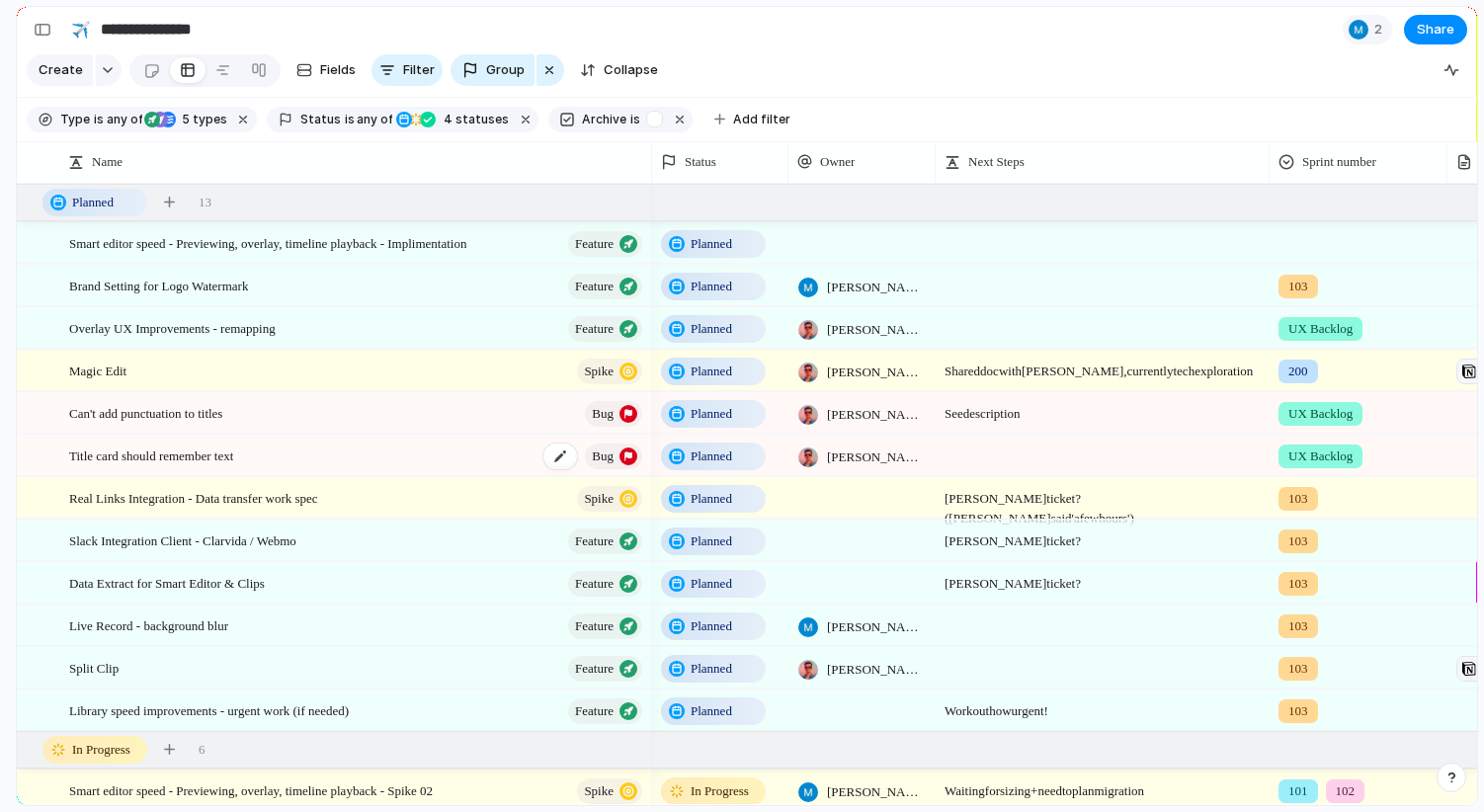 click on "Title card should remember text Bug" at bounding box center (357, 455) 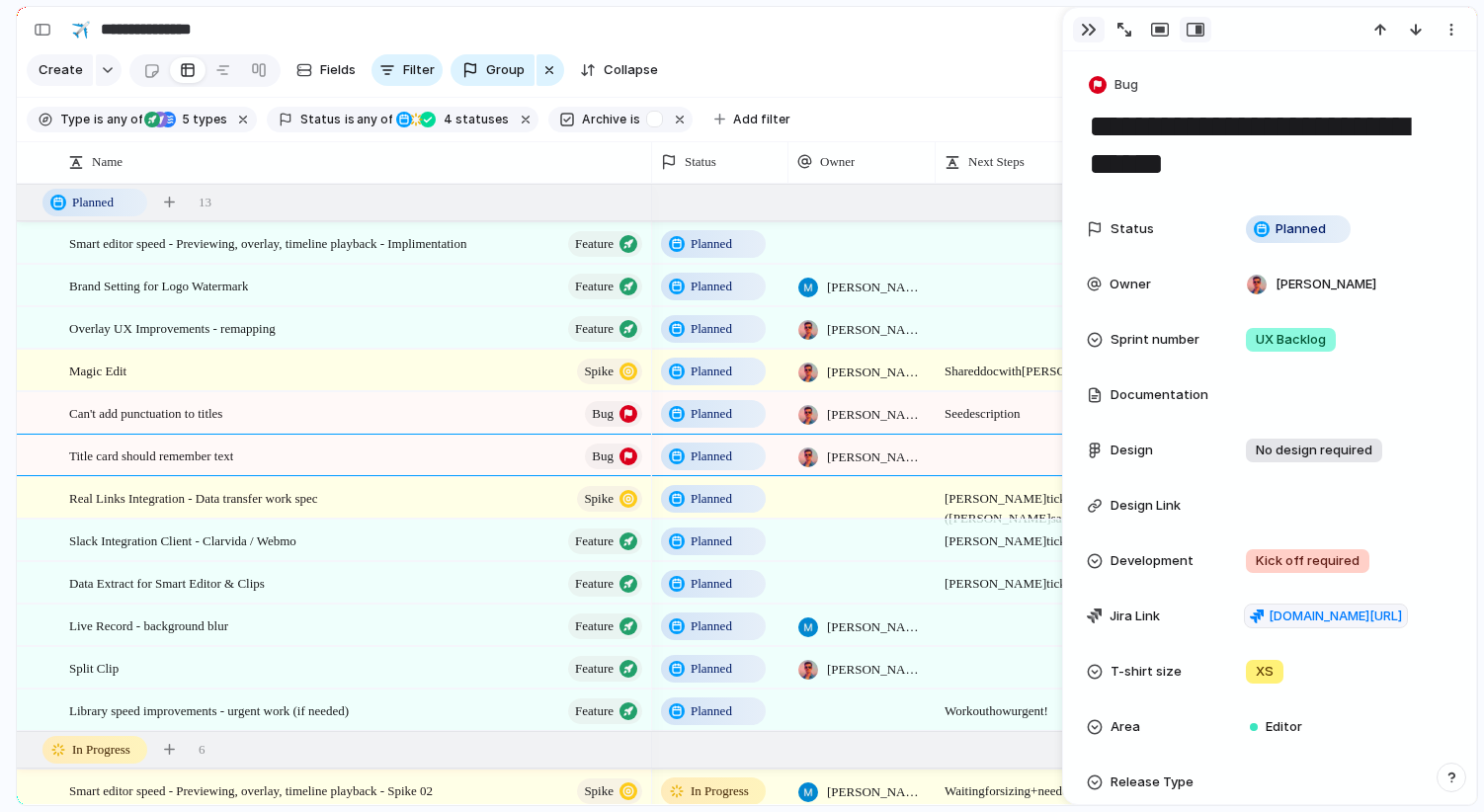 click at bounding box center [1089, 30] 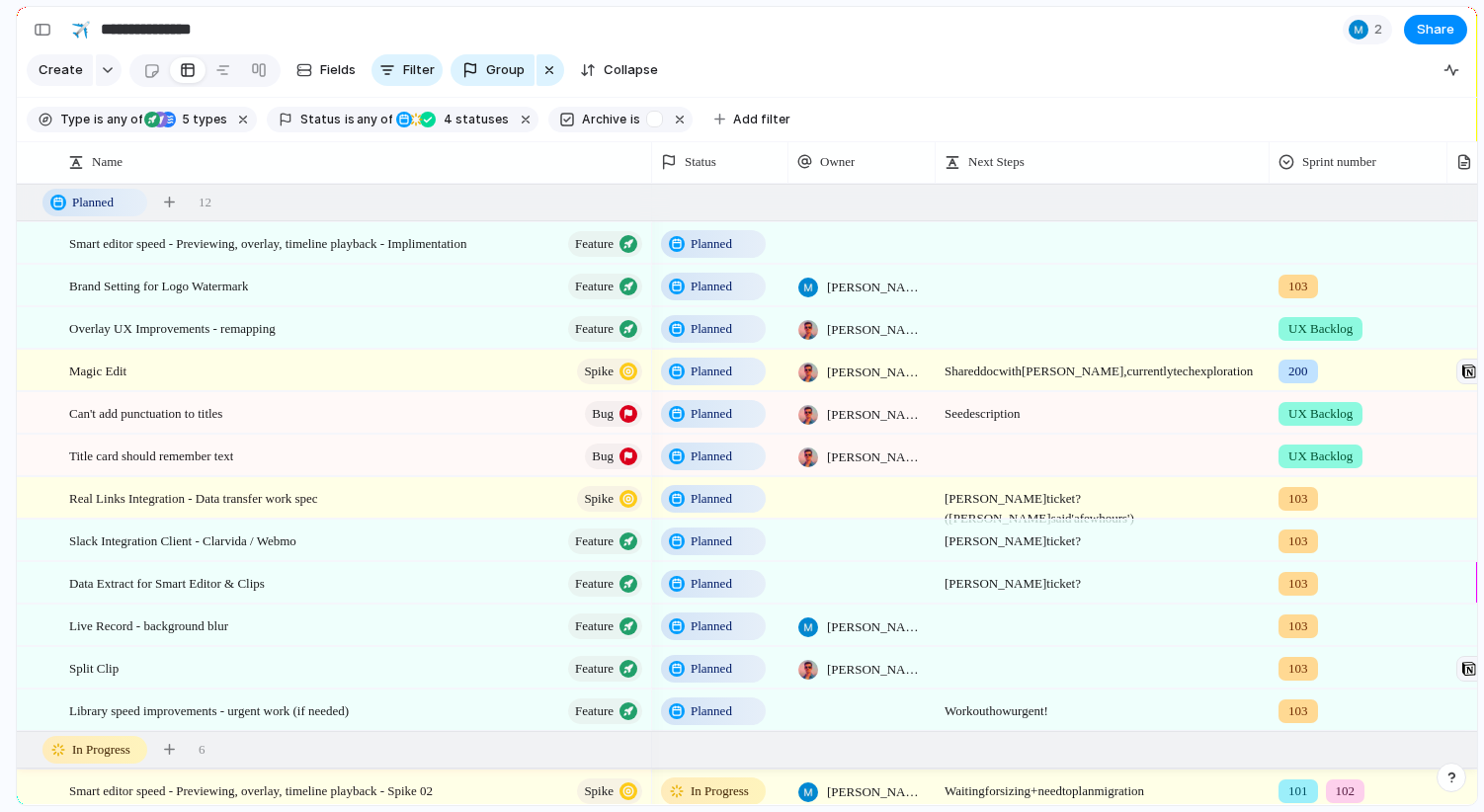 scroll, scrollTop: 28, scrollLeft: 0, axis: vertical 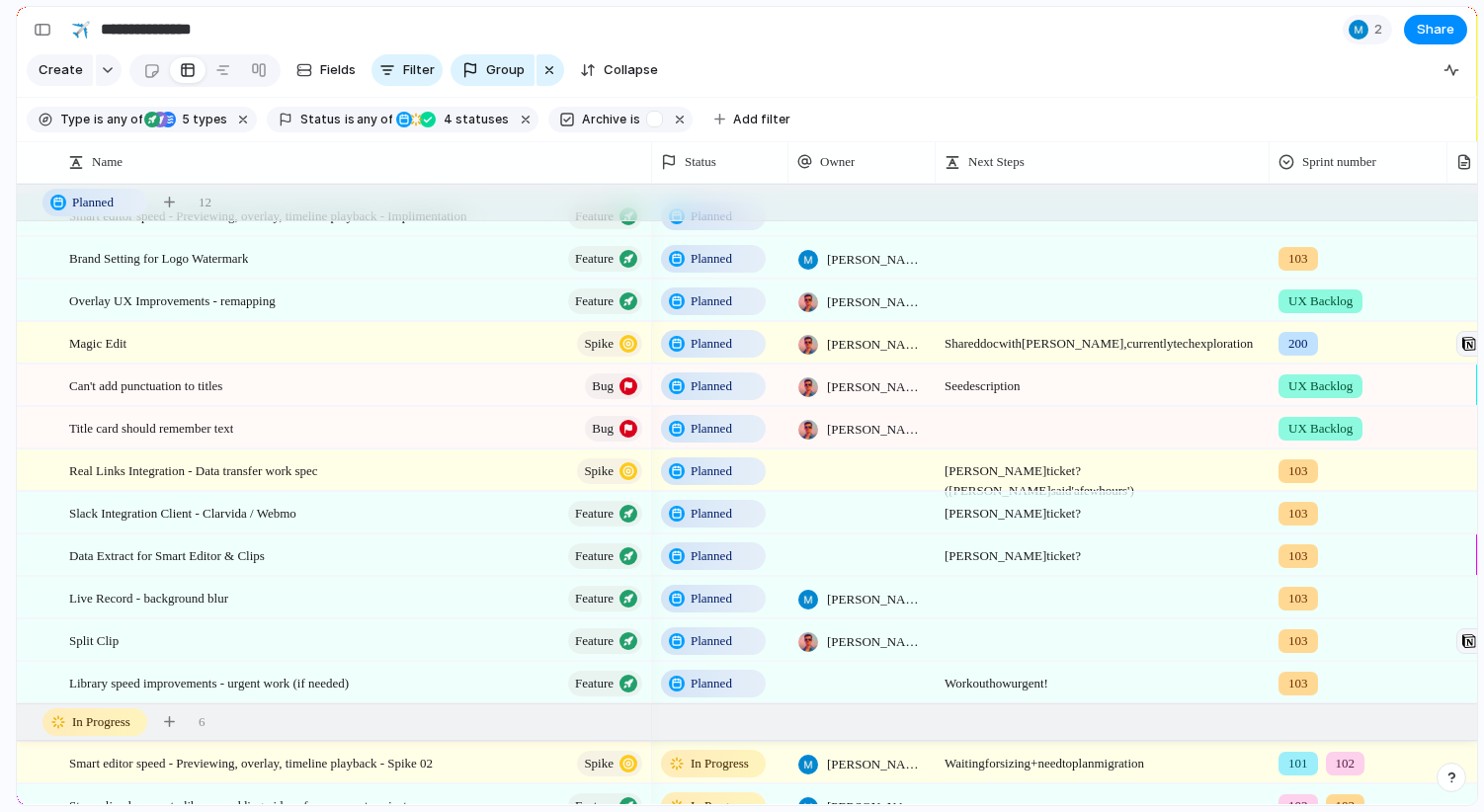 click on "See  description" at bounding box center [1103, 380] 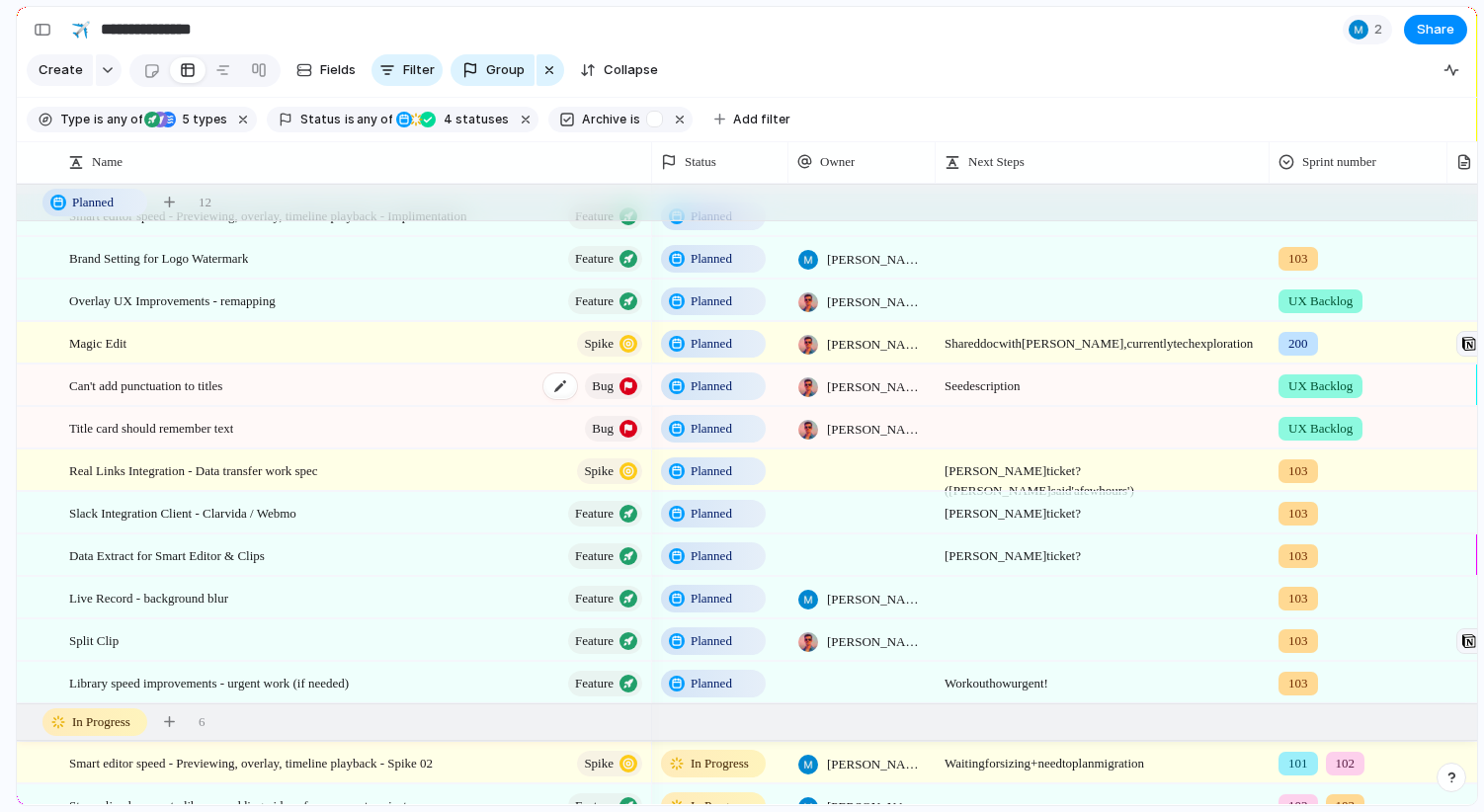 click on "Can't add punctuation to titles Bug" at bounding box center (357, 385) 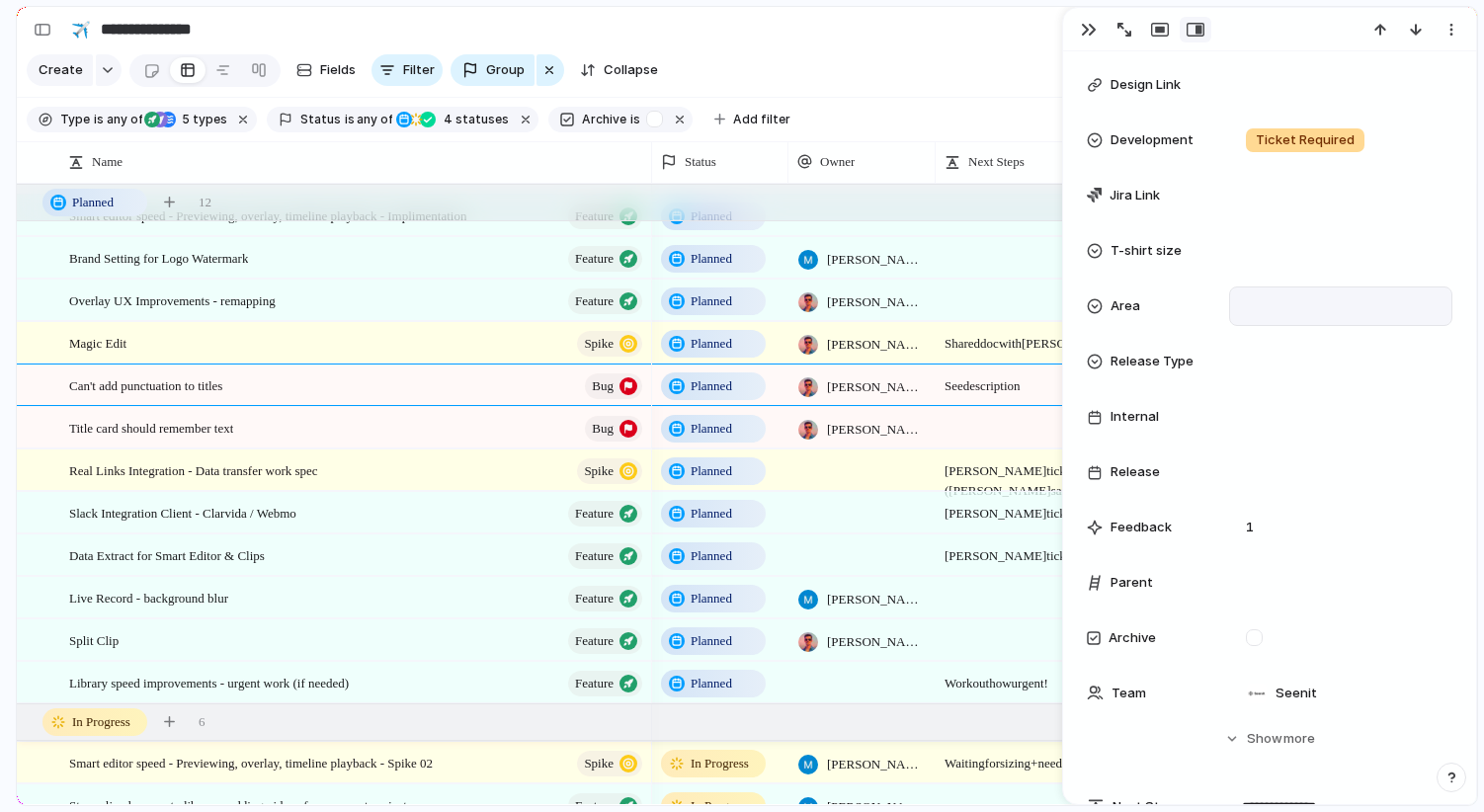 scroll, scrollTop: 705, scrollLeft: 0, axis: vertical 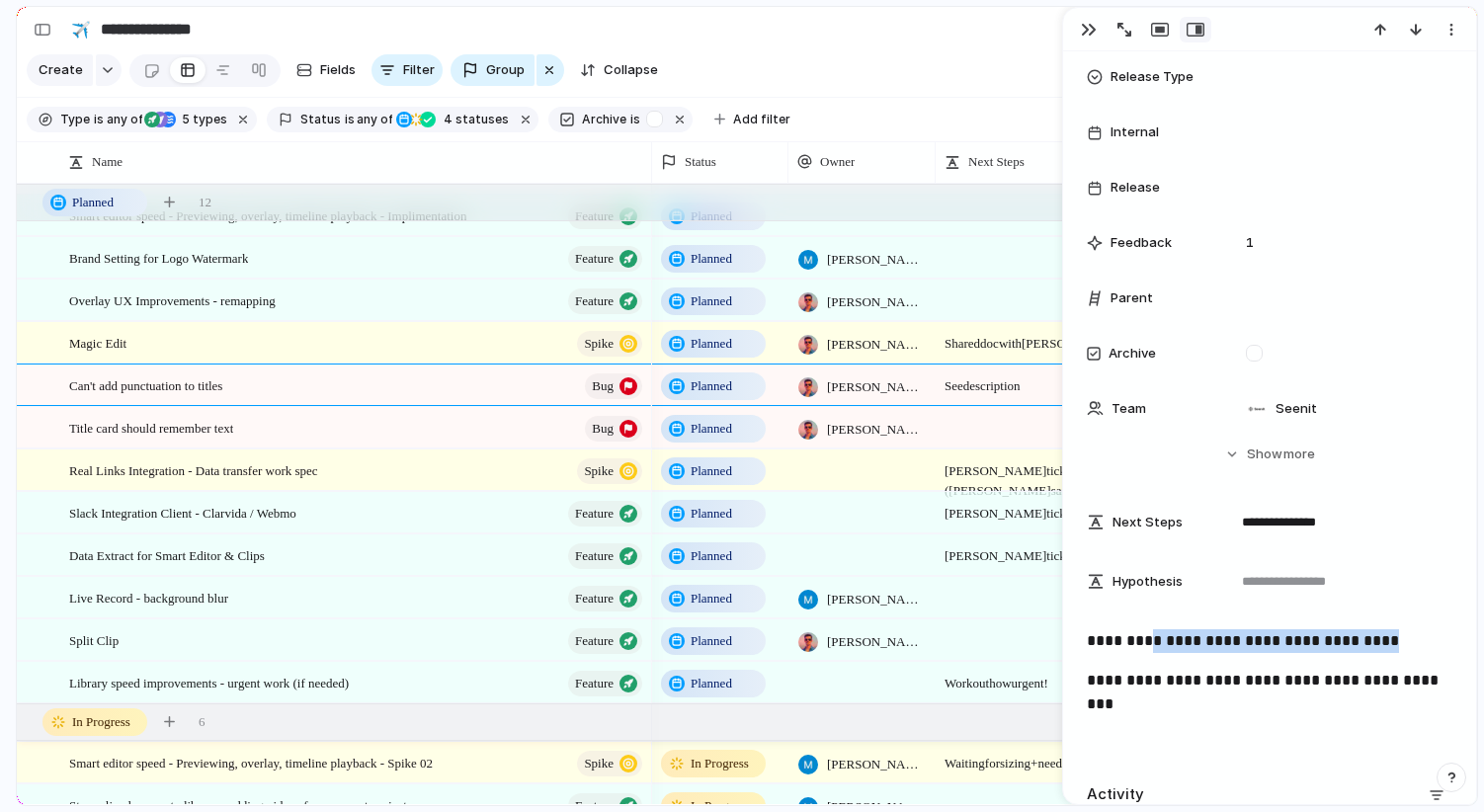 drag, startPoint x: 1151, startPoint y: 638, endPoint x: 1404, endPoint y: 640, distance: 253.0079 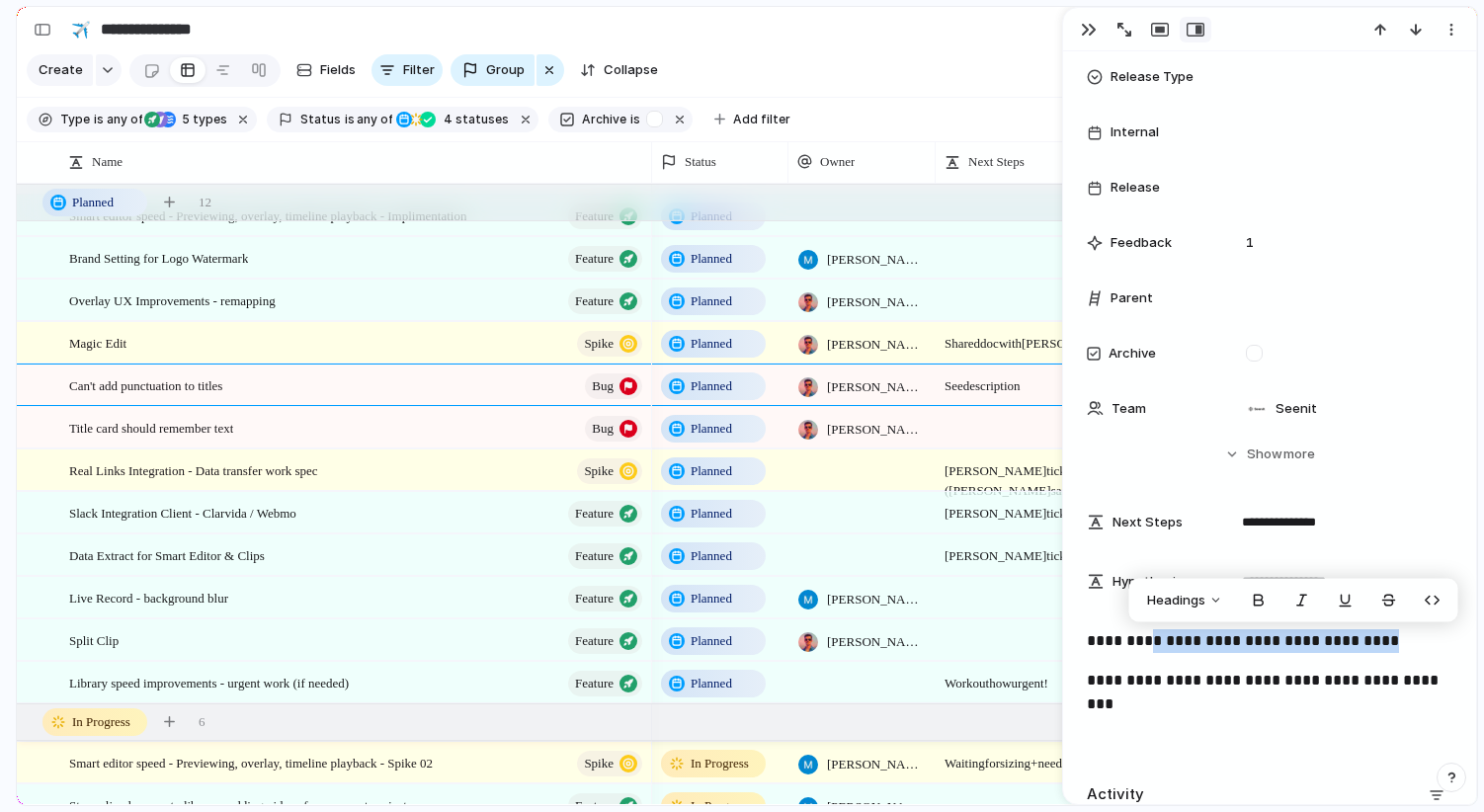 click on "**********" at bounding box center [1270, 641] 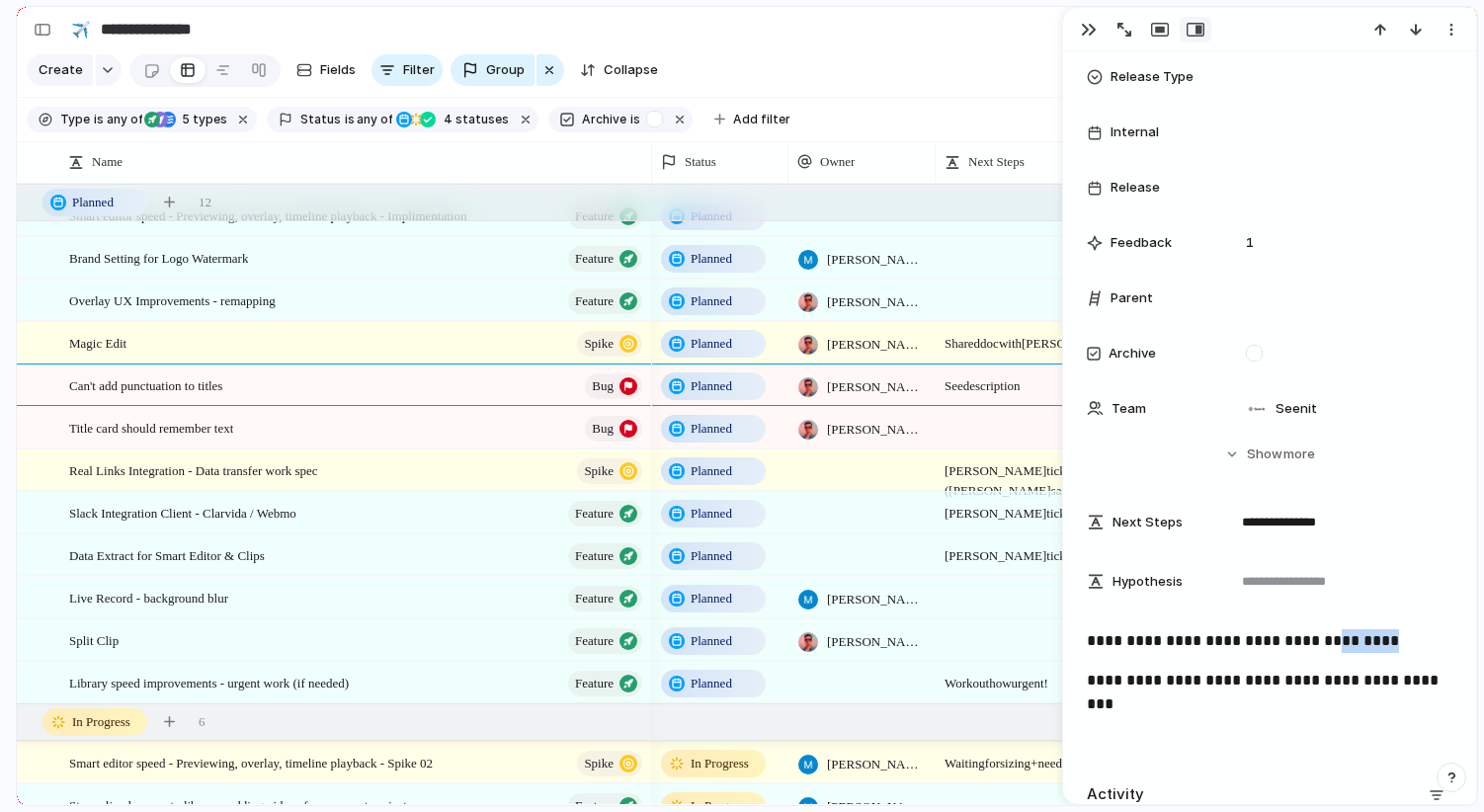 click on "**********" at bounding box center [1270, 641] 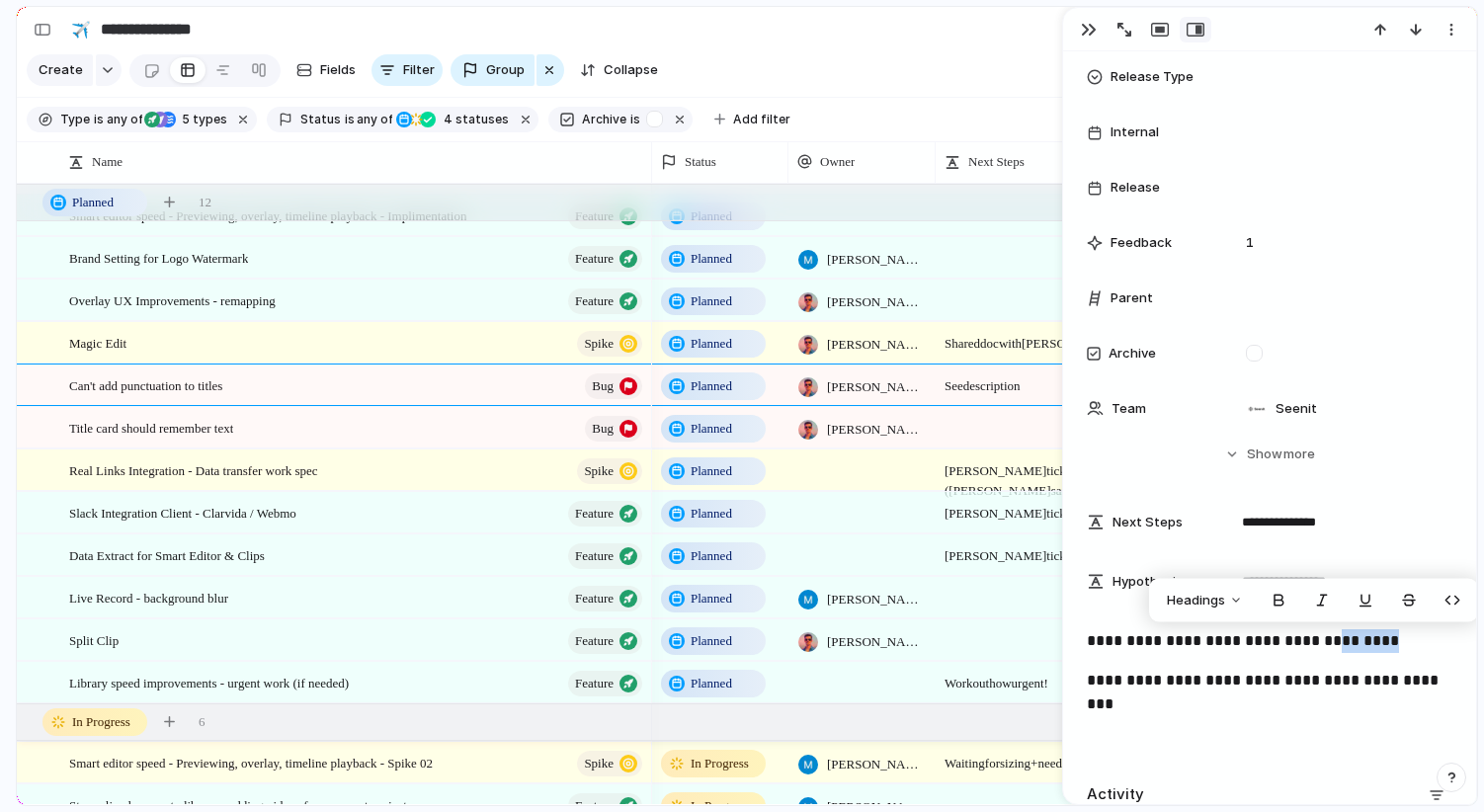 type 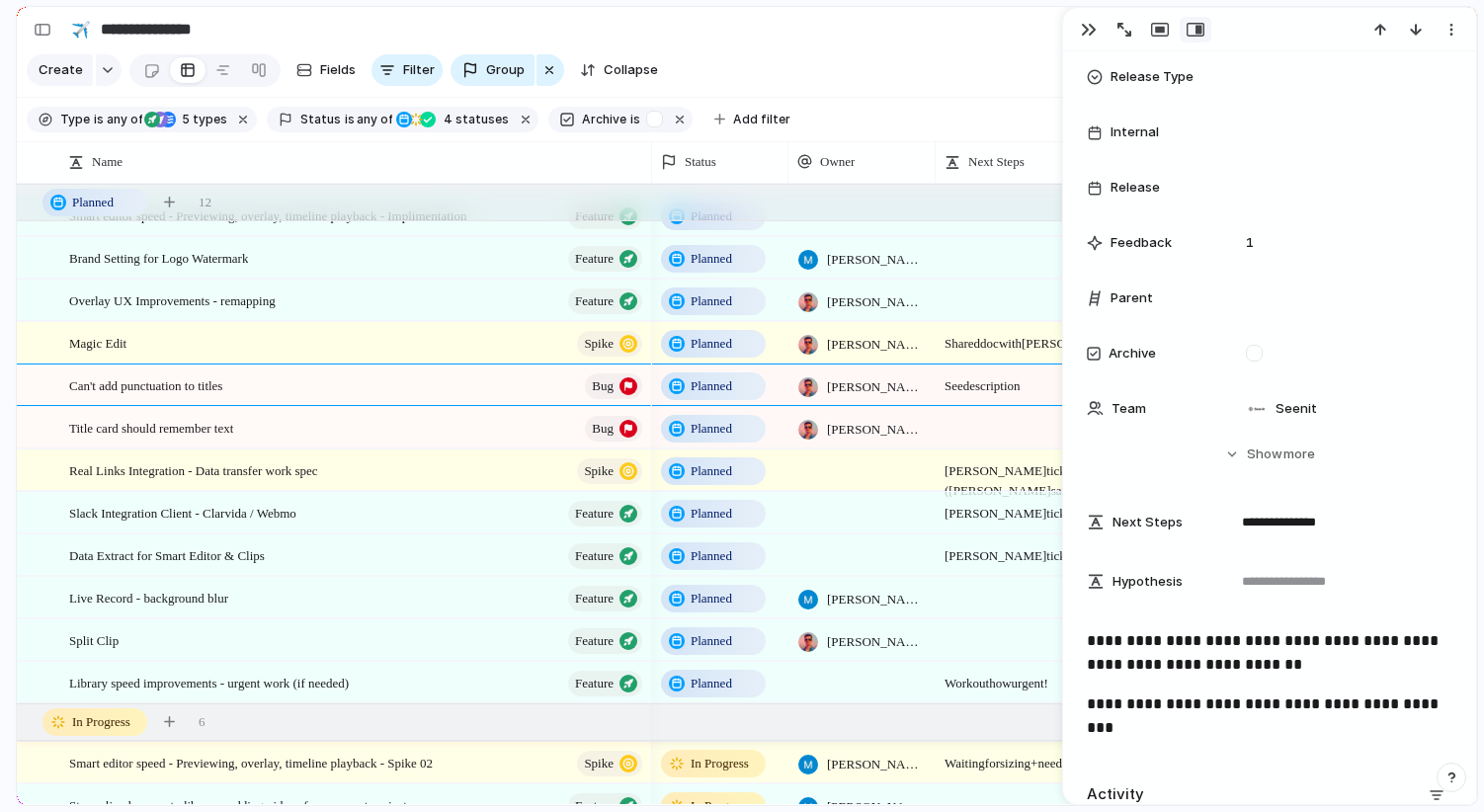 click at bounding box center (1270, 30) 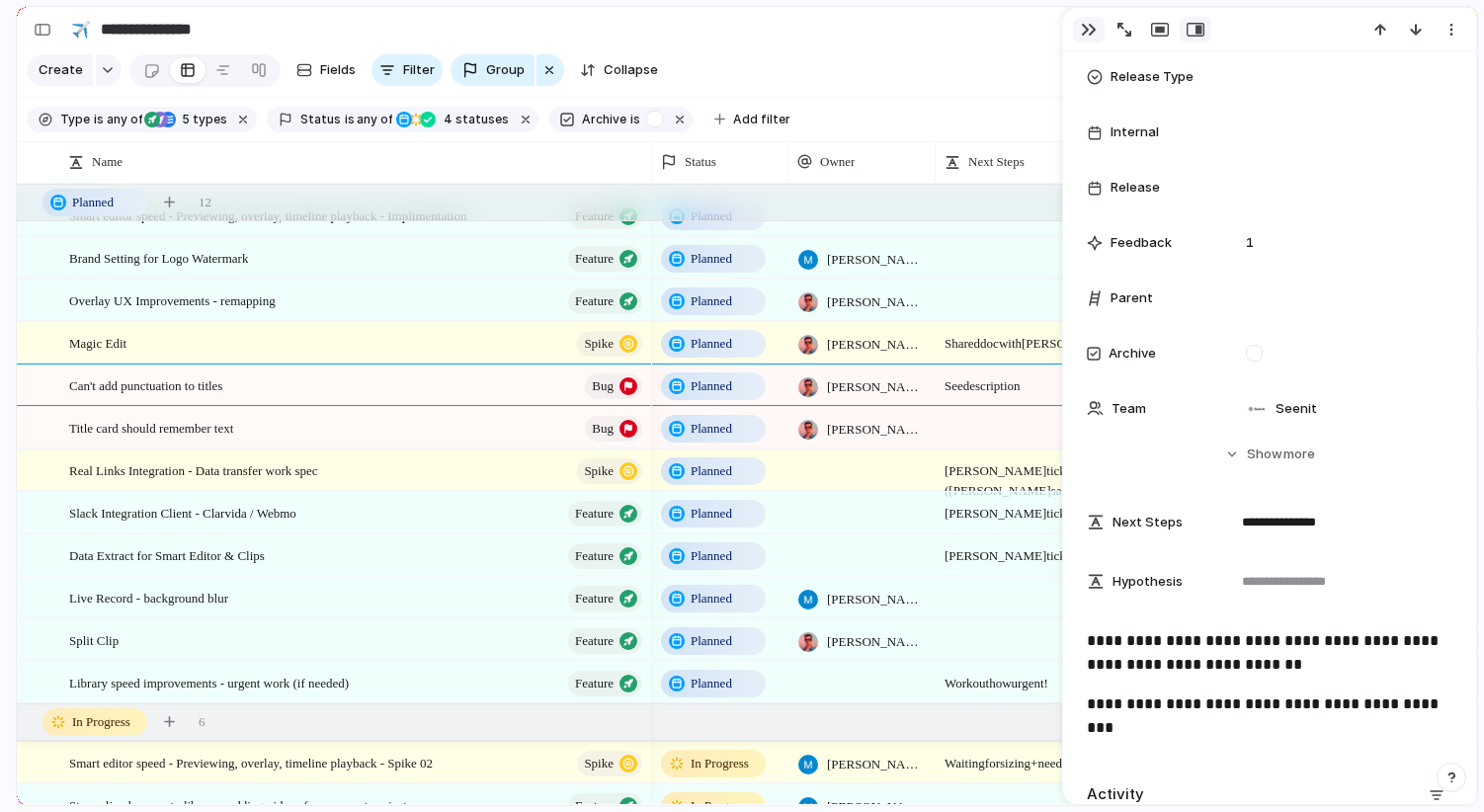 click at bounding box center [1089, 30] 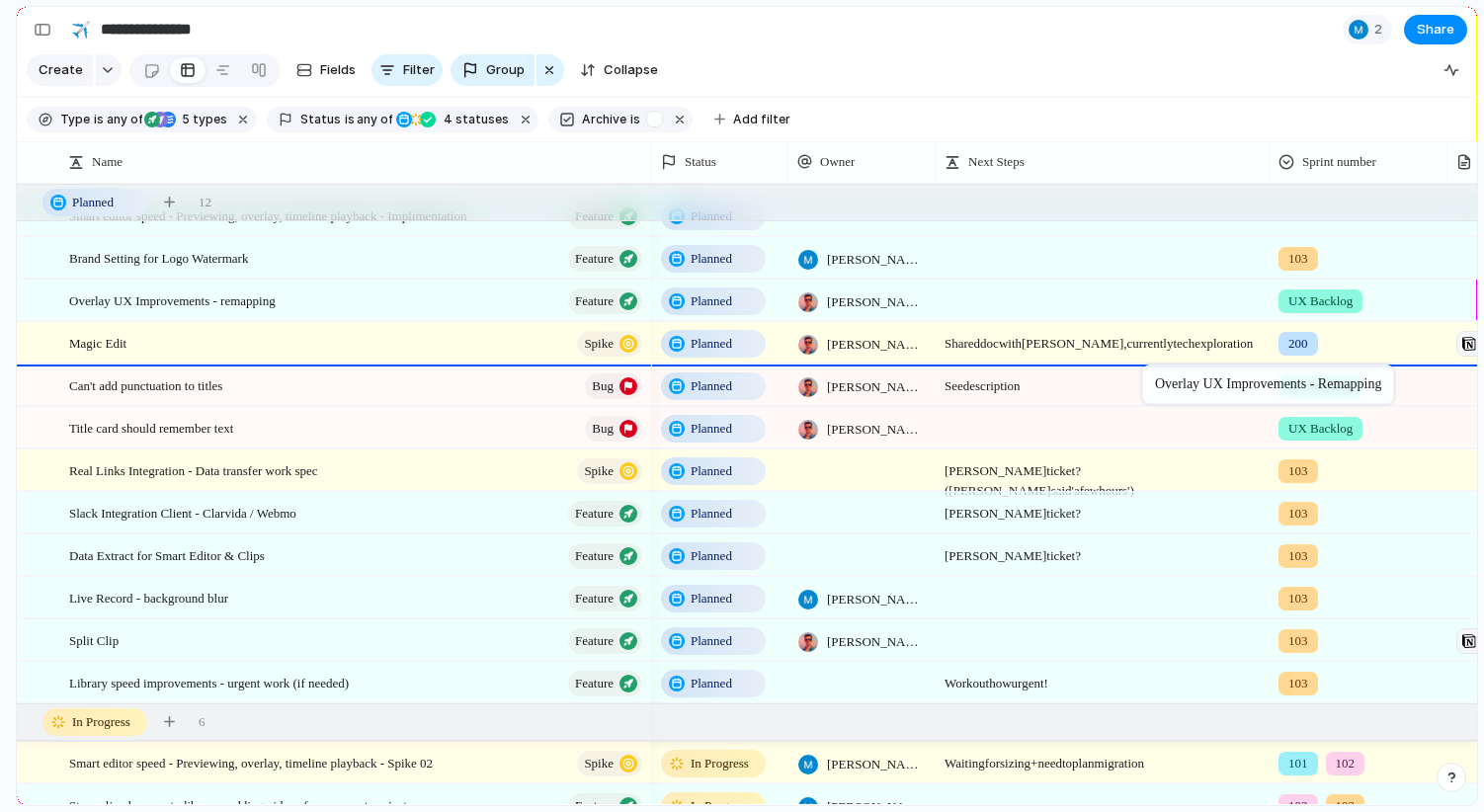 drag, startPoint x: 1152, startPoint y: 303, endPoint x: 1152, endPoint y: 368, distance: 65 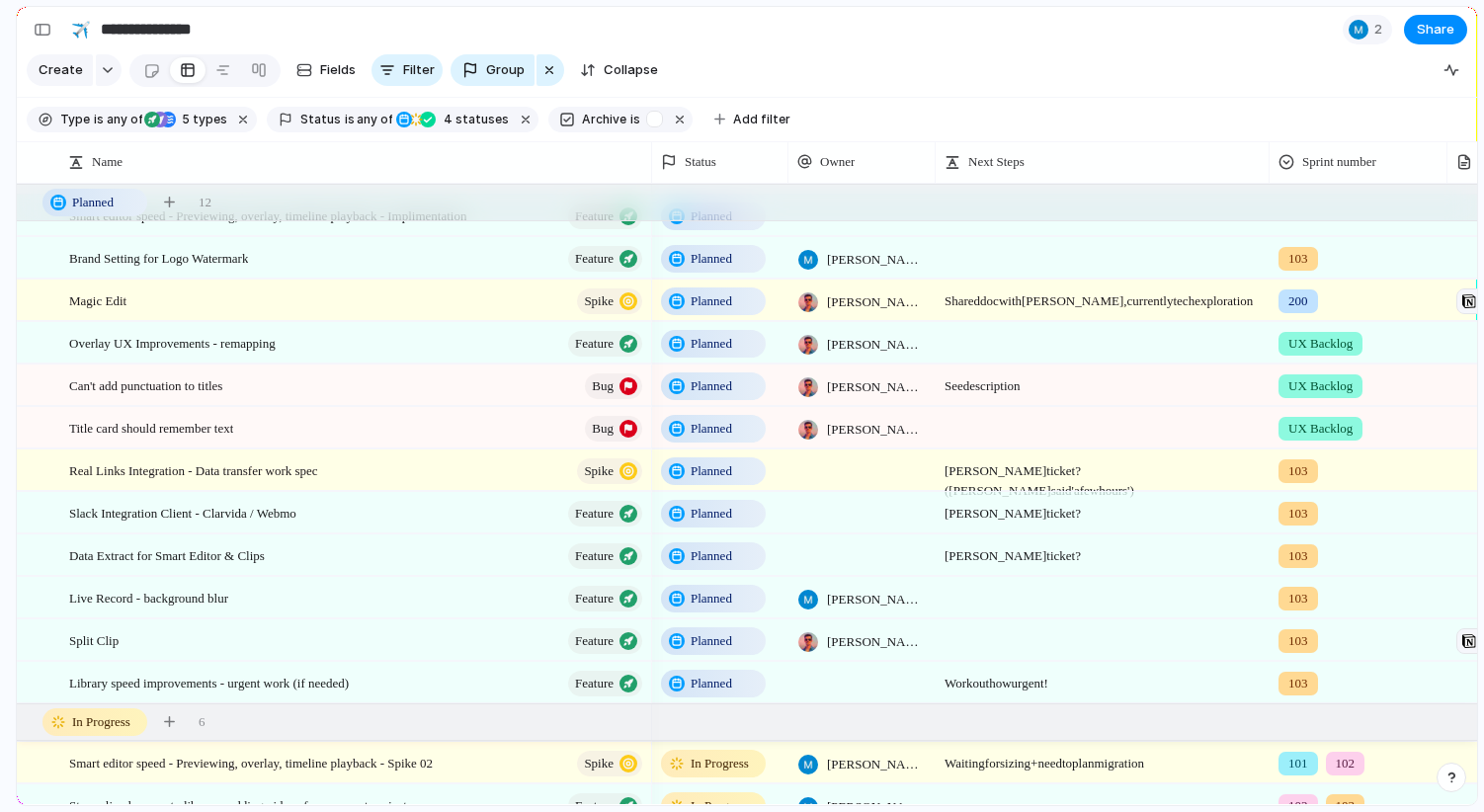 scroll, scrollTop: 0, scrollLeft: 0, axis: both 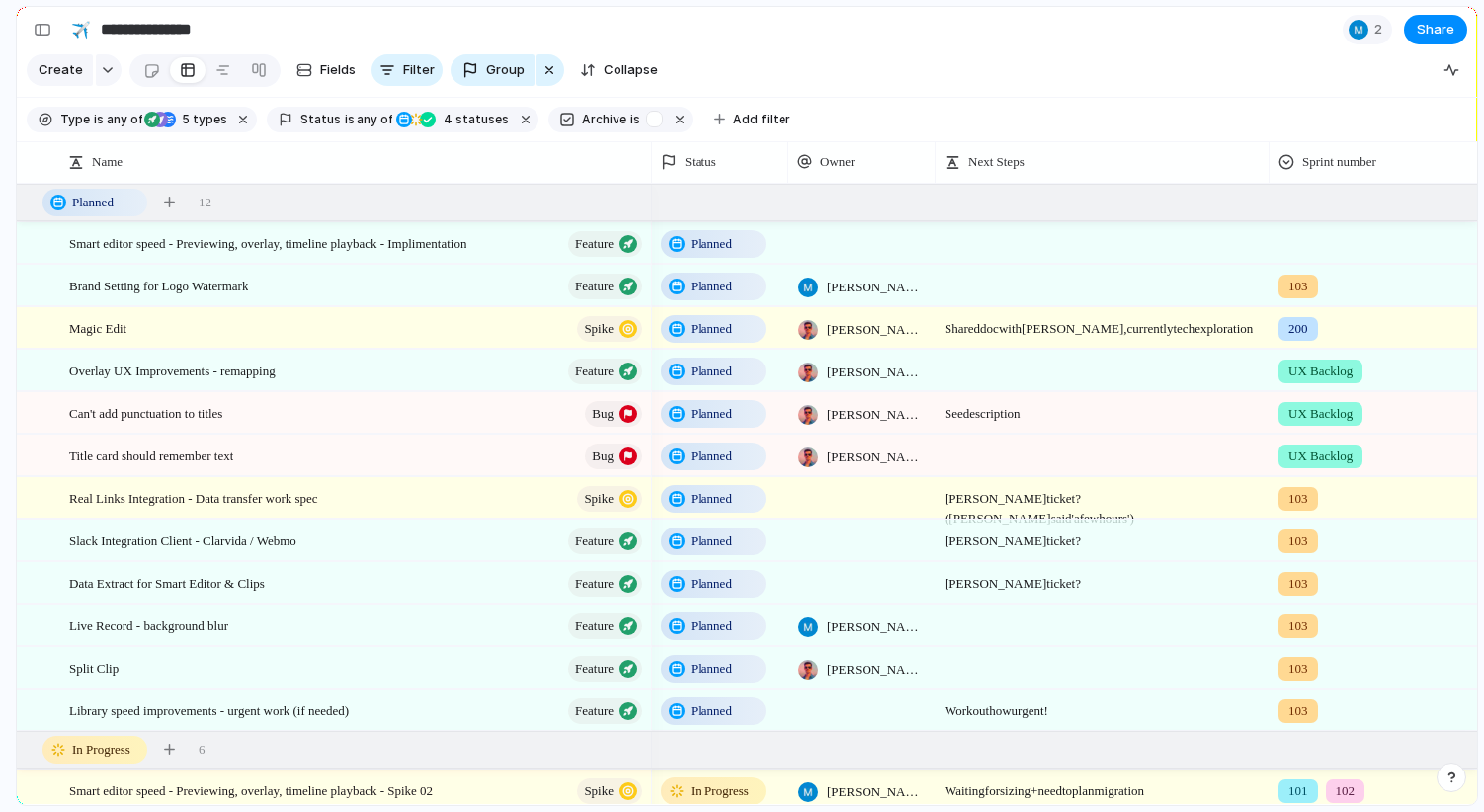 click on "UX Backlog" at bounding box center [1320, 371] 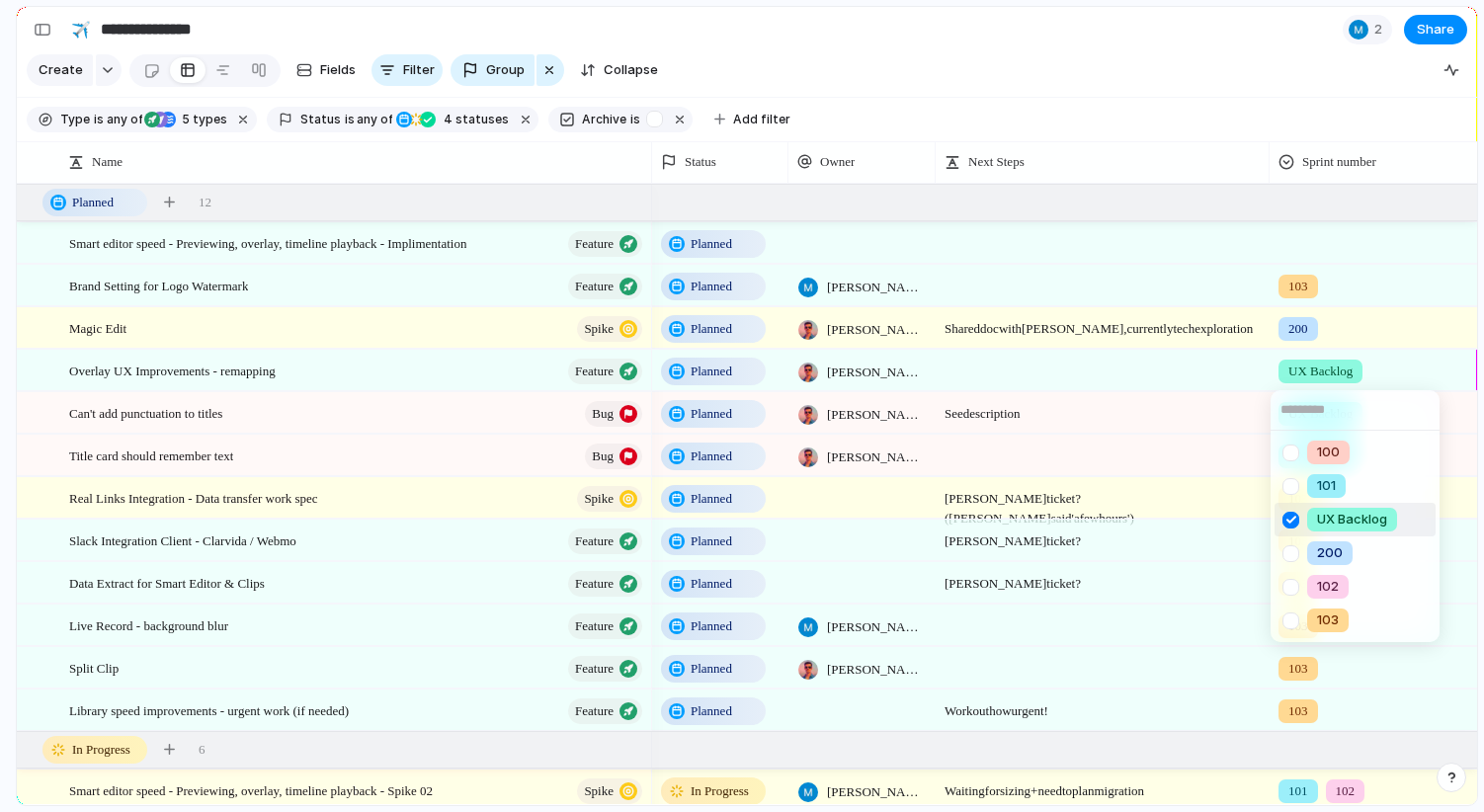 click on "100   101   UX Backlog   200   102   103" at bounding box center (742, 406) 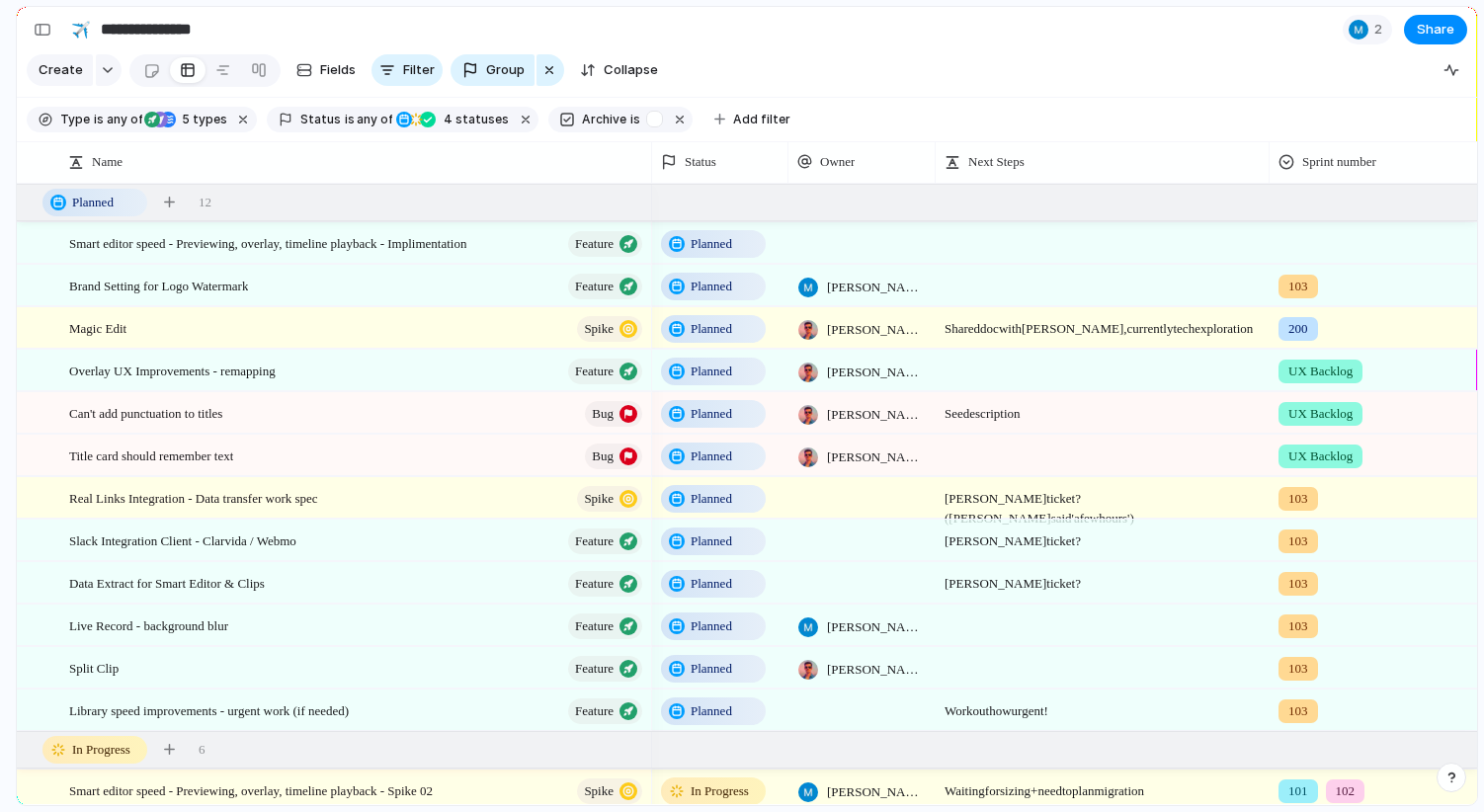 click on "UX Backlog" at bounding box center [1320, 371] 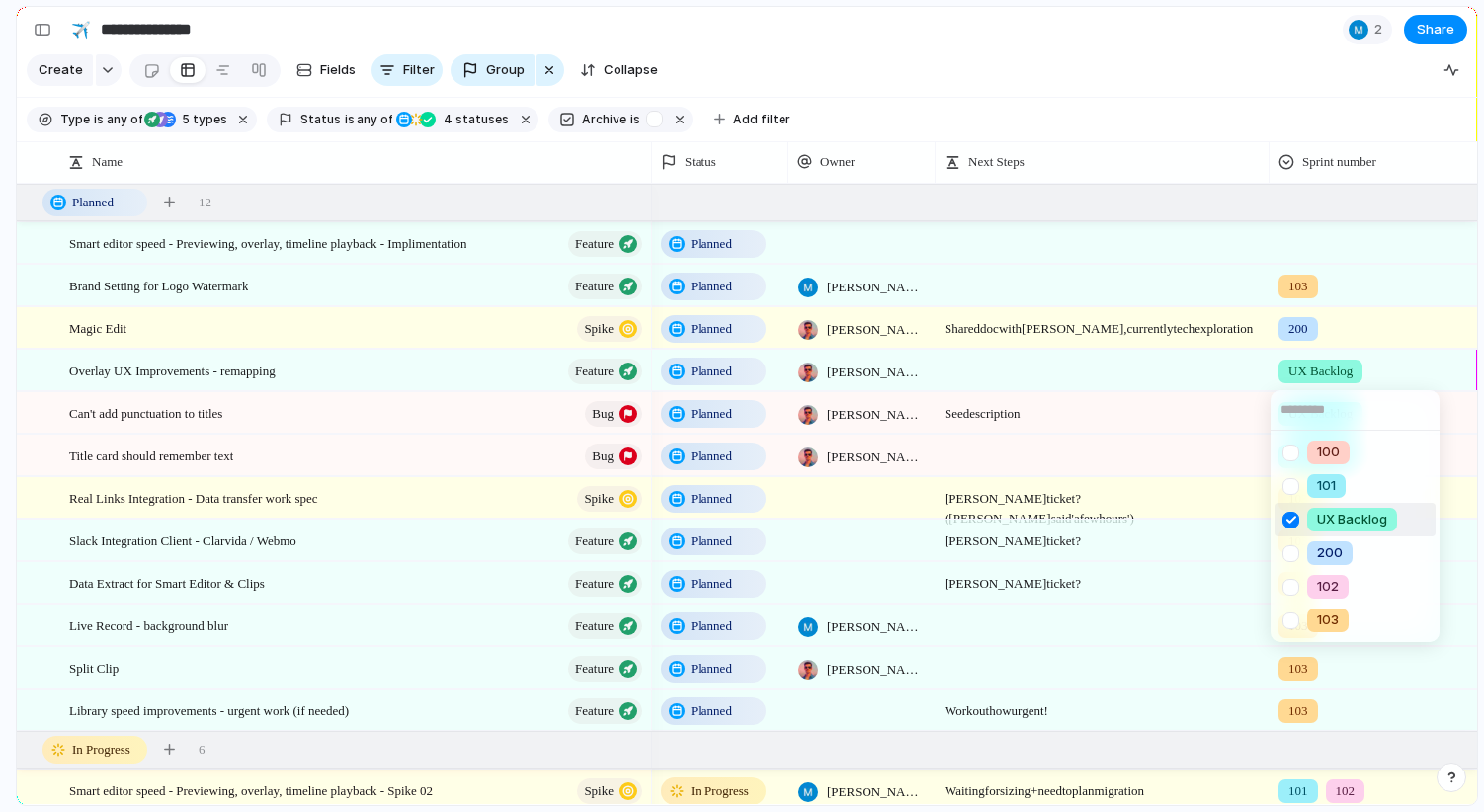 click on "100   101   UX Backlog   200   102   103" at bounding box center (742, 406) 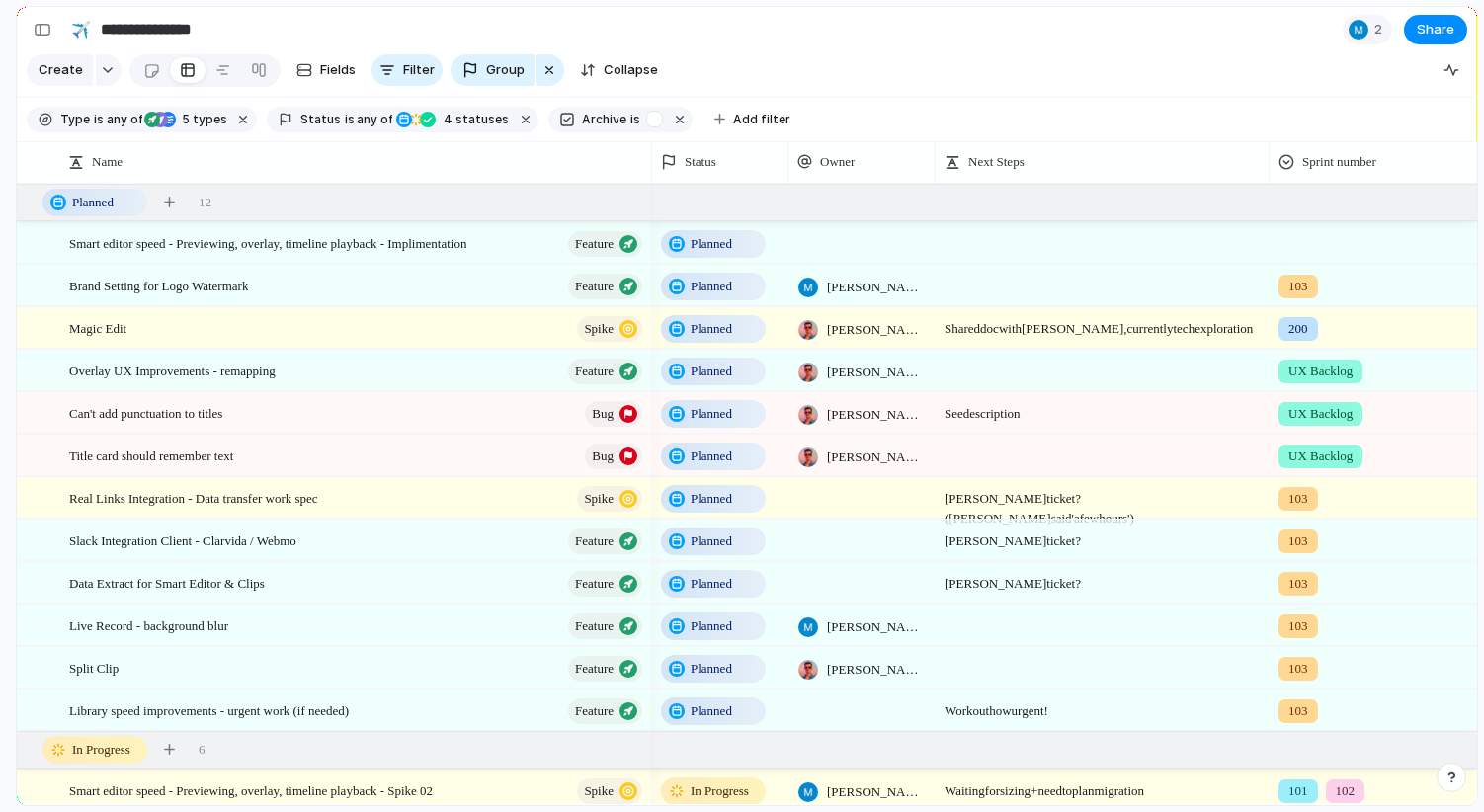 click on "UX Backlog" at bounding box center [1320, 371] 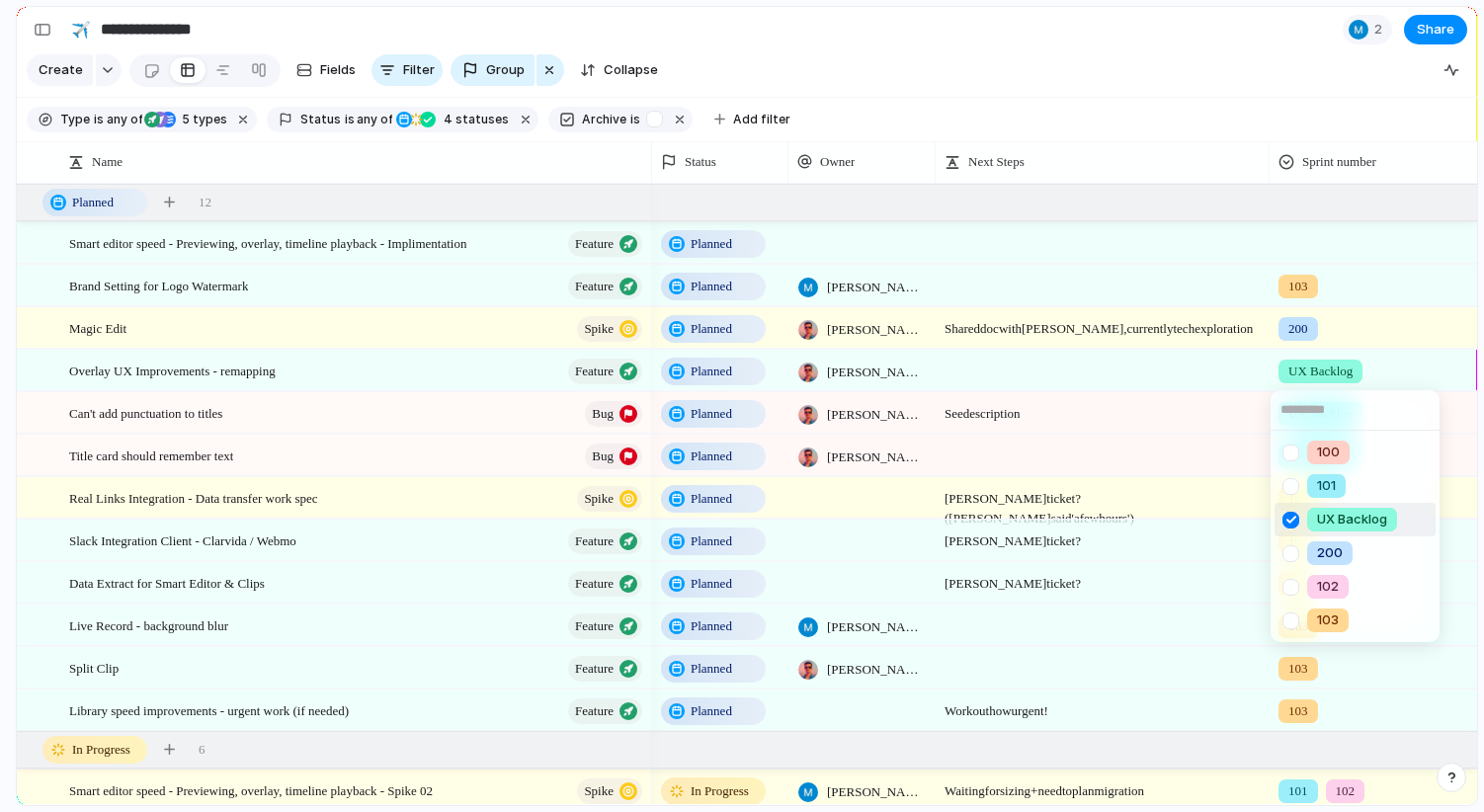 click on "100   101   UX Backlog   200   102   103" at bounding box center [742, 406] 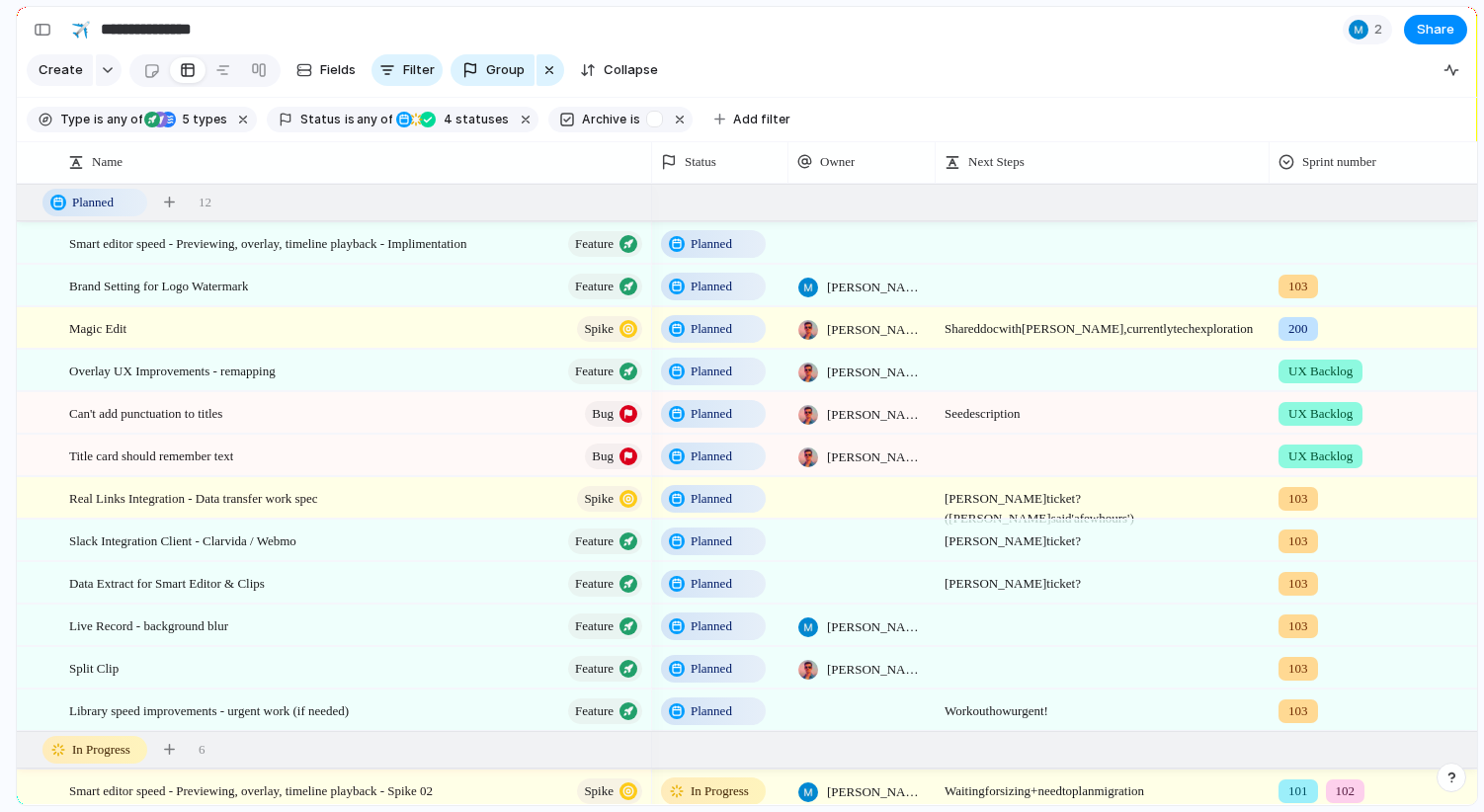 click on "200" at bounding box center (1374, 324) 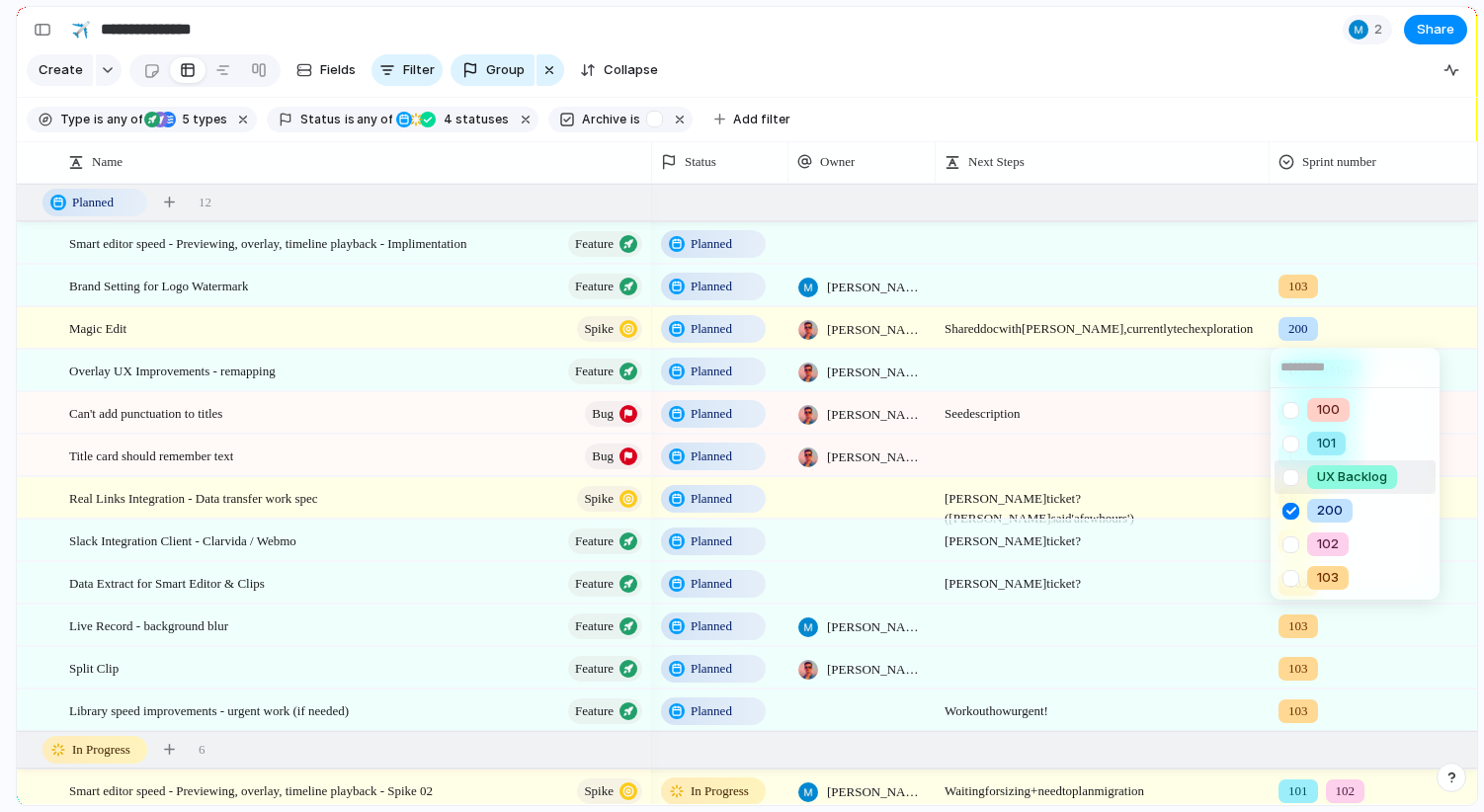 click on "100   101   UX Backlog   200   102   103" at bounding box center [742, 406] 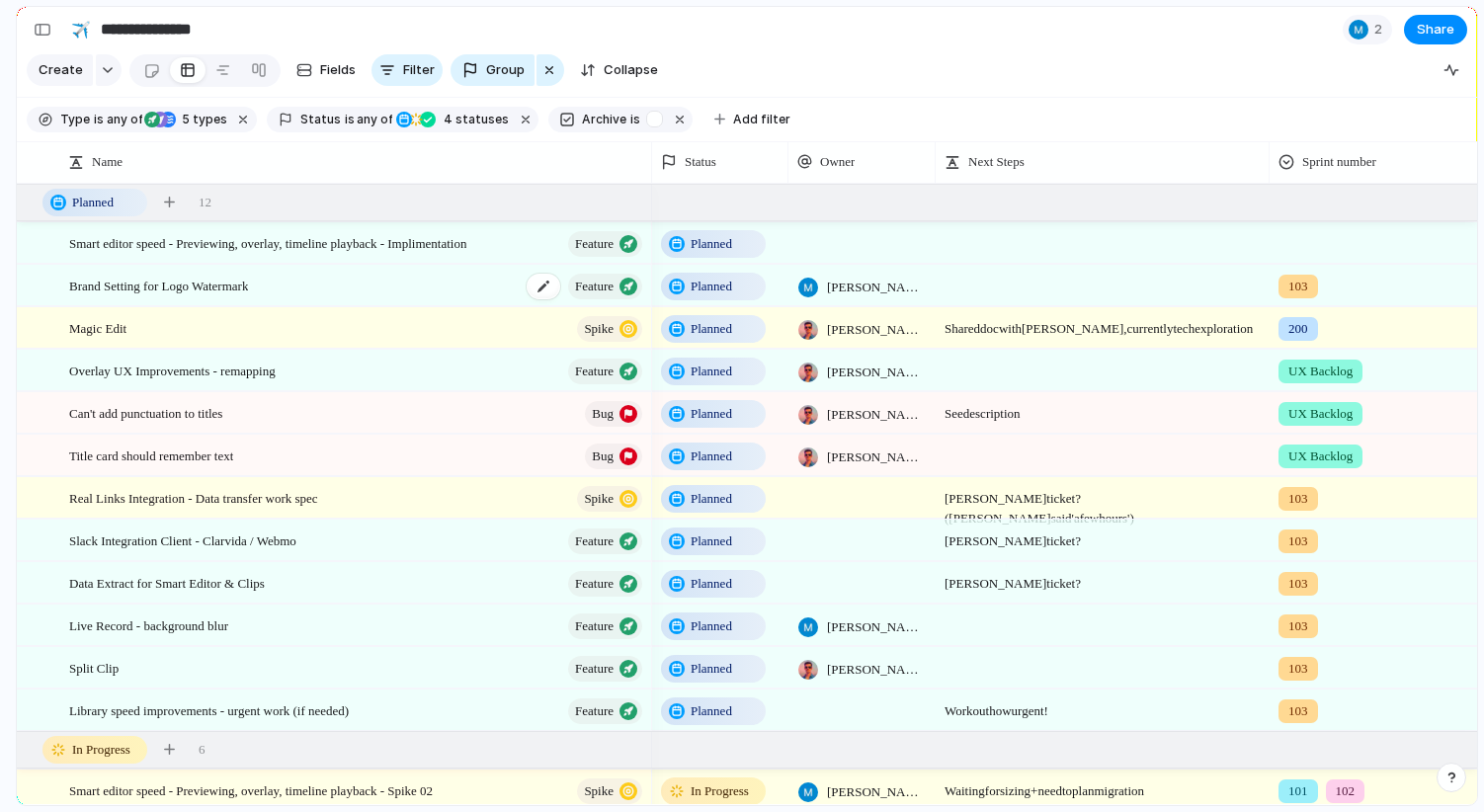 click on "Brand Setting for Logo Watermark Feature" at bounding box center [357, 285] 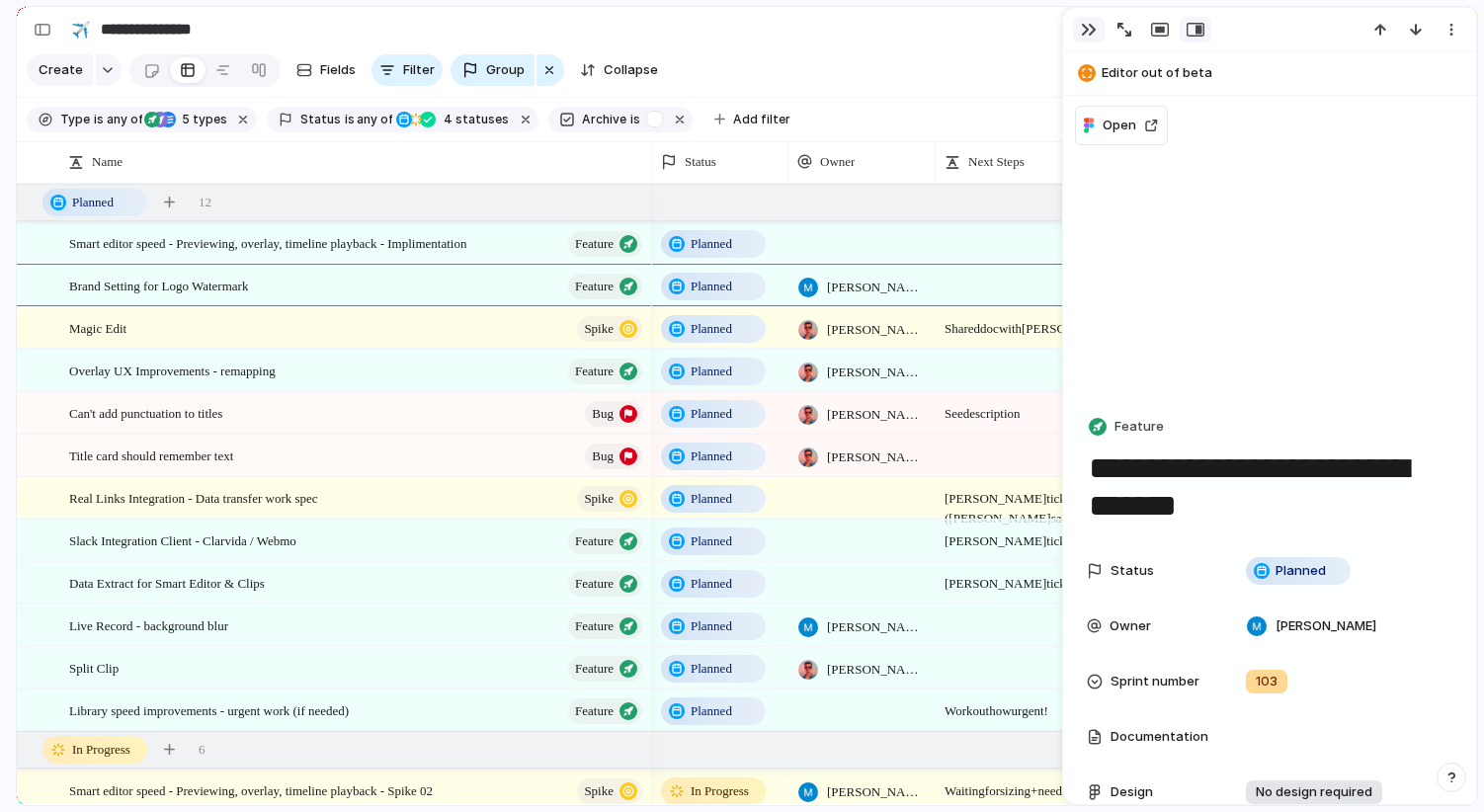 click at bounding box center [1089, 30] 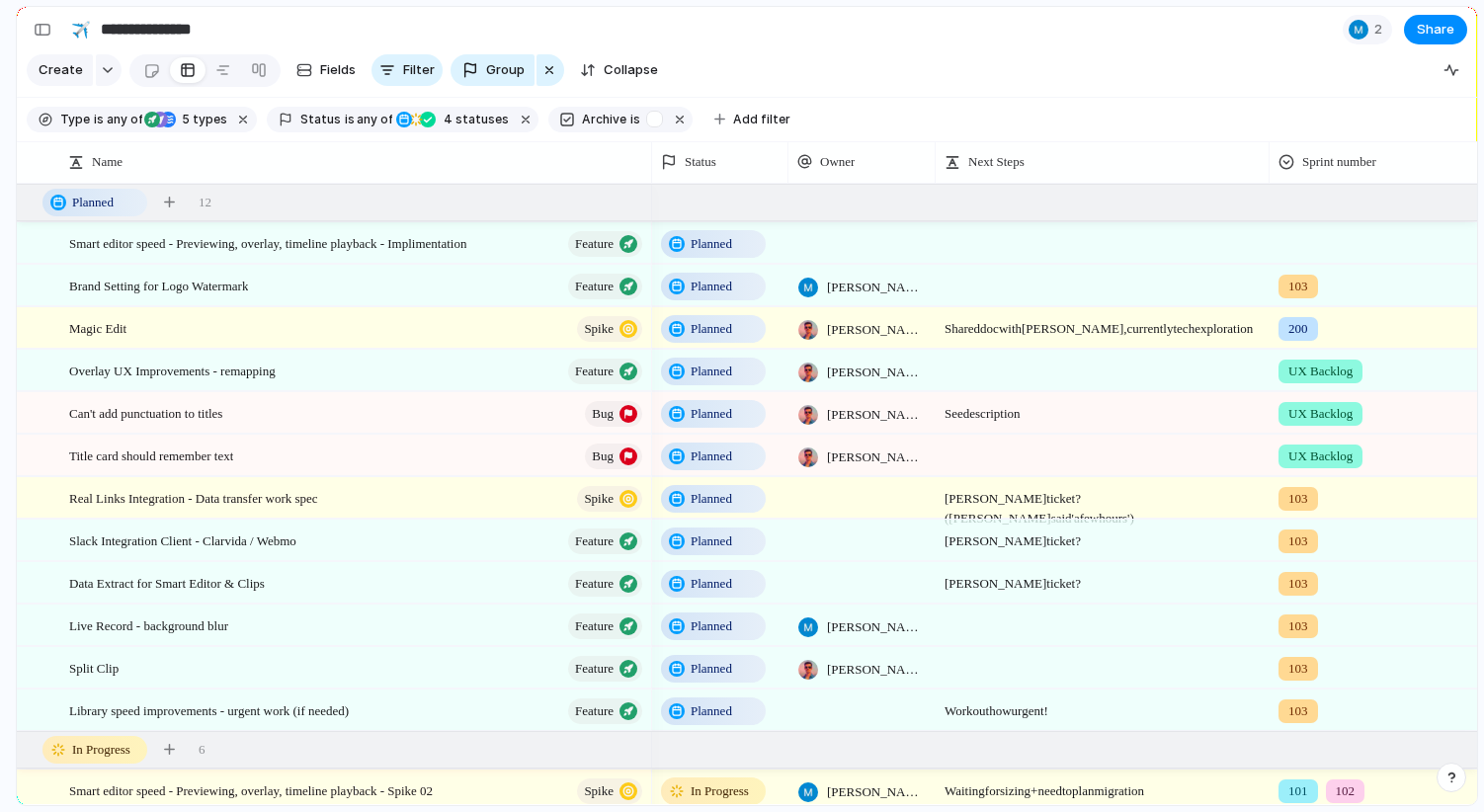 click on "103" at bounding box center [1374, 282] 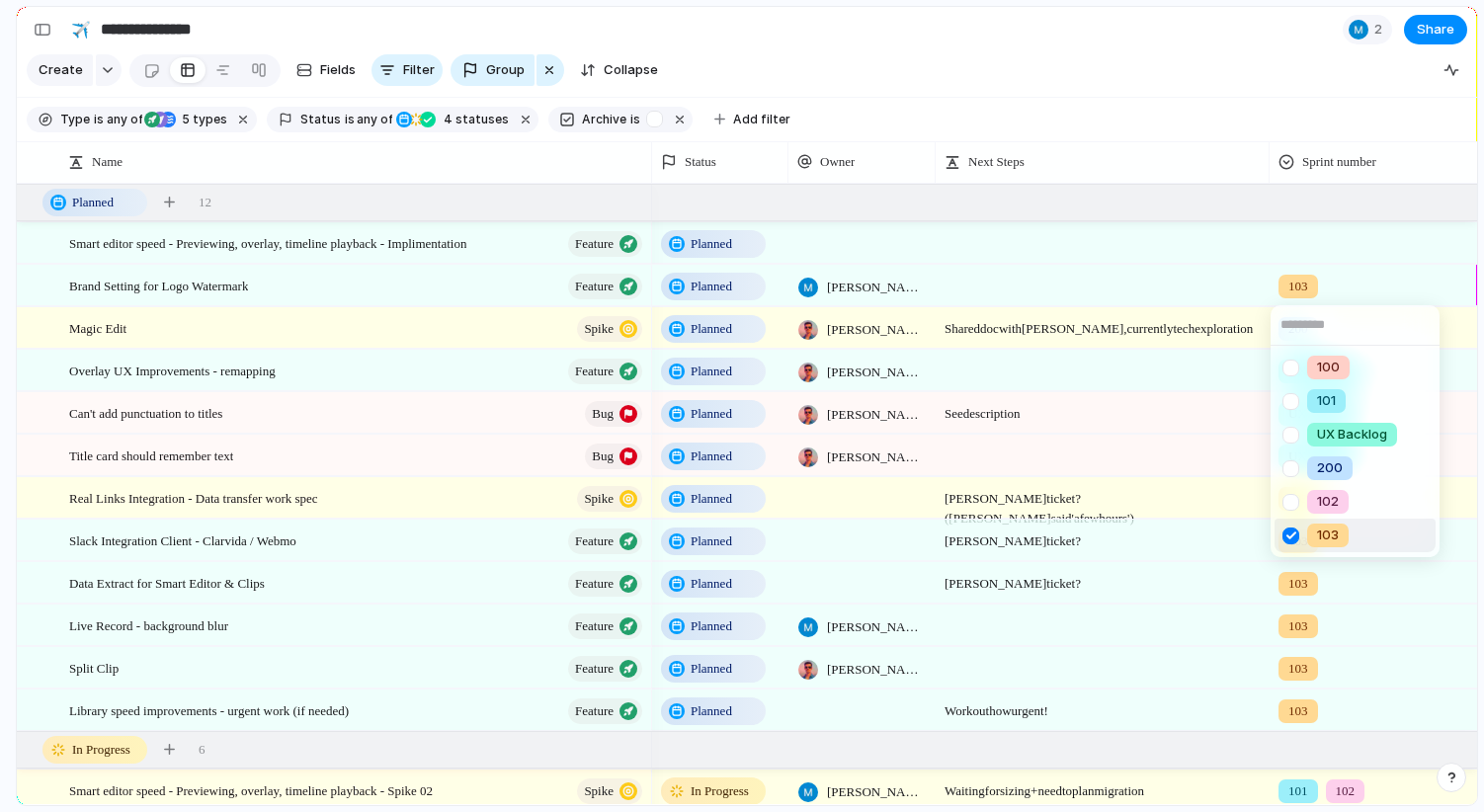 drag, startPoint x: 1293, startPoint y: 538, endPoint x: 1202, endPoint y: 462, distance: 118.56222 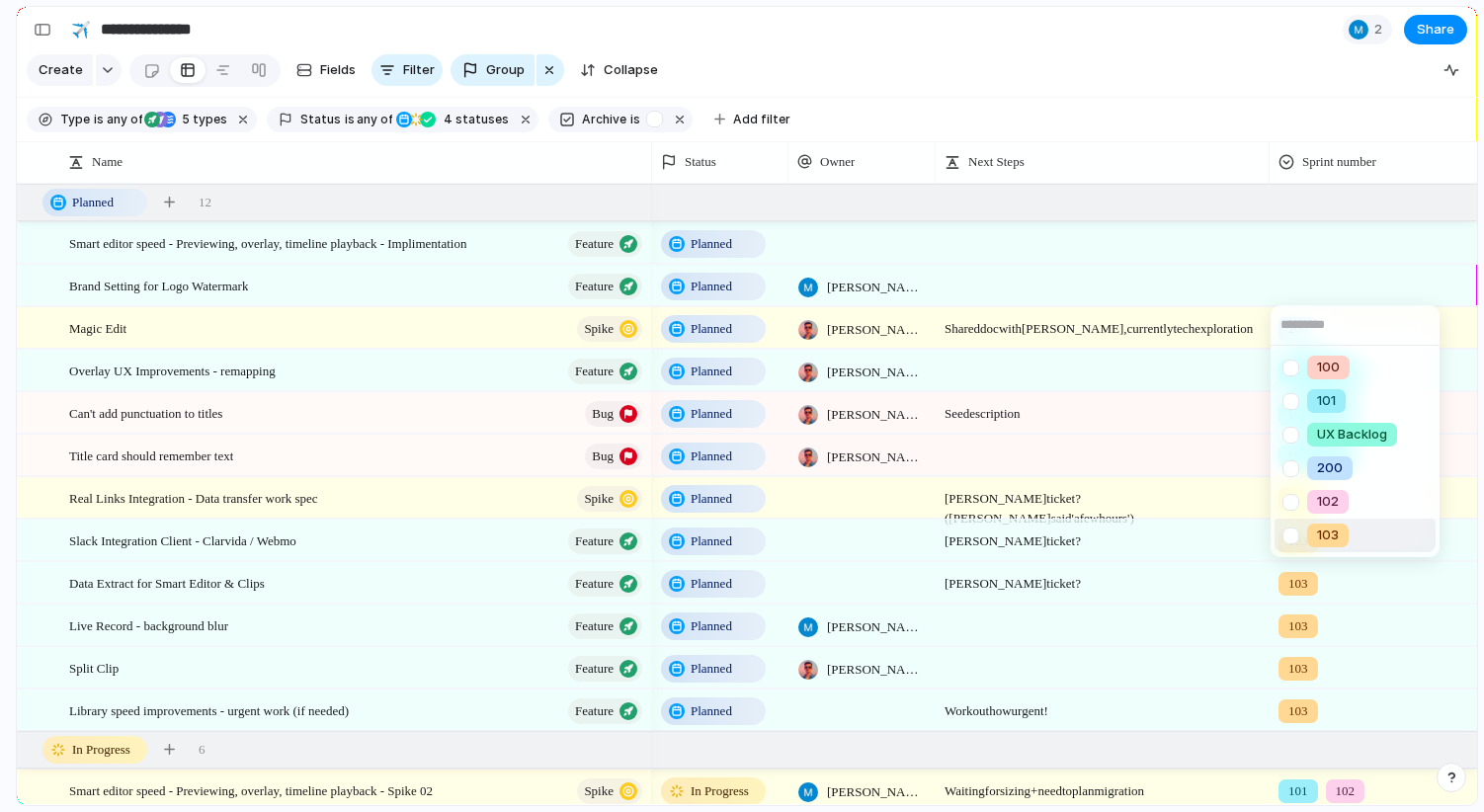 click on "100   101   UX Backlog   200   102   103" at bounding box center (742, 406) 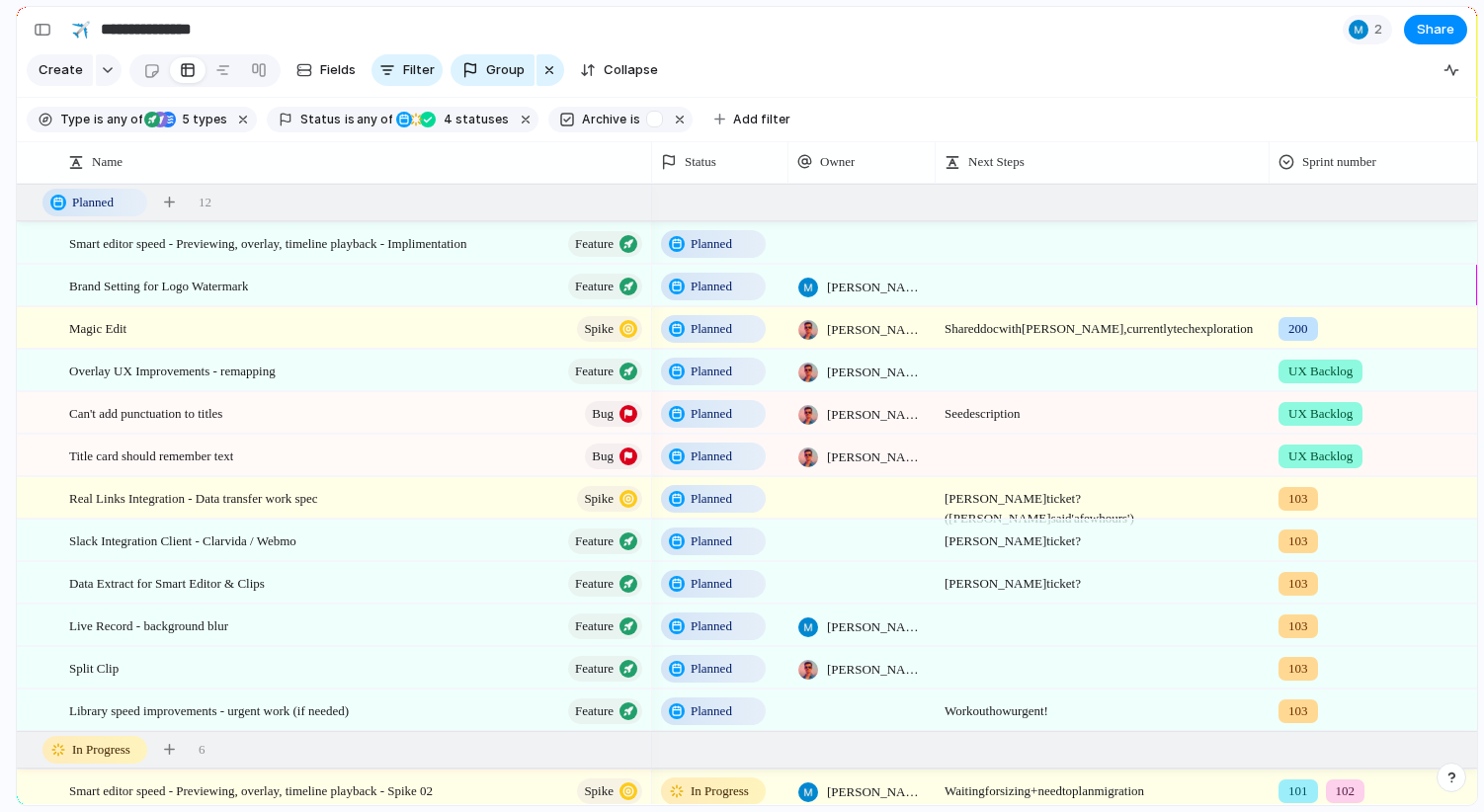 click on "Planned" at bounding box center [711, 286] 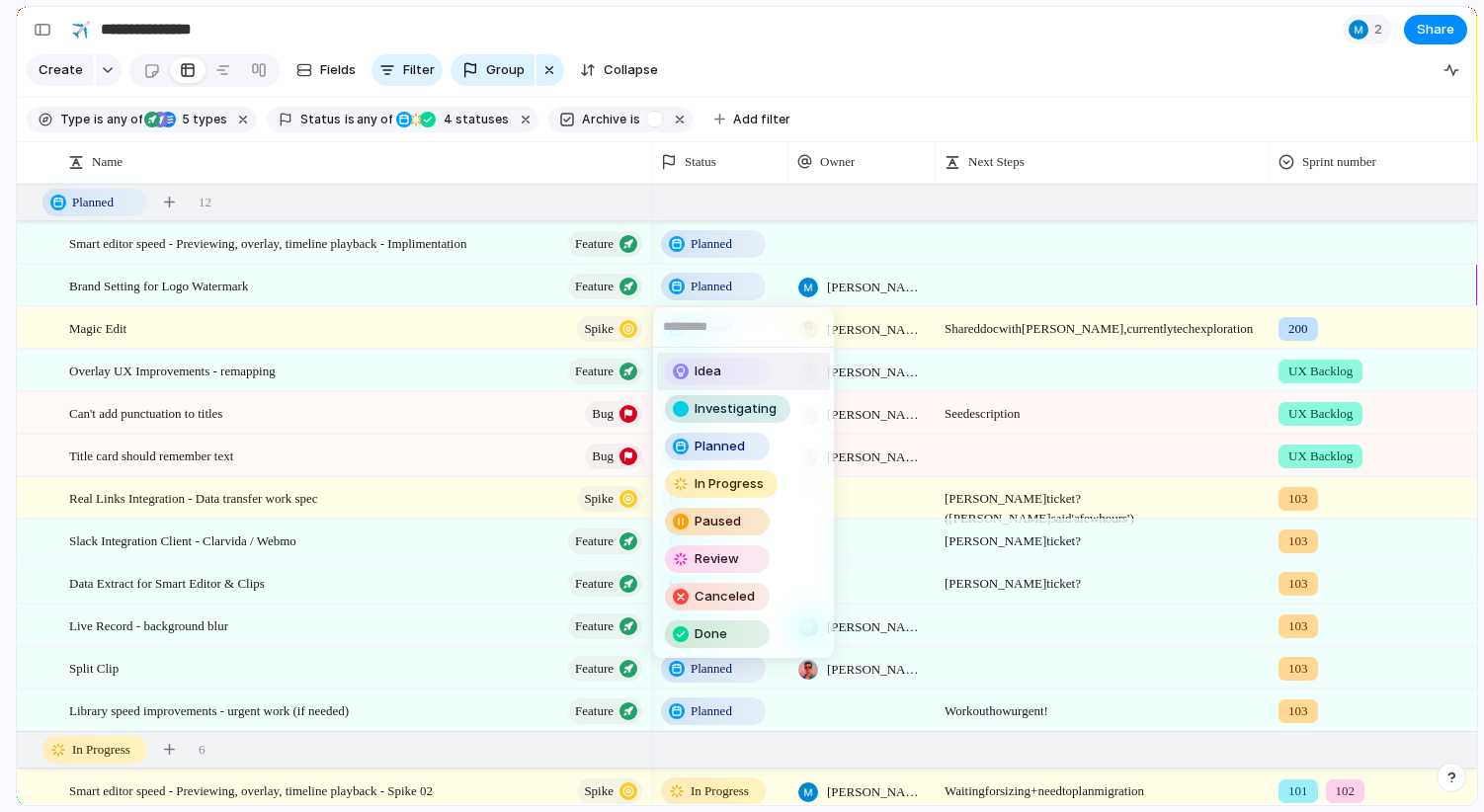 click on "Idea" at bounding box center (717, 371) 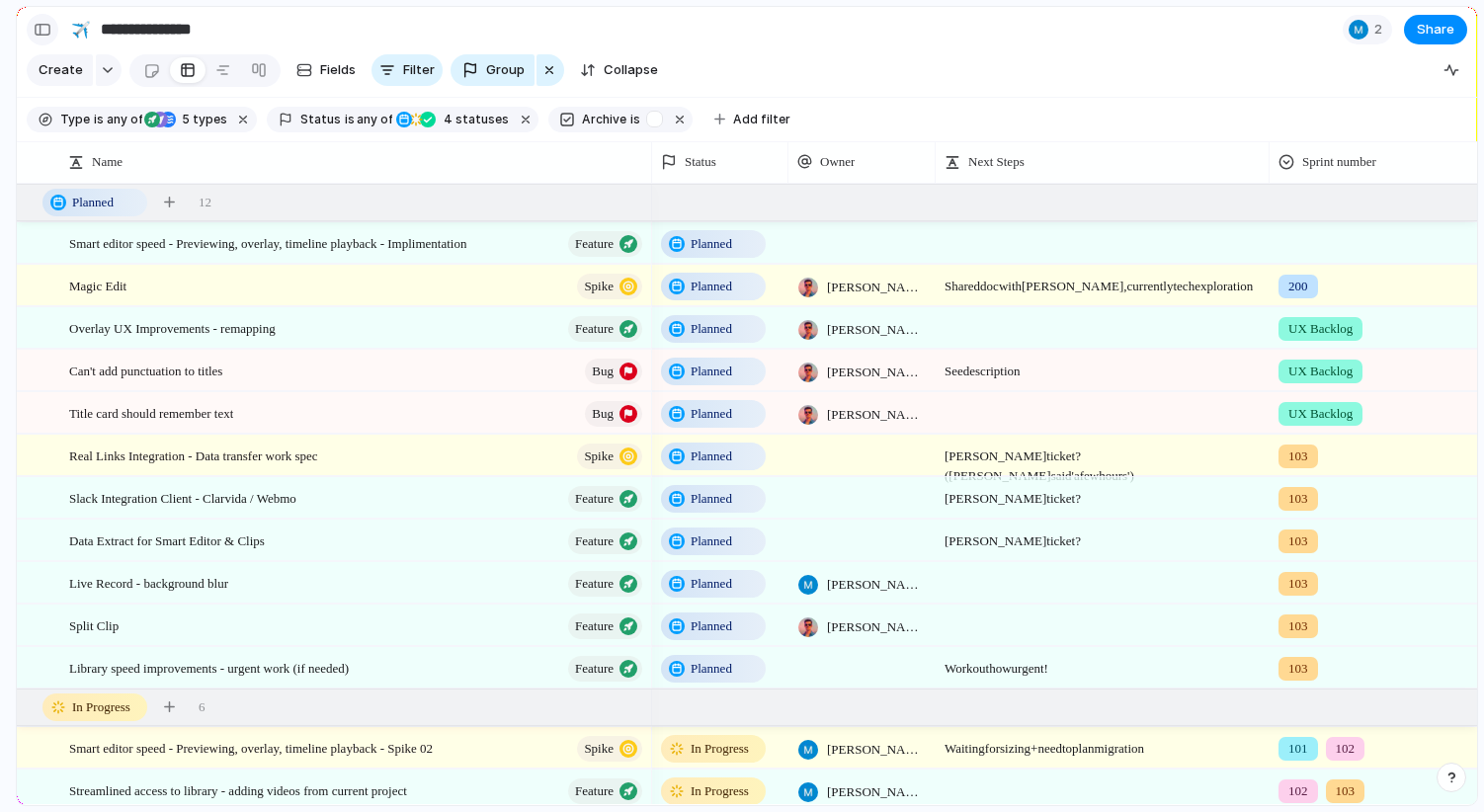 click at bounding box center [42, 30] 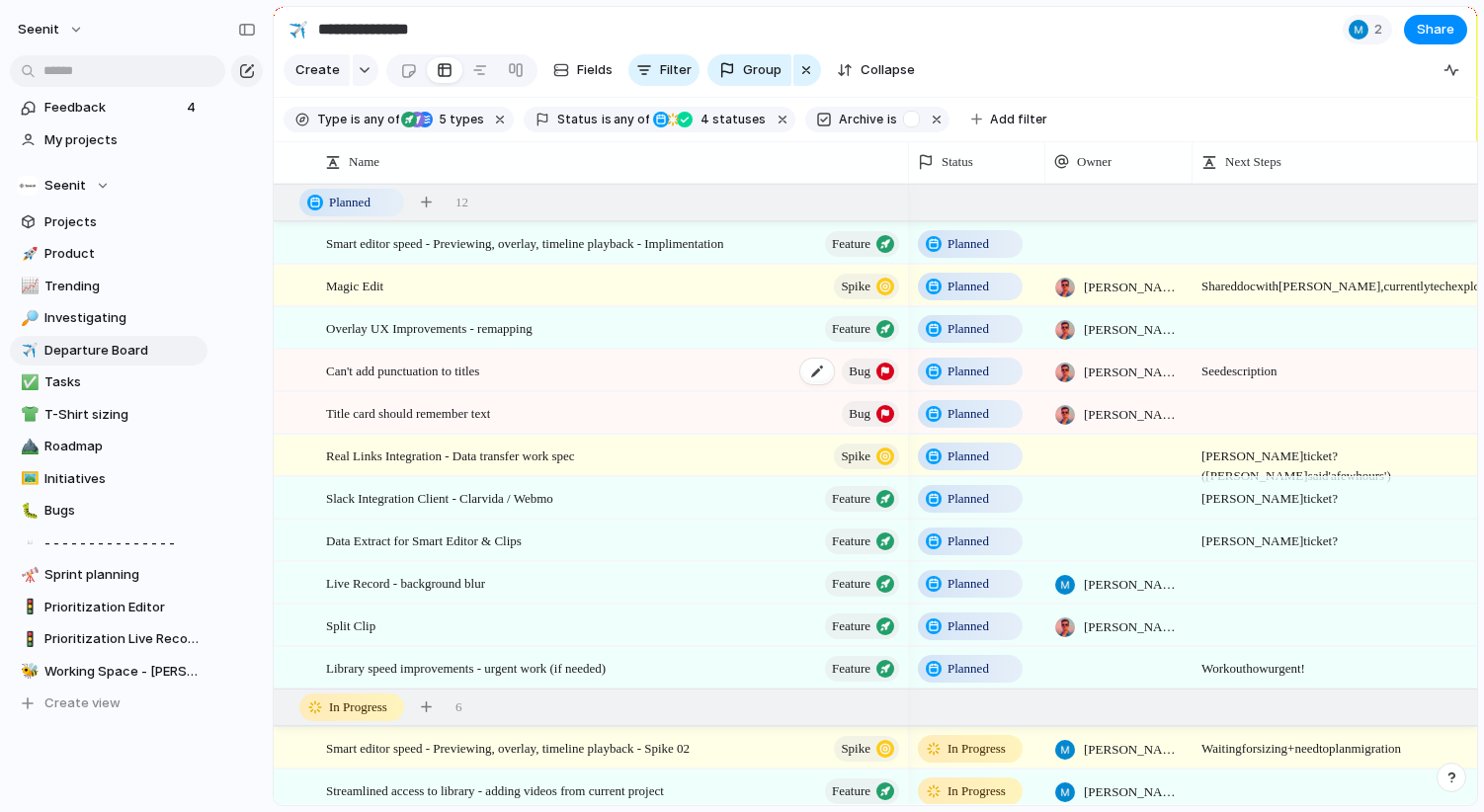 scroll, scrollTop: 0, scrollLeft: 156, axis: horizontal 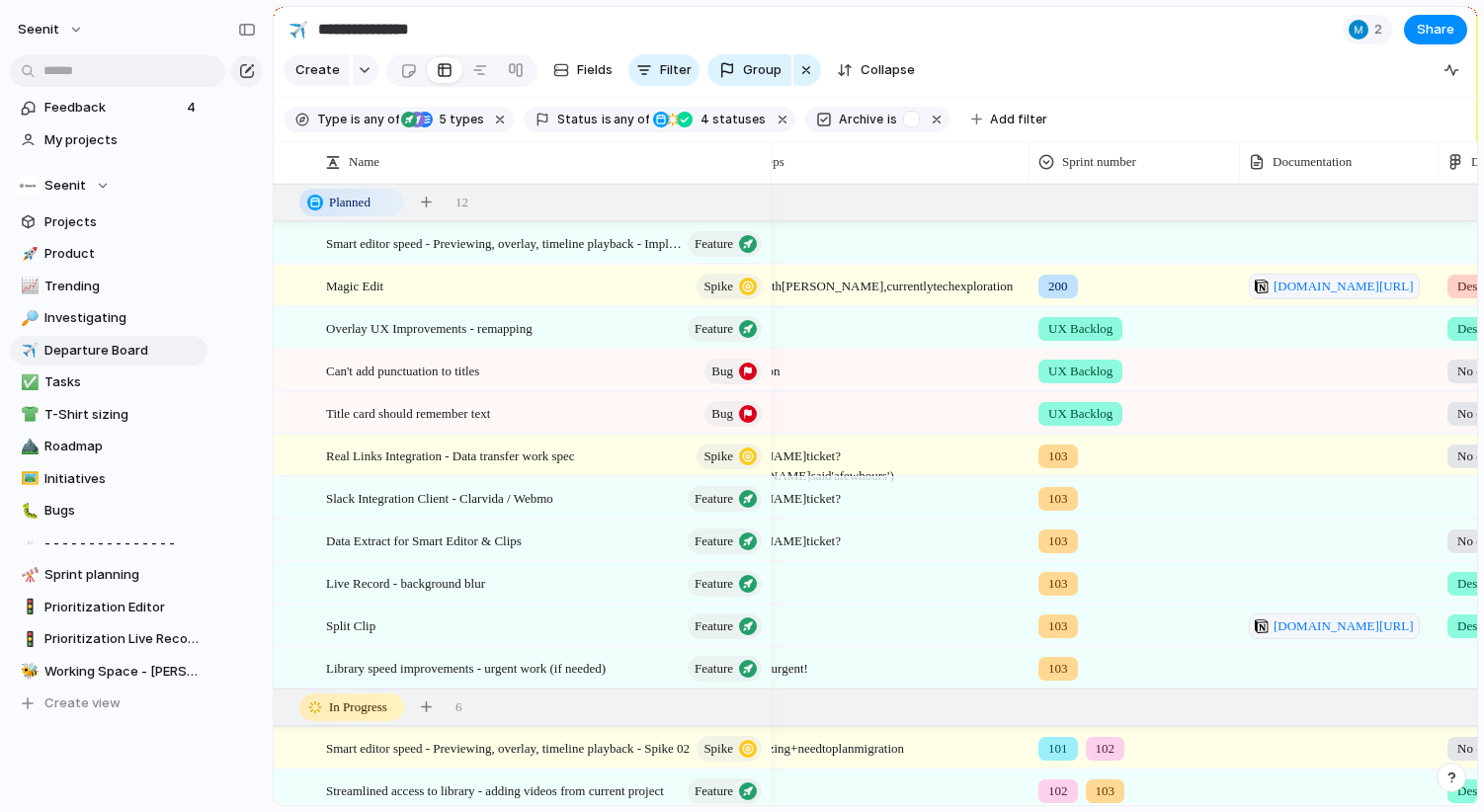 drag, startPoint x: 908, startPoint y: 167, endPoint x: 771, endPoint y: 181, distance: 137.71347 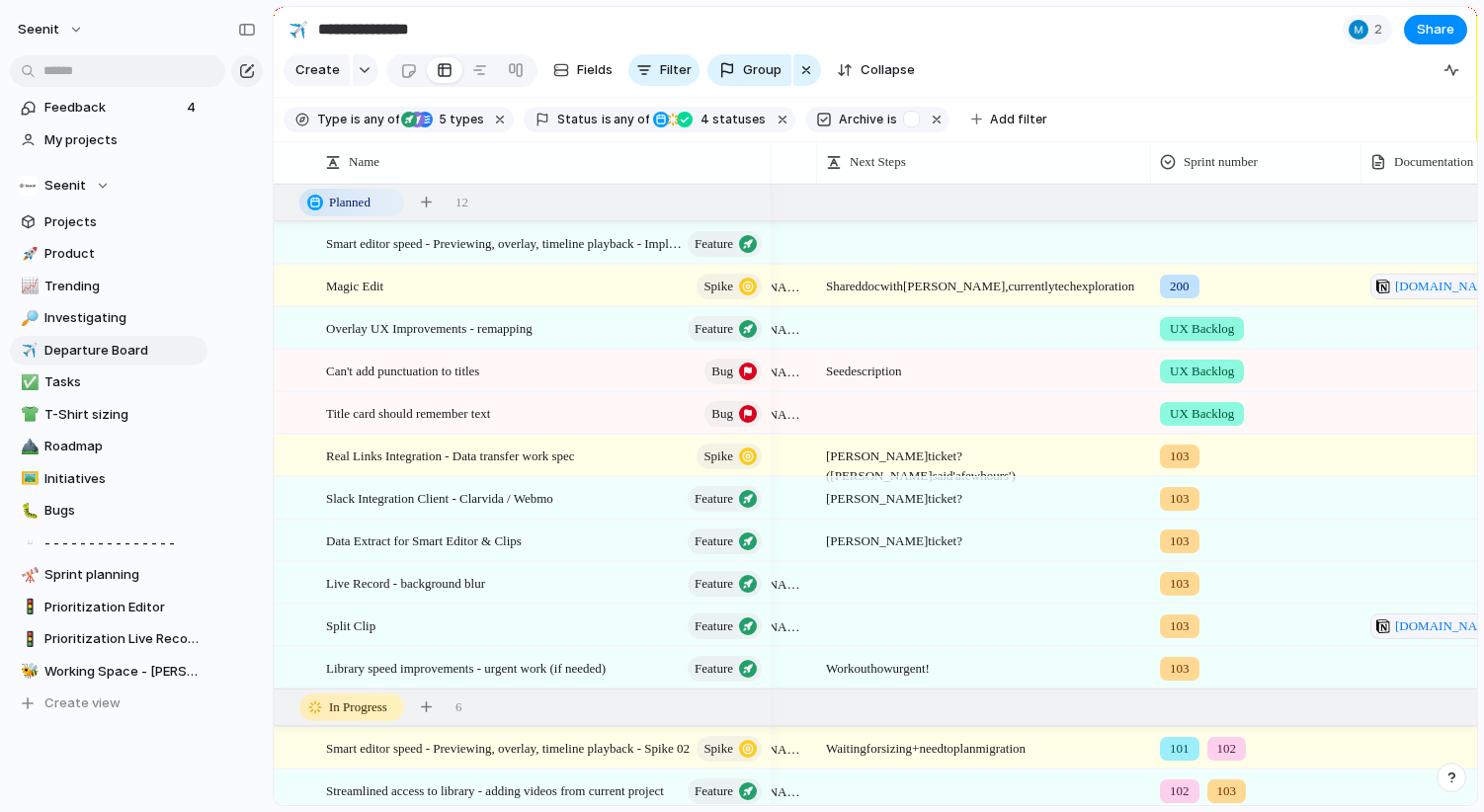 scroll, scrollTop: 0, scrollLeft: 140, axis: horizontal 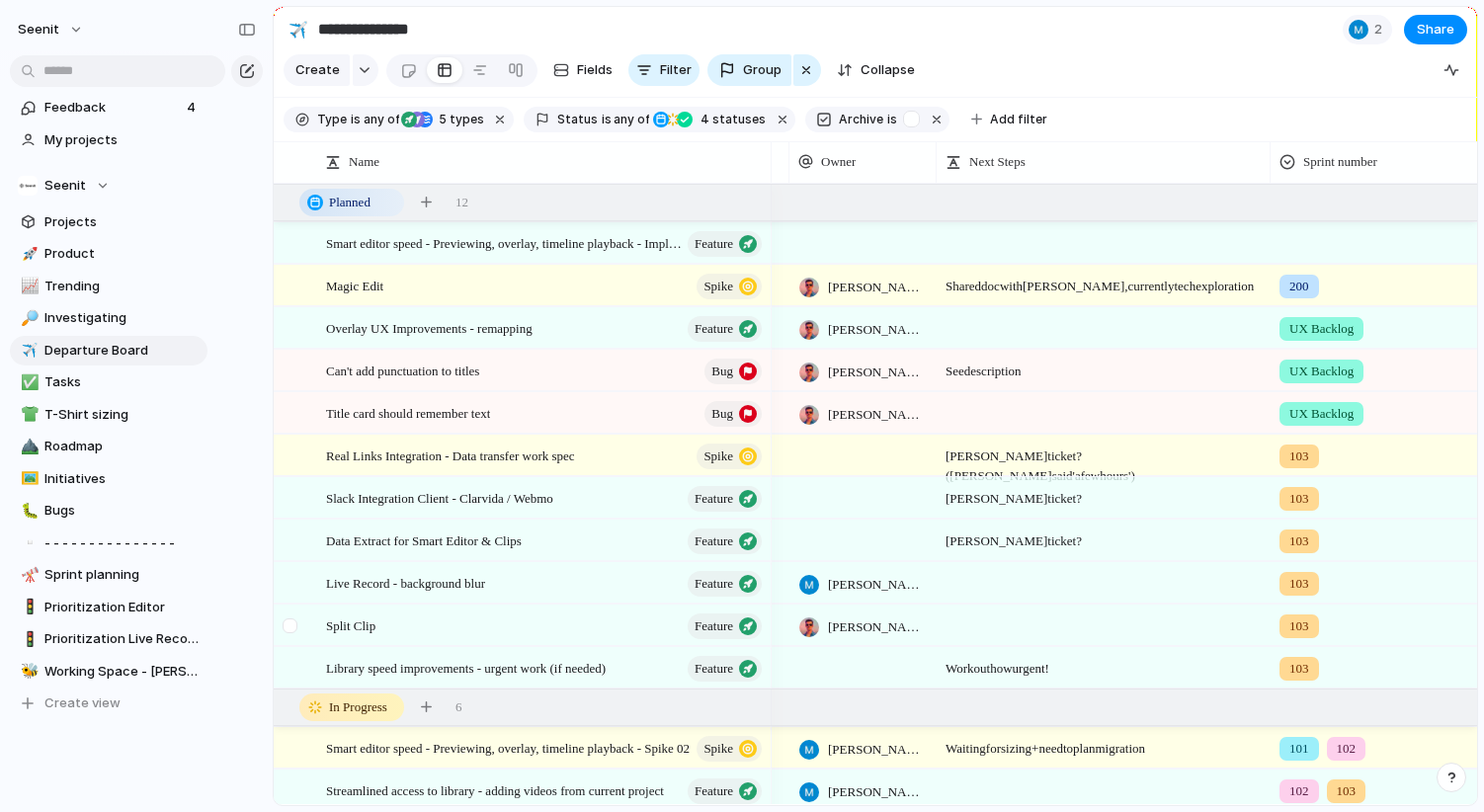 click at bounding box center (289, 625) 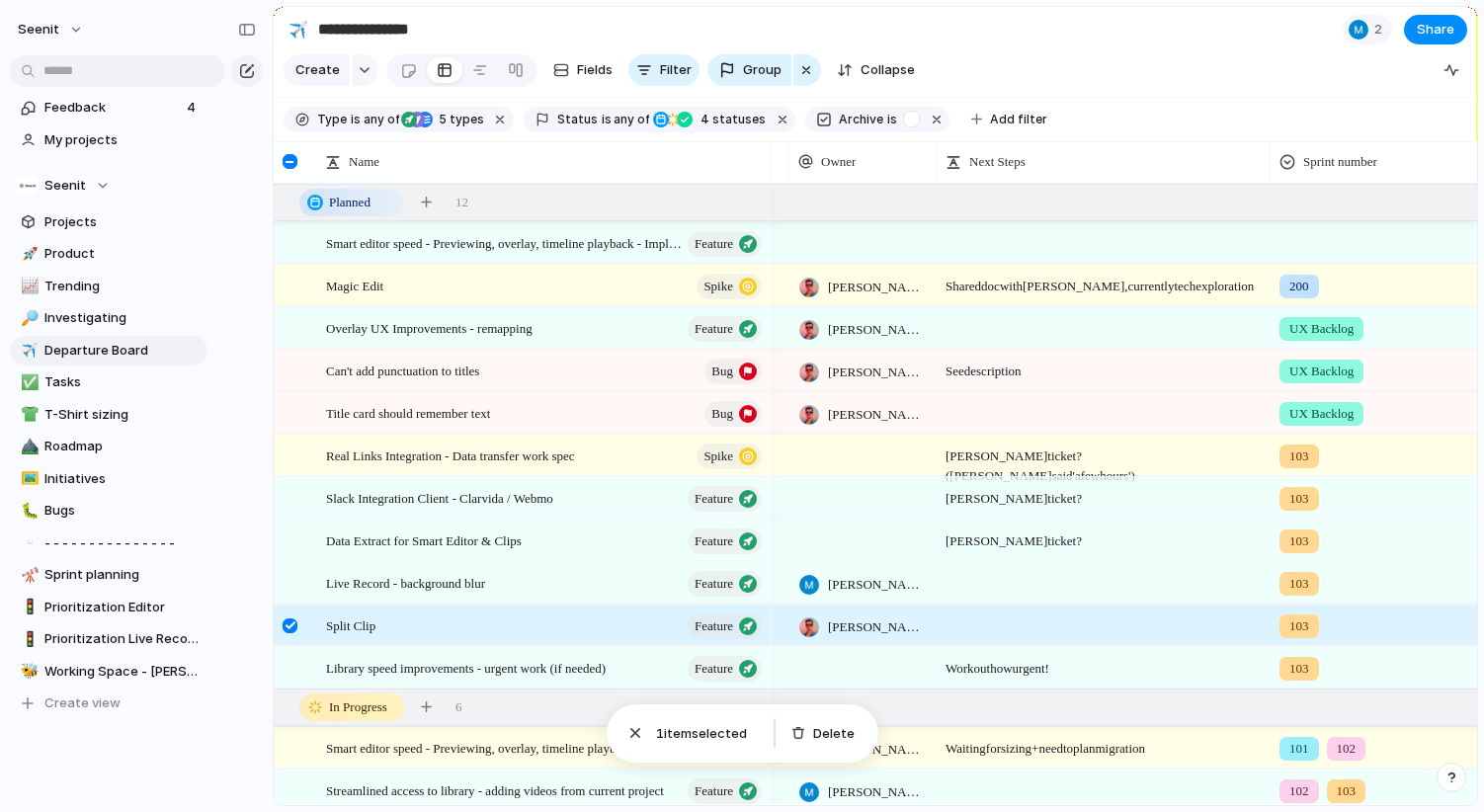 click at bounding box center [289, 625] 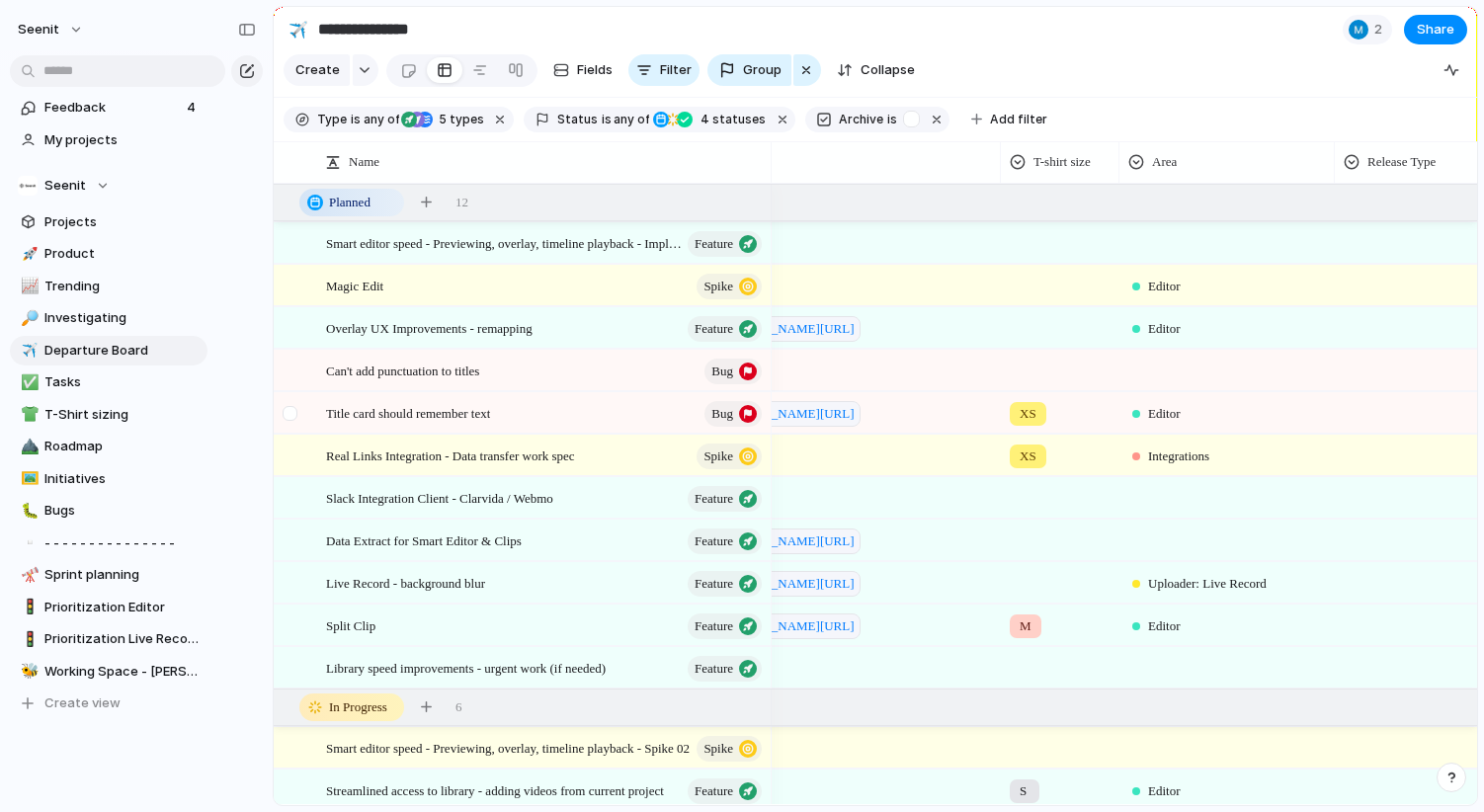 click at bounding box center (289, 413) 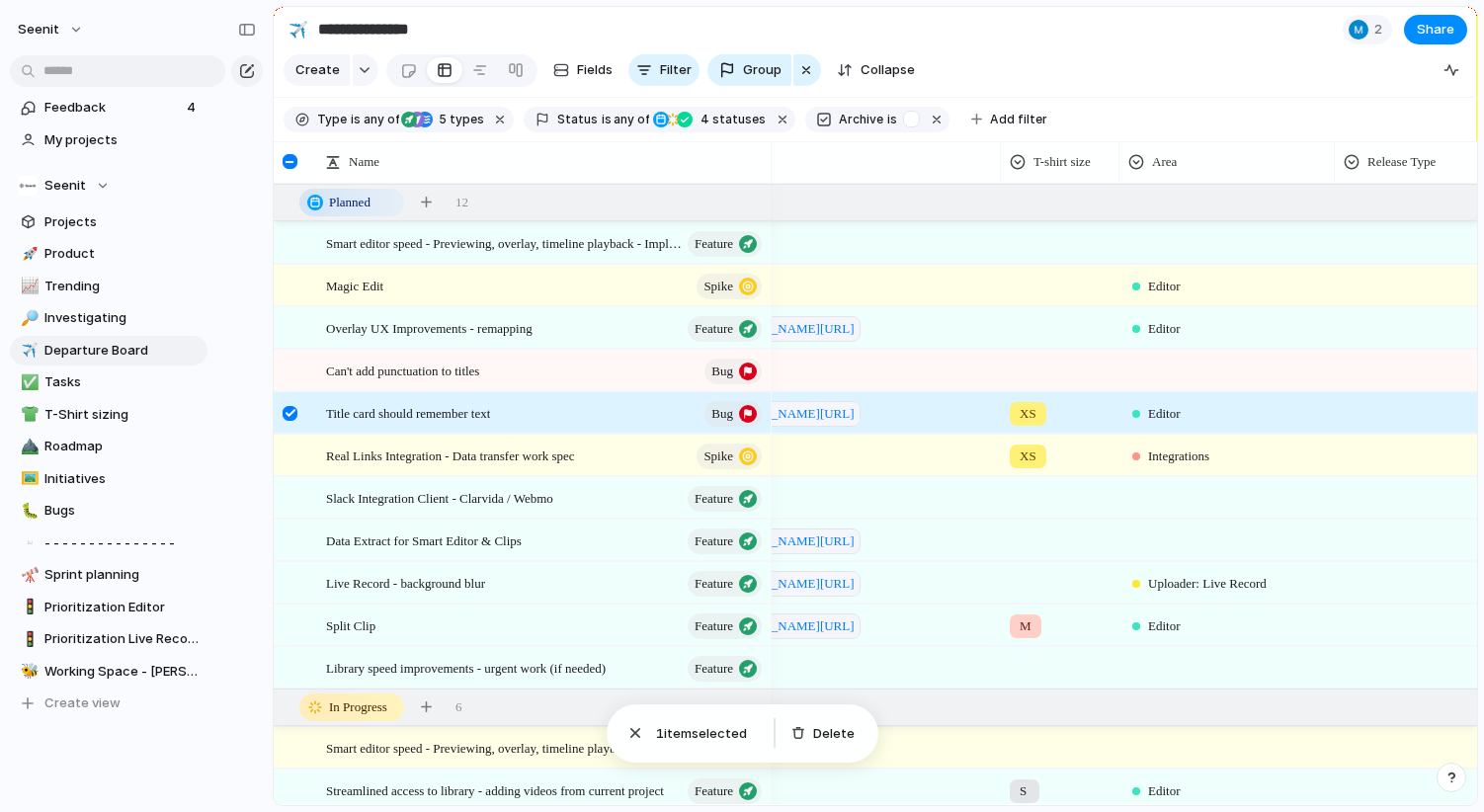 click at bounding box center [289, 413] 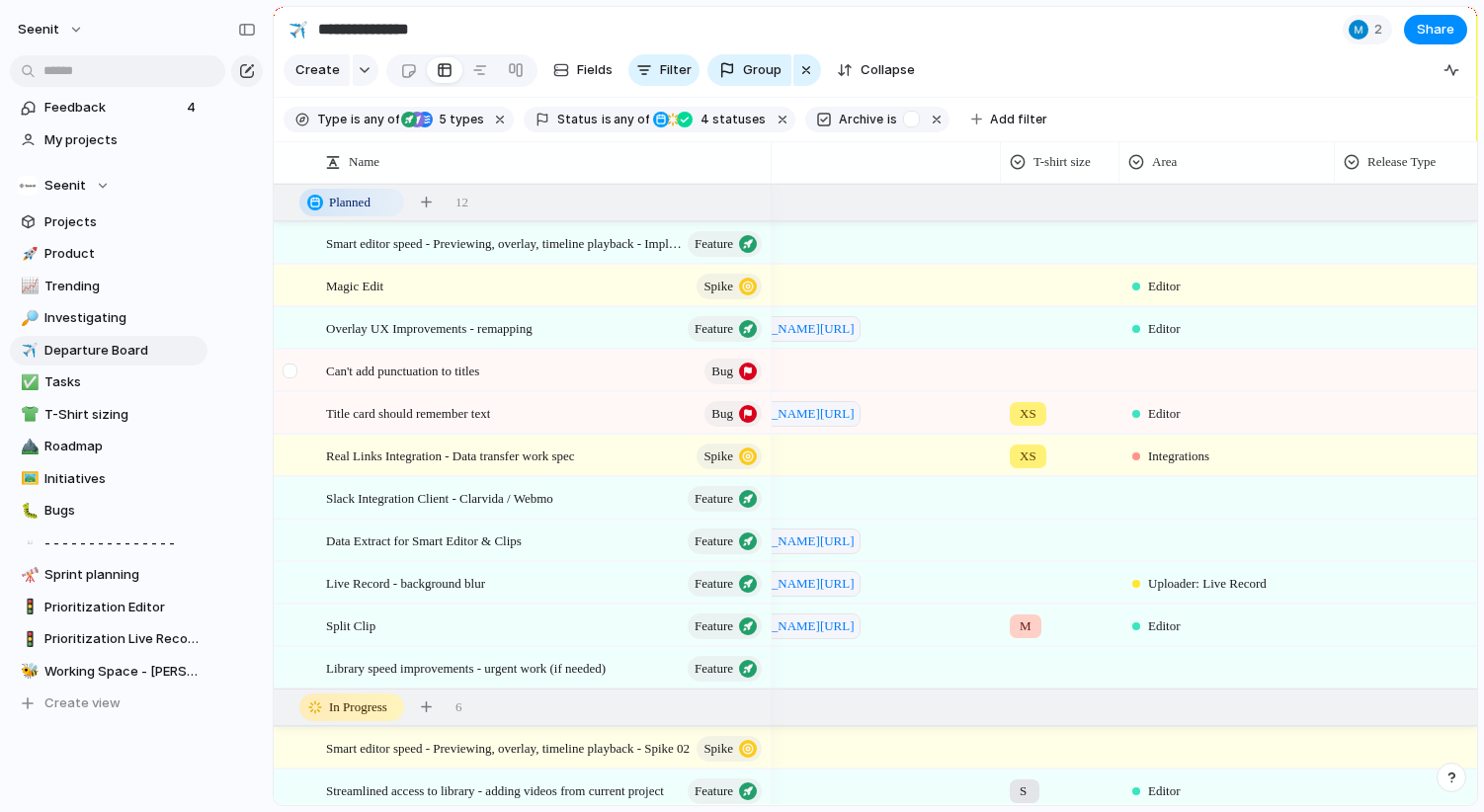 click at bounding box center [289, 370] 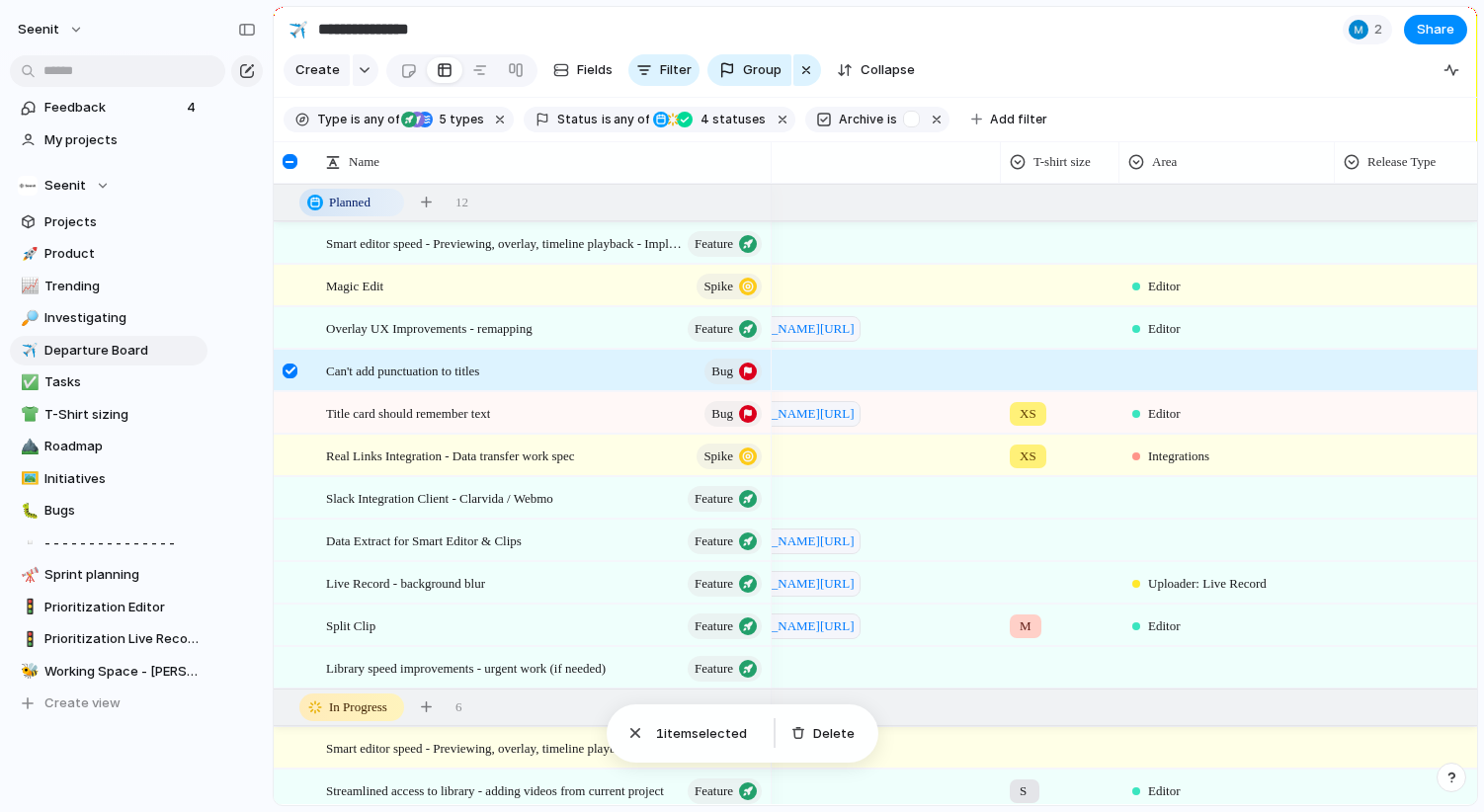 click at bounding box center [289, 370] 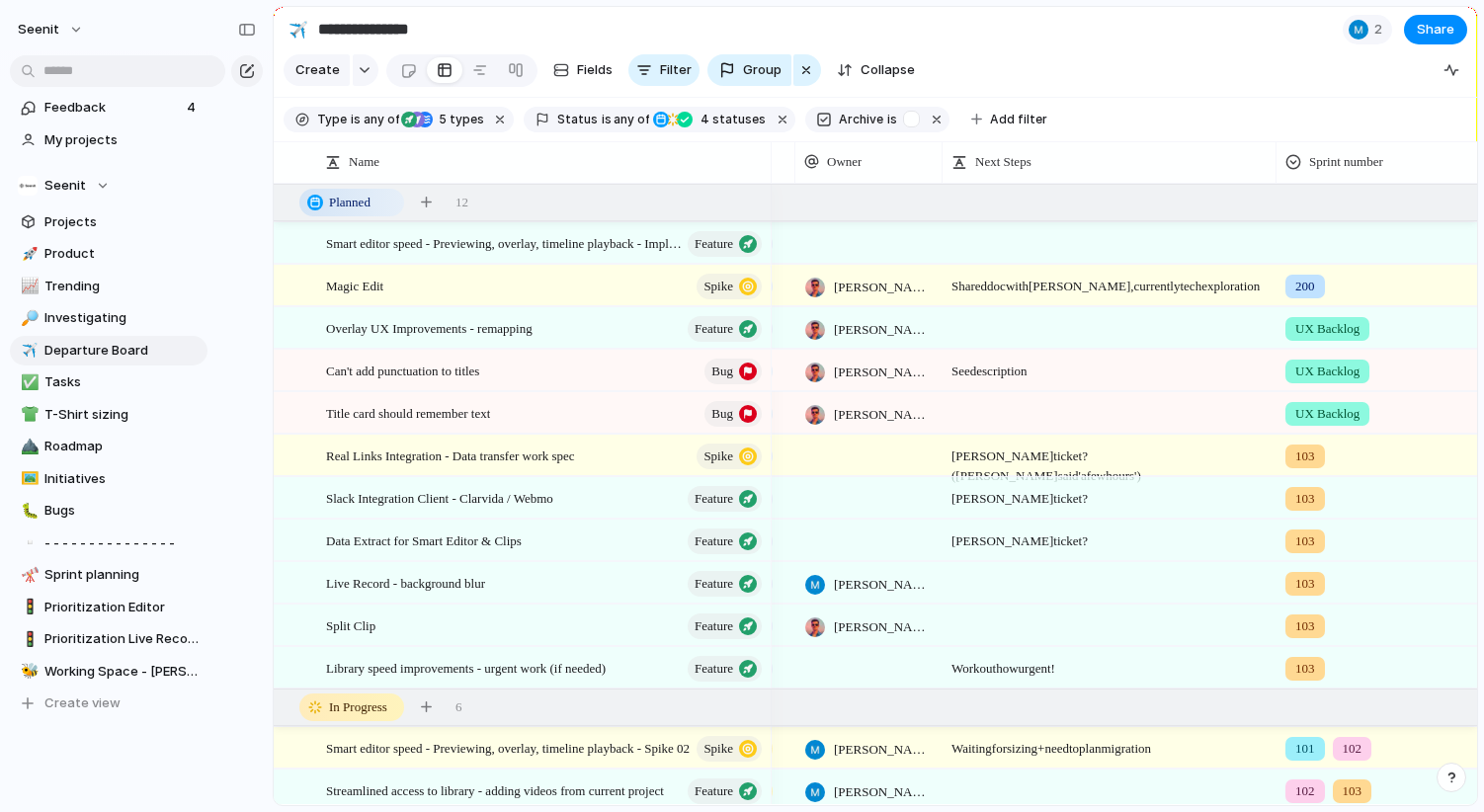 scroll, scrollTop: 0, scrollLeft: 105, axis: horizontal 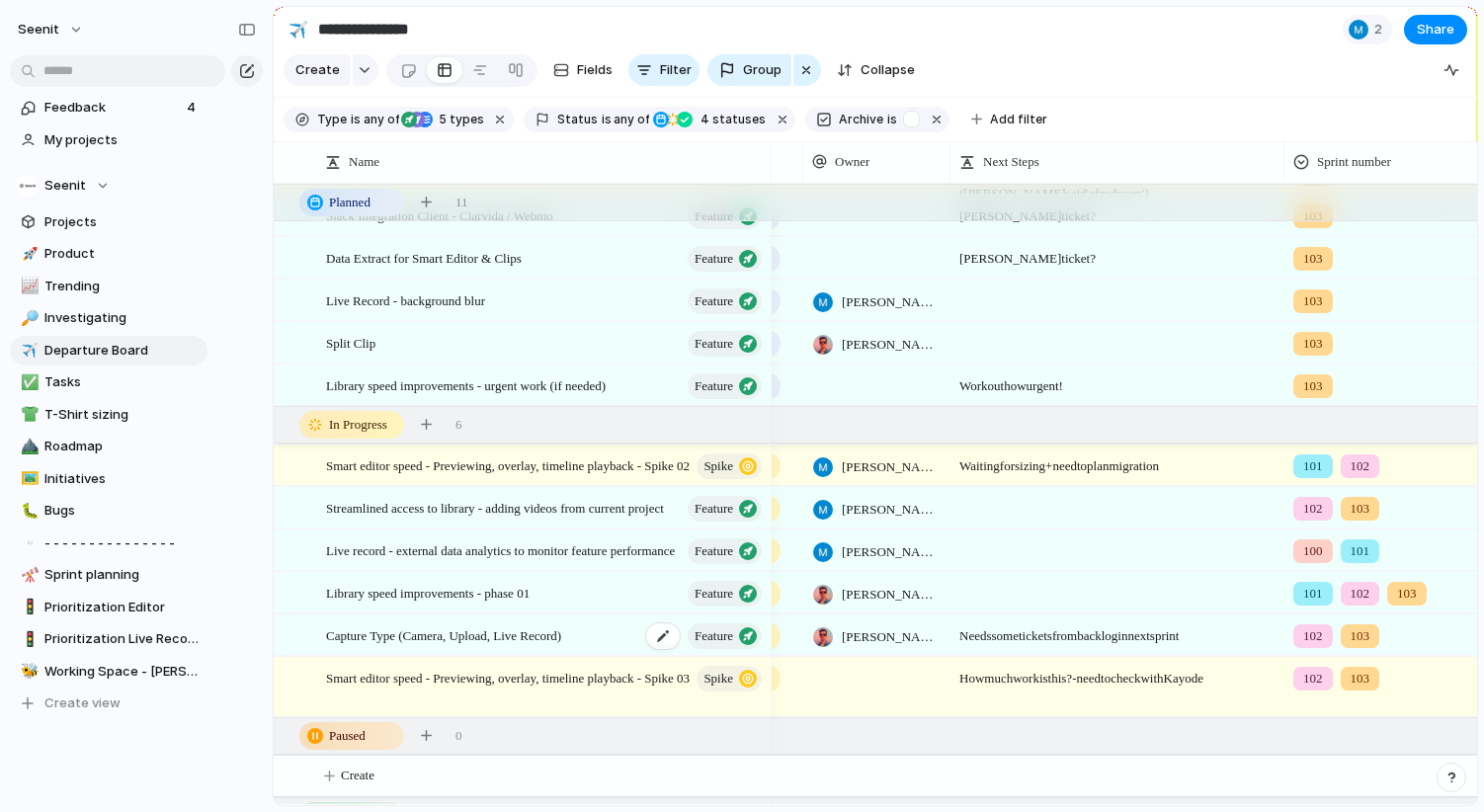 click on "Capture Type (Camera, Upload, Live Record)" at bounding box center [444, 634] 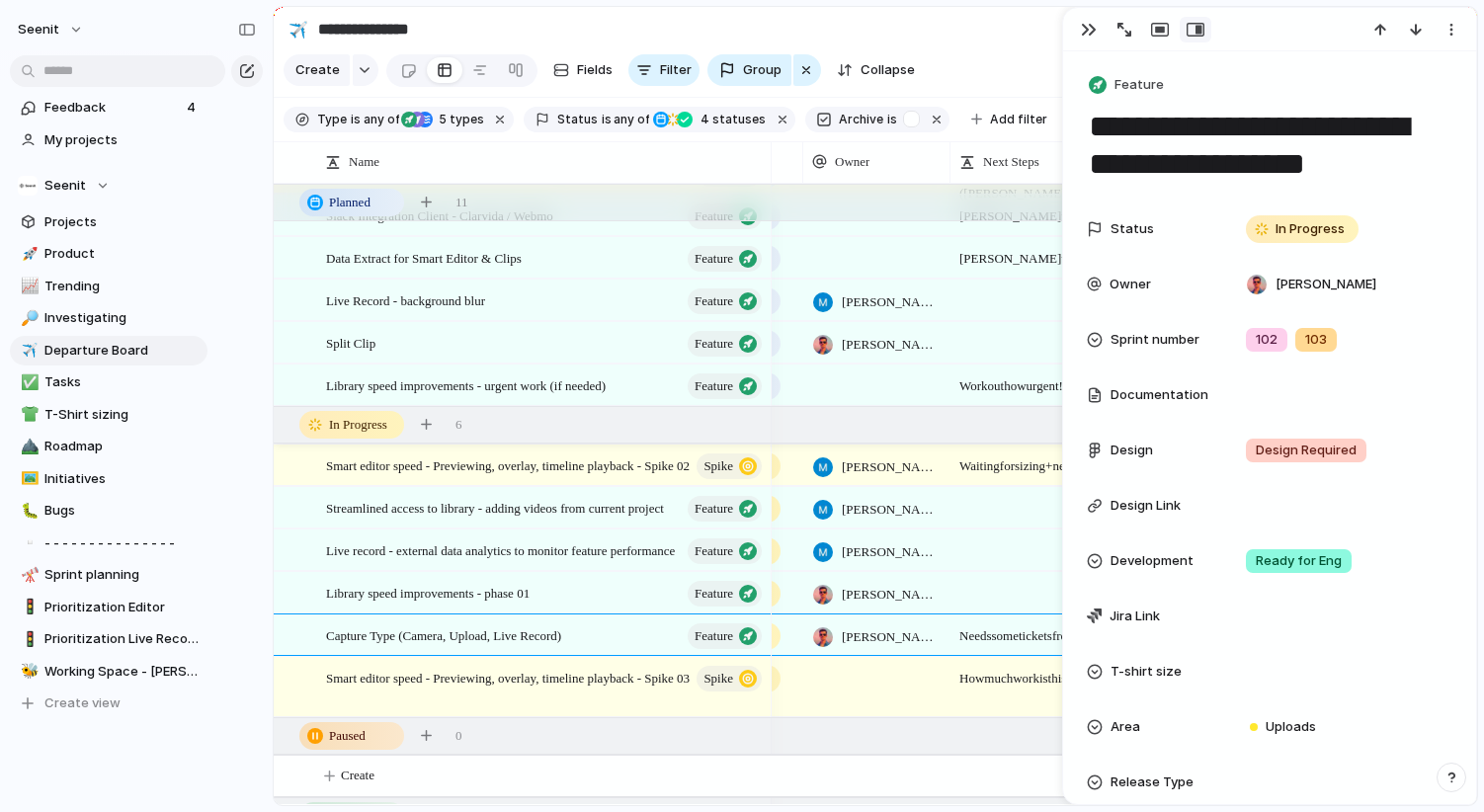 scroll, scrollTop: 0, scrollLeft: 159, axis: horizontal 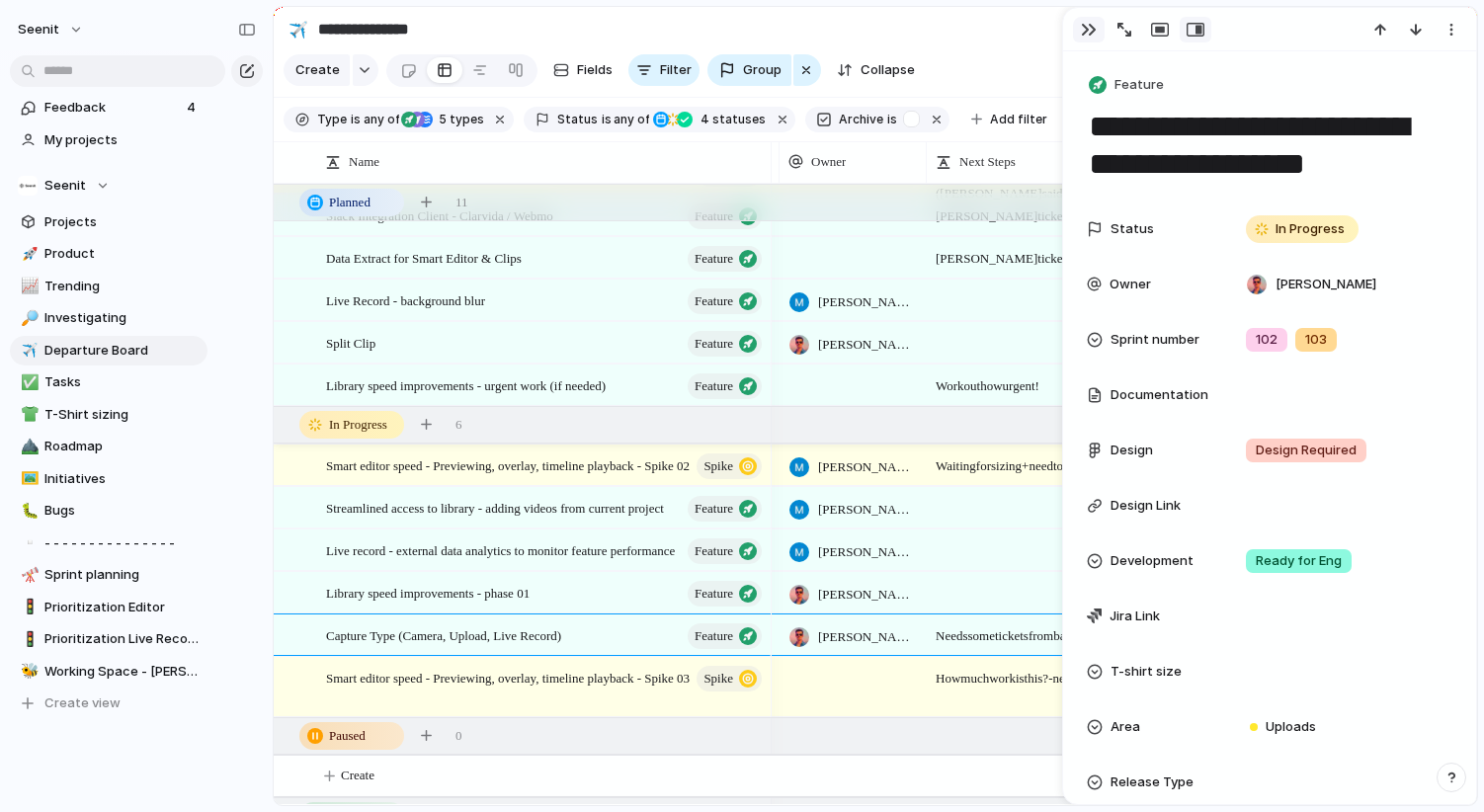 click at bounding box center (1089, 30) 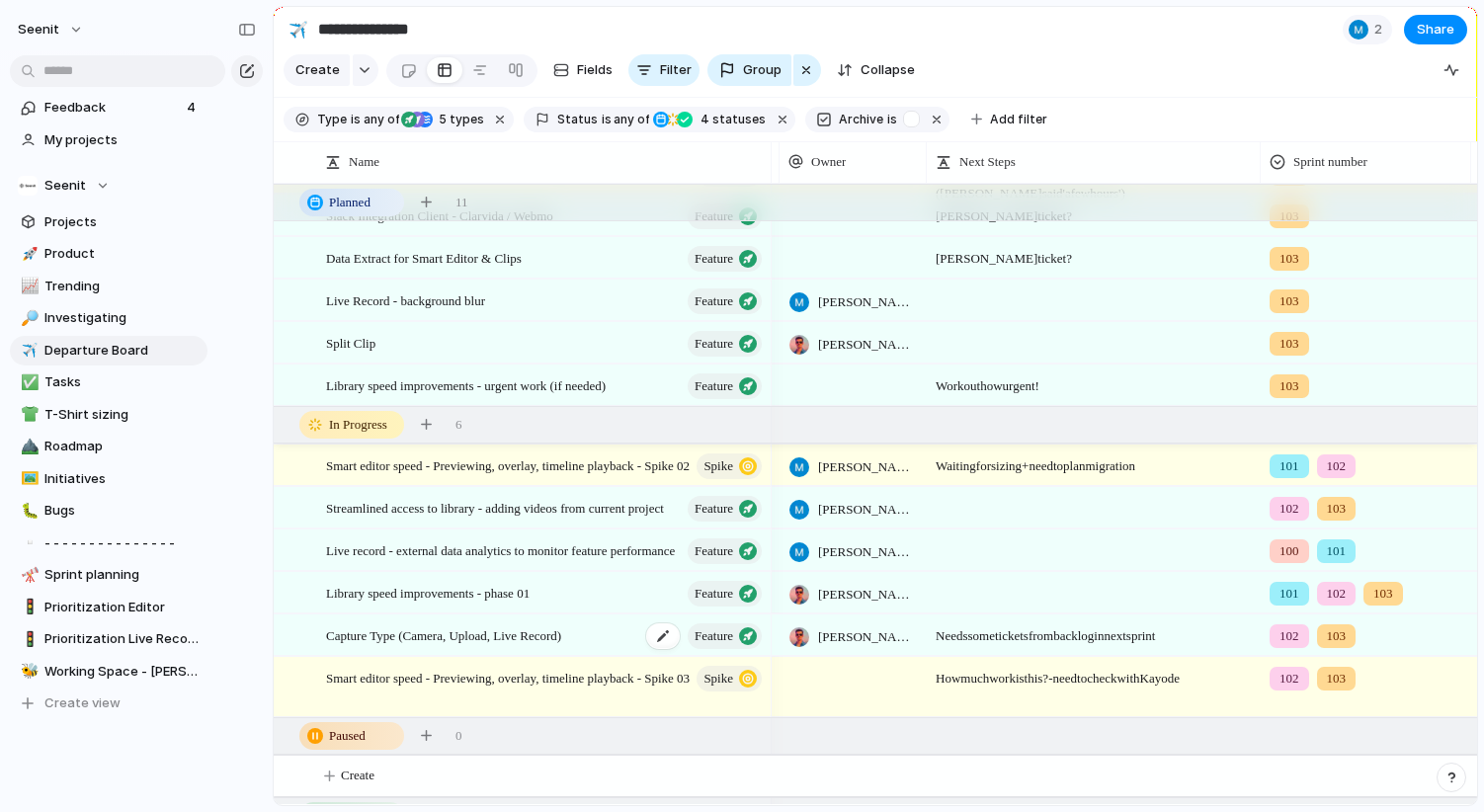 click on "Capture Type (Camera, Upload, Live Record)" at bounding box center (444, 634) 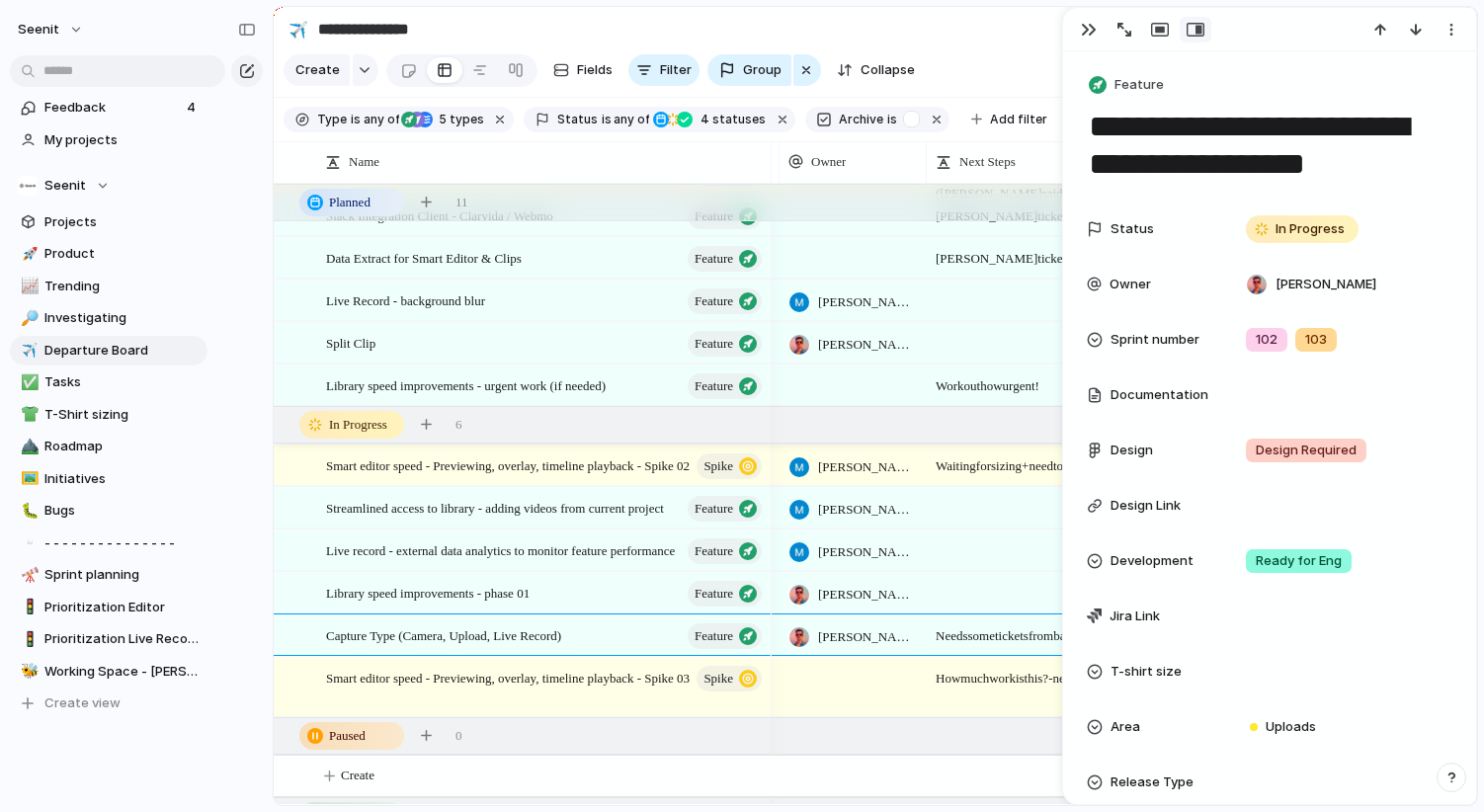 drag, startPoint x: 1285, startPoint y: 123, endPoint x: 1417, endPoint y: 163, distance: 137.92752 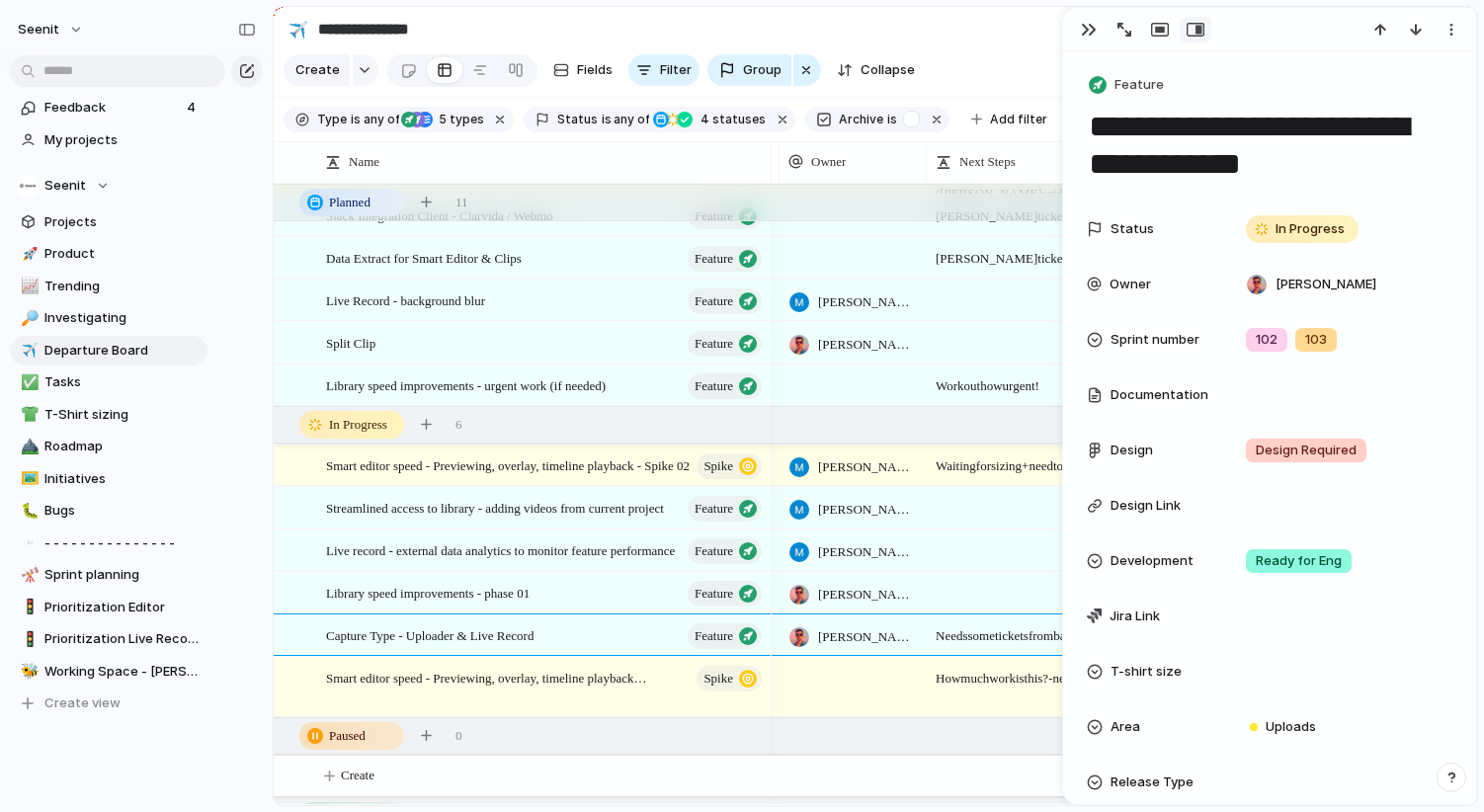 type on "**********" 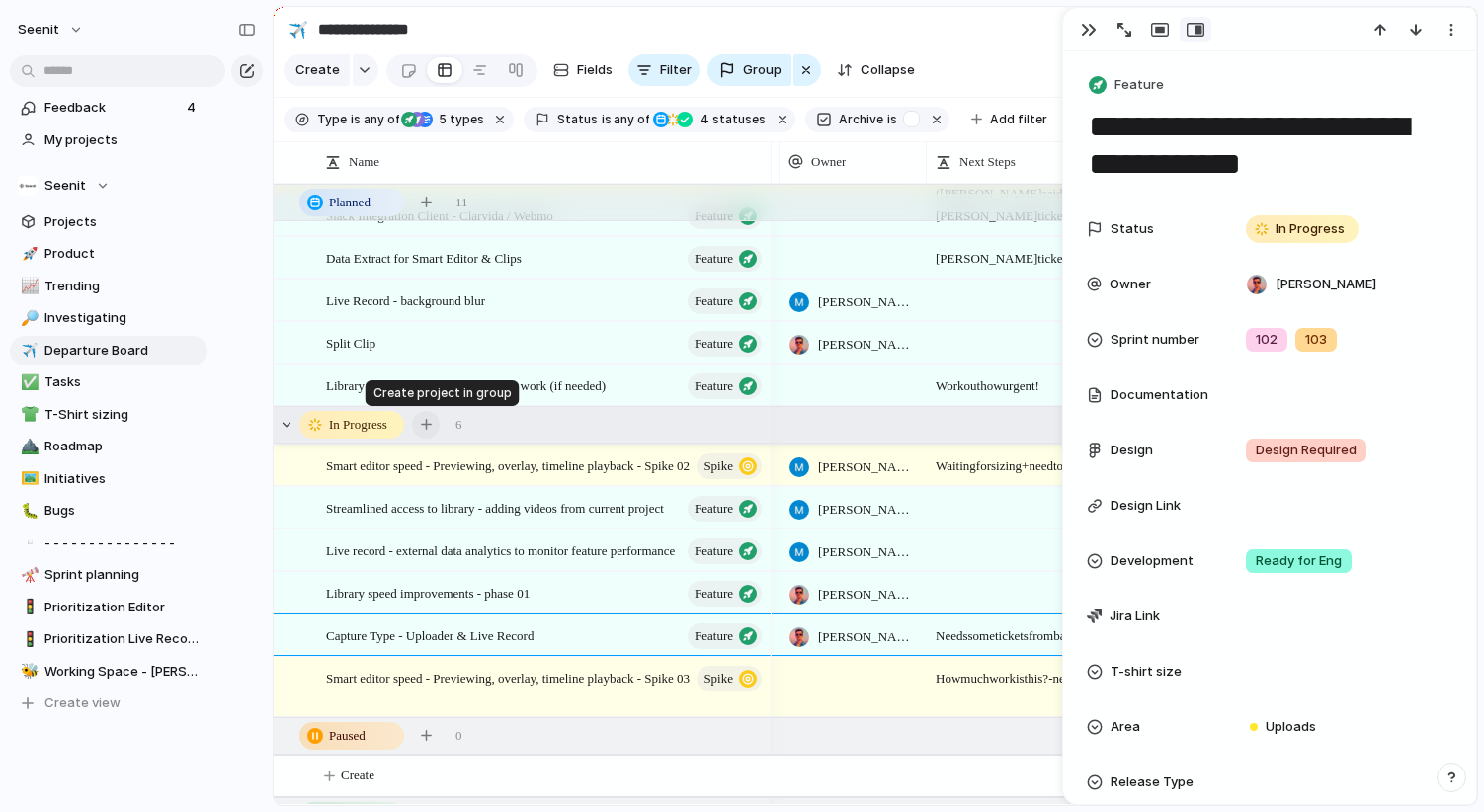 scroll, scrollTop: 170, scrollLeft: 0, axis: vertical 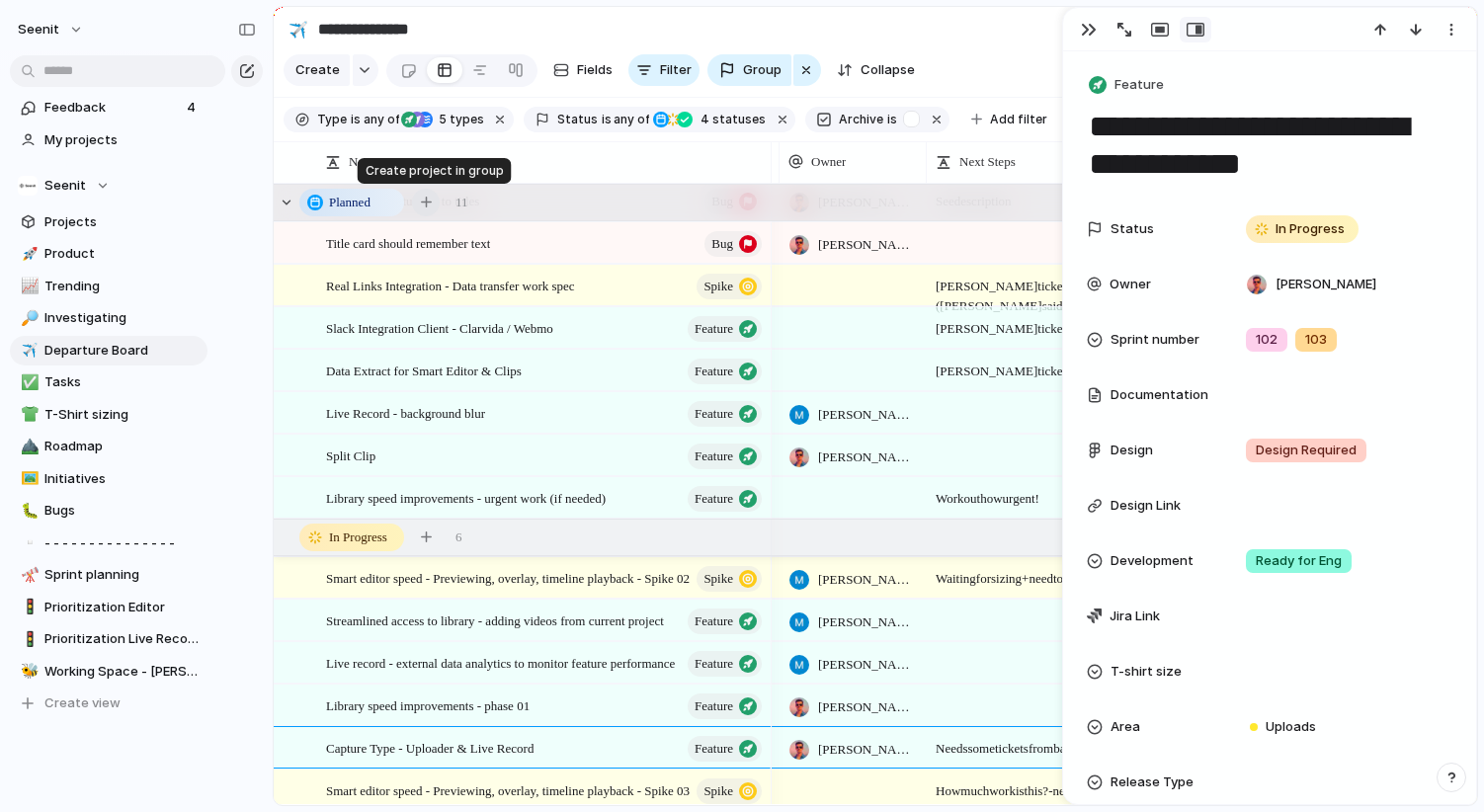 click at bounding box center (426, 202) 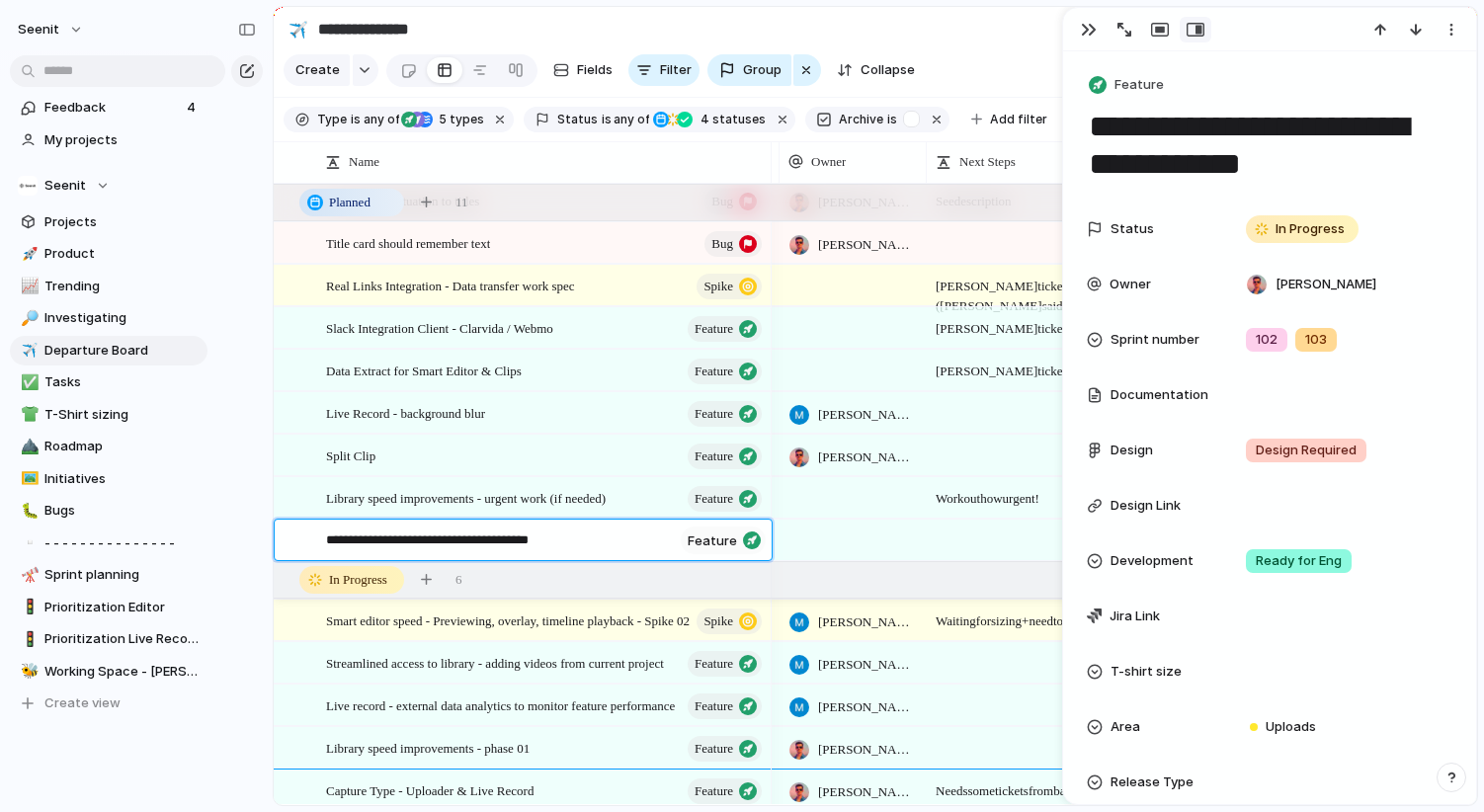type on "**********" 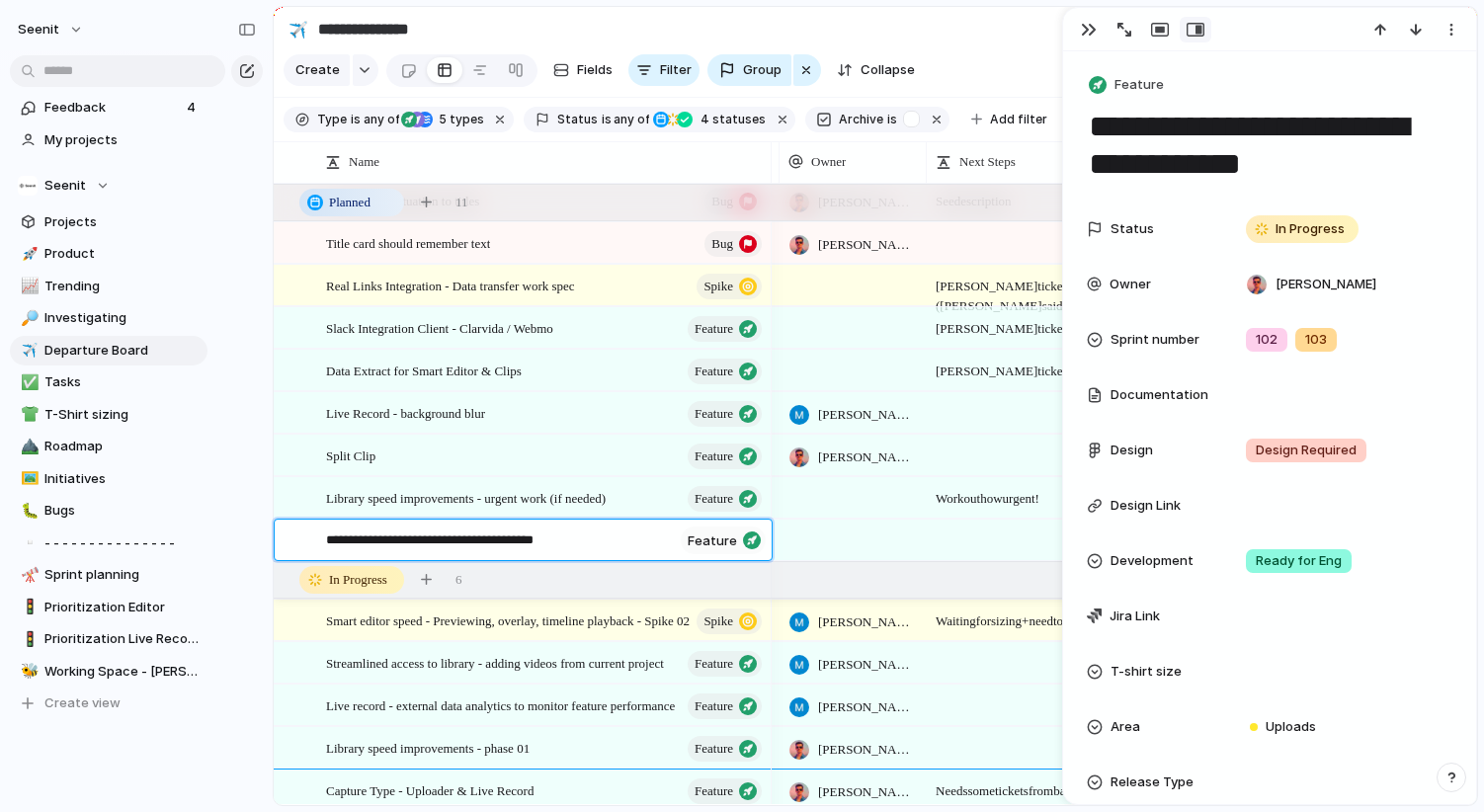 scroll, scrollTop: 0, scrollLeft: 0, axis: both 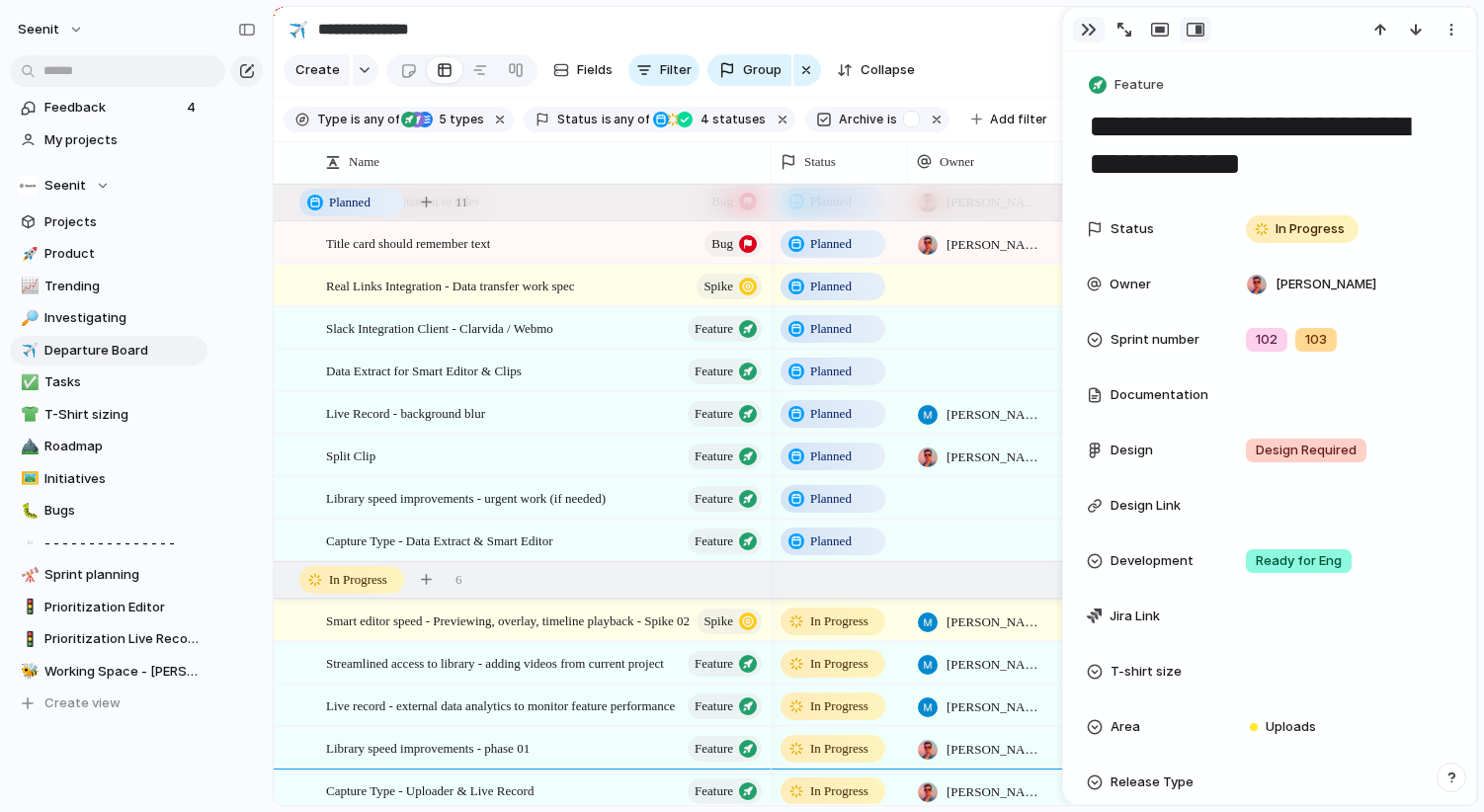click at bounding box center (1089, 30) 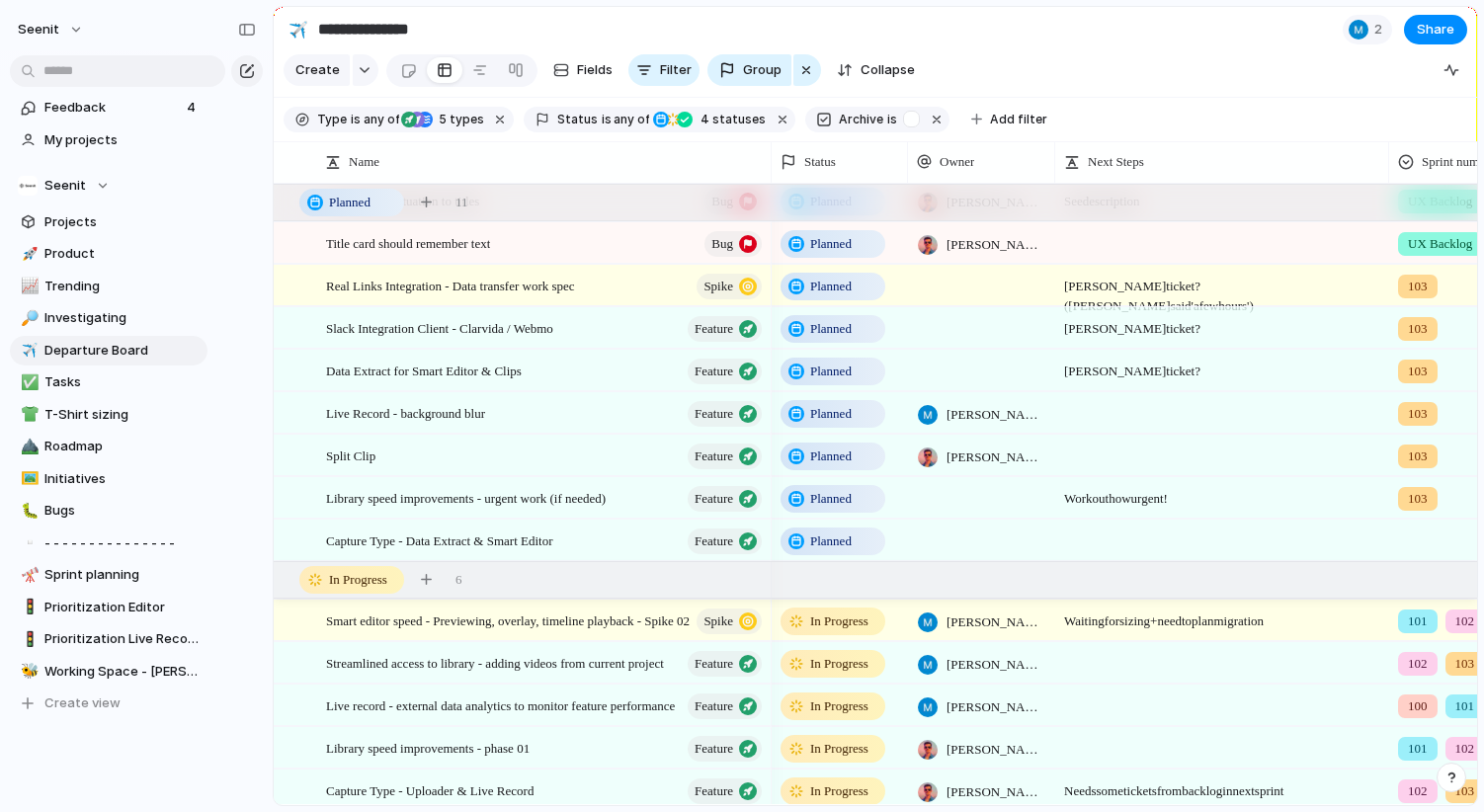scroll, scrollTop: 233, scrollLeft: 0, axis: vertical 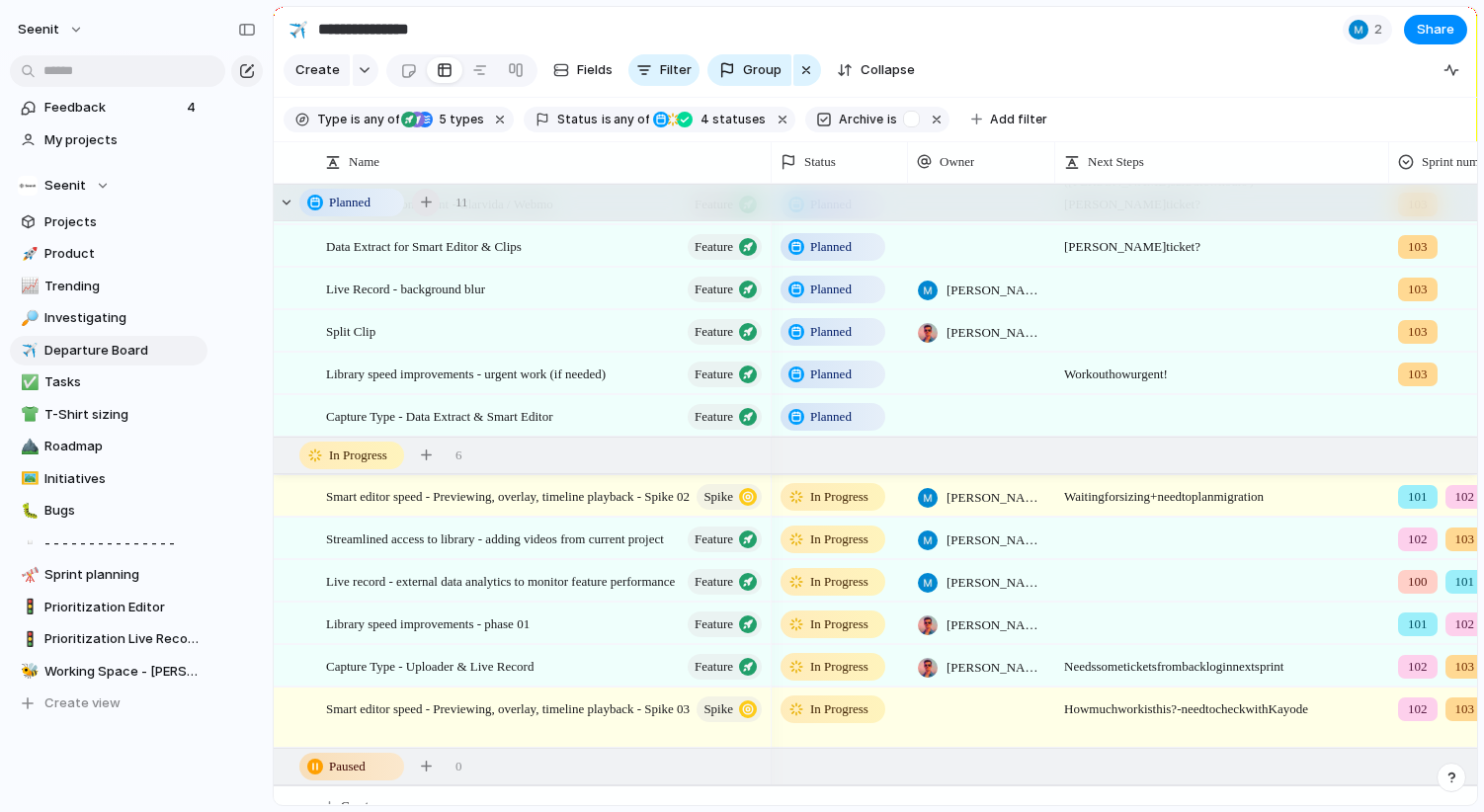 click at bounding box center [426, 202] 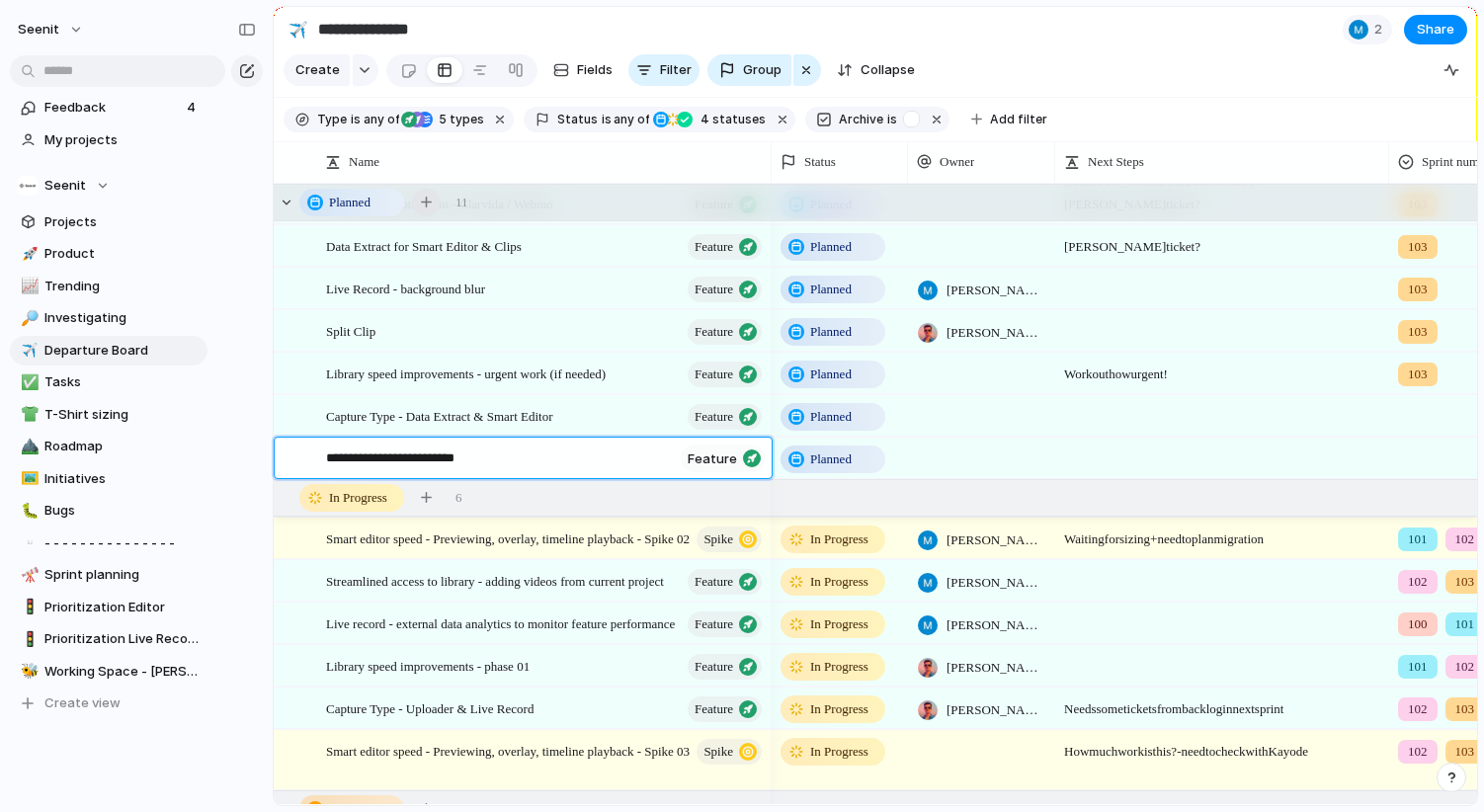 type on "**********" 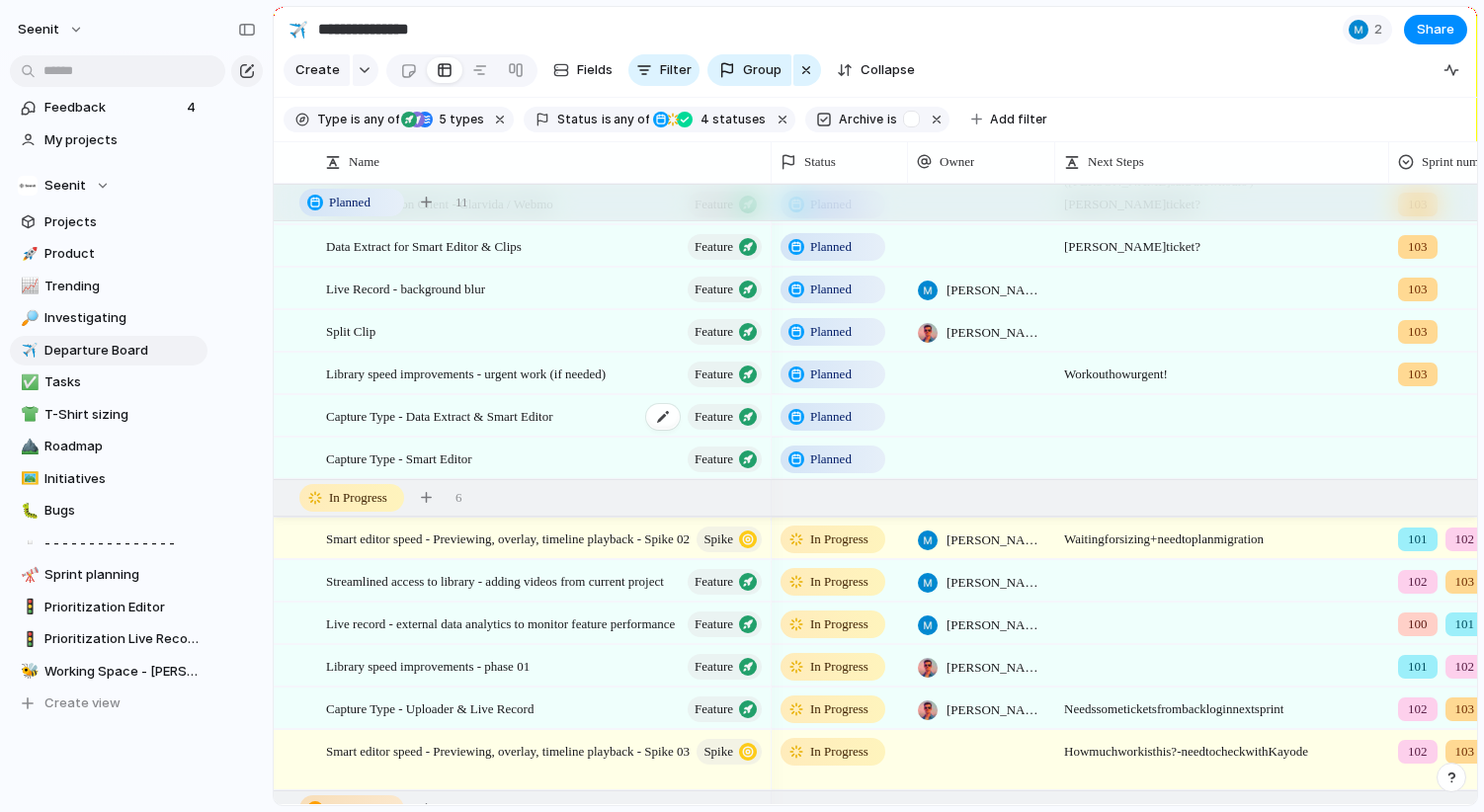 click on "Capture Type - Data Extract & Smart Editor" at bounding box center [440, 415] 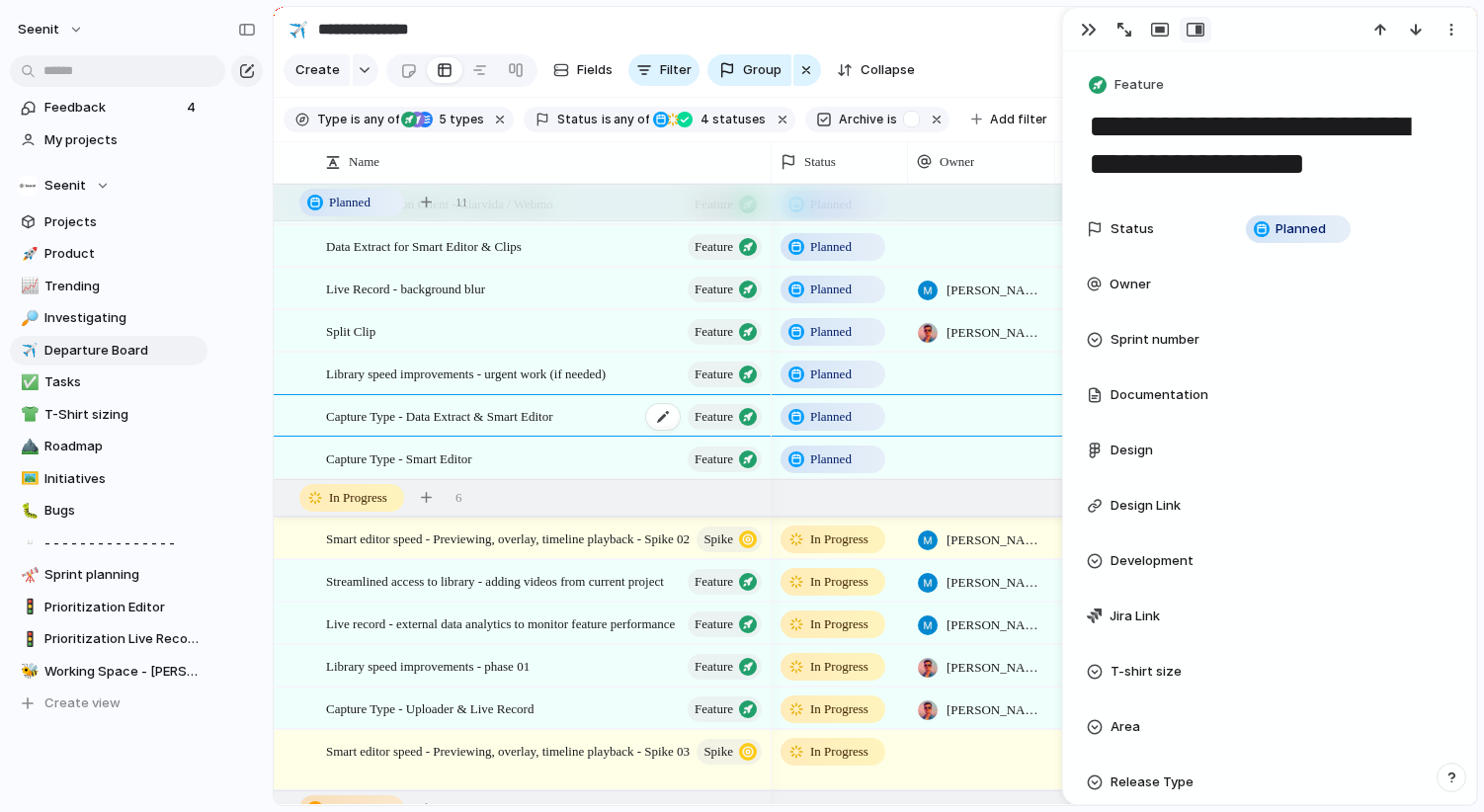 click on "Capture Type - Data Extract & Smart Editor" at bounding box center (440, 415) 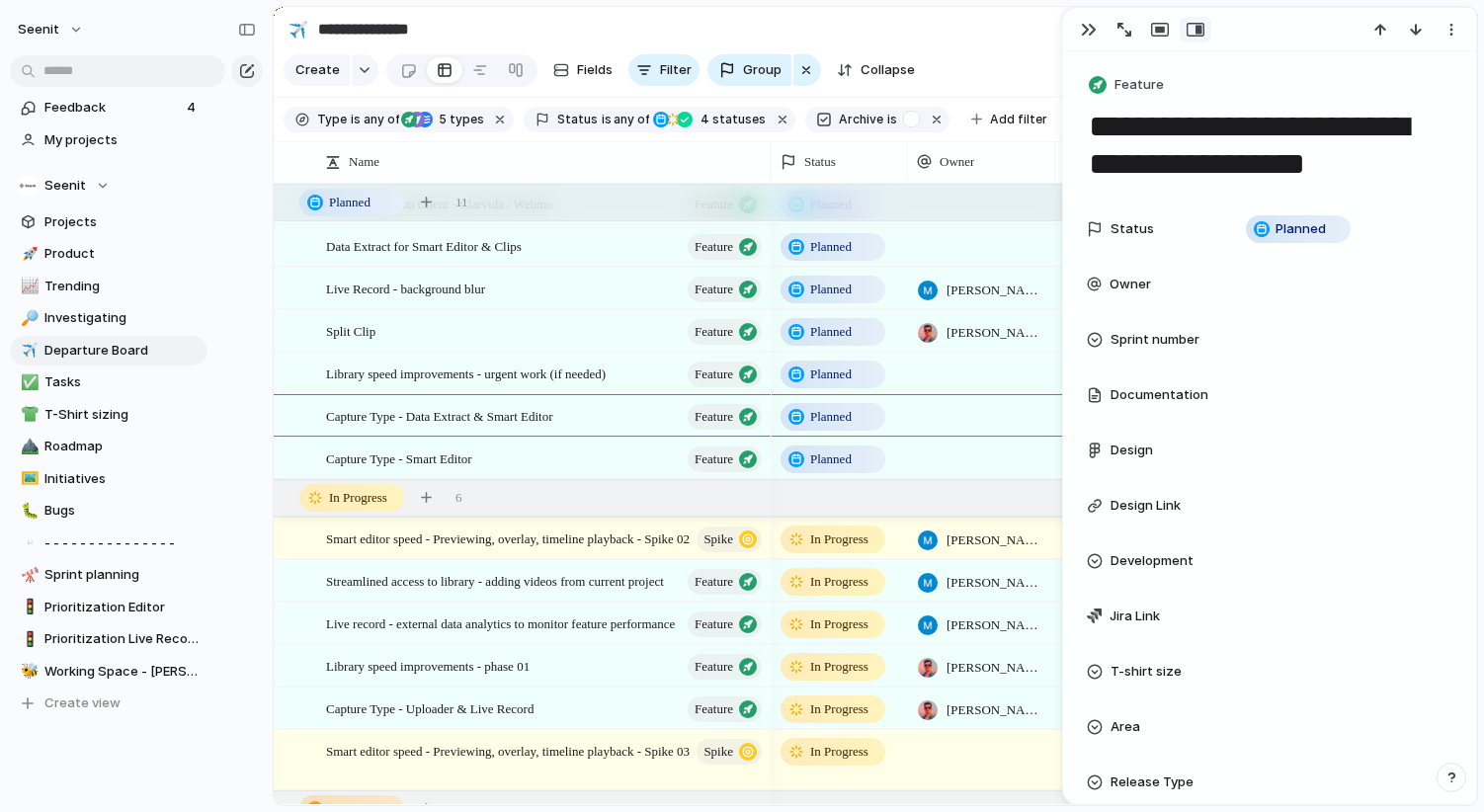 drag, startPoint x: 1194, startPoint y: 168, endPoint x: 1487, endPoint y: 174, distance: 293.0614 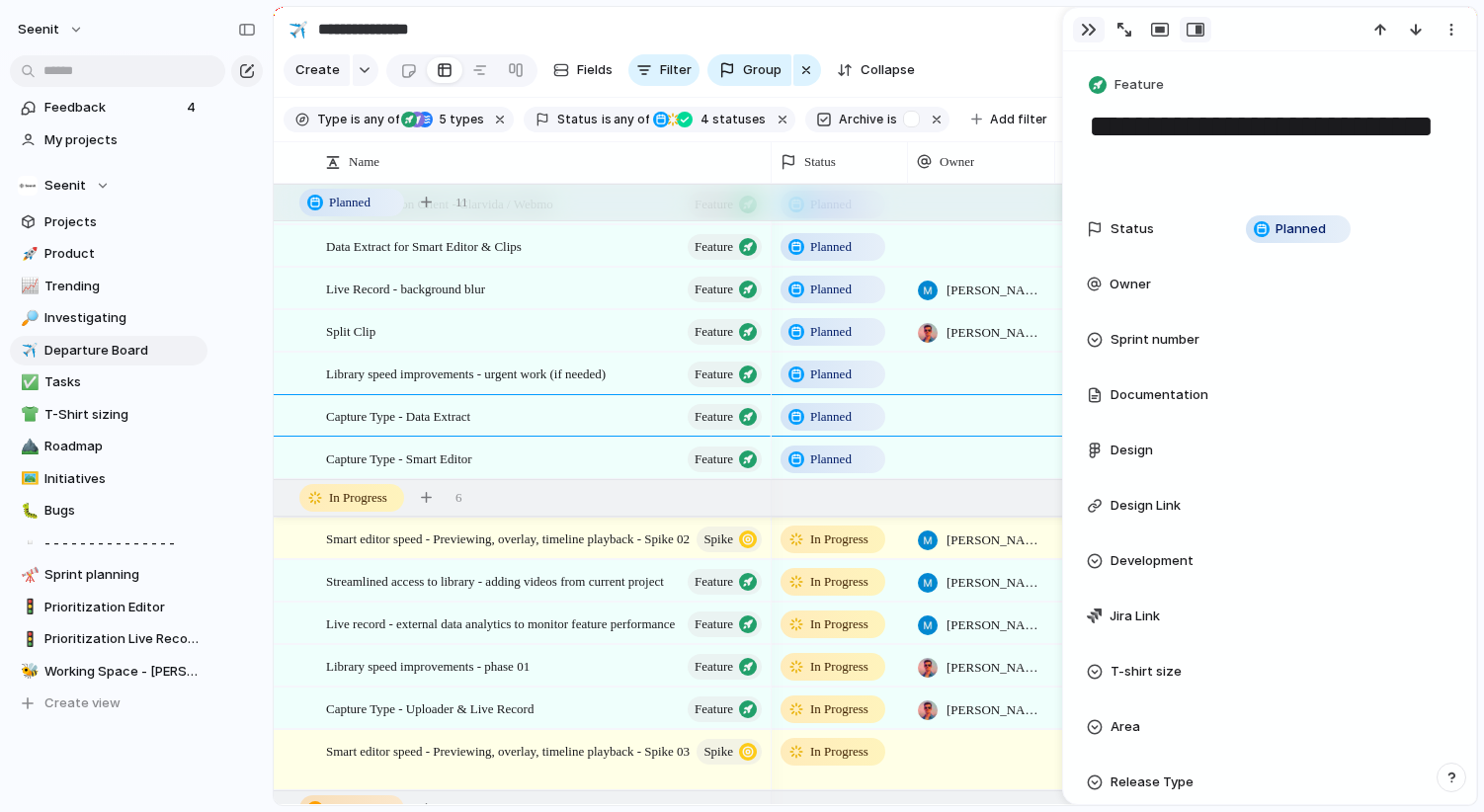 type on "**********" 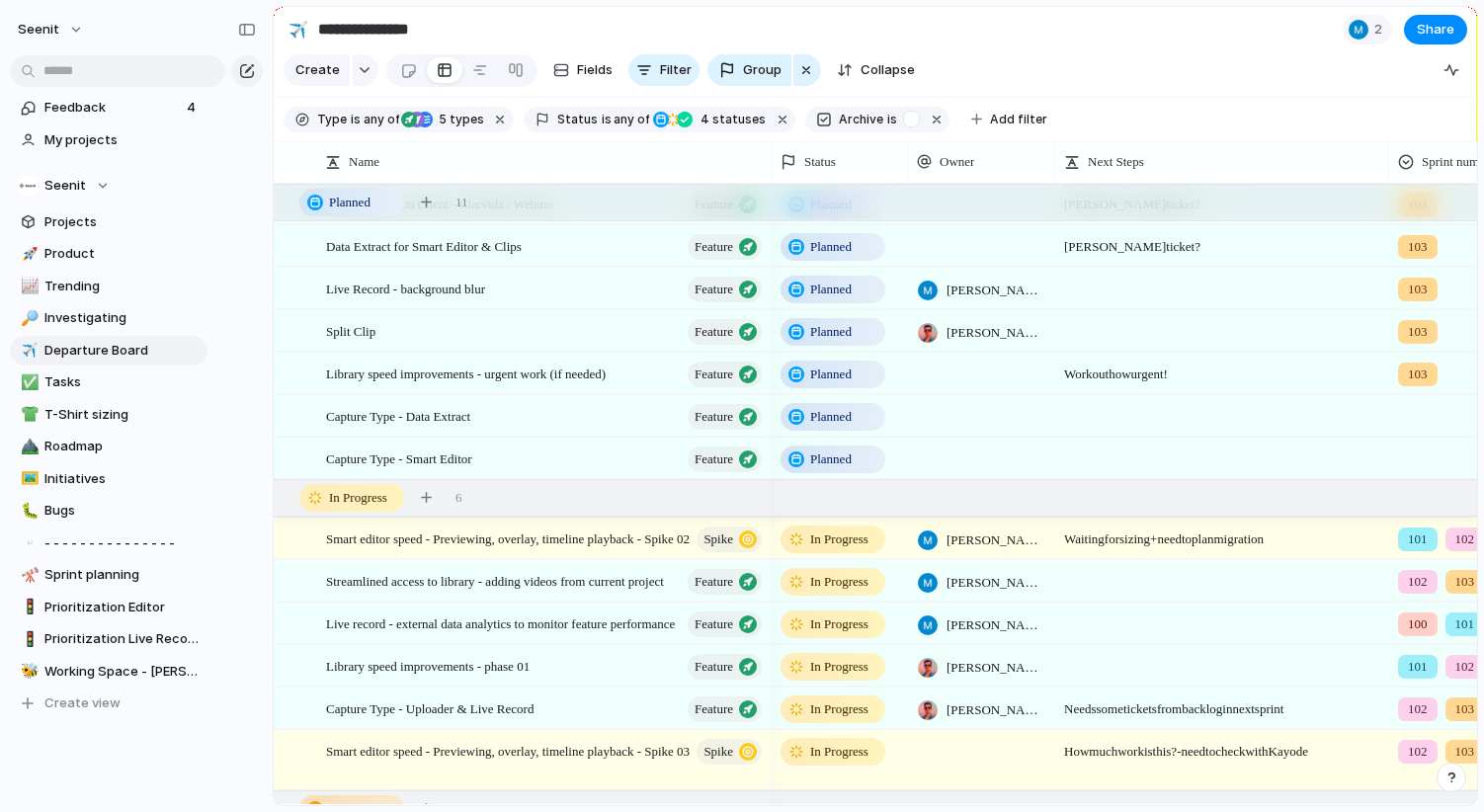 scroll, scrollTop: 0, scrollLeft: 47, axis: horizontal 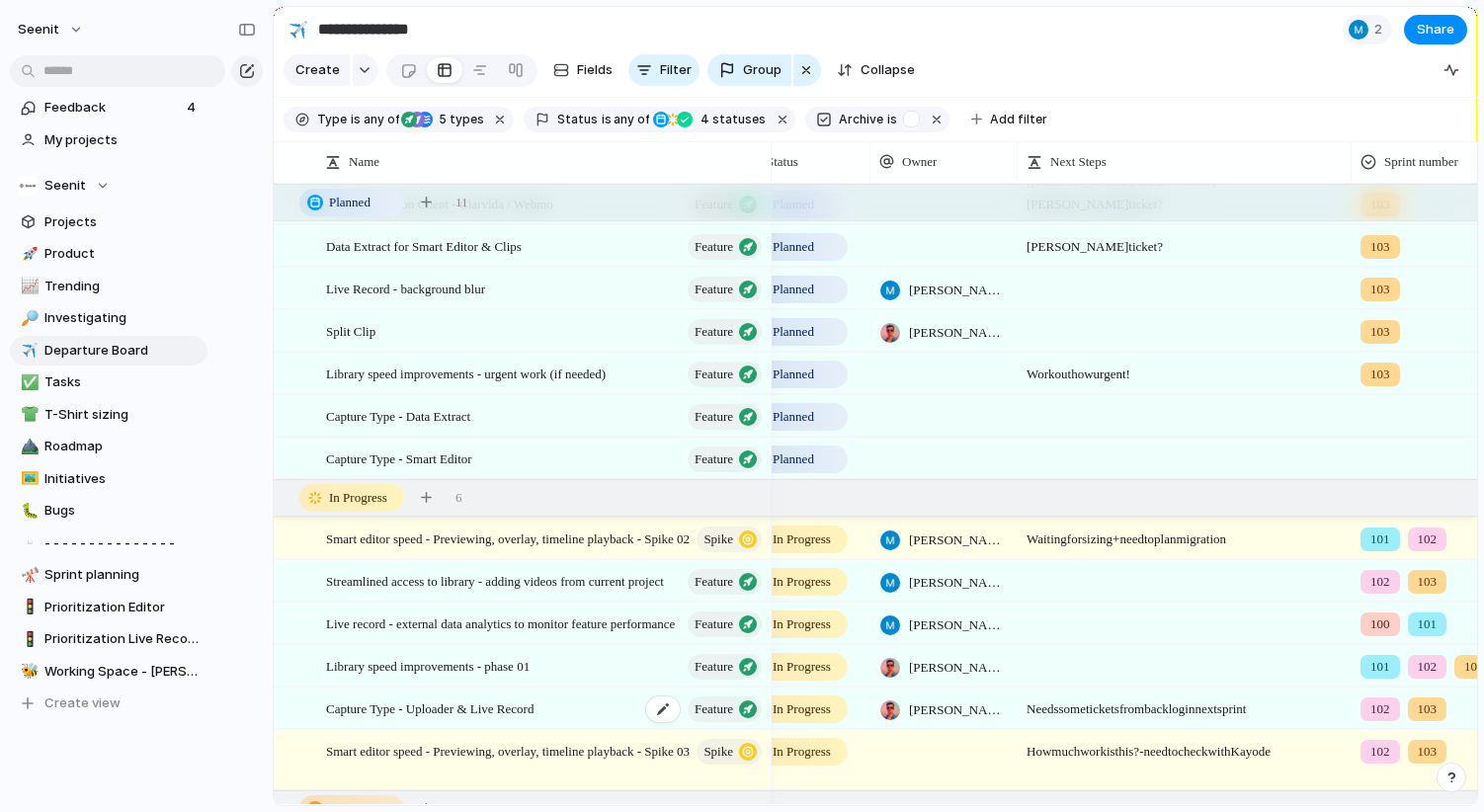 click on "Capture Type - Uploader & Live Record" at bounding box center [430, 707] 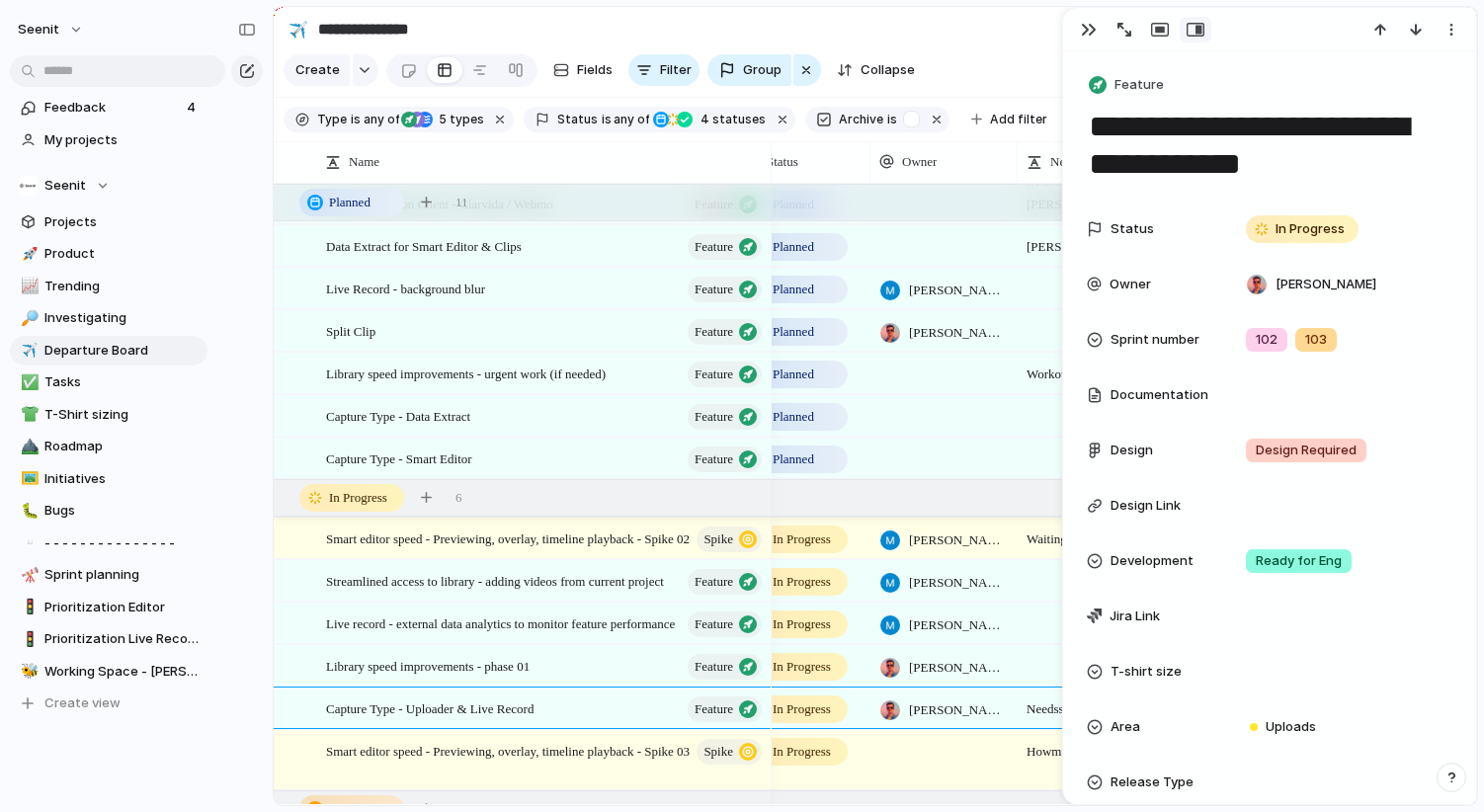 click on "**********" at bounding box center (1270, 145) 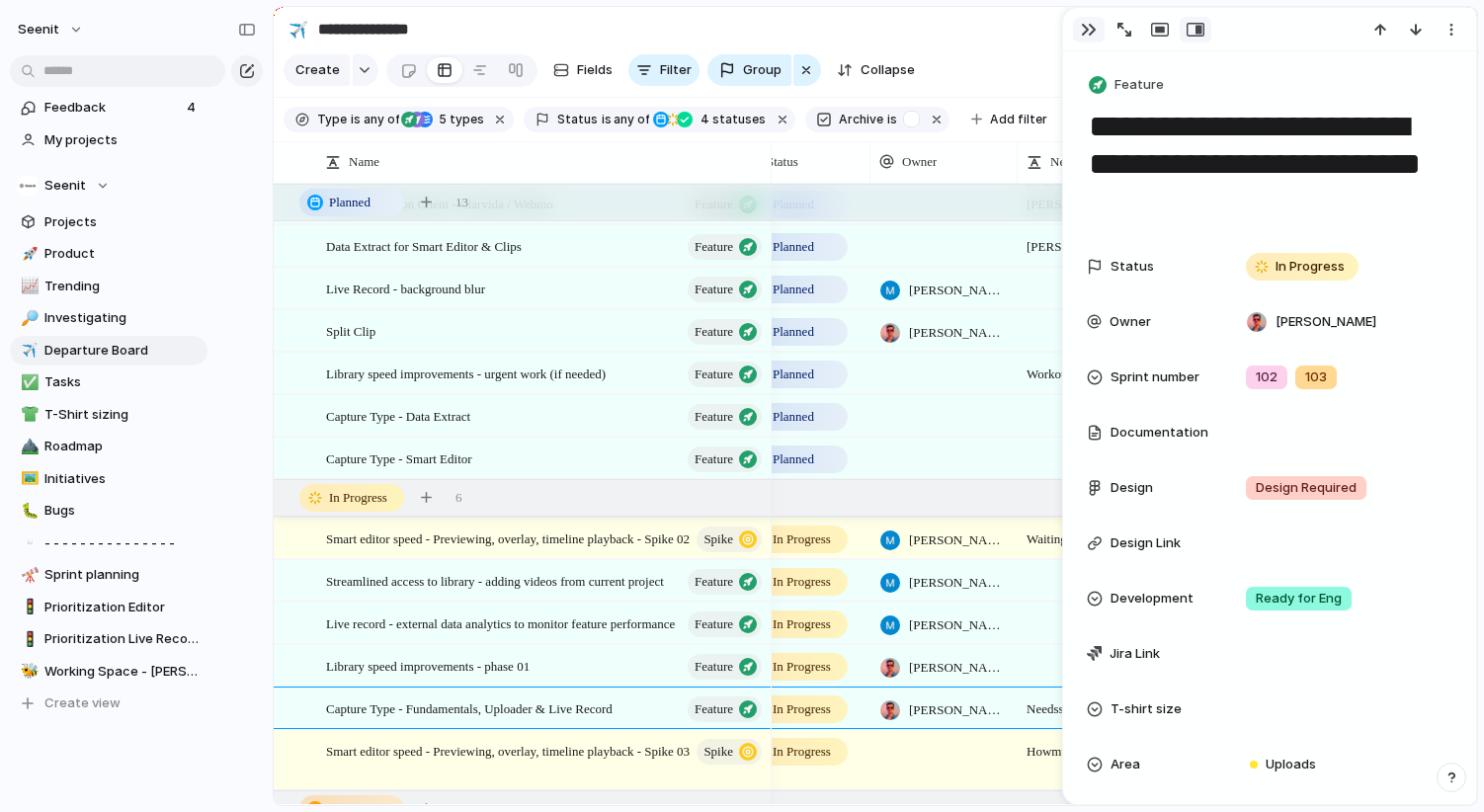 type on "**********" 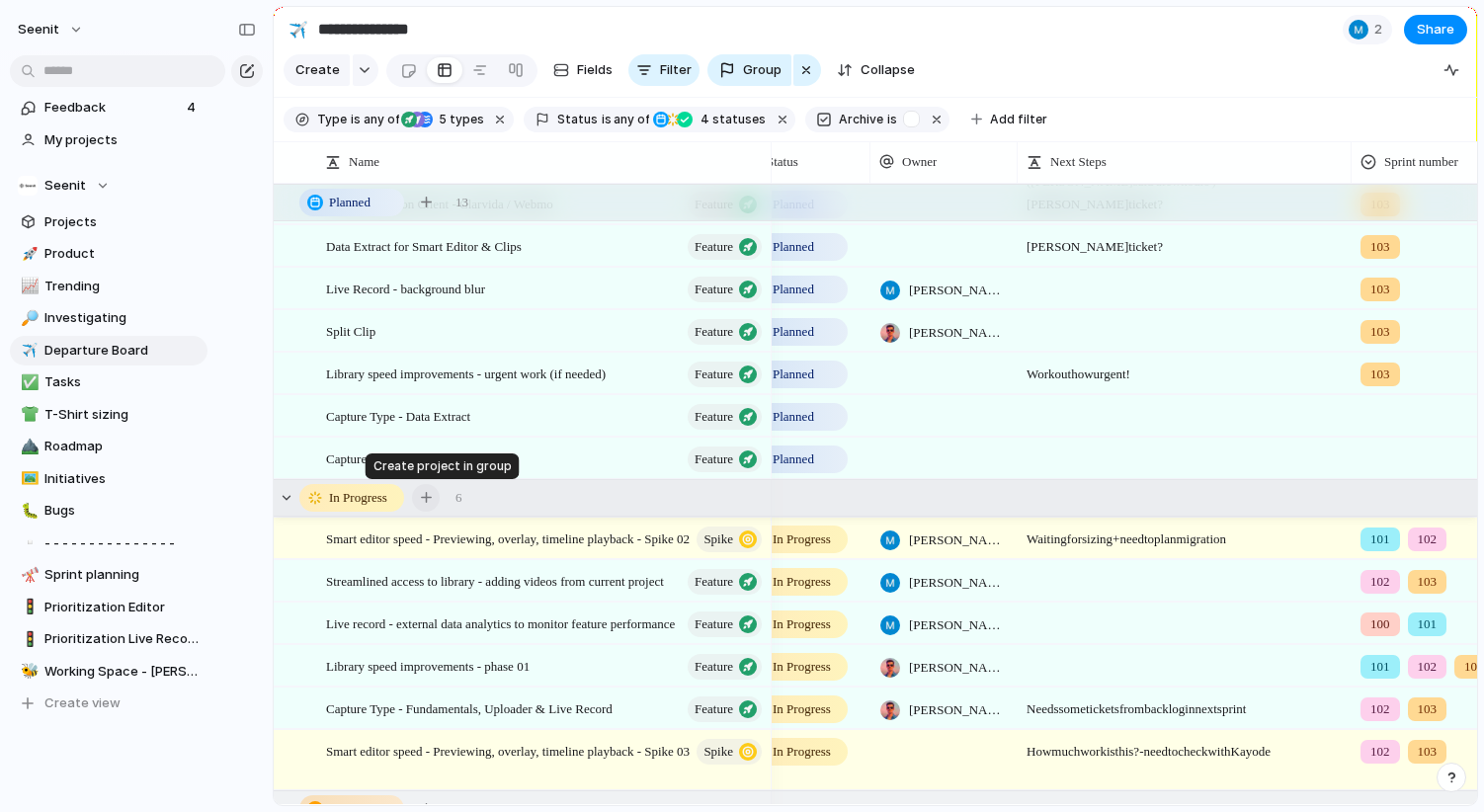 click at bounding box center [426, 497] 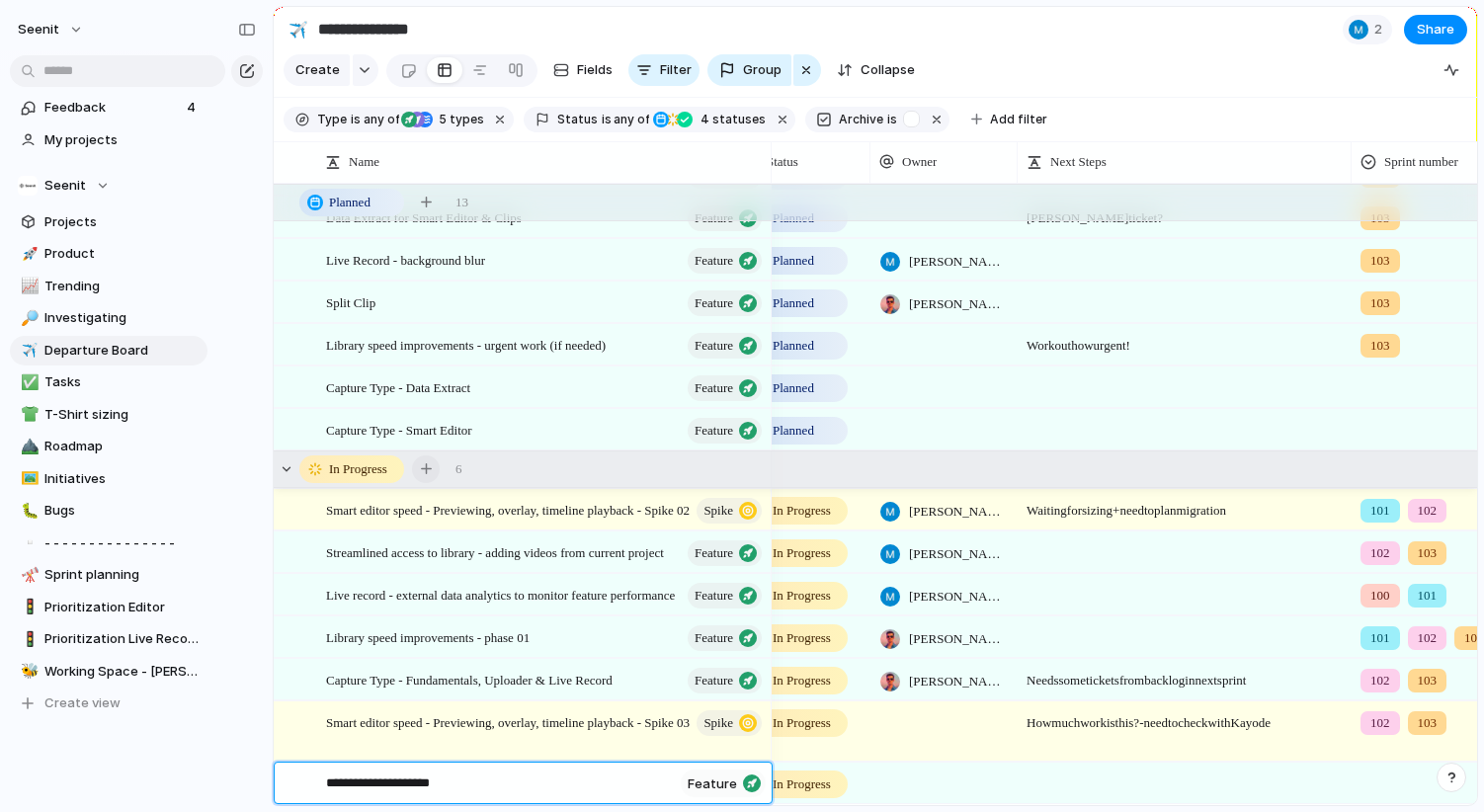 type on "**********" 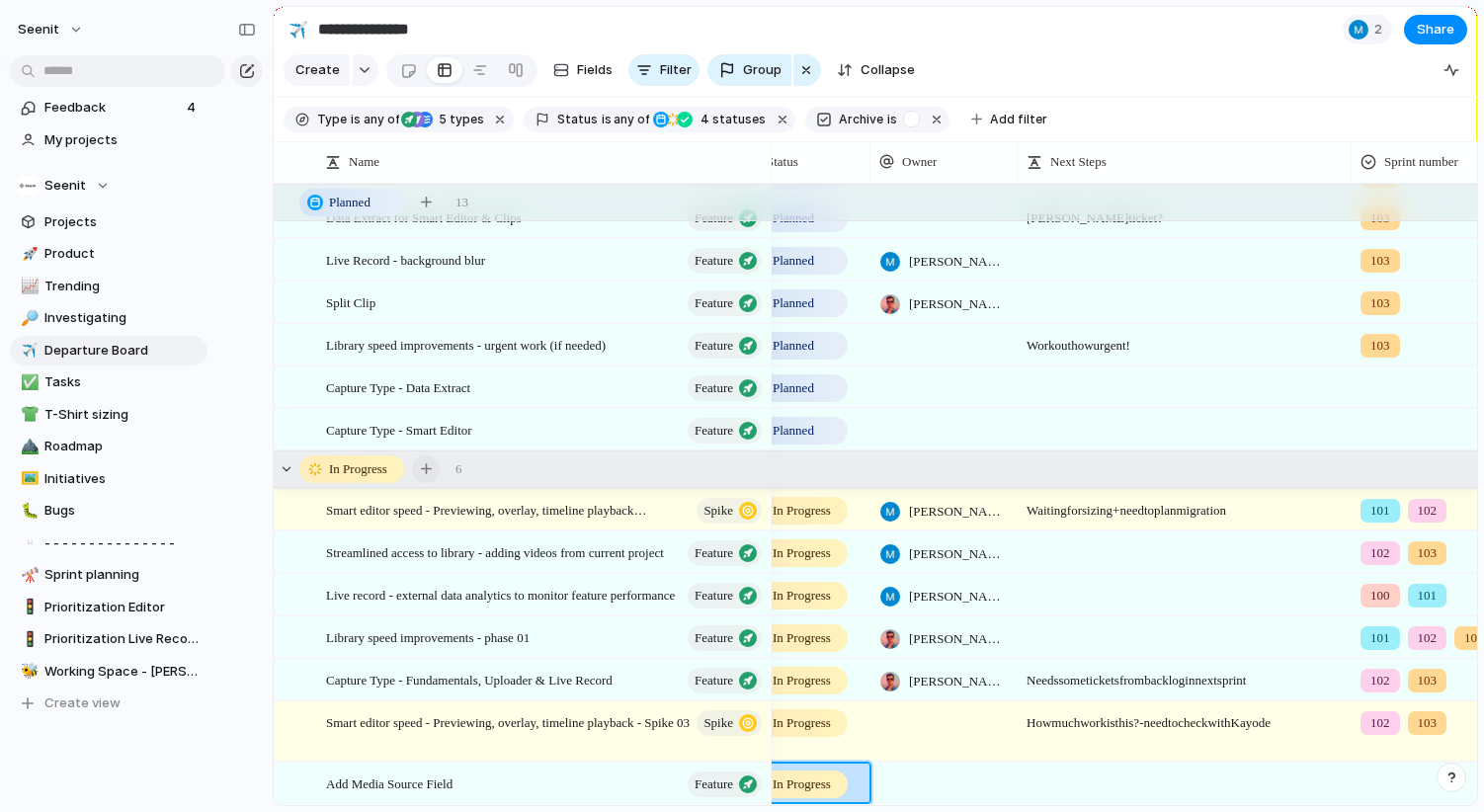 scroll, scrollTop: 0, scrollLeft: 0, axis: both 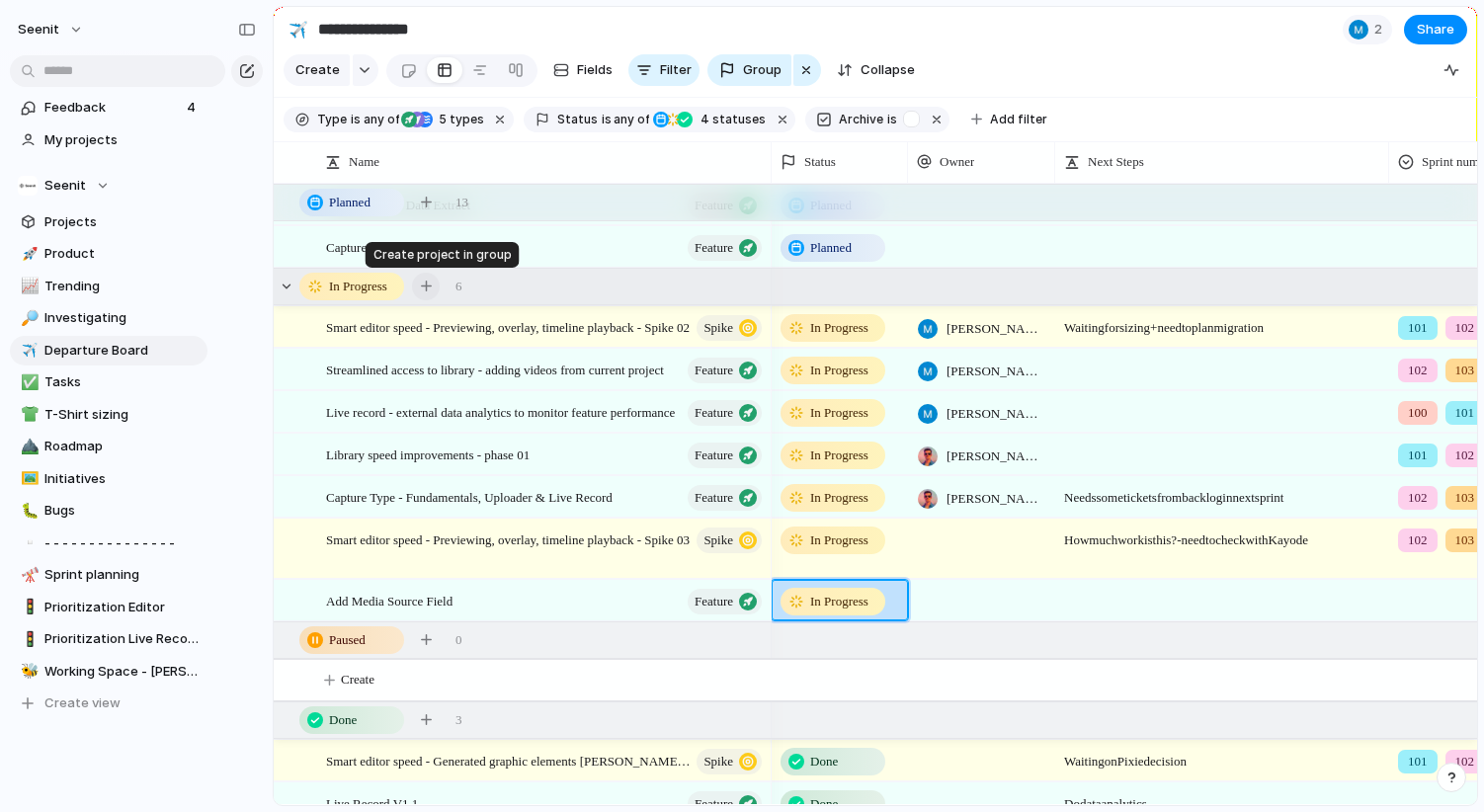click at bounding box center [426, 286] 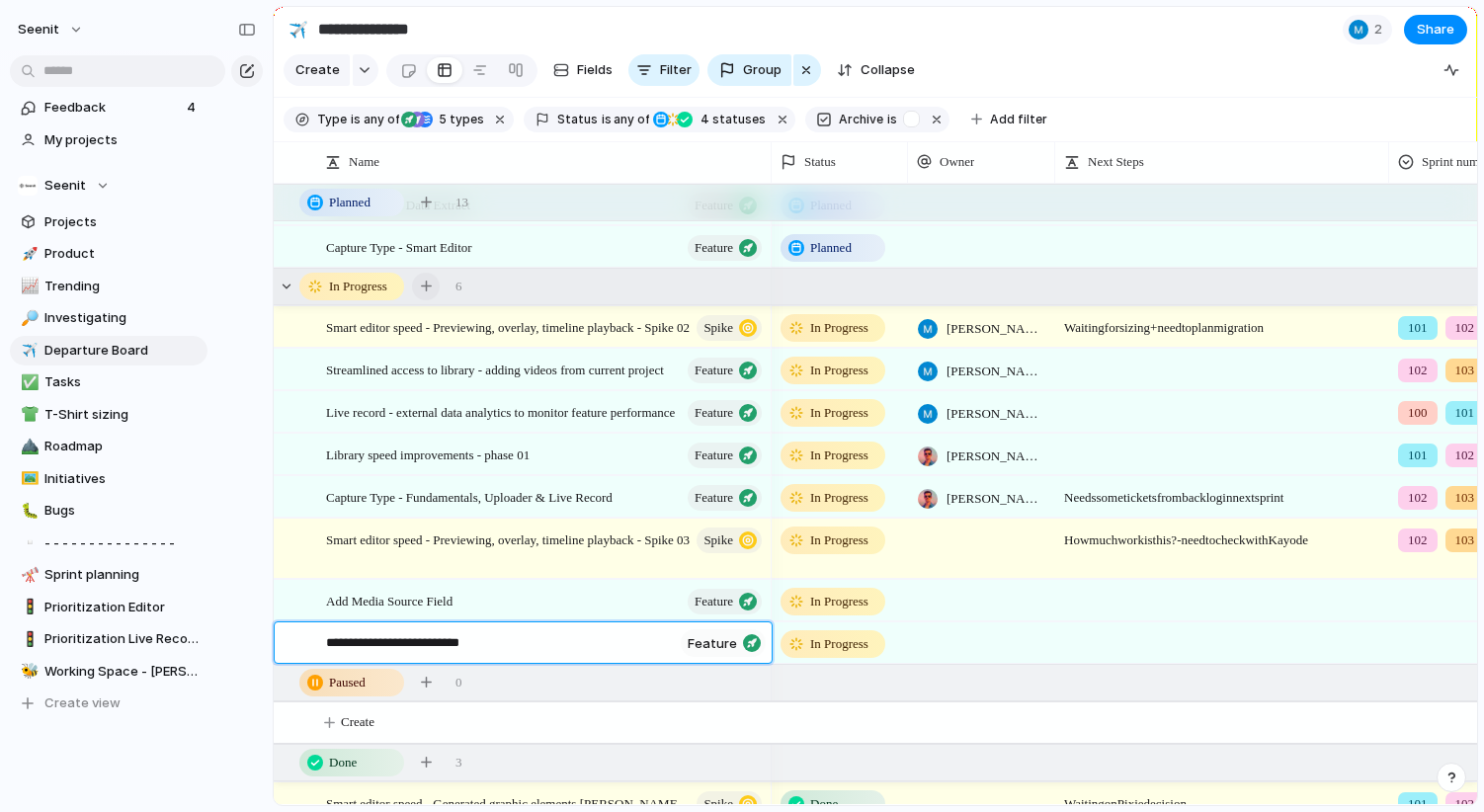 type on "**********" 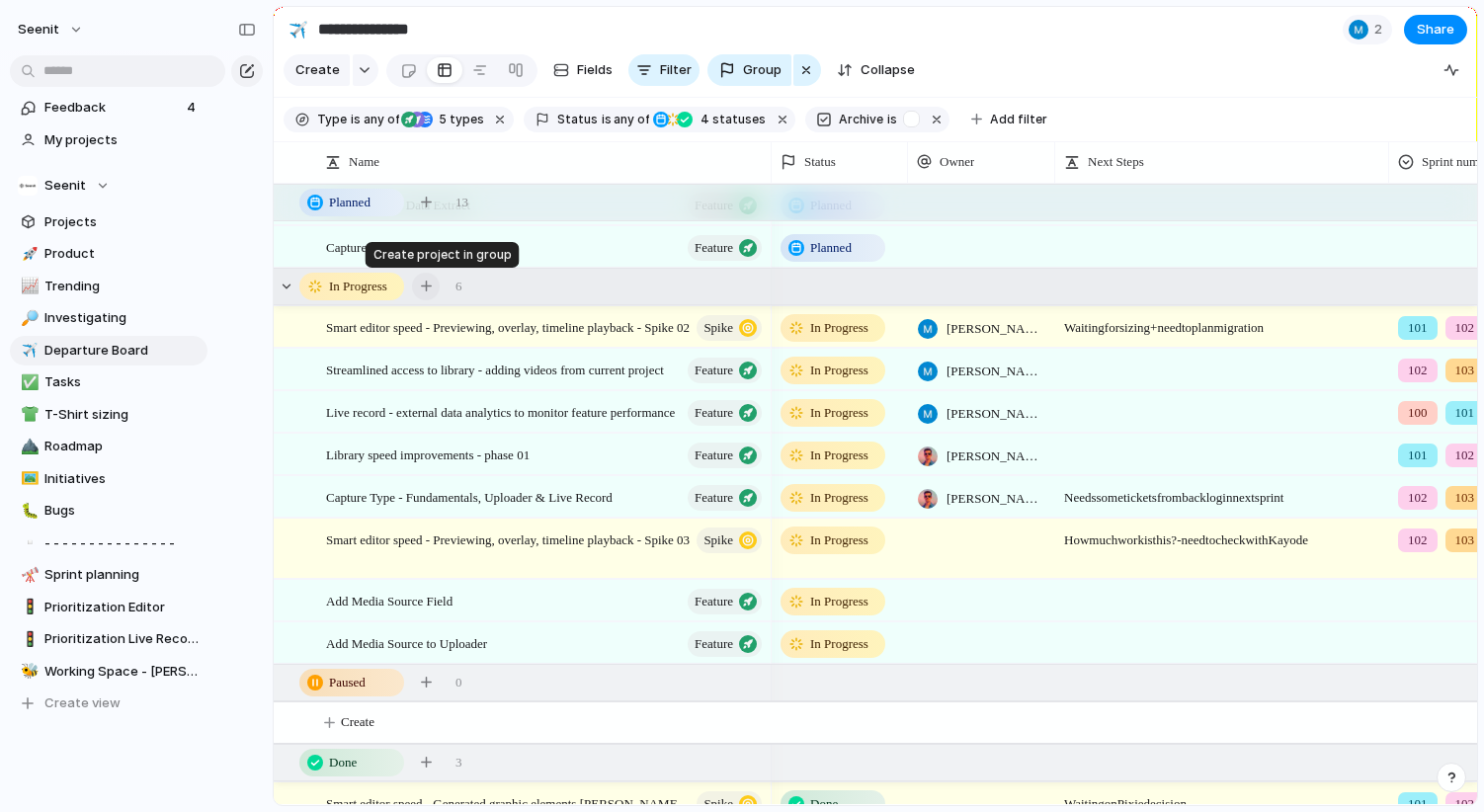 click at bounding box center [426, 286] 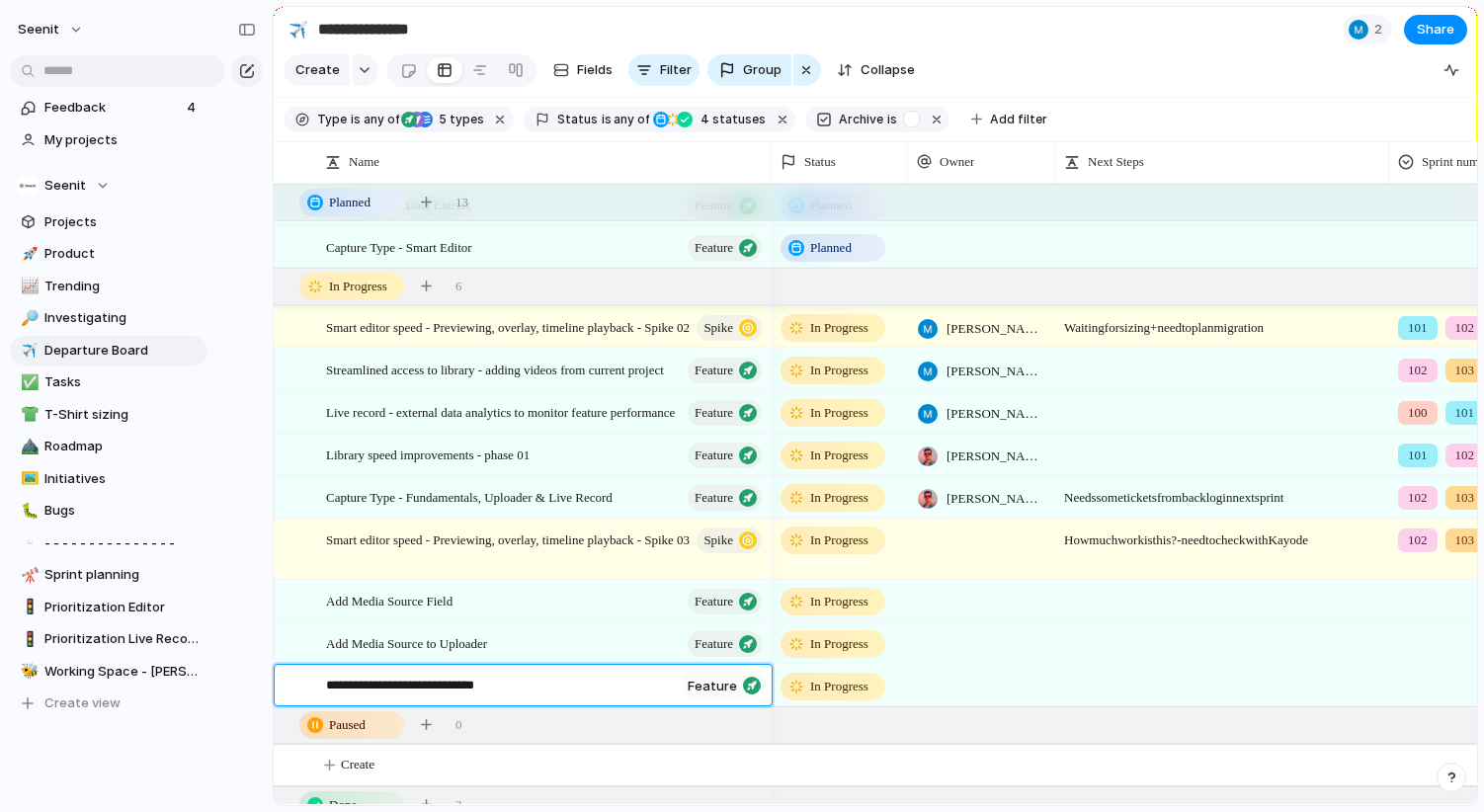 type on "**********" 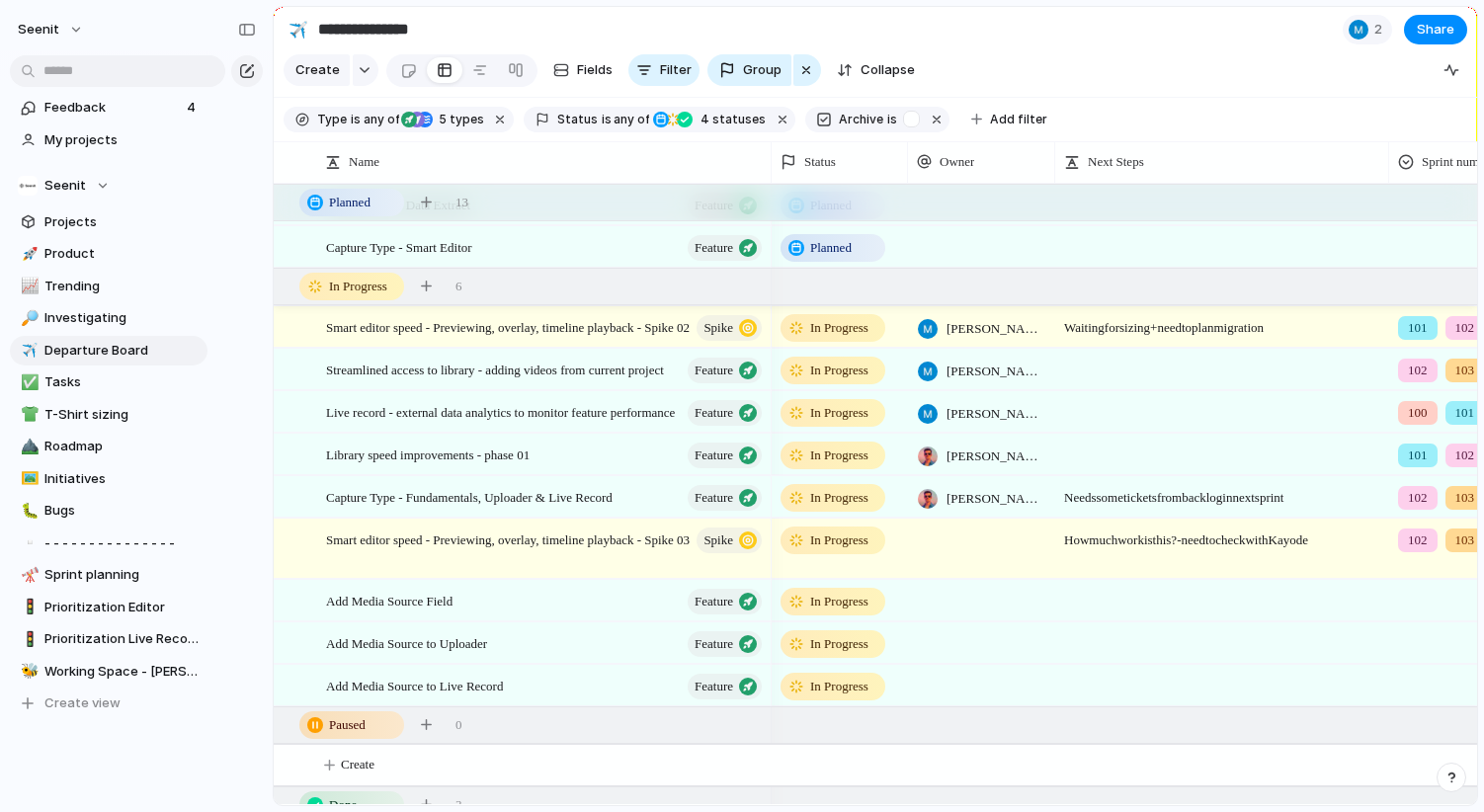scroll, scrollTop: 0, scrollLeft: 96, axis: horizontal 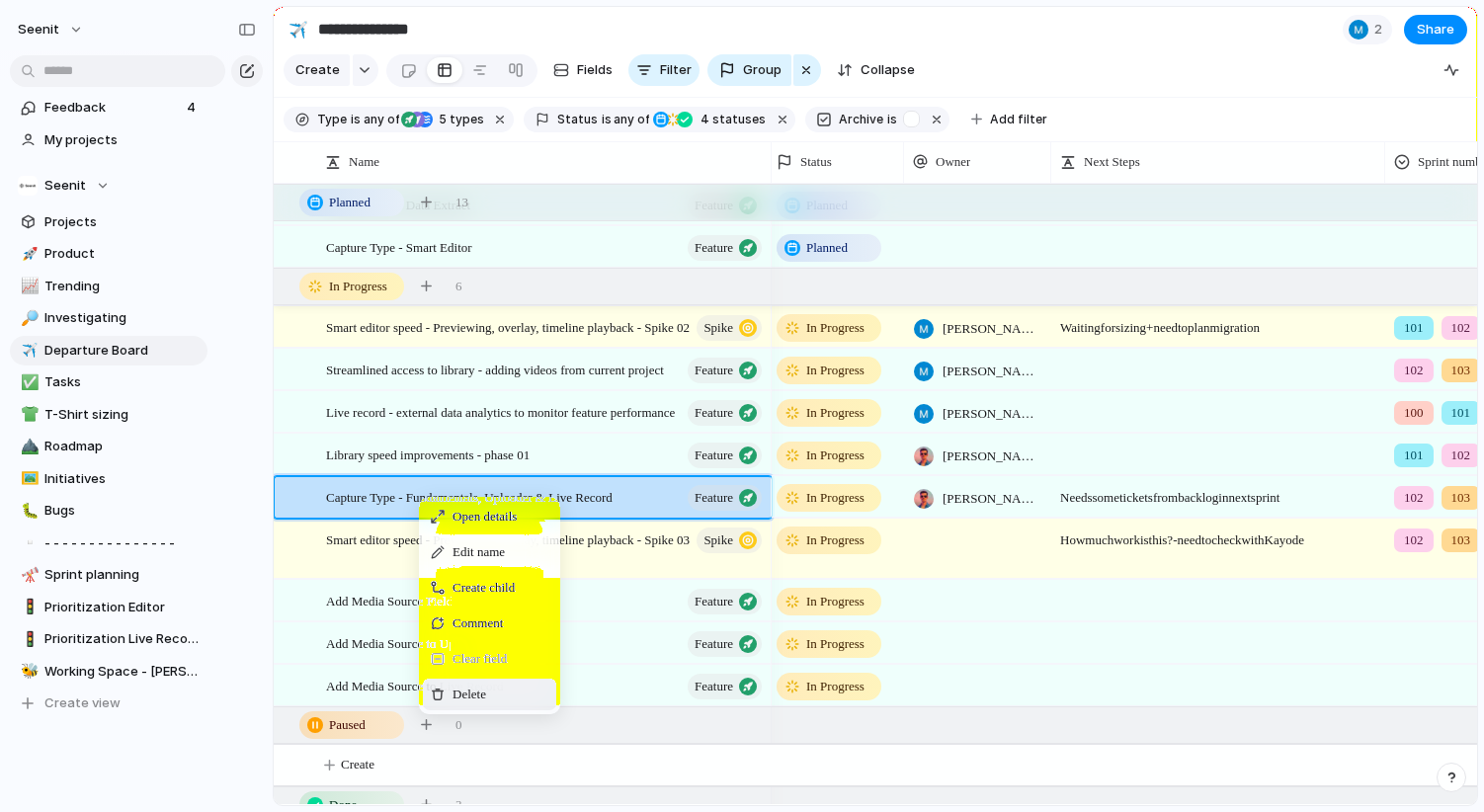 click on "Delete" at bounding box center (489, 694) 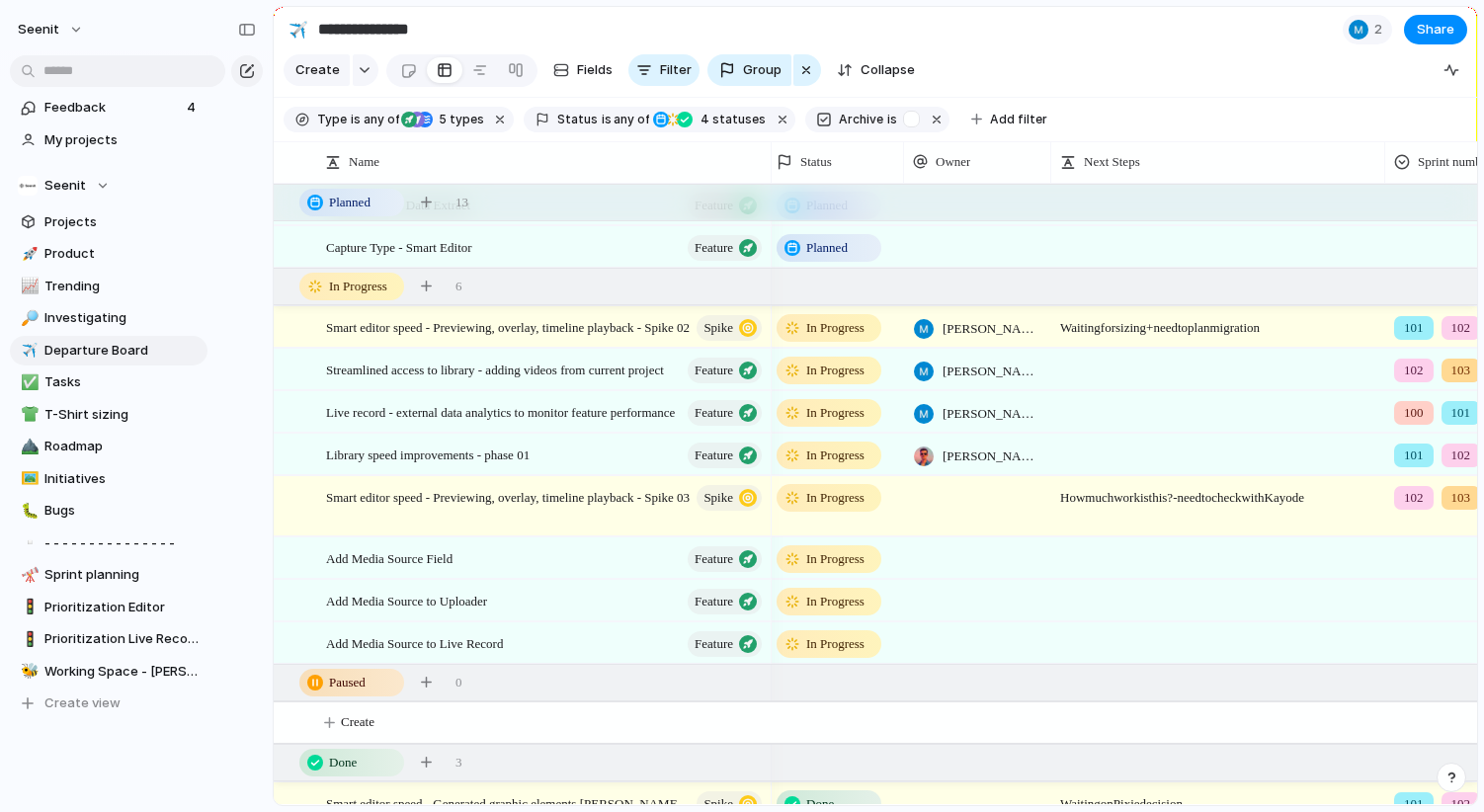 scroll, scrollTop: 0, scrollLeft: 58, axis: horizontal 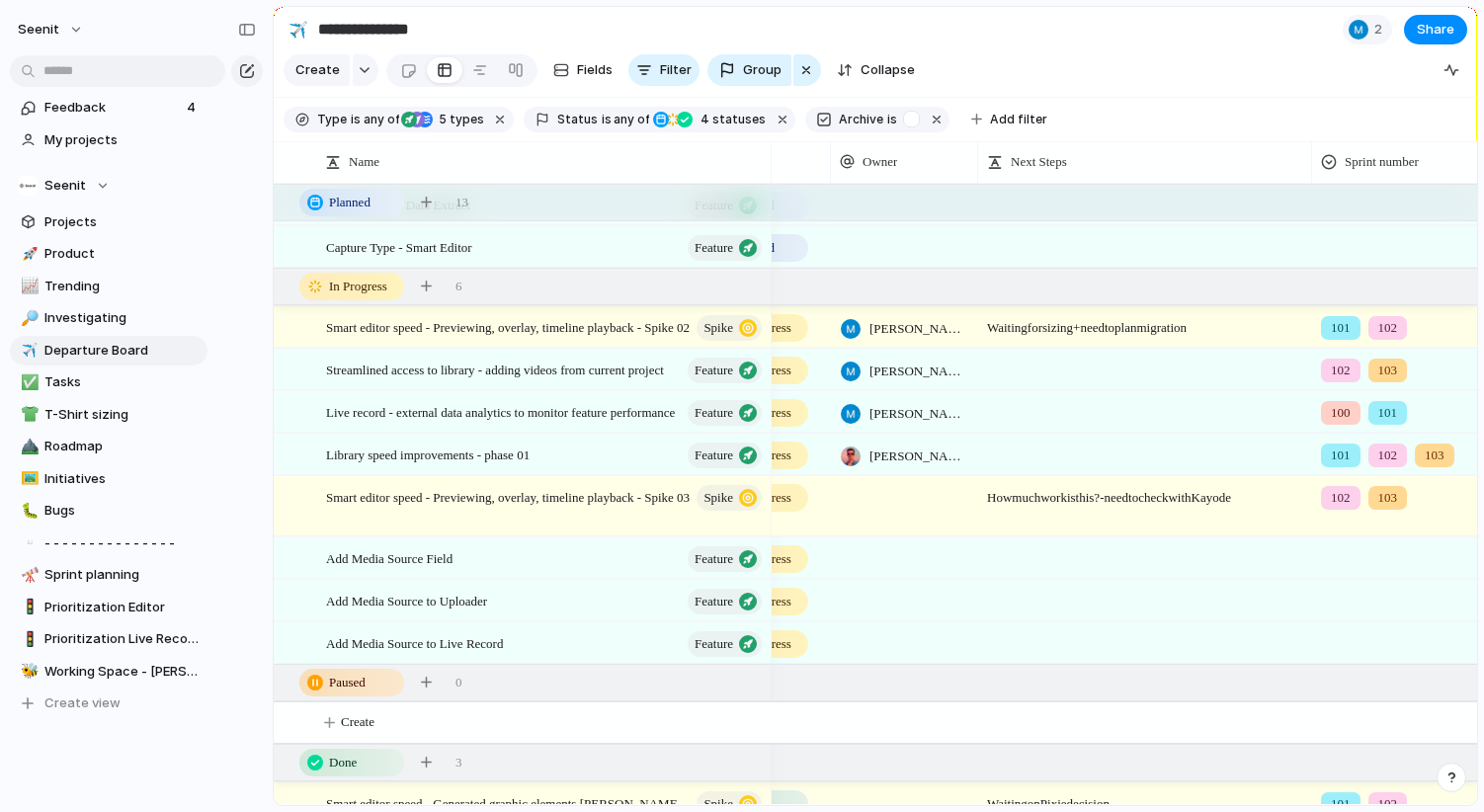 click at bounding box center [1417, 639] 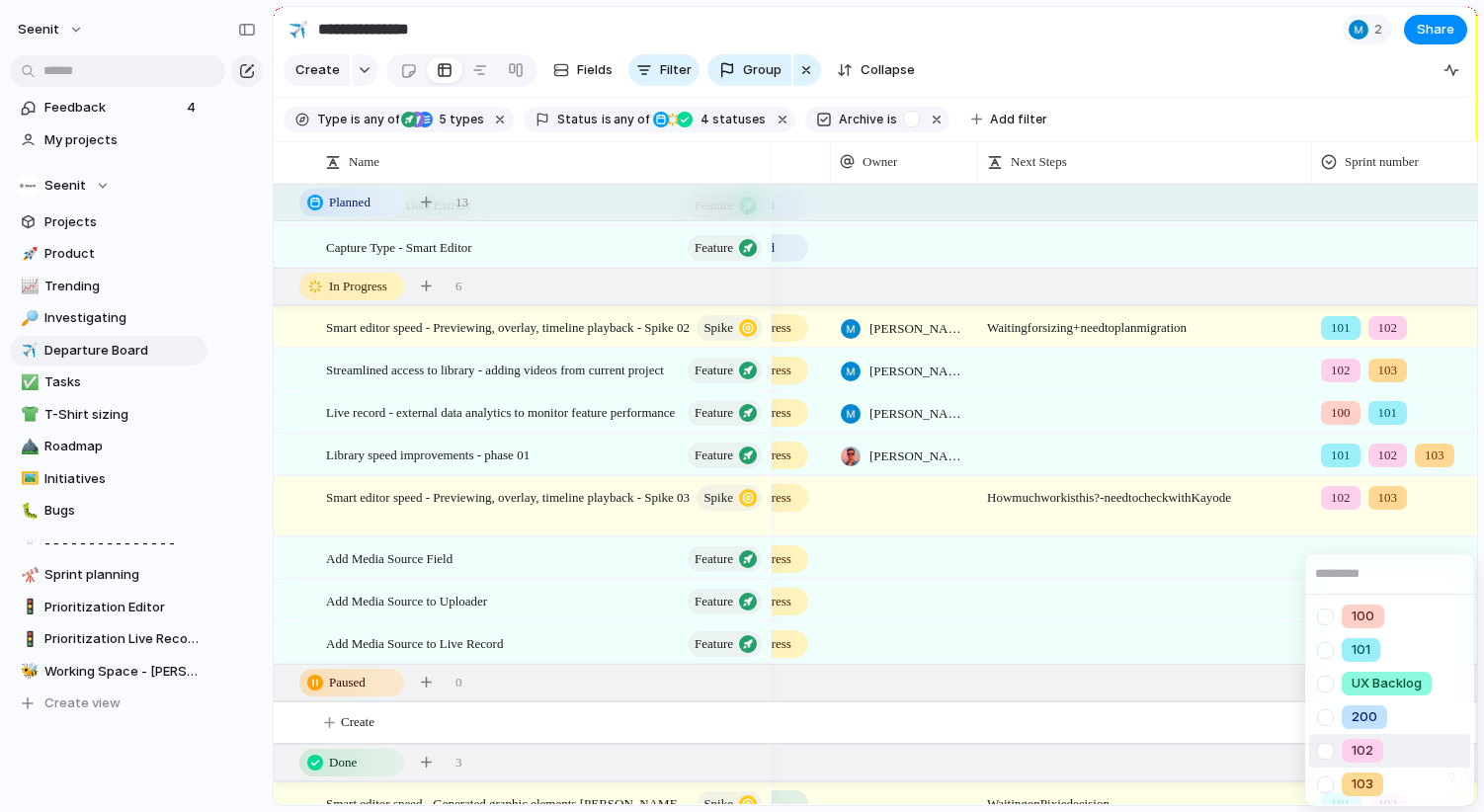 click at bounding box center [1325, 751] 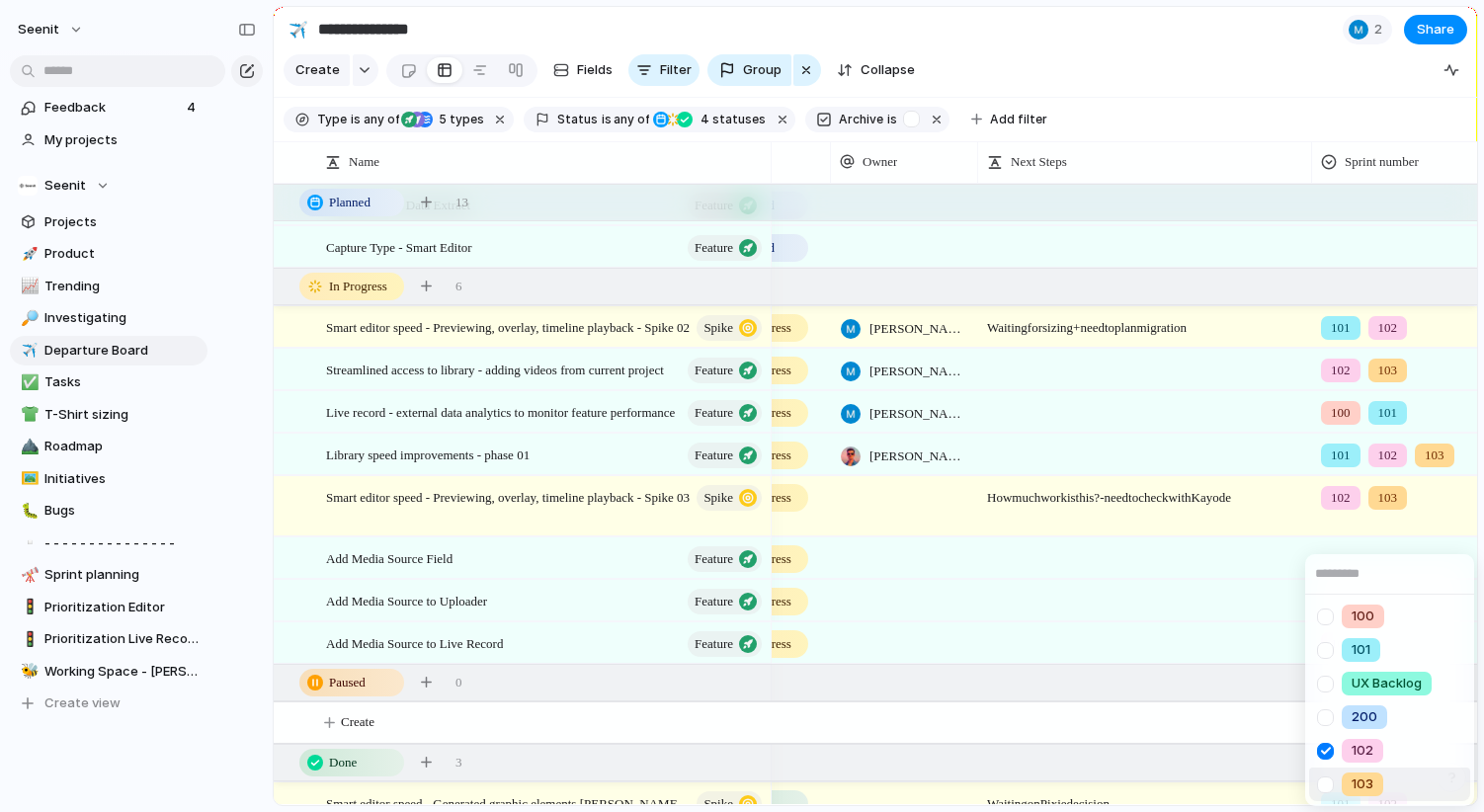 drag, startPoint x: 1260, startPoint y: 589, endPoint x: 1324, endPoint y: 599, distance: 64.77654 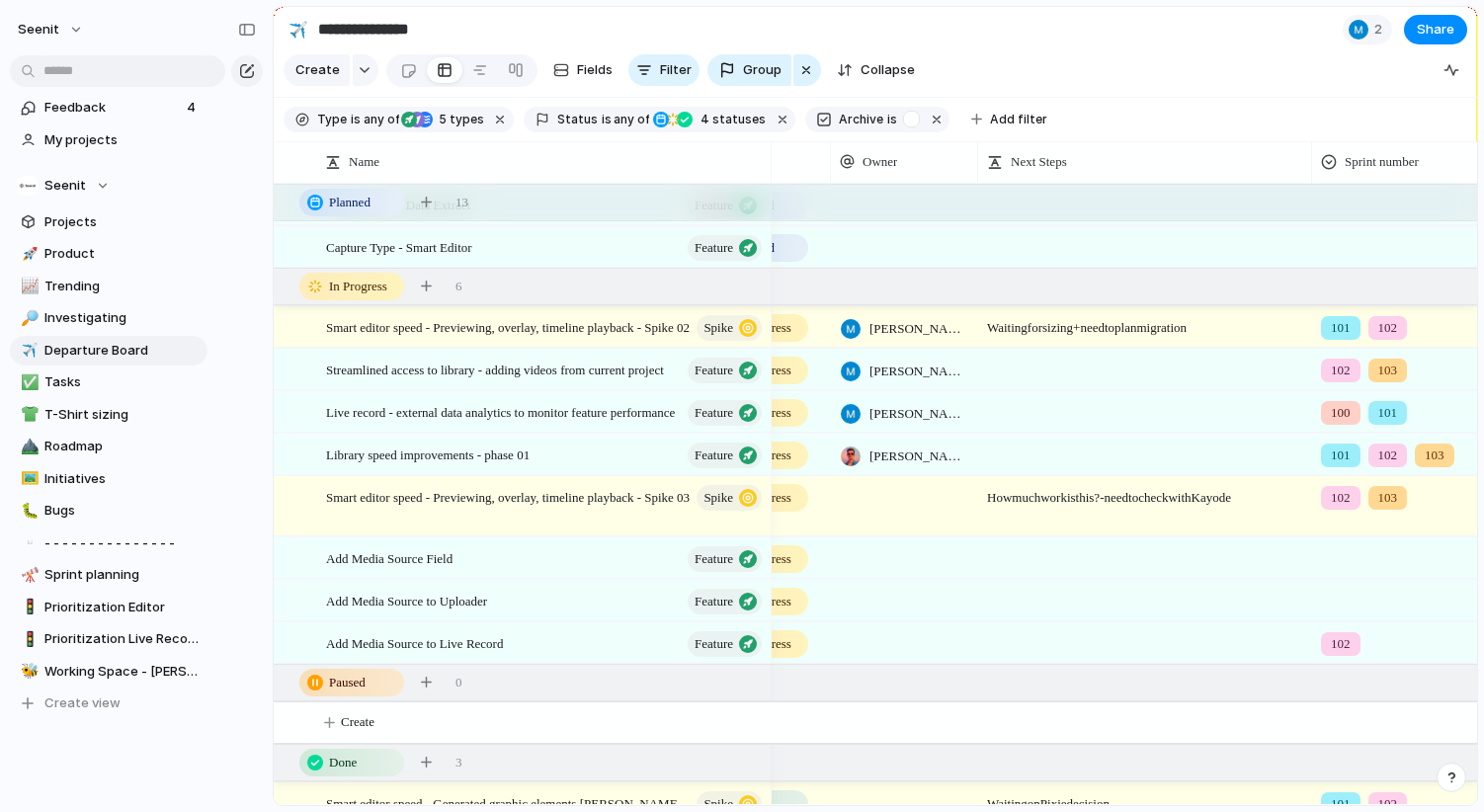 click at bounding box center (1417, 597) 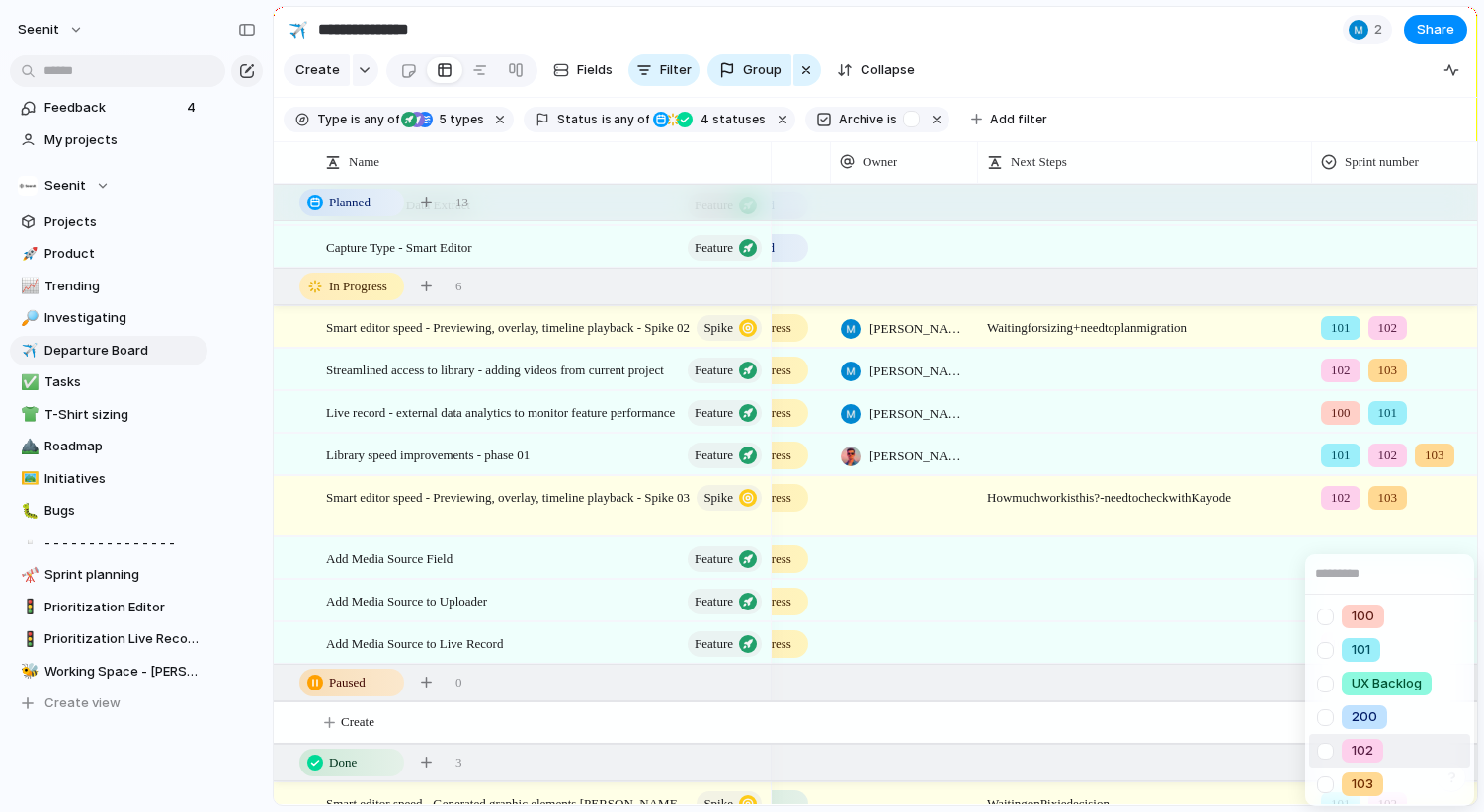 click at bounding box center [1325, 751] 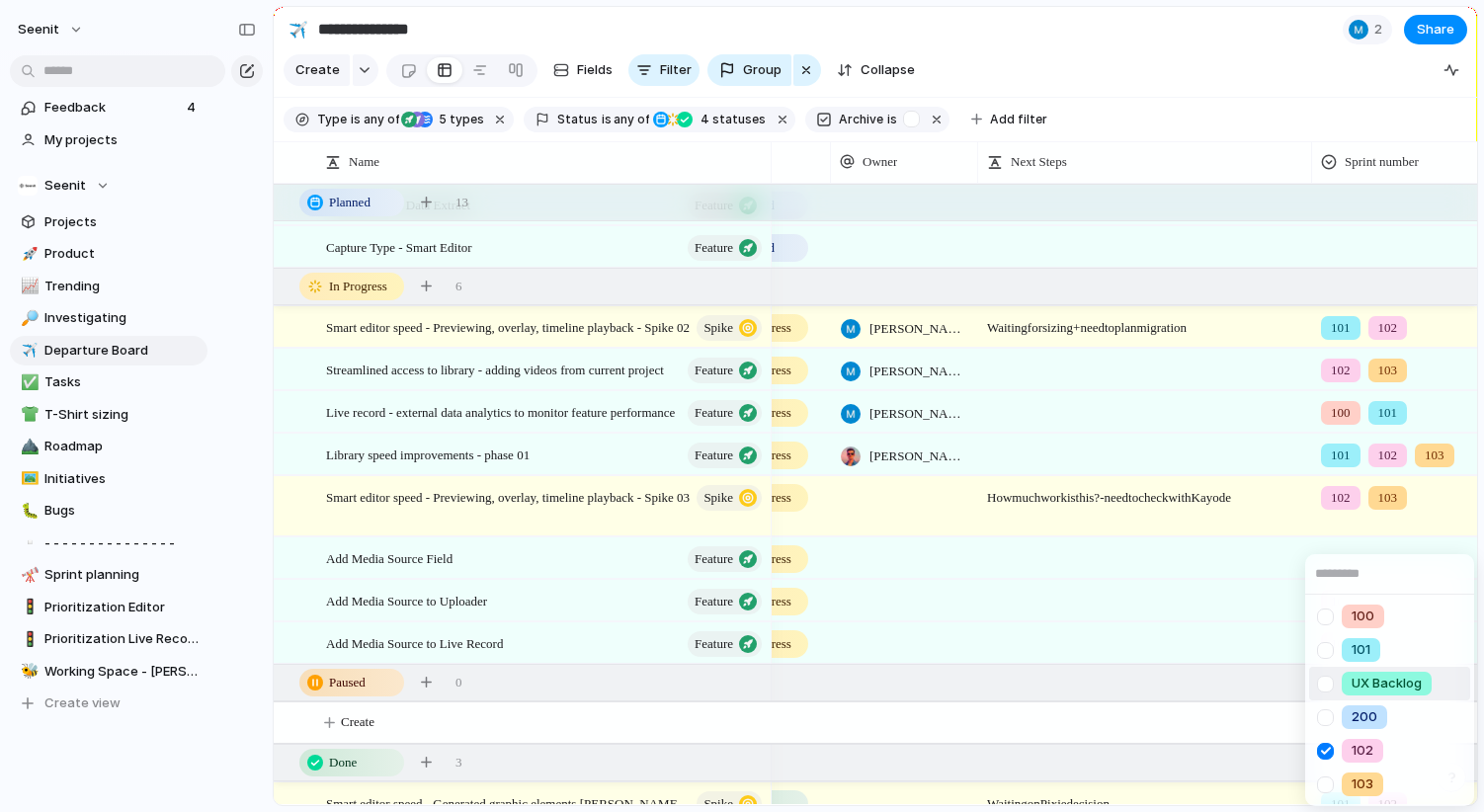click on "100   101   UX Backlog   200   102   103" at bounding box center (742, 406) 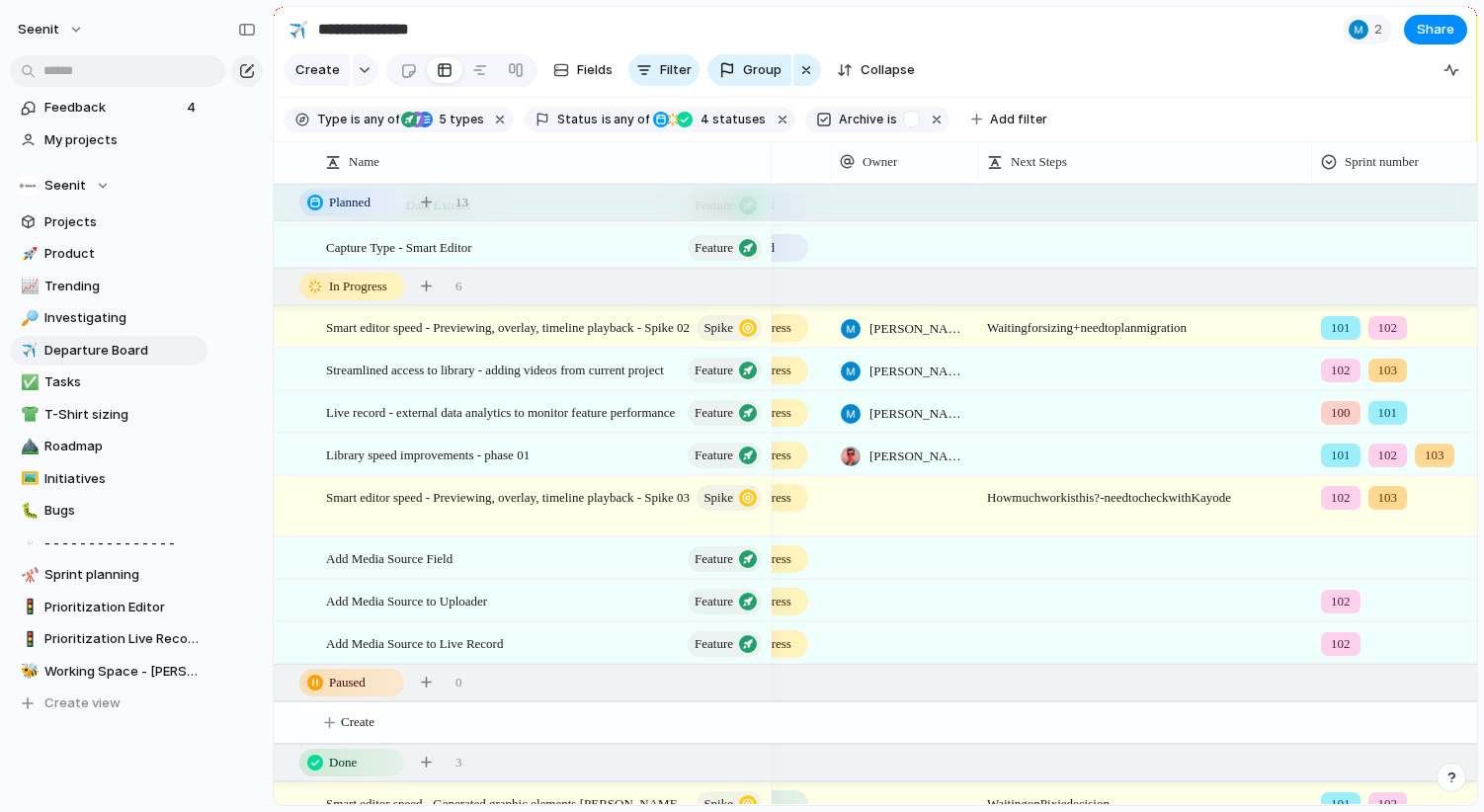 click at bounding box center (1417, 554) 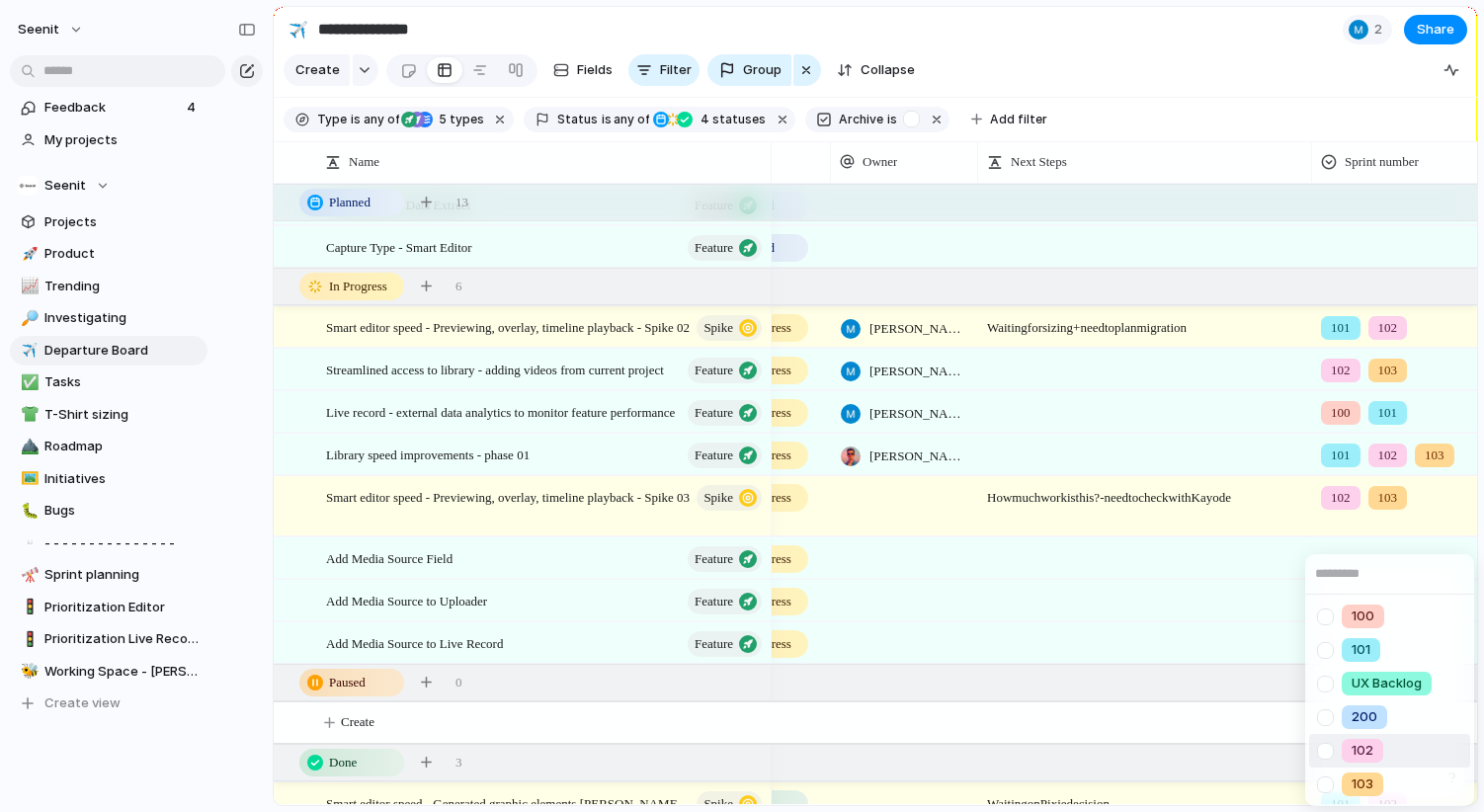 click at bounding box center [1325, 751] 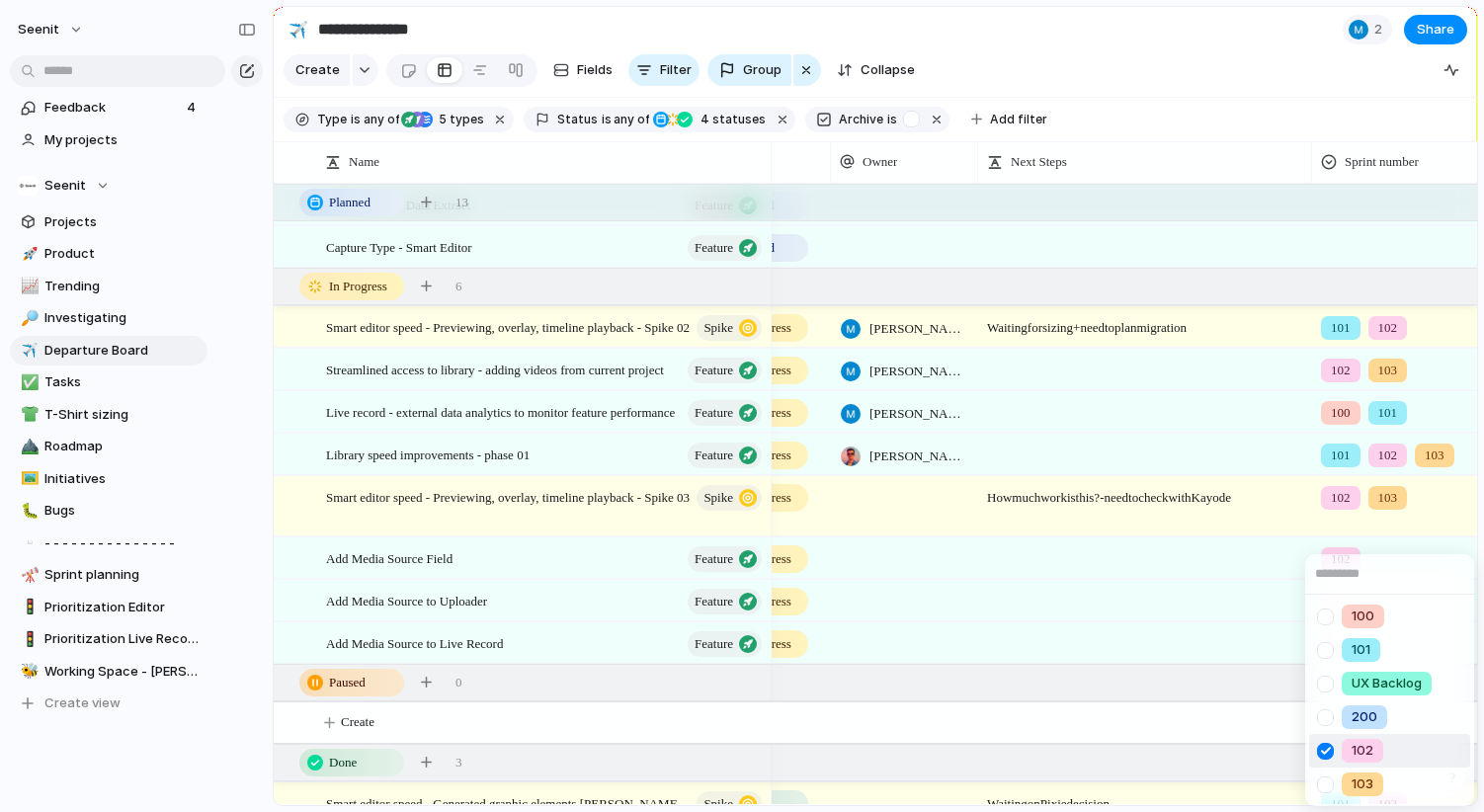click on "100   101   UX Backlog   200   102   103" at bounding box center (742, 406) 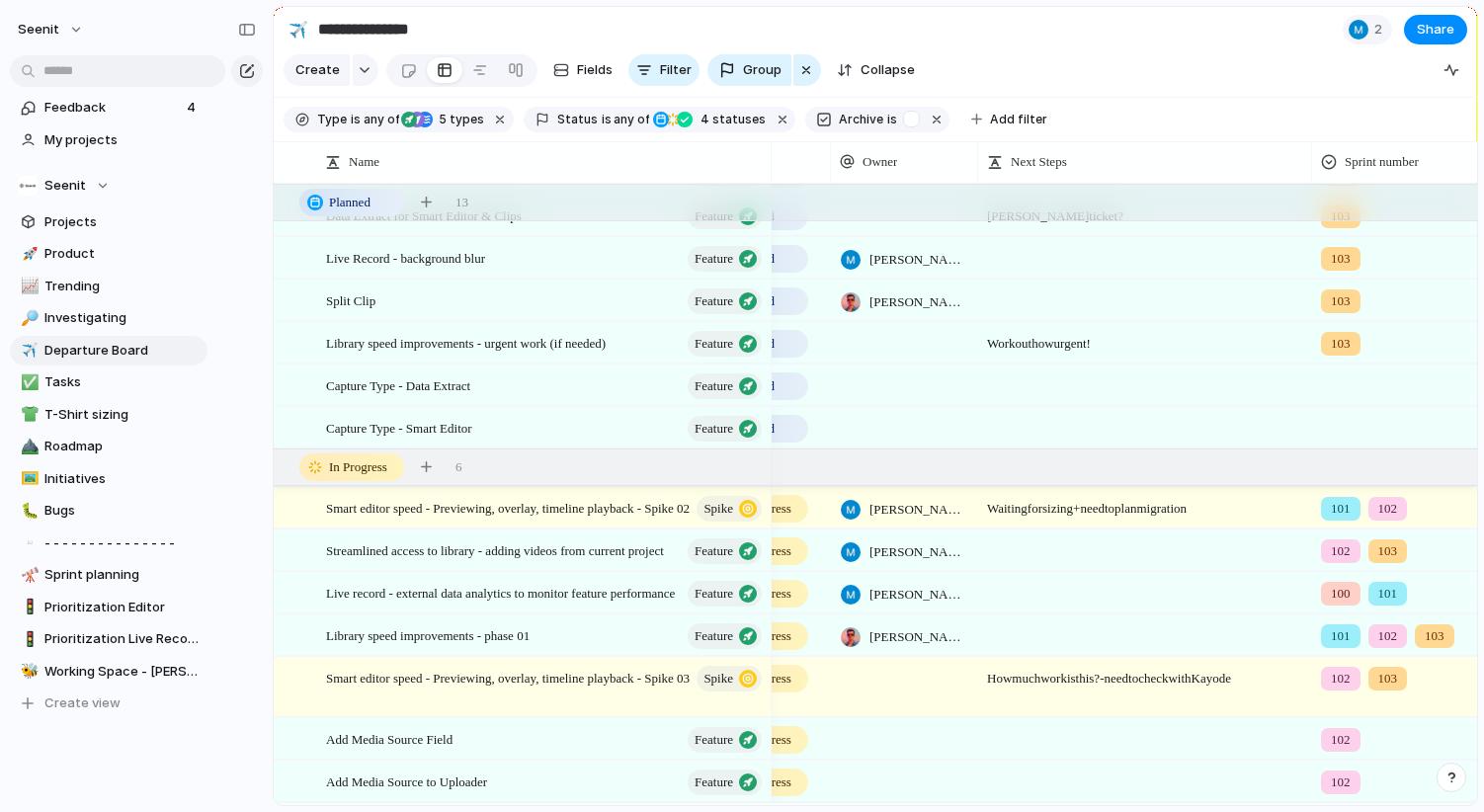 click at bounding box center (1417, 381) 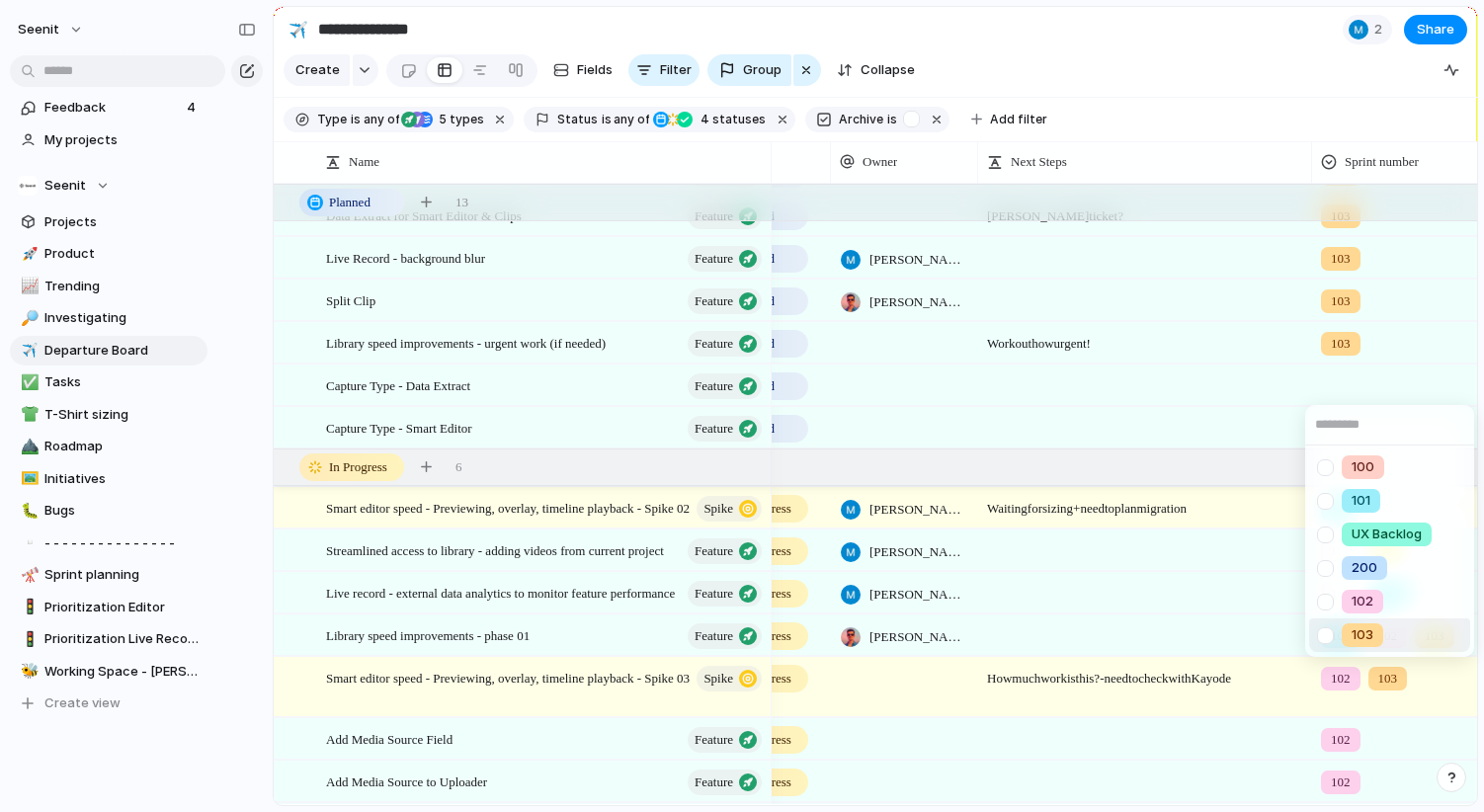 drag, startPoint x: 1359, startPoint y: 631, endPoint x: 1372, endPoint y: 584, distance: 49 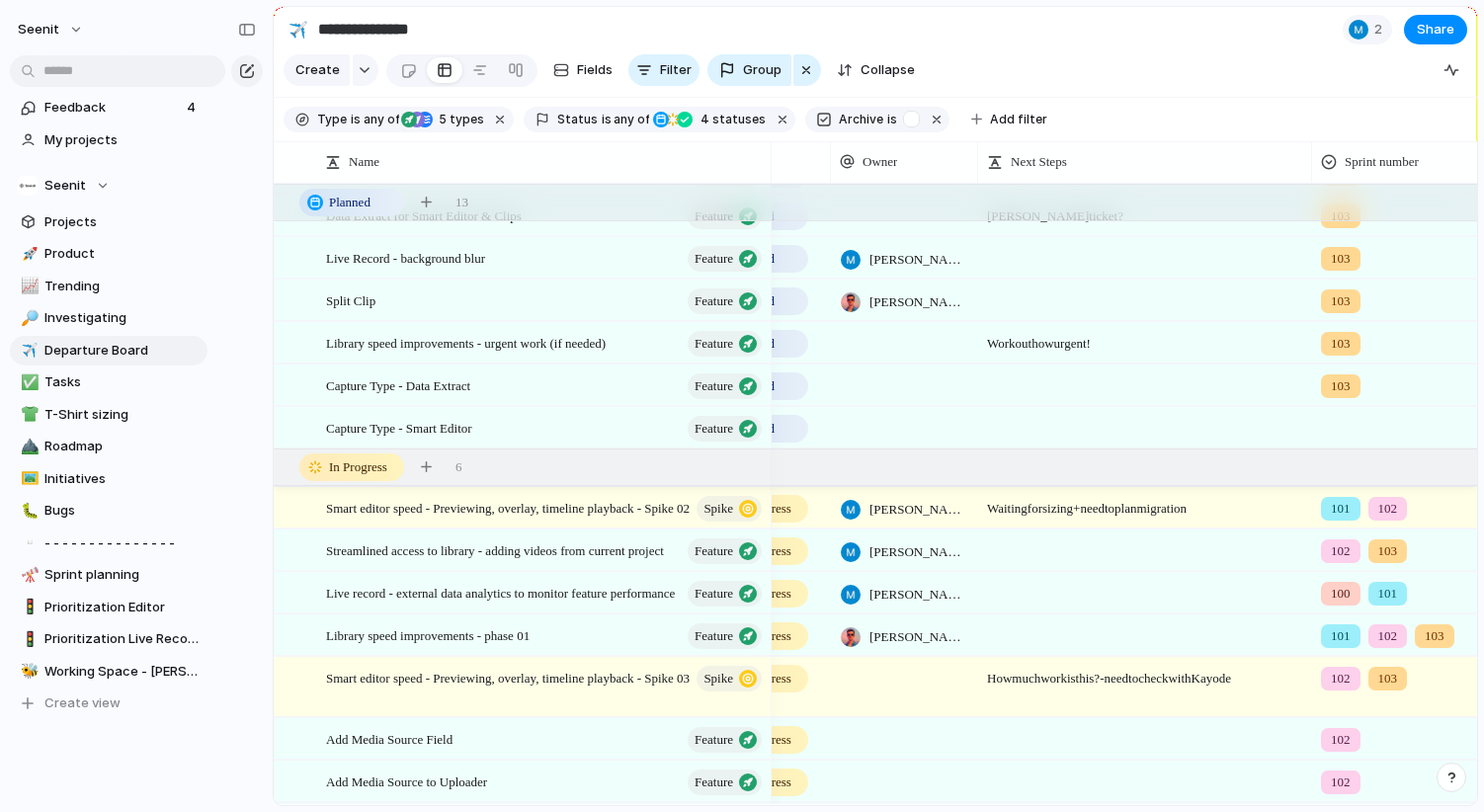 click at bounding box center (1417, 424) 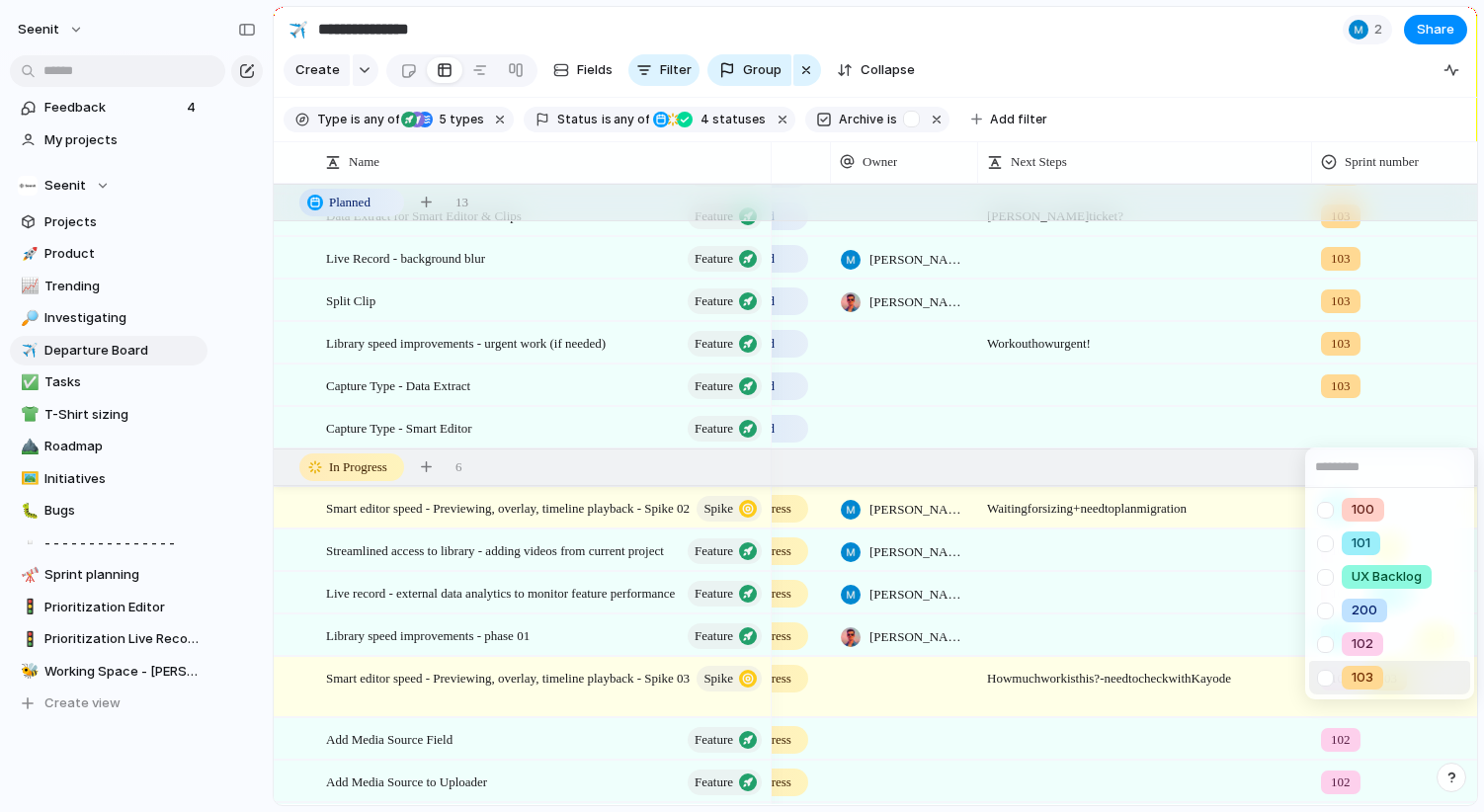 drag, startPoint x: 1383, startPoint y: 683, endPoint x: 1189, endPoint y: 645, distance: 197.6866 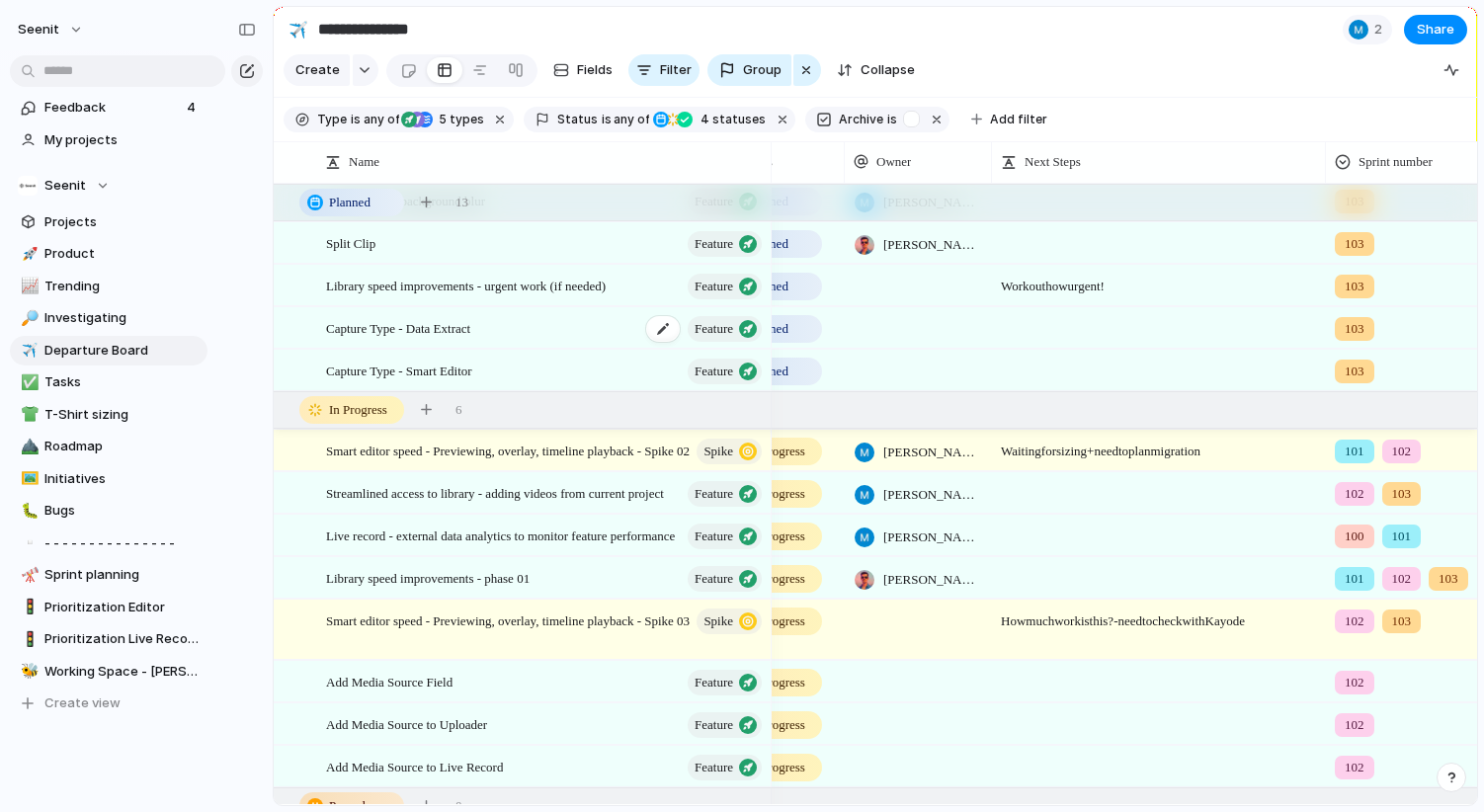 click on "Capture Type - Data Extract" at bounding box center [398, 327] 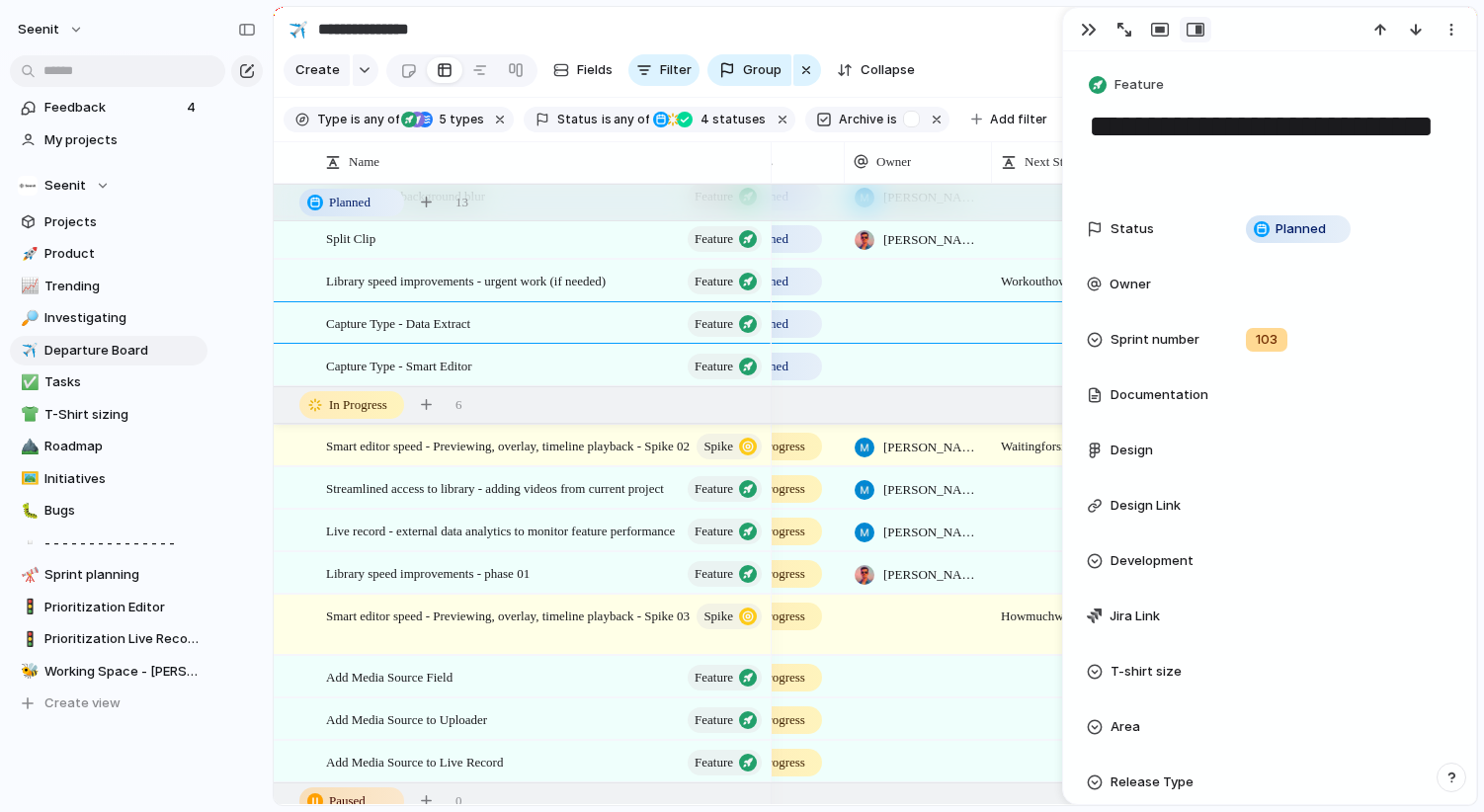 drag, startPoint x: 1300, startPoint y: 128, endPoint x: 1087, endPoint y: 121, distance: 213.115 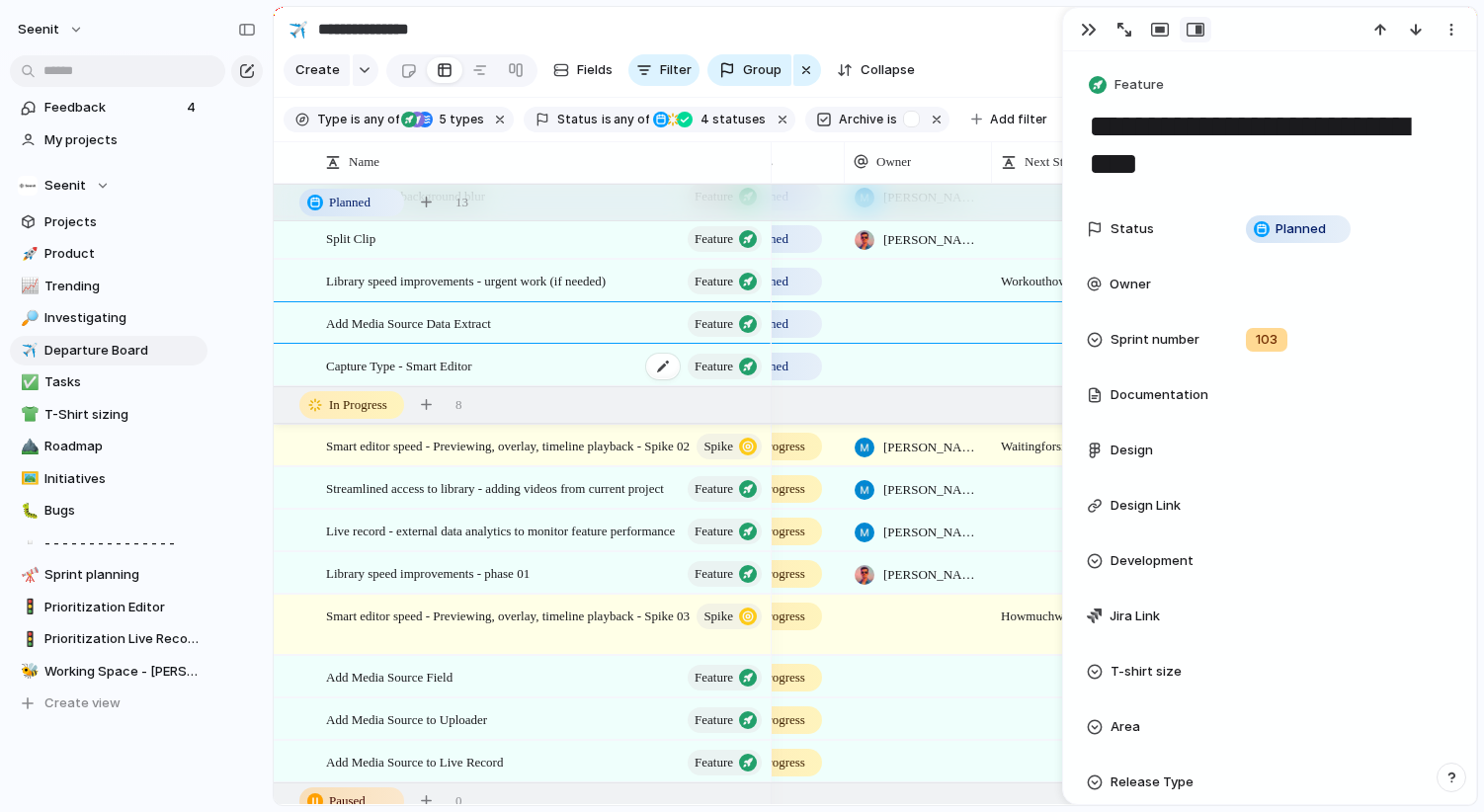 click on "Capture Type - Smart Editor Feature" at bounding box center (545, 365) 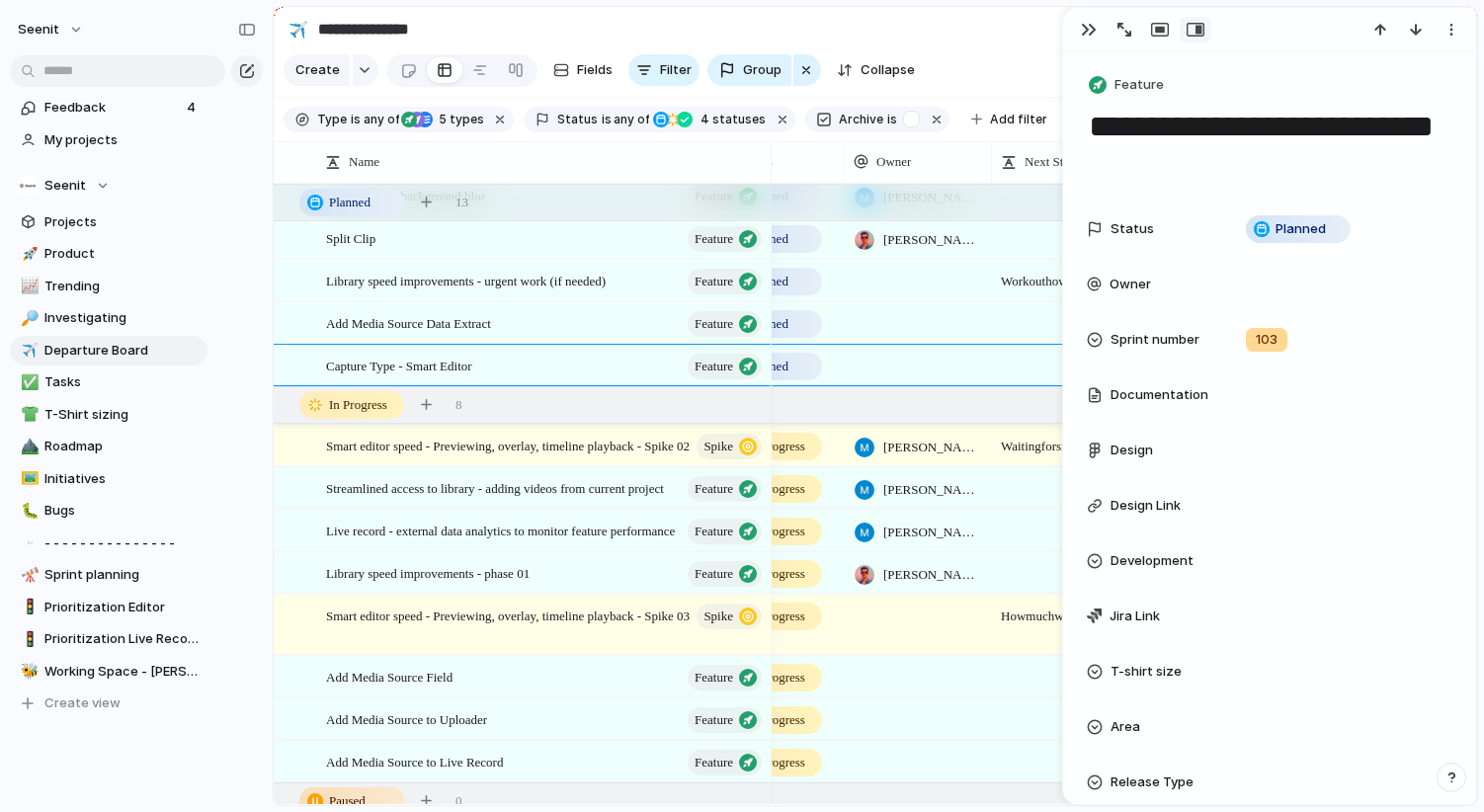 drag, startPoint x: 1297, startPoint y: 128, endPoint x: 1096, endPoint y: 128, distance: 201 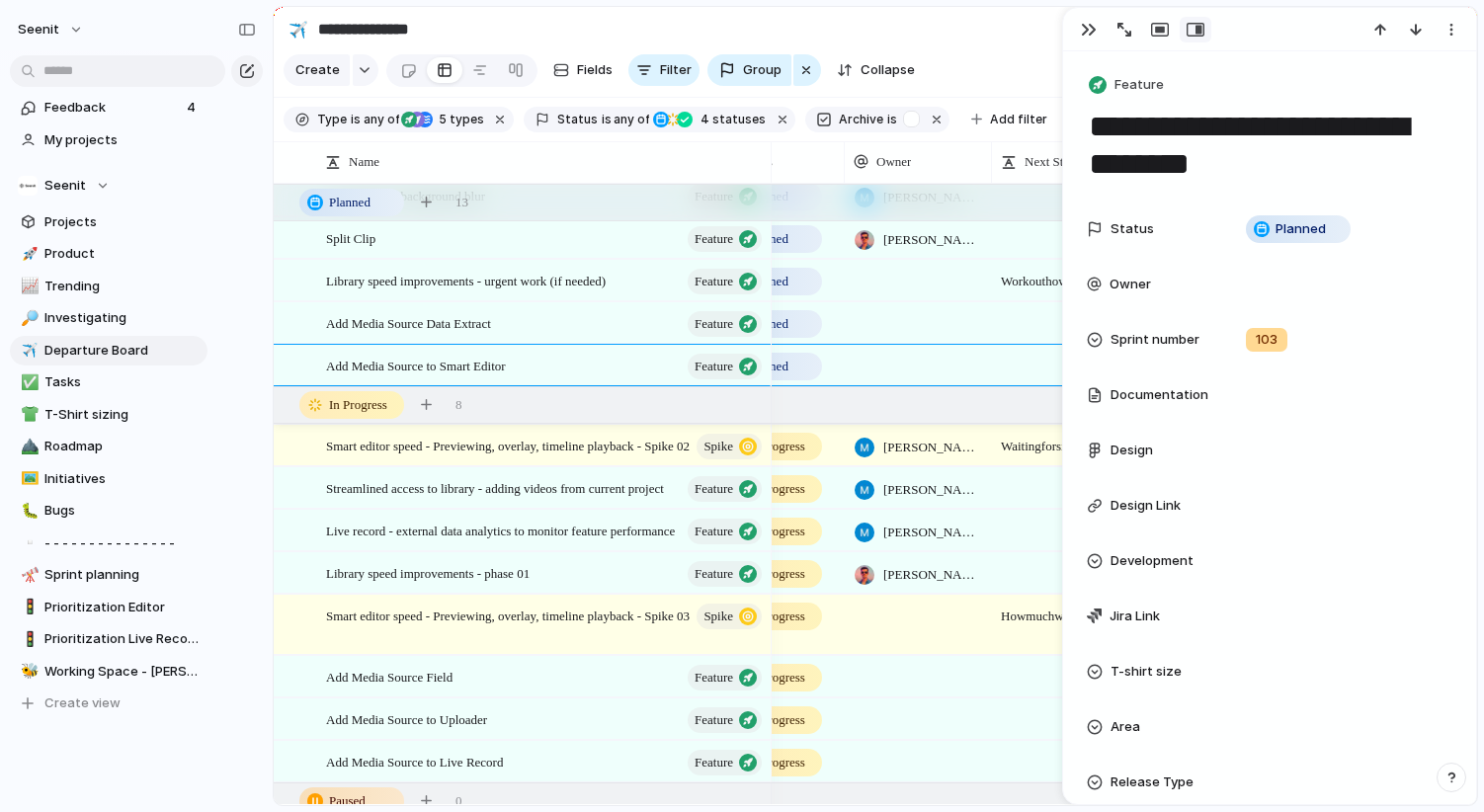 type on "**********" 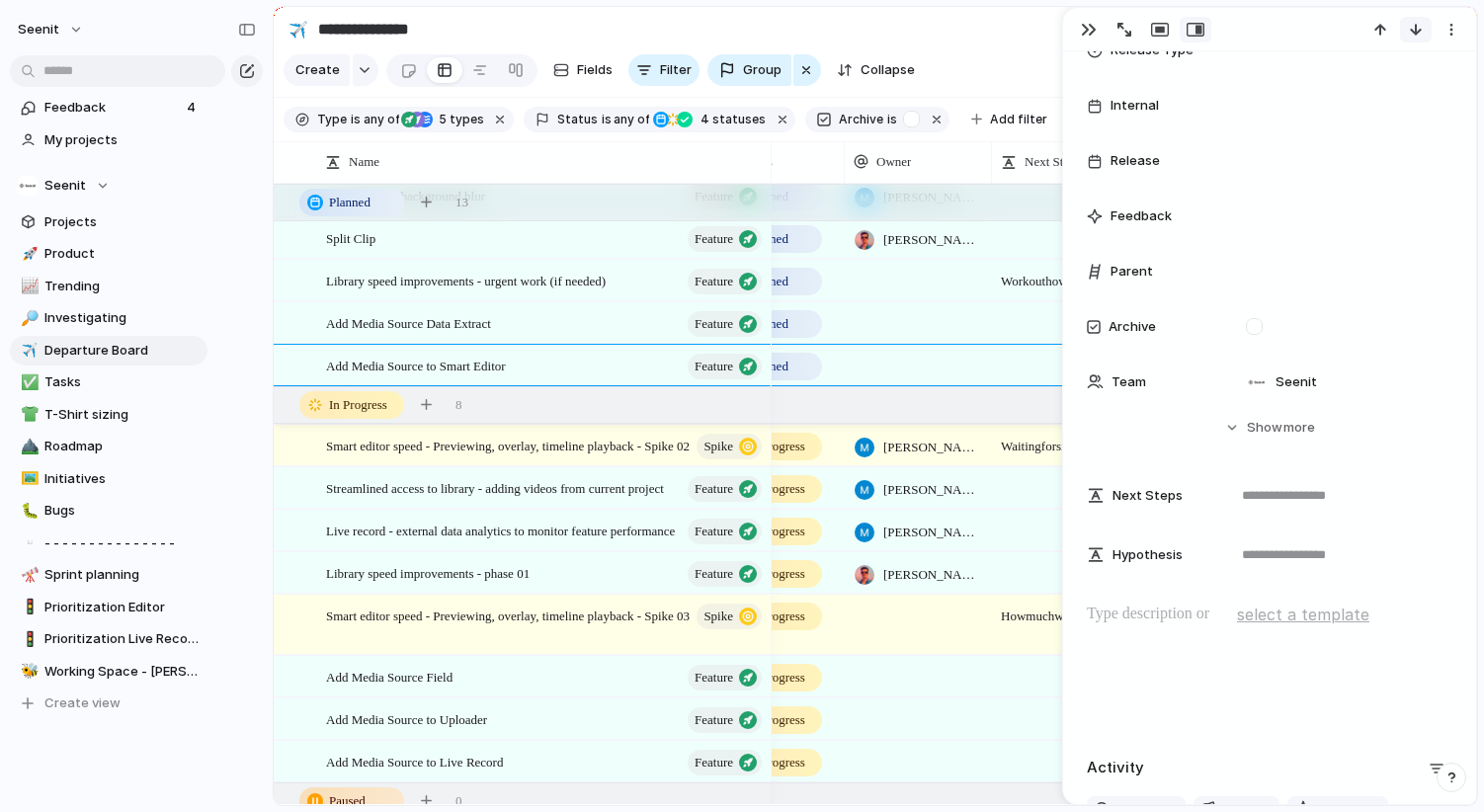 type 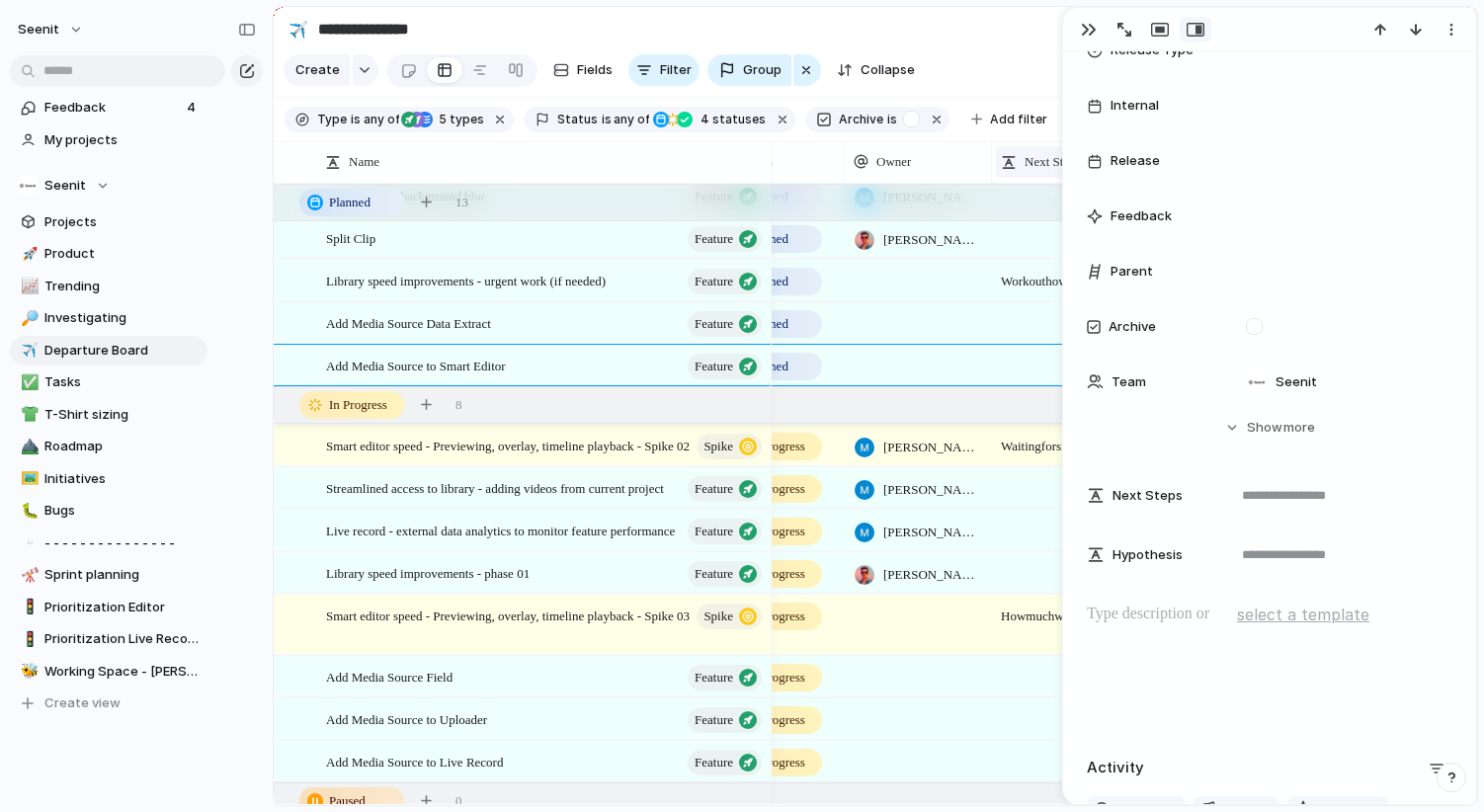 drag, startPoint x: 1083, startPoint y: 29, endPoint x: 1049, endPoint y: 161, distance: 136.30847 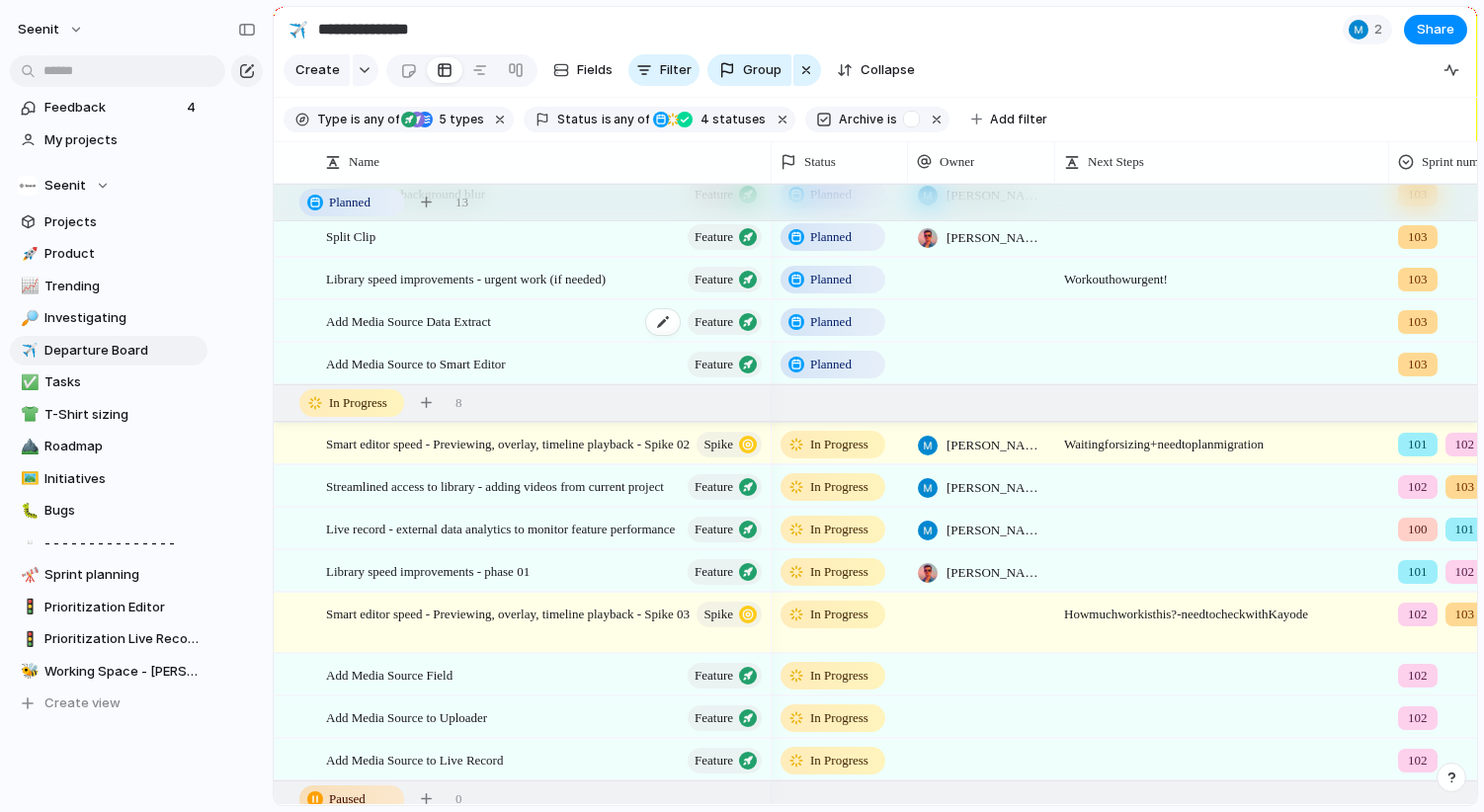 click on "Feature" at bounding box center [713, 322] 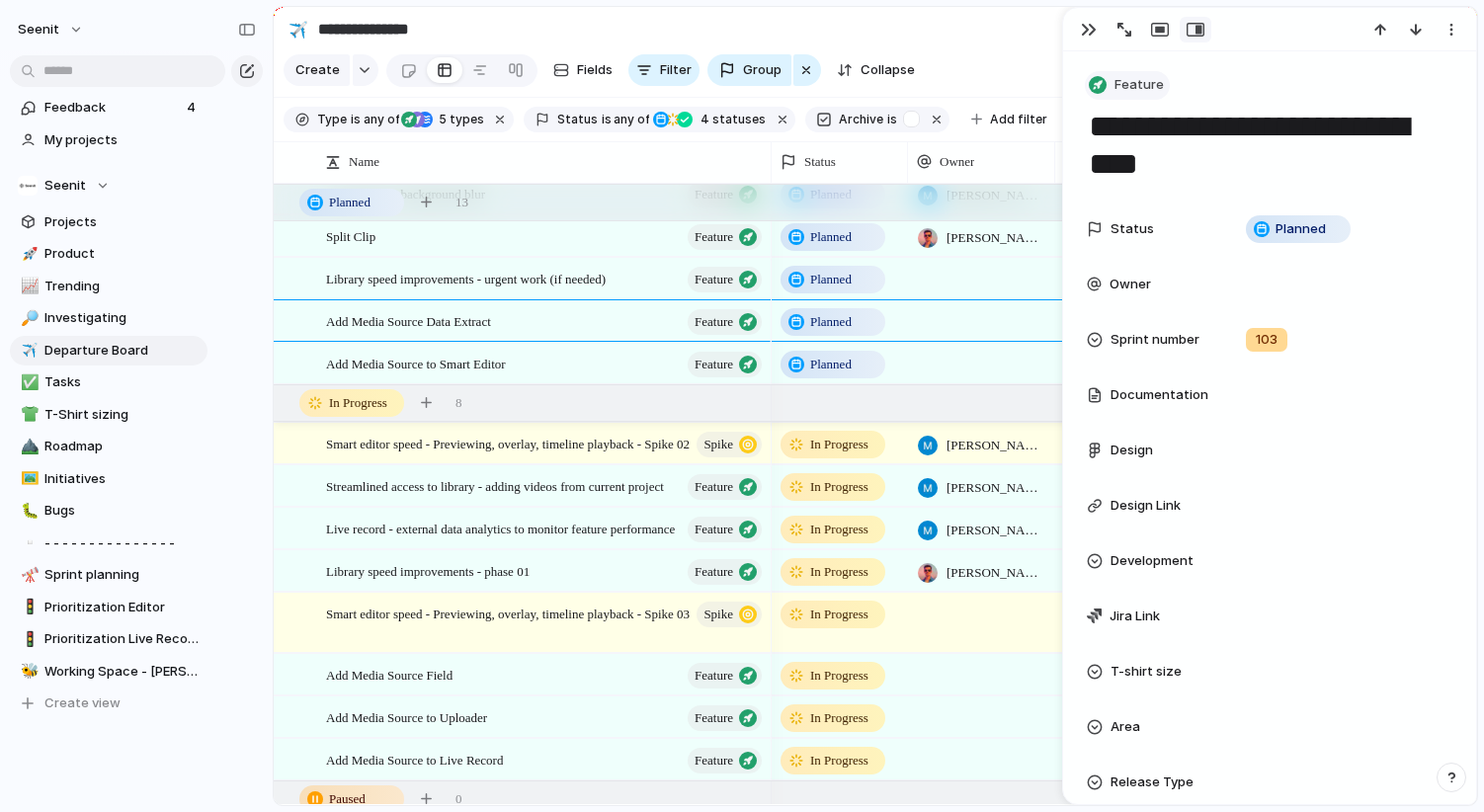 click on "Feature" at bounding box center [1139, 85] 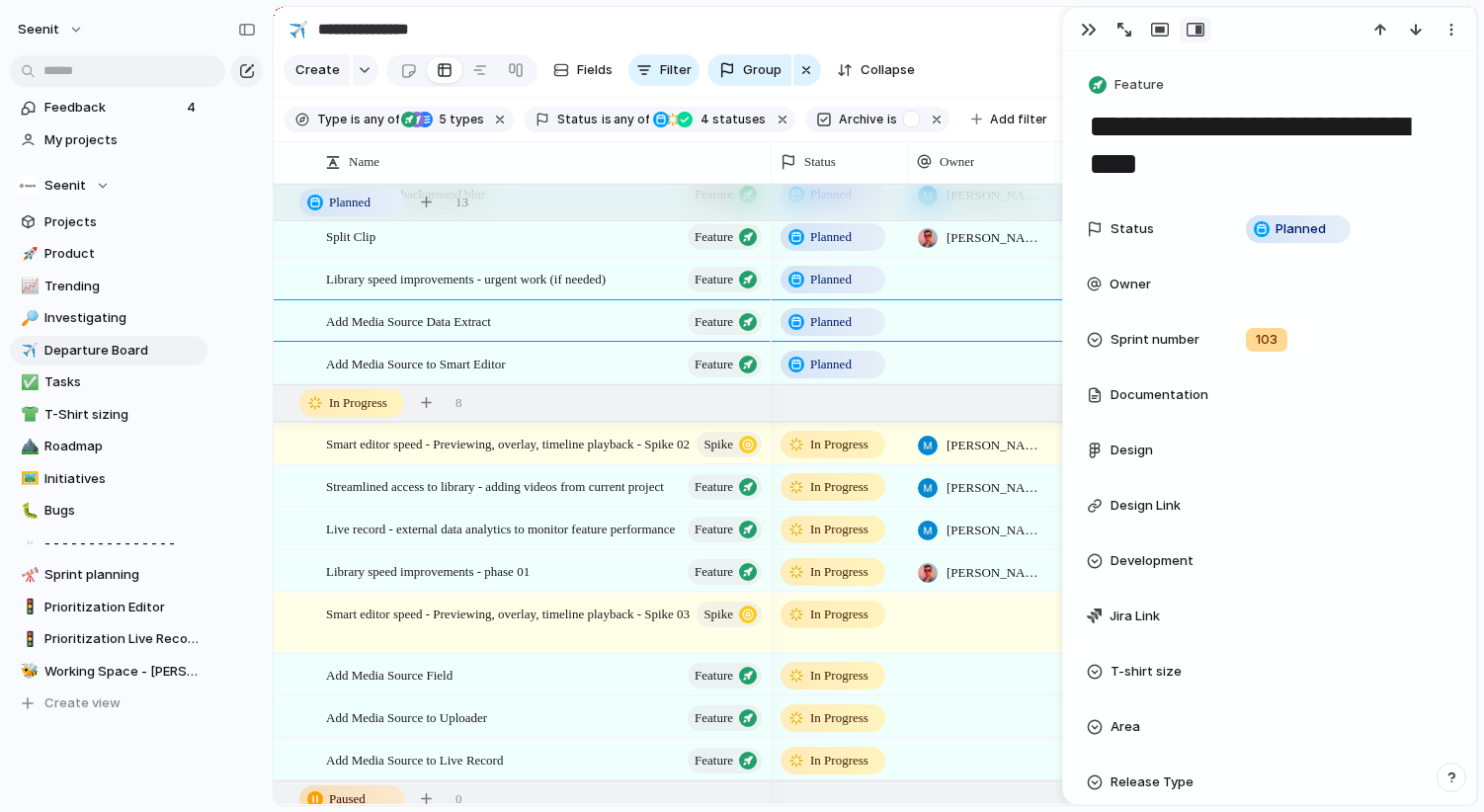 click on "Initiative   Project   Challenge   Feature   Guidance   Bug   Spike   Task   Sprint   Customize" at bounding box center (742, 406) 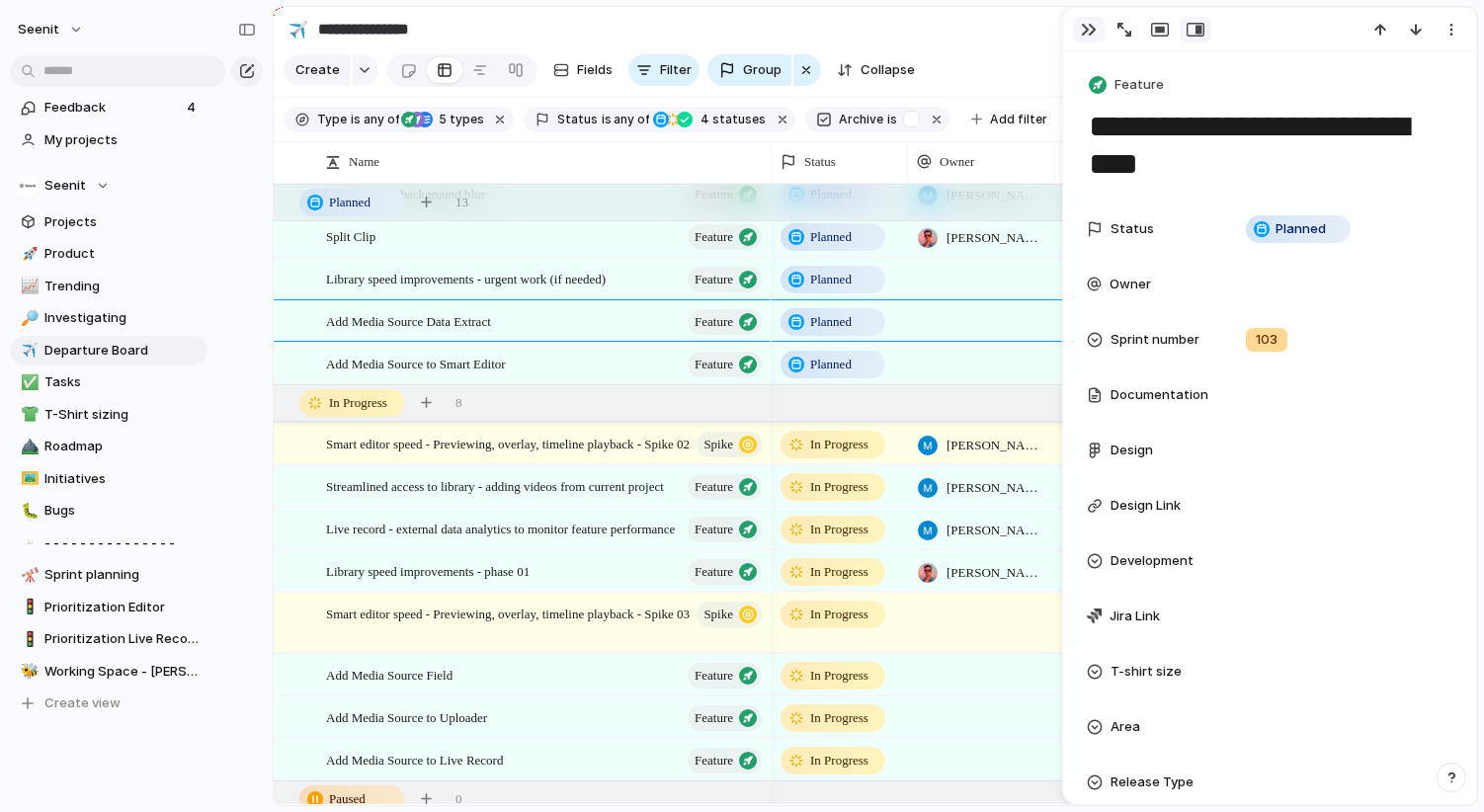 click at bounding box center [1089, 30] 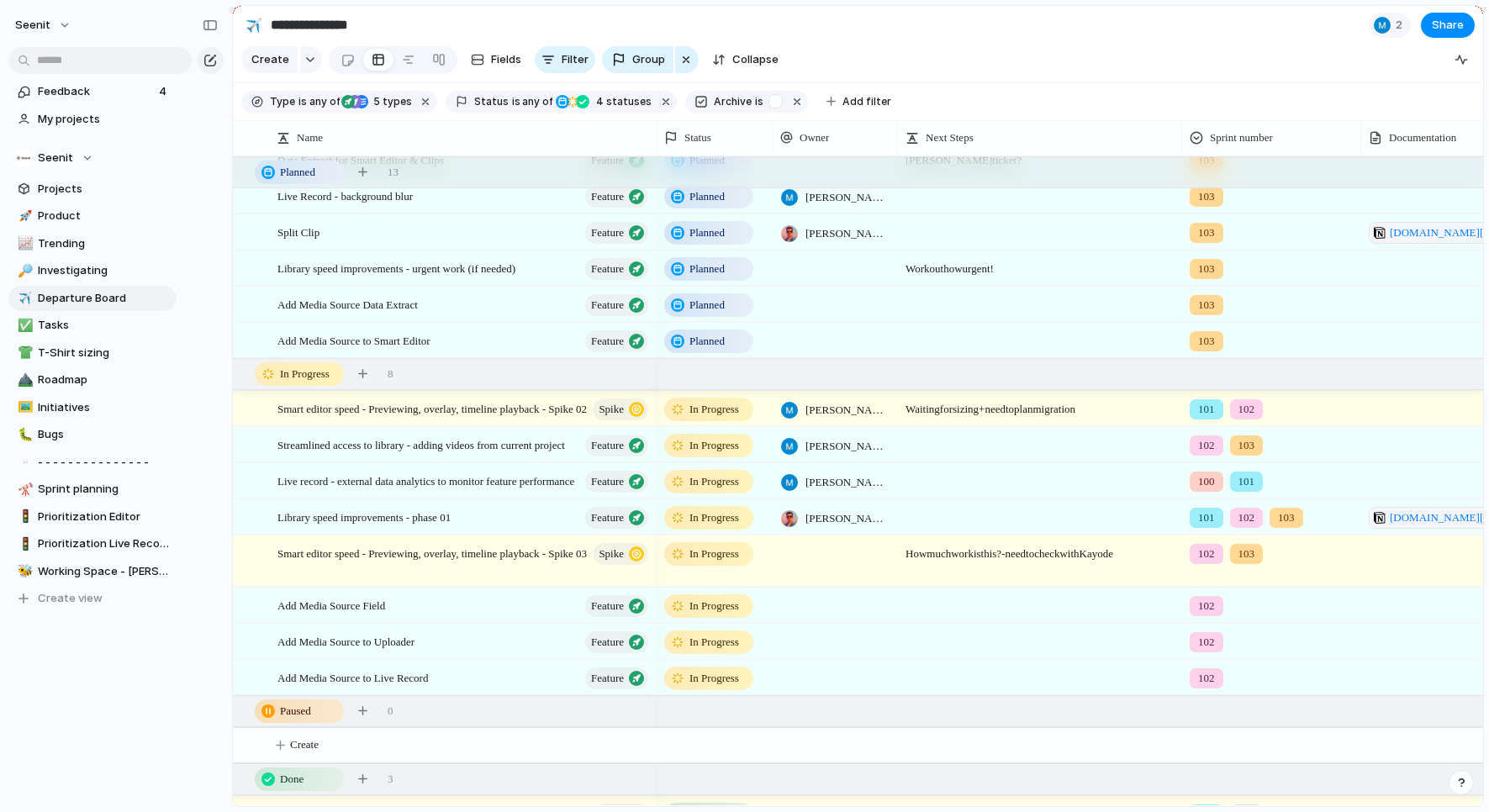 click on "102 103" at bounding box center [1271, 441] 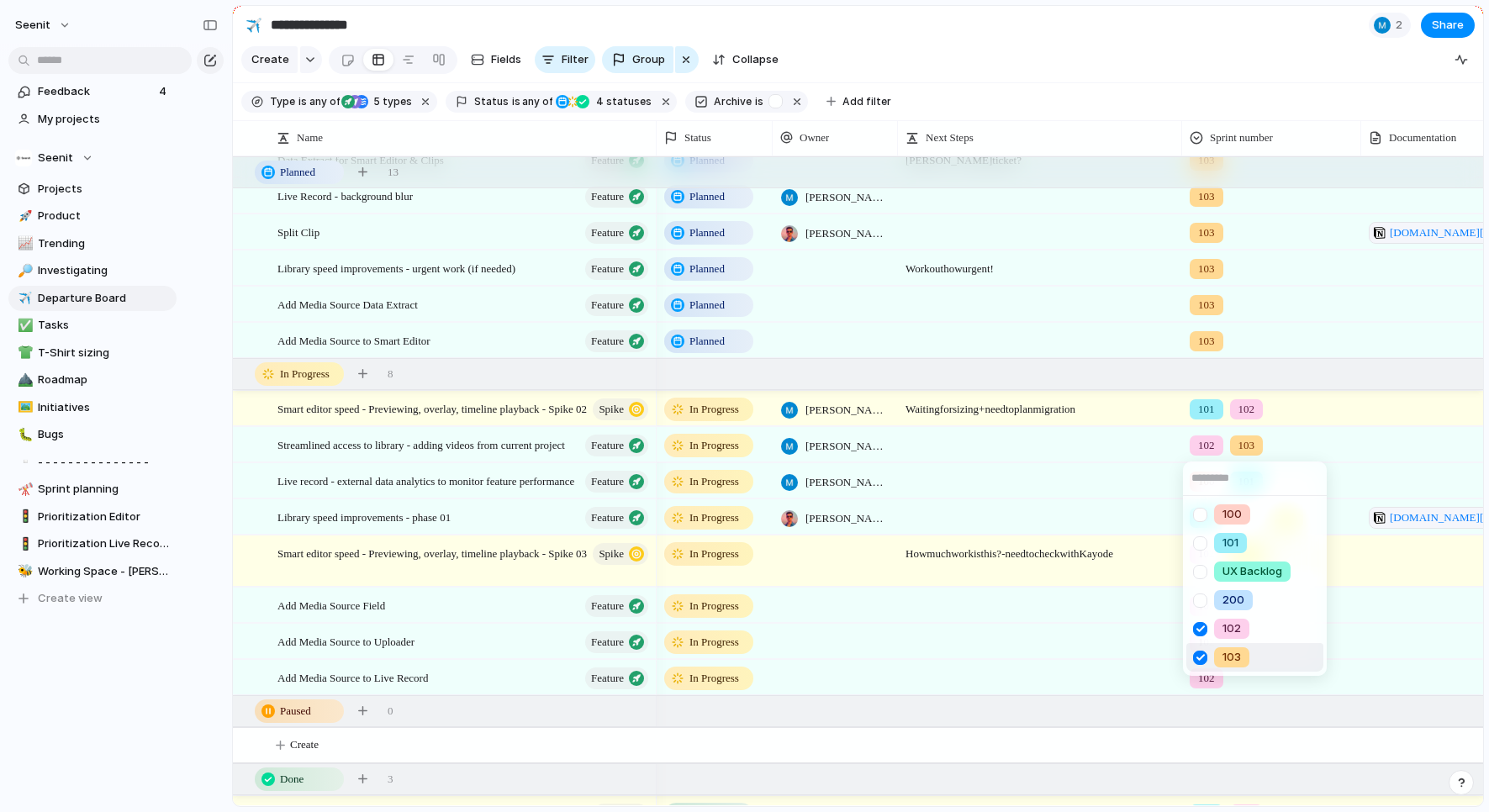click on "103" at bounding box center (1232, 657) 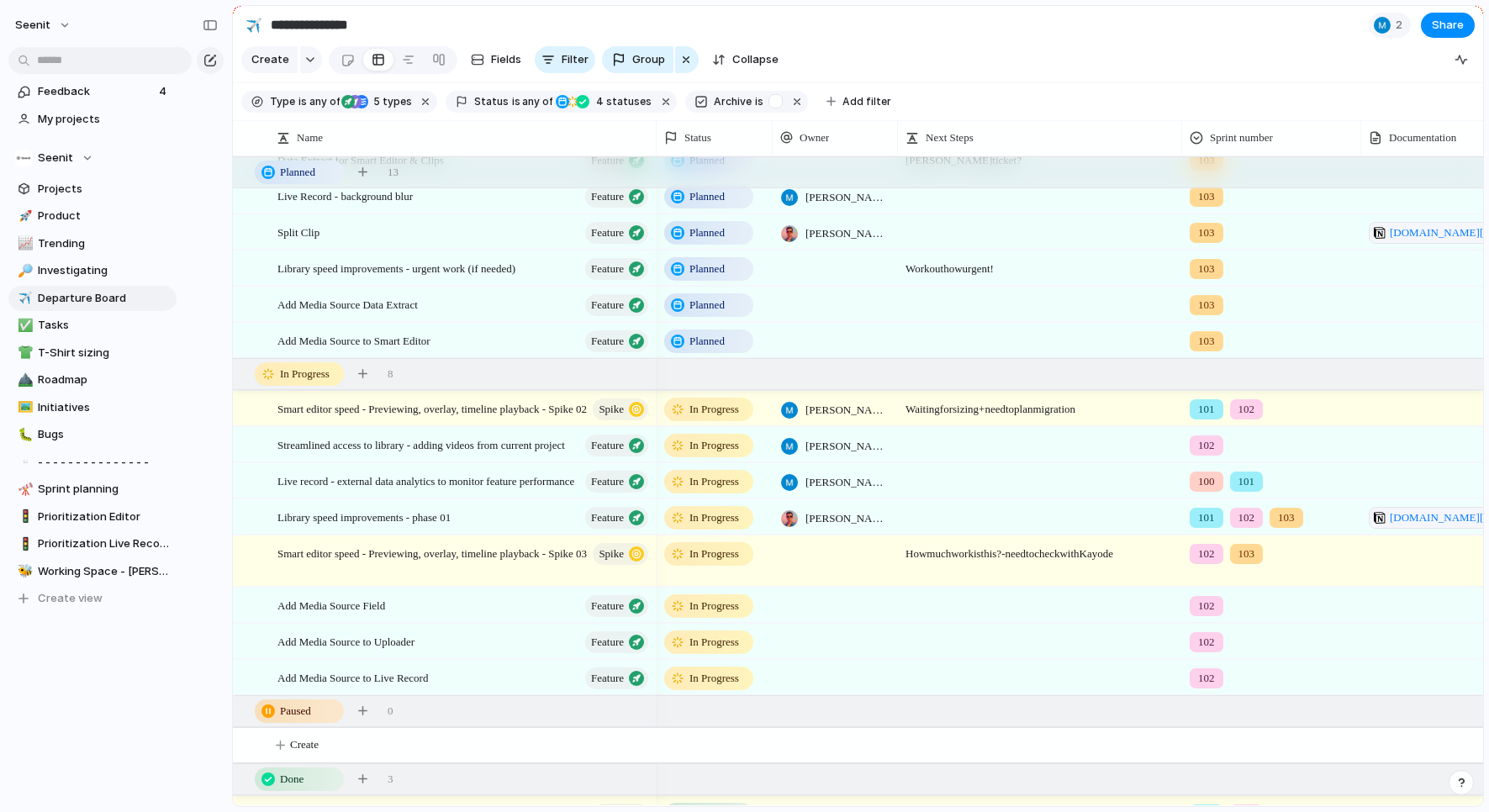 click on "101 102 103" at bounding box center (1271, 514) 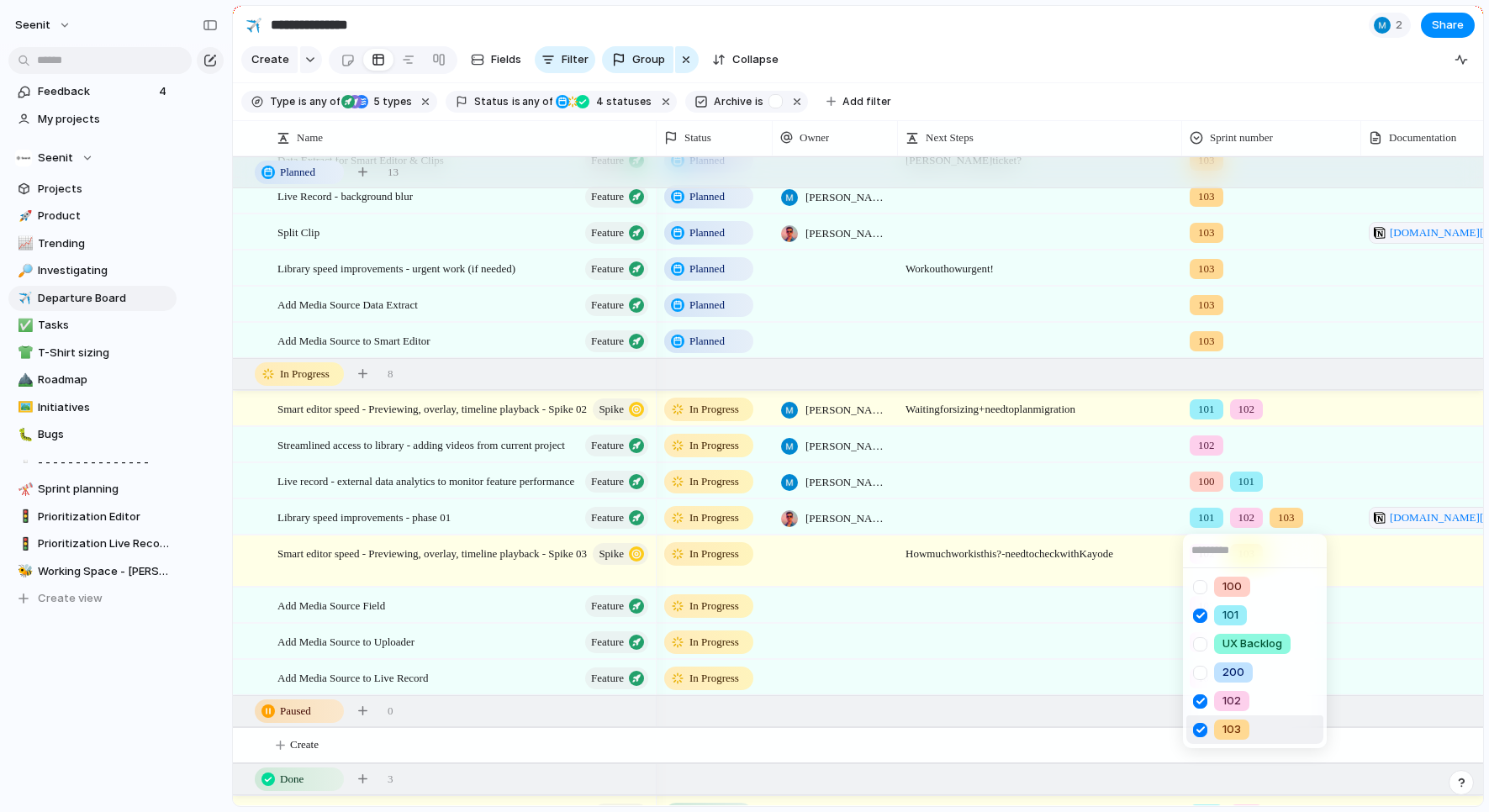 click on "103" at bounding box center [1232, 730] 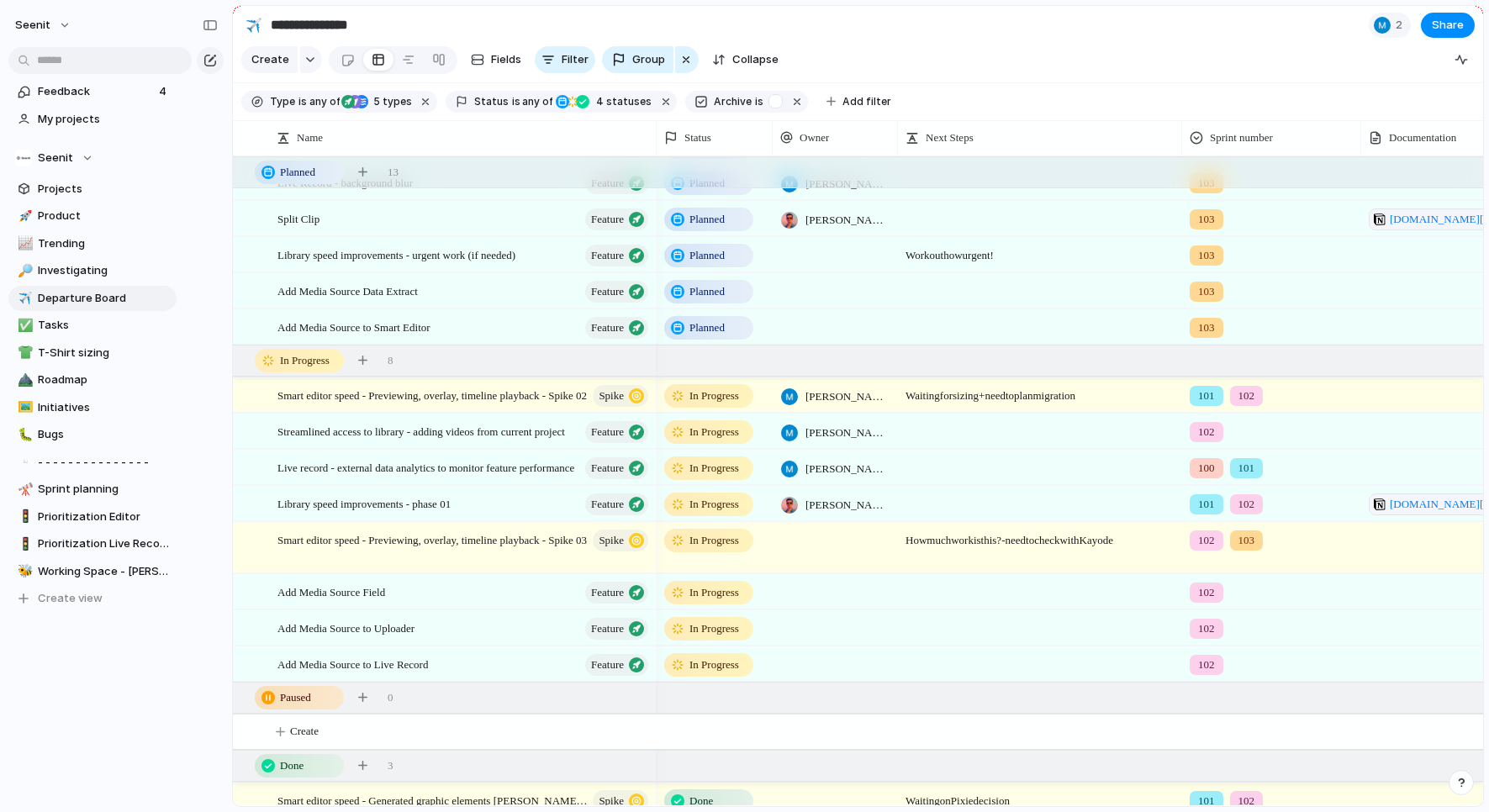 click on "In Progress" at bounding box center [714, 504] 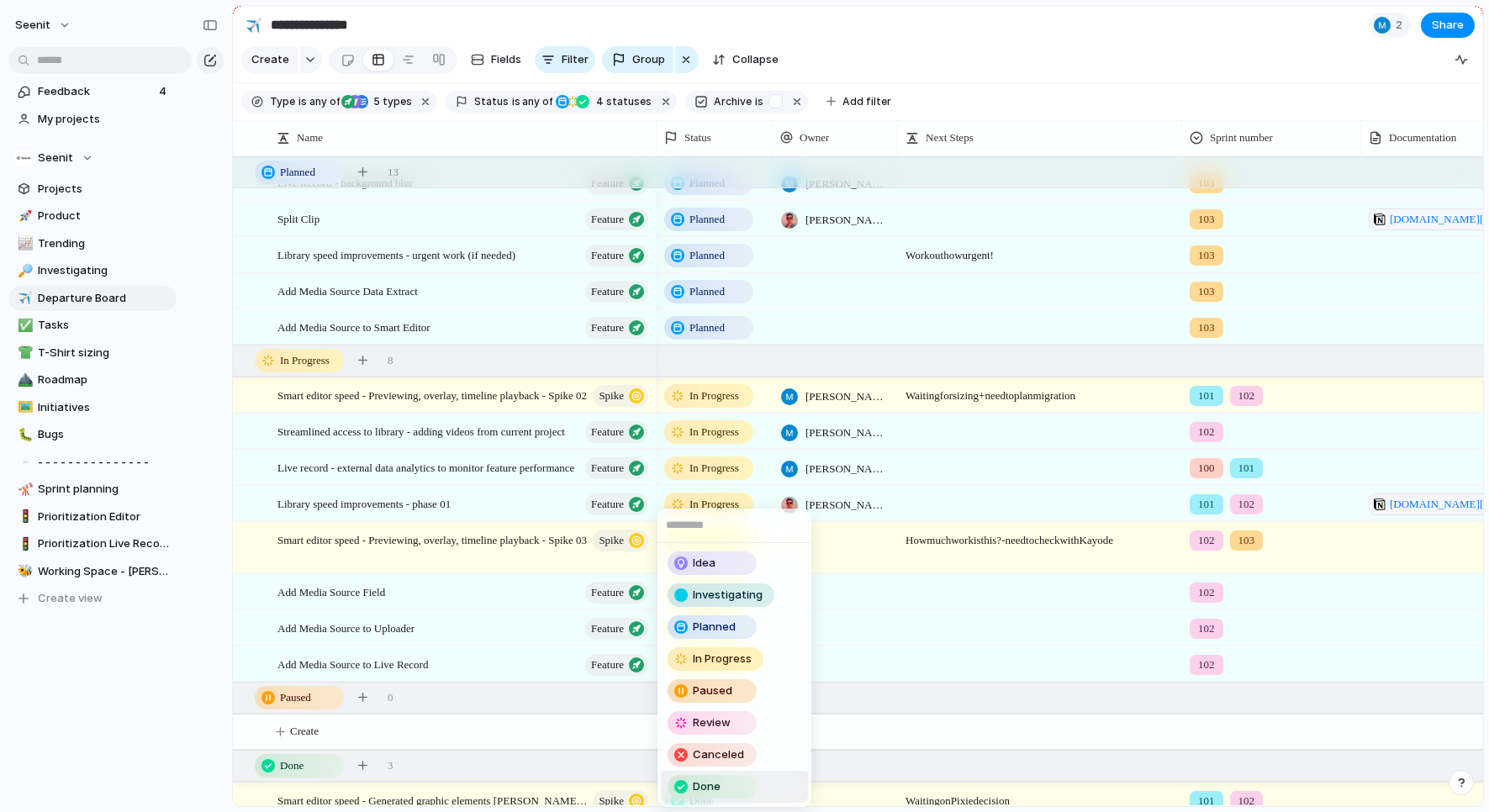 click on "Done" at bounding box center [712, 787] 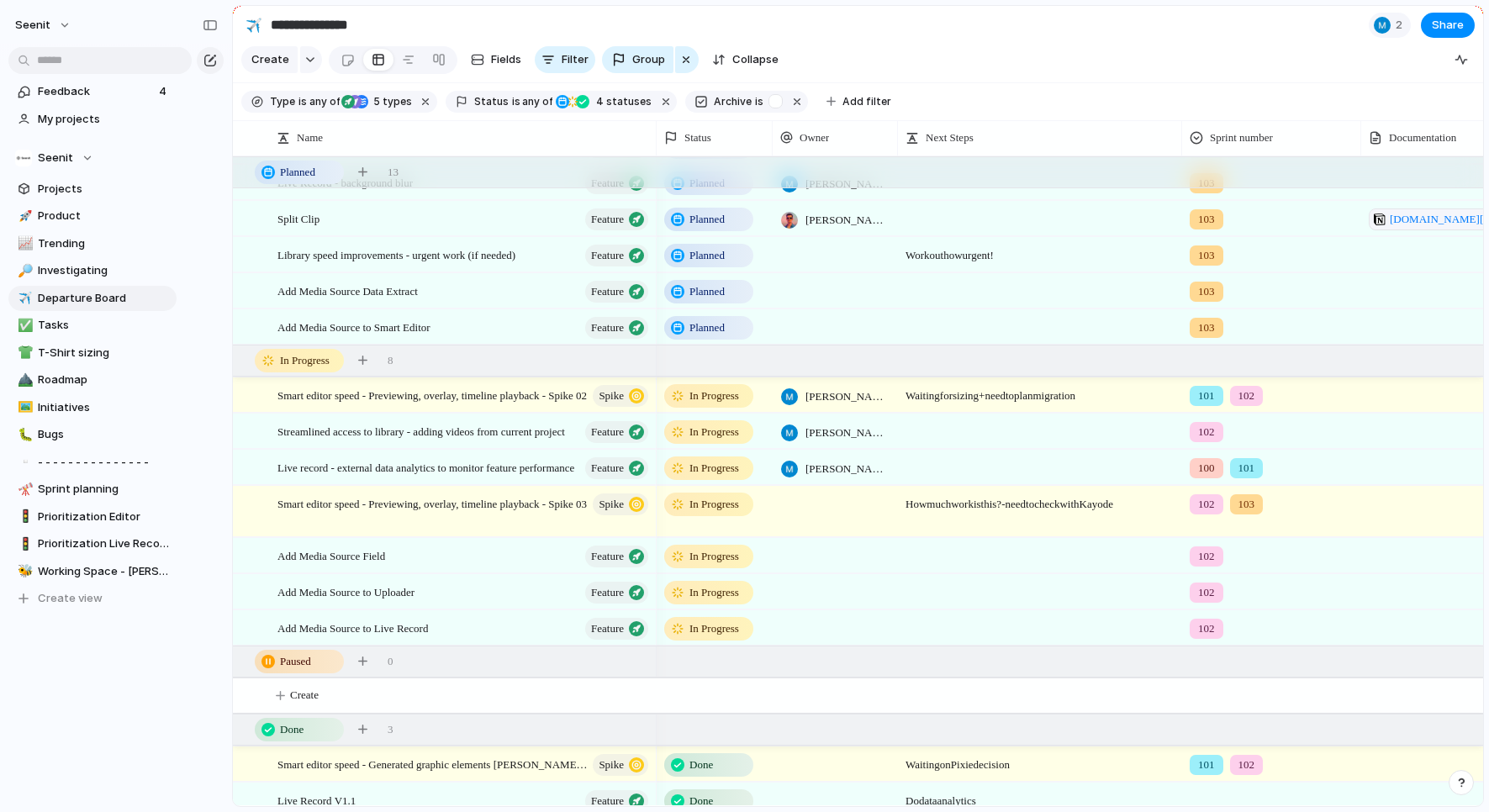 scroll, scrollTop: 398, scrollLeft: 0, axis: vertical 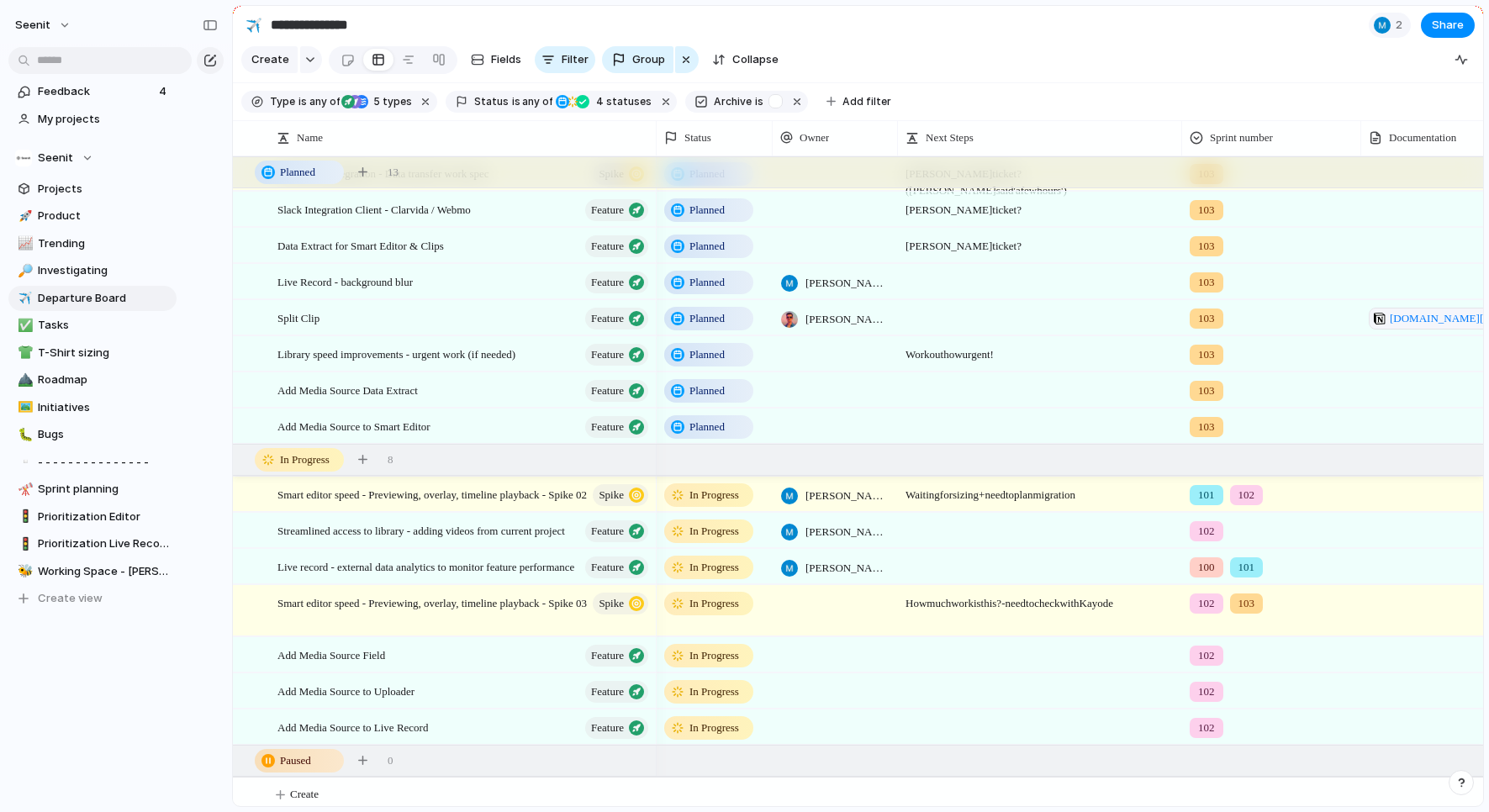 click on "102" at bounding box center (1271, 651) 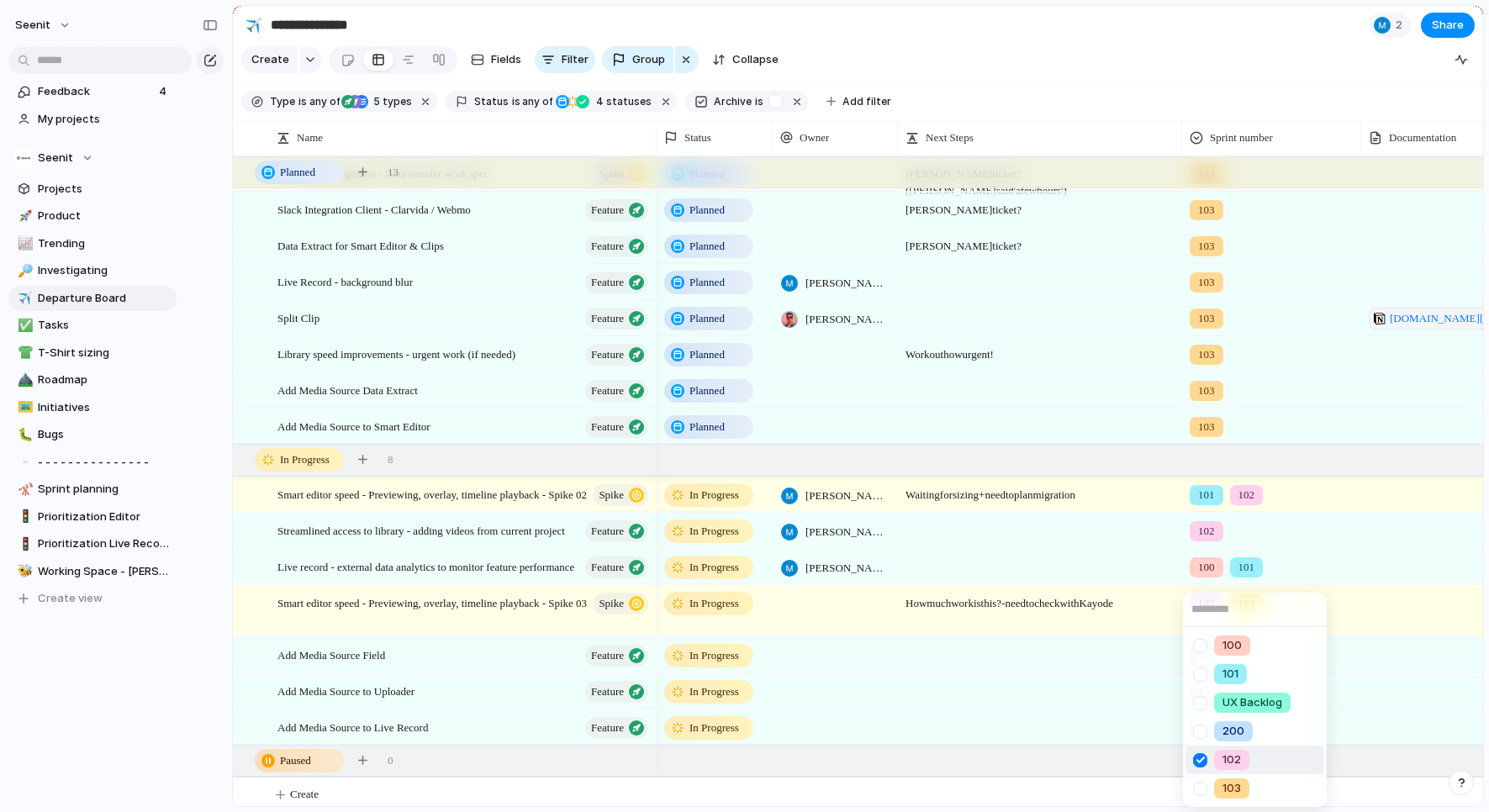click on "100" at bounding box center (1254, 646) 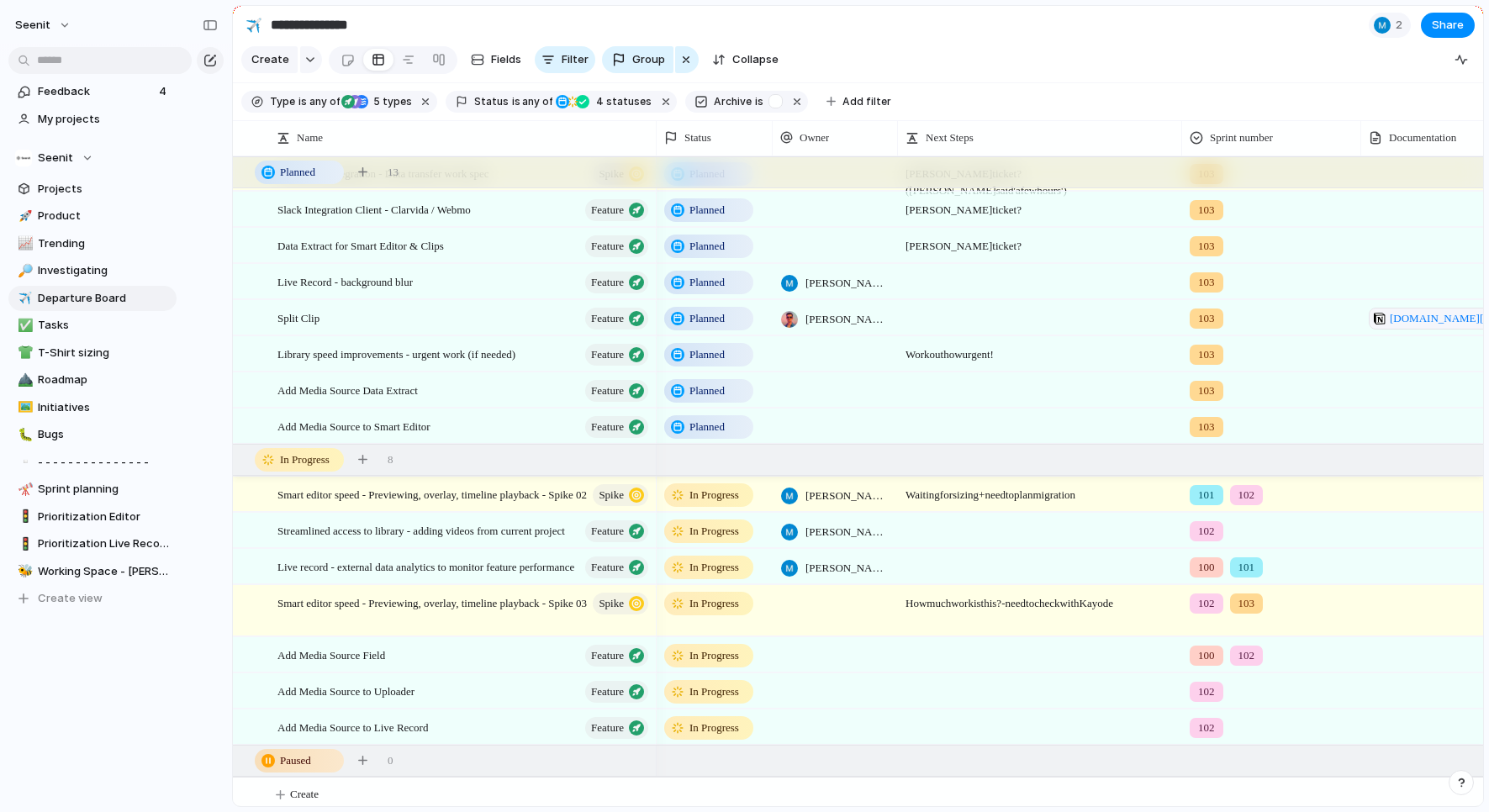 click on "100 102" at bounding box center [1271, 651] 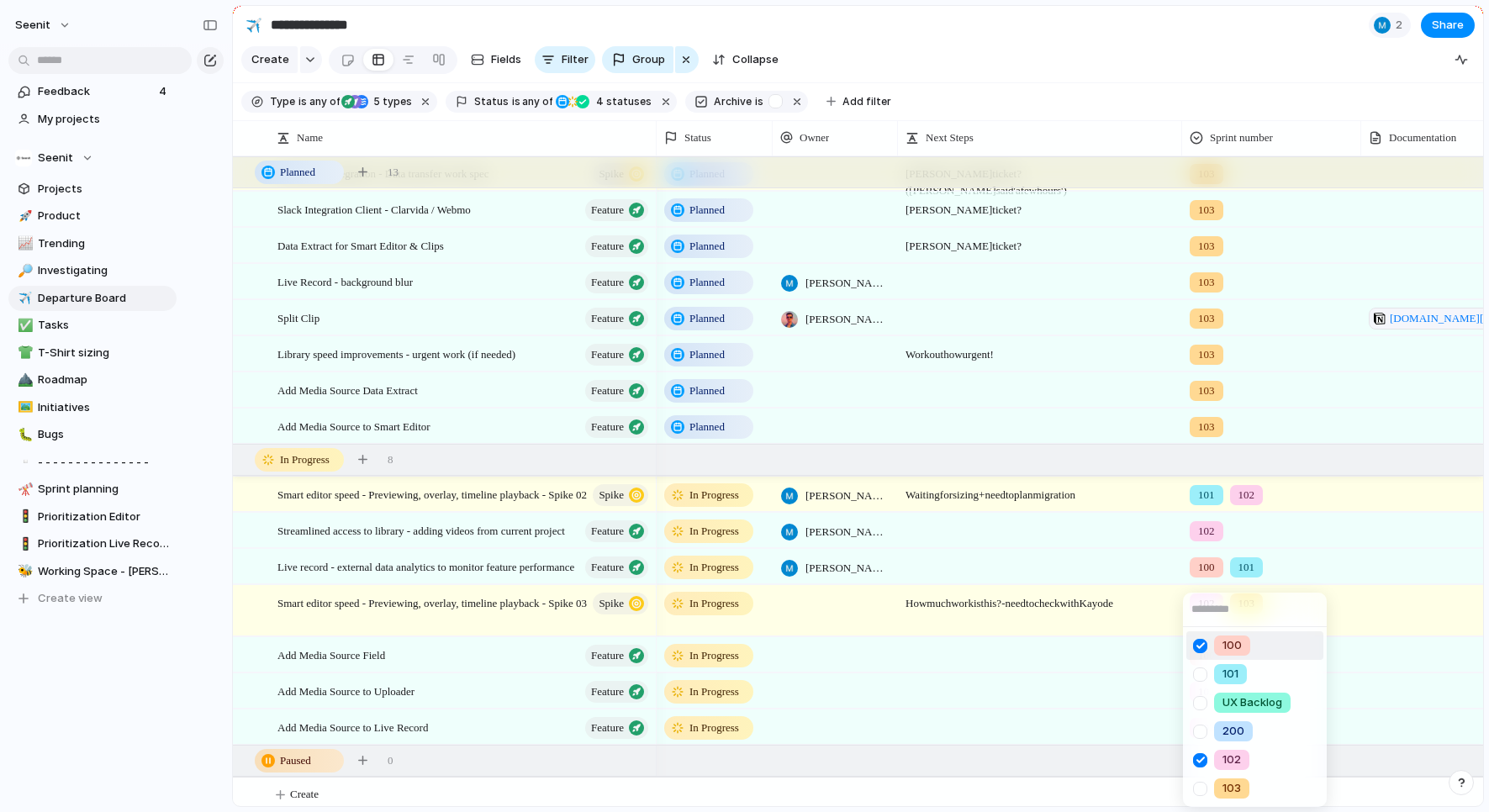click on "100" at bounding box center (1232, 646) 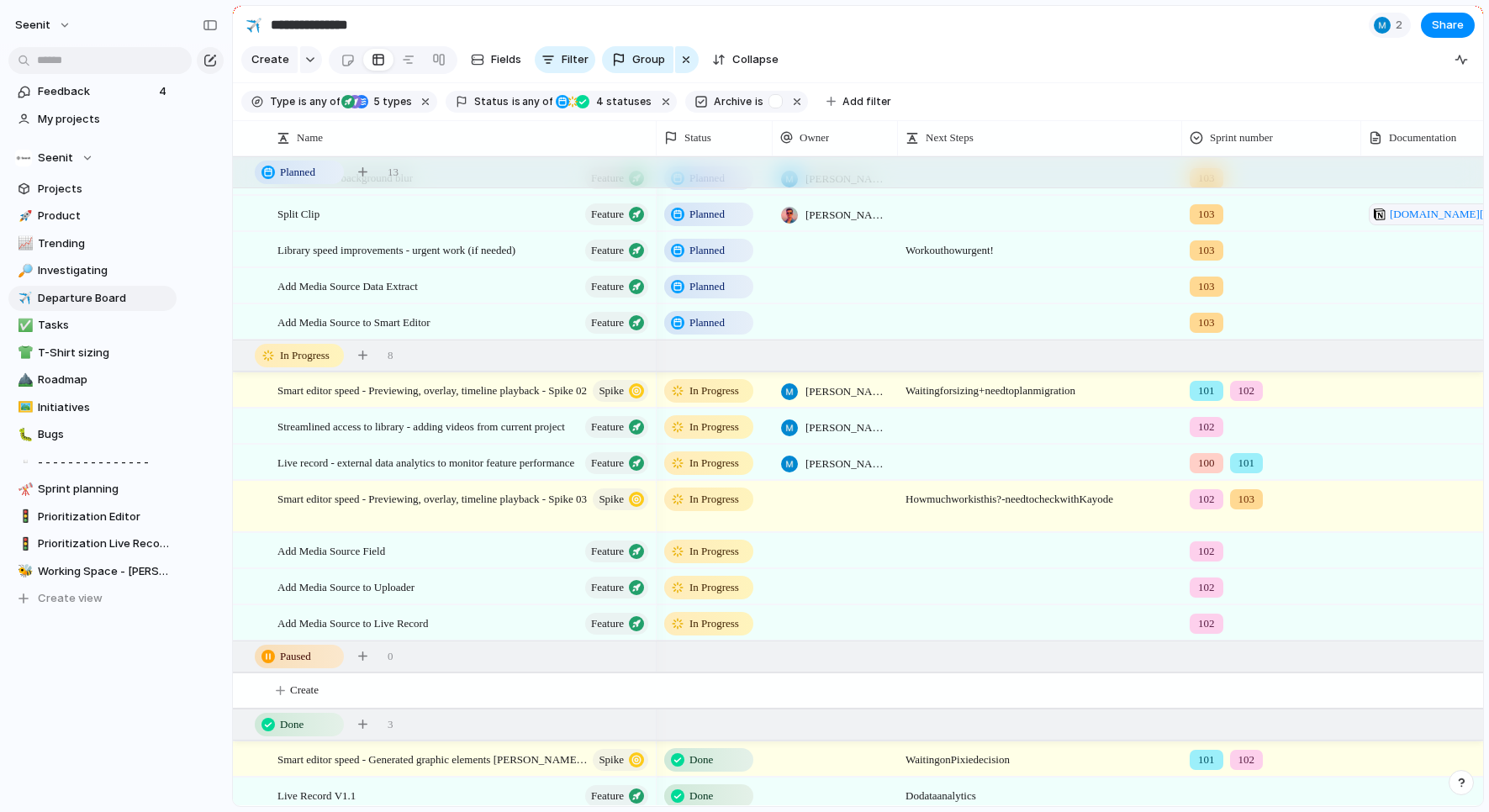 click on "102" at bounding box center [1271, 583] 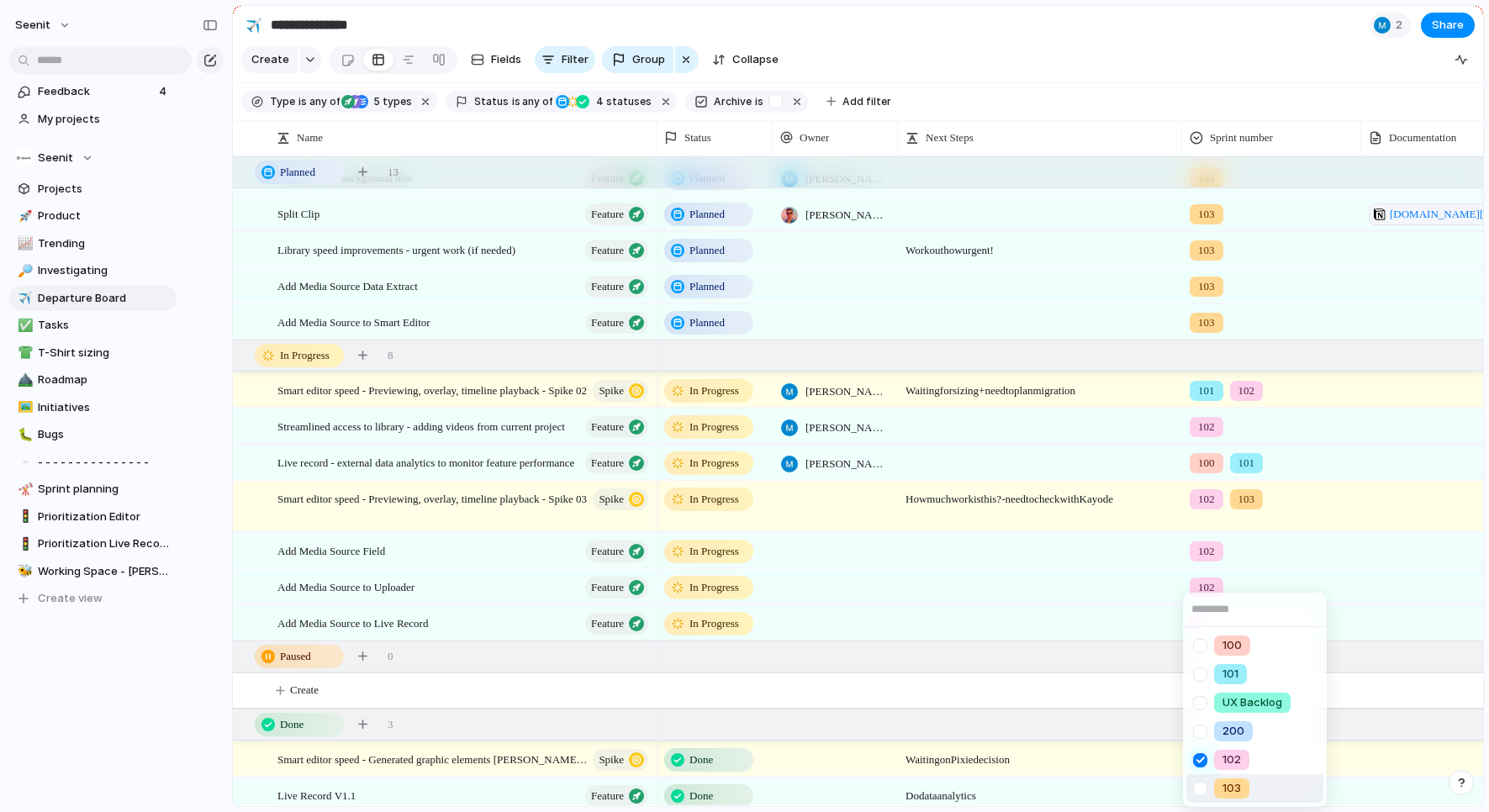 click on "103" at bounding box center [1254, 788] 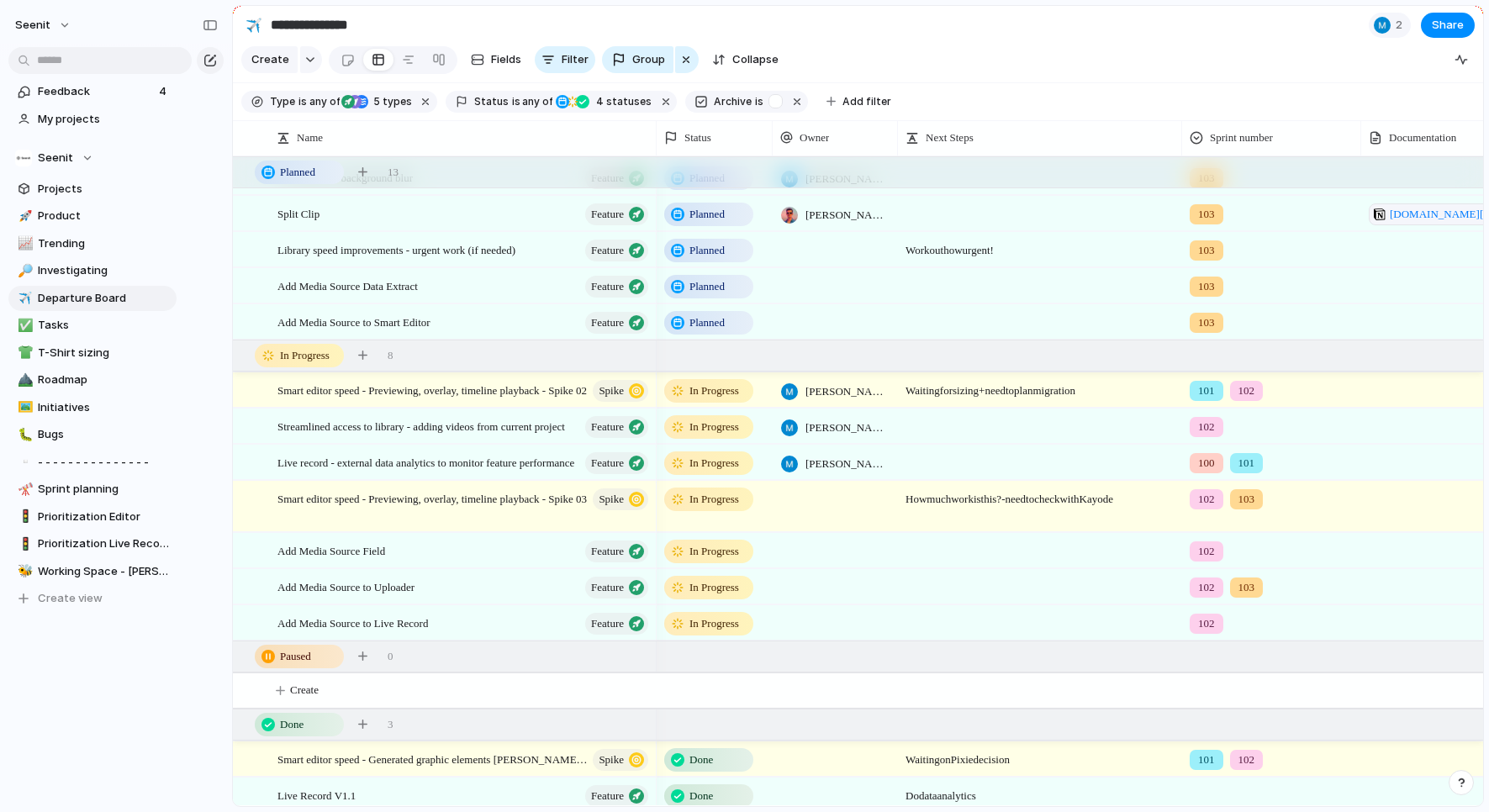 click on "102" at bounding box center [1271, 620] 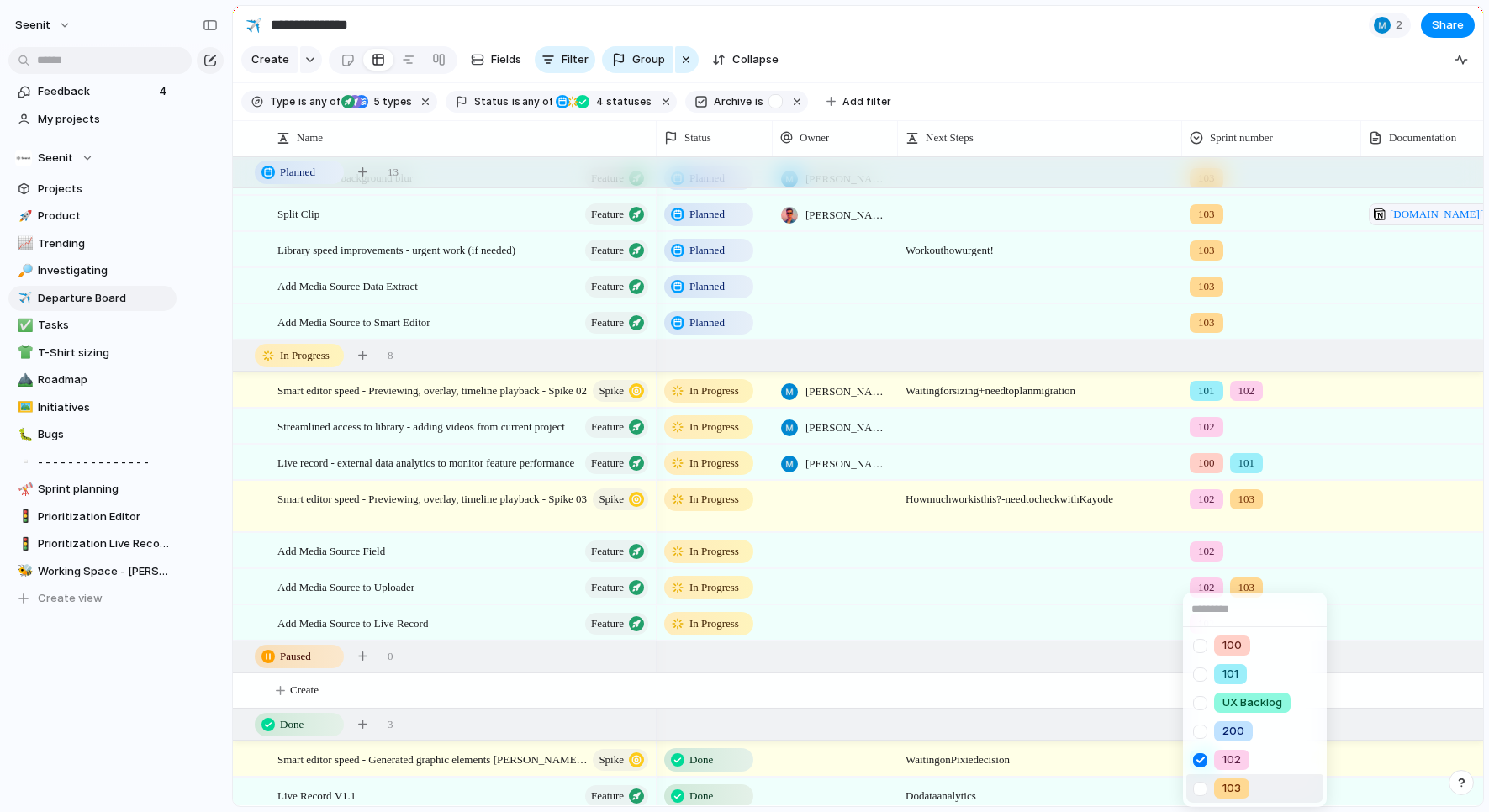 click on "103" at bounding box center (1254, 788) 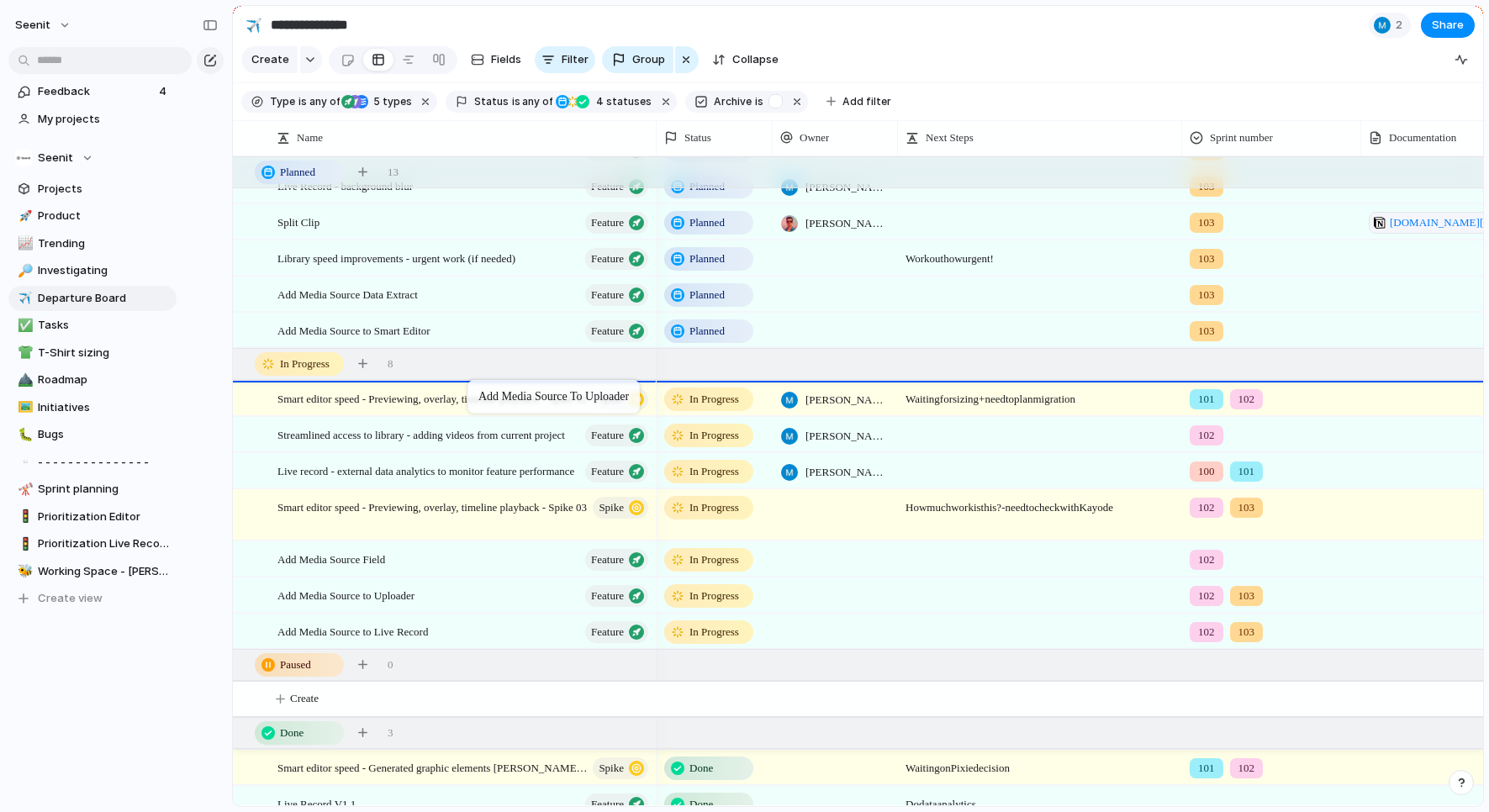 drag, startPoint x: 479, startPoint y: 598, endPoint x: 476, endPoint y: 384, distance: 214.021 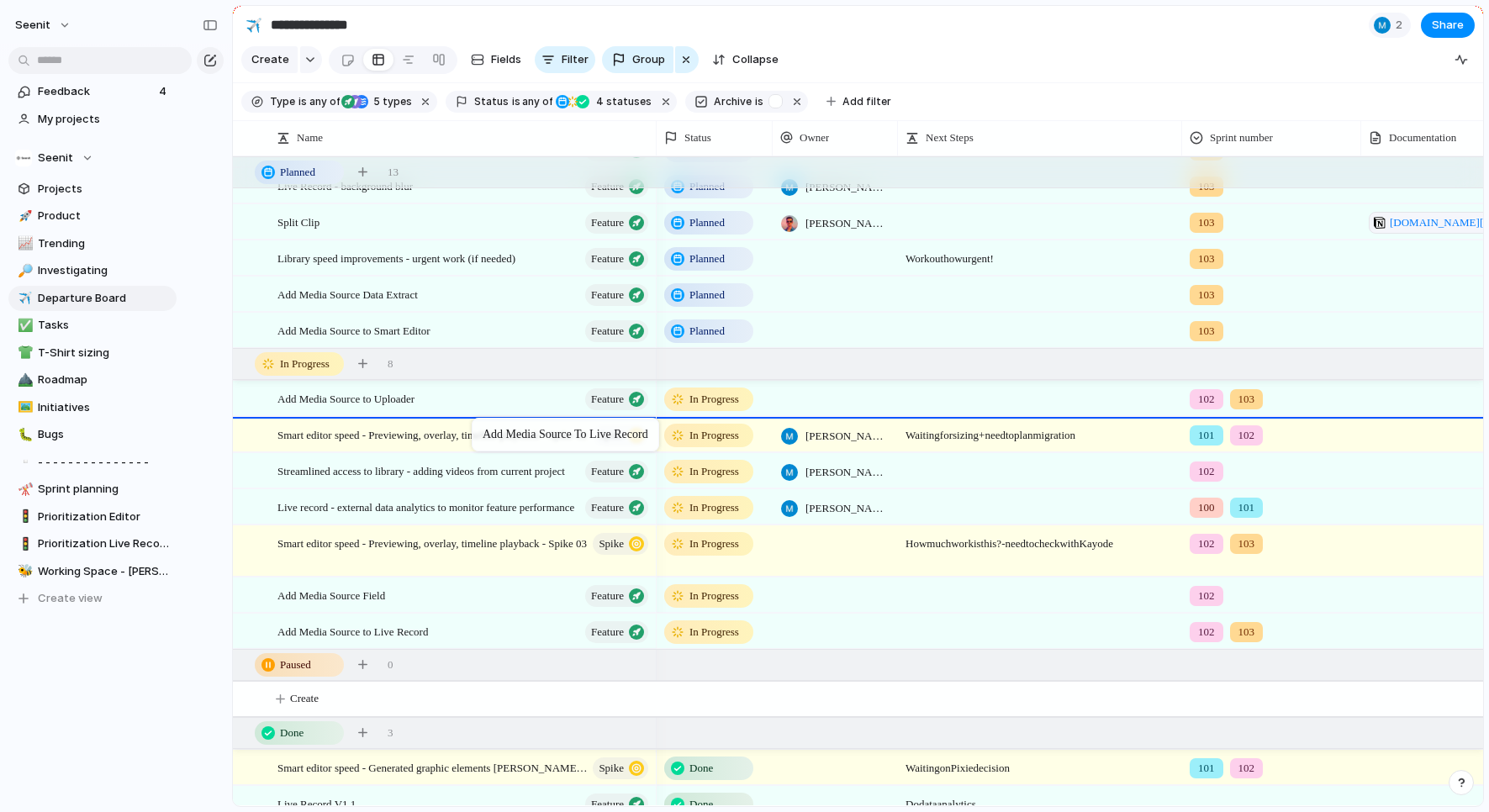 drag, startPoint x: 471, startPoint y: 625, endPoint x: 480, endPoint y: 420, distance: 205.19747 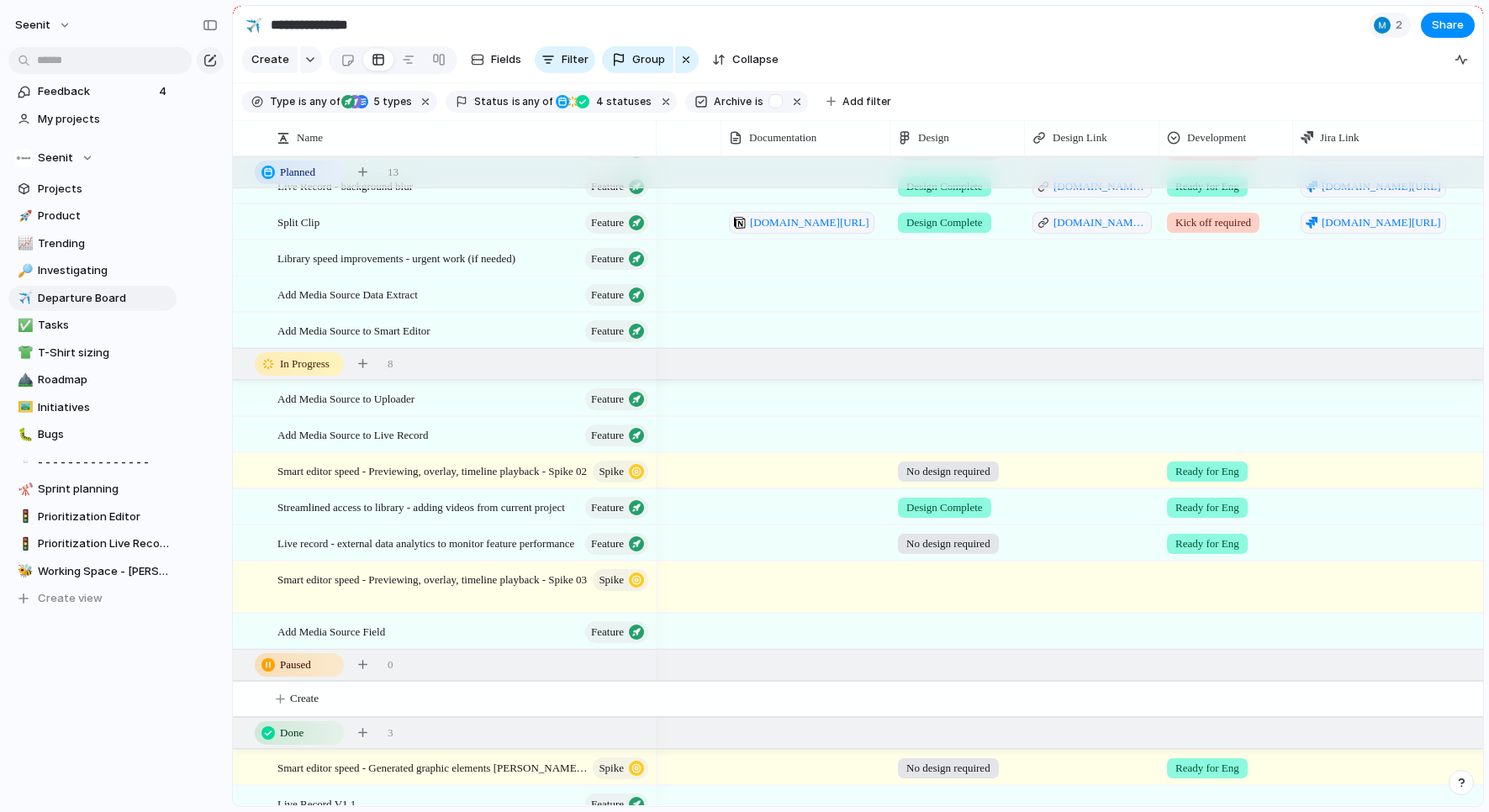 click at bounding box center [1429, 398] 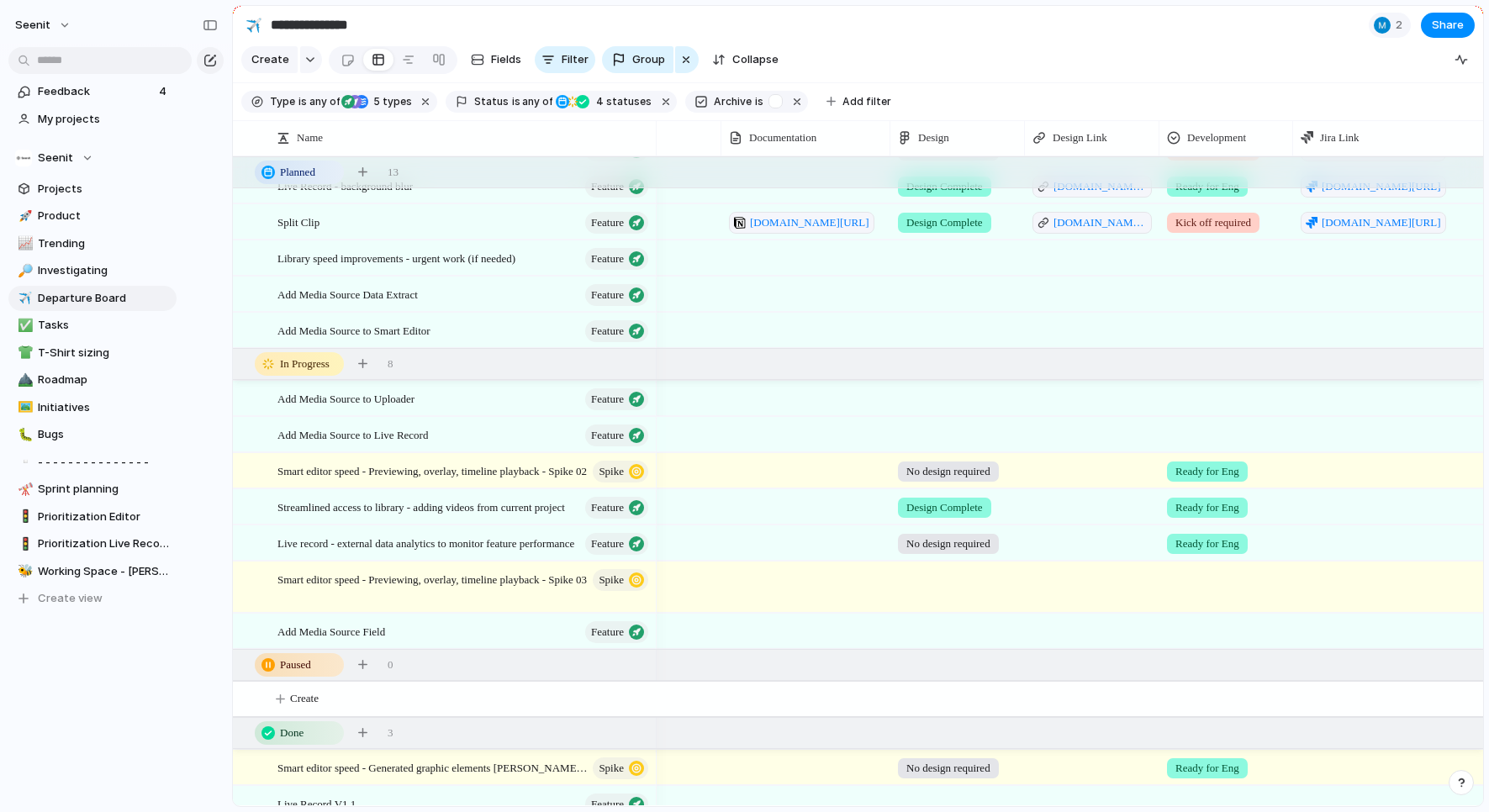 click at bounding box center [1429, 434] 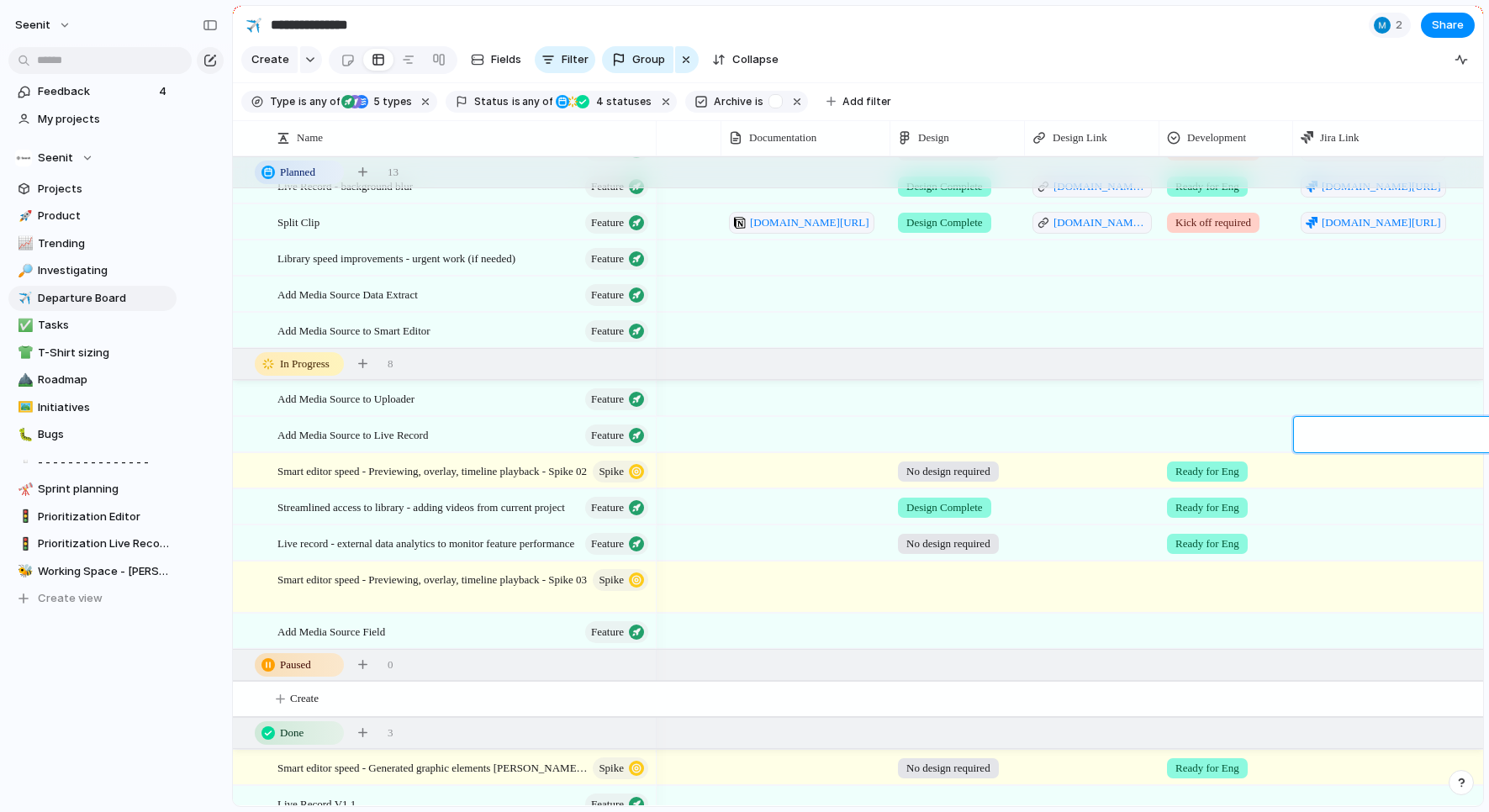 type on "**********" 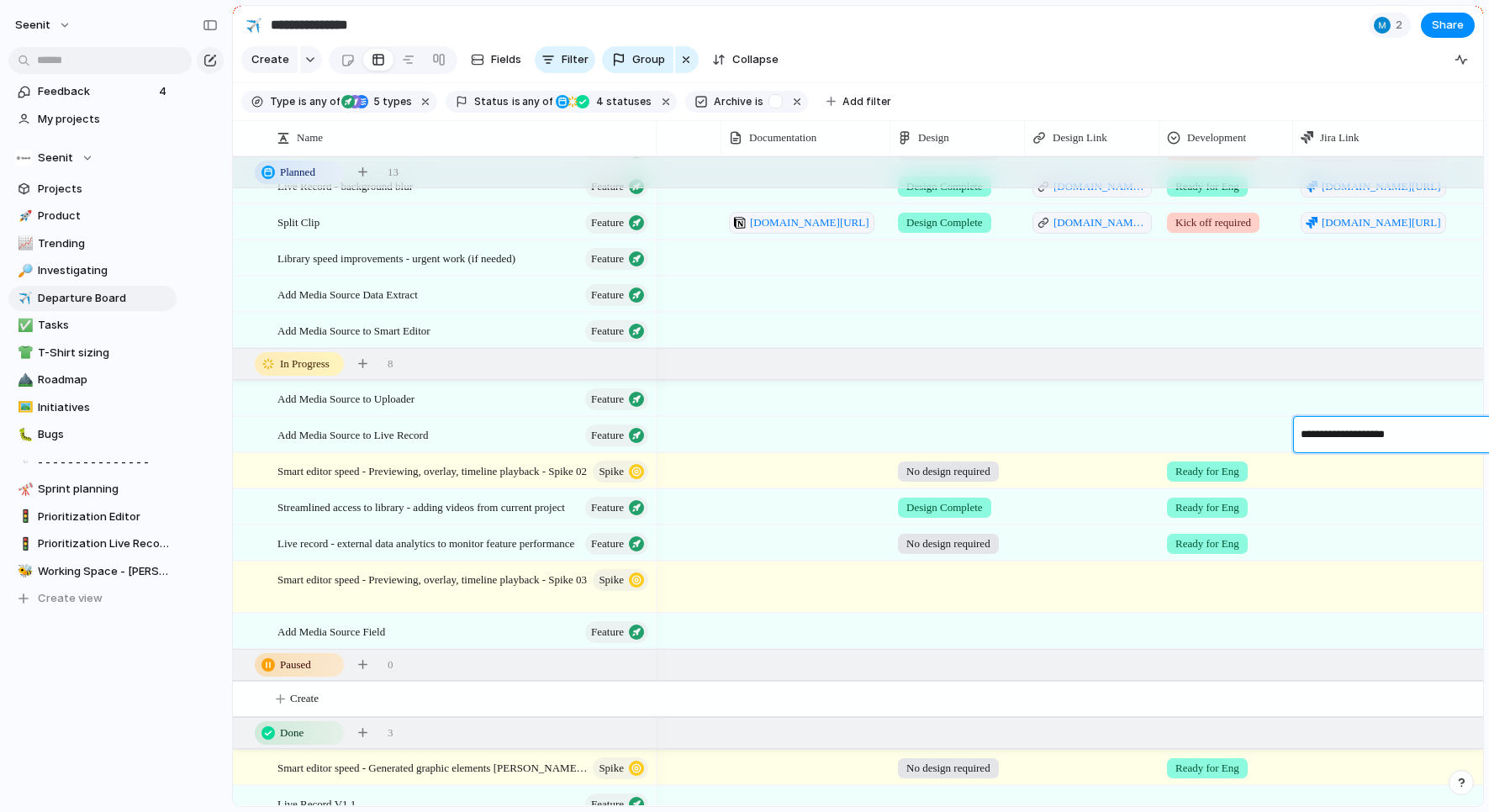 type 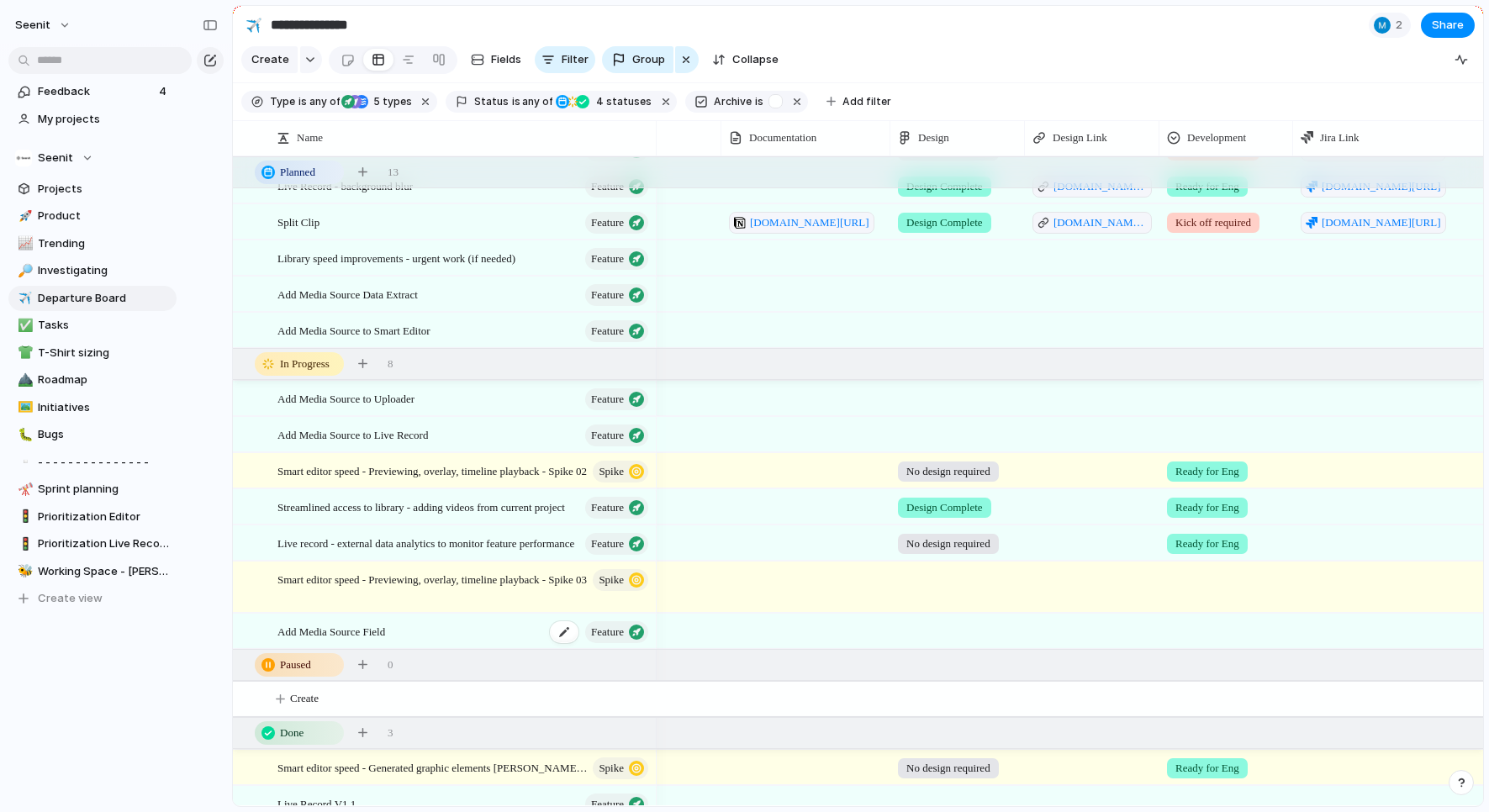 click on "Add Media Source Field Feature" at bounding box center (464, 631) 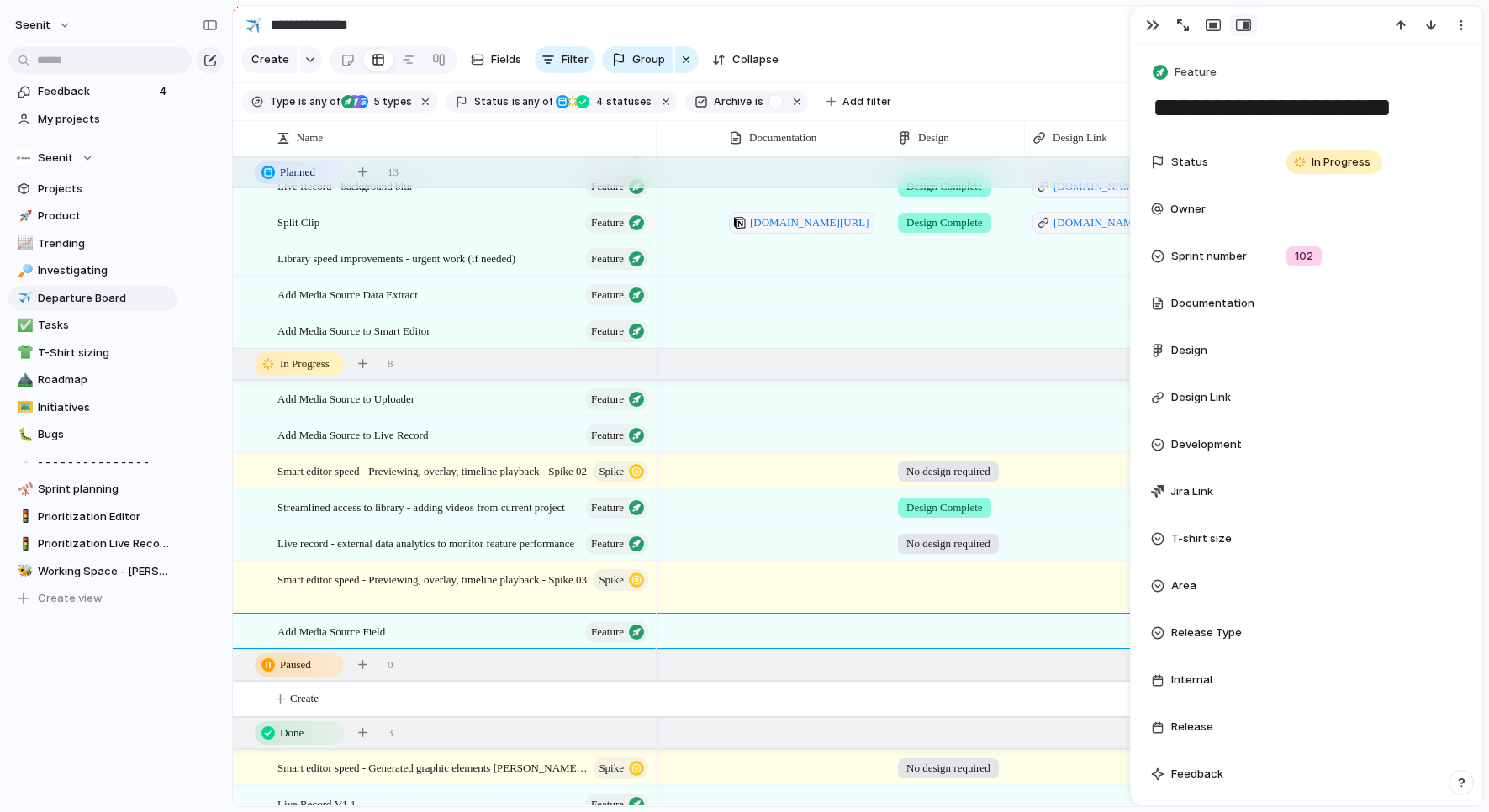 click on "**********" at bounding box center (1307, 108) 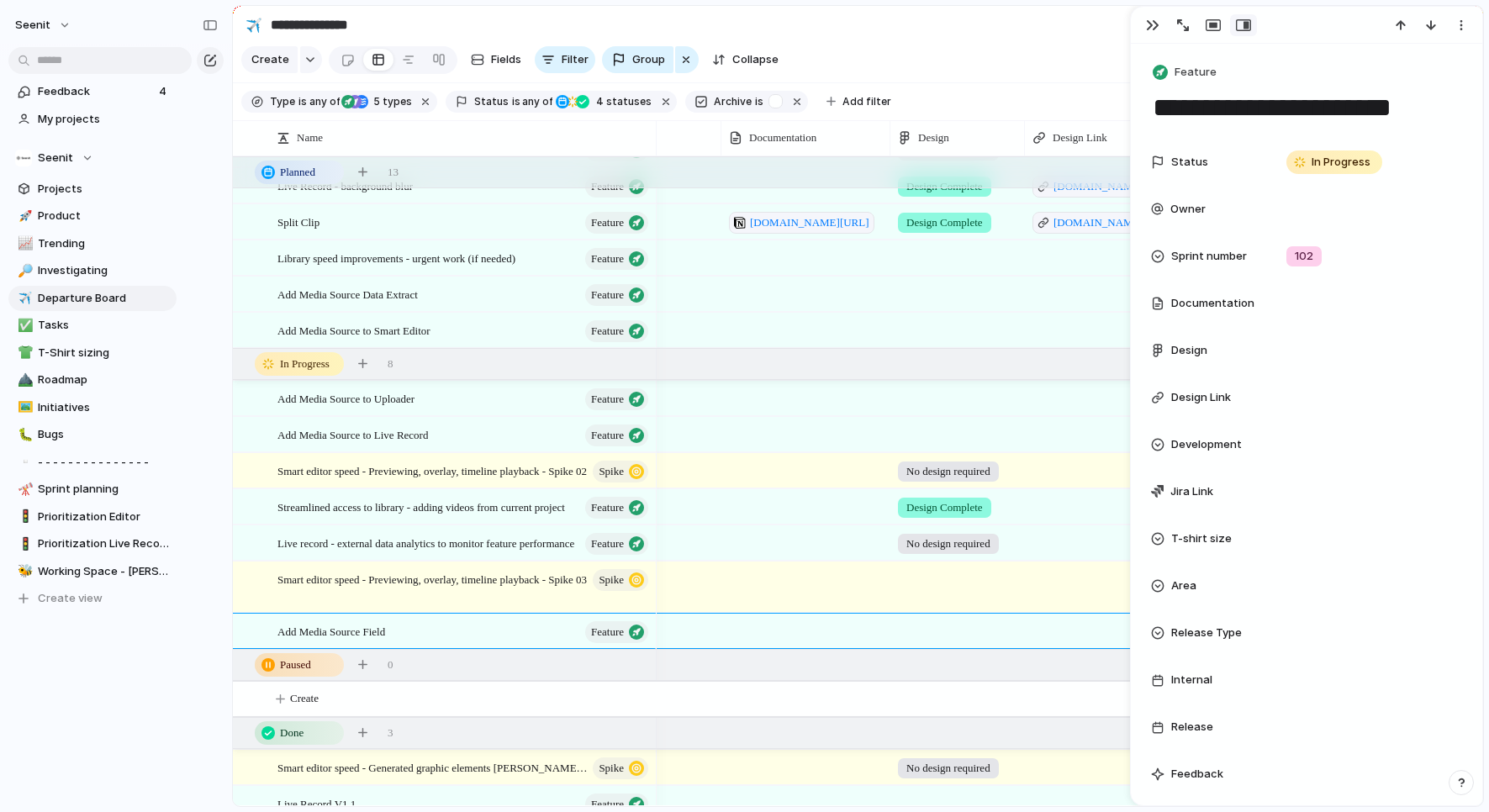 paste on "**********" 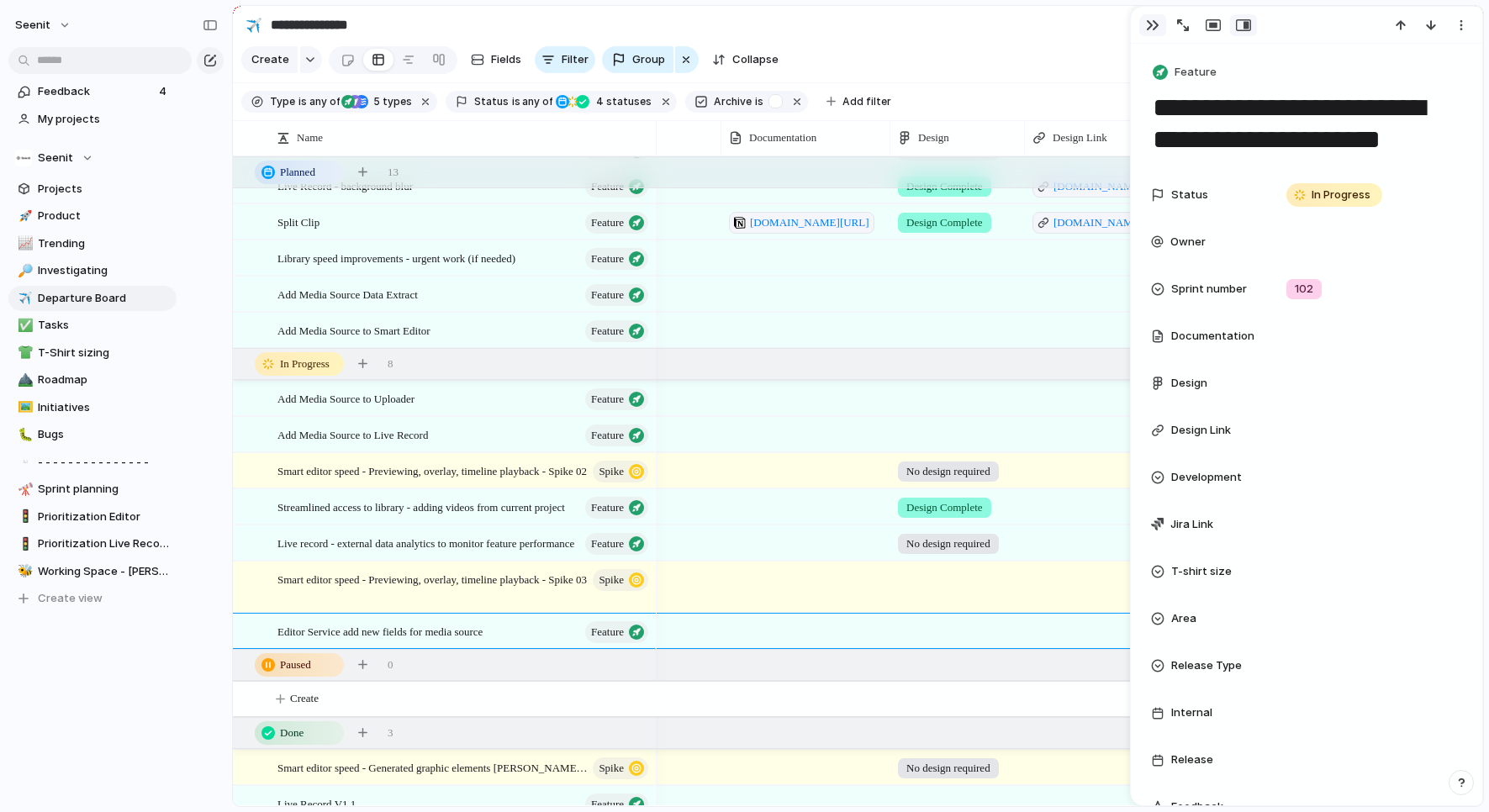 type on "**********" 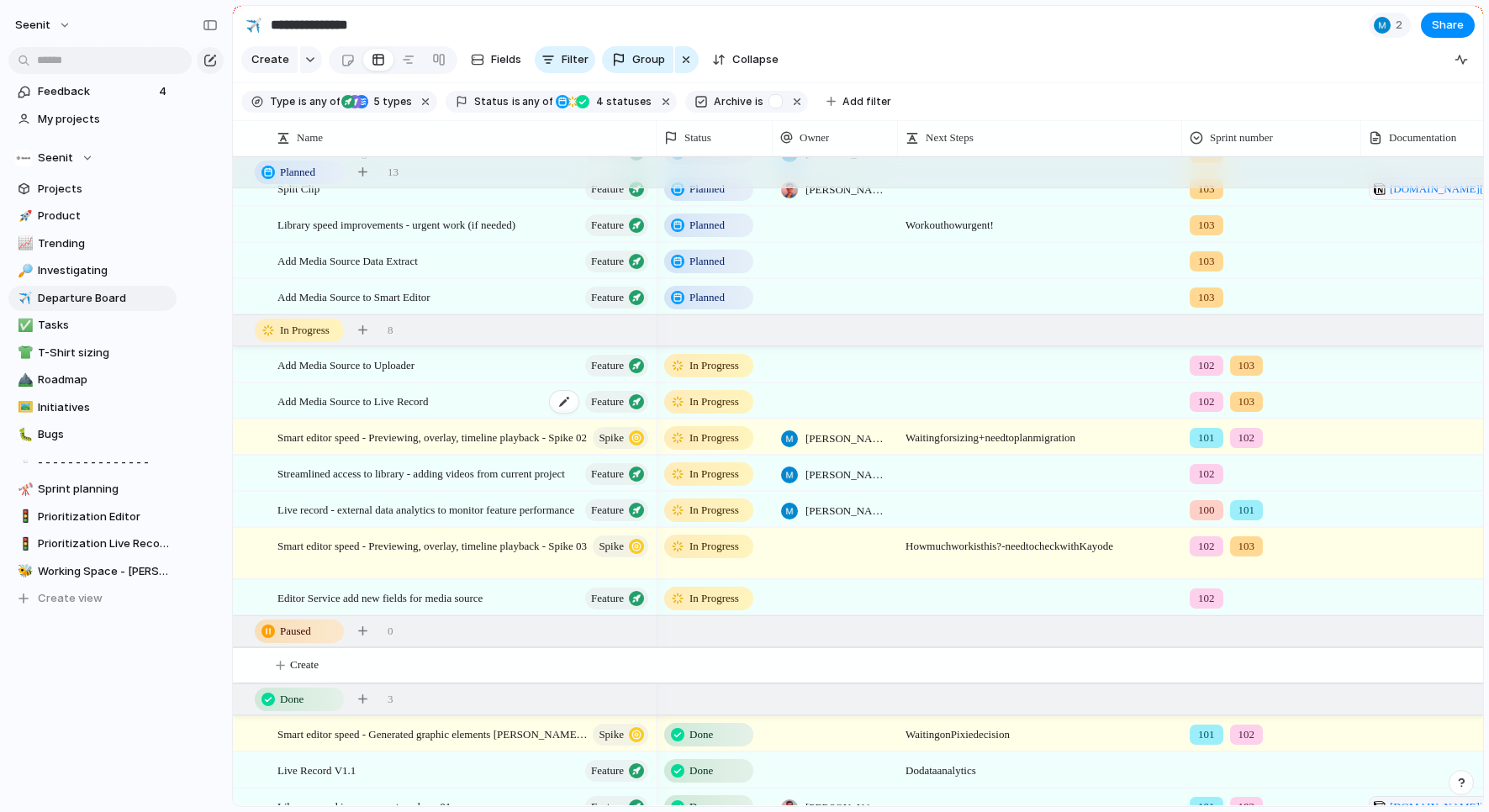 click on "Add Media Source to Live Record Feature" at bounding box center (464, 401) 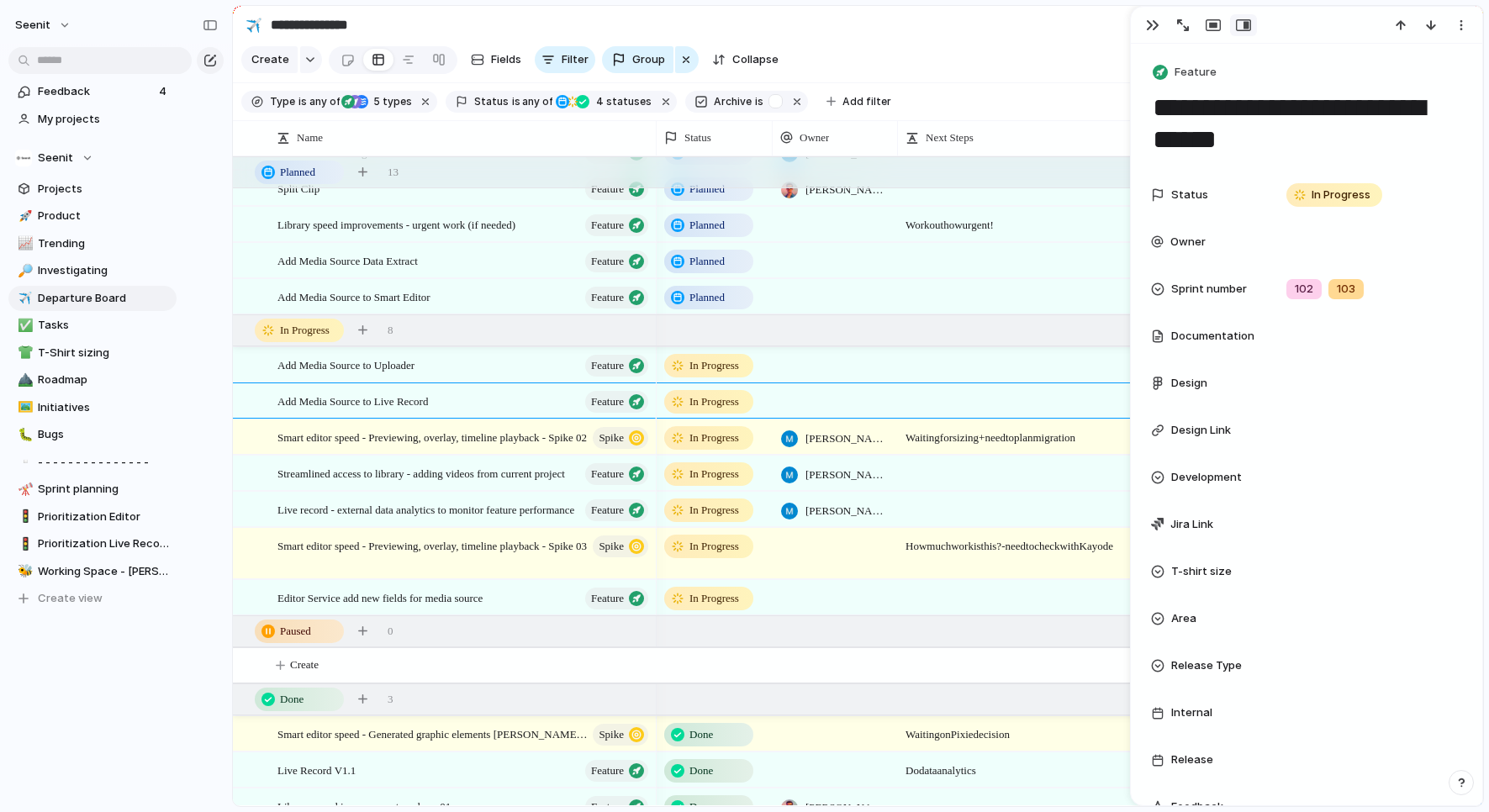 click on "**********" at bounding box center (1307, 124) 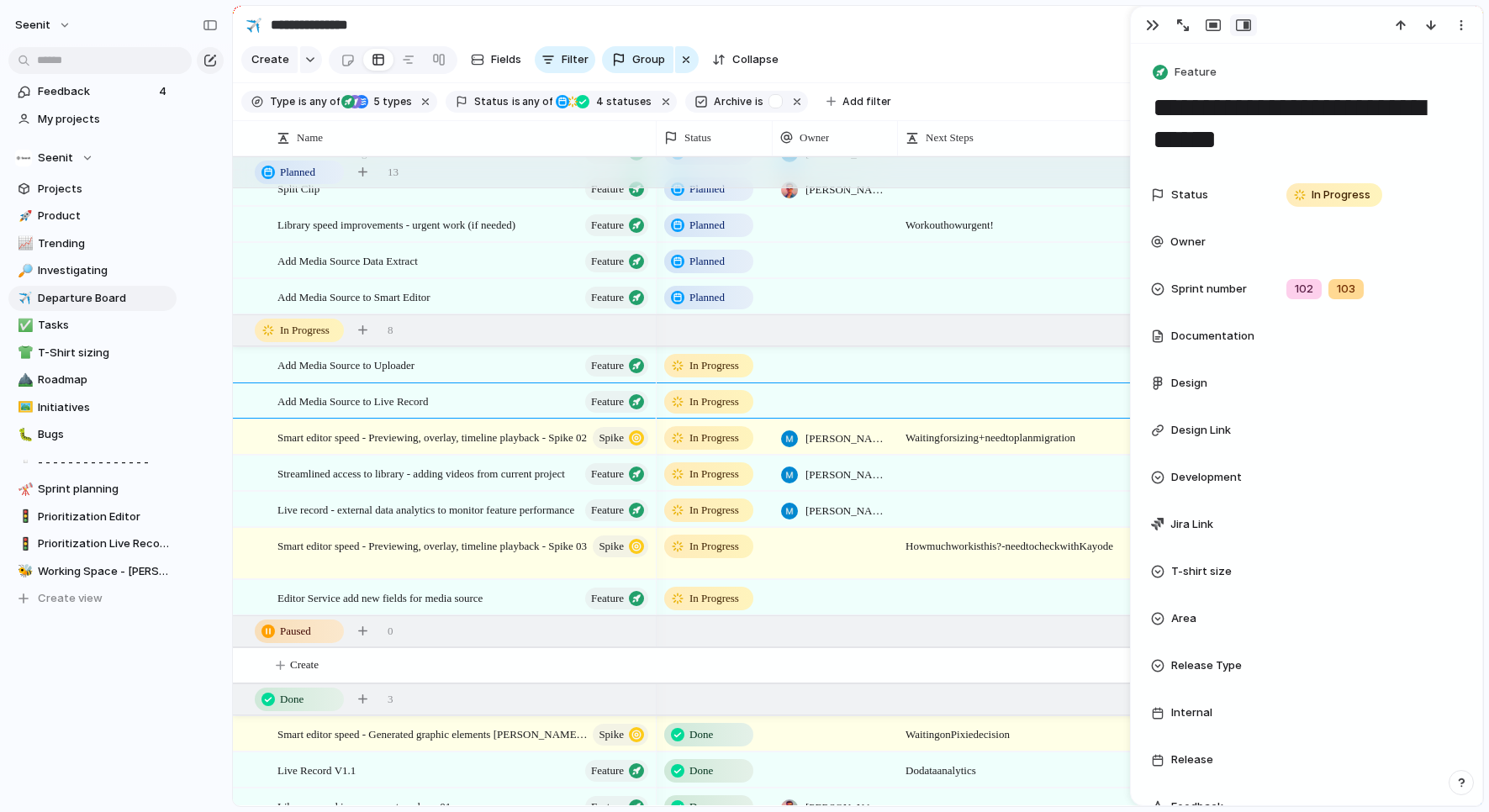paste on "*******" 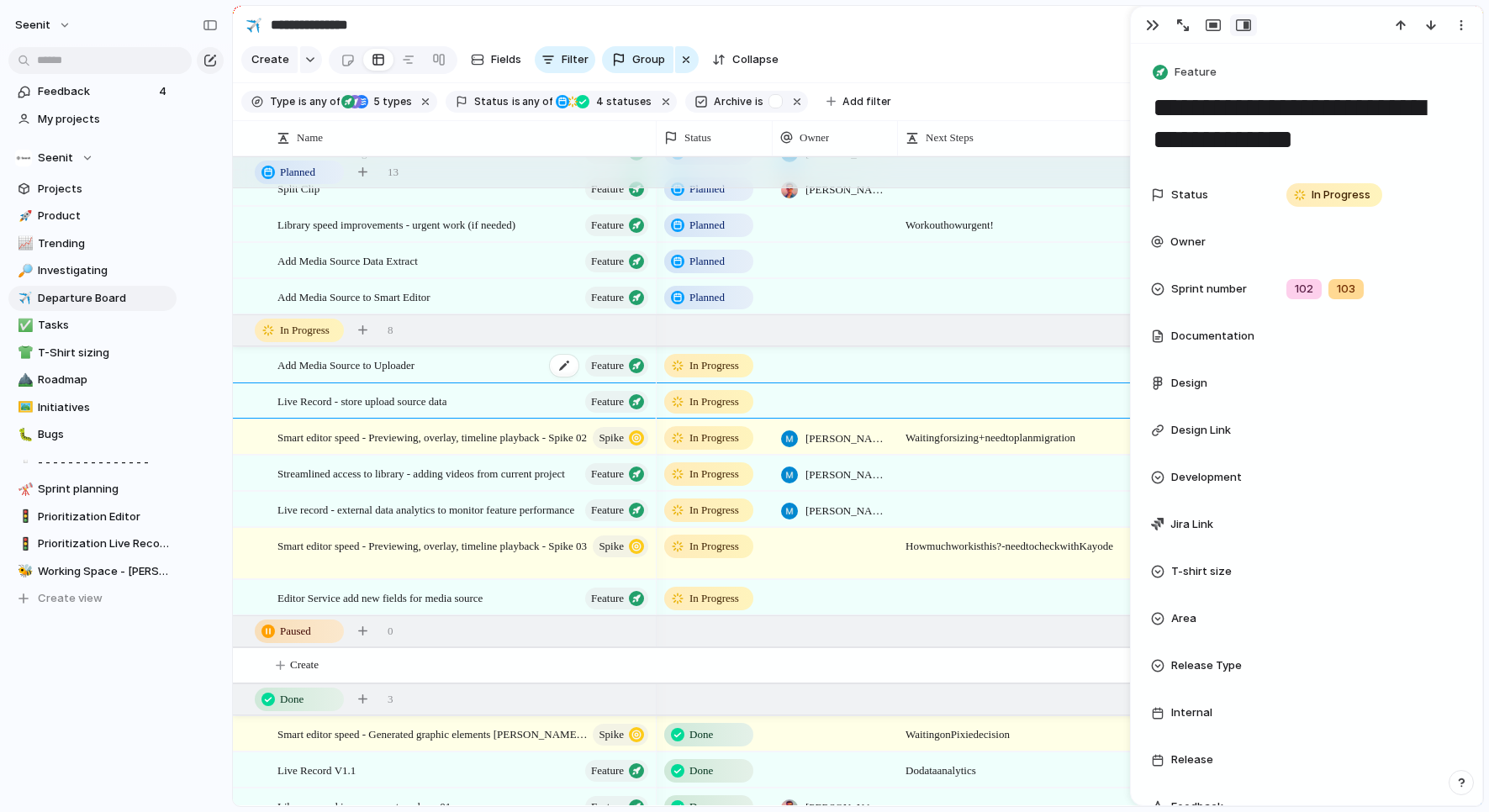 click on "Add Media Source to Uploader Feature" at bounding box center [464, 365] 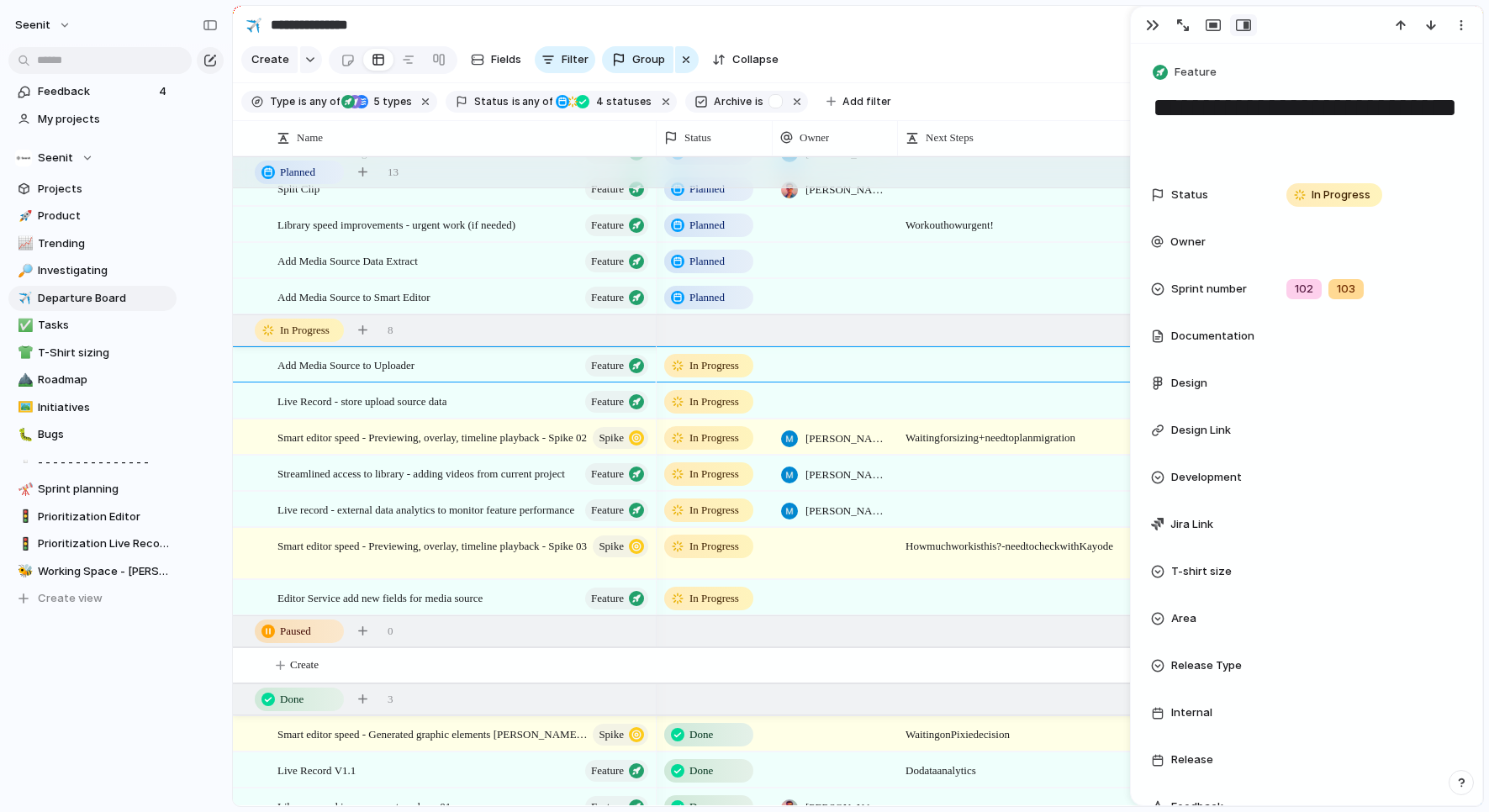click on "**********" at bounding box center [1307, 124] 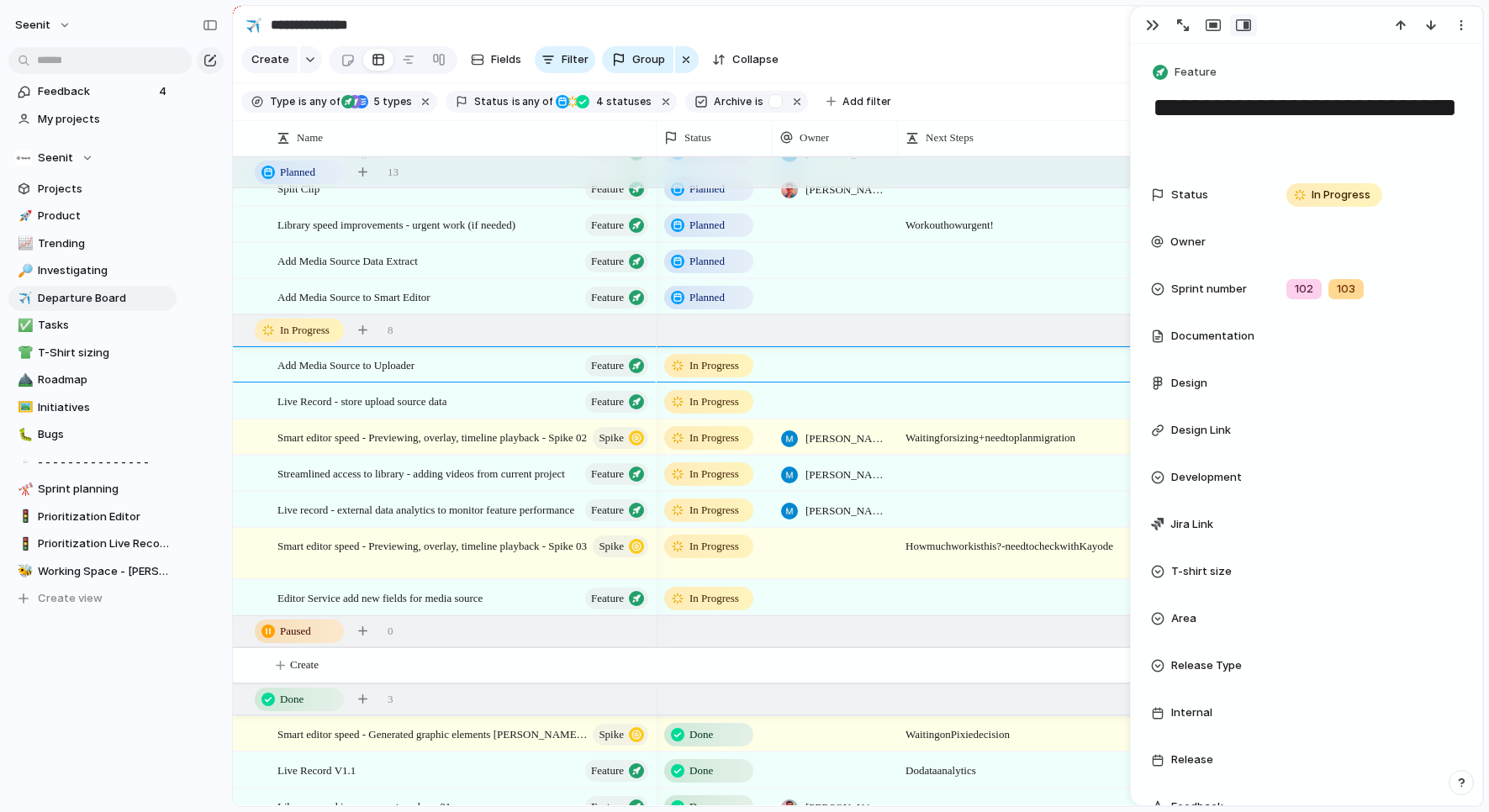 paste on "**********" 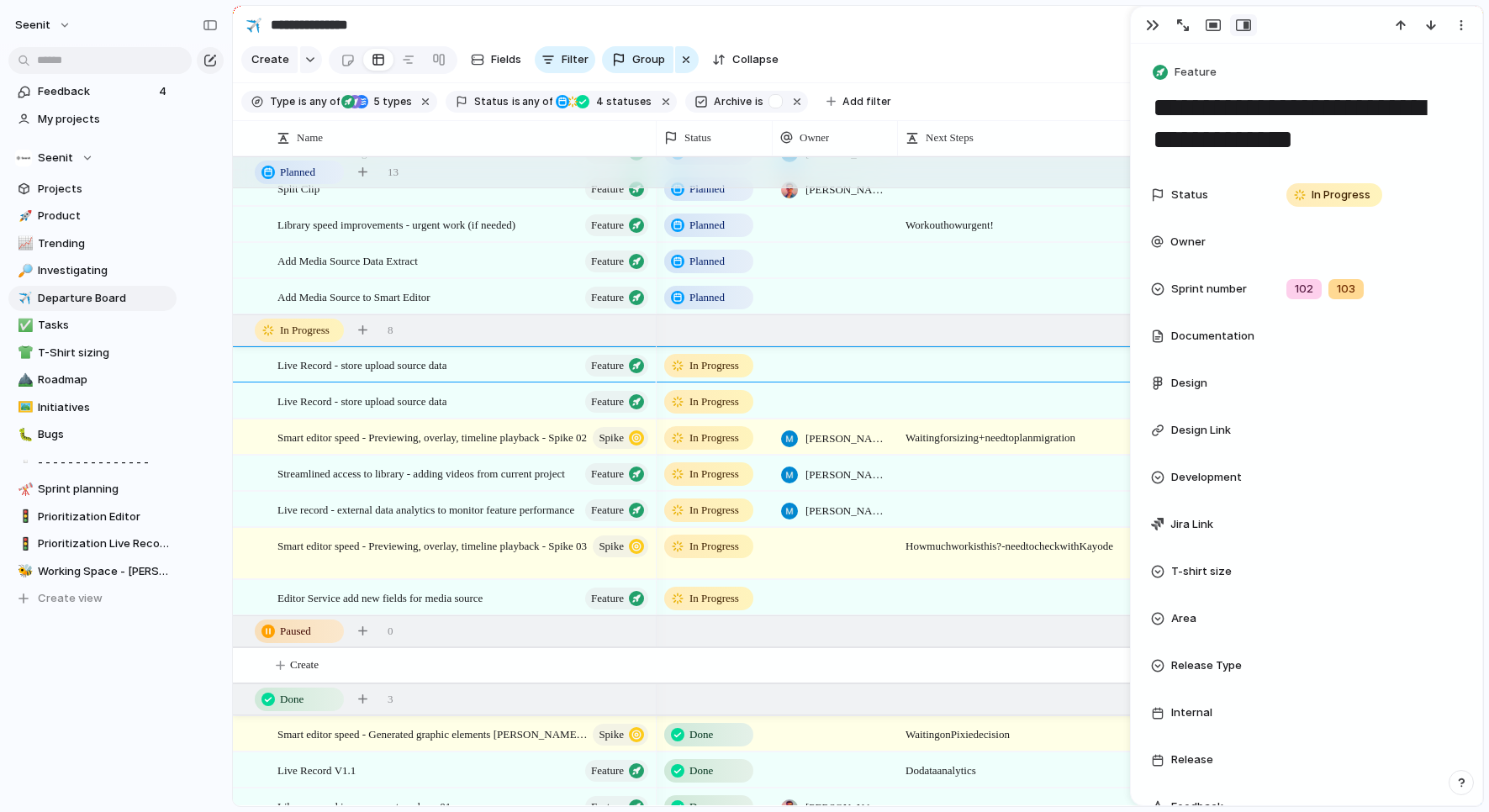 click on "**********" at bounding box center [1307, 124] 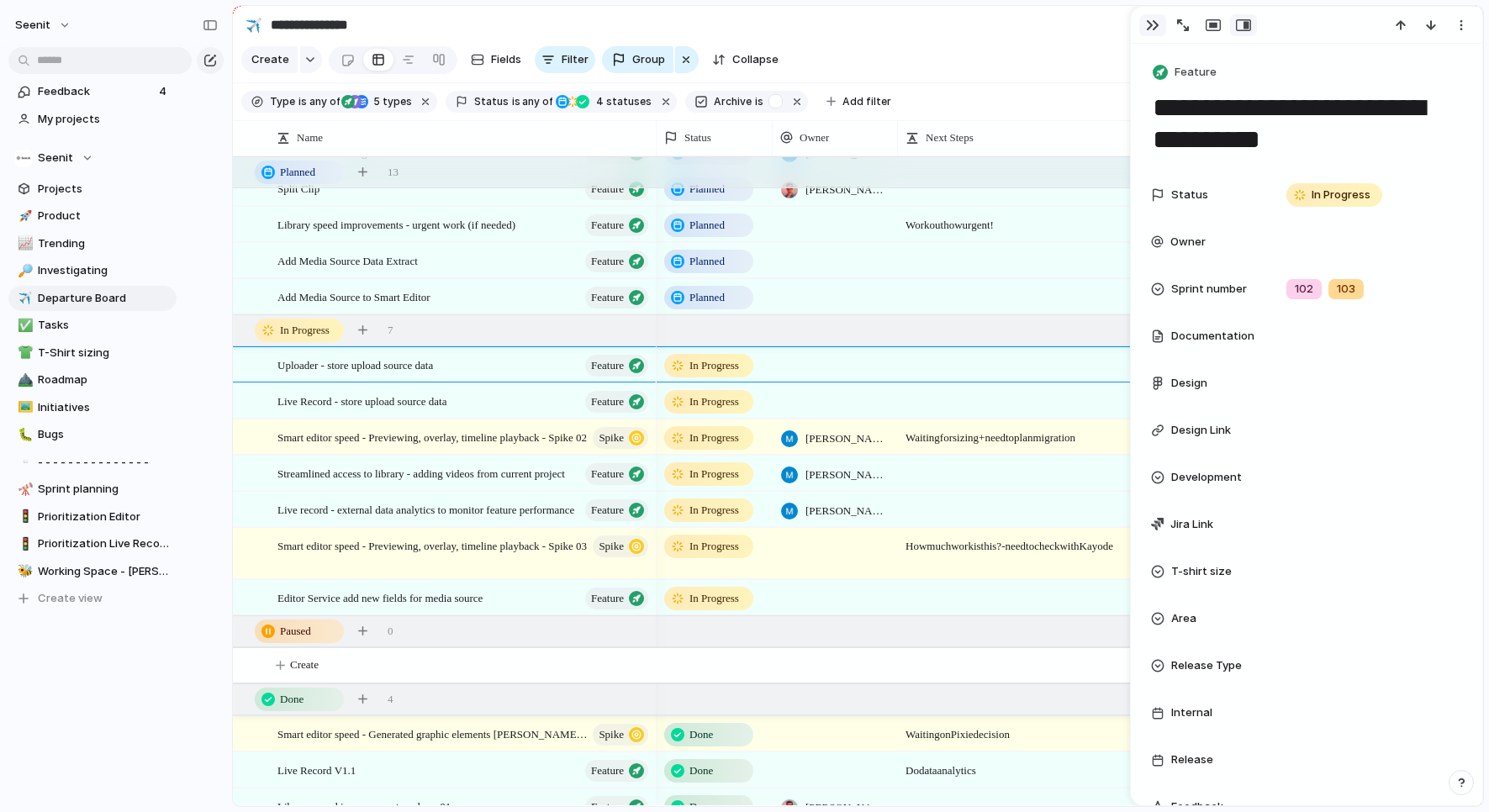 type on "**********" 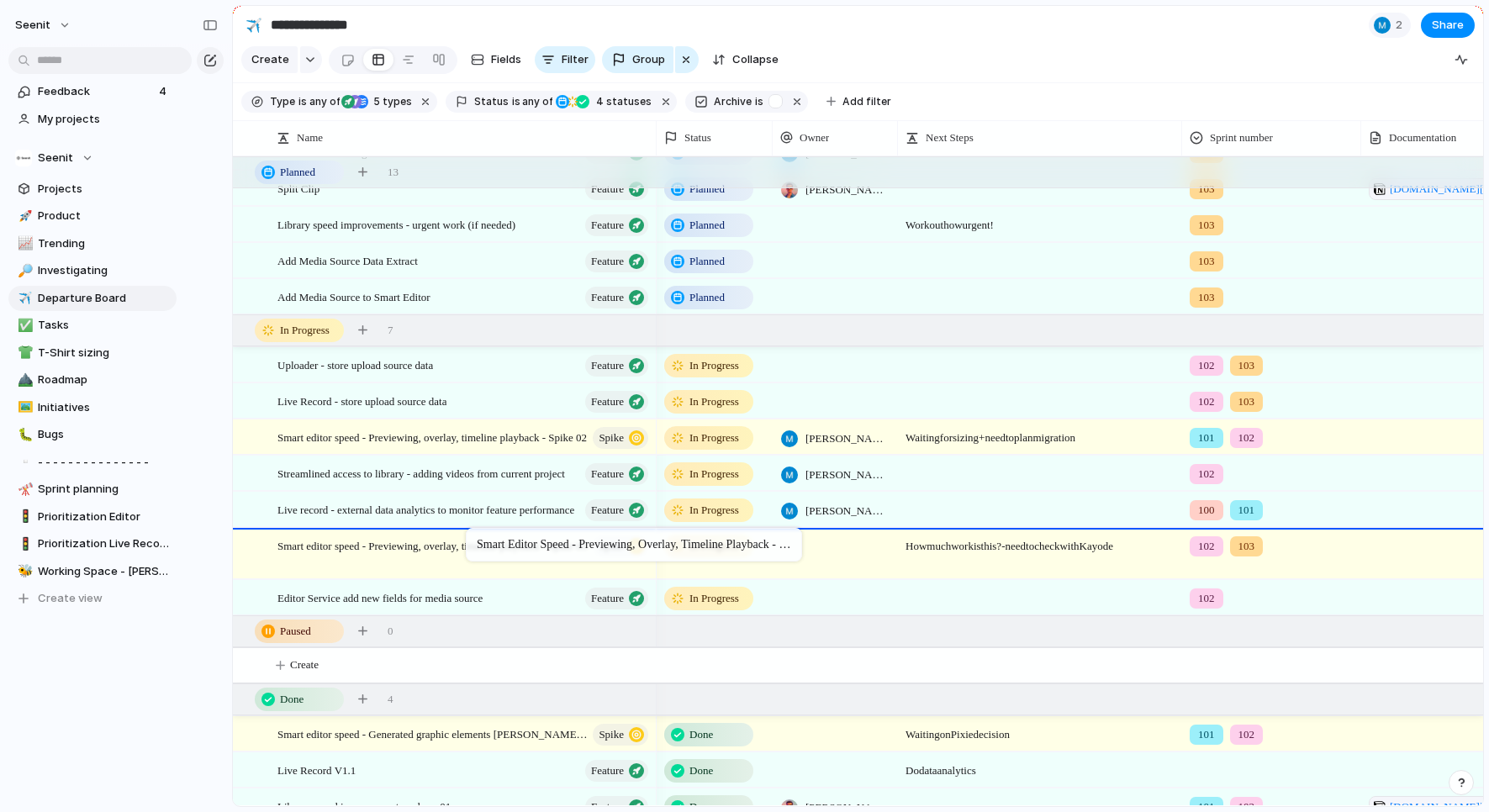 drag, startPoint x: 478, startPoint y: 440, endPoint x: 474, endPoint y: 531, distance: 91.08787 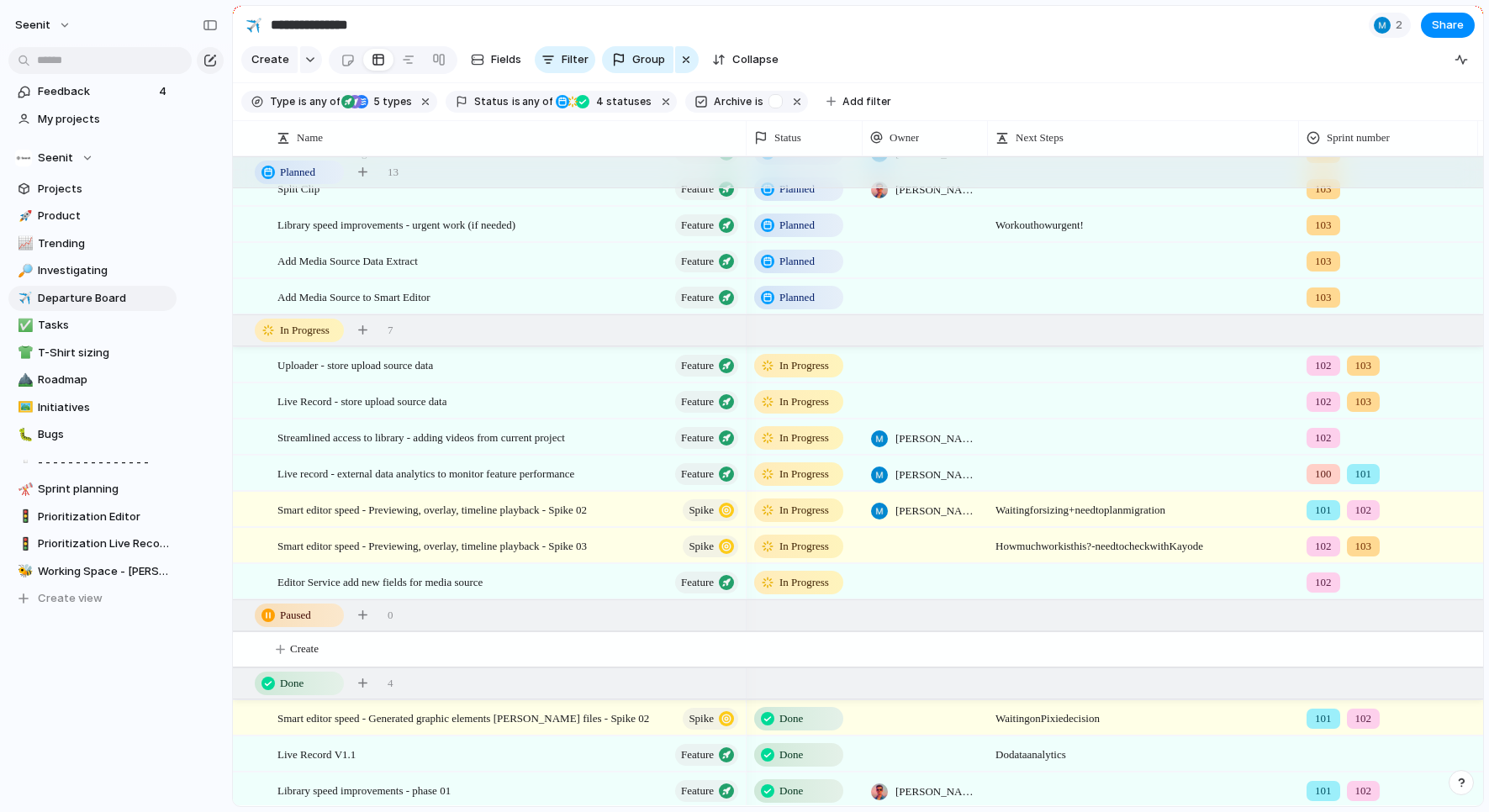 drag, startPoint x: 1274, startPoint y: 147, endPoint x: 1298, endPoint y: 144, distance: 24.186773 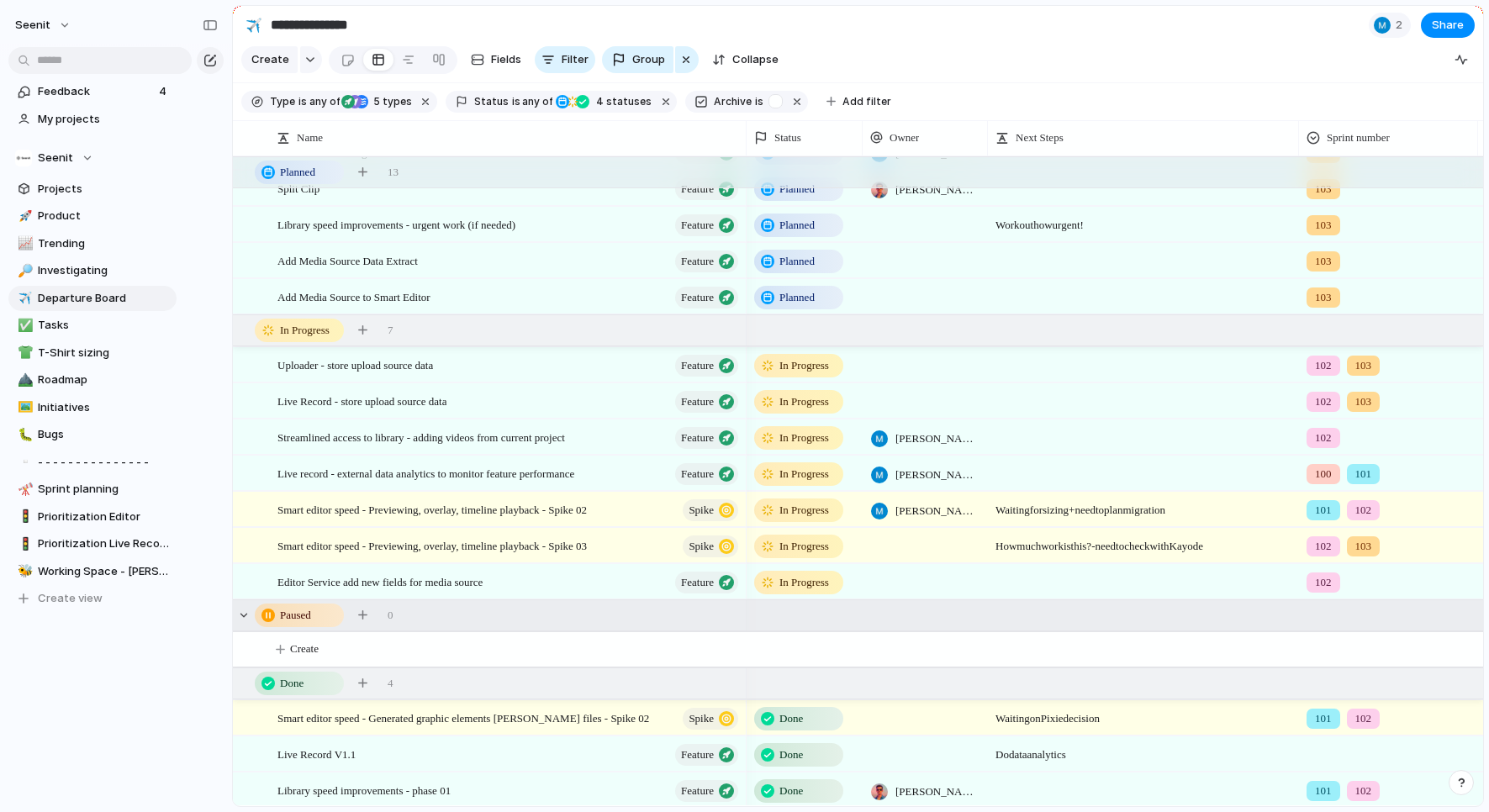 scroll, scrollTop: 0, scrollLeft: 41, axis: horizontal 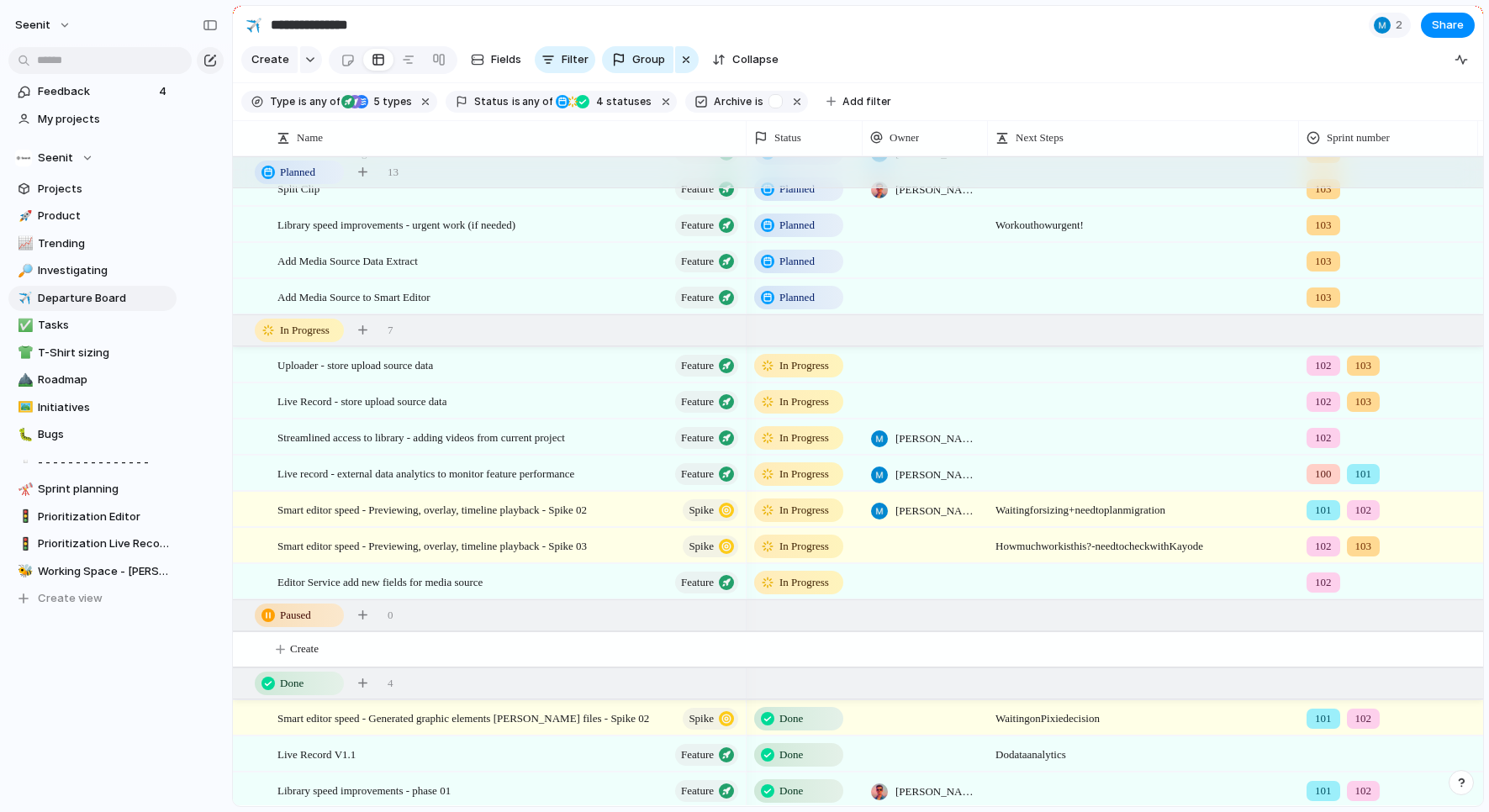 click on "In Progress" at bounding box center (804, 510) 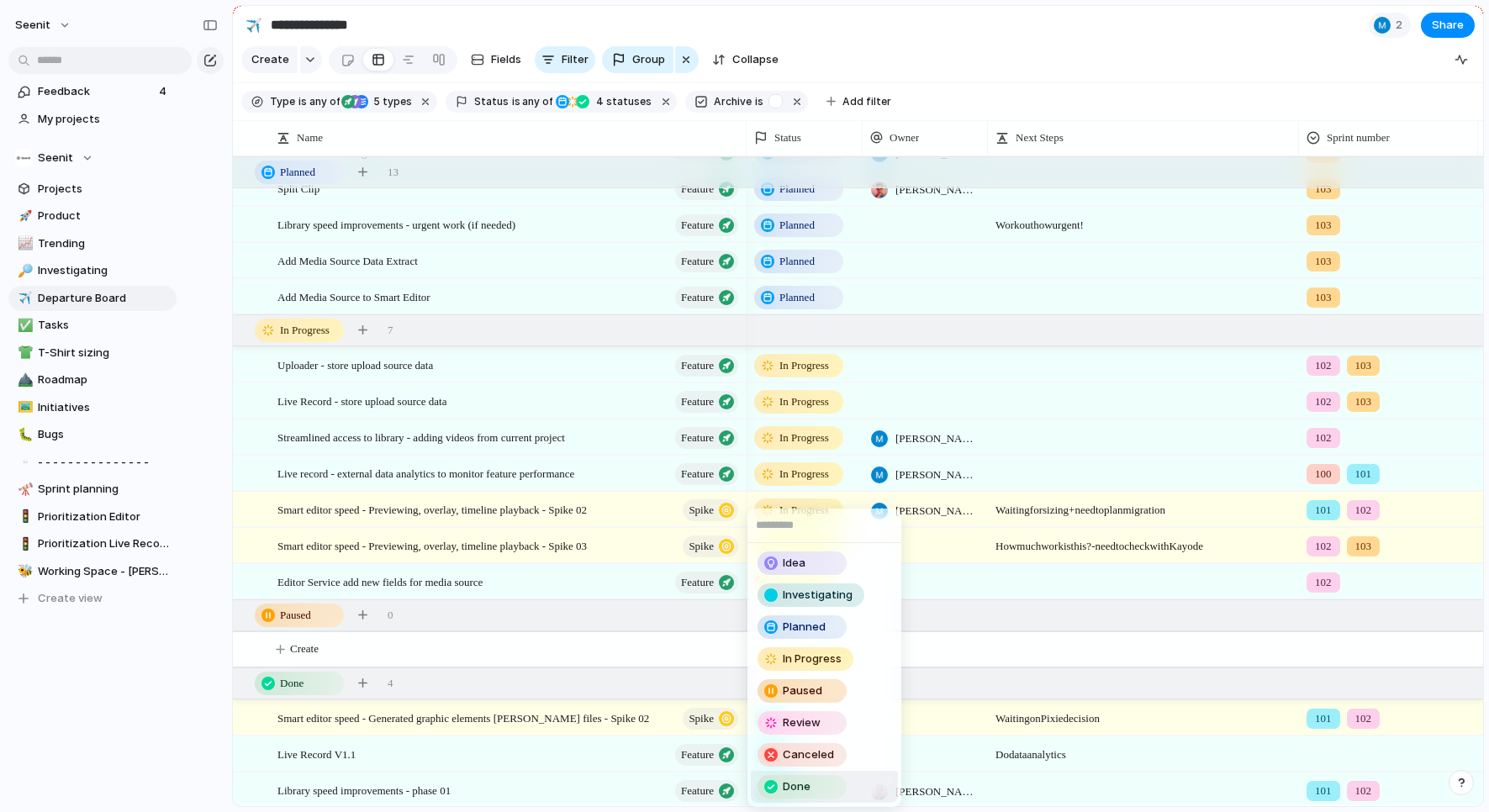 click on "Done" at bounding box center [802, 787] 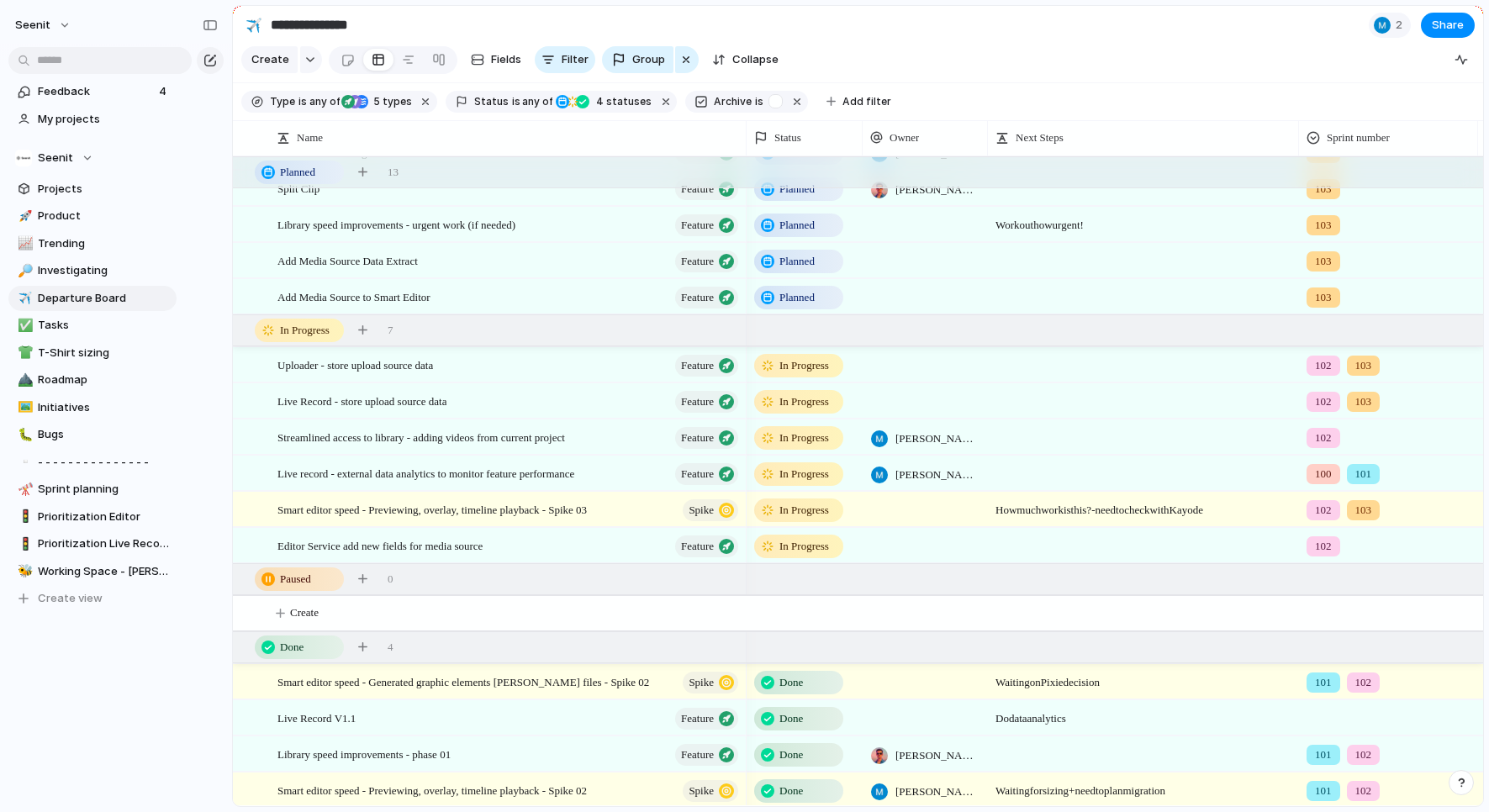 click on "103" at bounding box center [1364, 510] 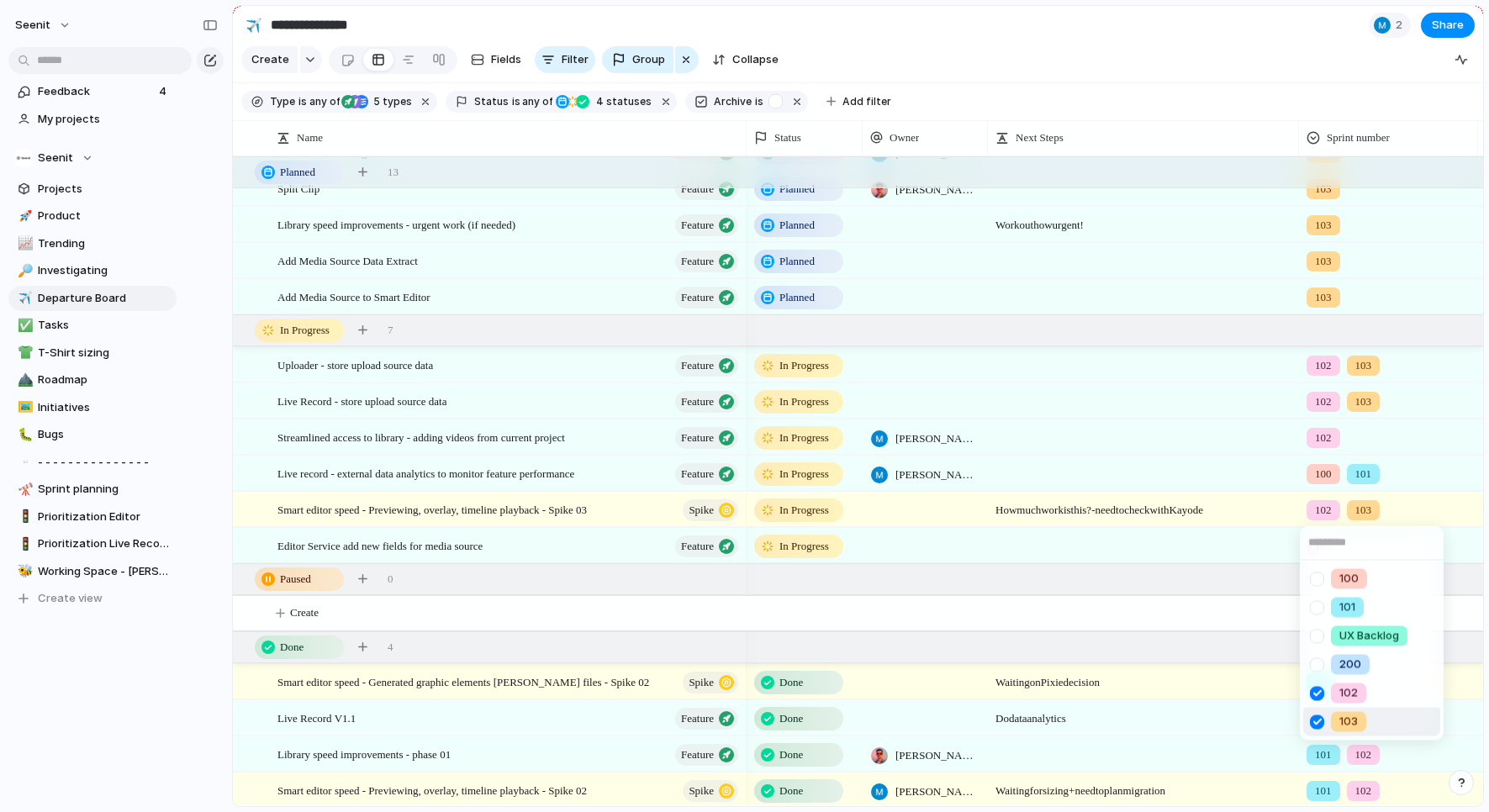 click on "103" at bounding box center [1349, 722] 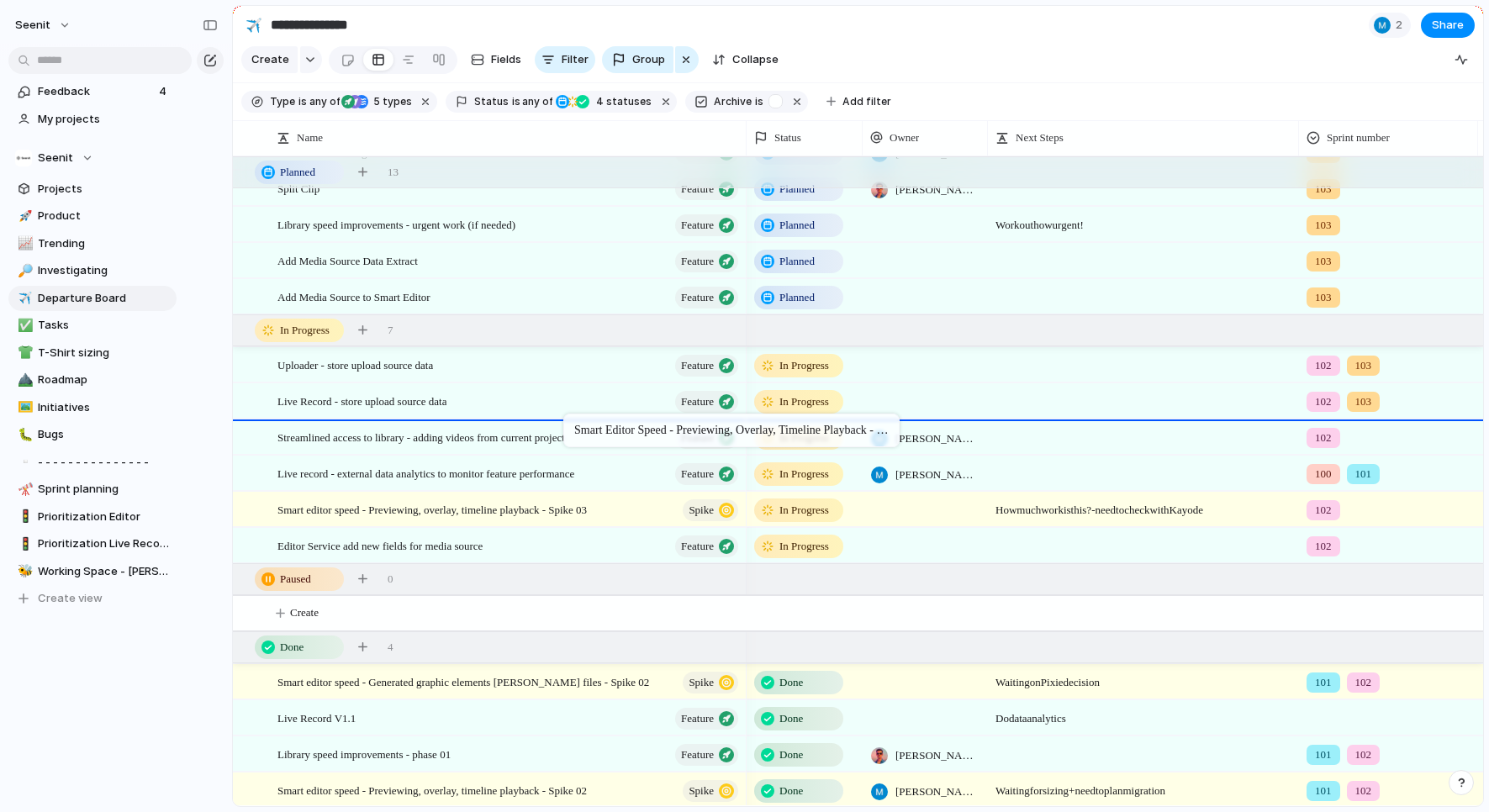 drag, startPoint x: 570, startPoint y: 509, endPoint x: 580, endPoint y: 419, distance: 90.55385 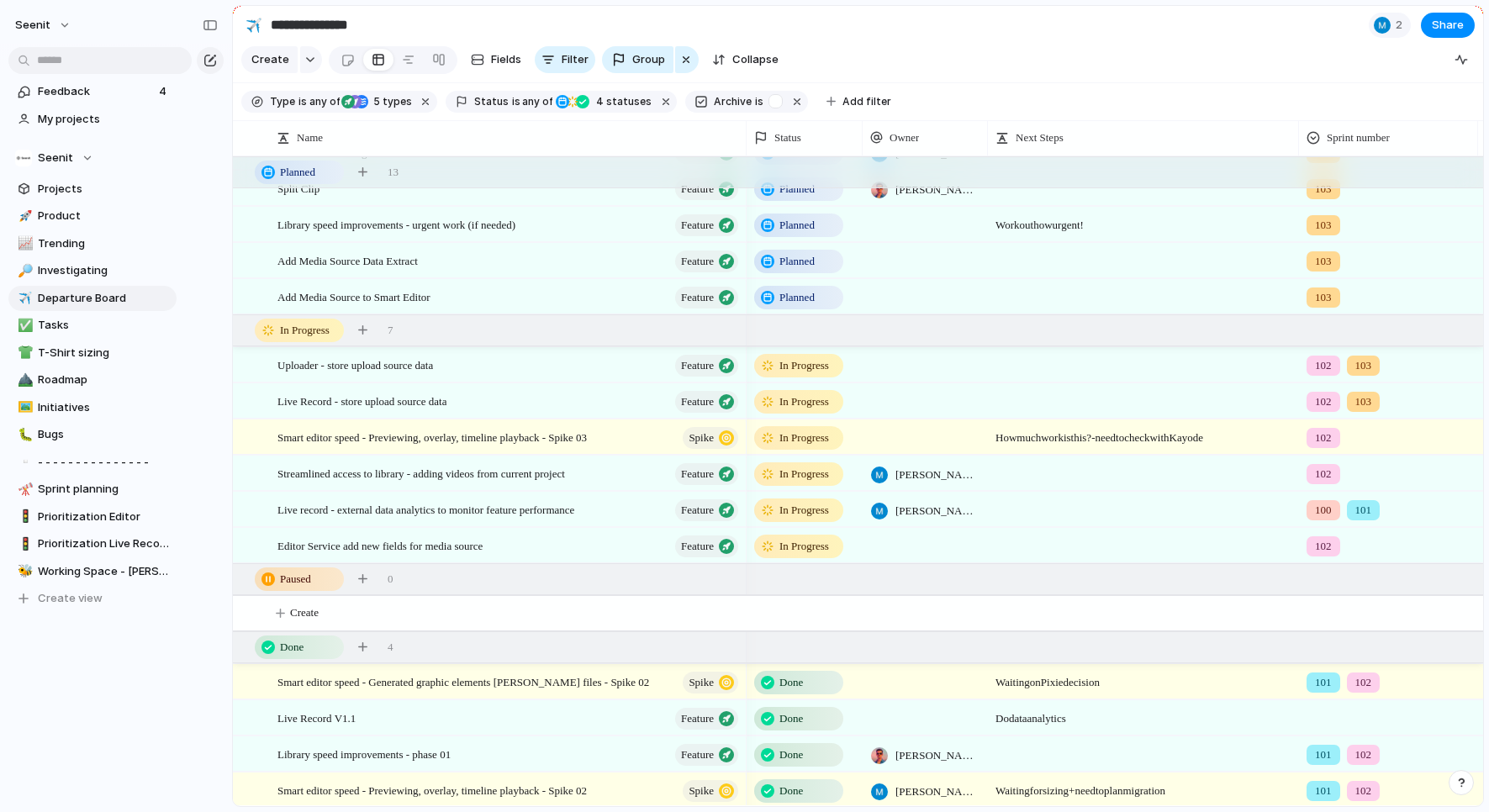 click on "102" at bounding box center (1388, 434) 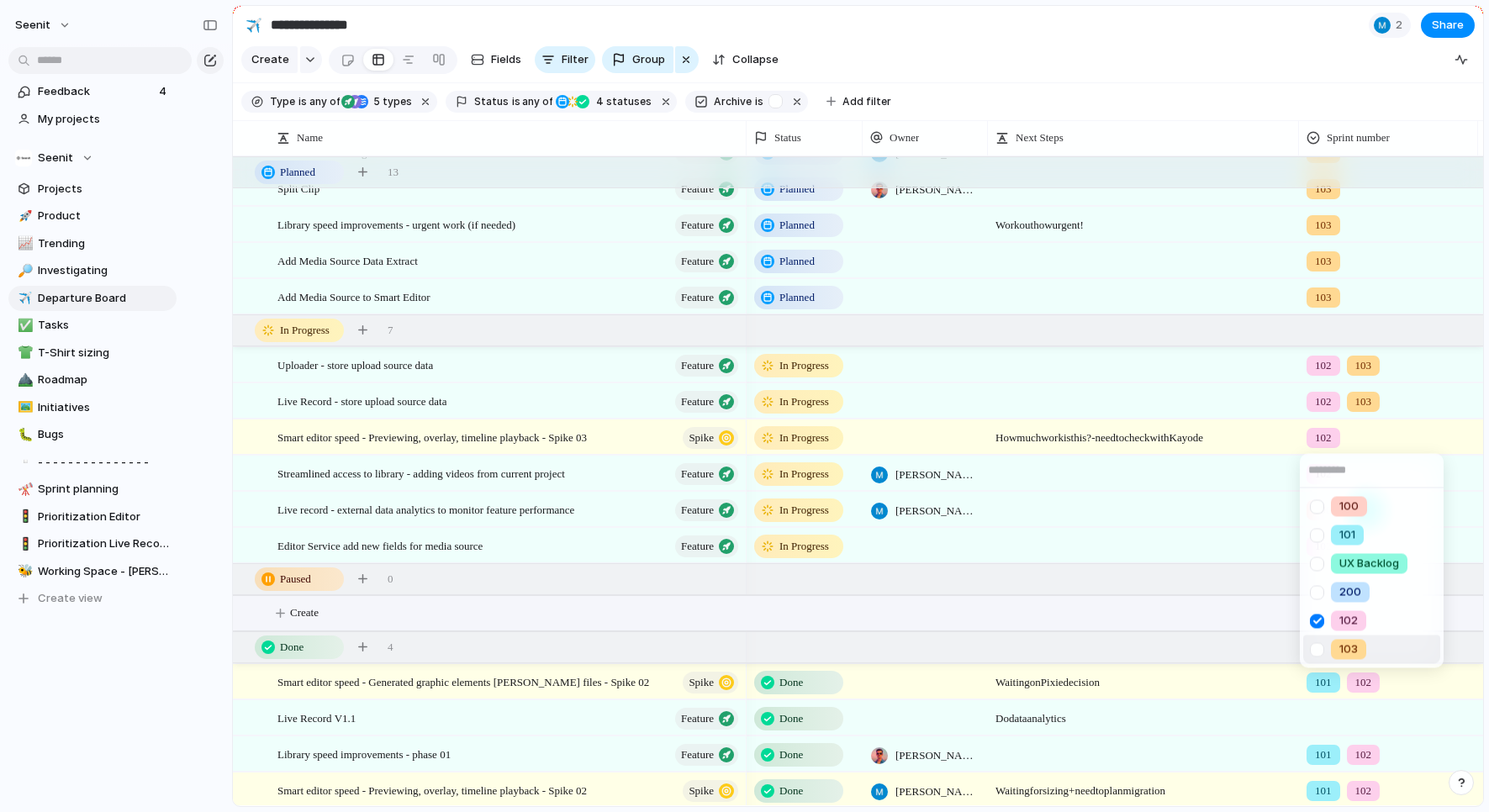 click on "103" at bounding box center (1349, 650) 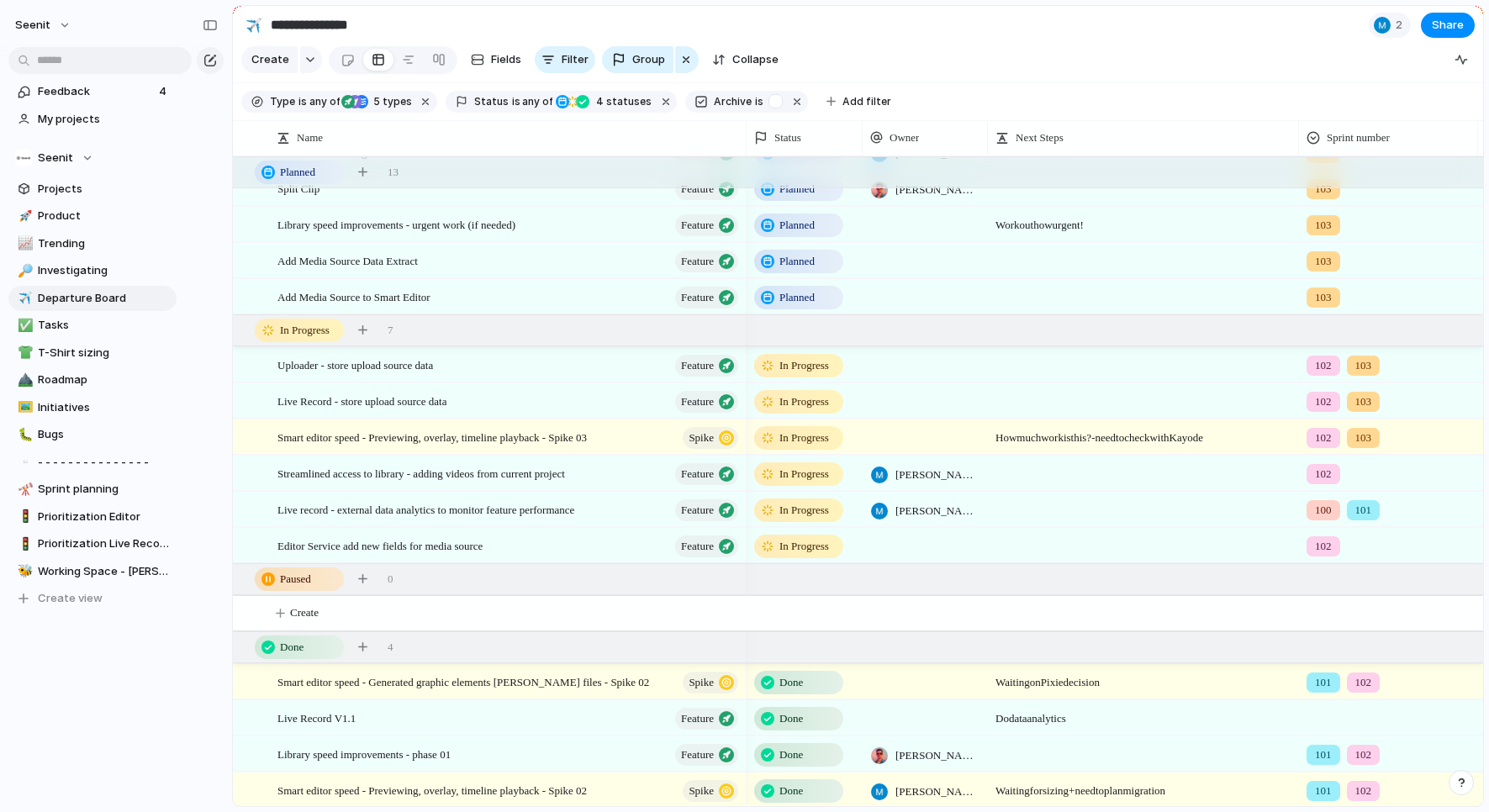 click on "100 101" at bounding box center [1388, 506] 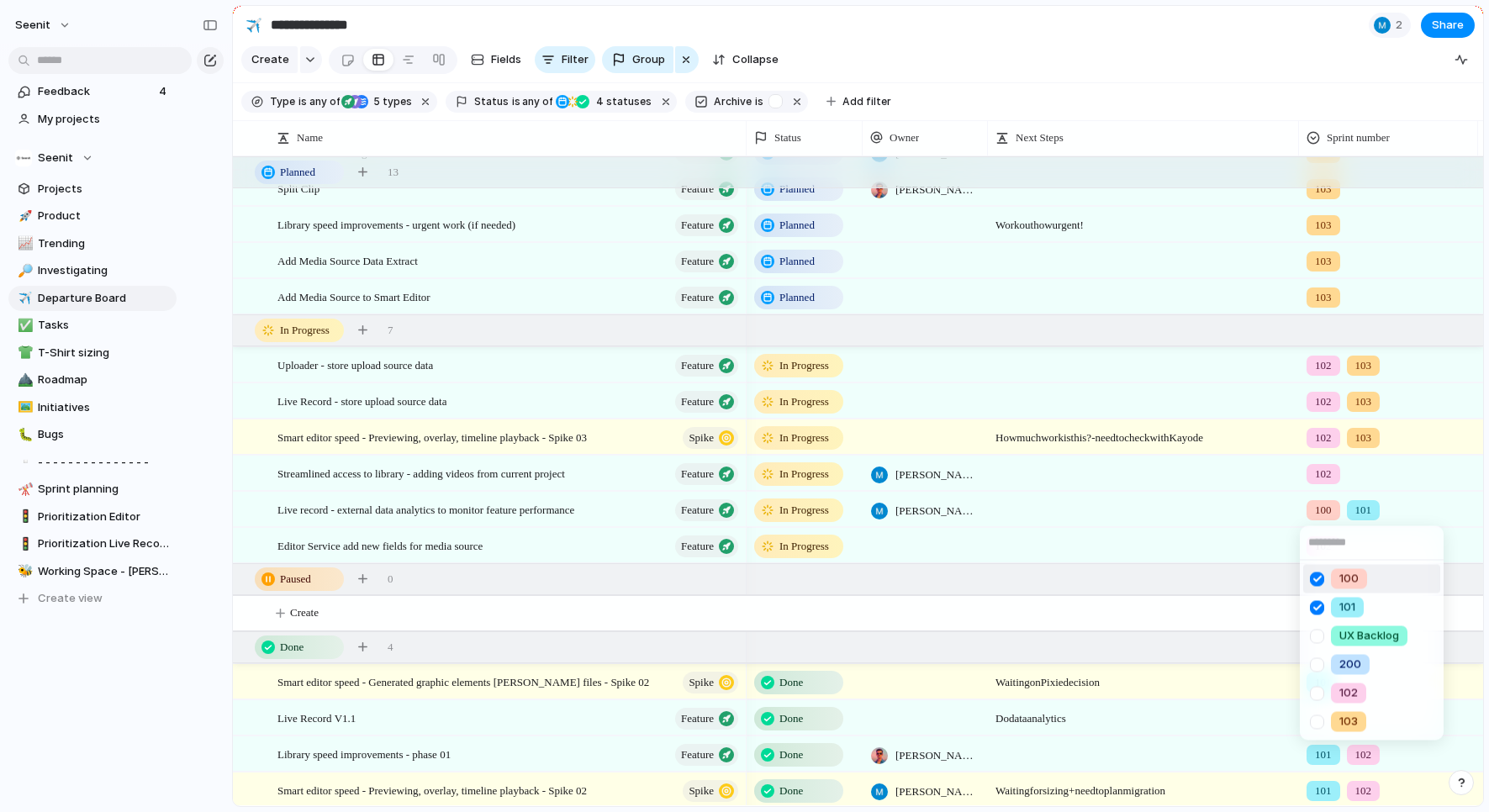 click at bounding box center [1317, 578] 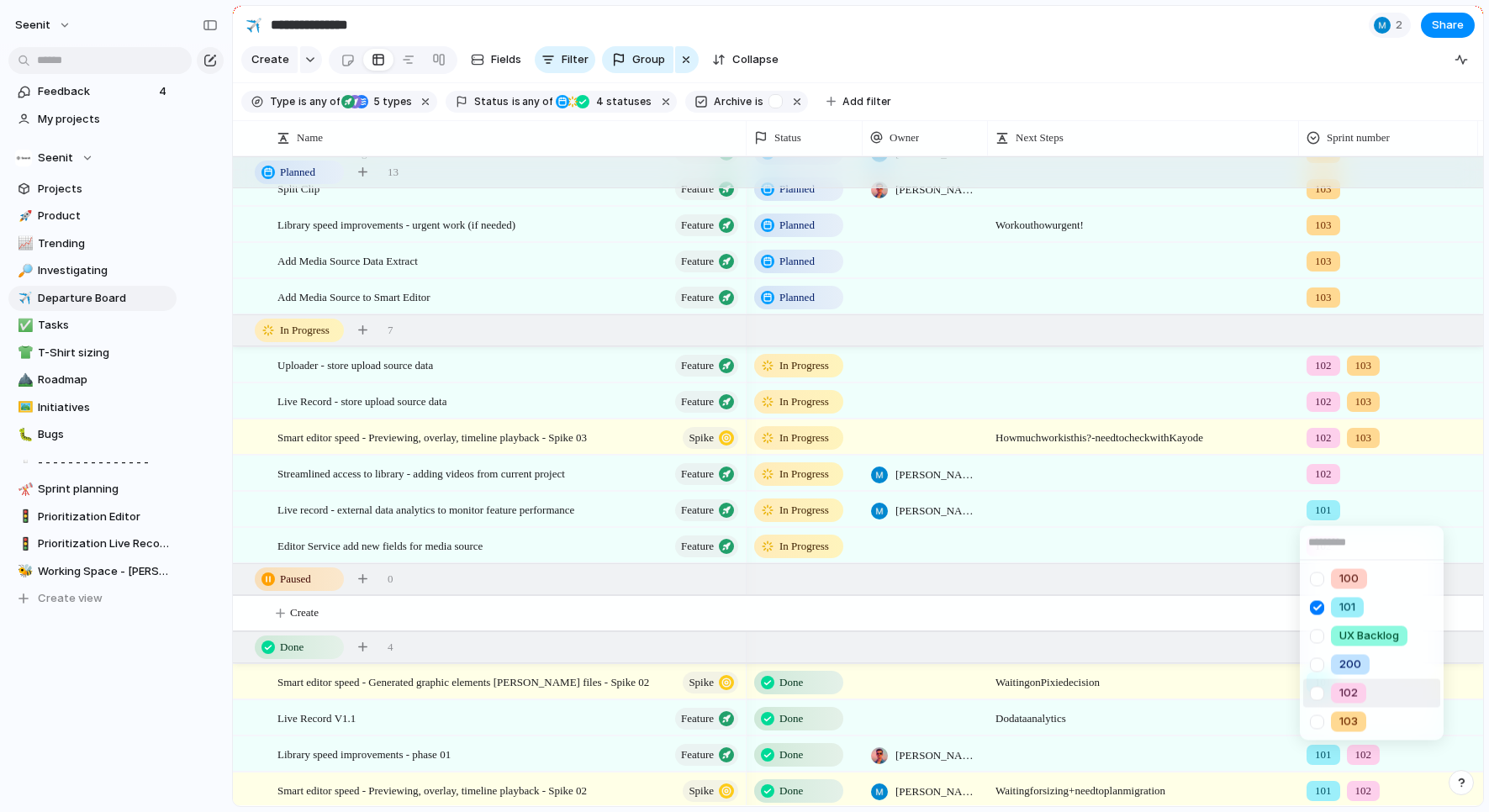click at bounding box center (1317, 693) 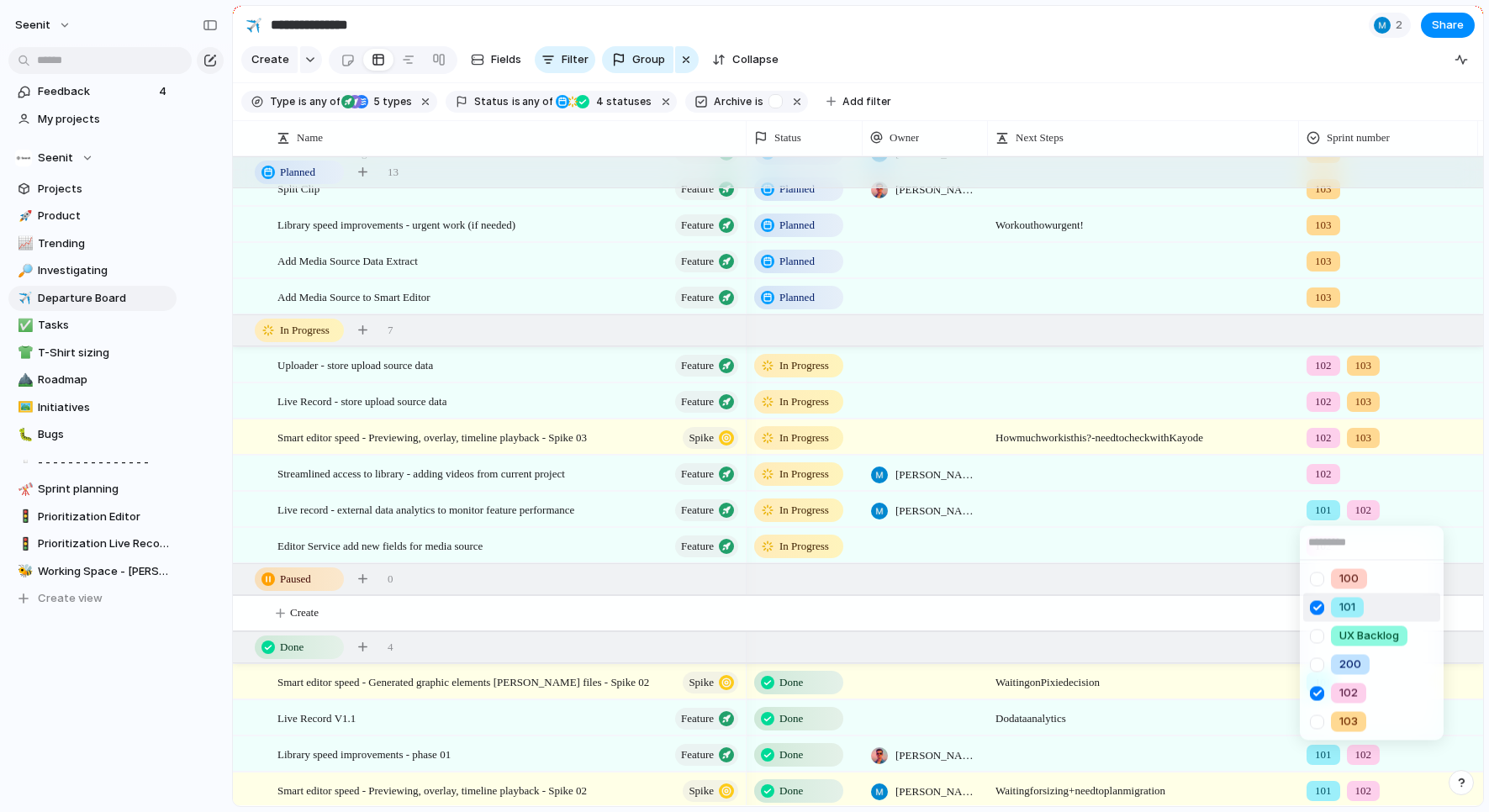 click at bounding box center [1317, 607] 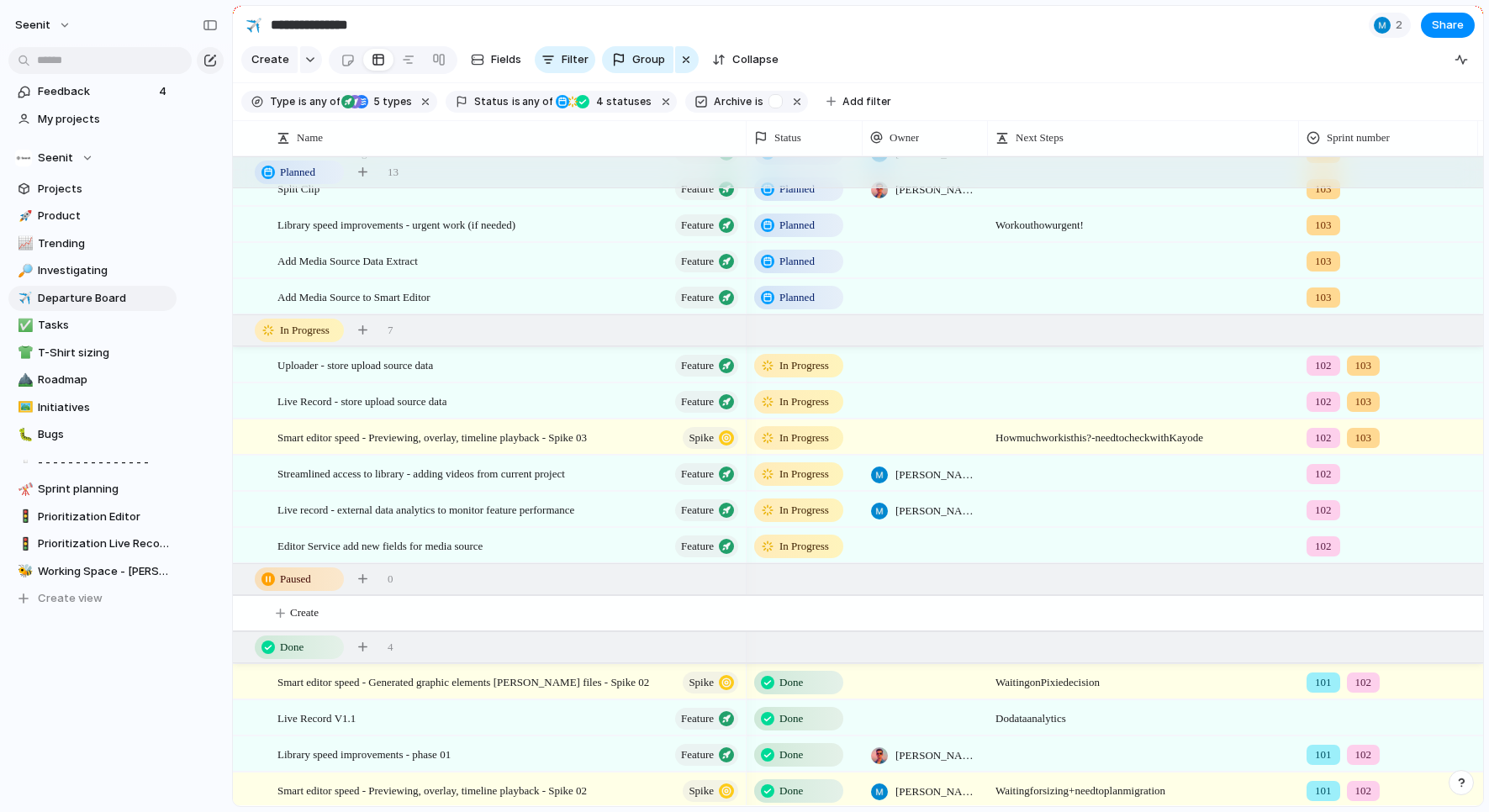 click on "100   101   UX Backlog   200   102   103" at bounding box center (744, 406) 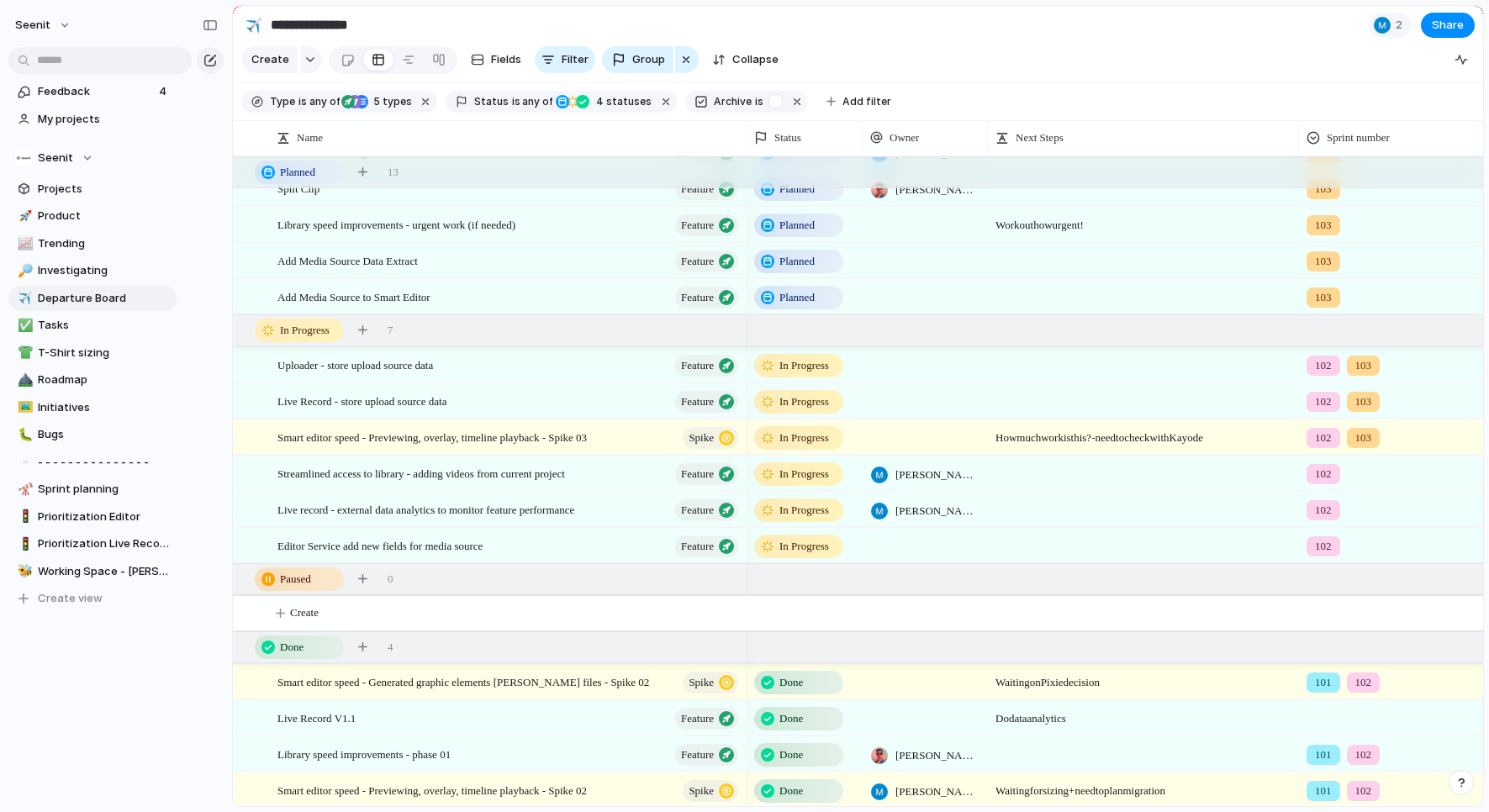 scroll, scrollTop: 382, scrollLeft: 0, axis: vertical 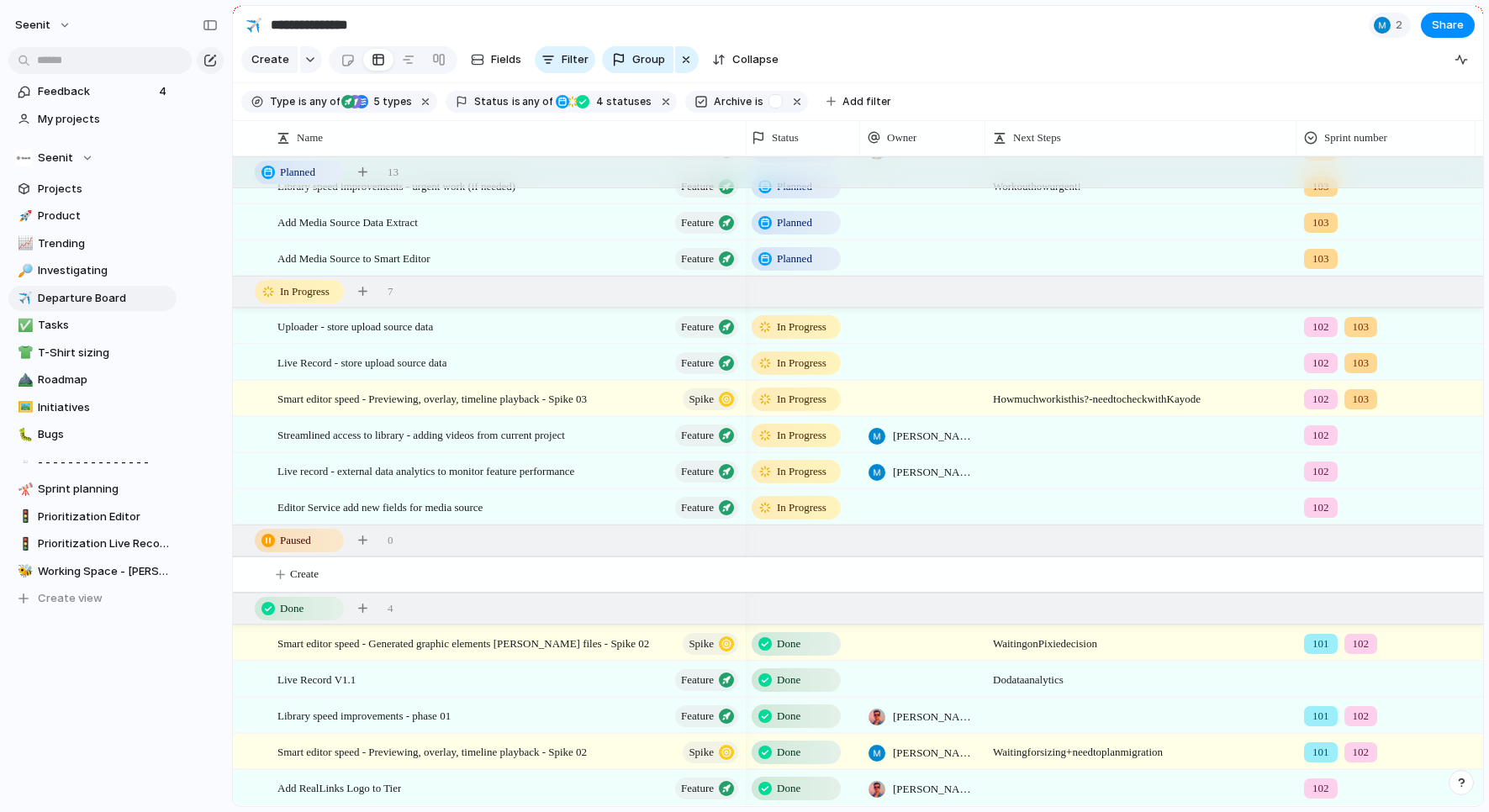 click on "In Progress" at bounding box center (801, 472) 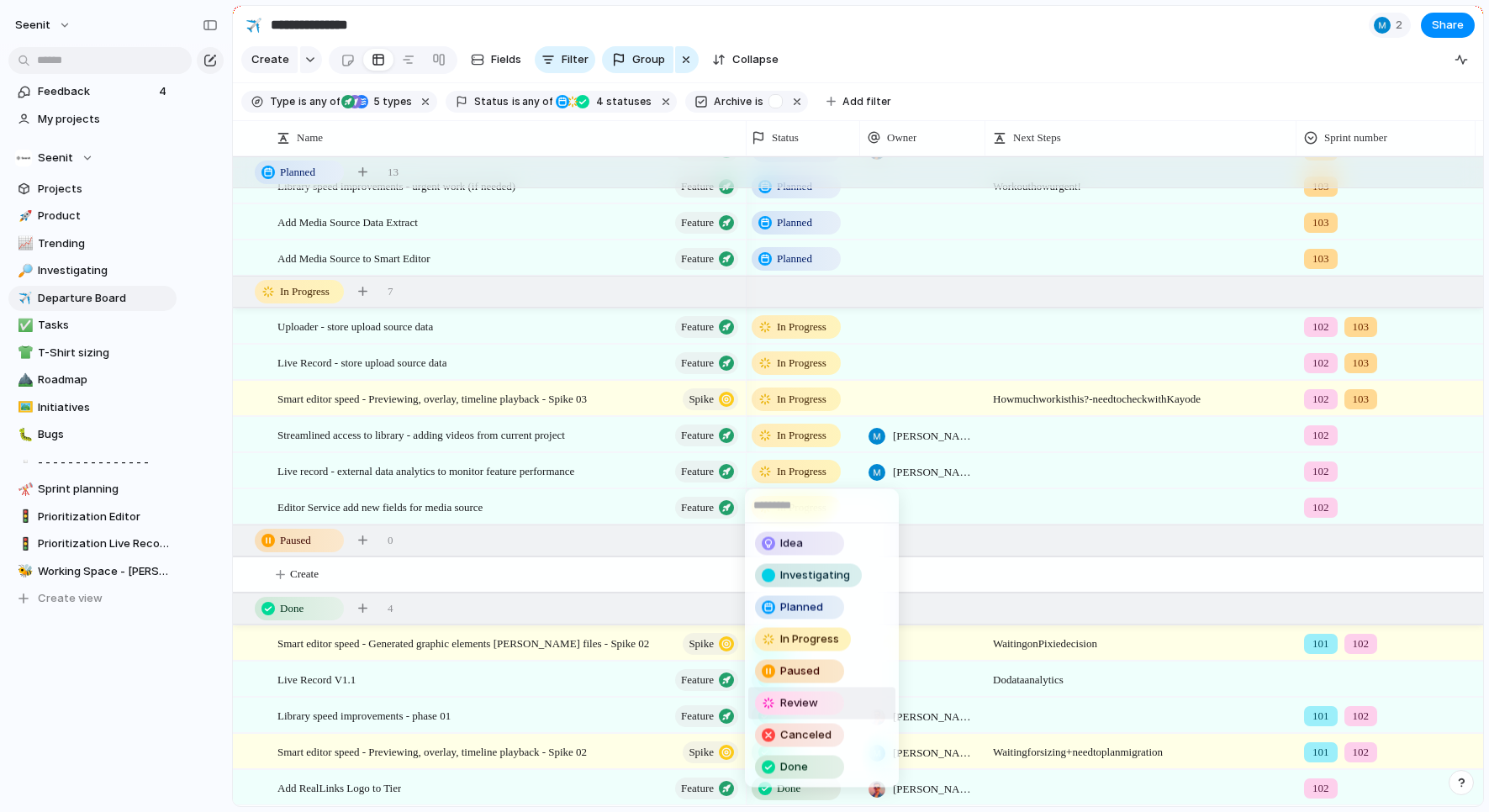 drag, startPoint x: 462, startPoint y: 482, endPoint x: 419, endPoint y: 466, distance: 45.880279 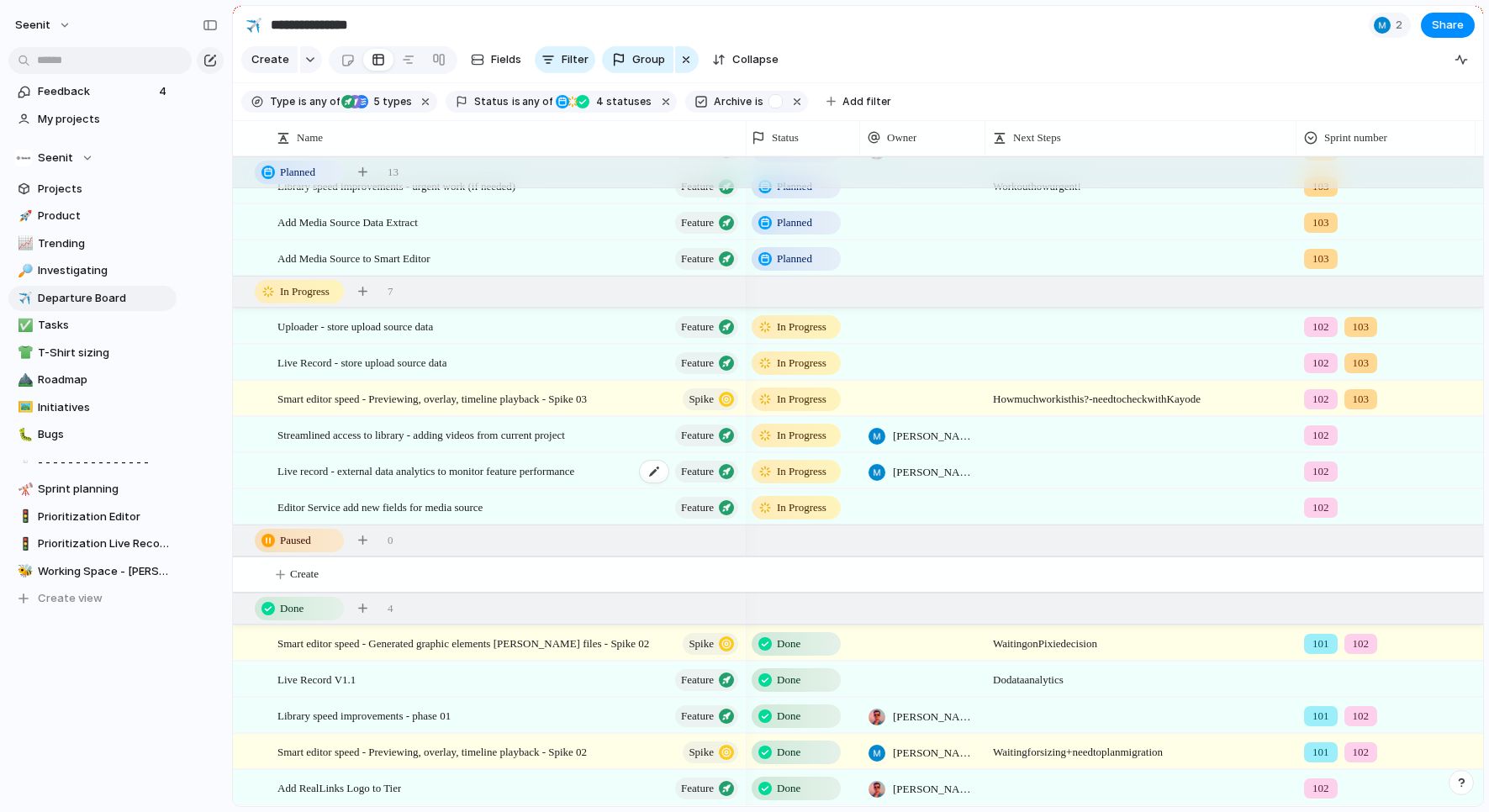 click on "Live record - external data analytics to monitor feature performance" at bounding box center (425, 470) 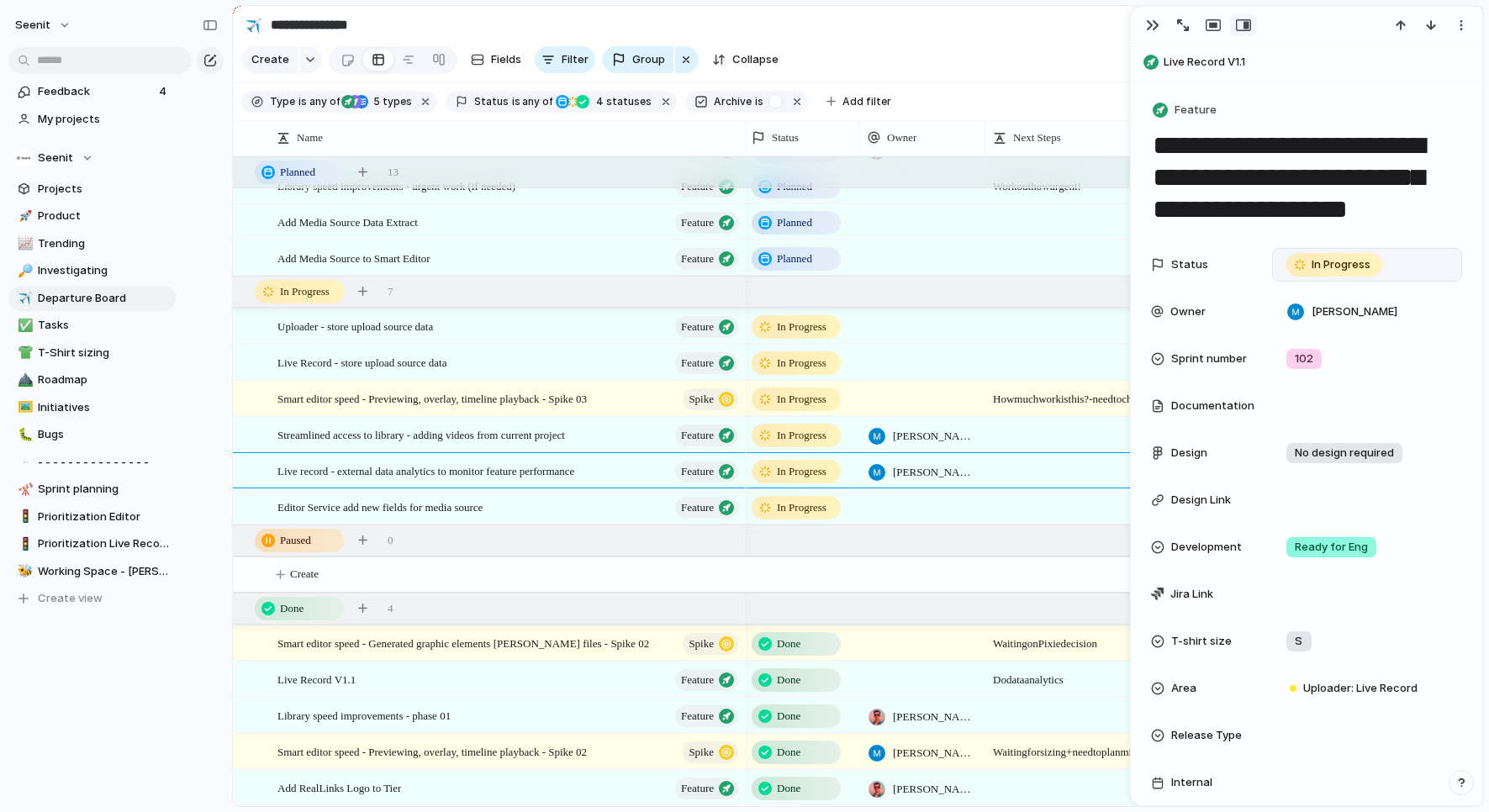 click on "In Progress" at bounding box center [1341, 265] 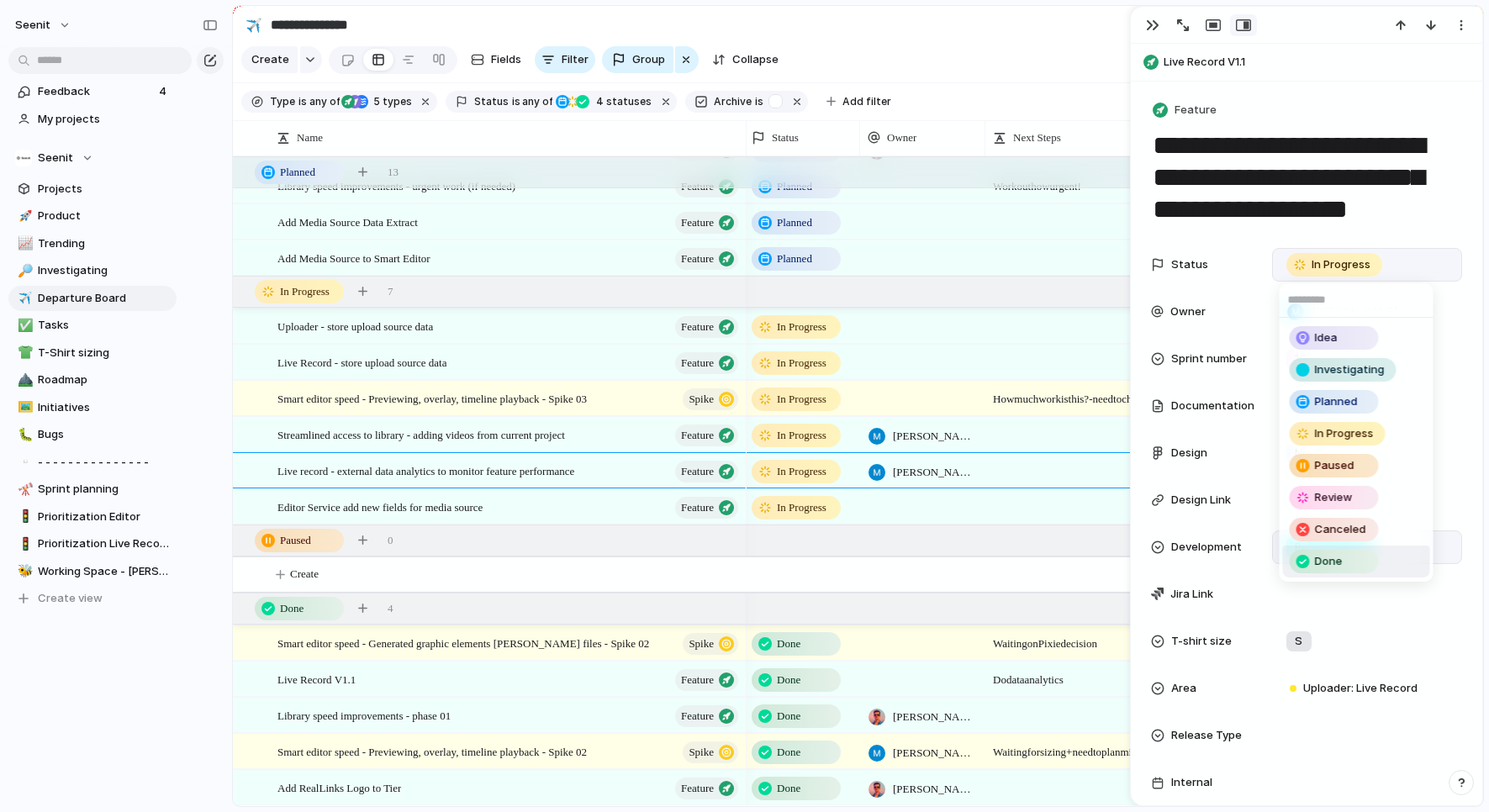 click on "Done" at bounding box center (1334, 562) 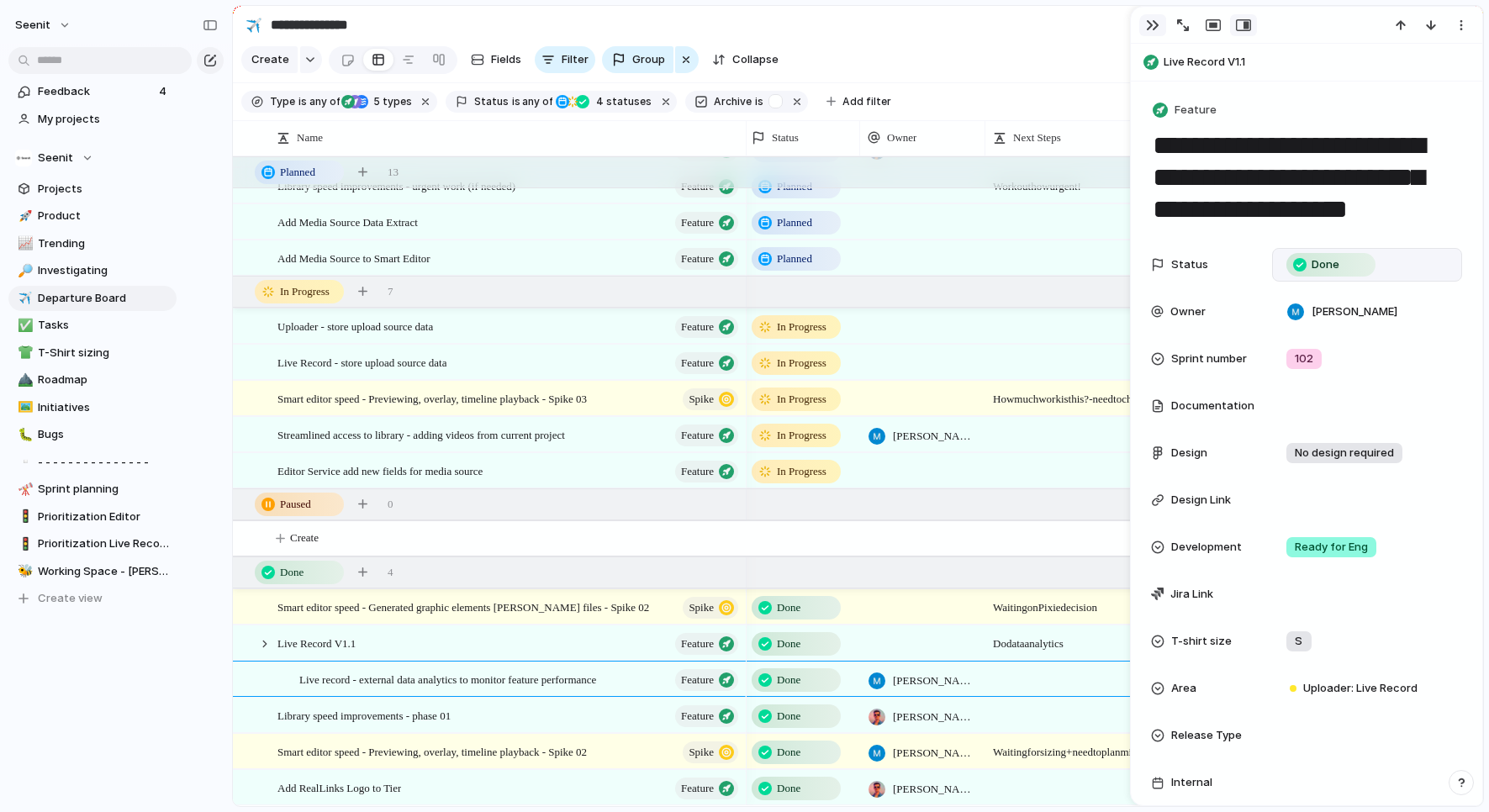 click at bounding box center [1153, 25] 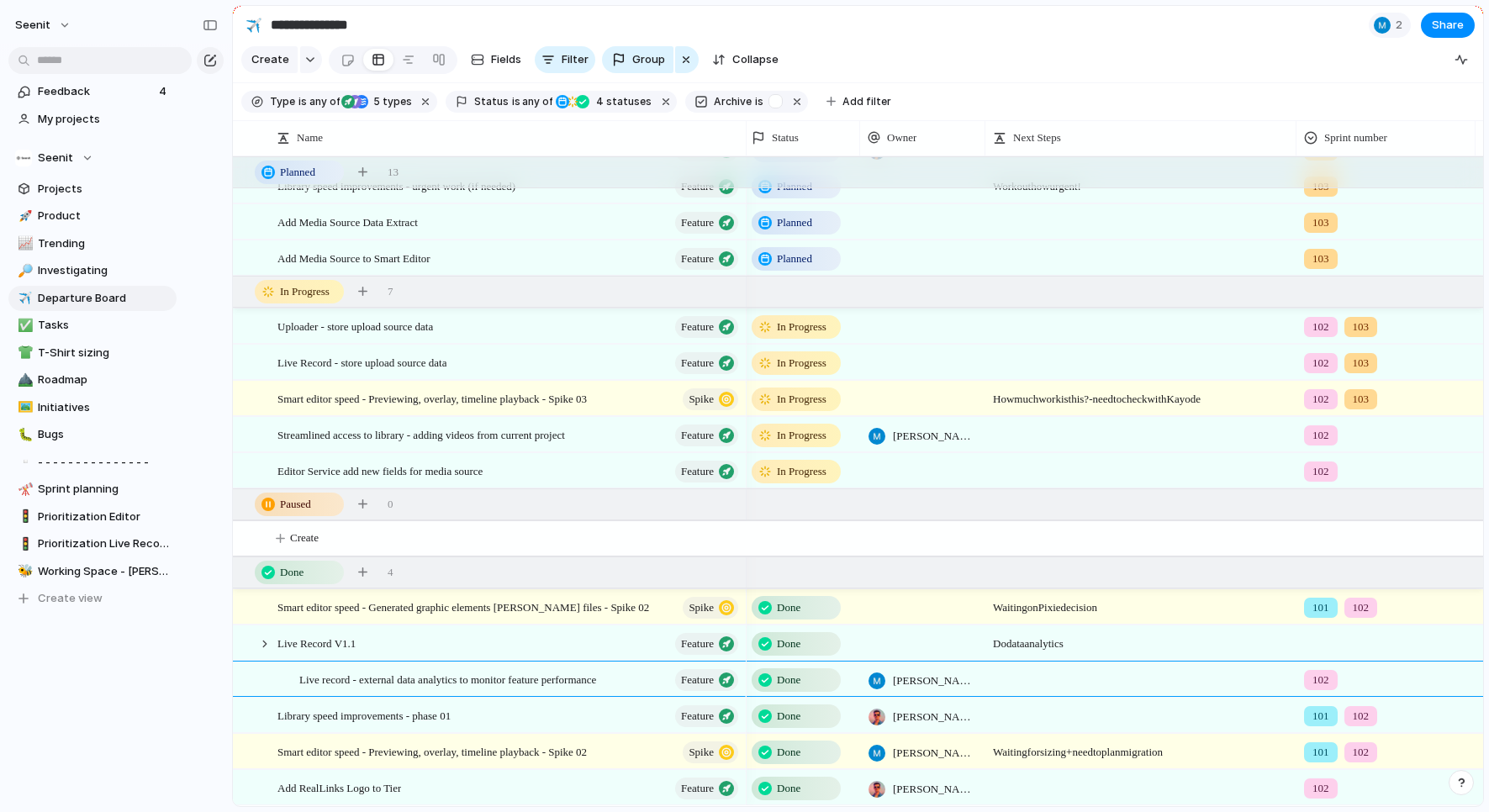 scroll, scrollTop: 293, scrollLeft: 0, axis: vertical 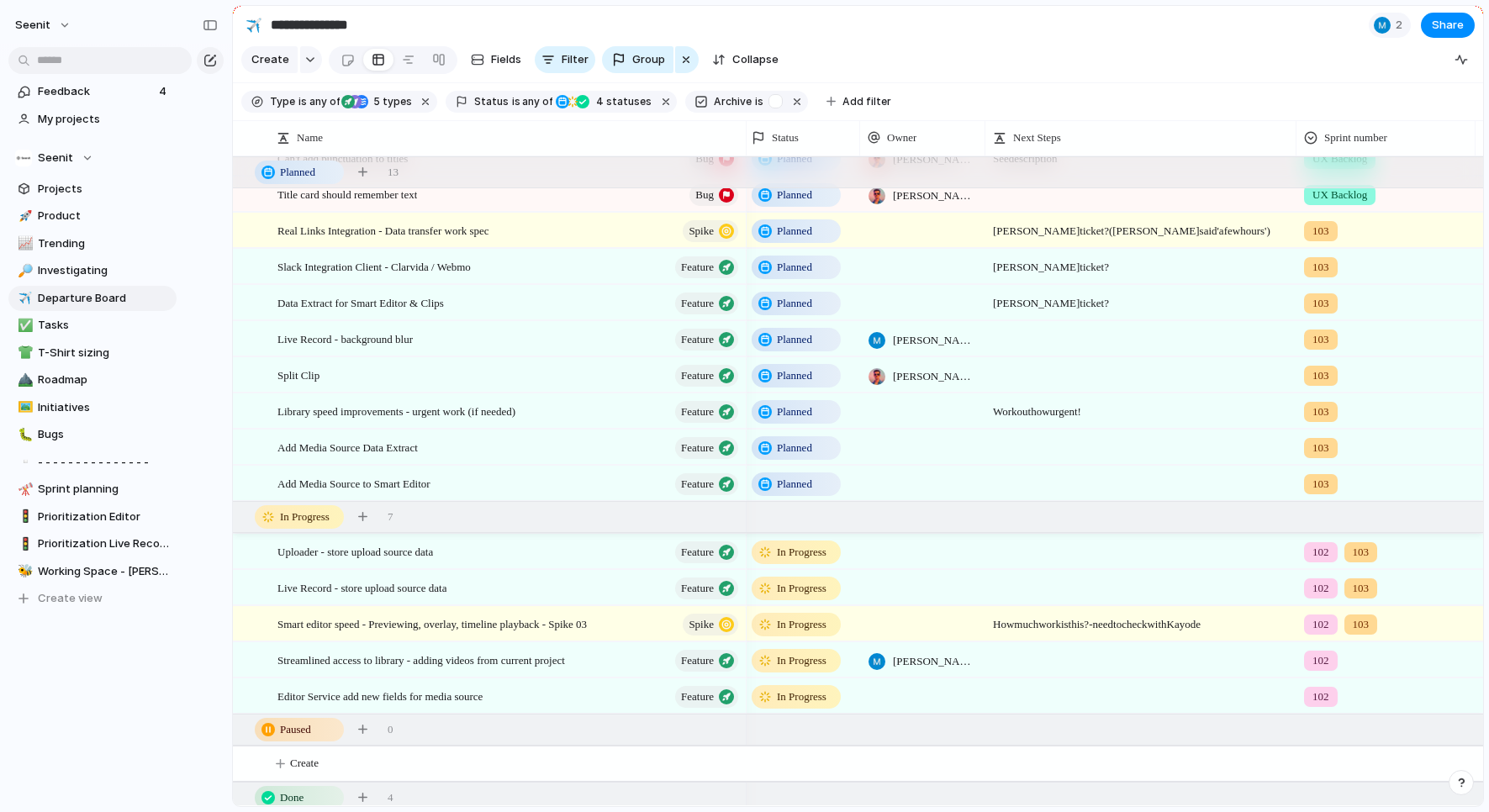 click at bounding box center (922, 410) 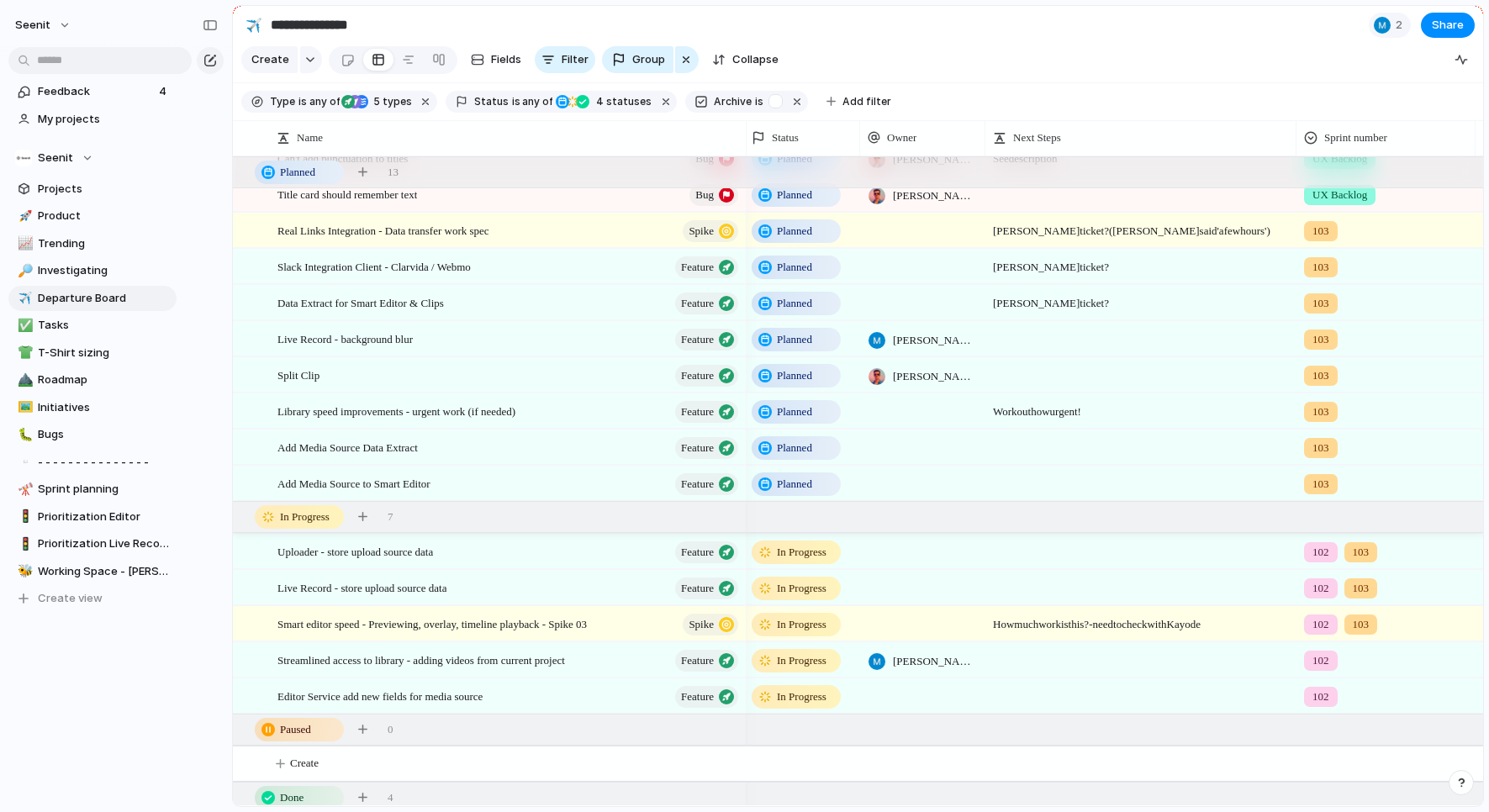 drag, startPoint x: 280, startPoint y: 402, endPoint x: 288, endPoint y: 415, distance: 15.26434 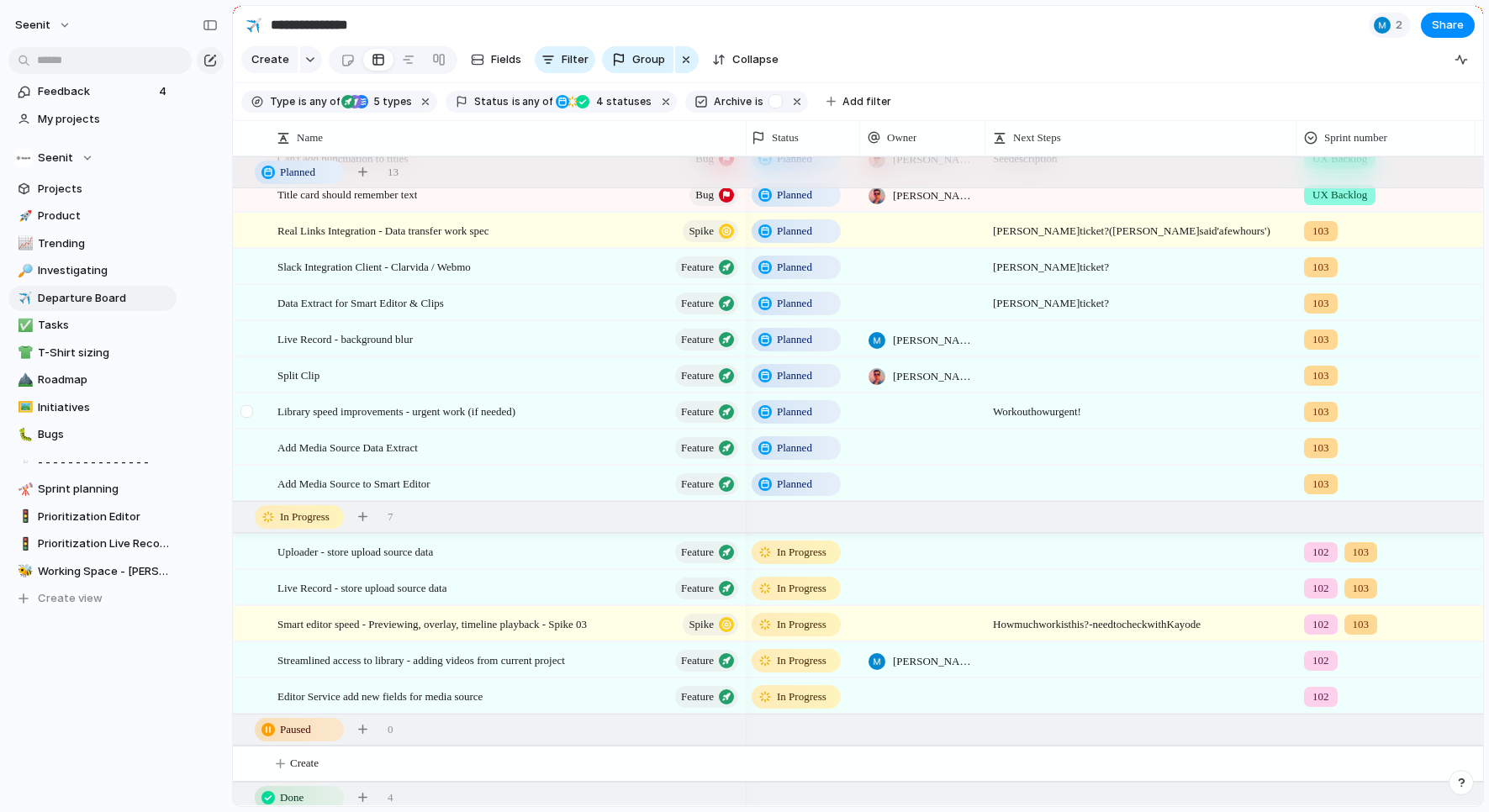 click at bounding box center (246, 411) 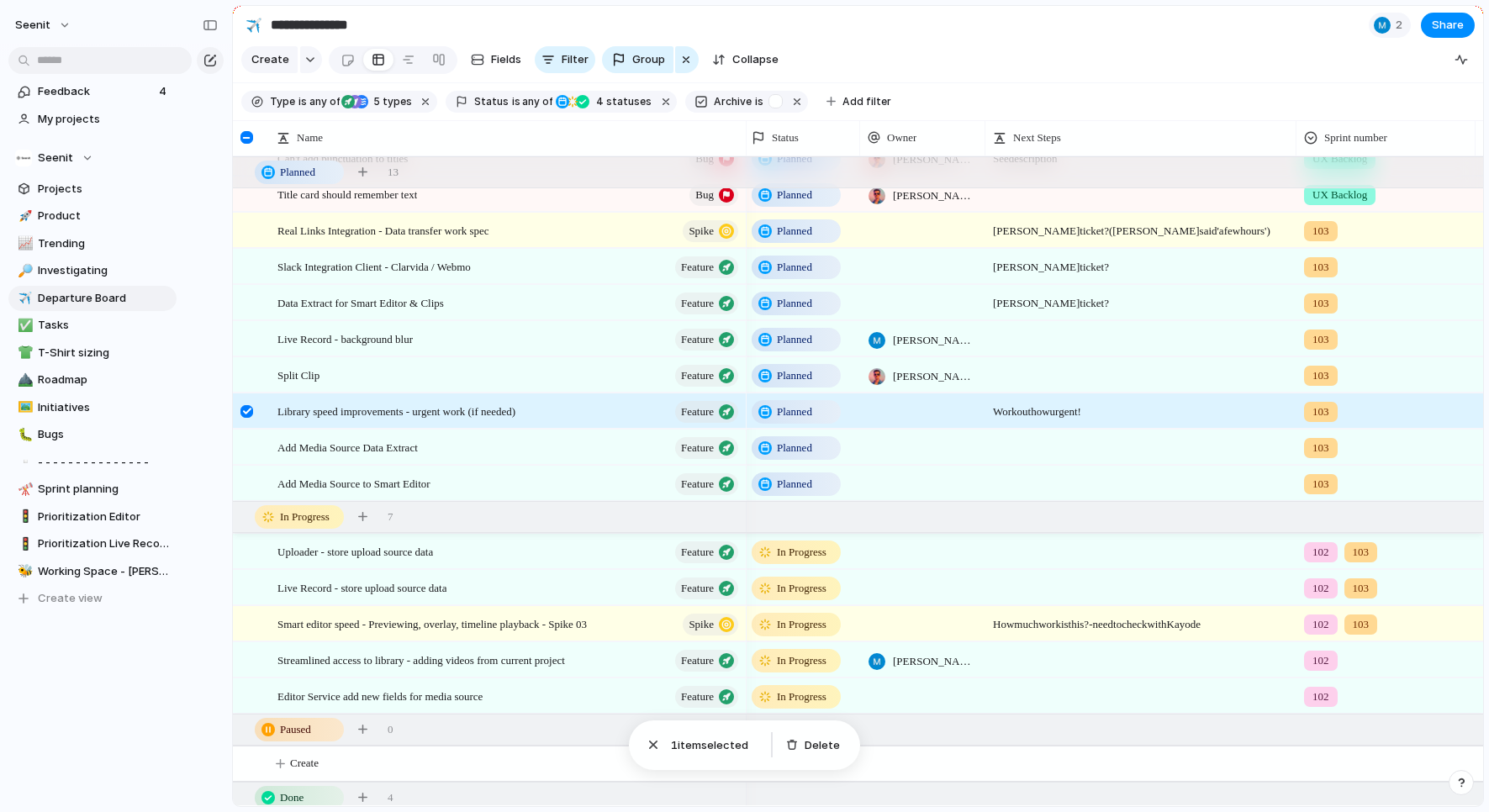 click at bounding box center (246, 411) 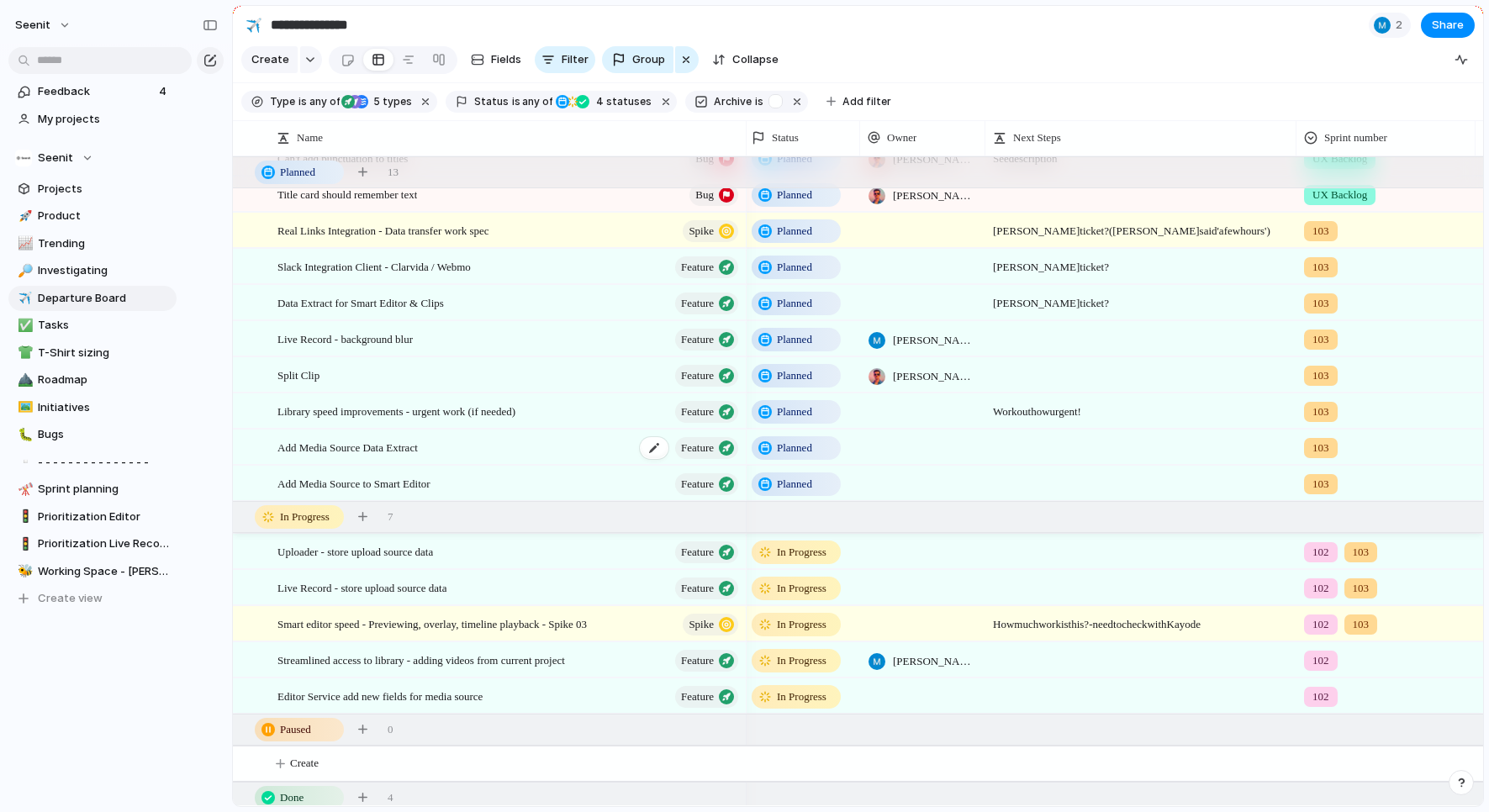 click on "Add Media Source Data Extract Feature" at bounding box center [509, 447] 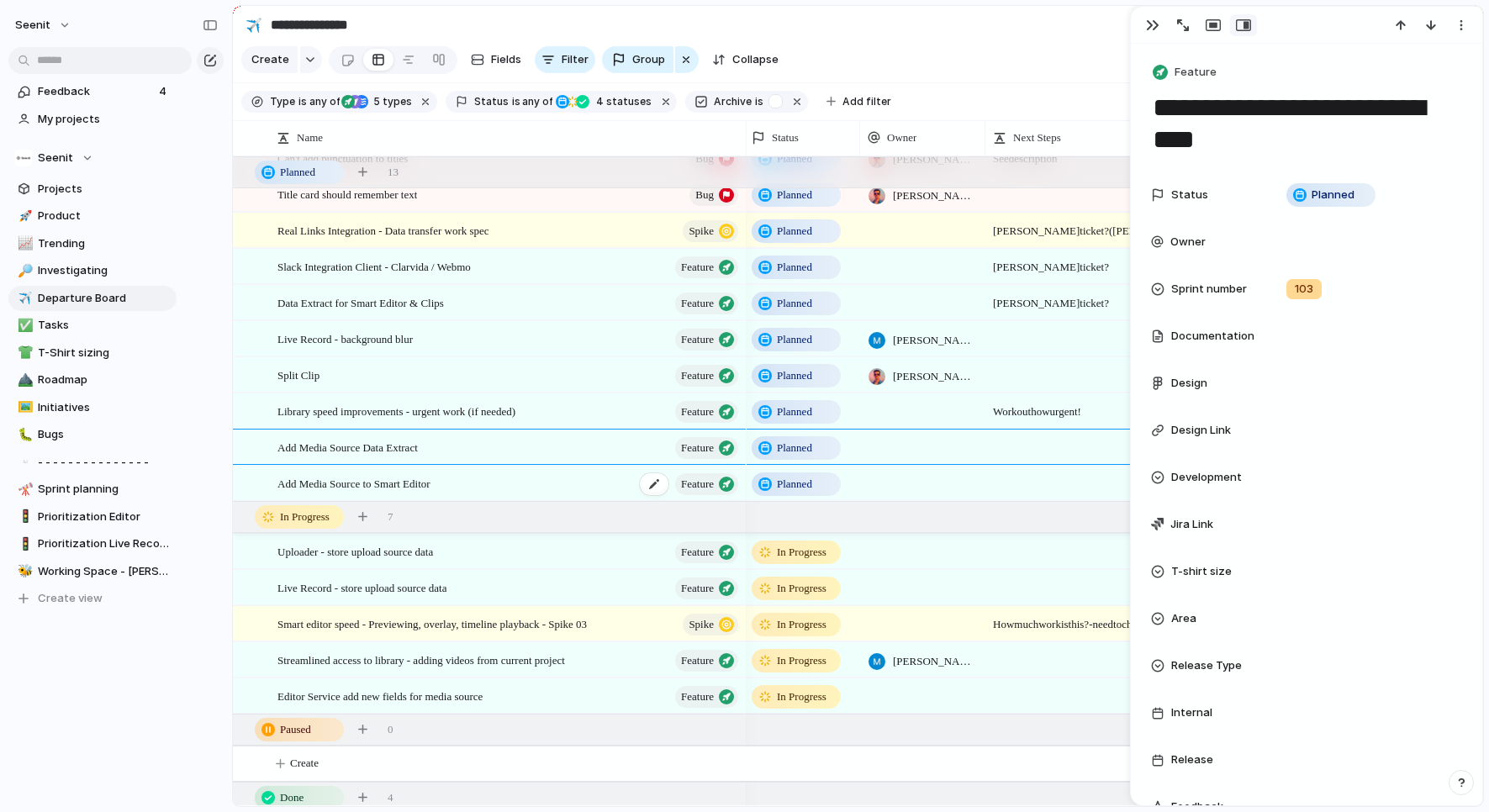 click on "Add Media Source to Smart Editor Feature" at bounding box center (509, 483) 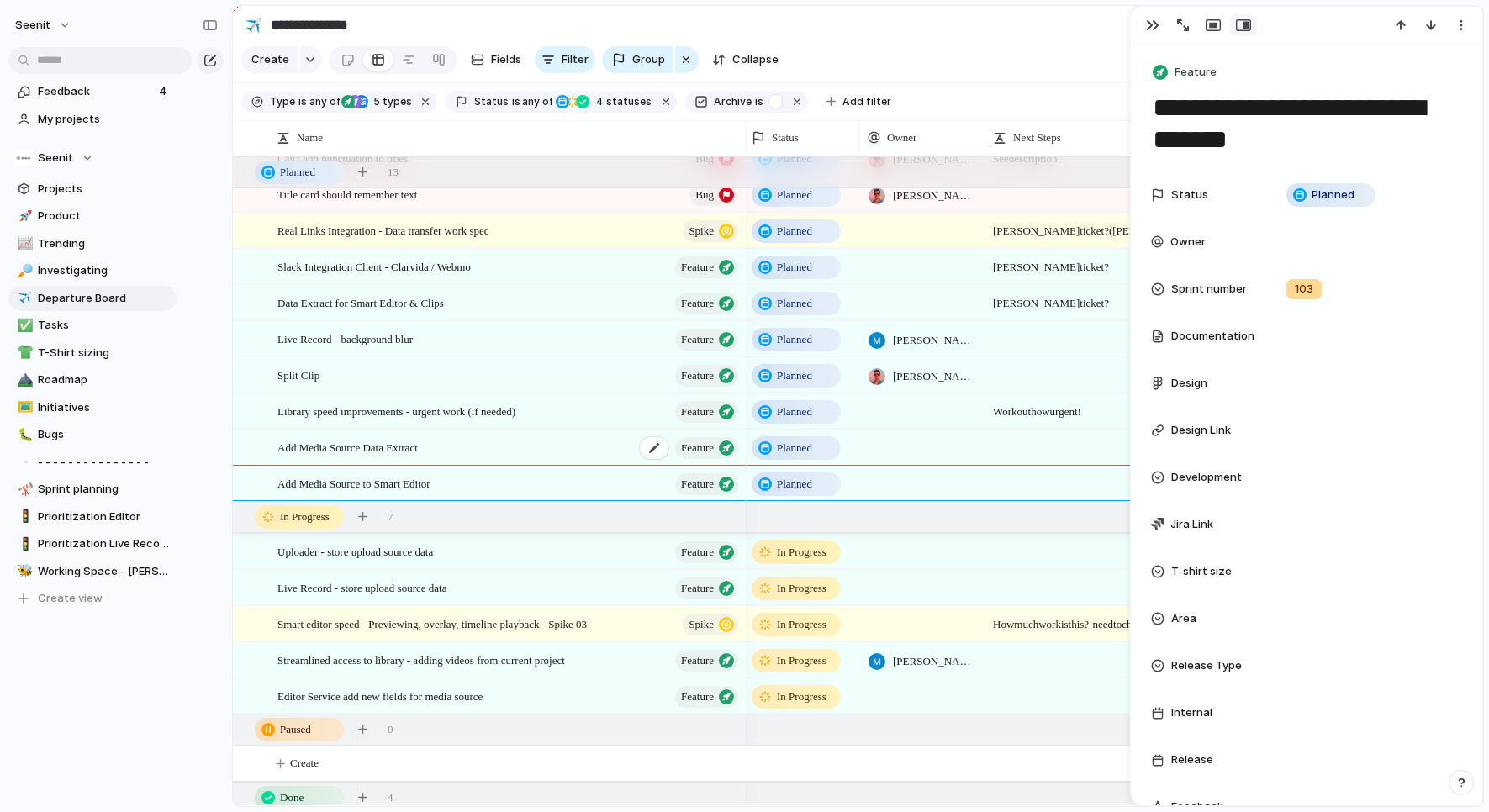click on "Add Media Source Data Extract Feature" at bounding box center (509, 447) 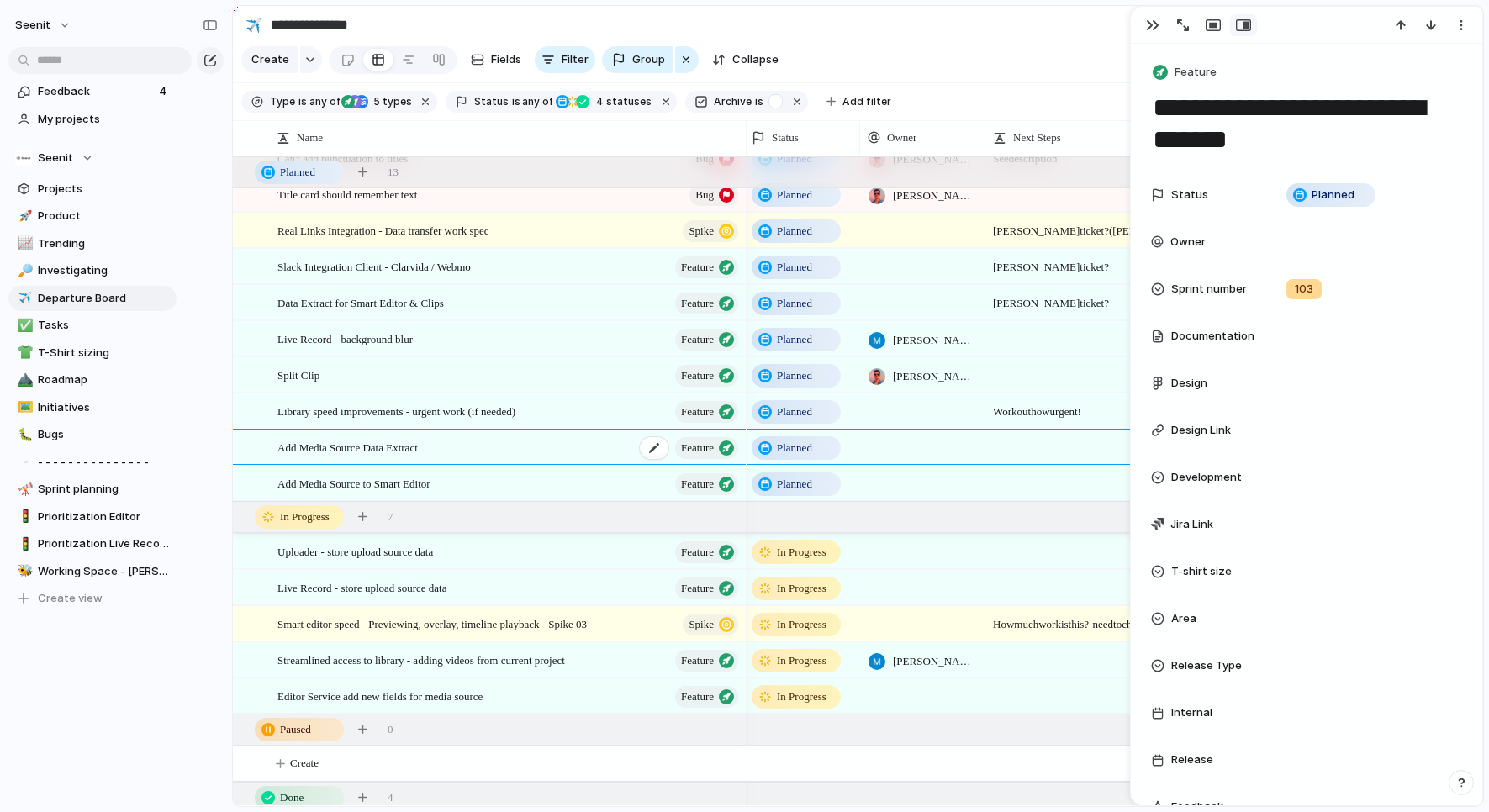type on "**********" 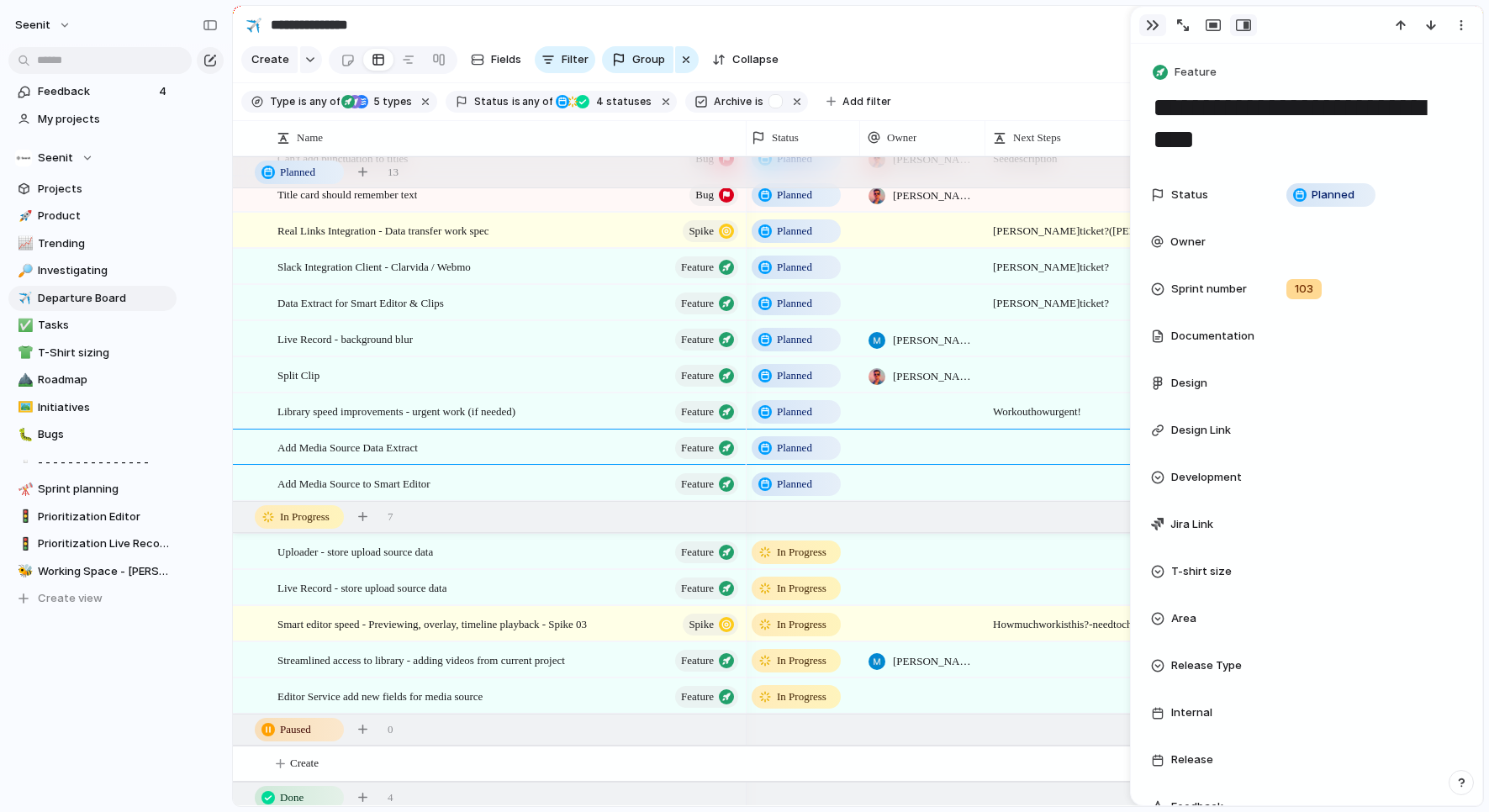 click at bounding box center (1153, 25) 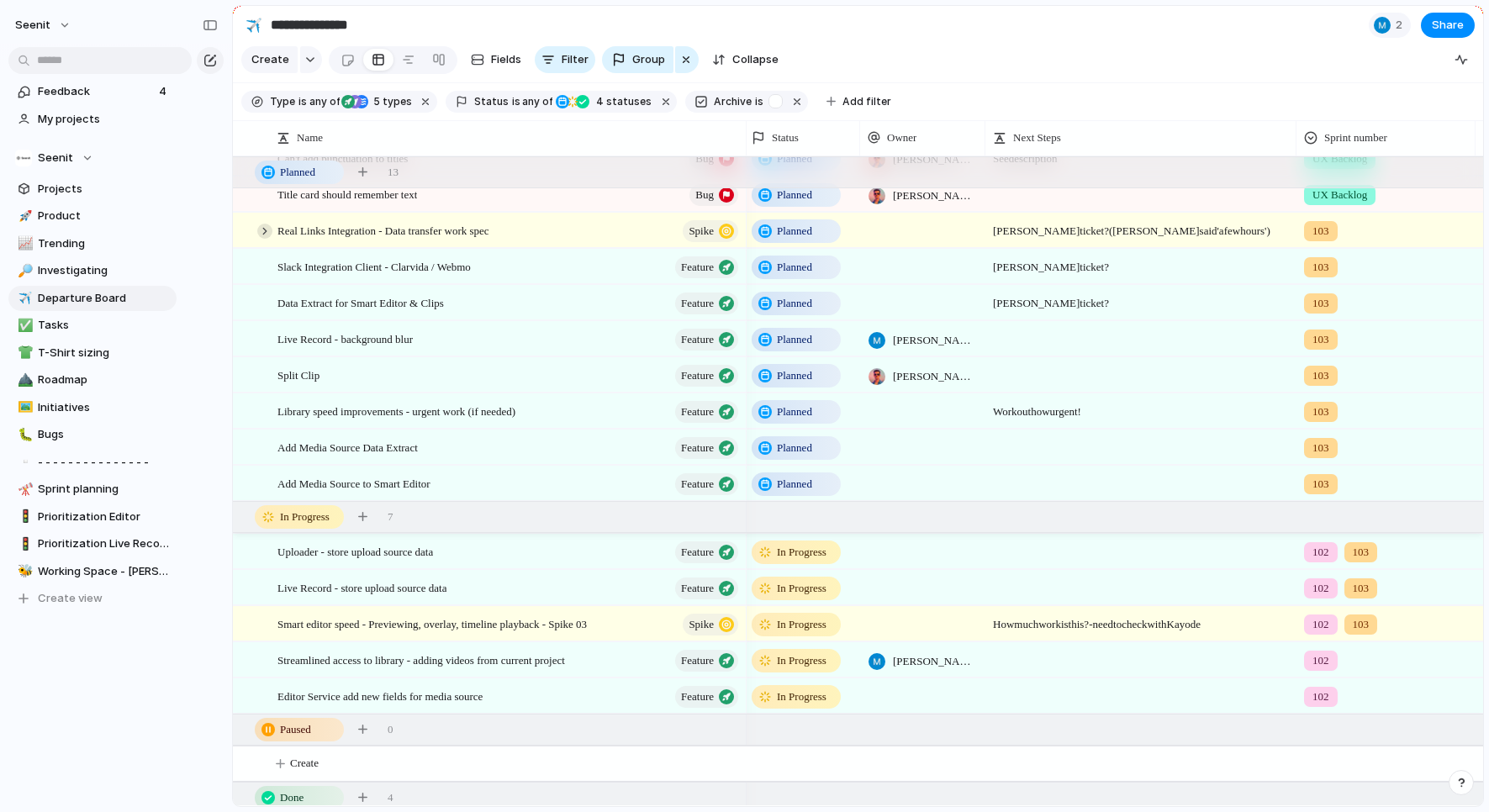 click at bounding box center (265, 231) 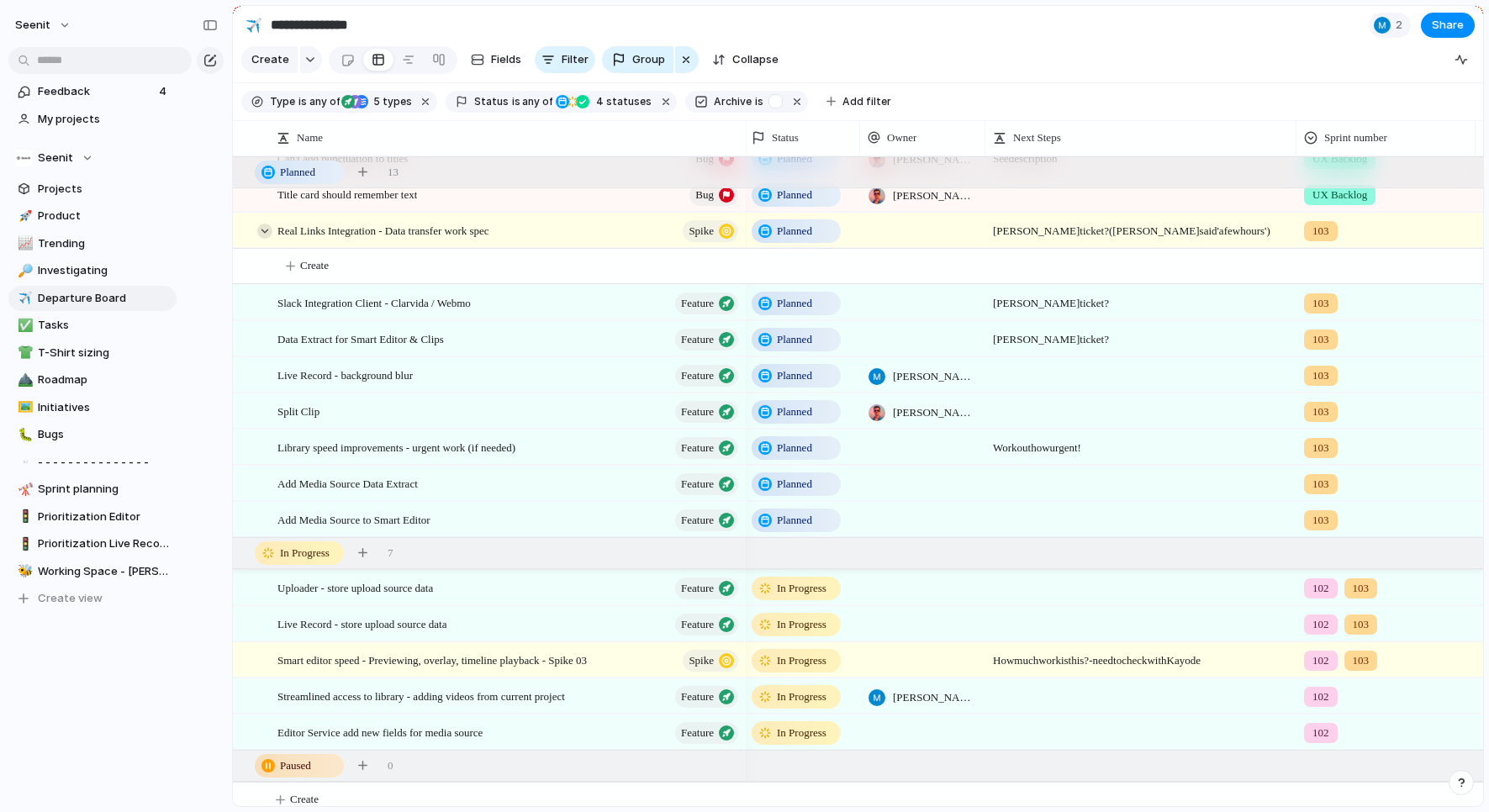 click at bounding box center [265, 231] 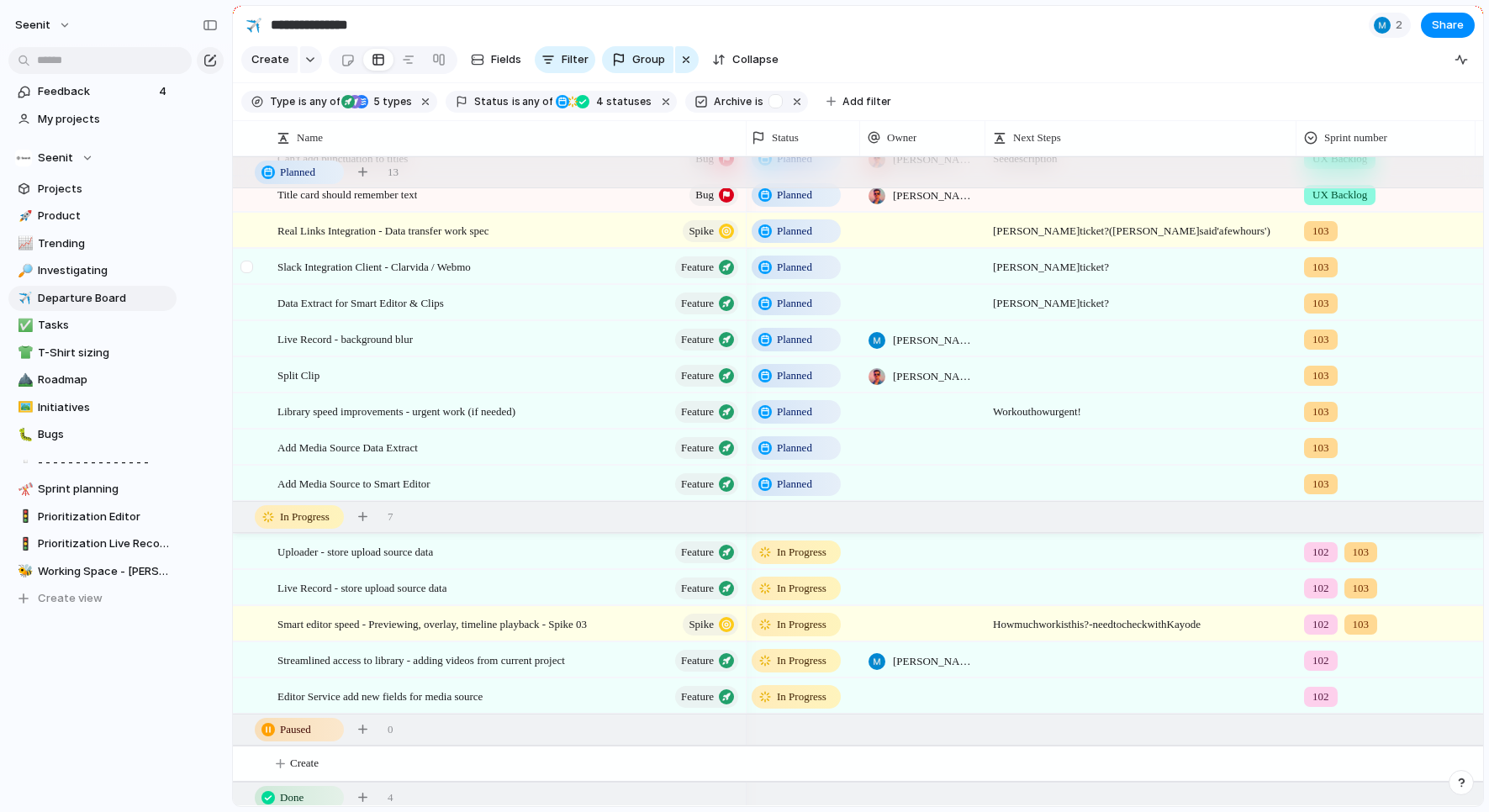 drag, startPoint x: 246, startPoint y: 229, endPoint x: 250, endPoint y: 250, distance: 21.377558 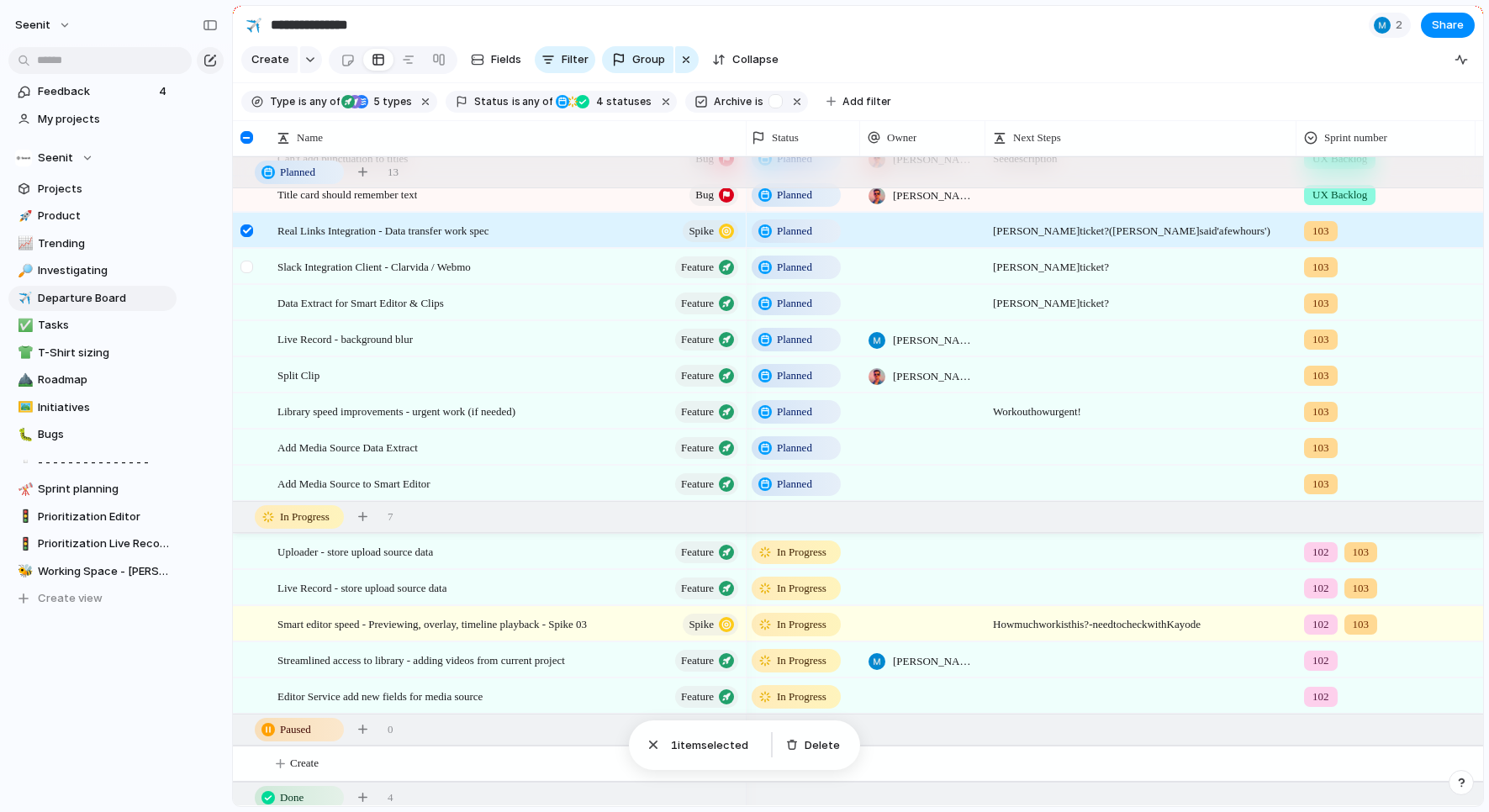 click at bounding box center [246, 266] 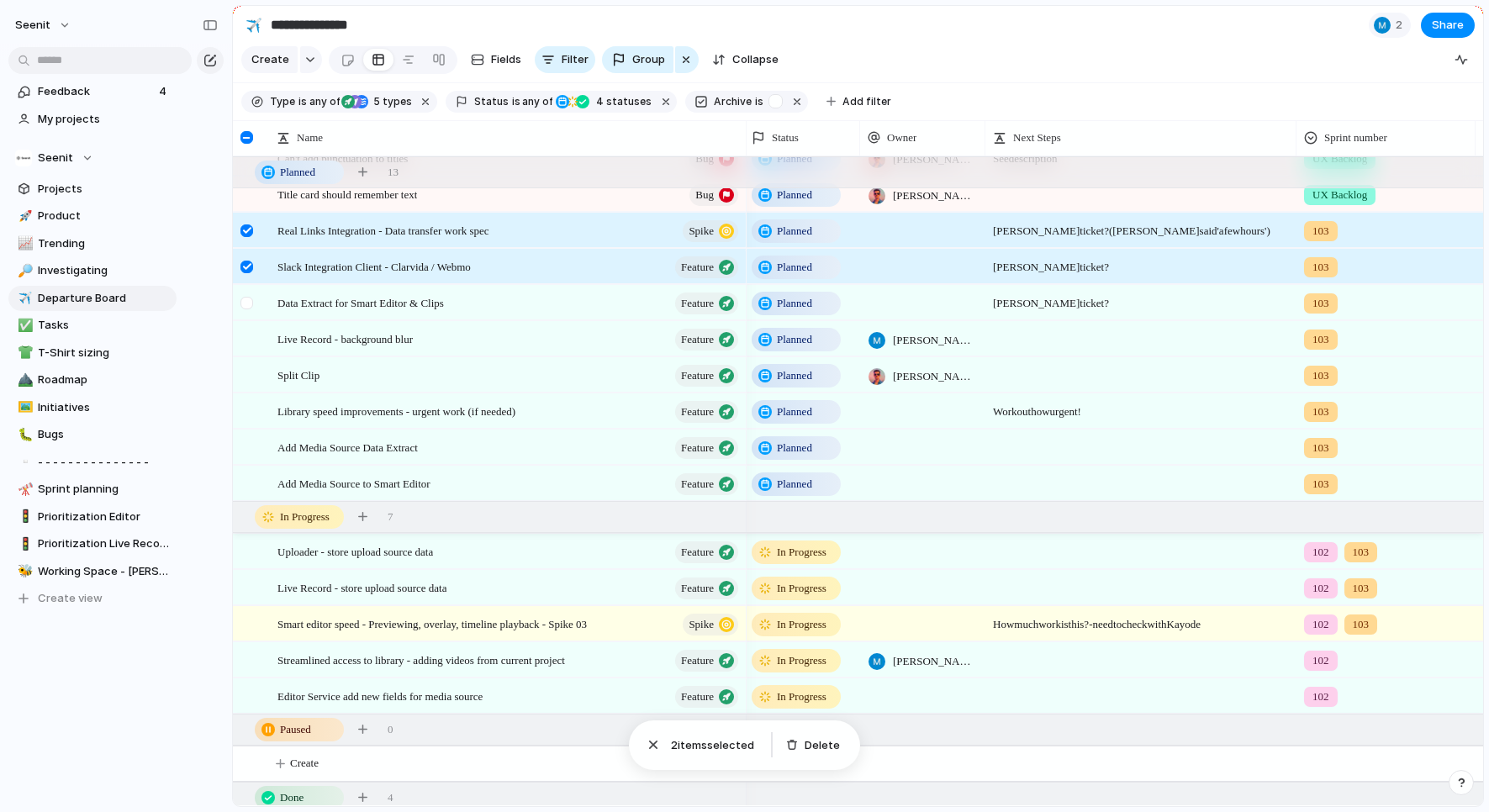 click at bounding box center (246, 303) 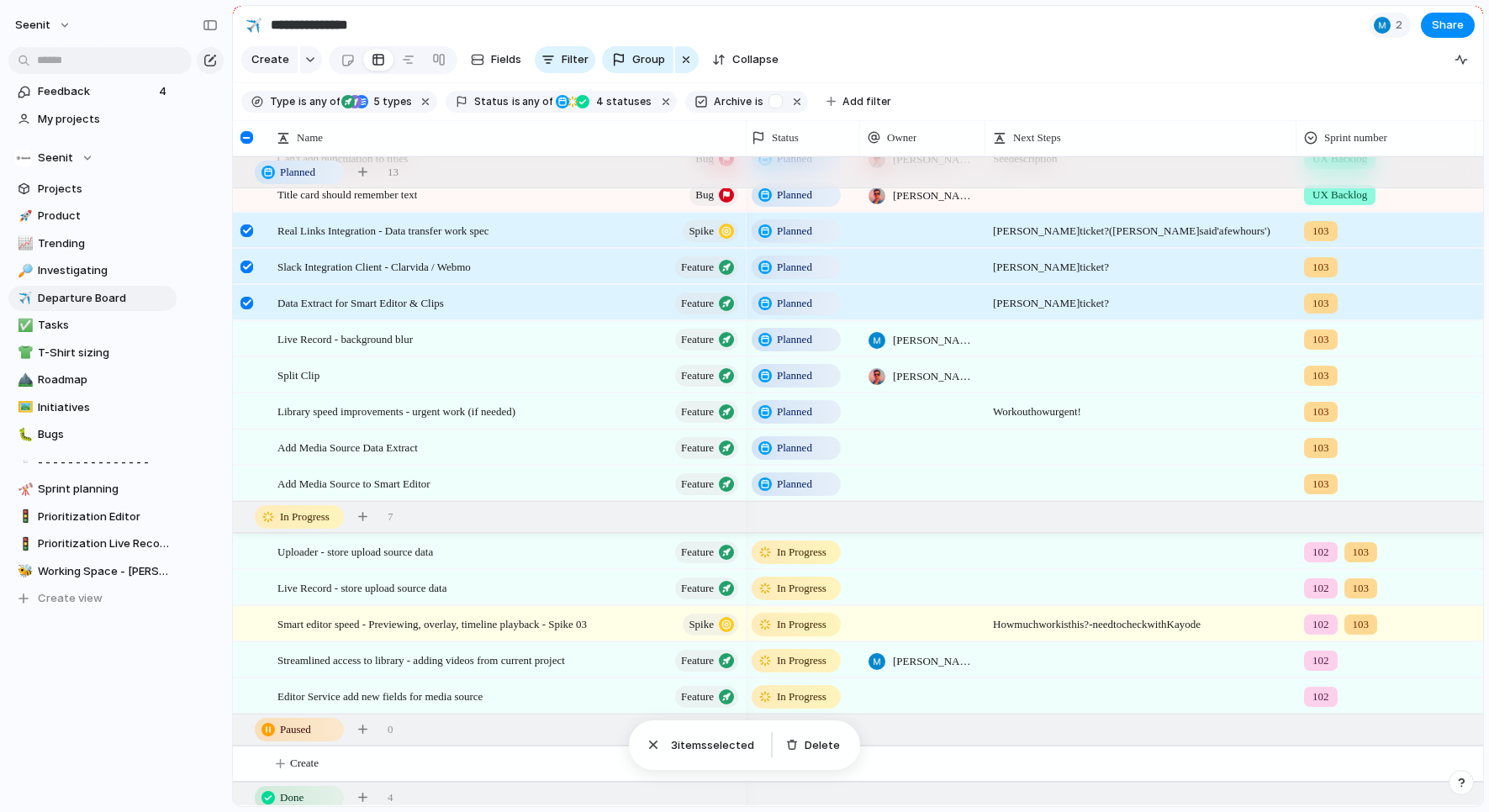 click at bounding box center [246, 266] 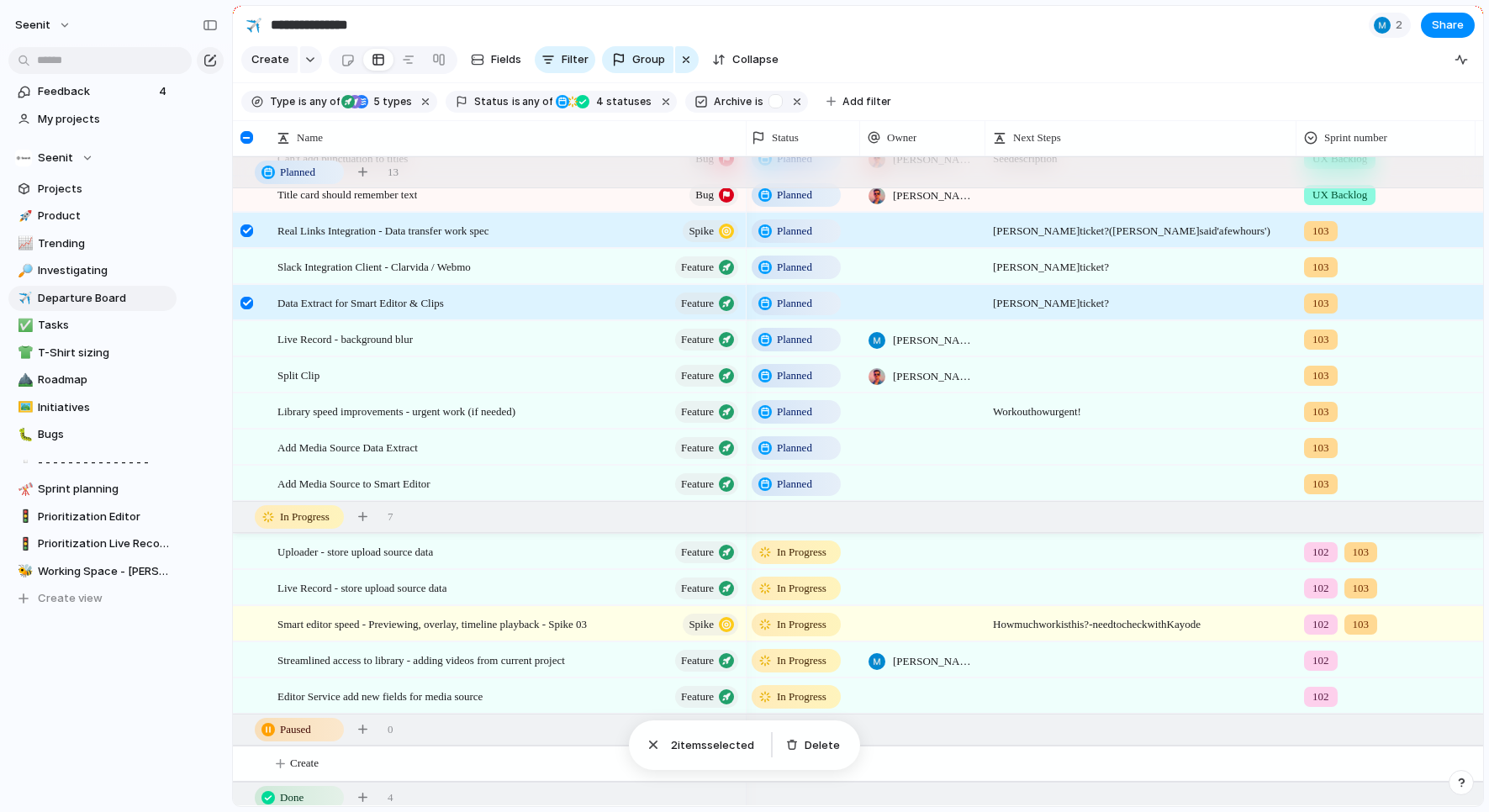 click at bounding box center [246, 230] 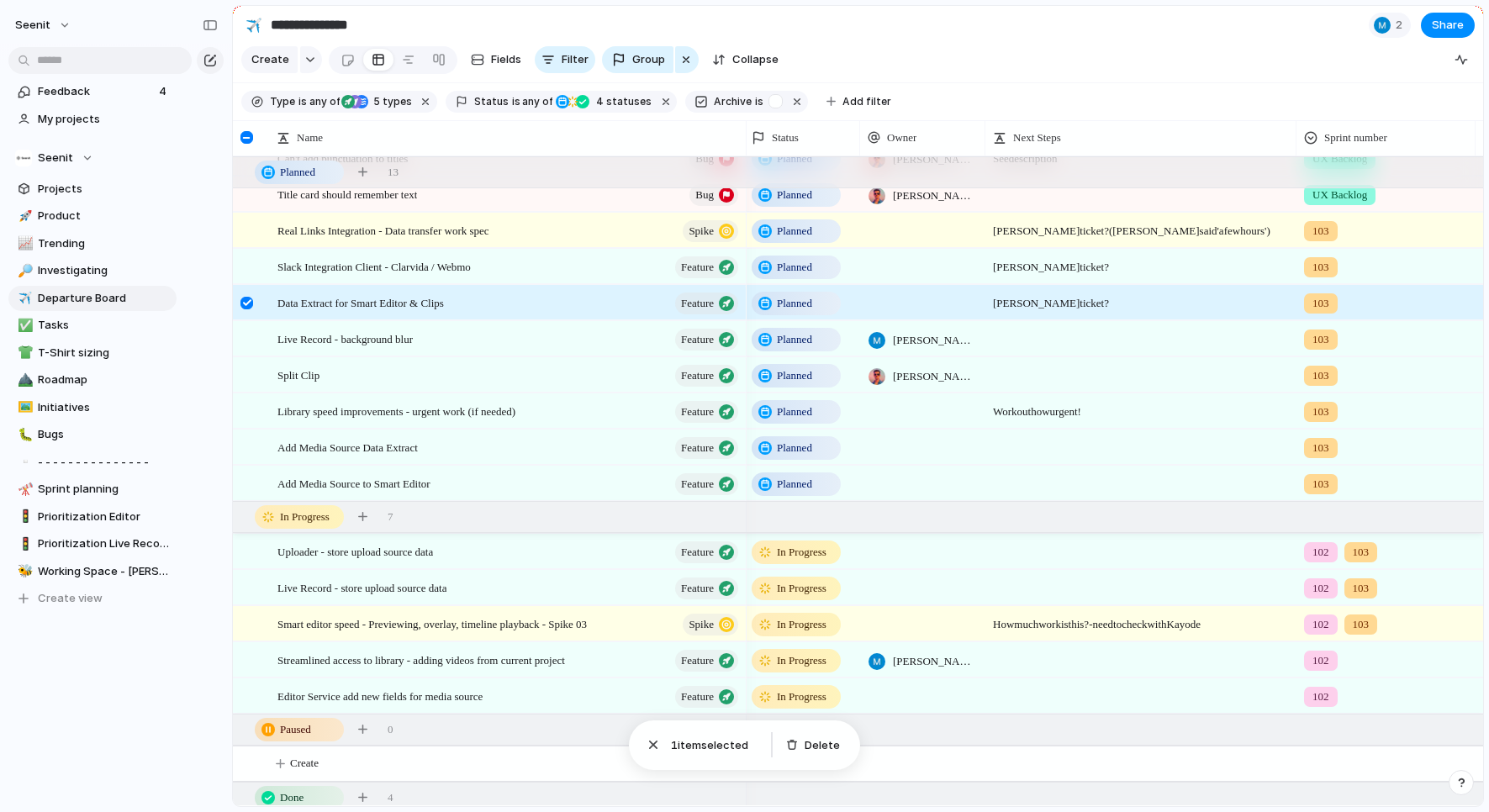 click at bounding box center [246, 303] 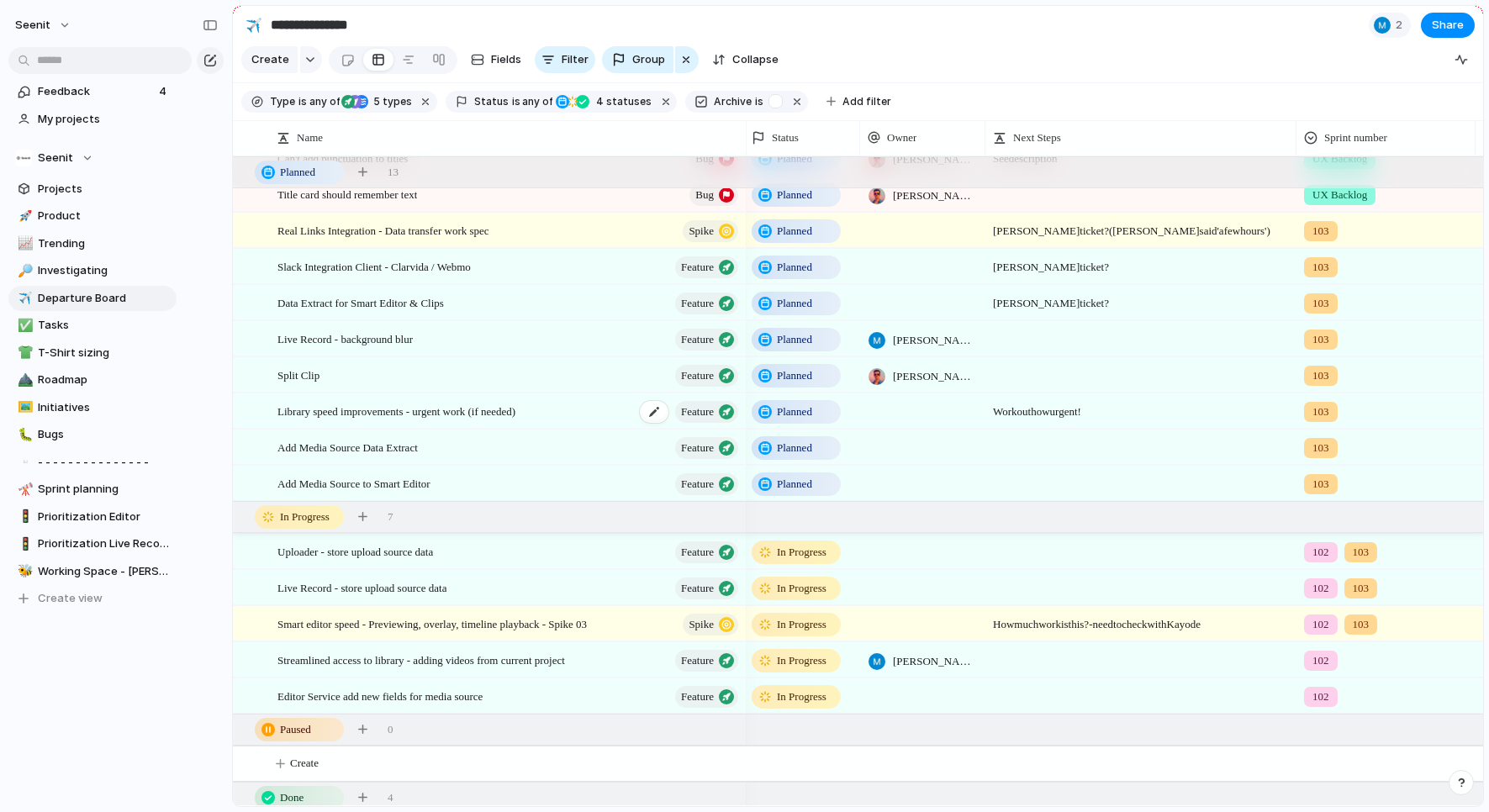 click on "Library speed improvements - urgent work (if needed) Feature" at bounding box center [509, 411] 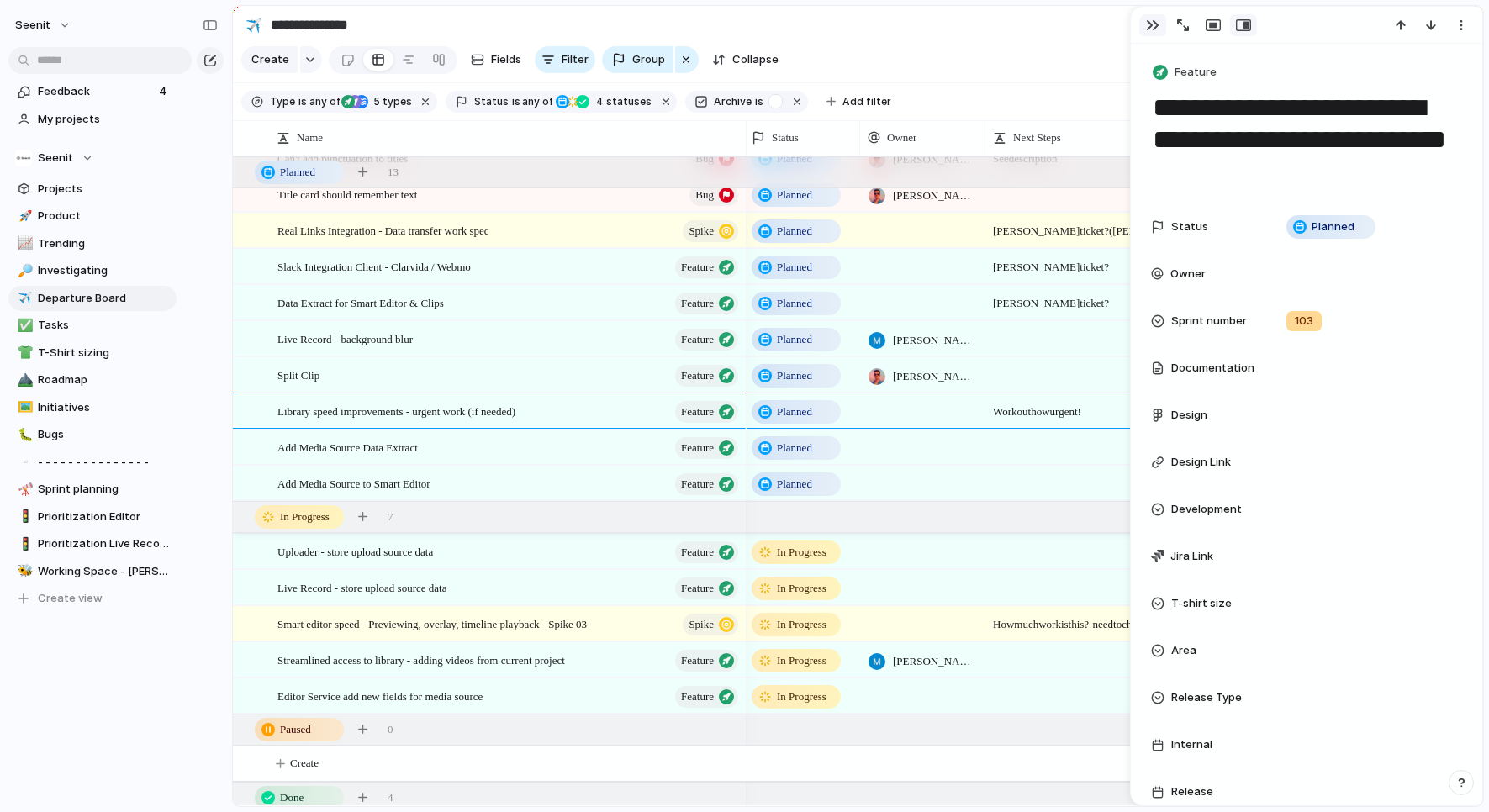 click at bounding box center (1153, 25) 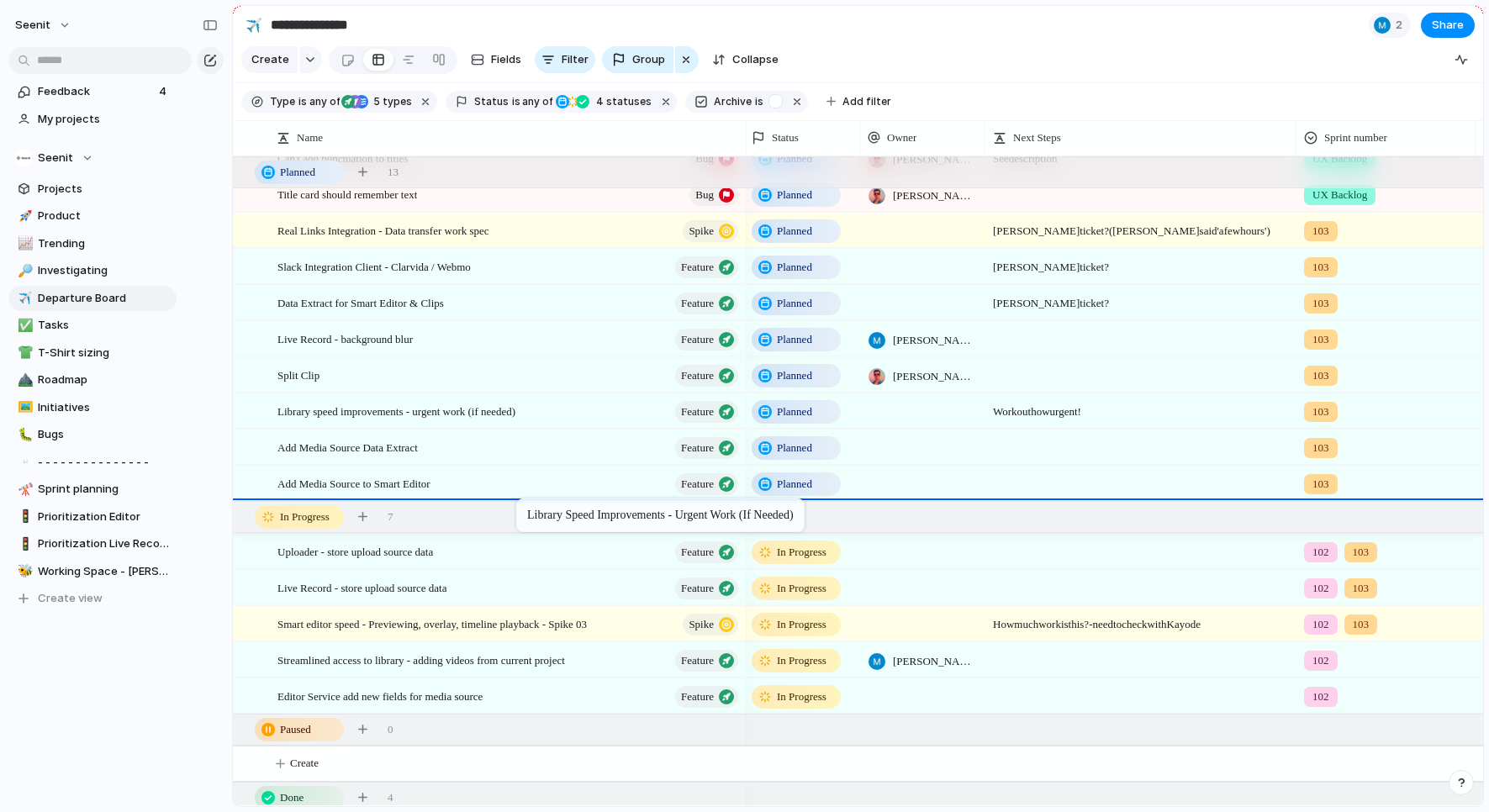 drag, startPoint x: 543, startPoint y: 409, endPoint x: 525, endPoint y: 502, distance: 94.72592 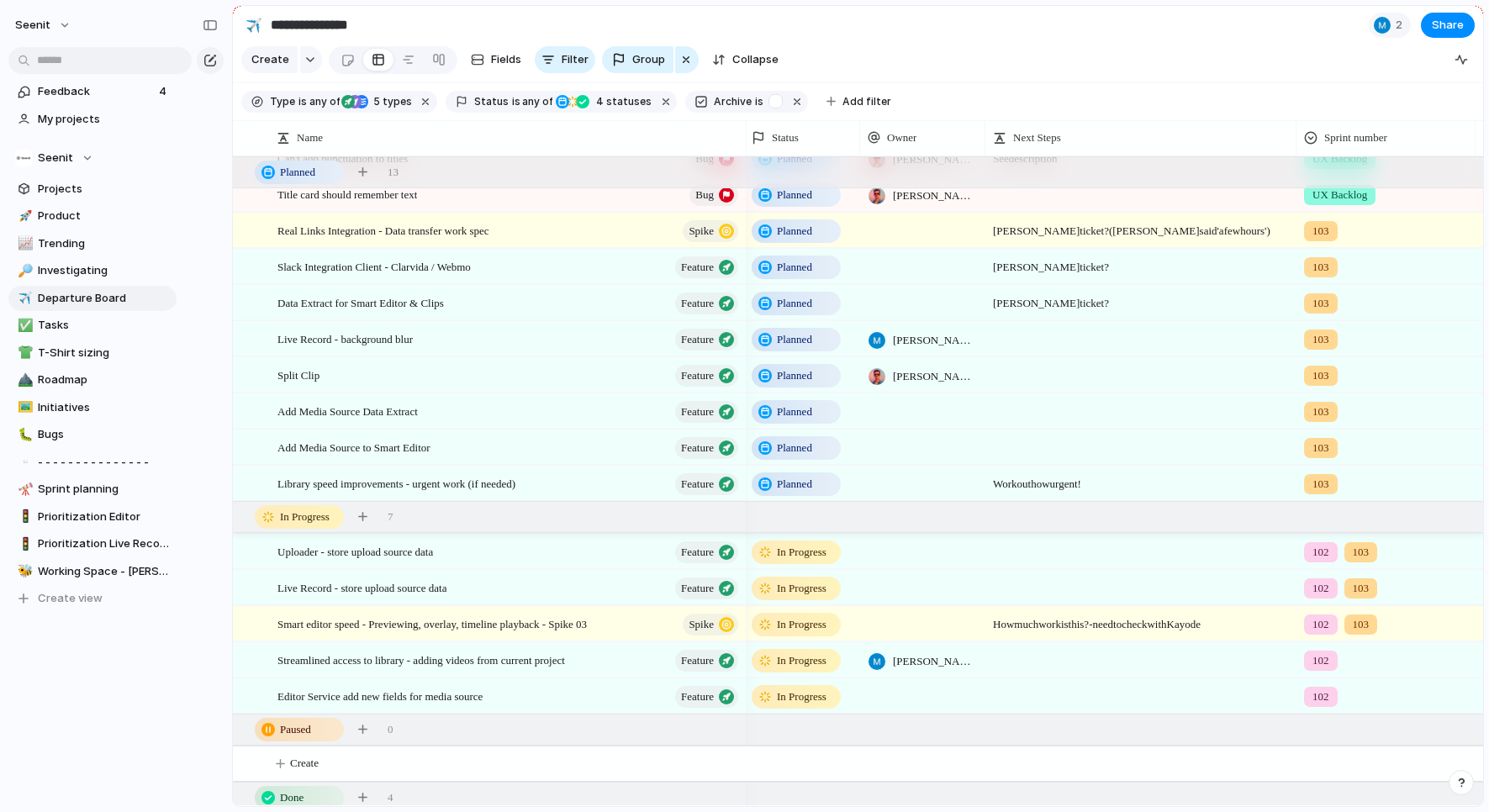click on "Work  out  how  urgent!" at bounding box center (1141, 479) 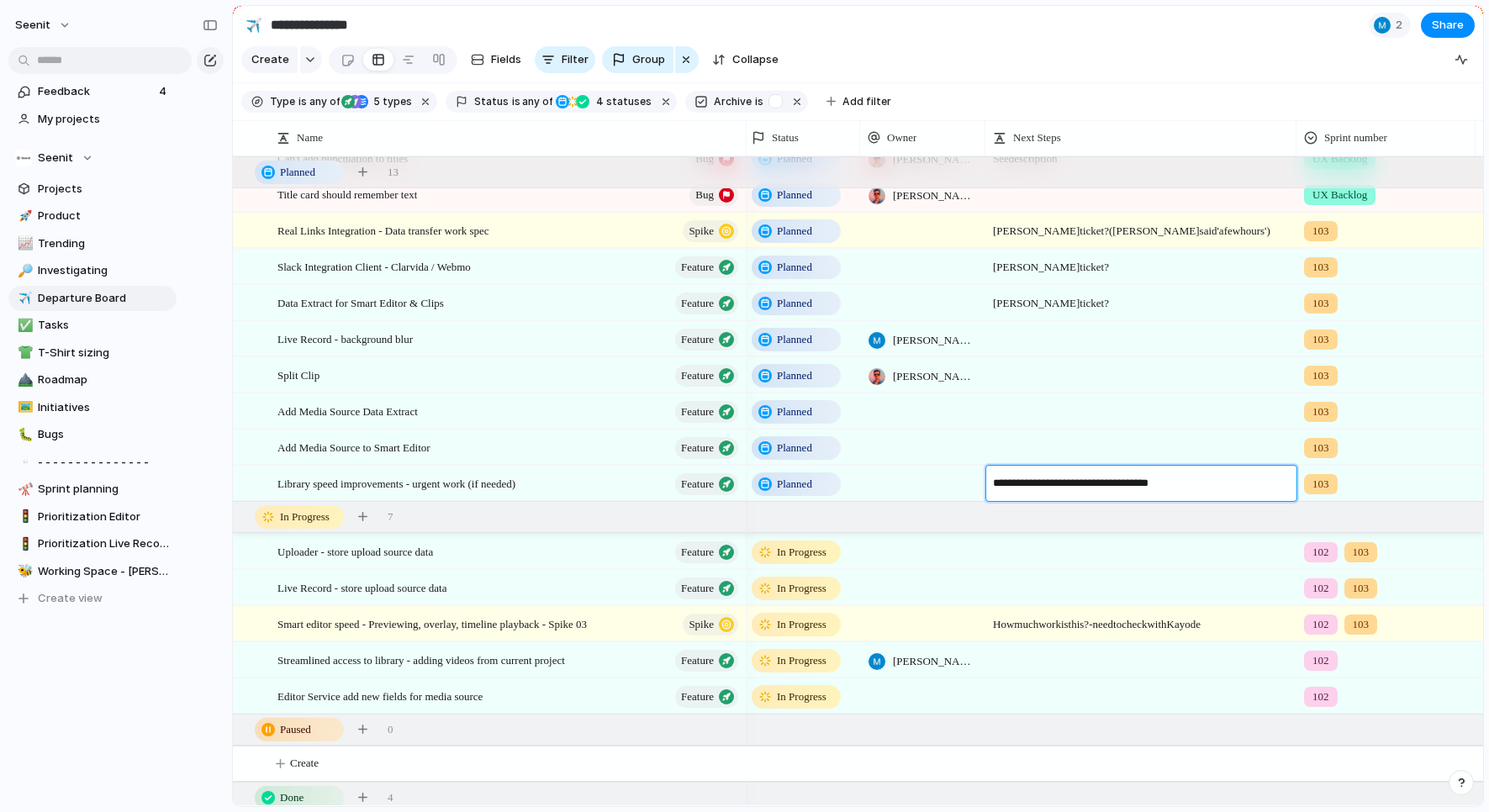 type on "**********" 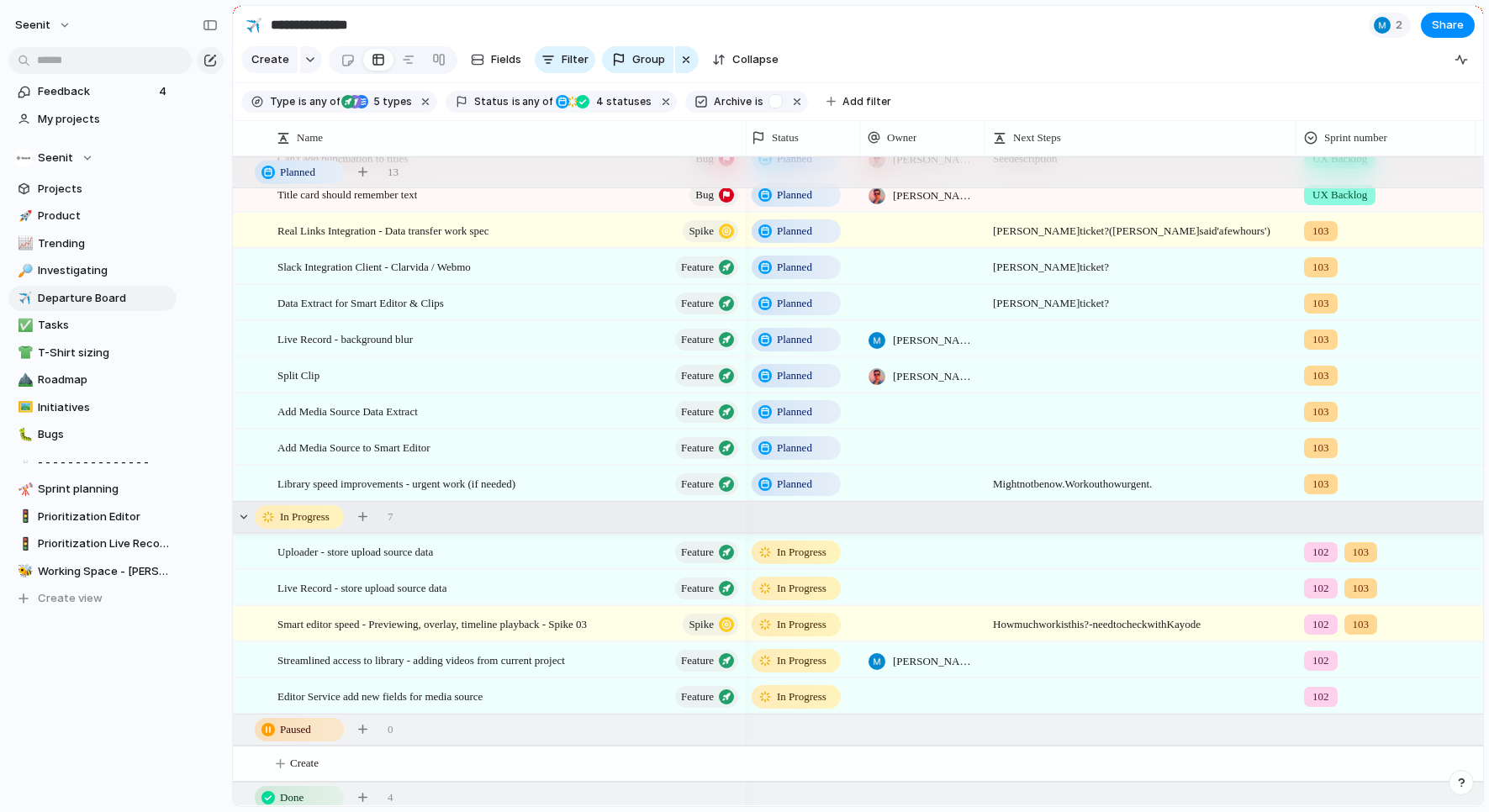 scroll, scrollTop: 124, scrollLeft: 0, axis: vertical 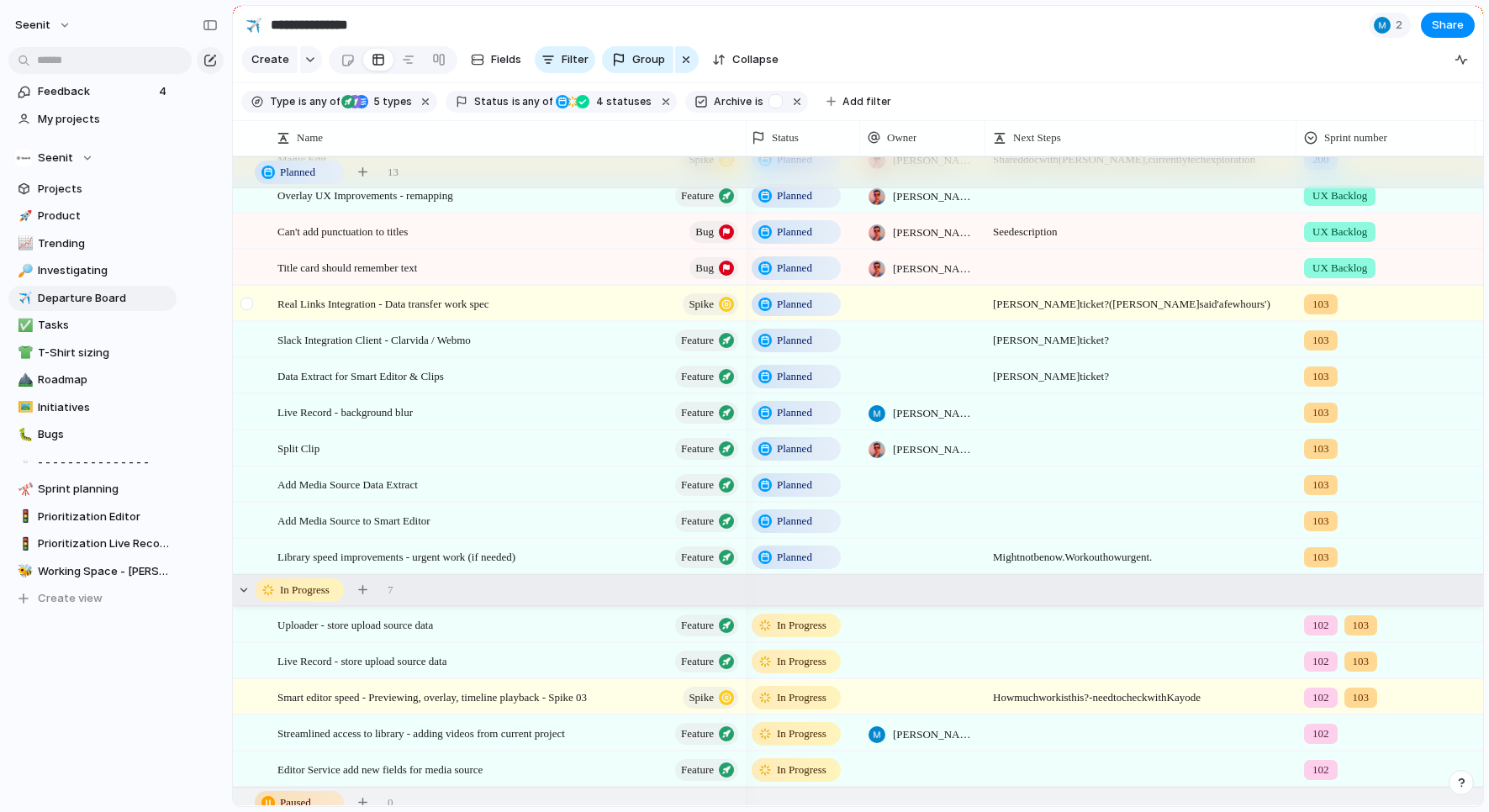 click at bounding box center (246, 303) 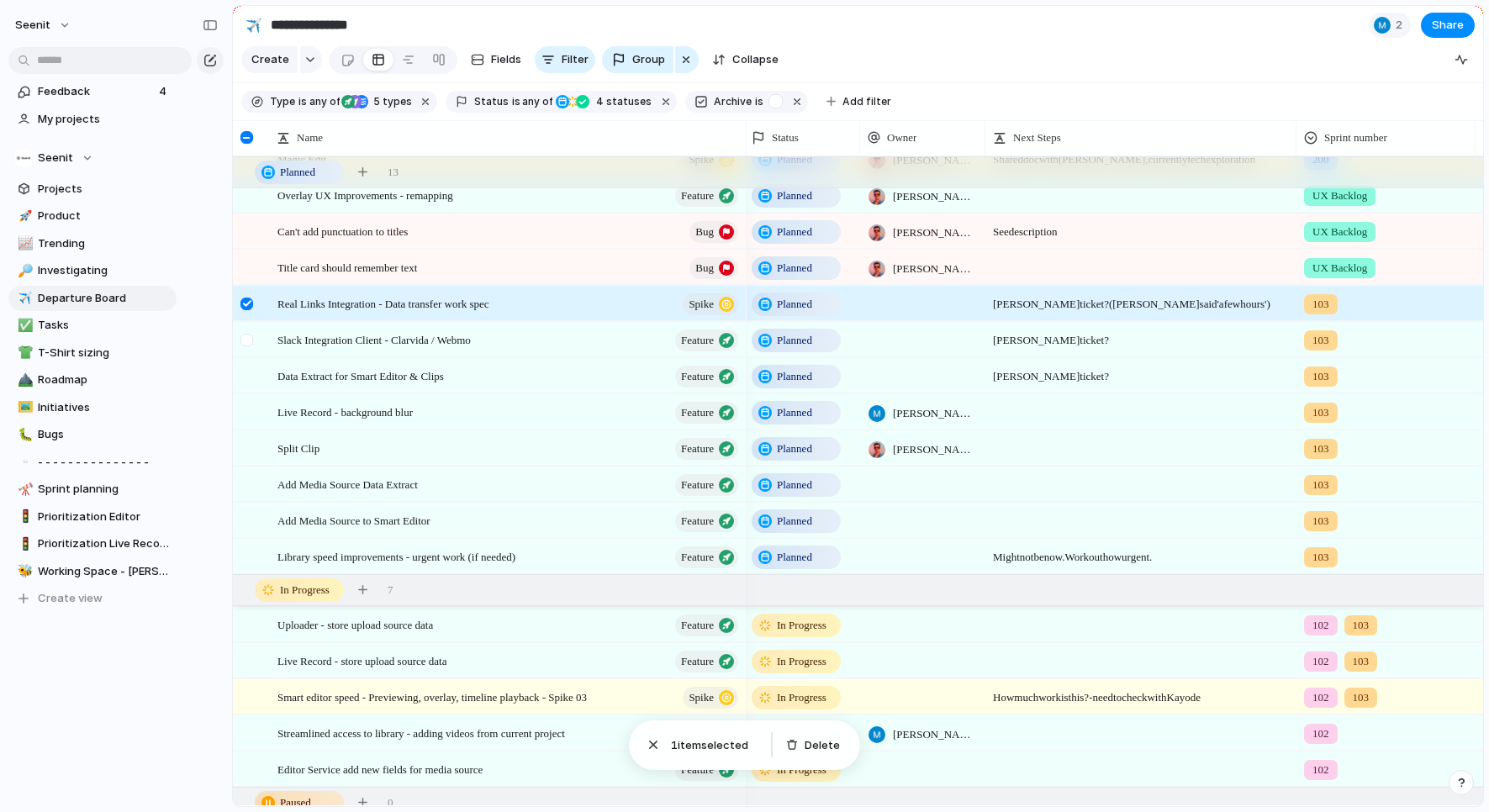 click at bounding box center [246, 340] 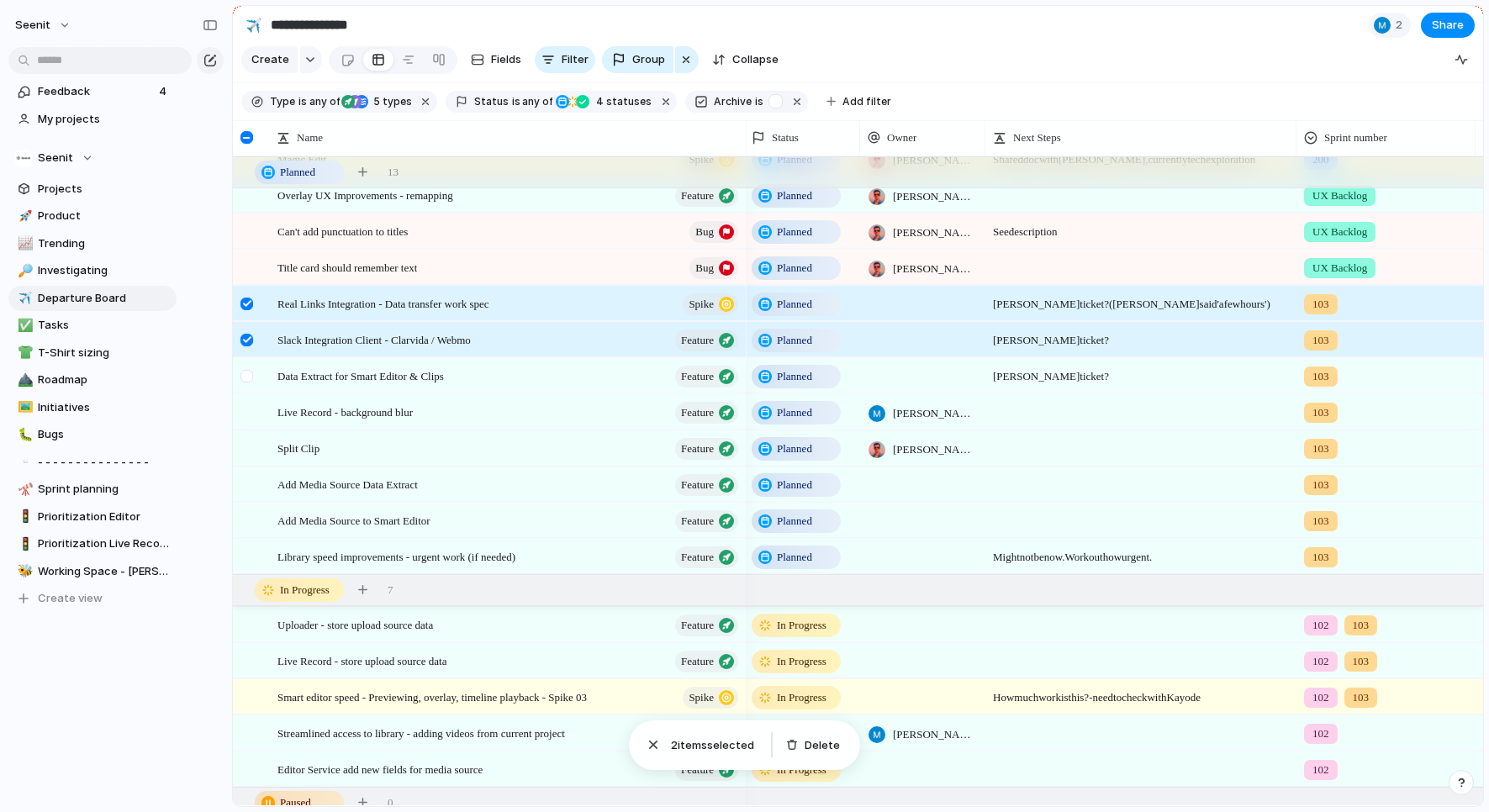 click at bounding box center [246, 376] 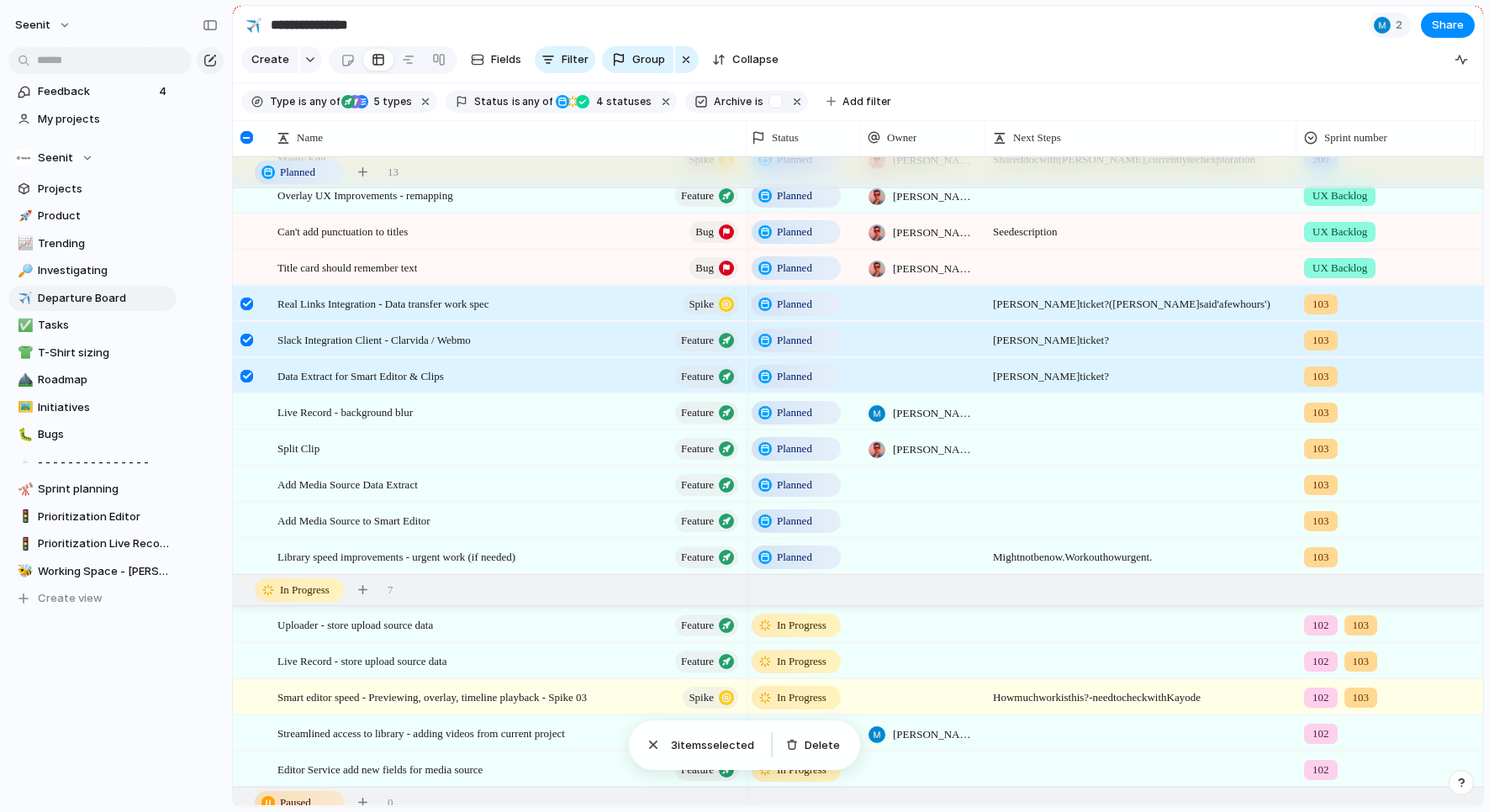 drag, startPoint x: 247, startPoint y: 374, endPoint x: 247, endPoint y: 338, distance: 36 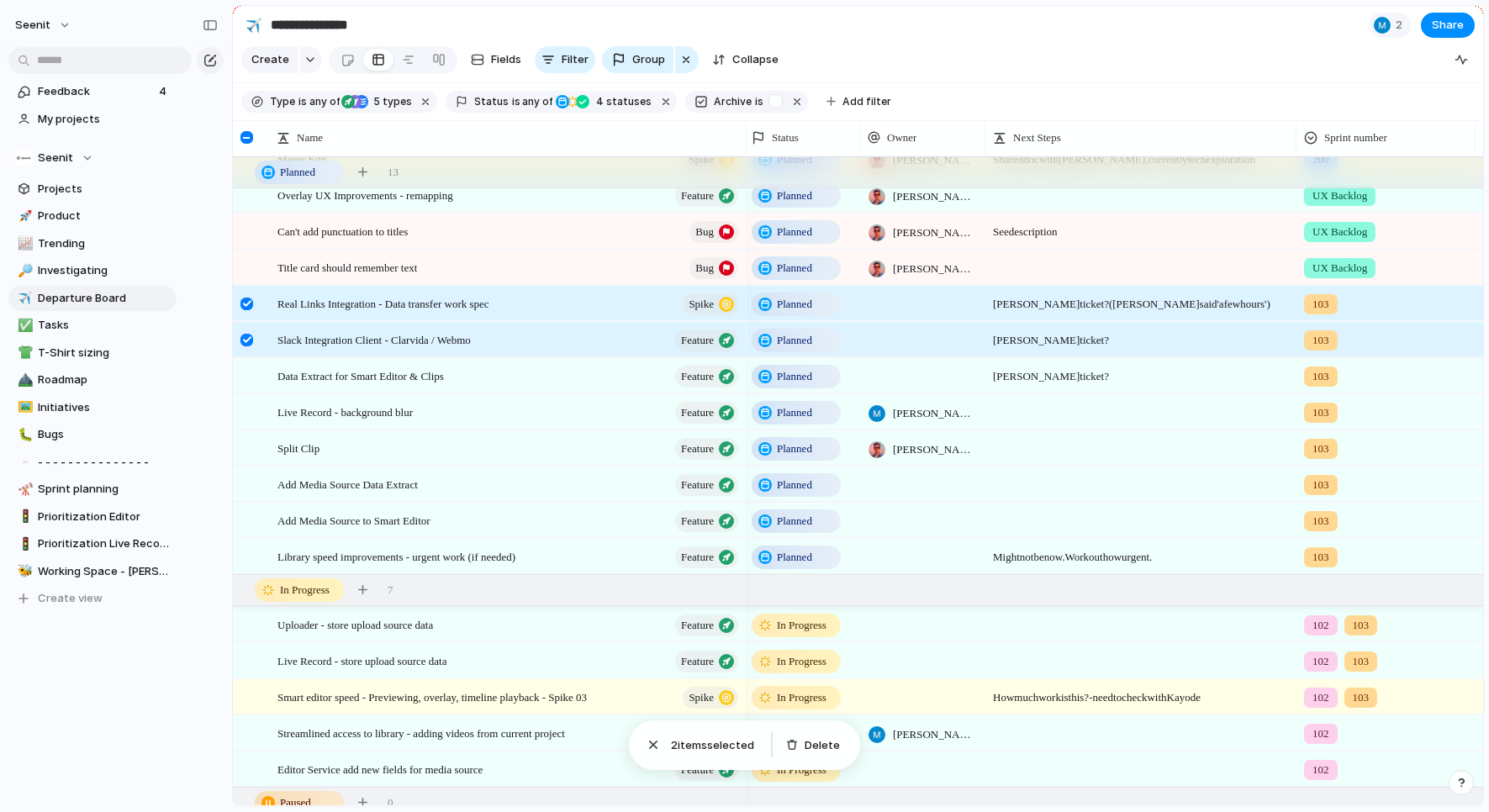 drag, startPoint x: 246, startPoint y: 334, endPoint x: 247, endPoint y: 299, distance: 35.01428 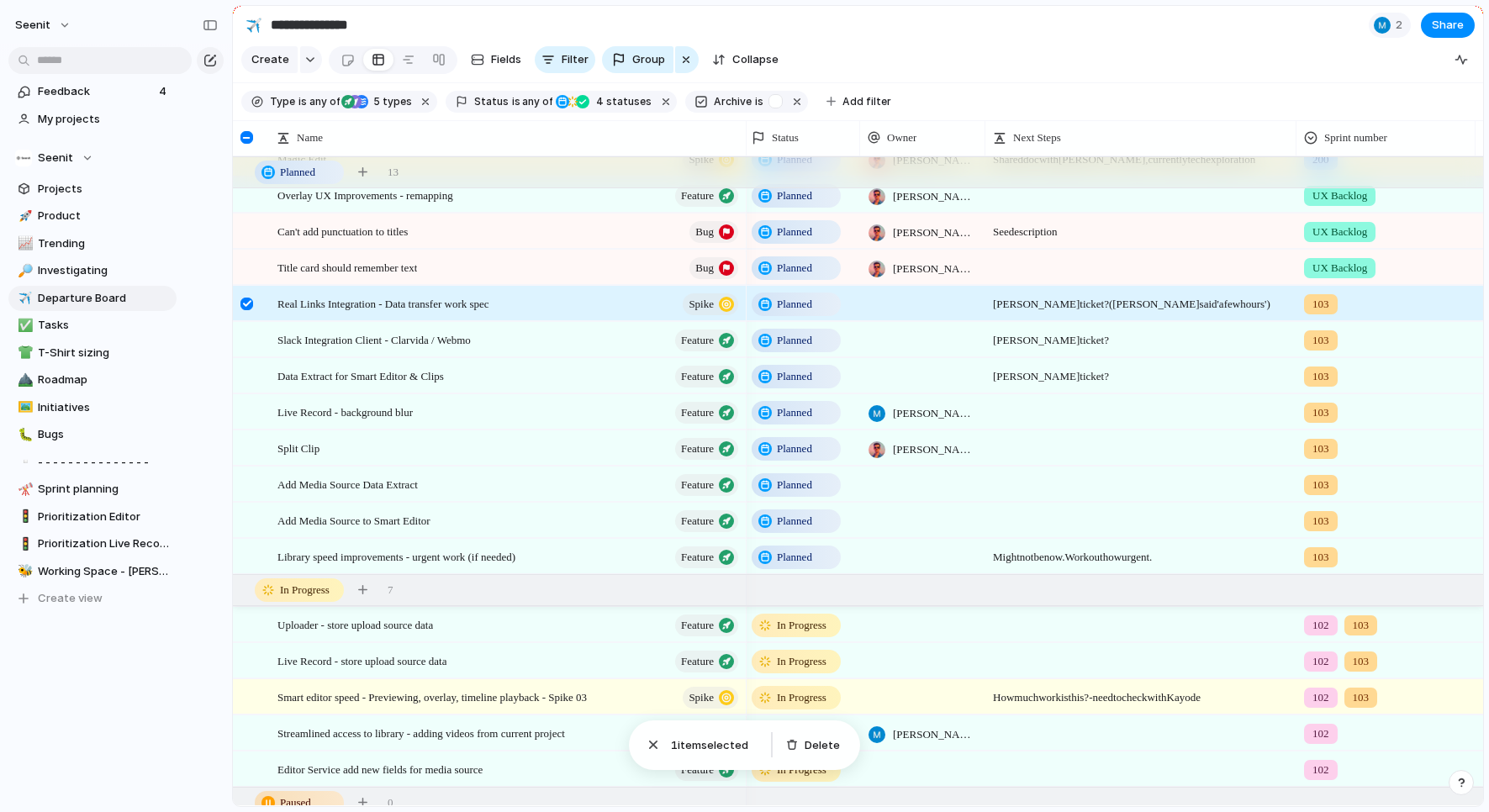 click at bounding box center (249, 309) 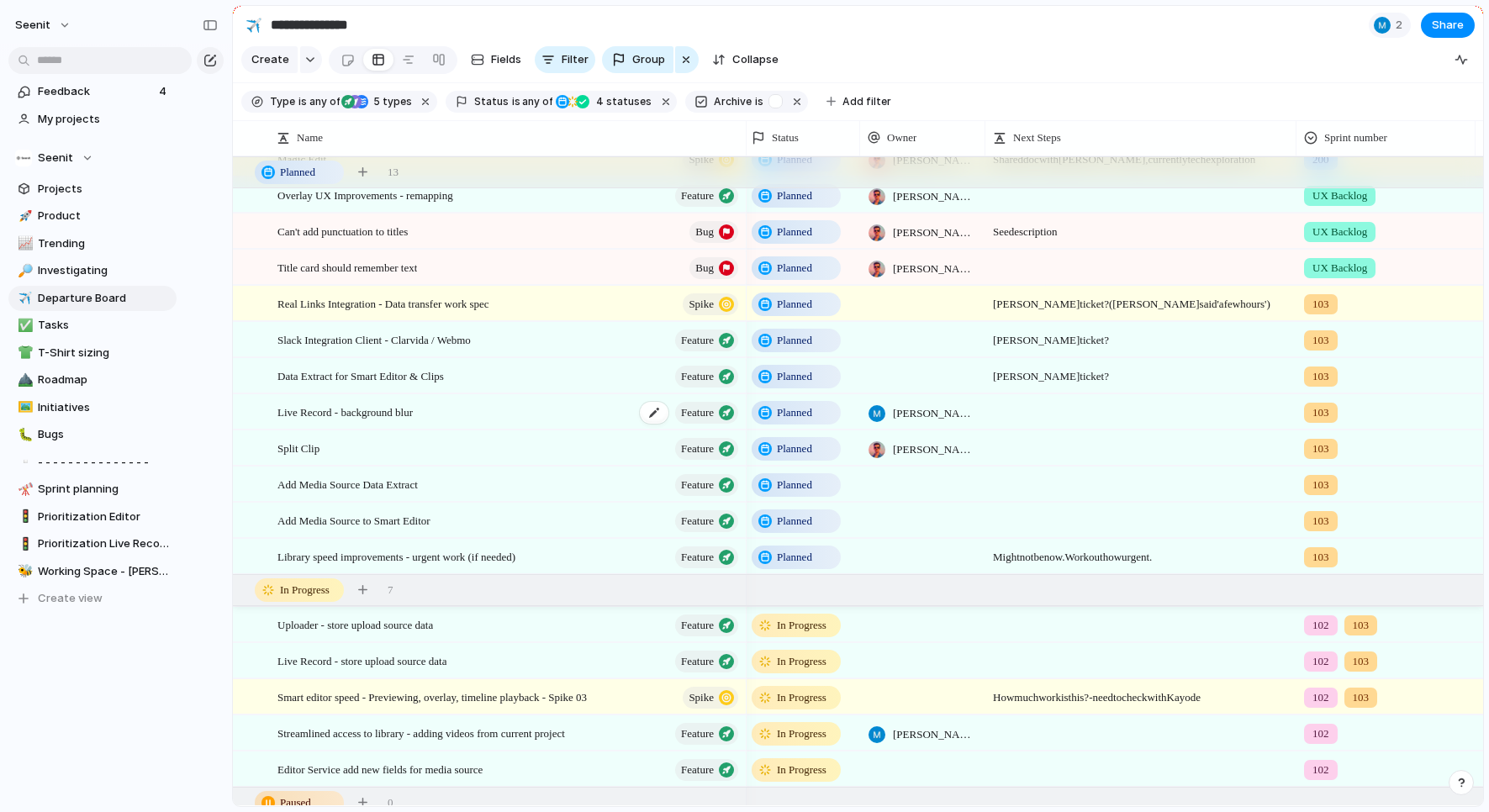 scroll, scrollTop: 78, scrollLeft: 0, axis: vertical 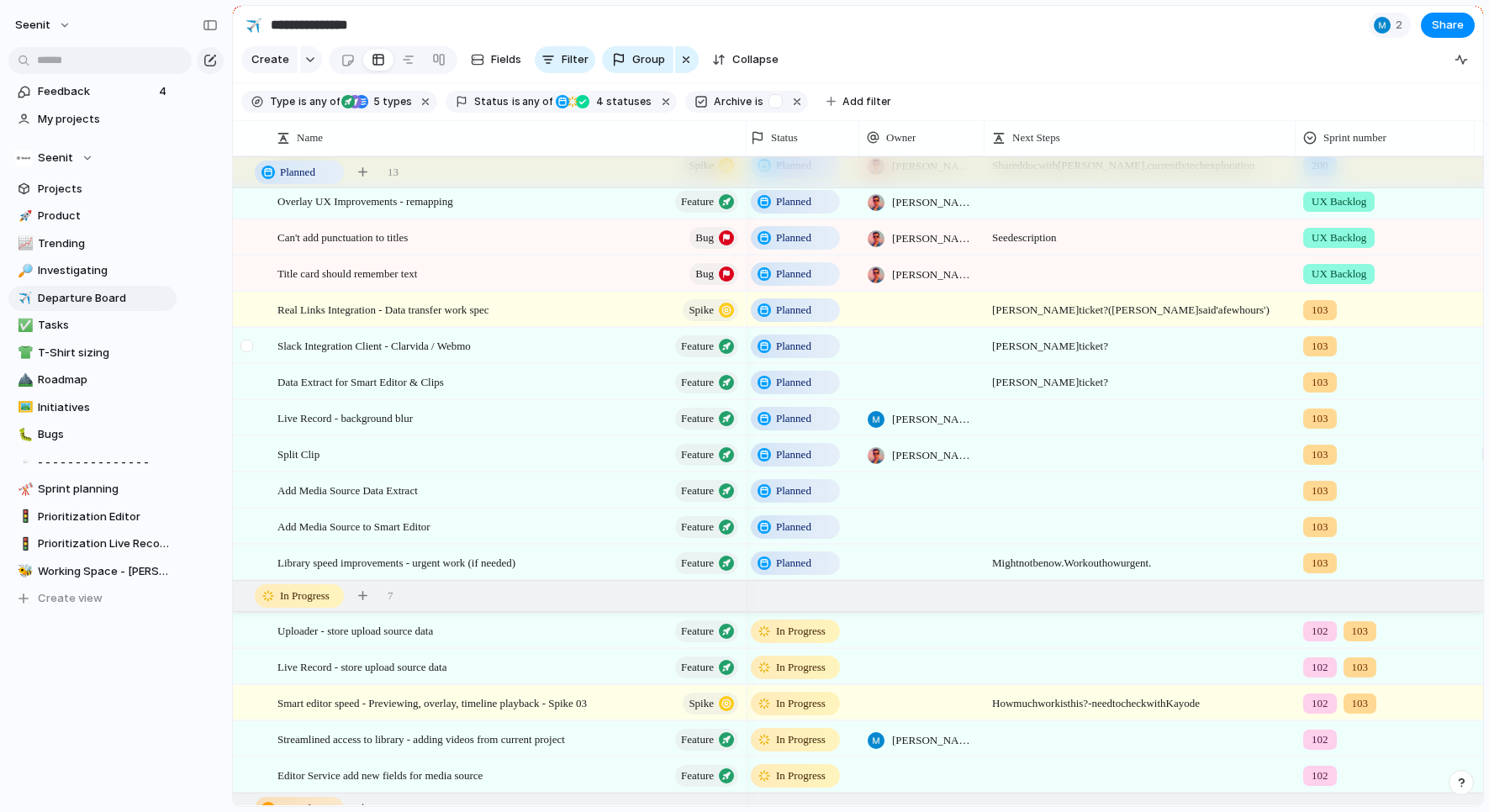 drag, startPoint x: 252, startPoint y: 309, endPoint x: 241, endPoint y: 345, distance: 37.64306 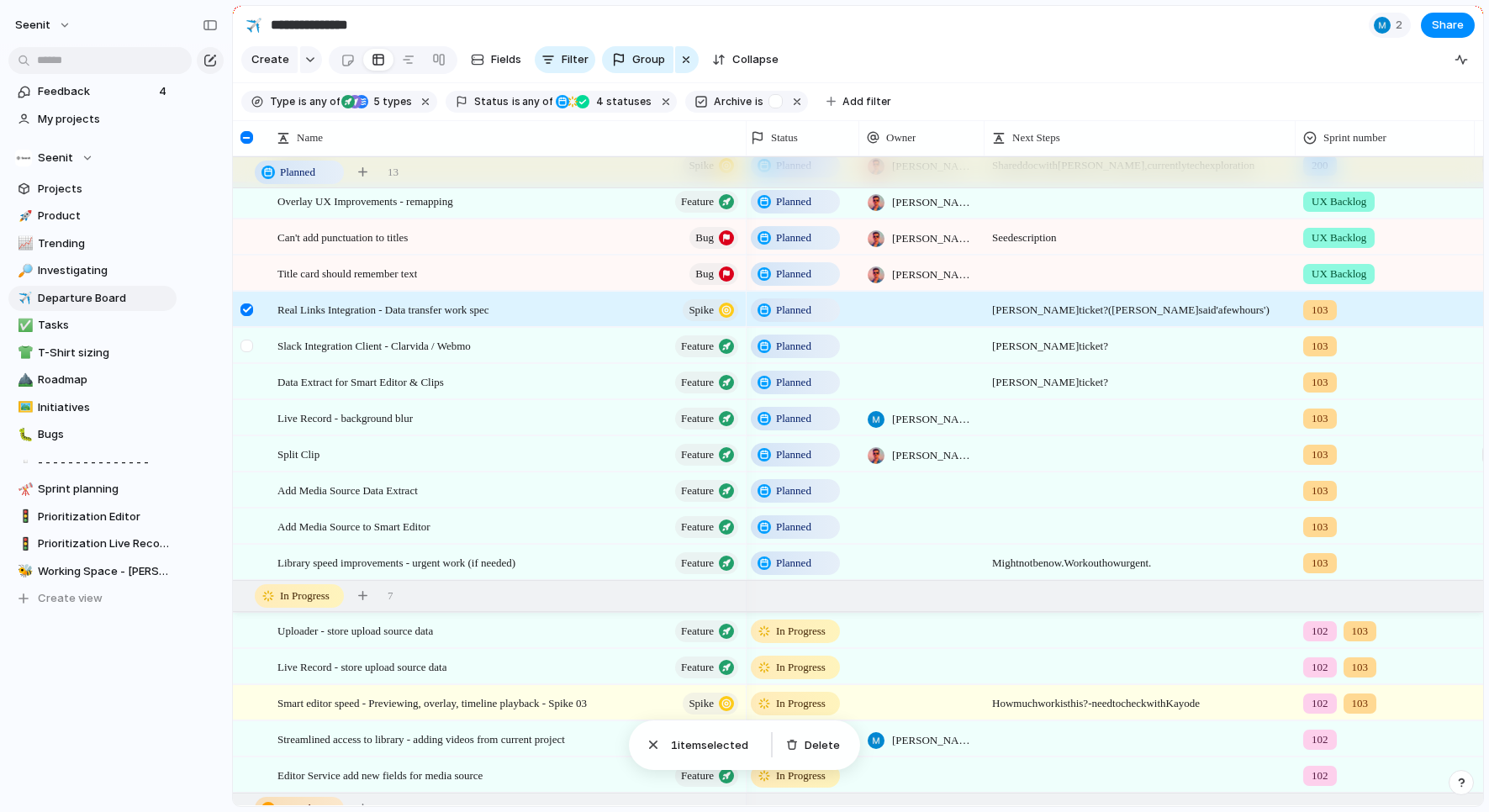 click at bounding box center (246, 345) 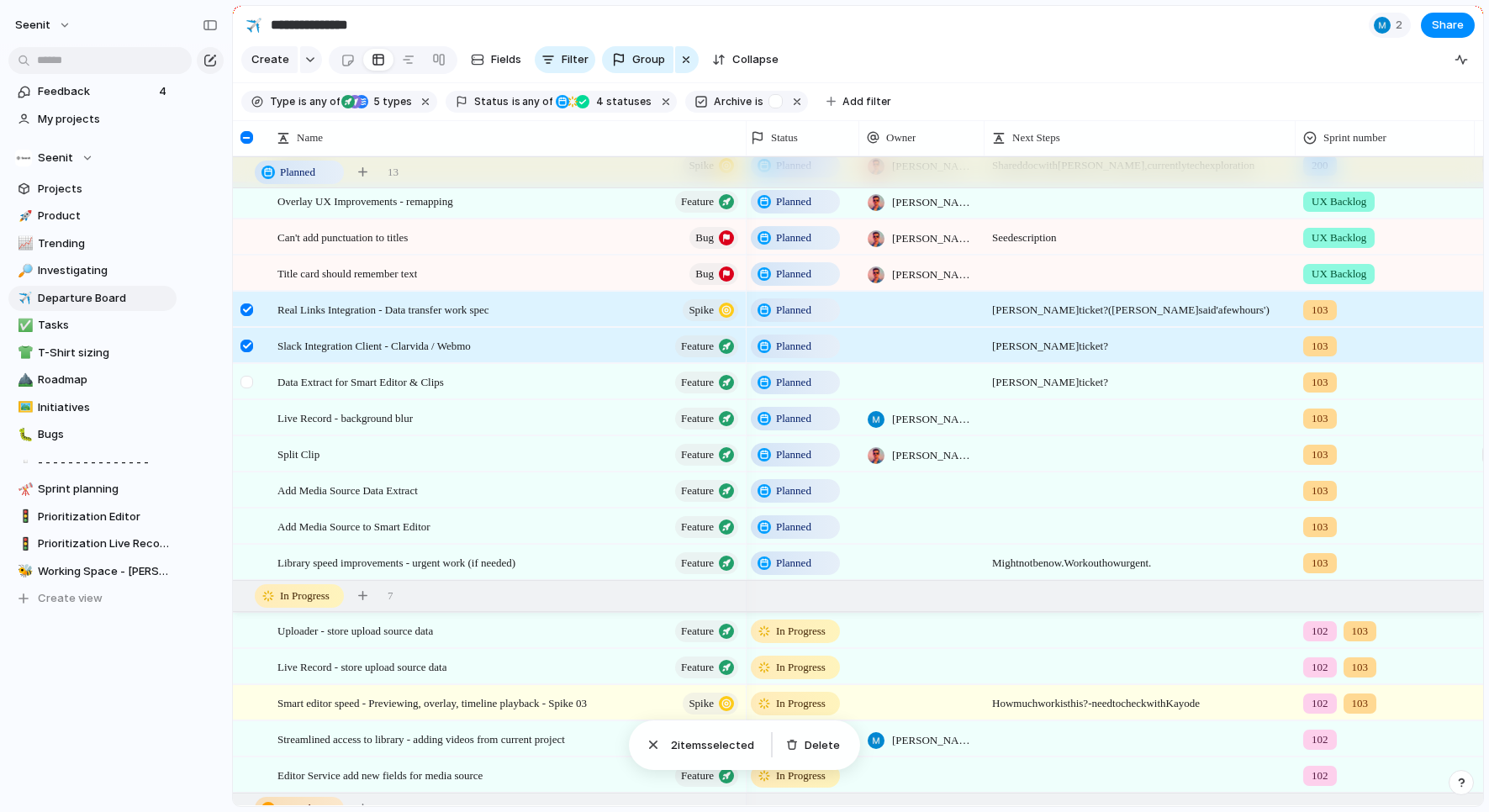click at bounding box center [246, 382] 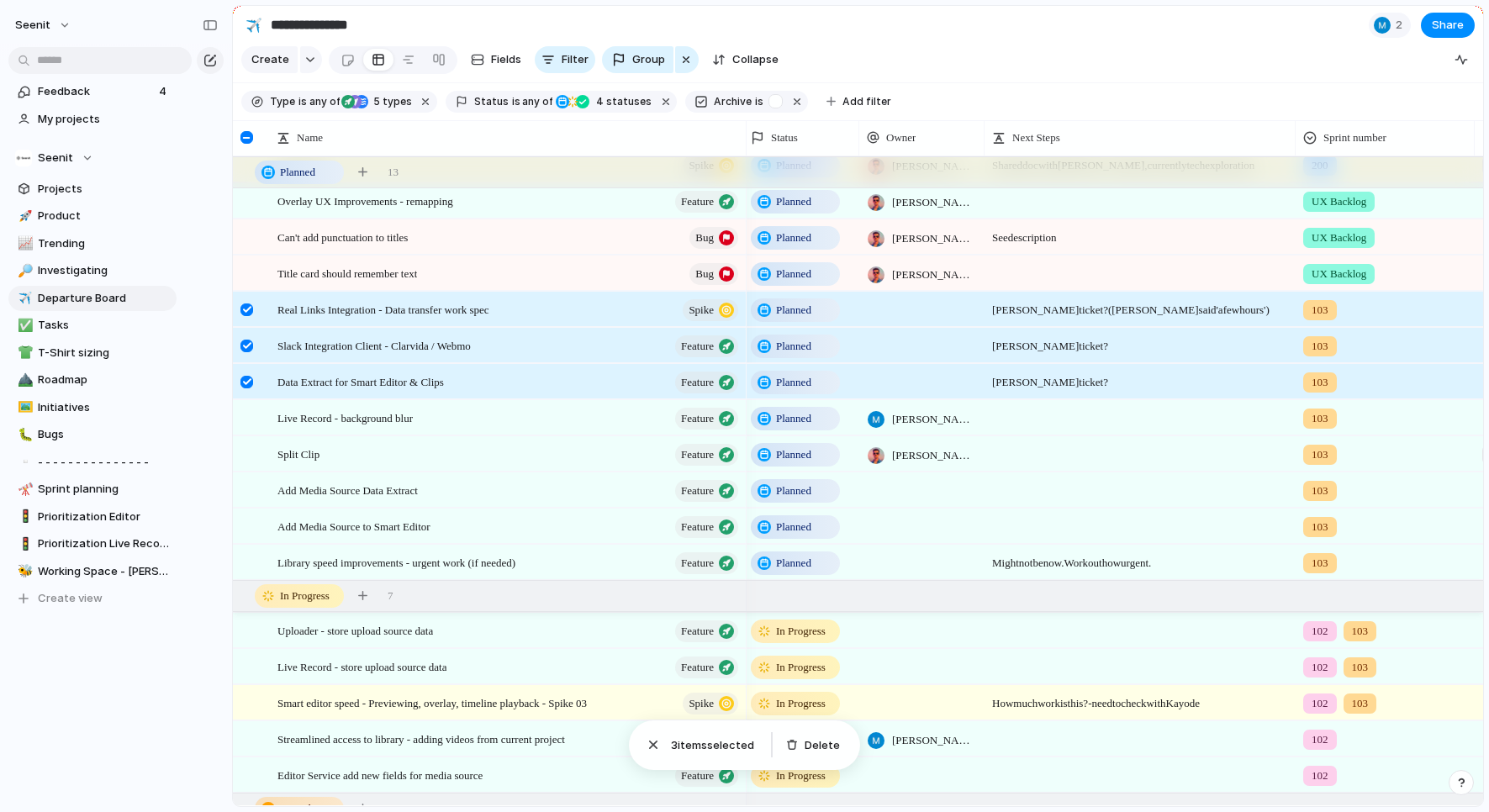drag, startPoint x: 246, startPoint y: 382, endPoint x: 242, endPoint y: 347, distance: 35.22783 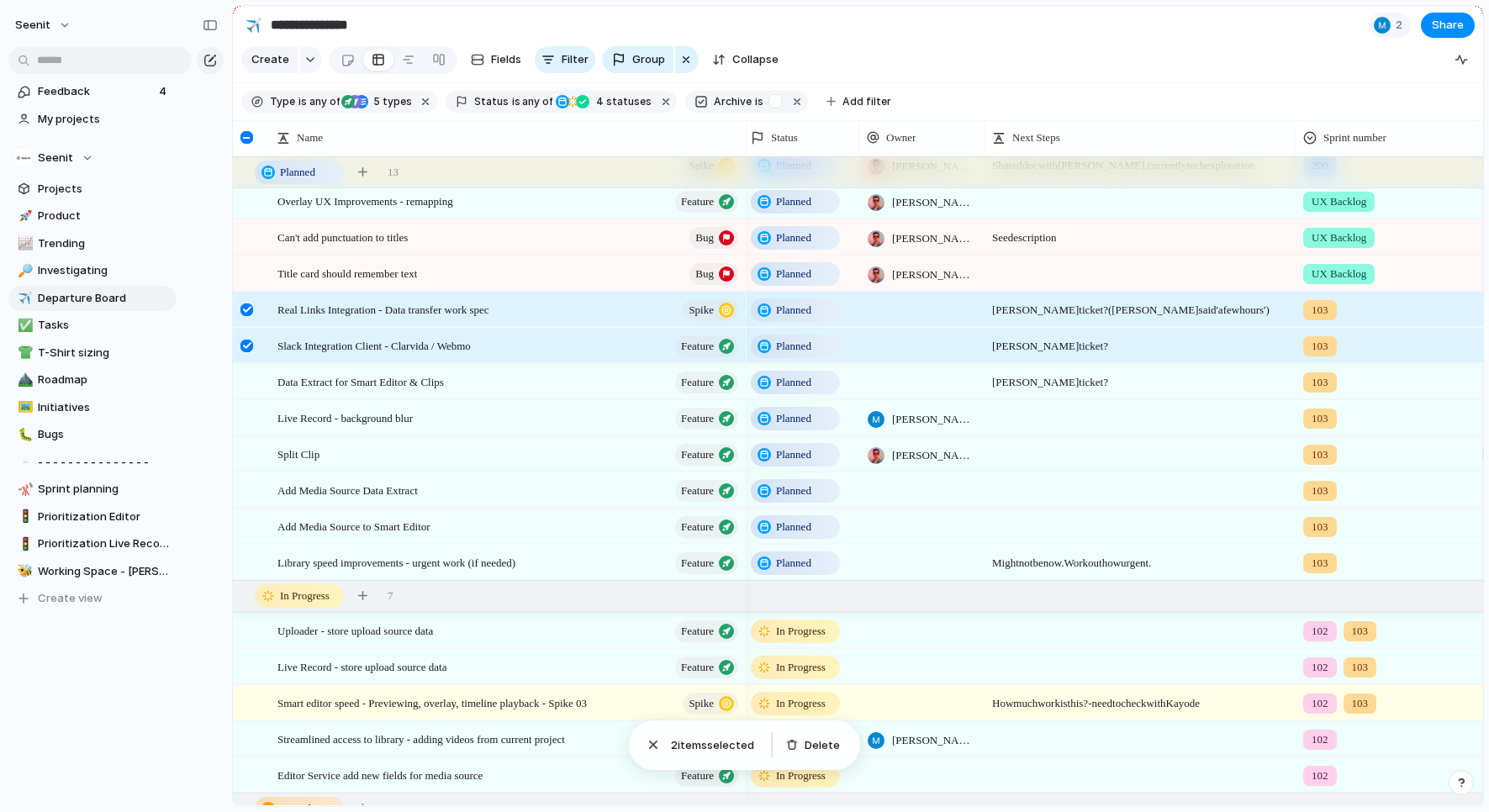 click at bounding box center (246, 345) 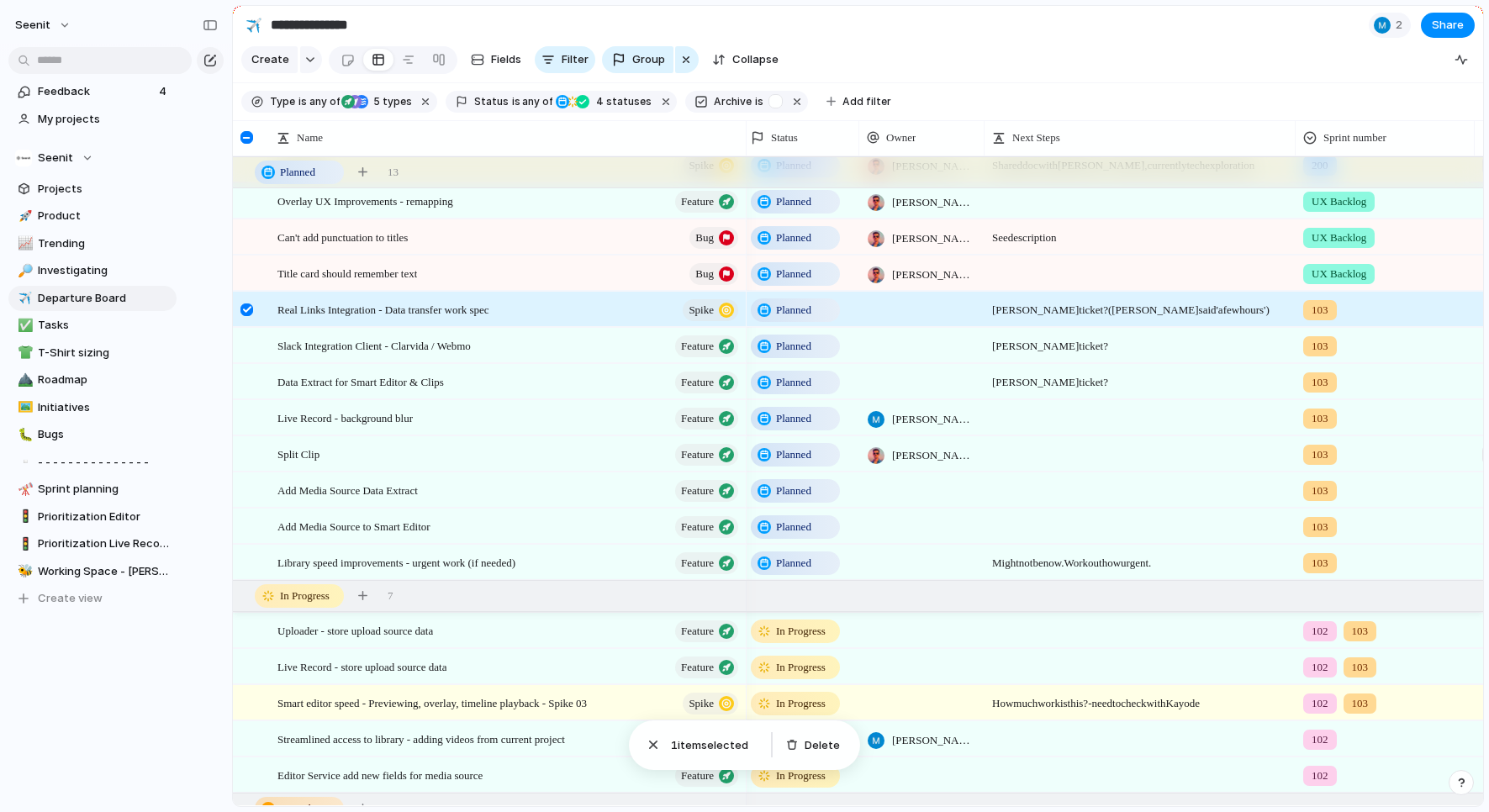 click at bounding box center (246, 309) 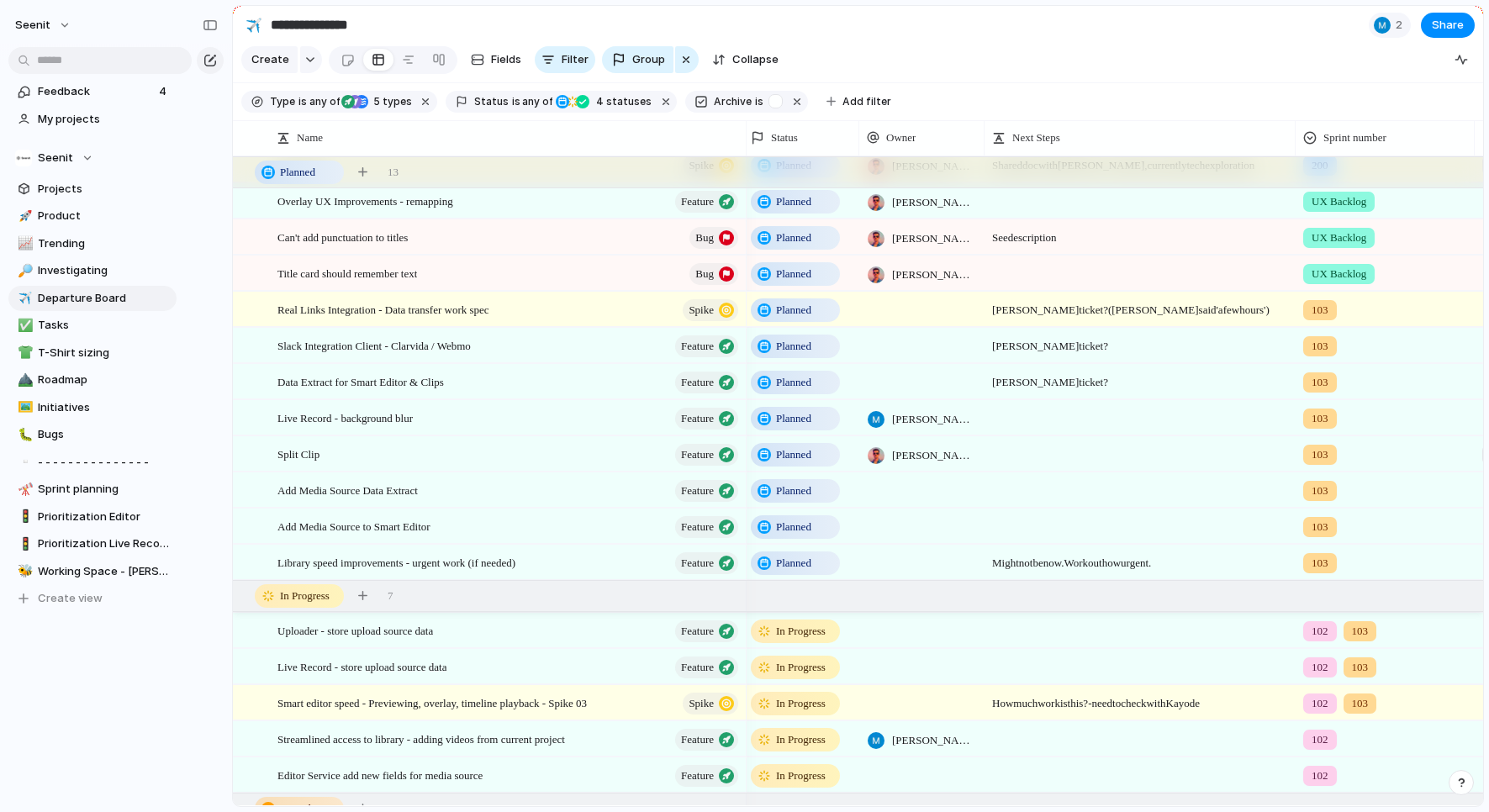 scroll, scrollTop: 101, scrollLeft: 0, axis: vertical 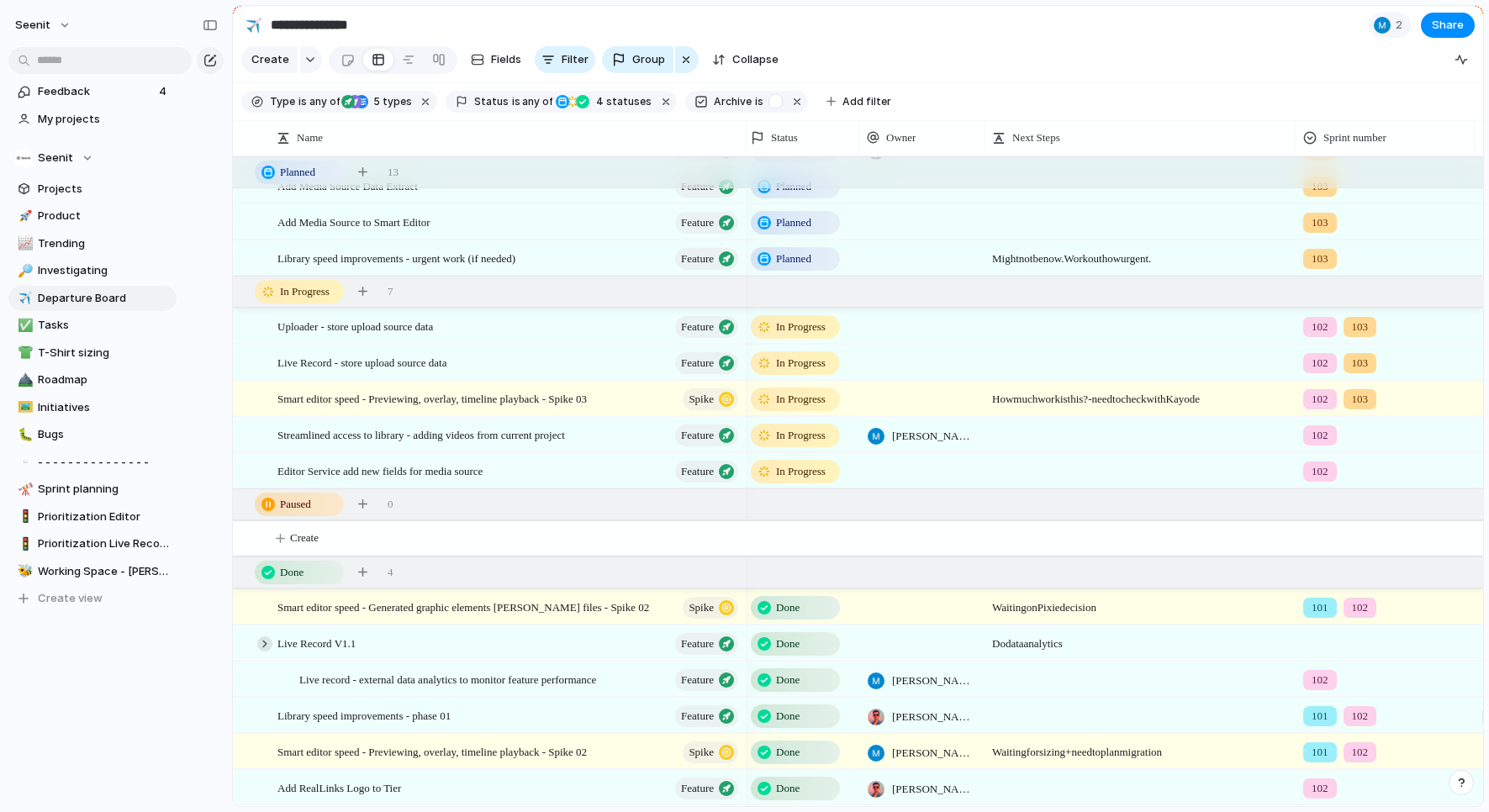 click at bounding box center [265, 644] 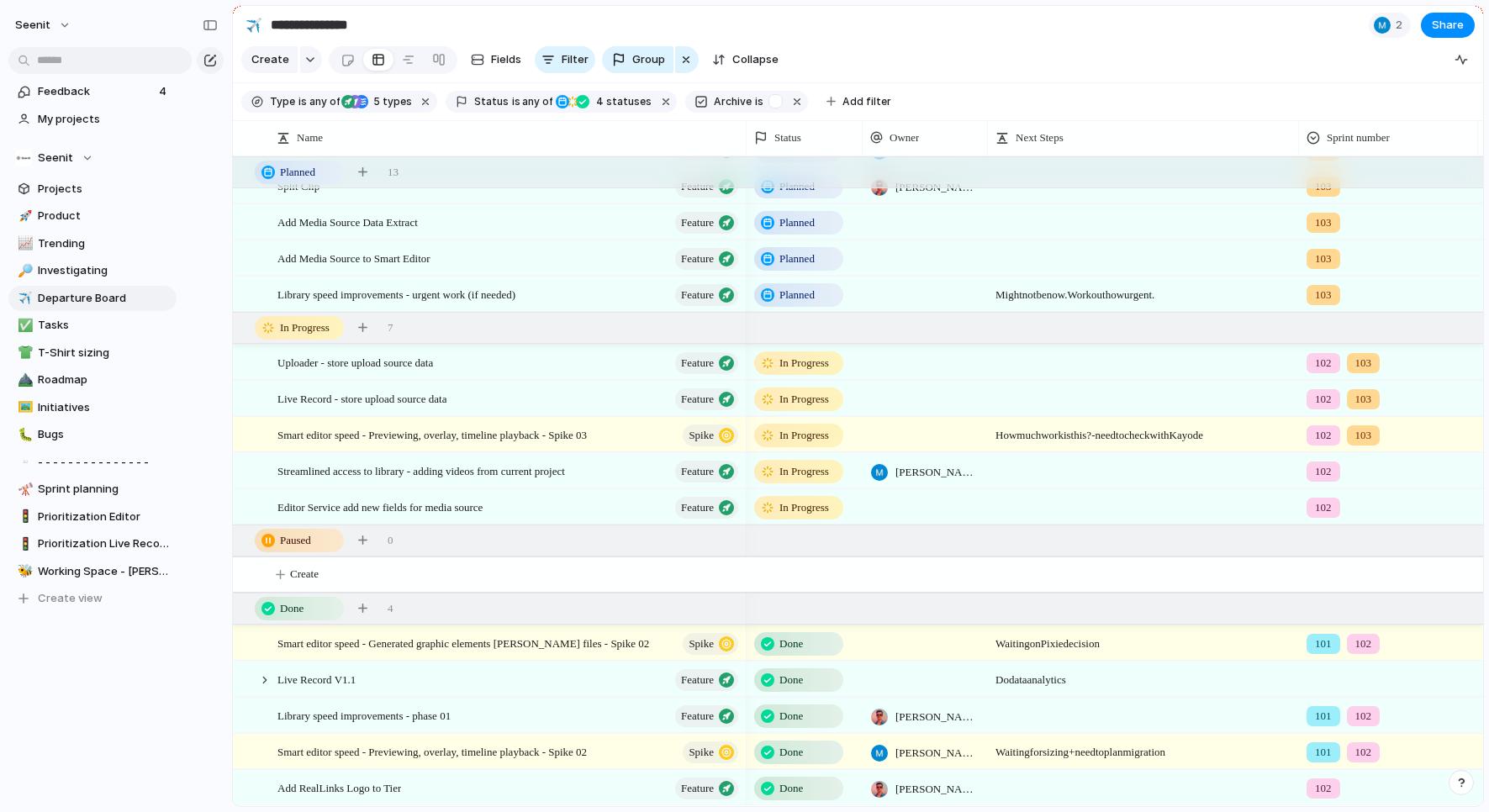 click on "Done" at bounding box center (799, 788) 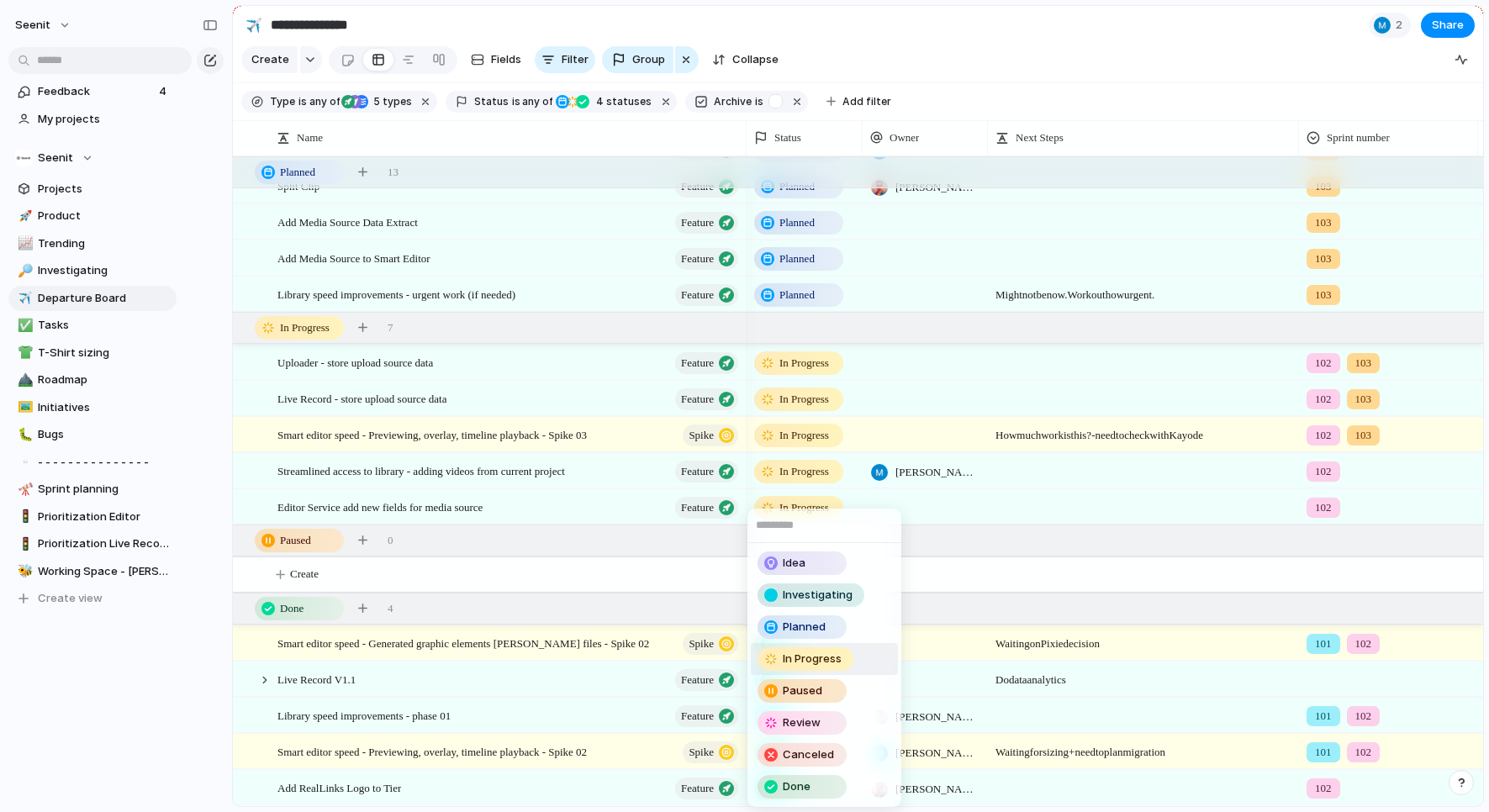 click on "In Progress" at bounding box center [812, 659] 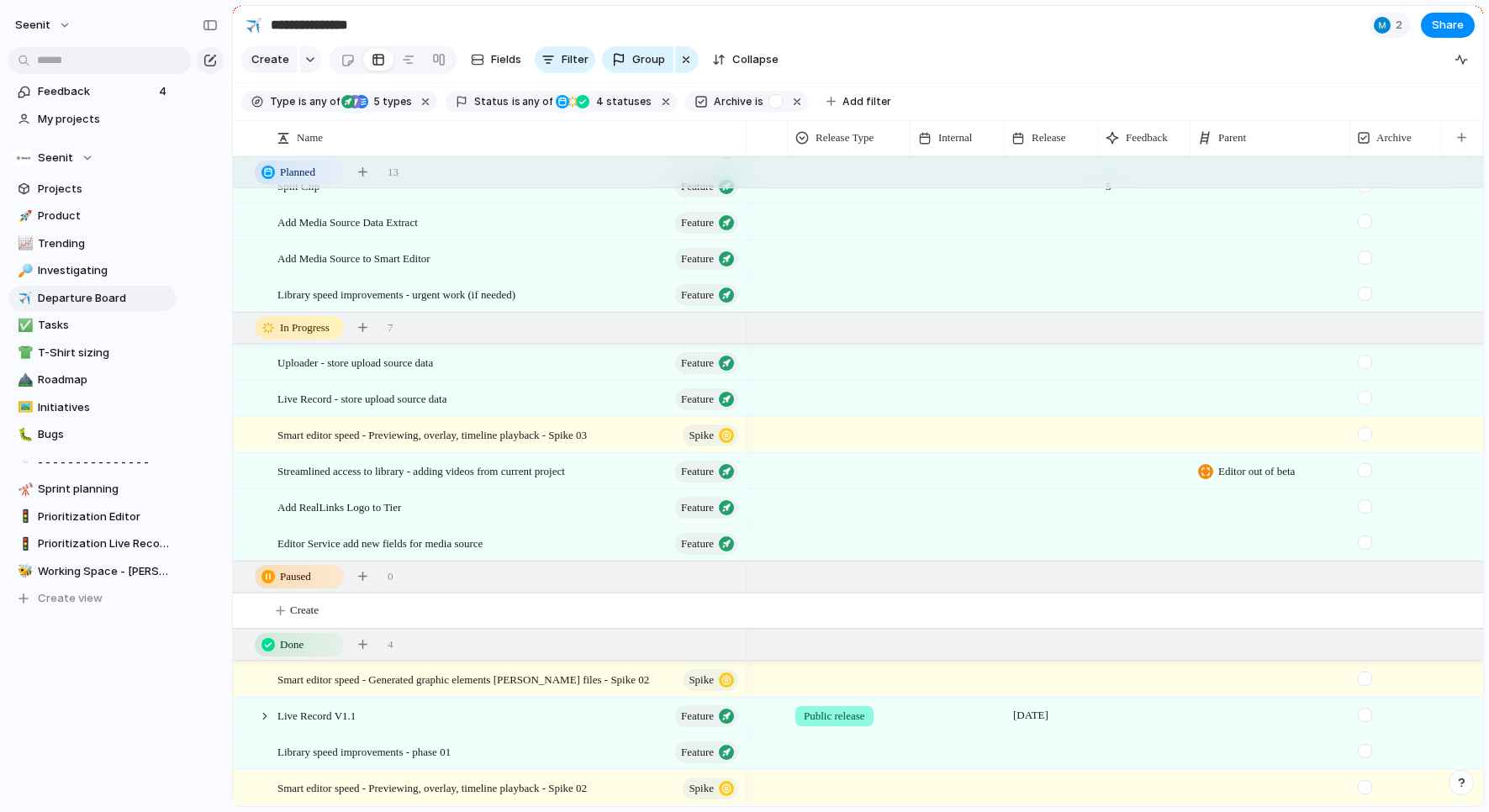 click at bounding box center (1365, 787) 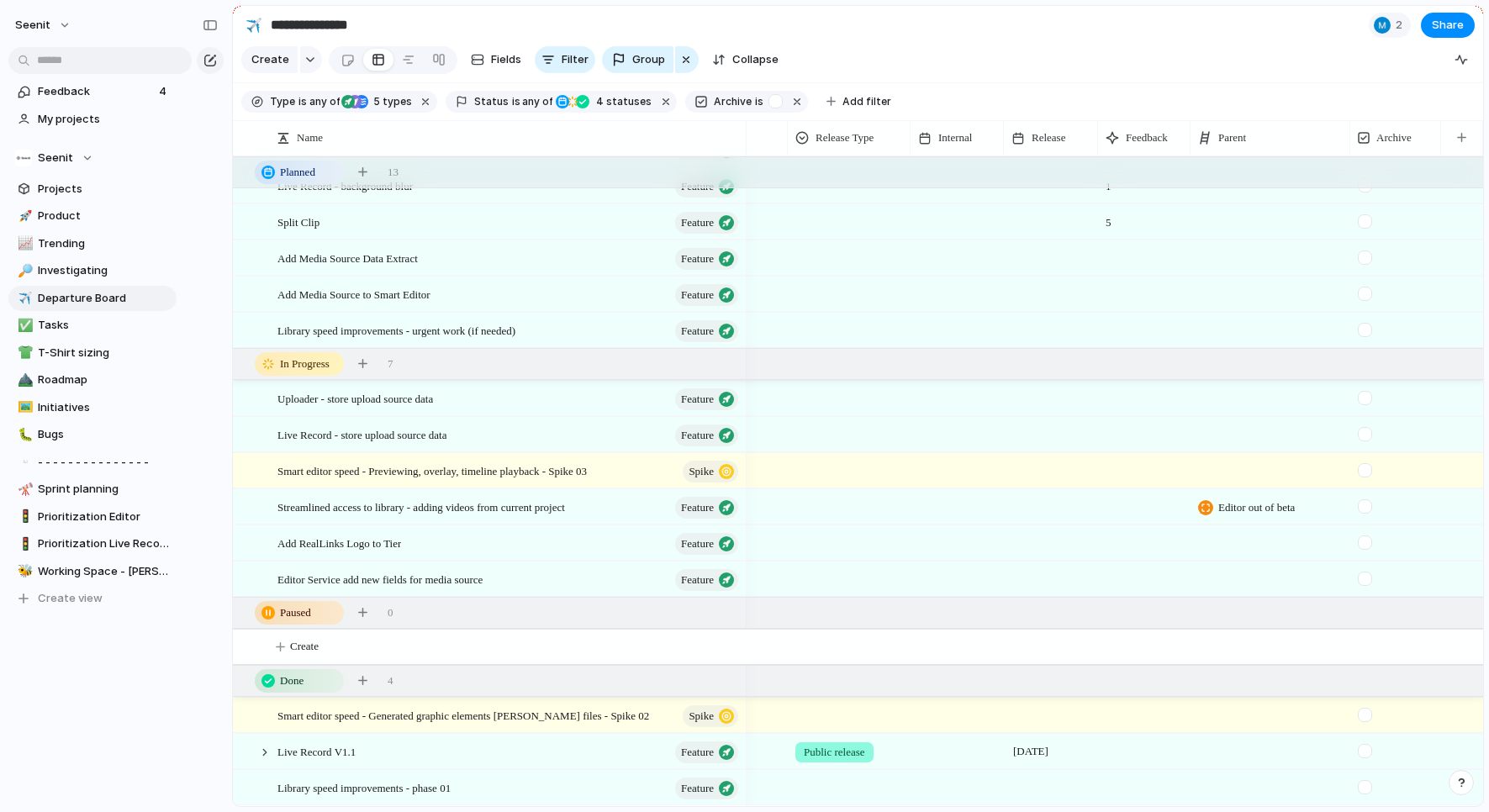 click at bounding box center [1365, 714] 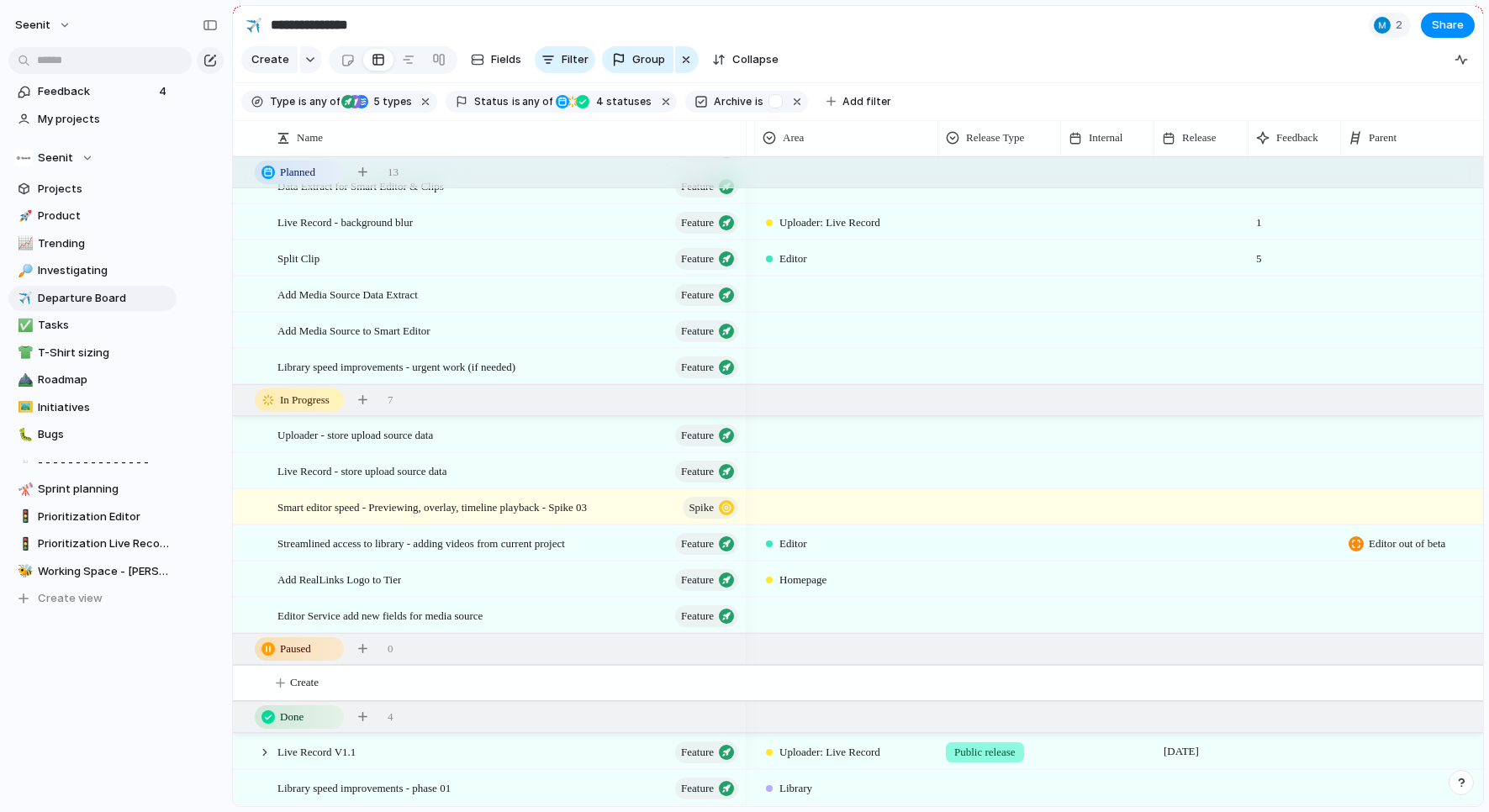 click at bounding box center (1201, 775) 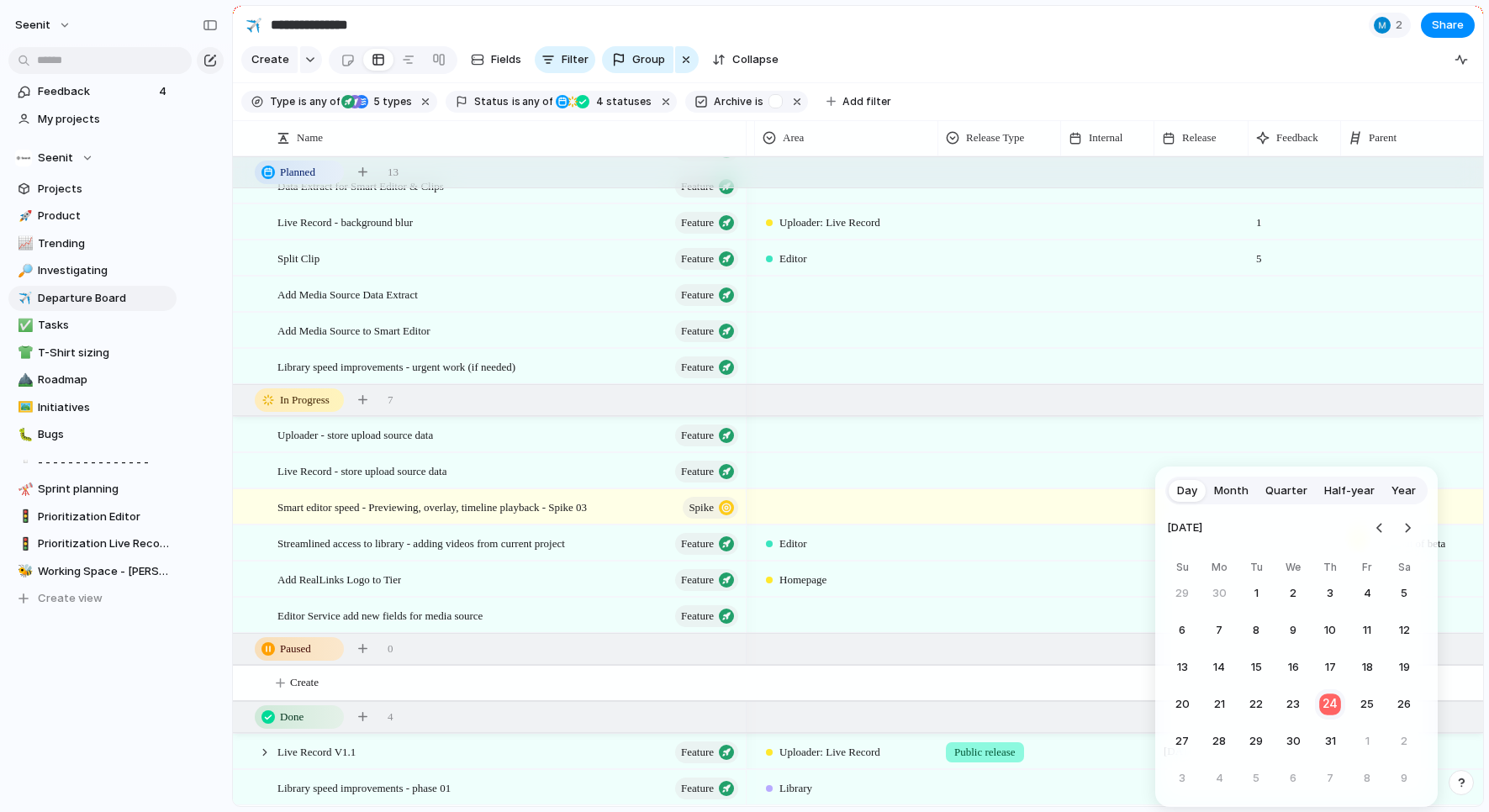 click on "24" at bounding box center [1330, 704] 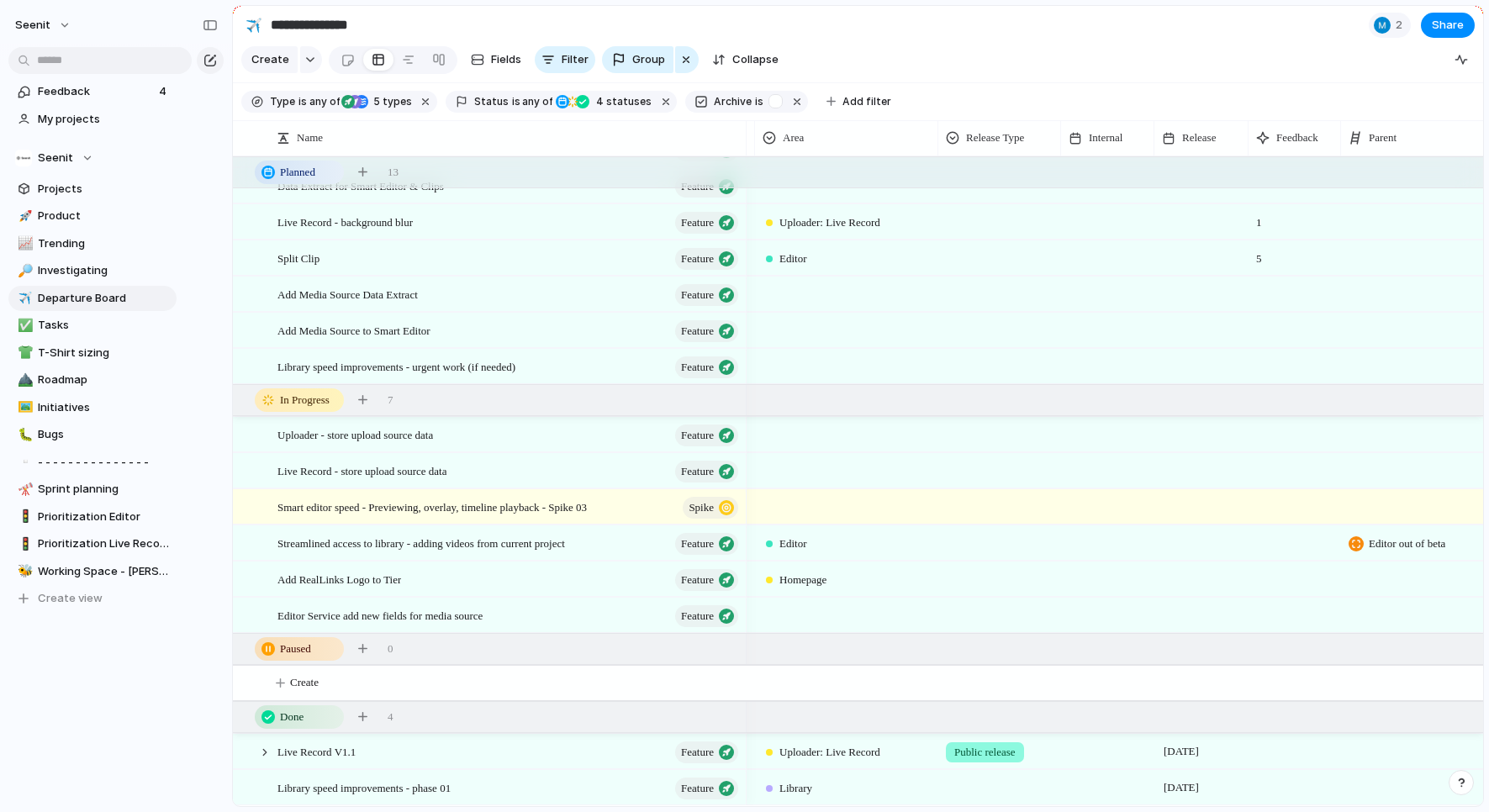 click at bounding box center (1000, 784) 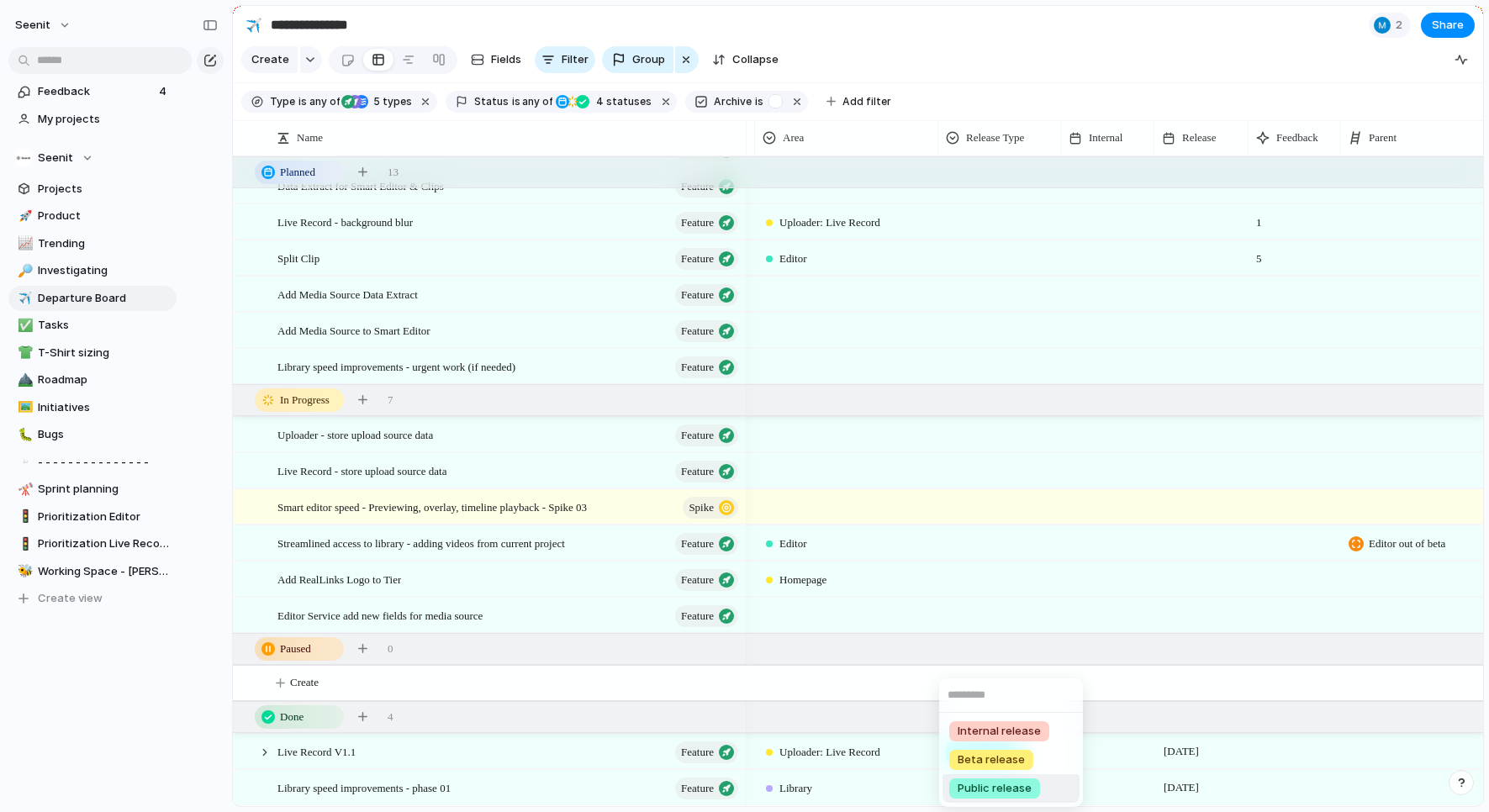 drag, startPoint x: 1011, startPoint y: 783, endPoint x: 1075, endPoint y: 790, distance: 64.38167 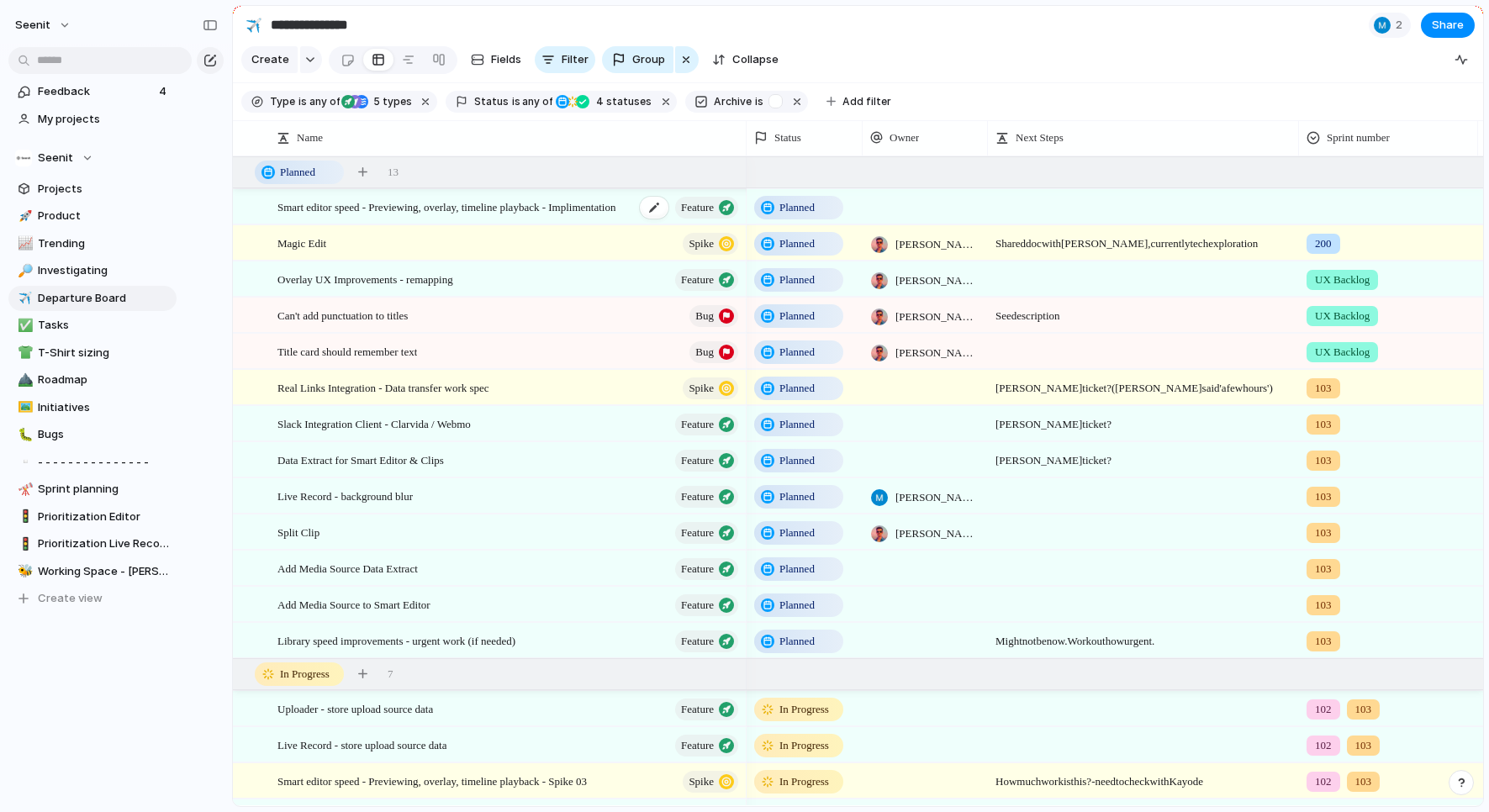 click on "Smart editor speed - Previewing, overlay, timeline playback - Implimentation" at bounding box center (446, 206) 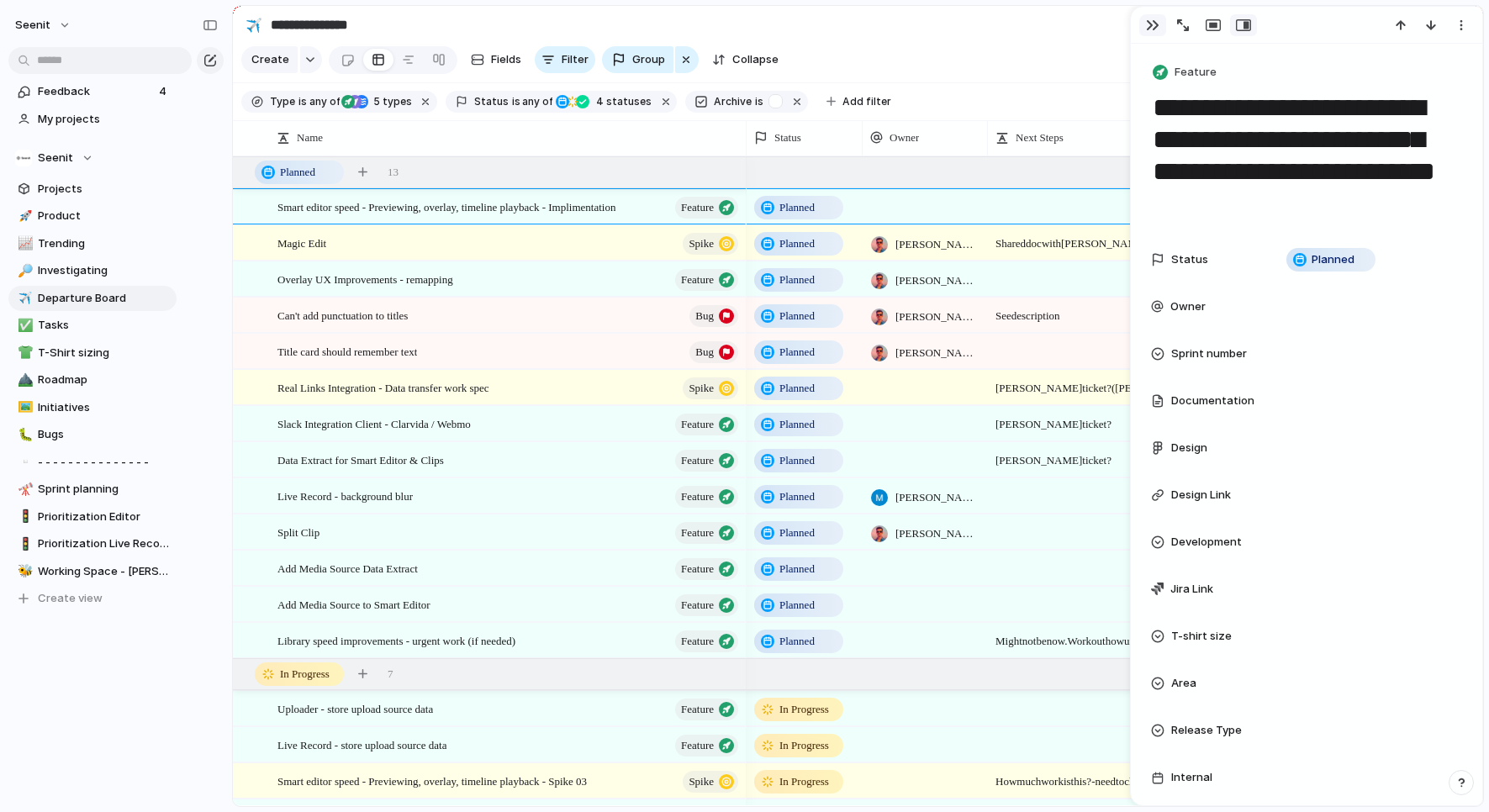 click at bounding box center (1153, 25) 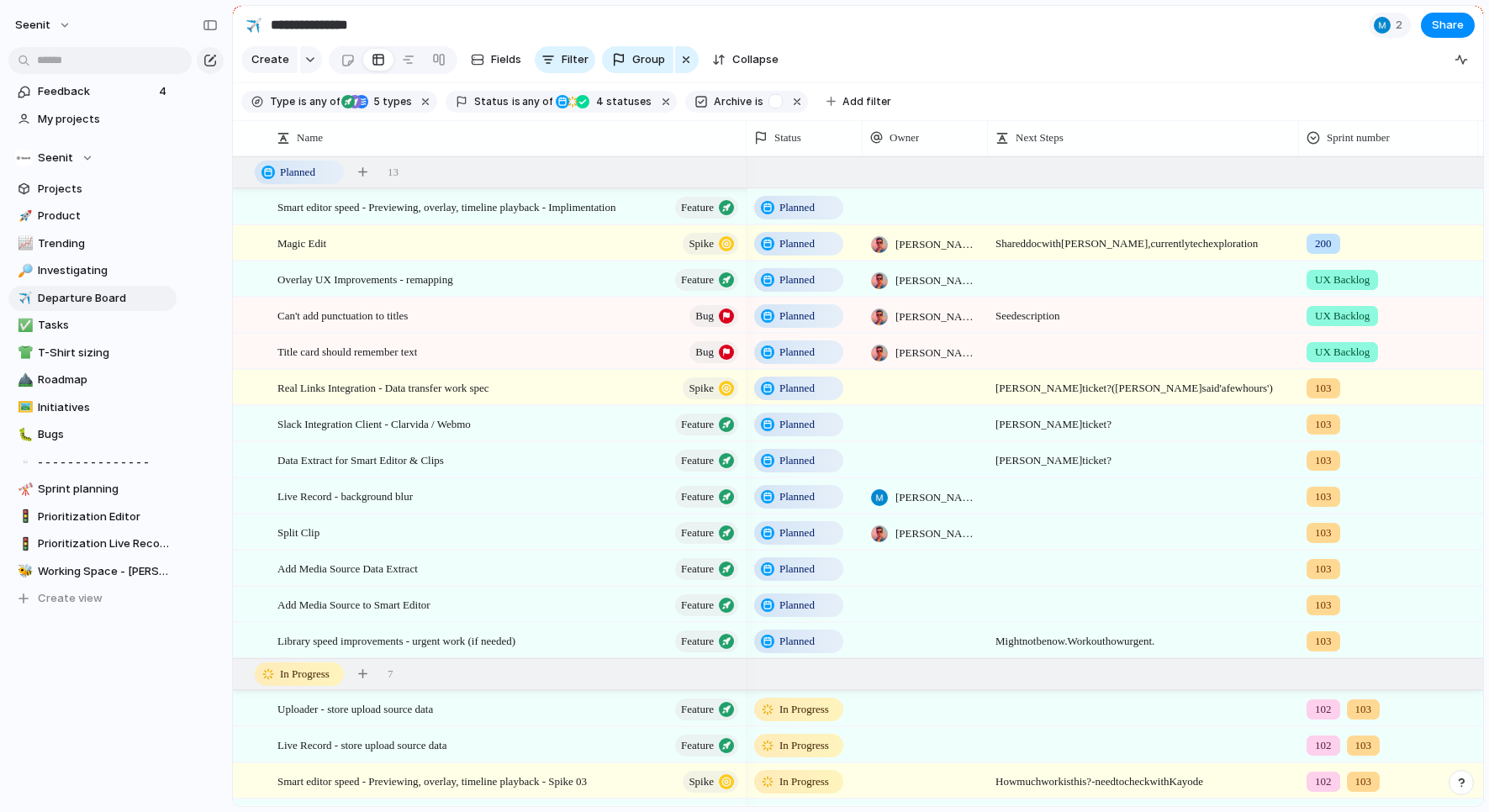 click on "Planned" at bounding box center [797, 208] 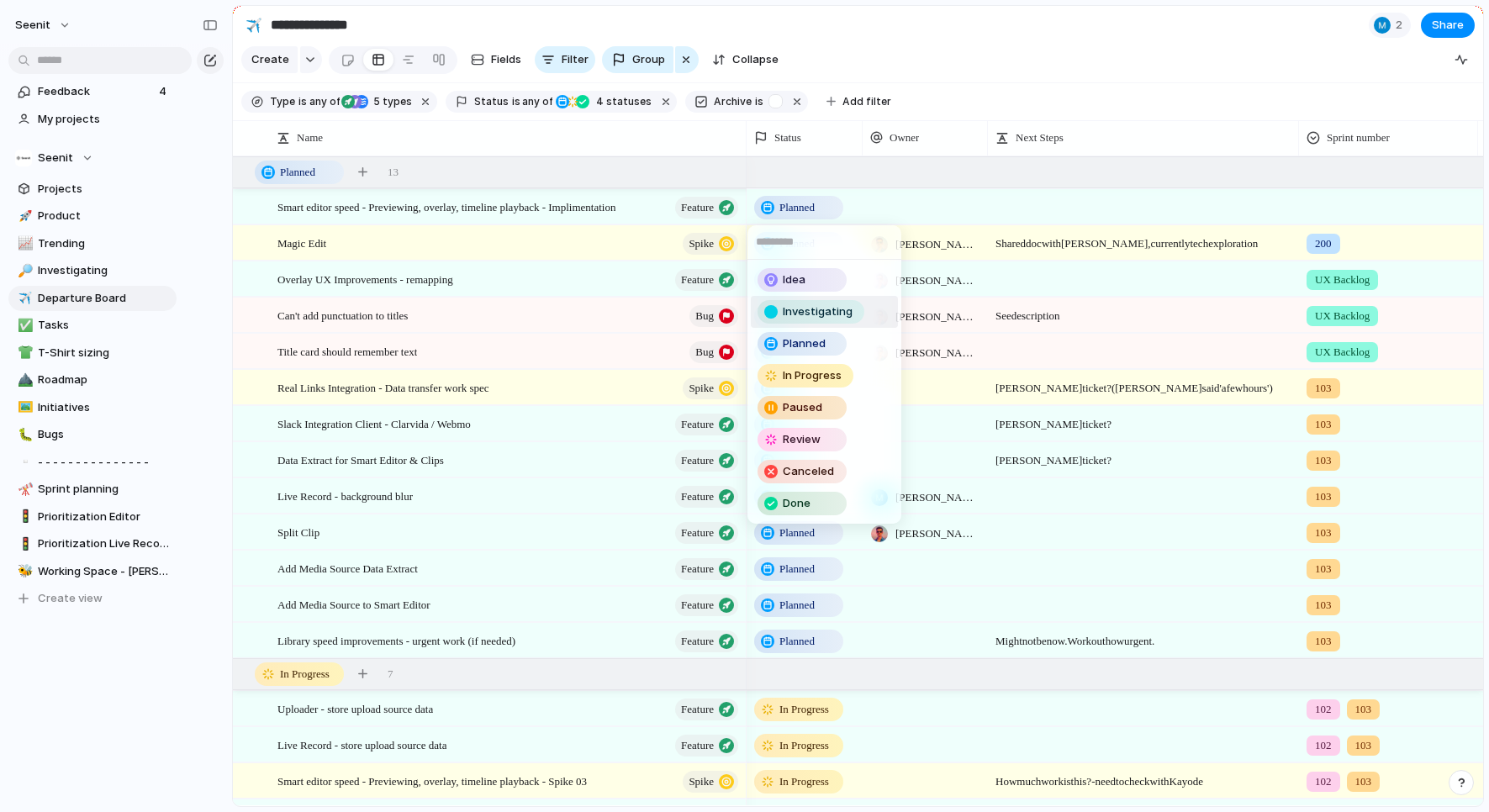 click on "Investigating" at bounding box center (814, 312) 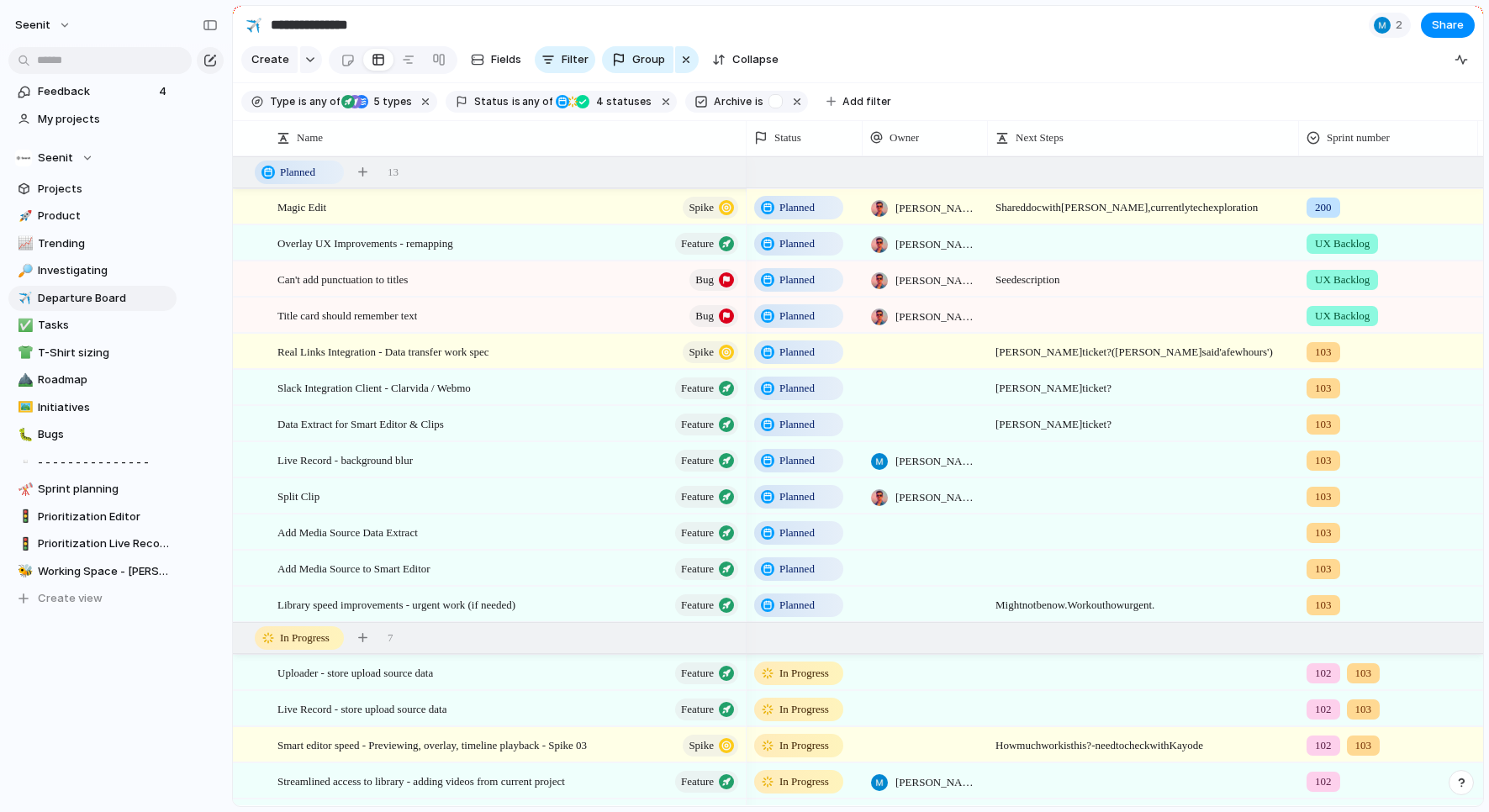 click on "Shared  doc  with  [PERSON_NAME],  currently  tech  exploration" at bounding box center (1143, 203) 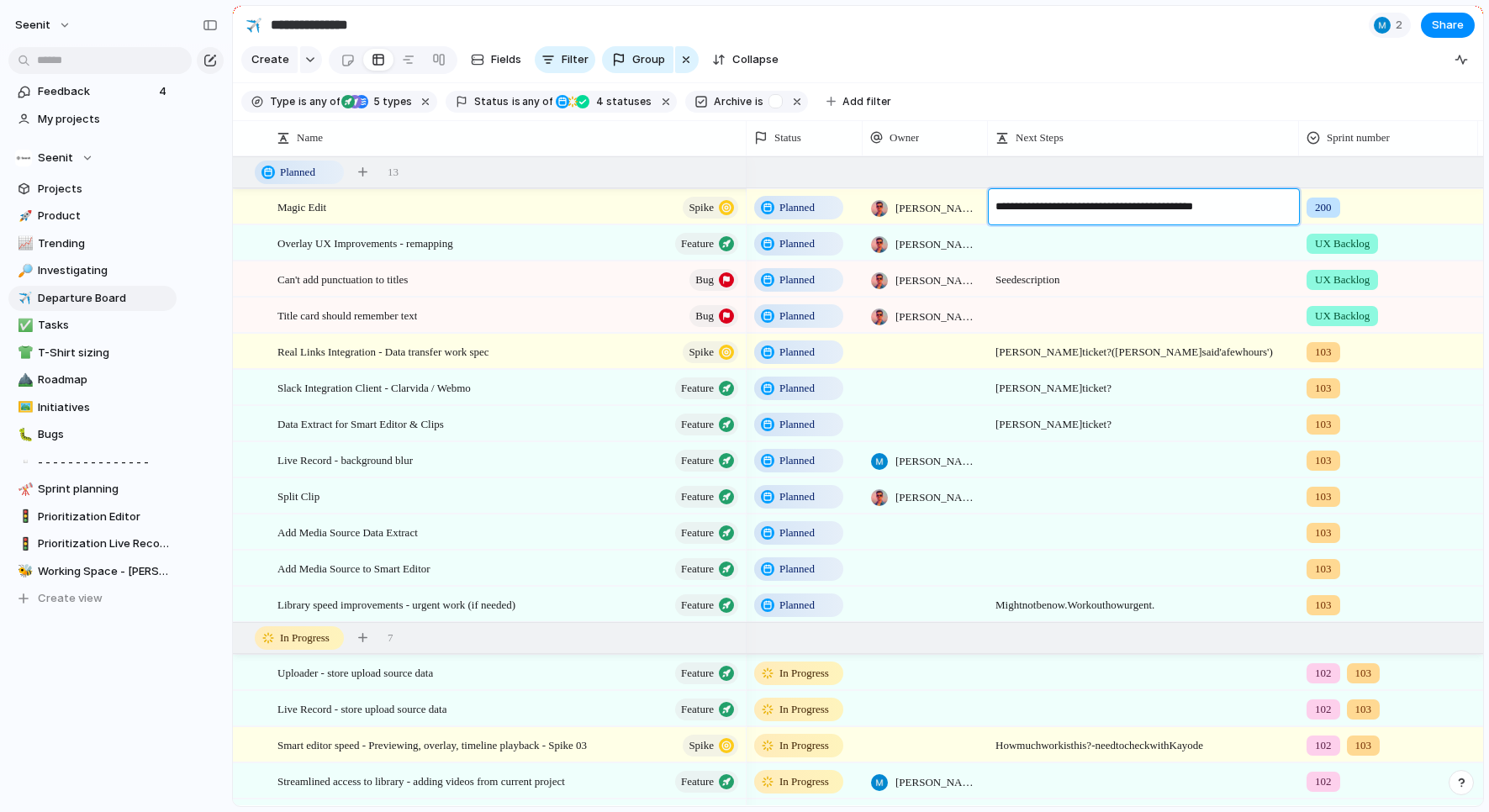 type on "**********" 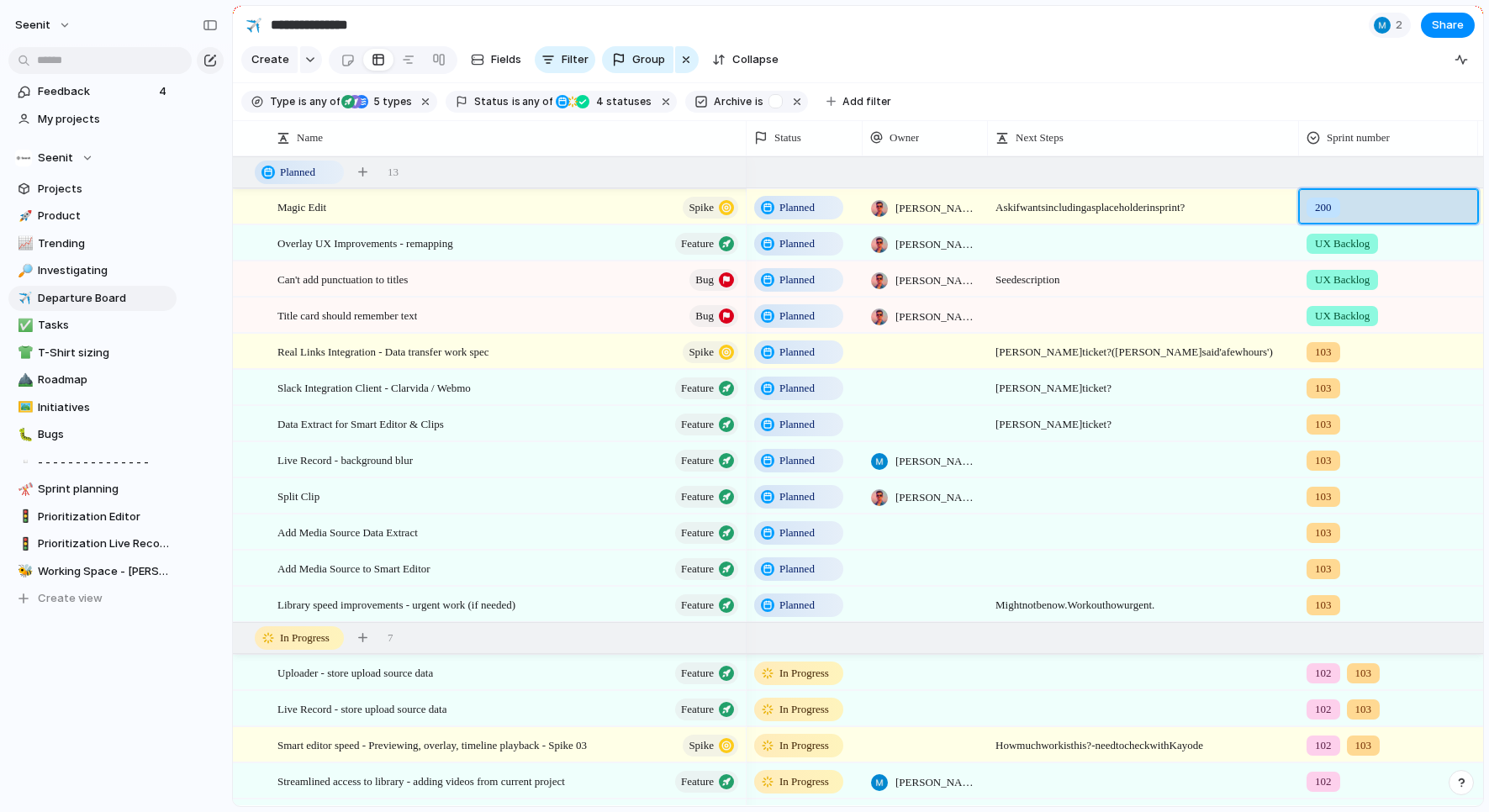 click on "Create Fields Filter Group Zoom Collapse" at bounding box center [858, 63] 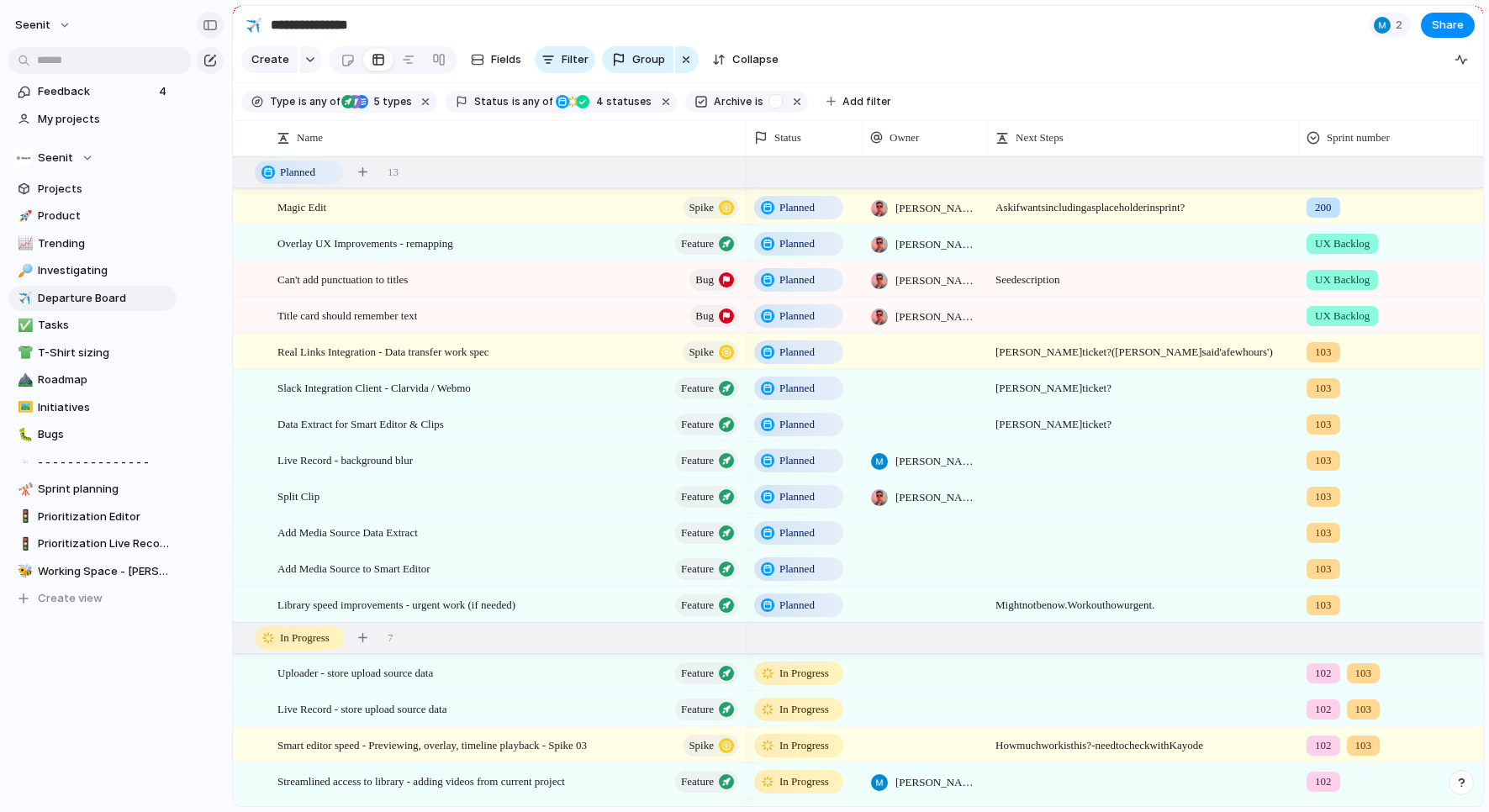 click at bounding box center [210, 25] 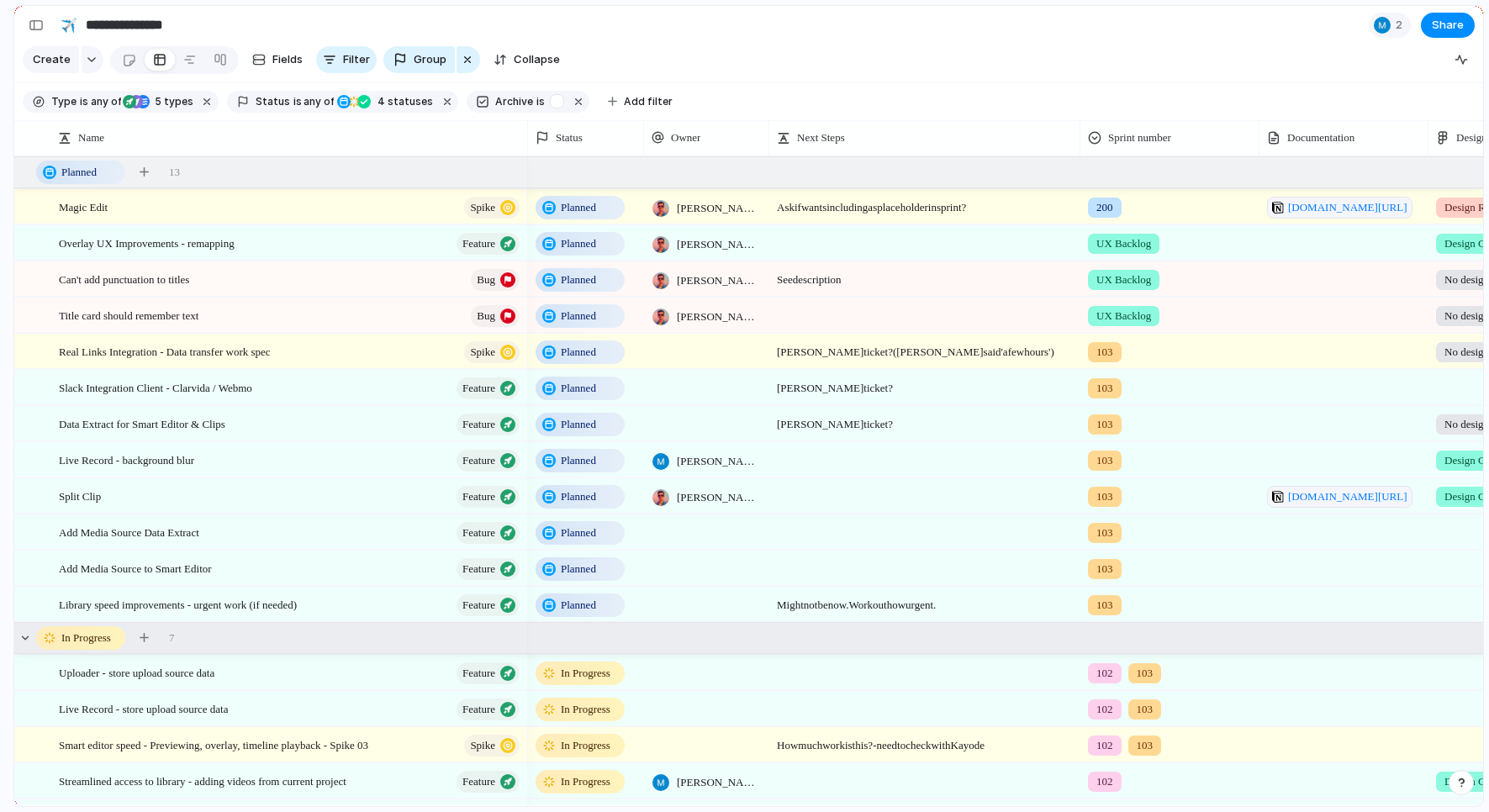 scroll, scrollTop: 0, scrollLeft: 111, axis: horizontal 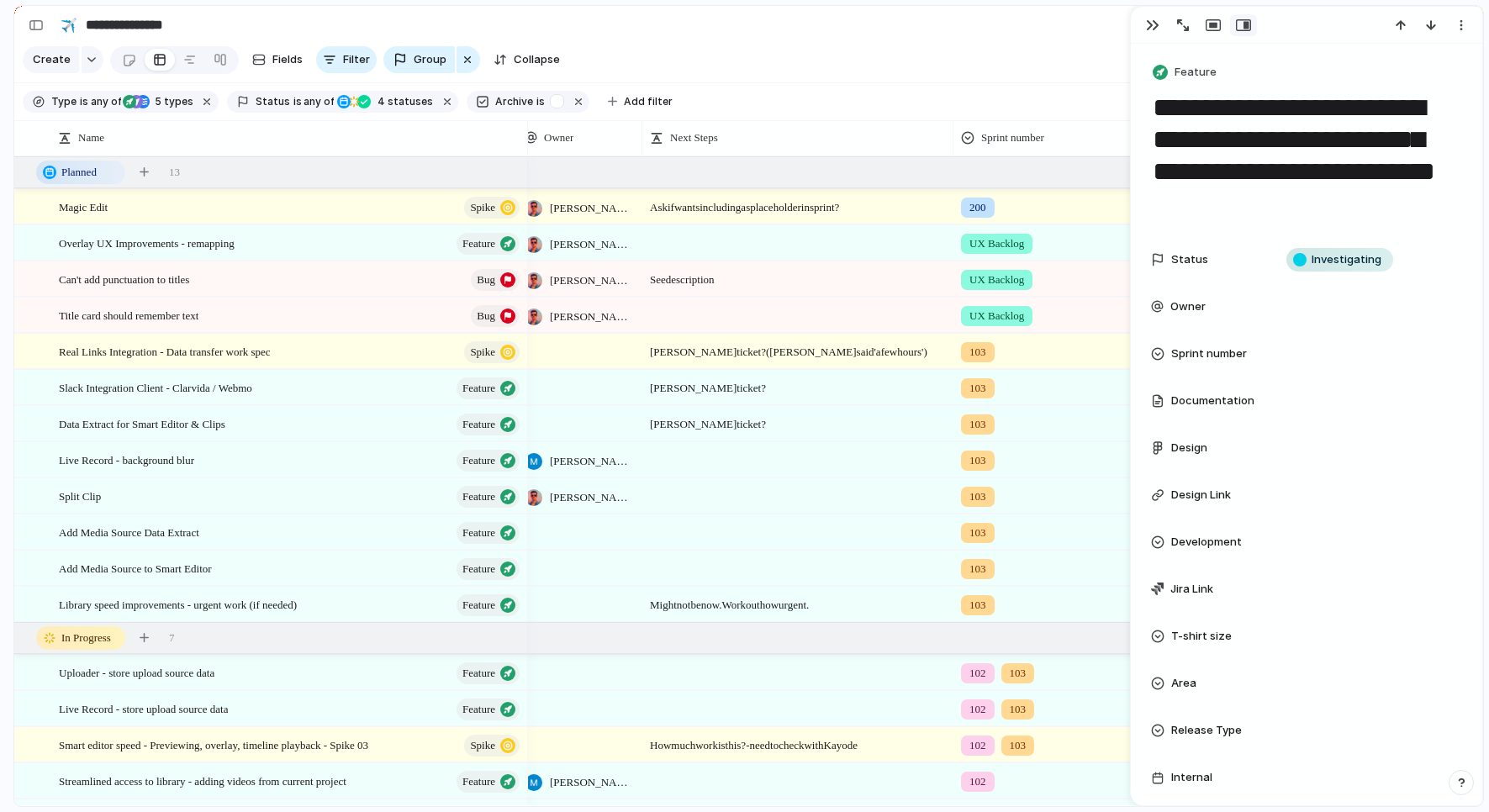 click at bounding box center [1153, 25] 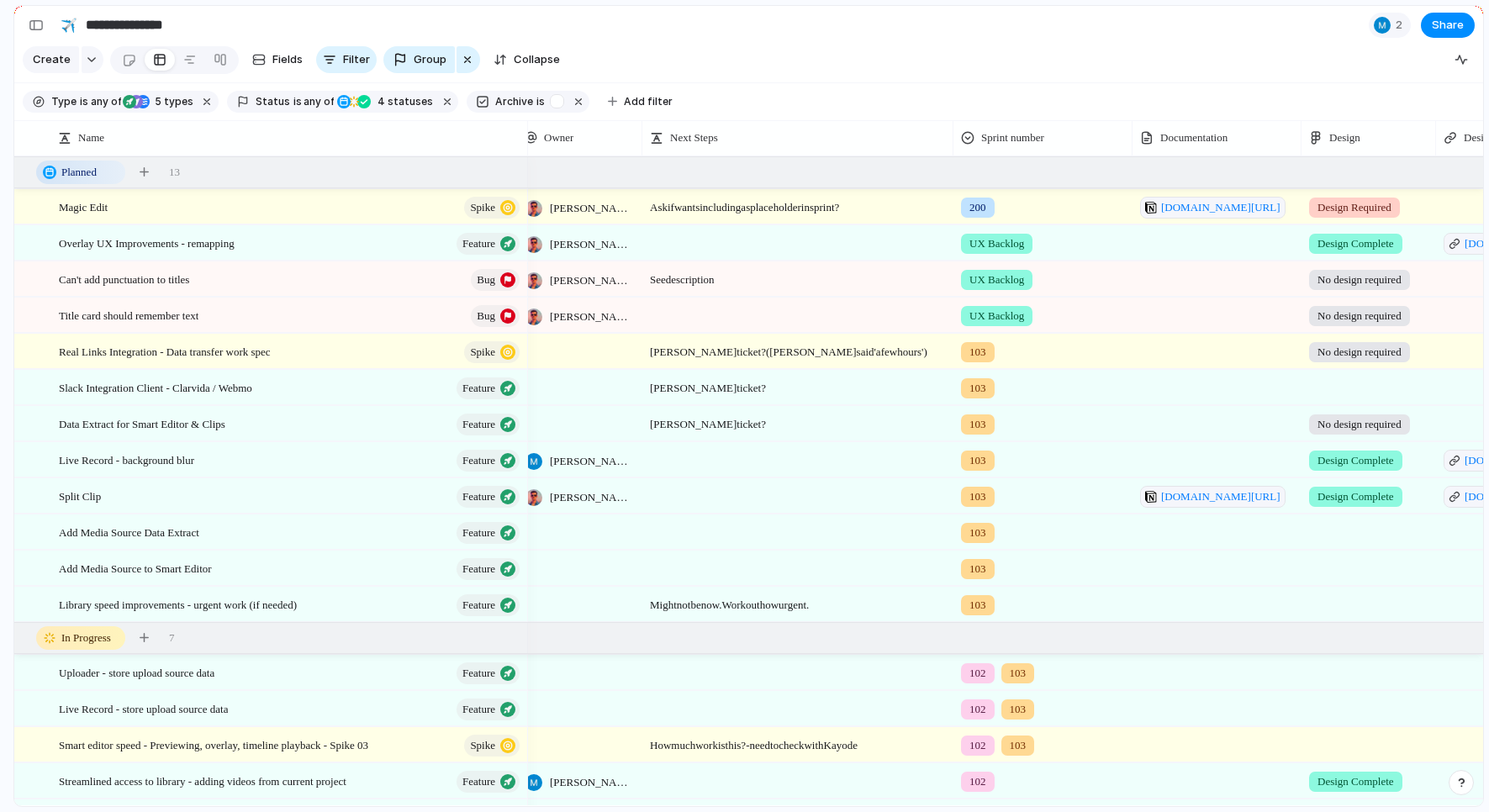 scroll, scrollTop: 0, scrollLeft: 114, axis: horizontal 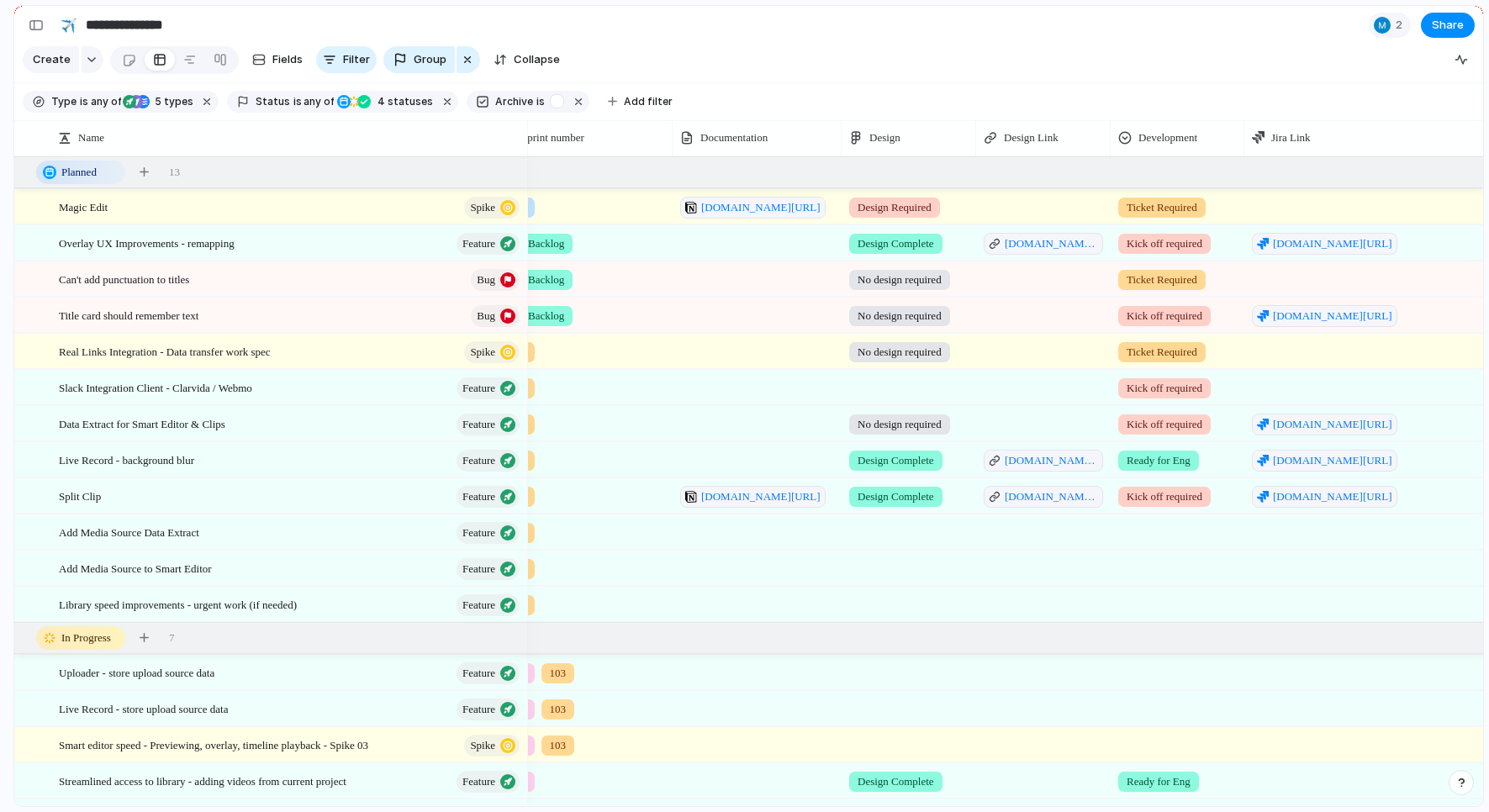 click at bounding box center [1177, 529] 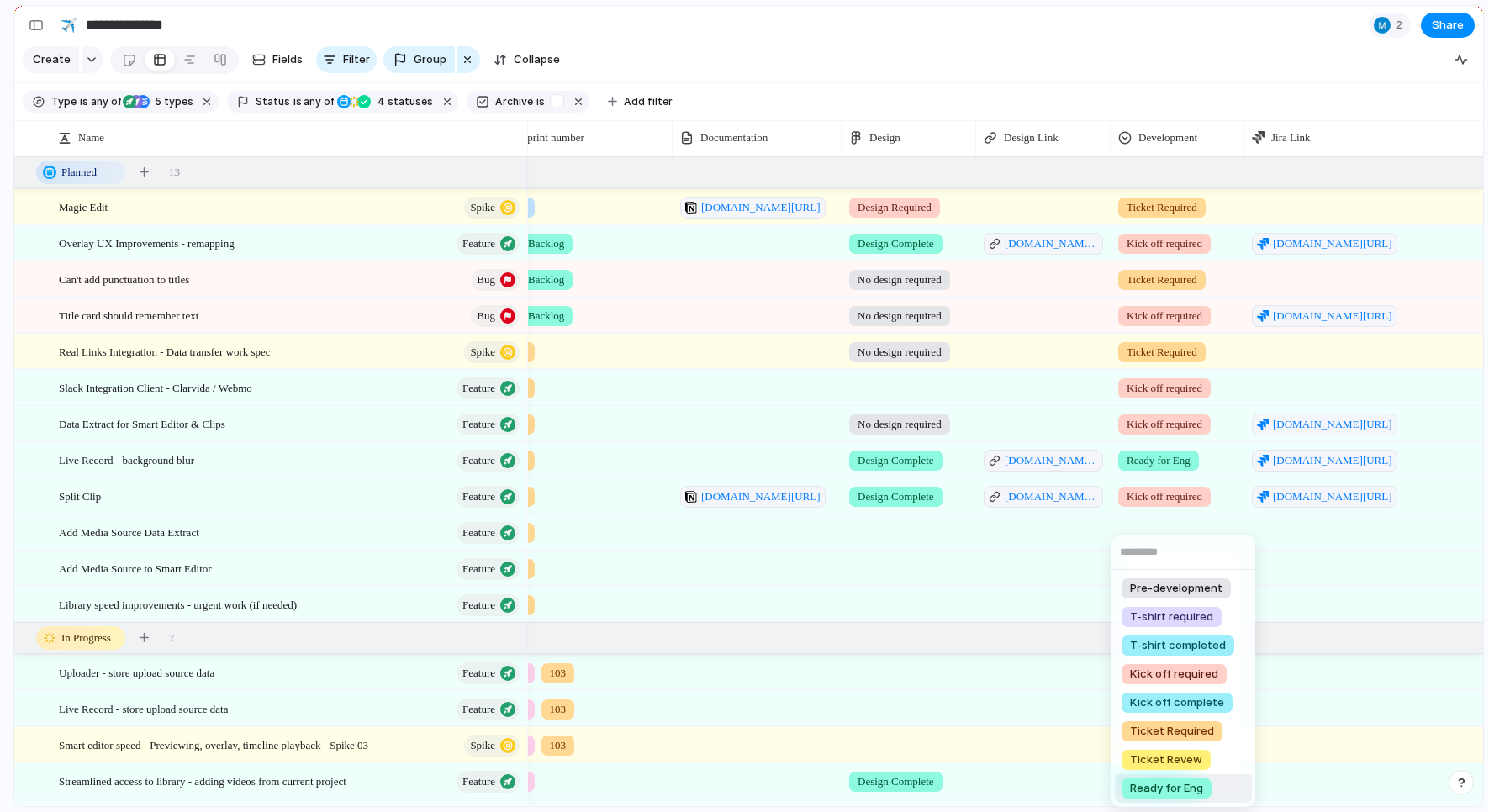 click on "Ready for Eng" at bounding box center [1166, 788] 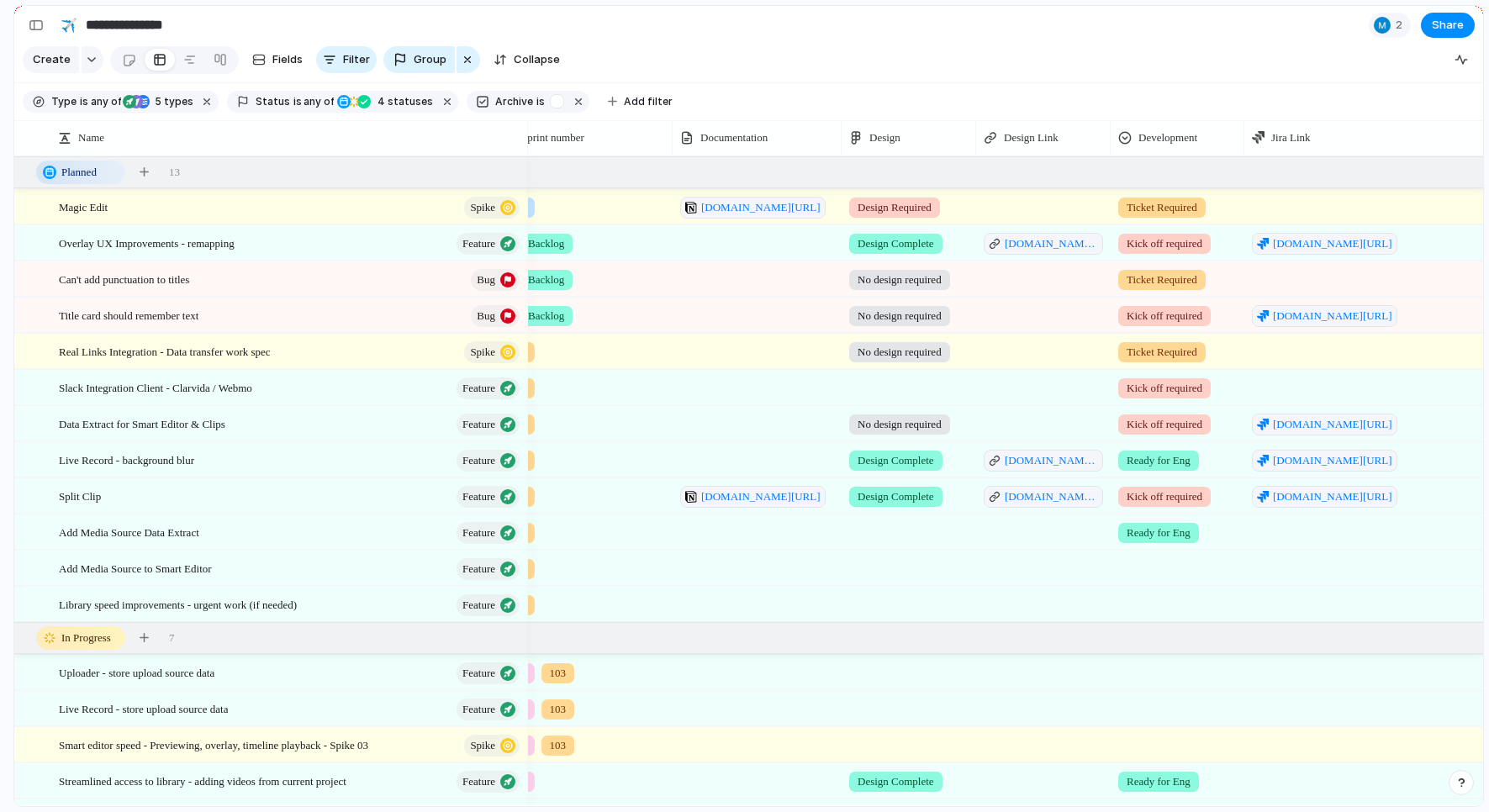 click at bounding box center [1177, 565] 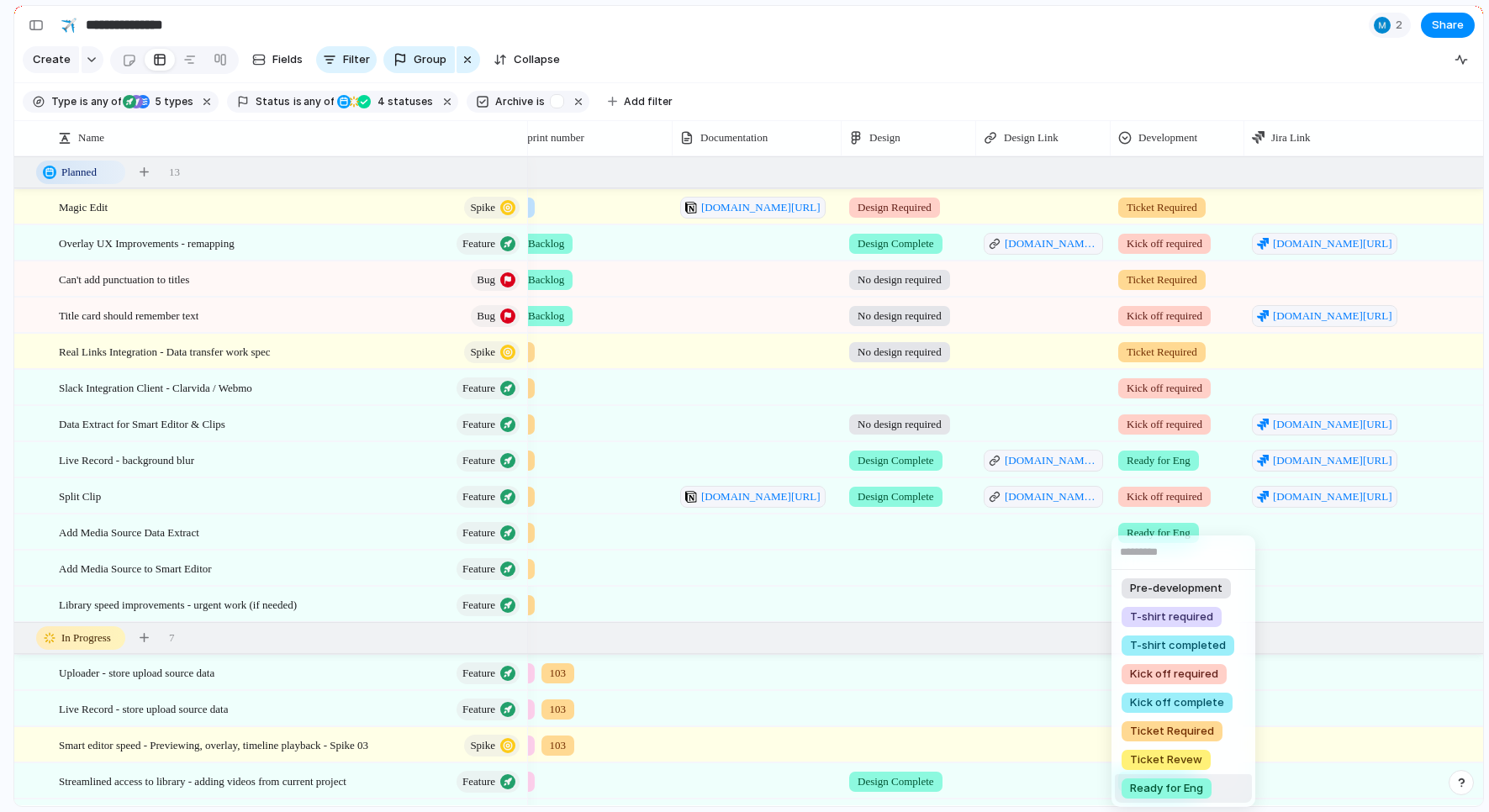 click on "Ready for Eng" at bounding box center [1166, 788] 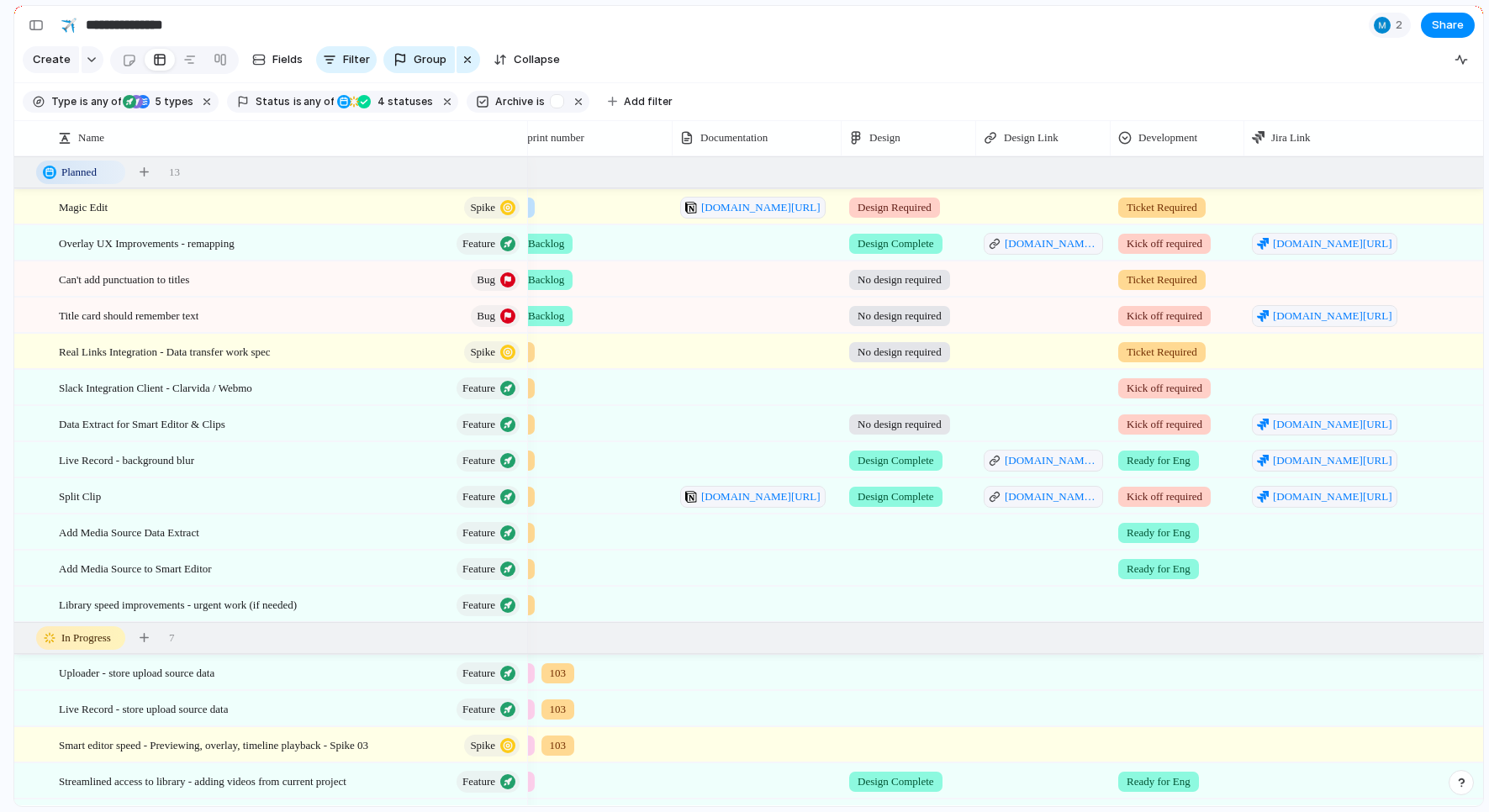 click at bounding box center (1177, 601) 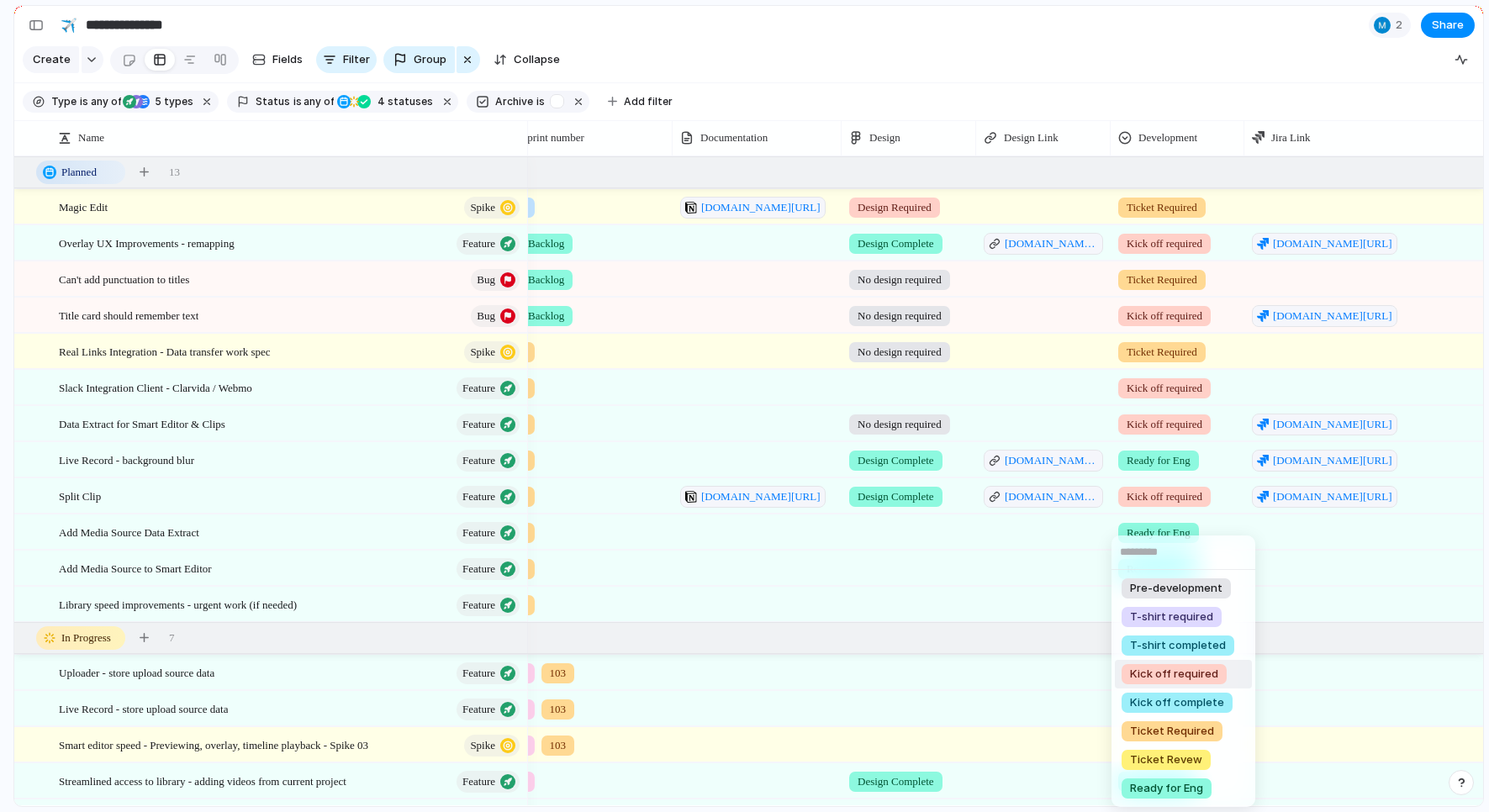 click on "Kick off required" at bounding box center [1174, 674] 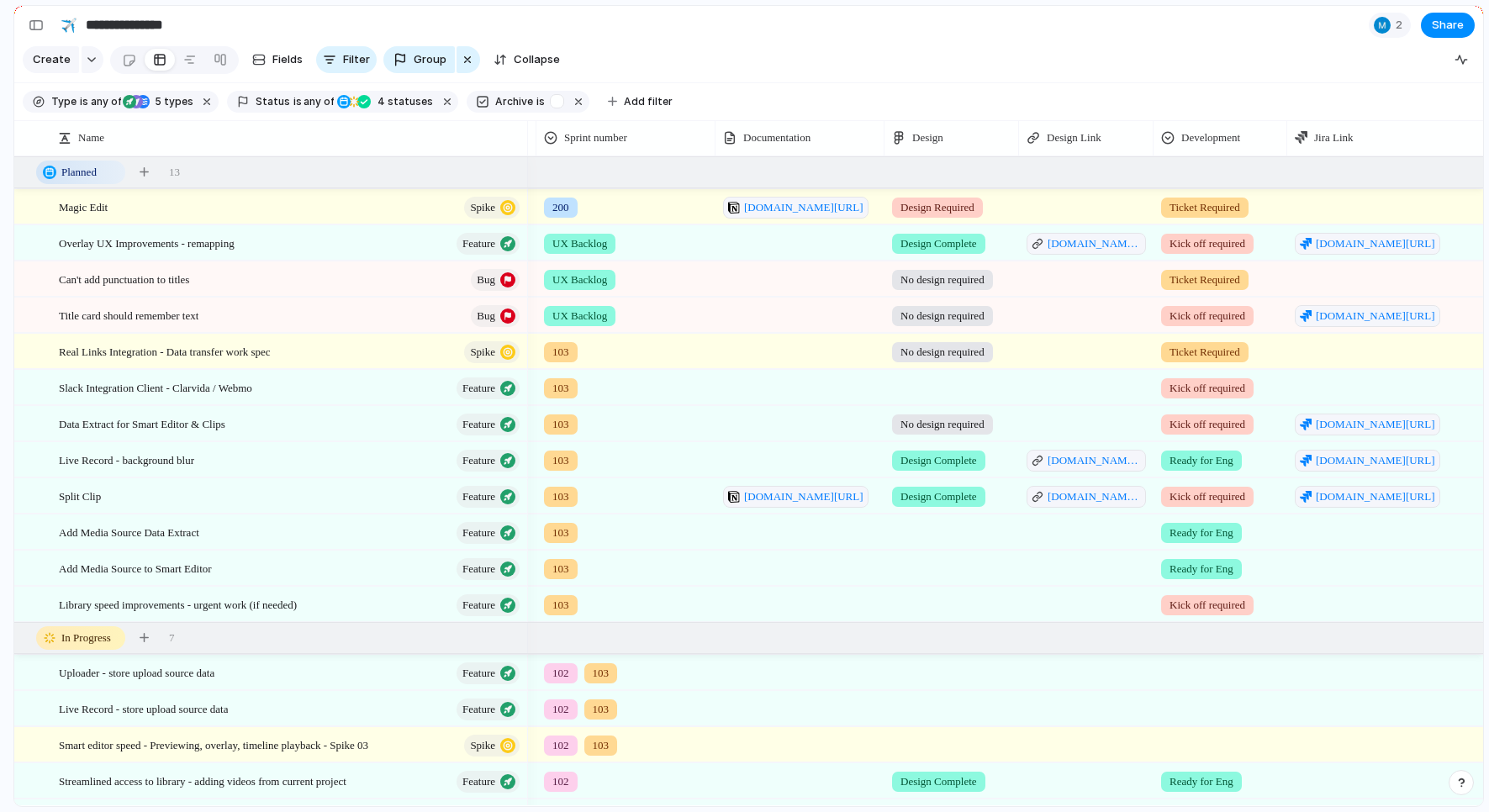 click on "Kick off required" at bounding box center (1207, 388) 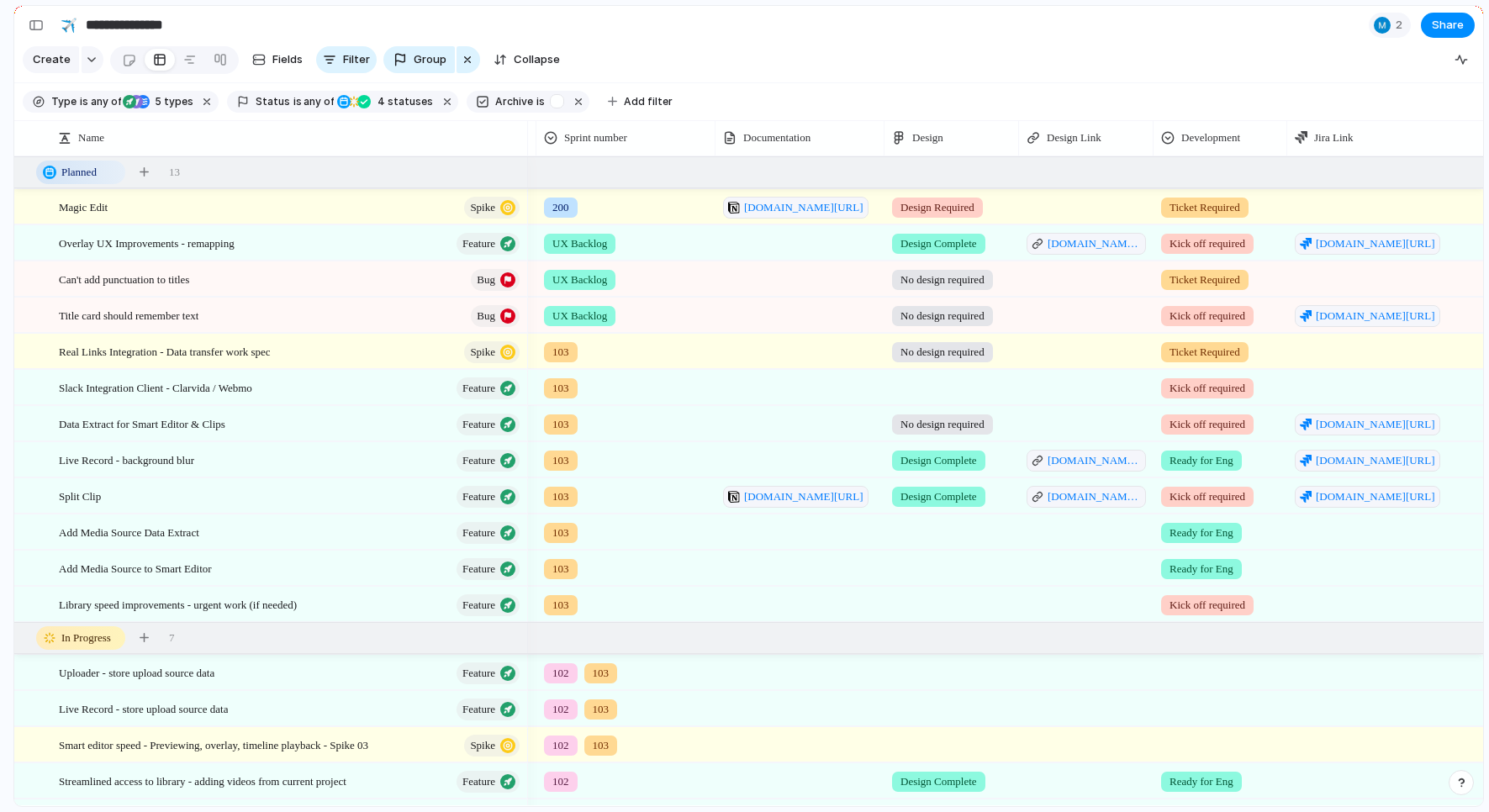 click on "Pre-development   T-shirt required   T-shirt completed   Kick off required   Kick off complete   Ticket Required   Ticket Revew   Ready for Eng   No  Development" at bounding box center [744, 406] 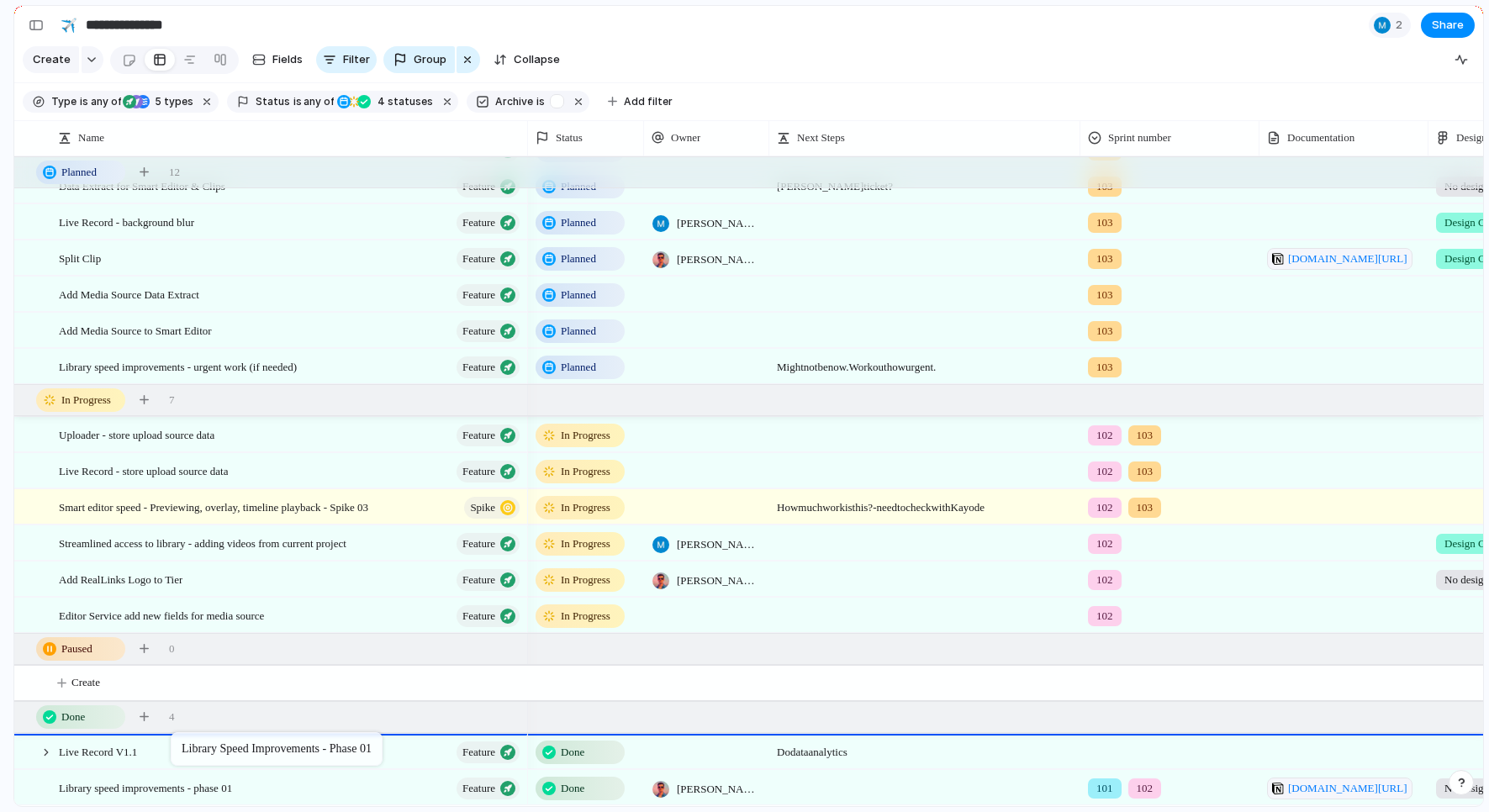 drag, startPoint x: 173, startPoint y: 788, endPoint x: 179, endPoint y: 736, distance: 52.34501 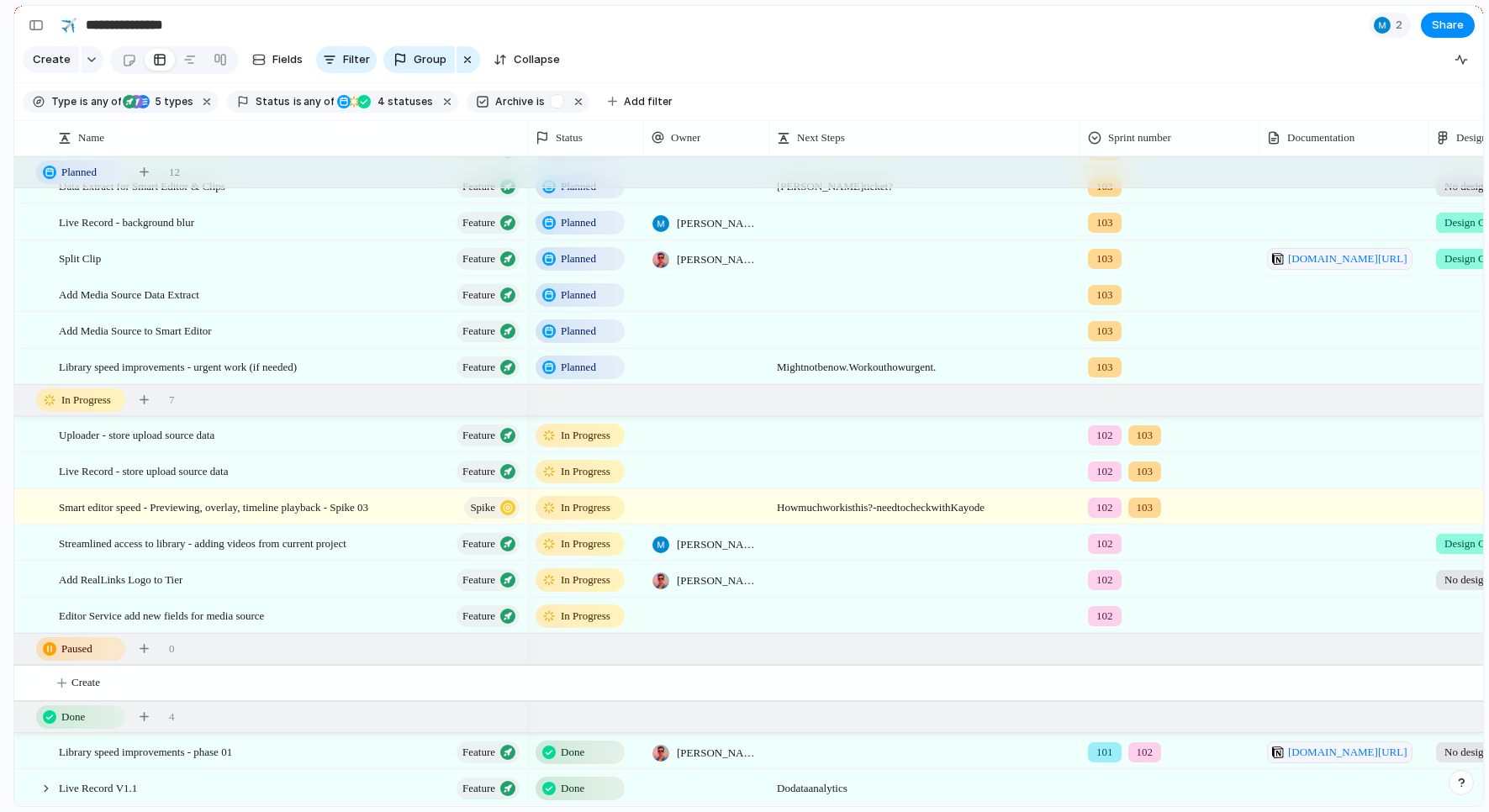 click on "Do  data  analytics" at bounding box center [925, 783] 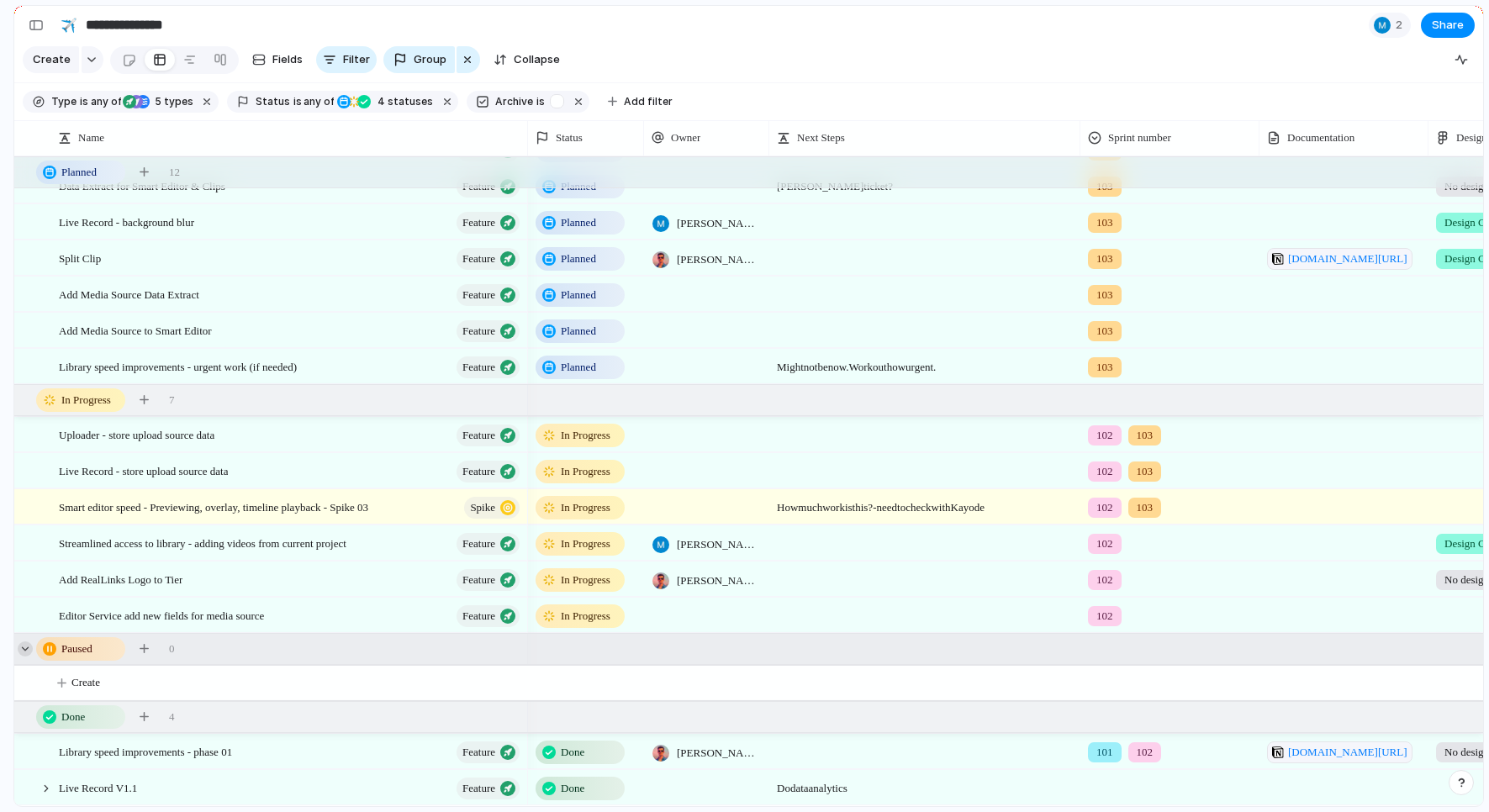 click at bounding box center (25, 649) 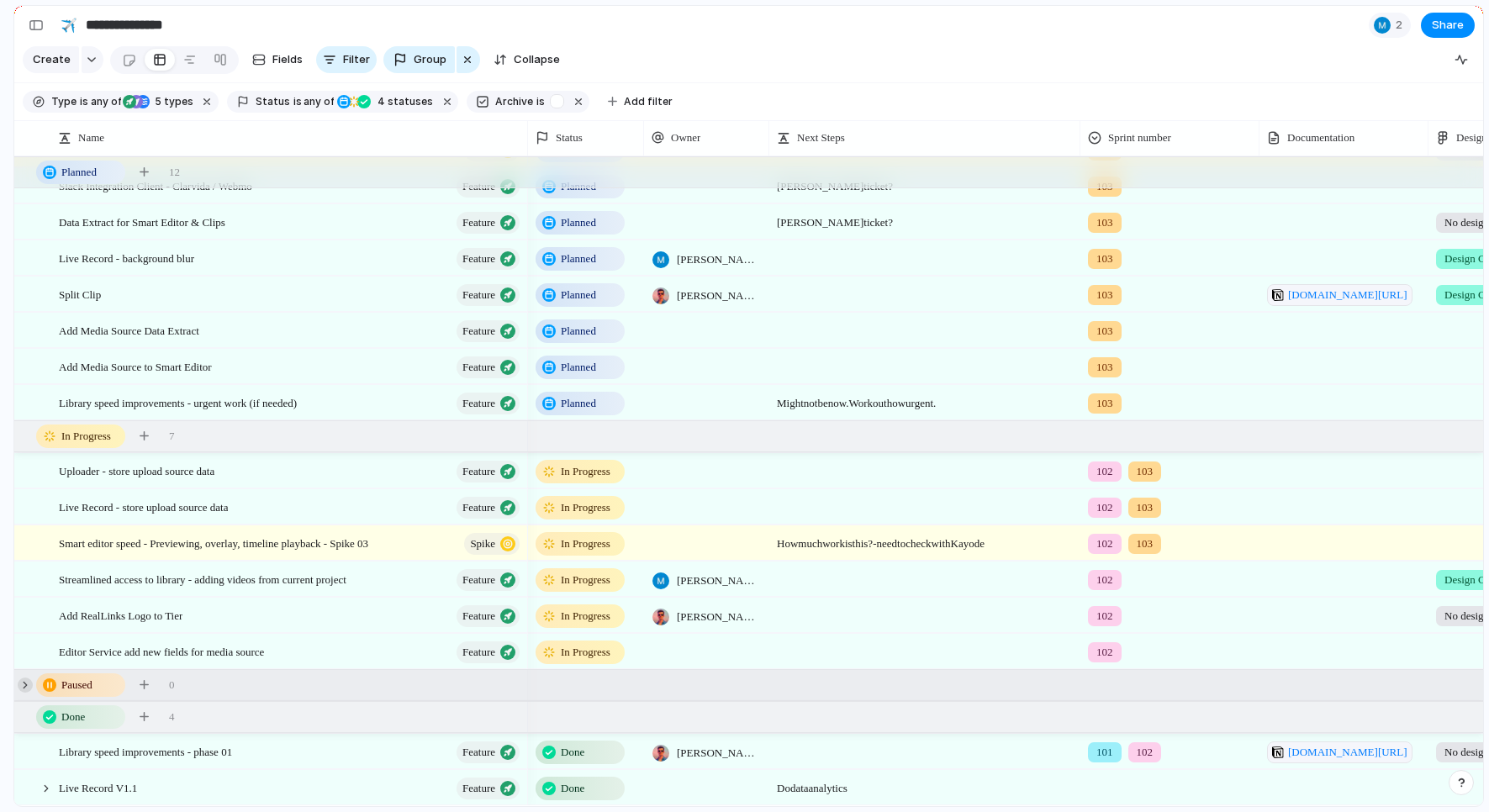 click at bounding box center [25, 685] 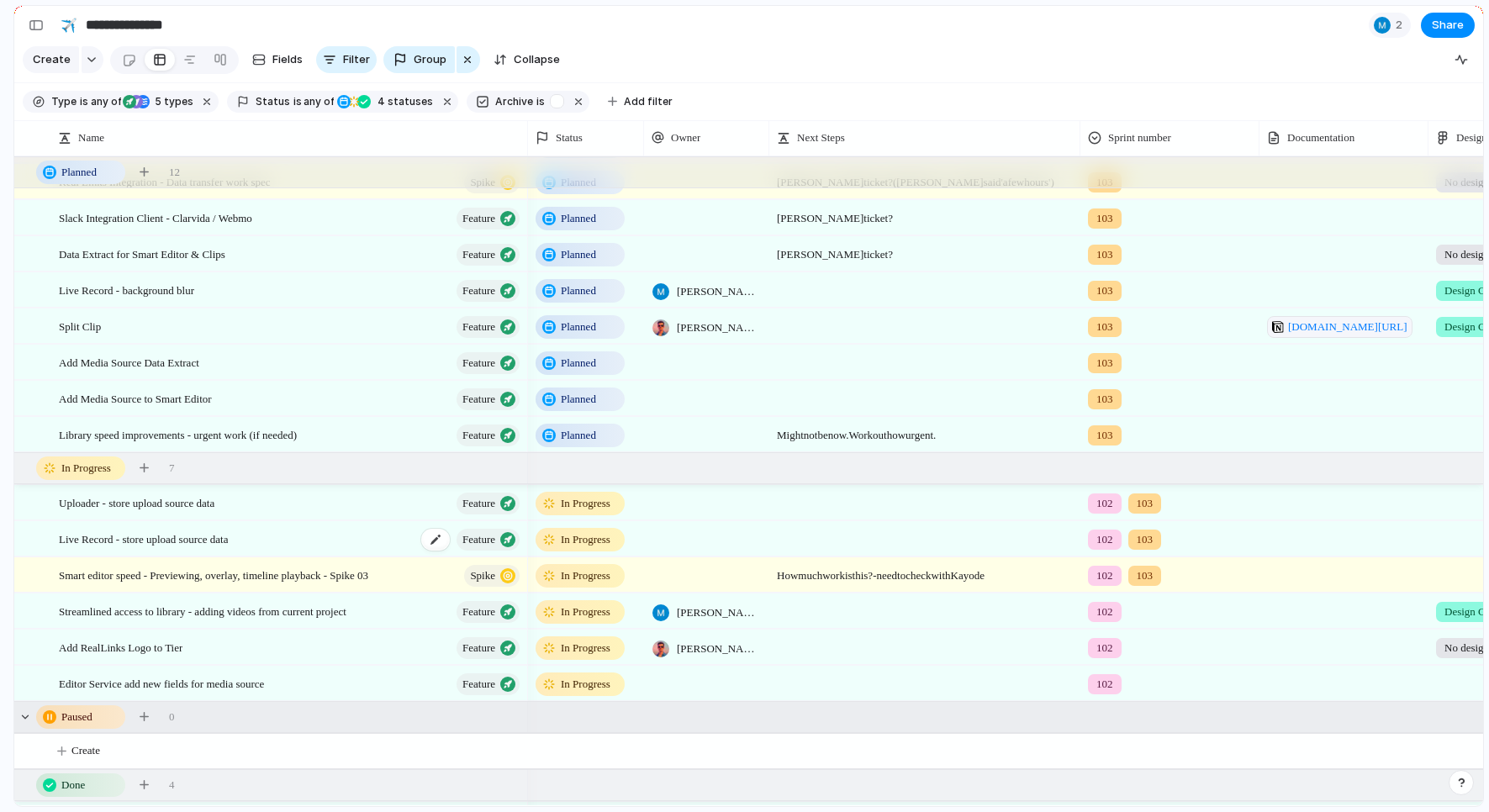 click on "Live Record - store upload source data Feature" at bounding box center (290, 539) 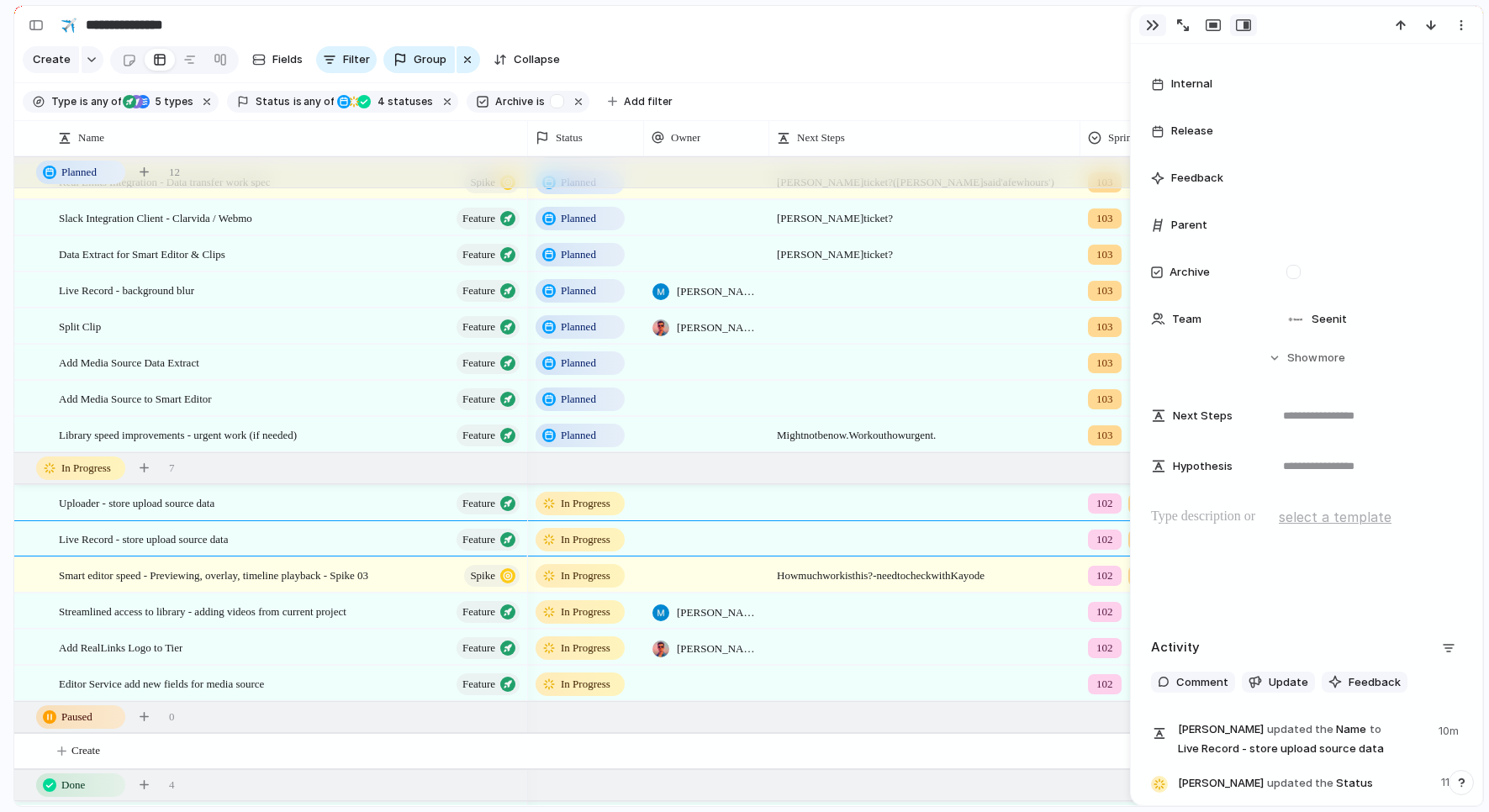 click at bounding box center [1153, 25] 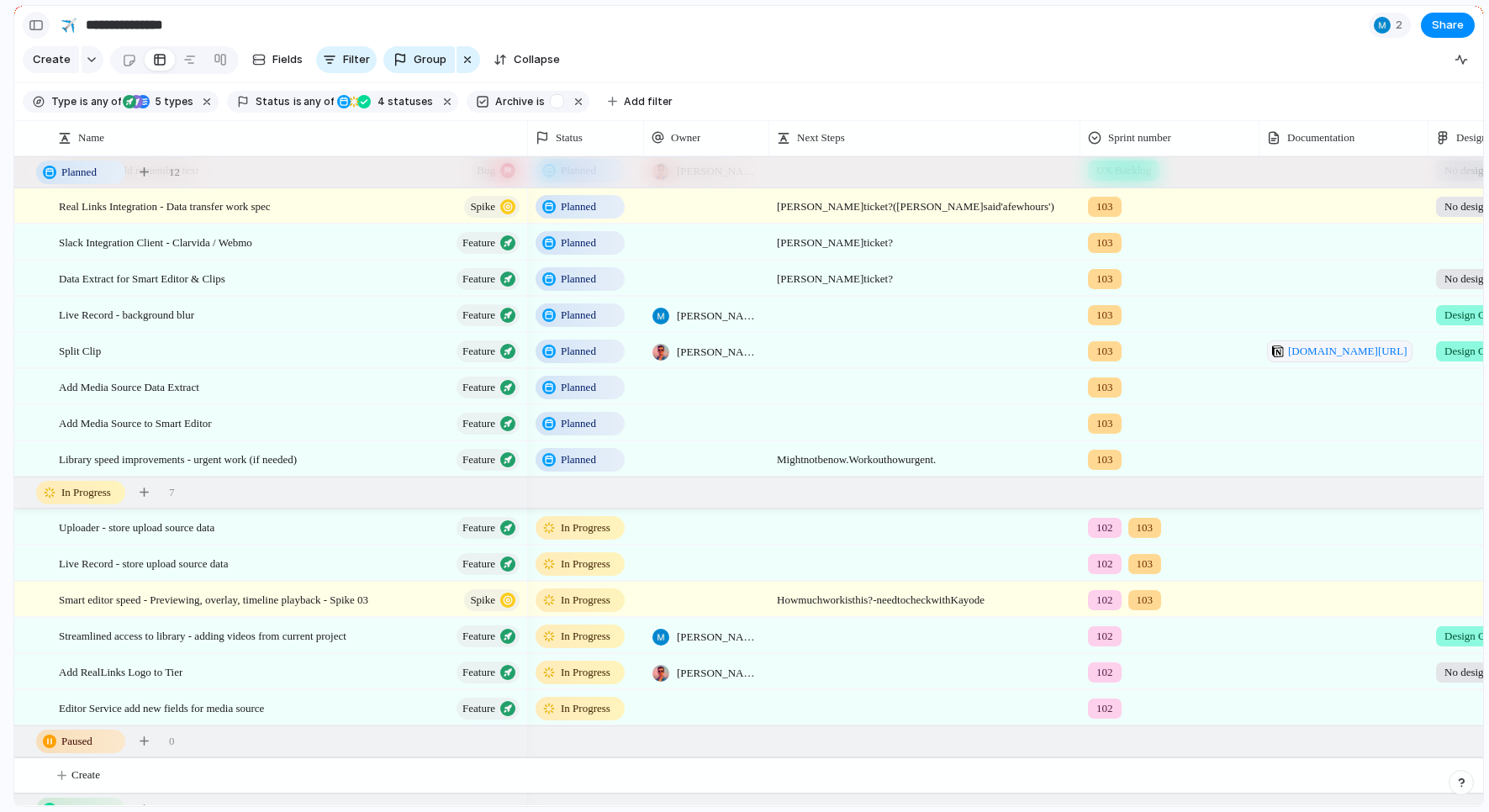 click at bounding box center [36, 25] 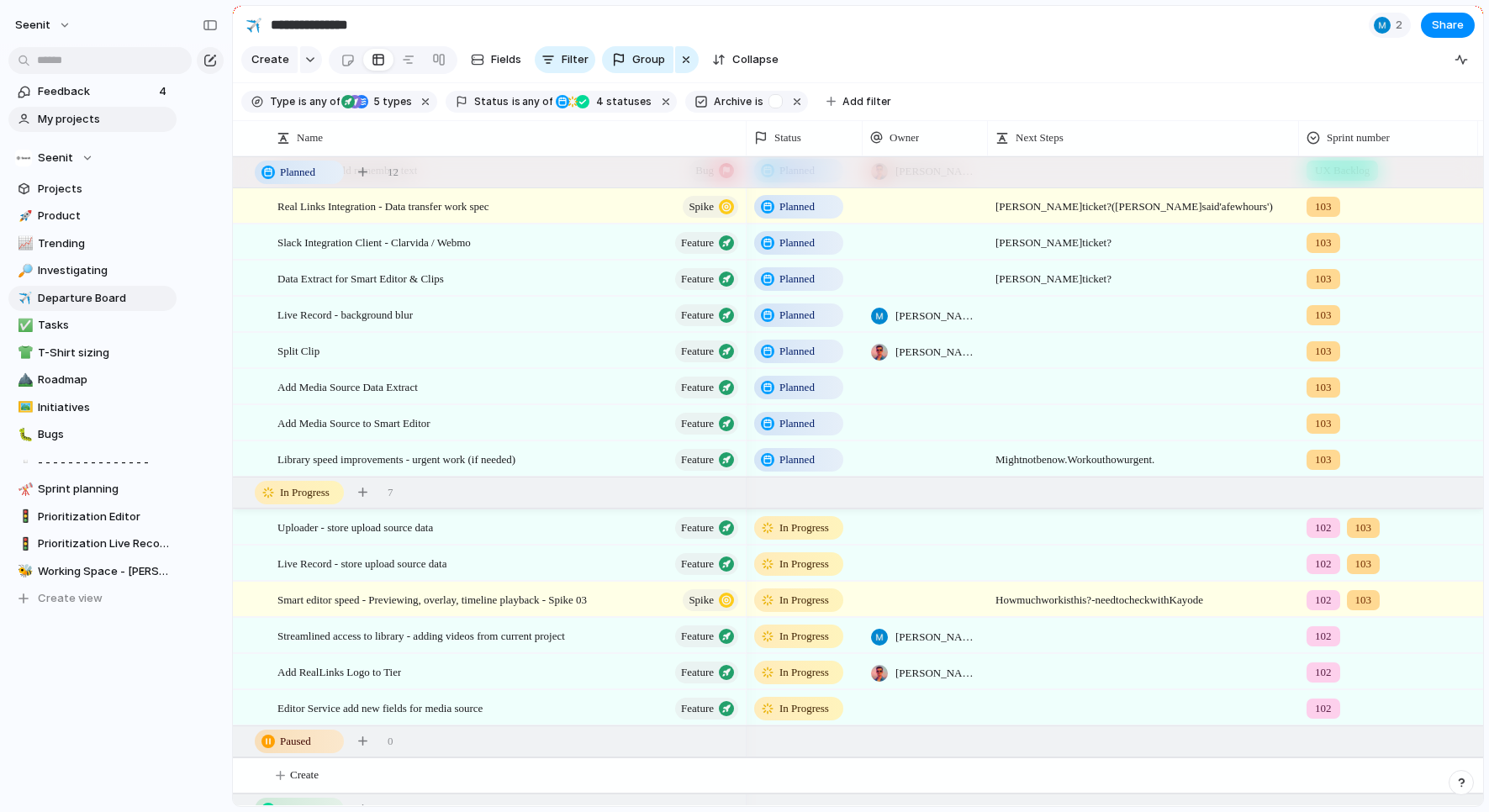 click on "My projects" at bounding box center (104, 119) 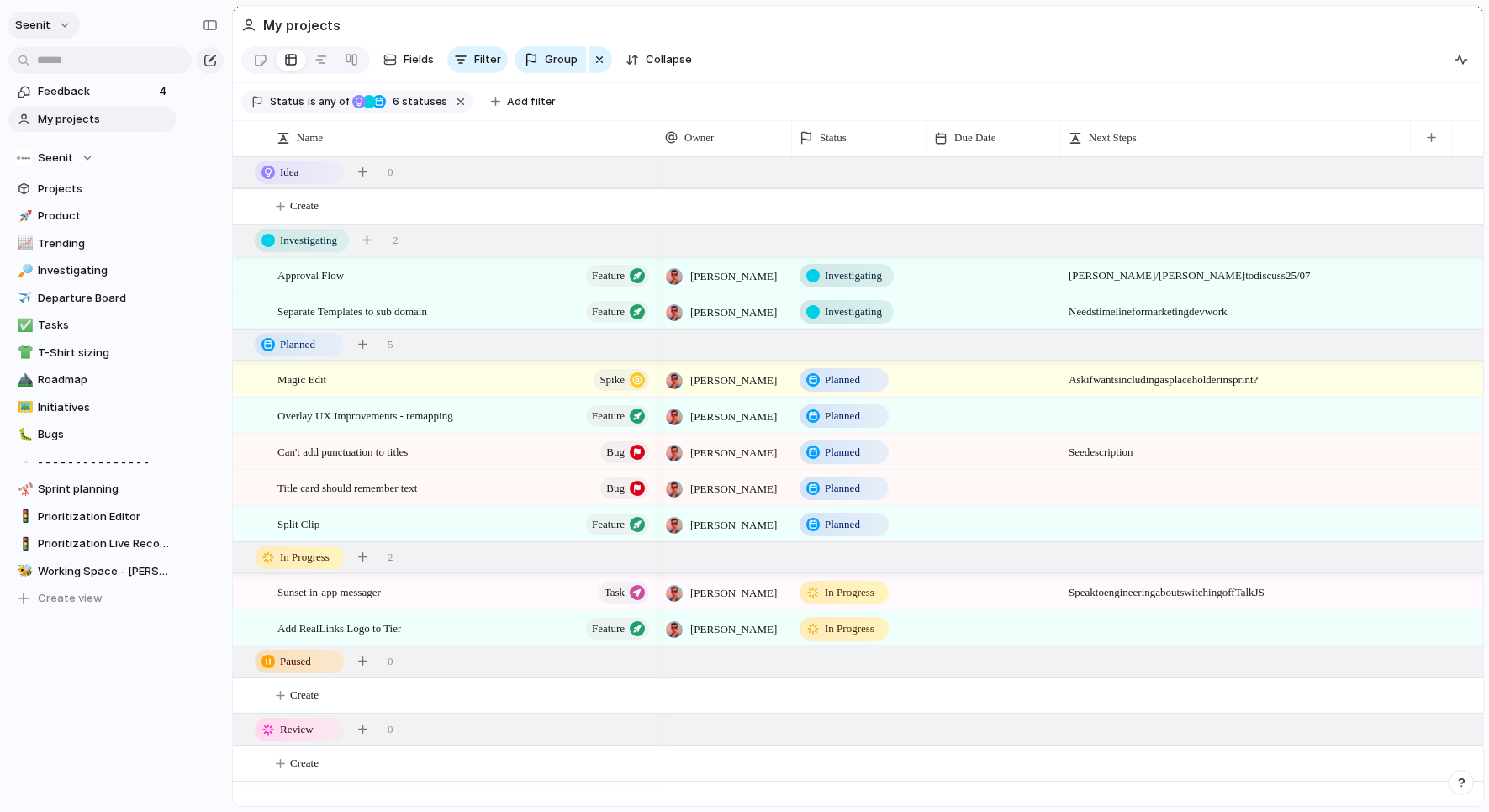 click on "Seenit" at bounding box center (33, 25) 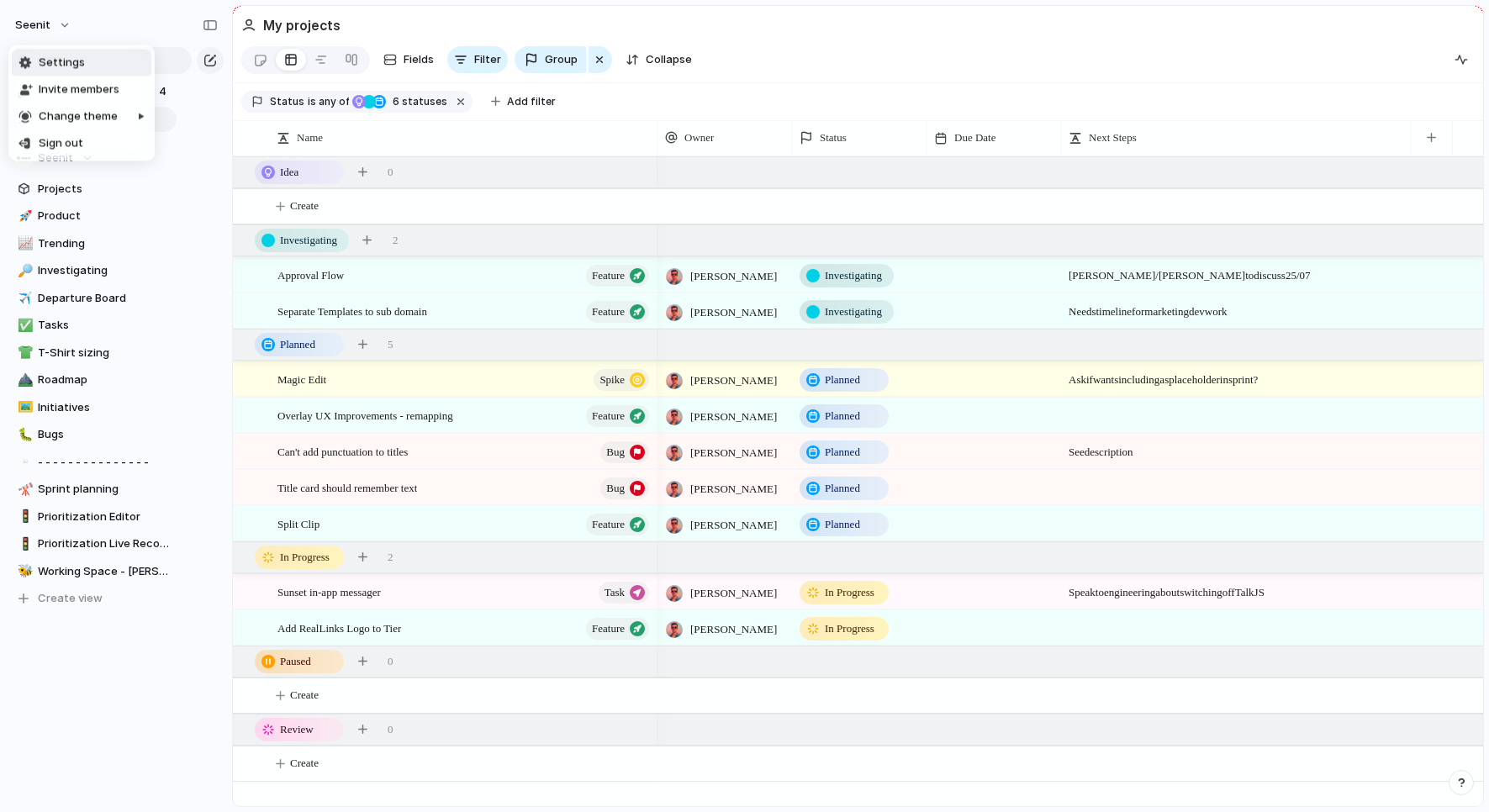 click on "Settings" at bounding box center [61, 63] 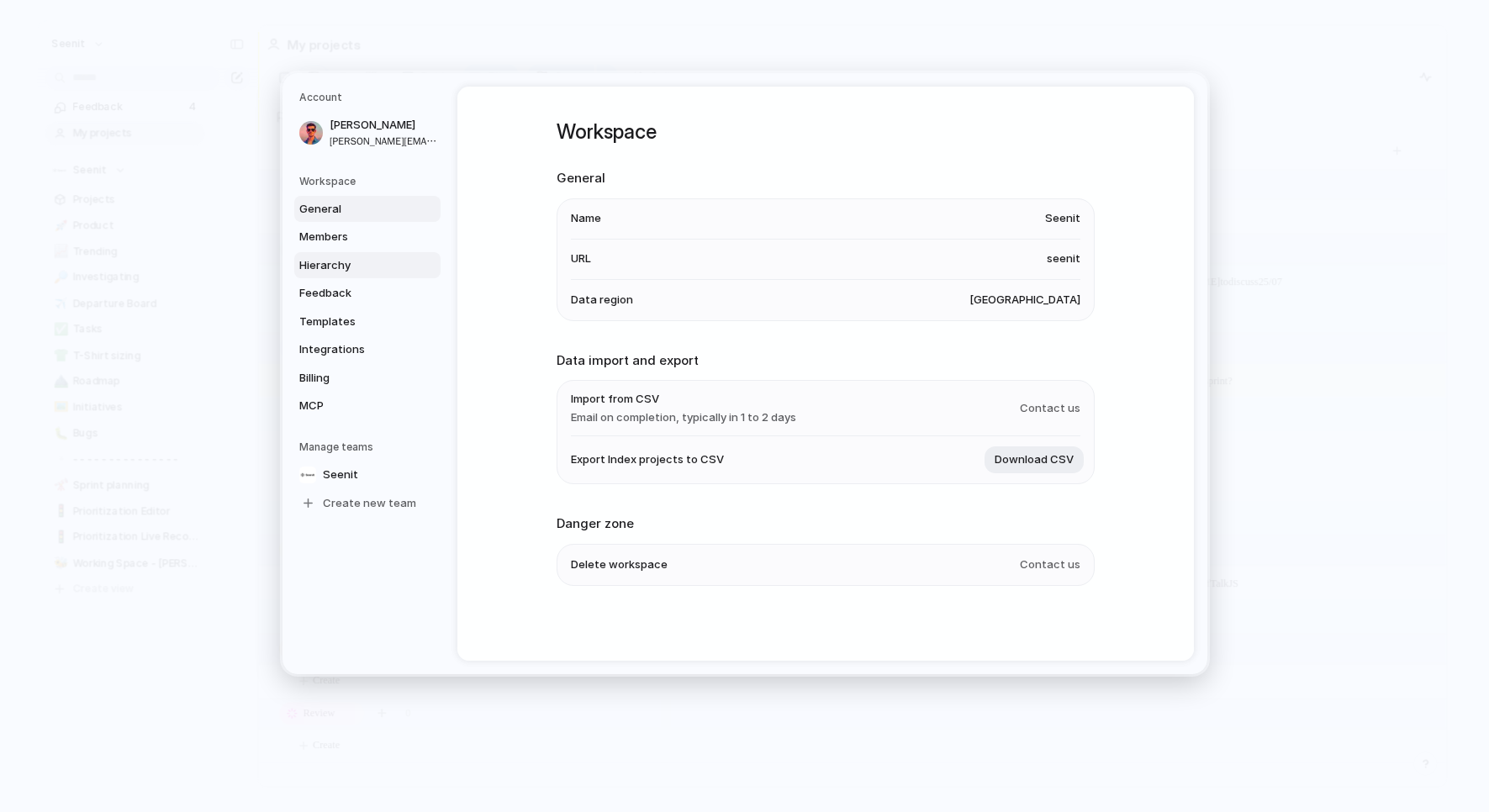 click on "Hierarchy" at bounding box center (353, 265) 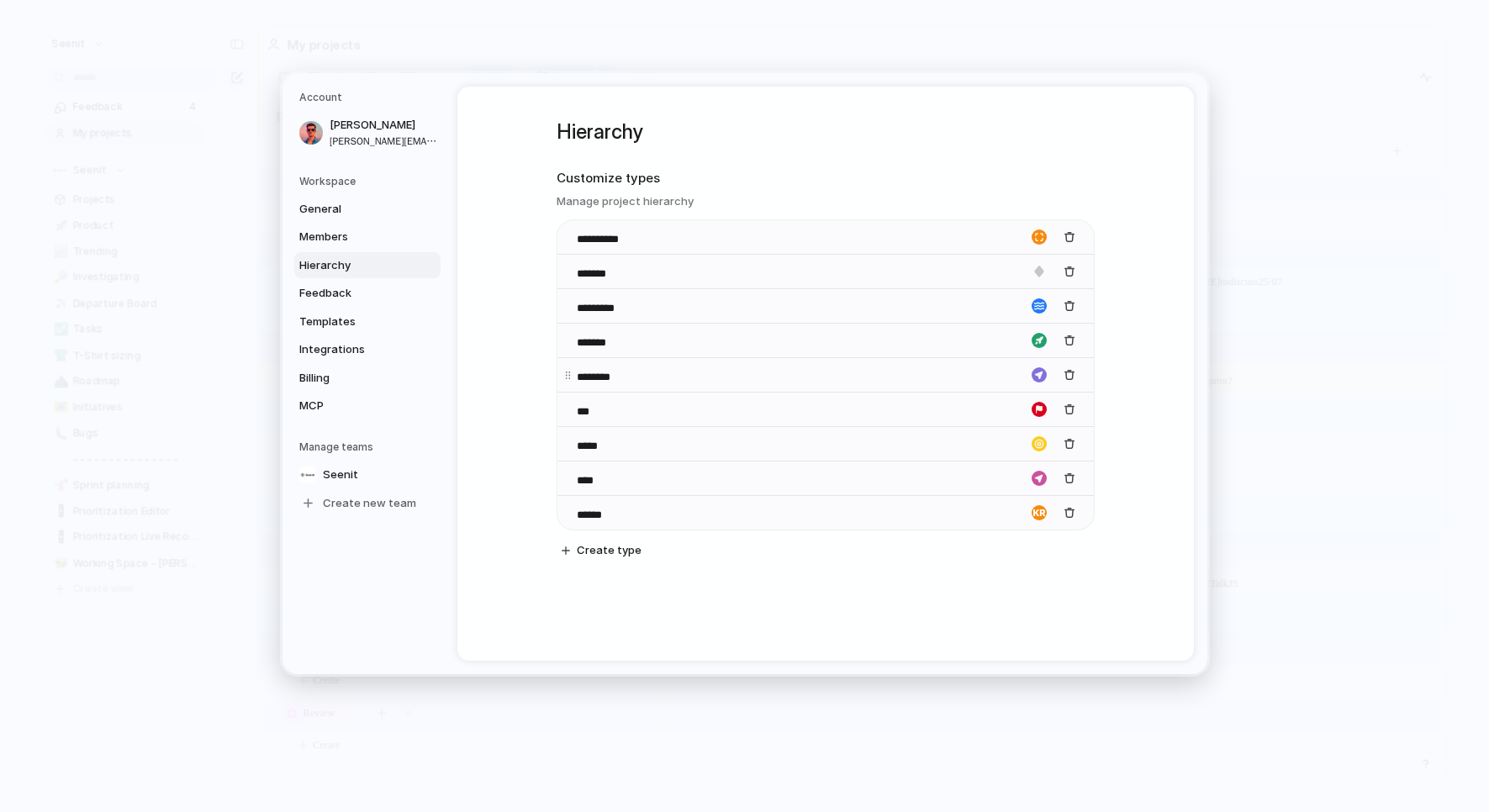 click on "********" at bounding box center [610, 377] 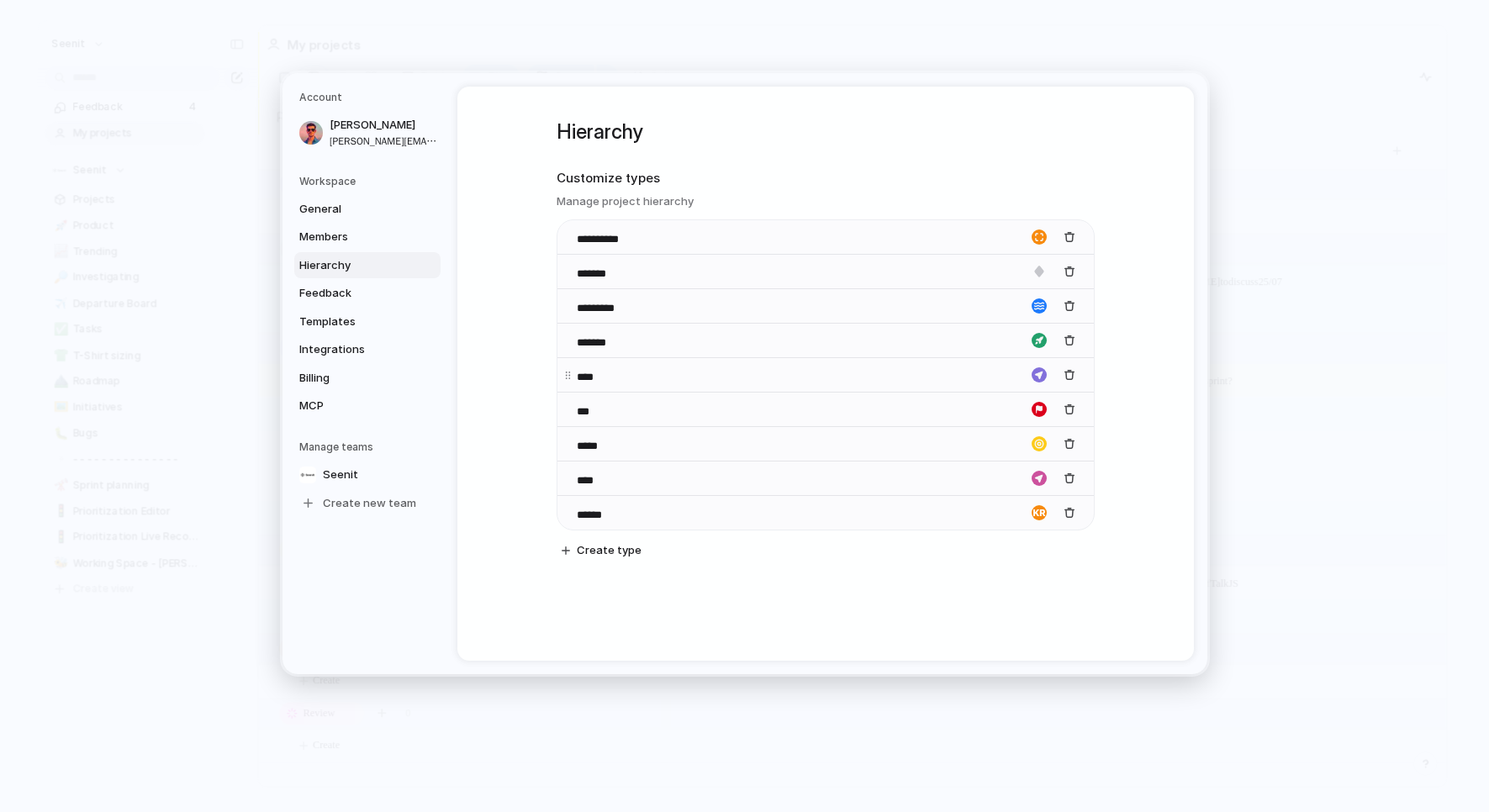 type on "****" 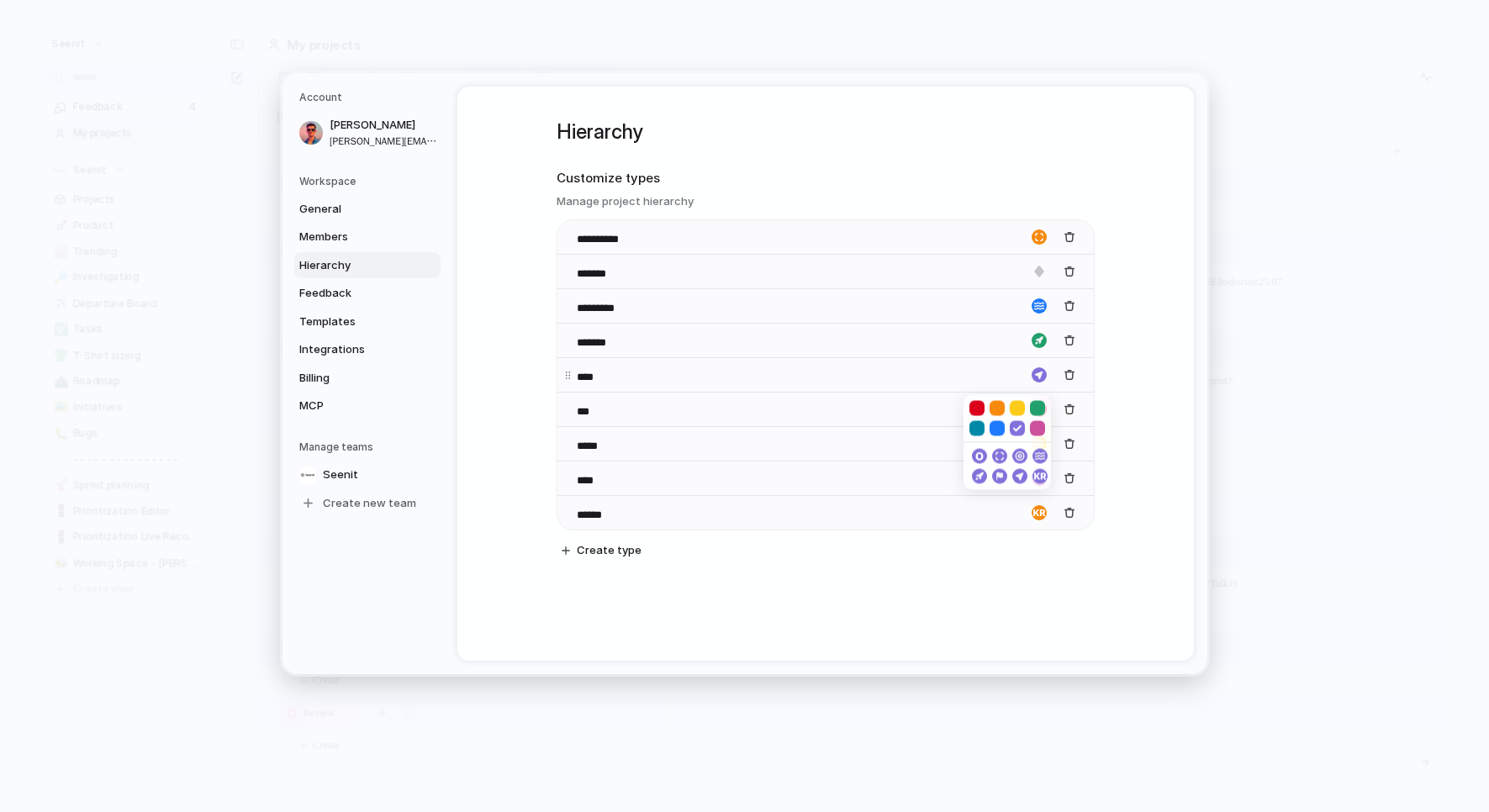 click at bounding box center (744, 406) 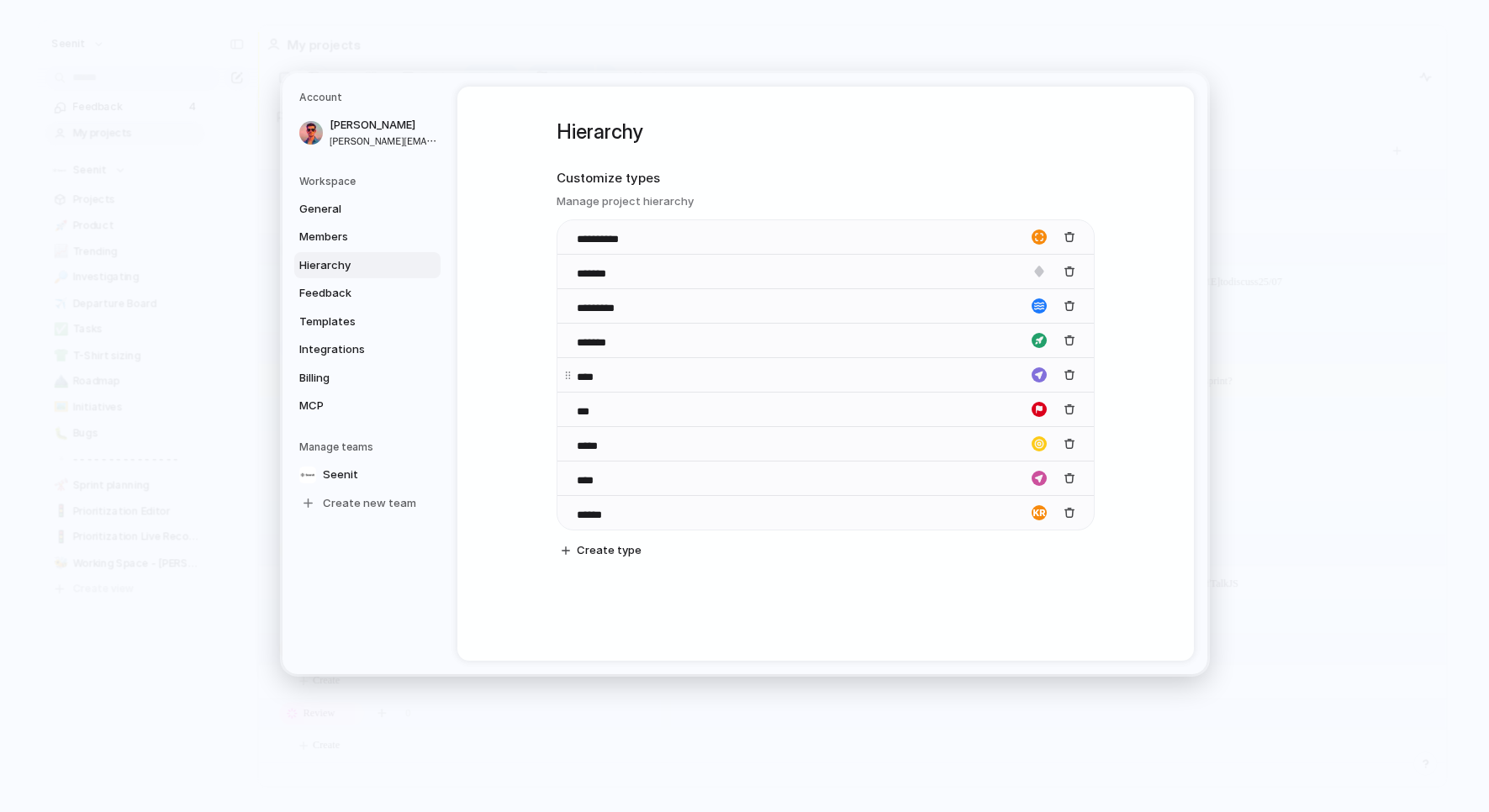 click at bounding box center (1039, 375) 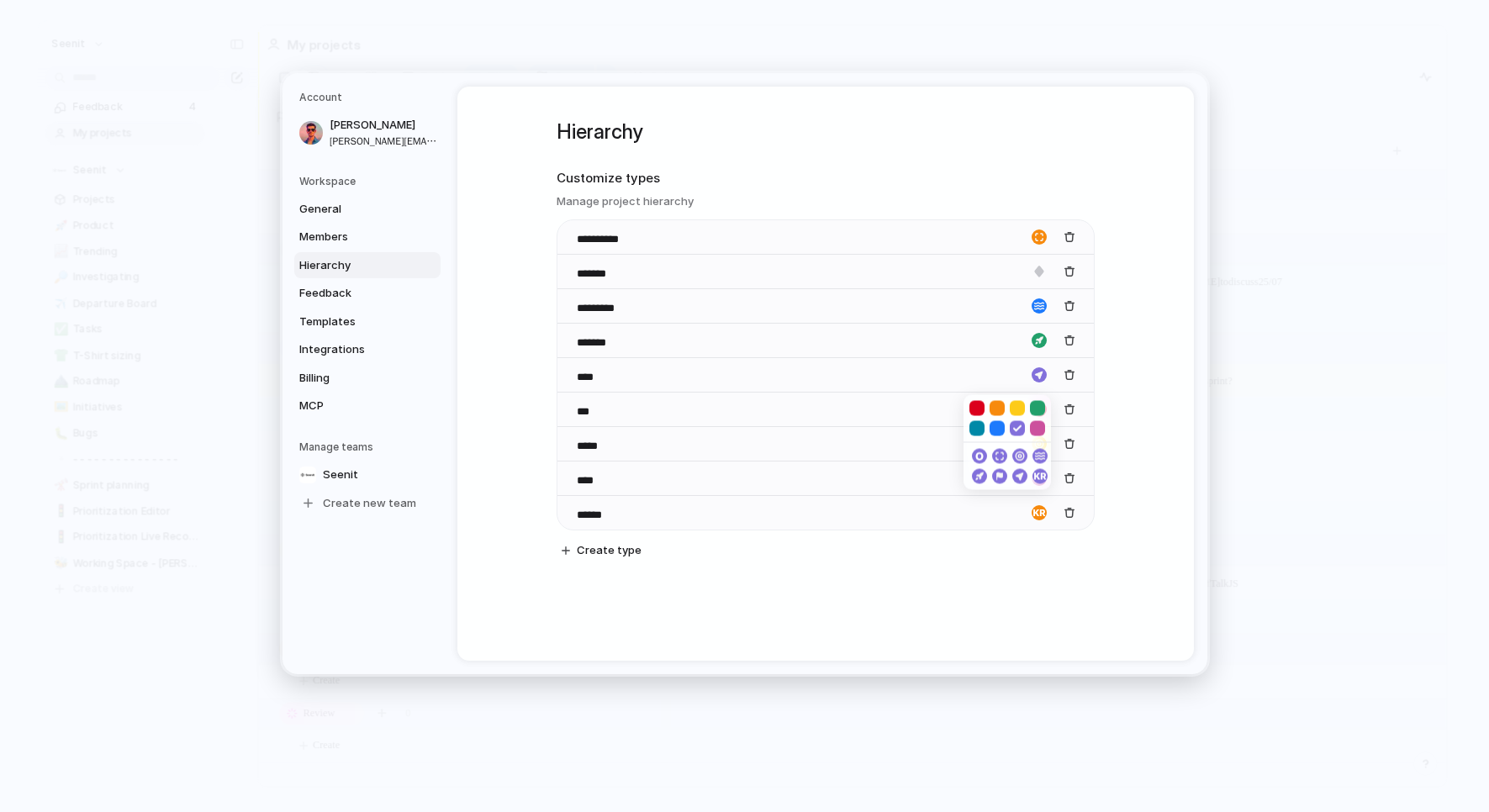 click at bounding box center [744, 406] 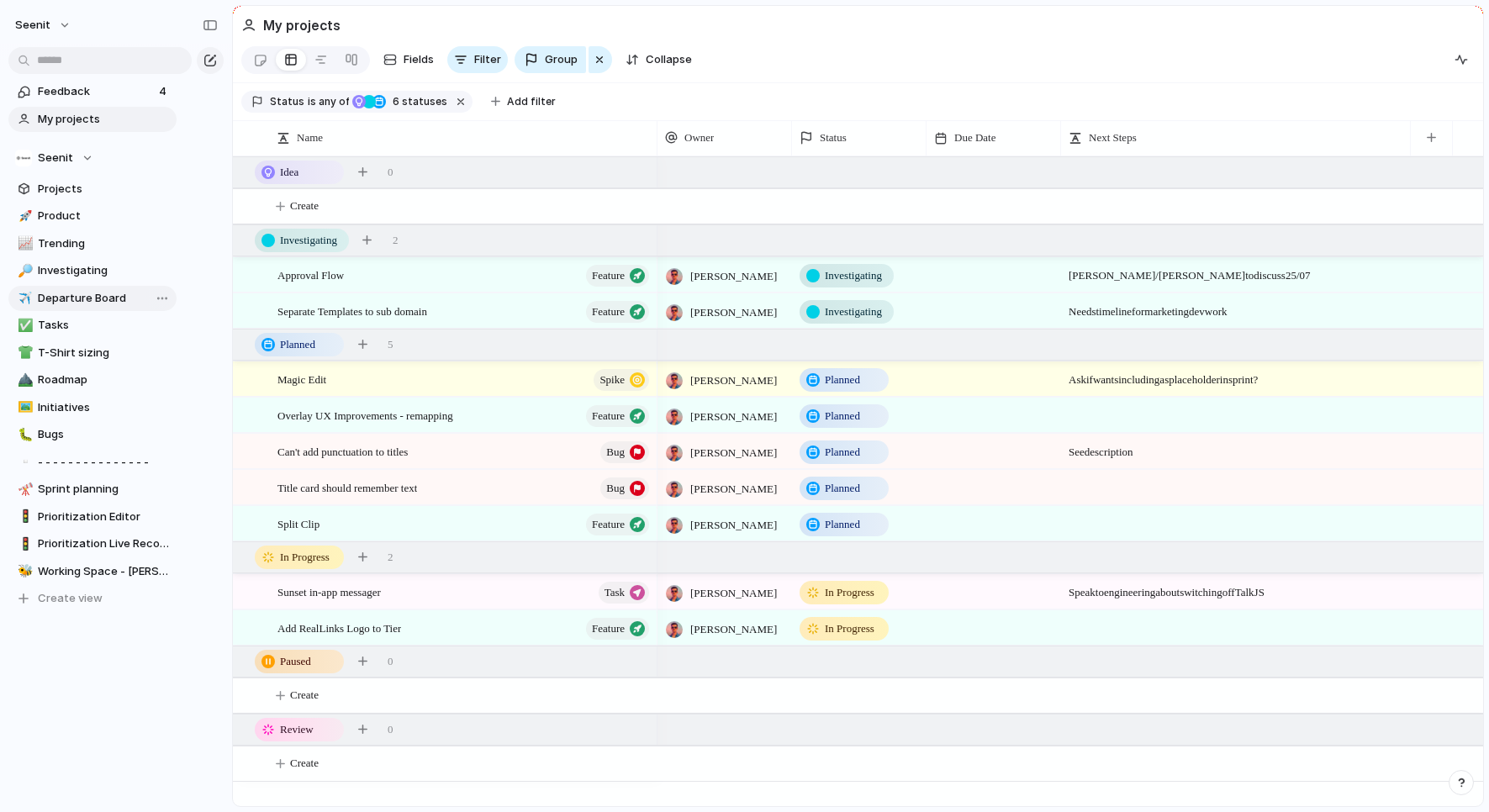 click on "Departure Board" at bounding box center (104, 298) 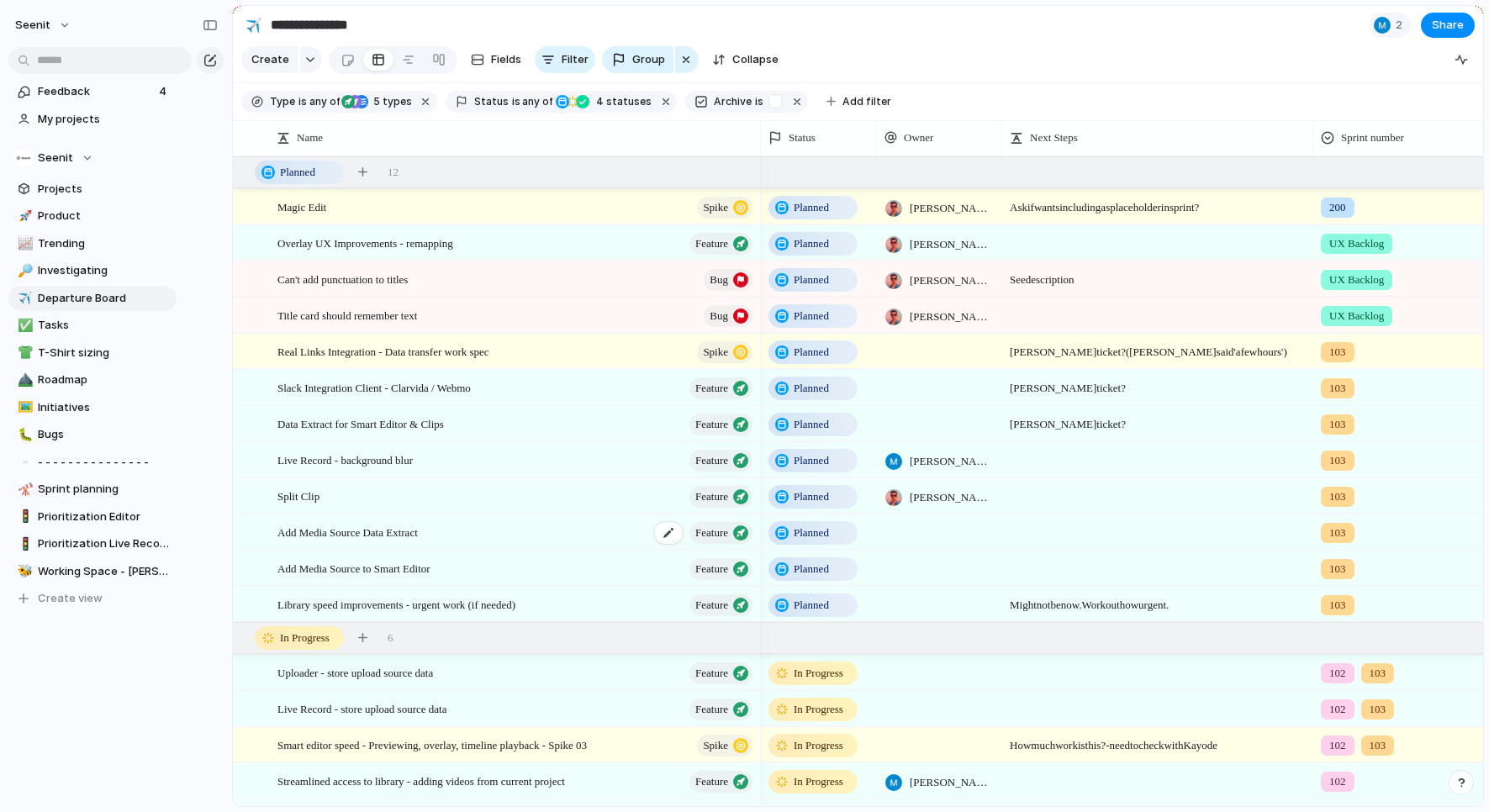 click on "Feature" at bounding box center [721, 533] 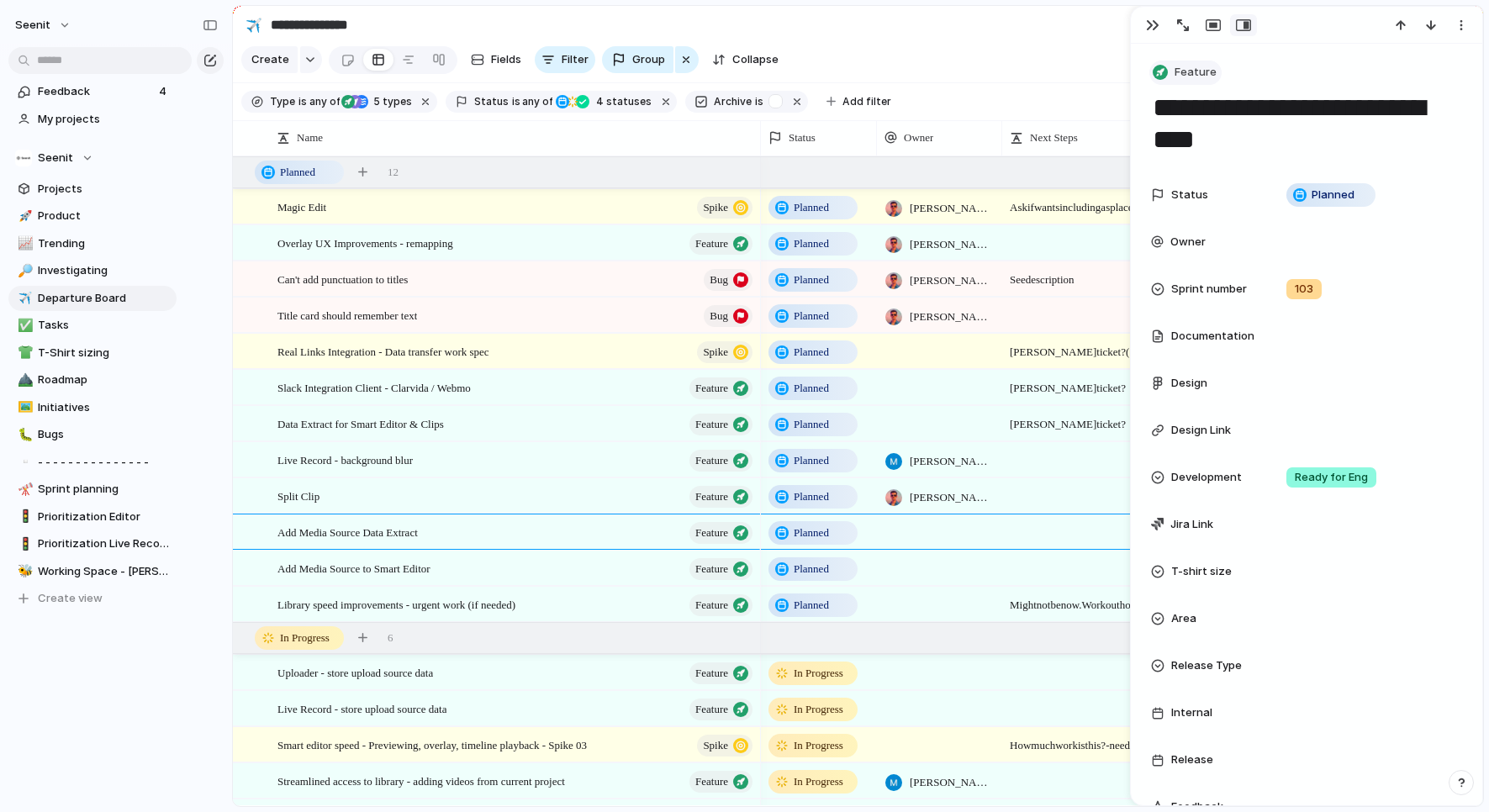 click at bounding box center (1160, 72) 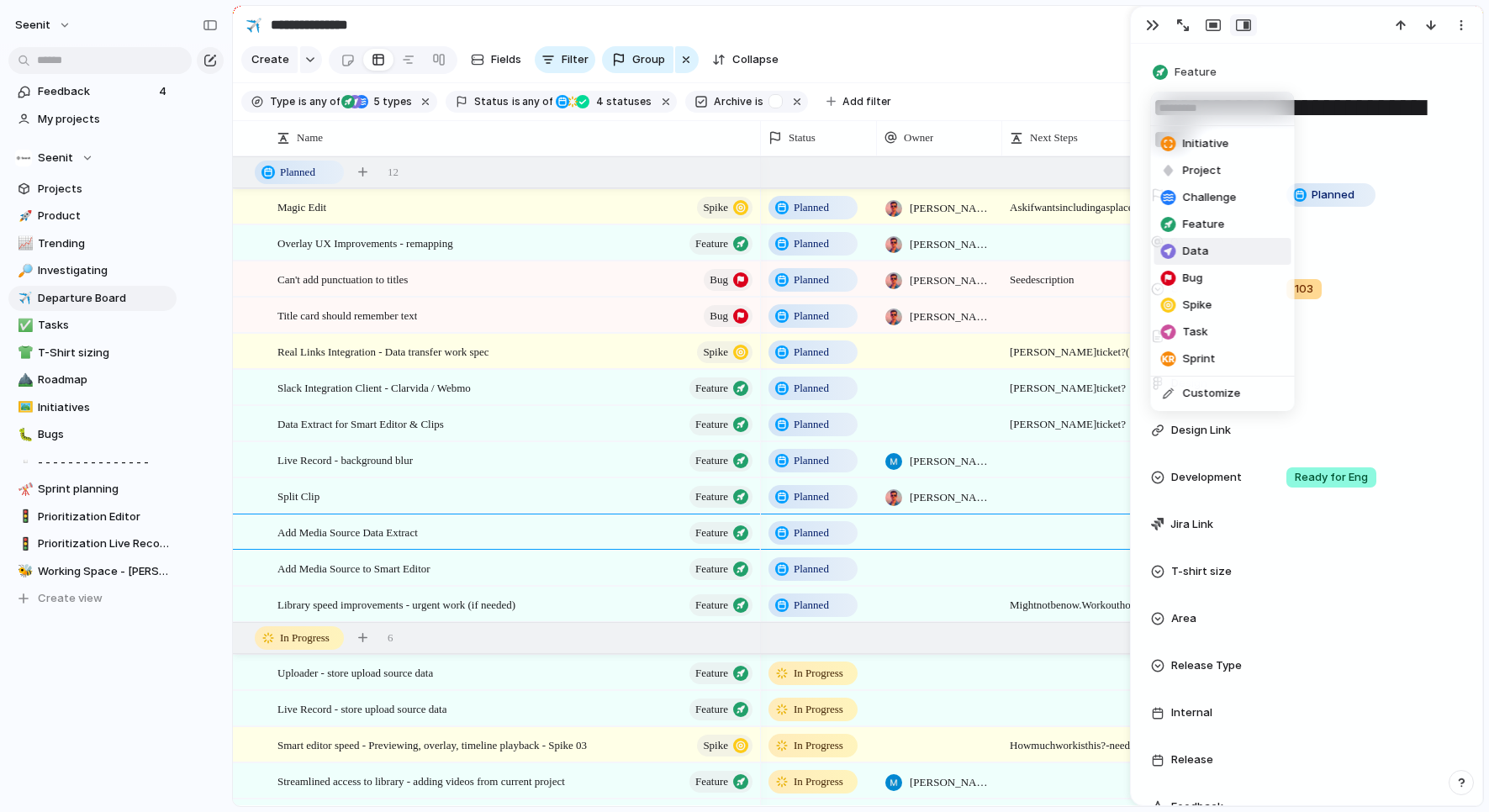 drag, startPoint x: 1201, startPoint y: 241, endPoint x: 1196, endPoint y: 250, distance: 10.29563 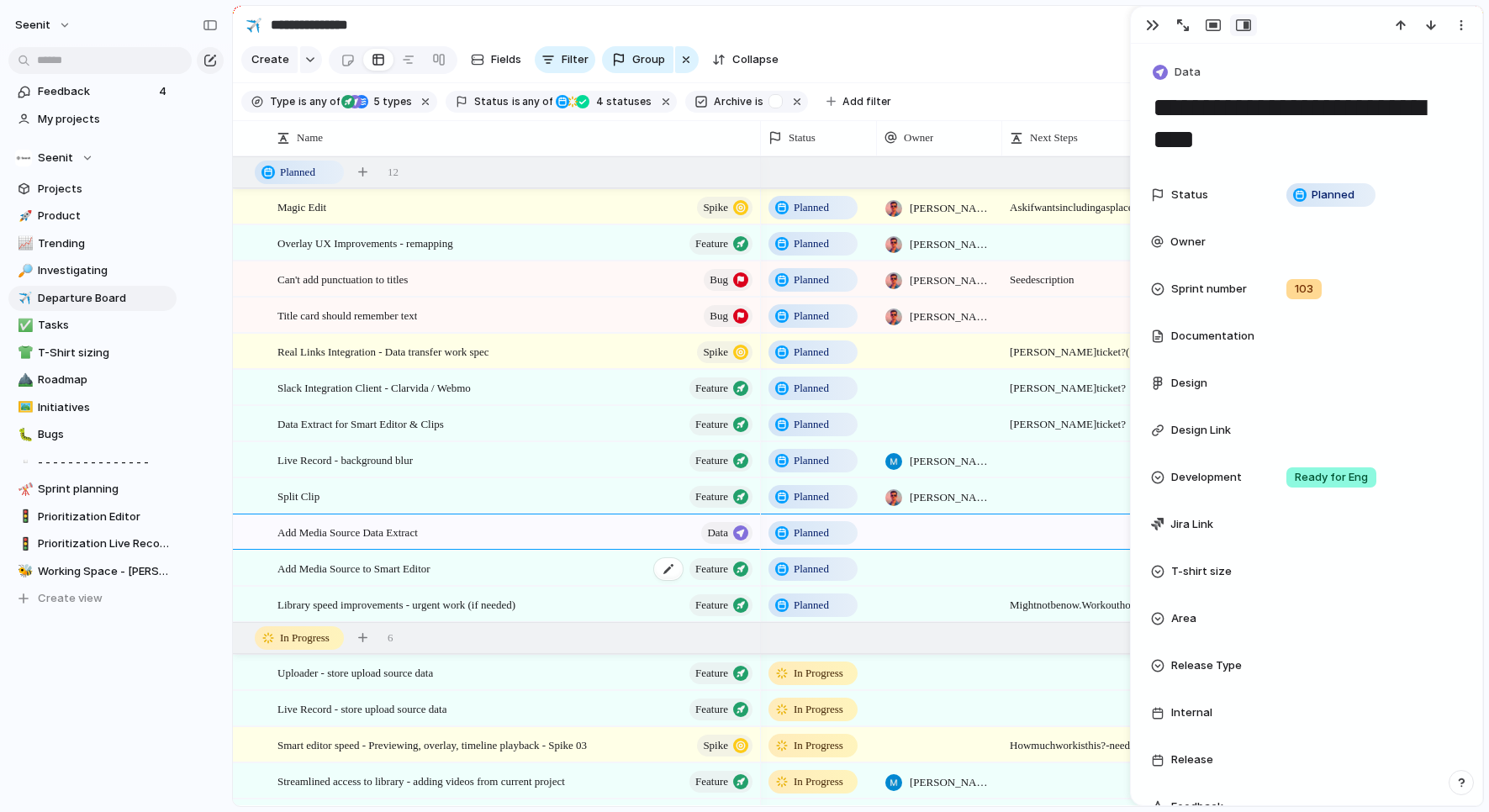 click on "Feature" at bounding box center [711, 569] 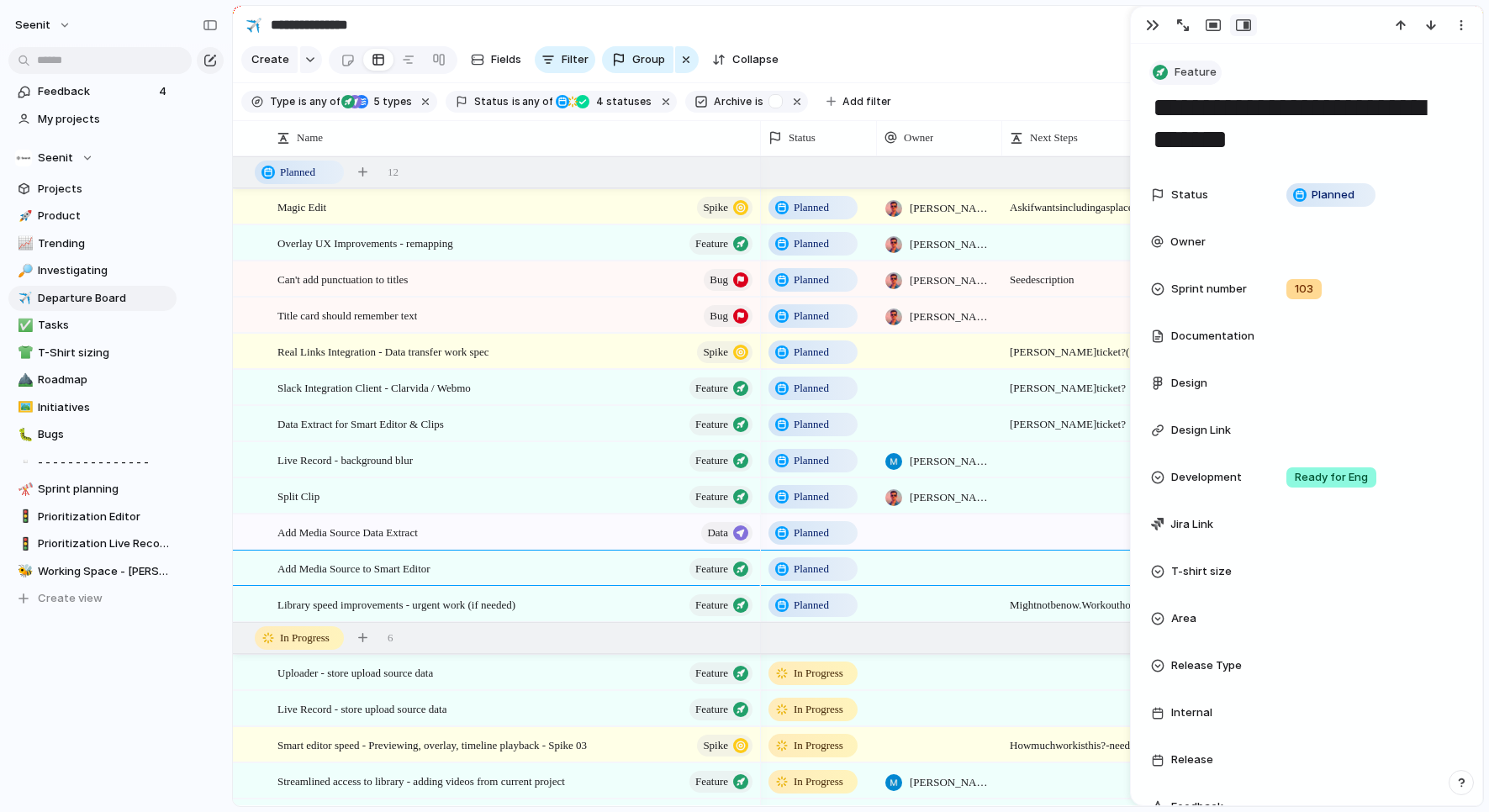 click on "Feature" at bounding box center (1196, 72) 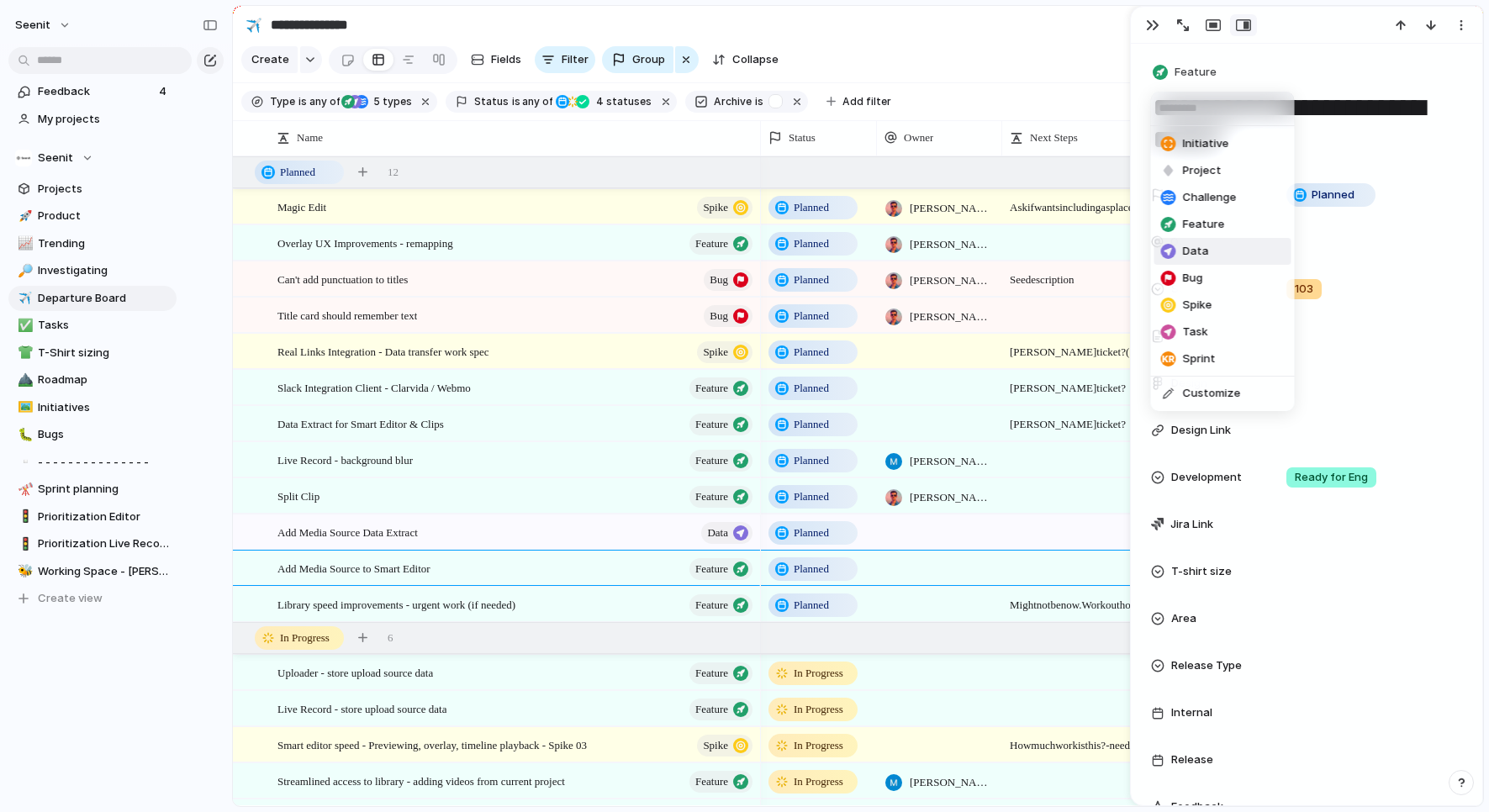 click on "Data" at bounding box center [1196, 251] 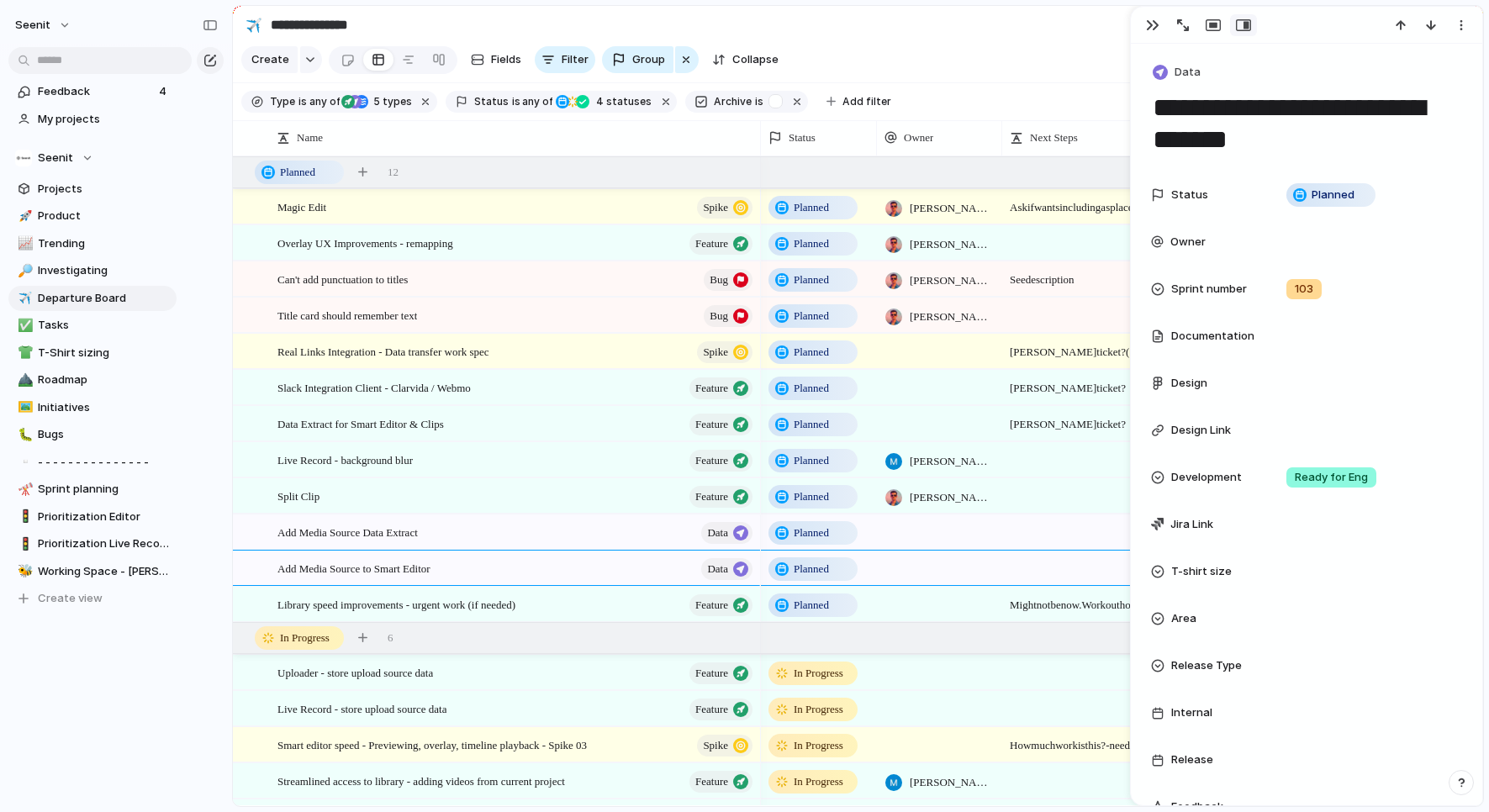 scroll, scrollTop: 88, scrollLeft: 0, axis: vertical 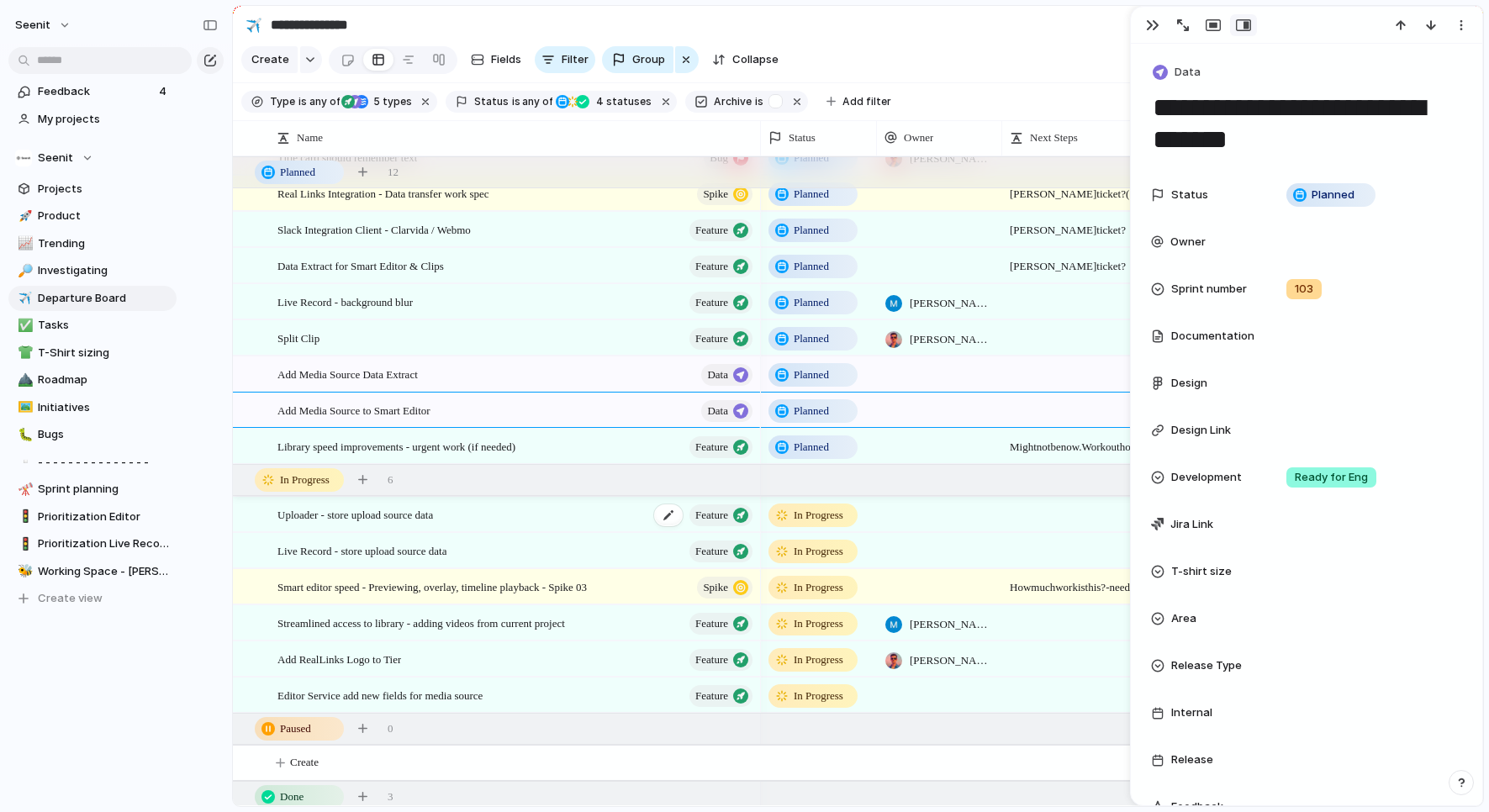 click on "Feature" at bounding box center [711, 515] 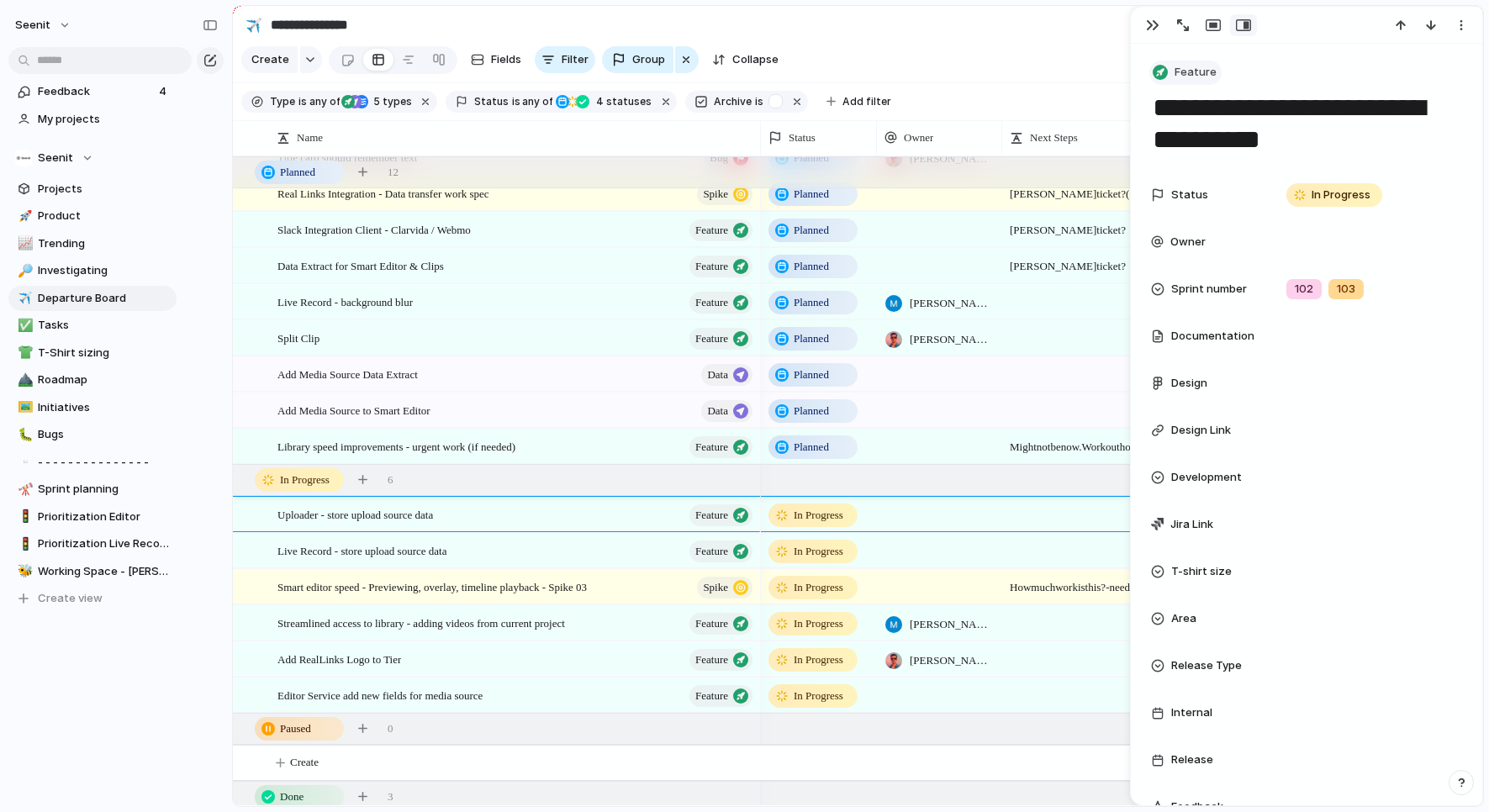 click on "Feature" at bounding box center (1196, 72) 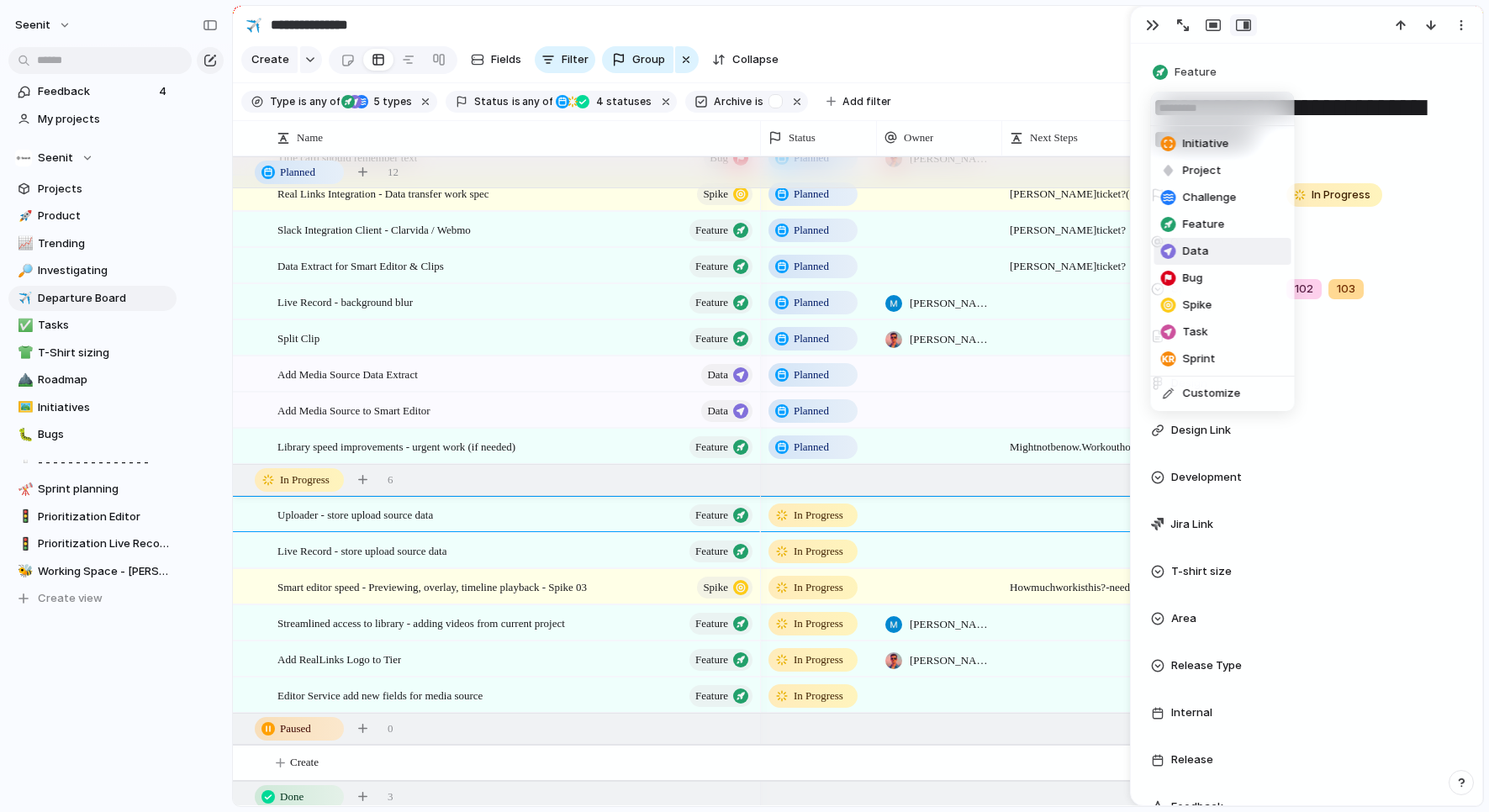 click on "Data" at bounding box center [1196, 251] 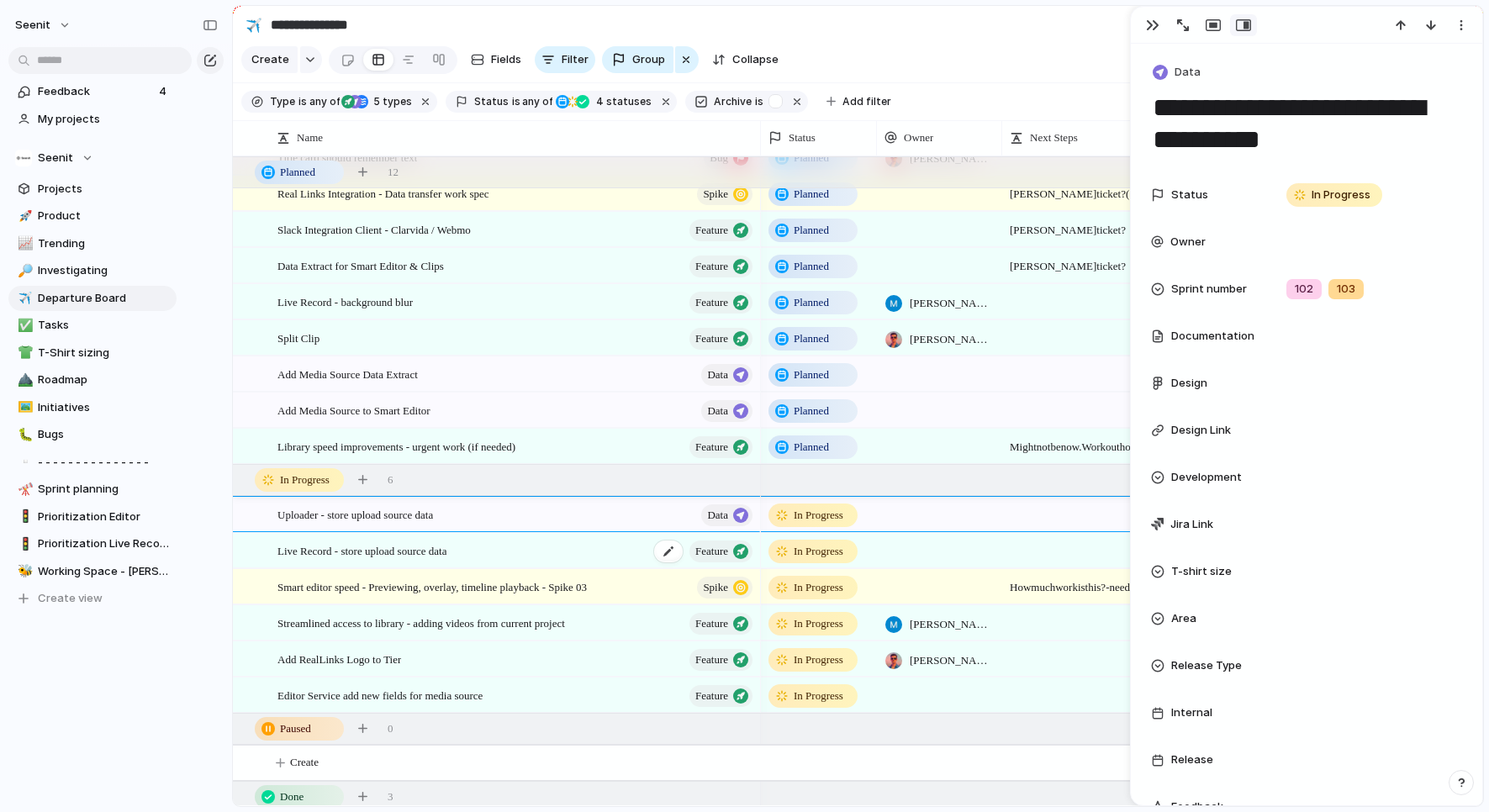 click on "Feature" at bounding box center [711, 551] 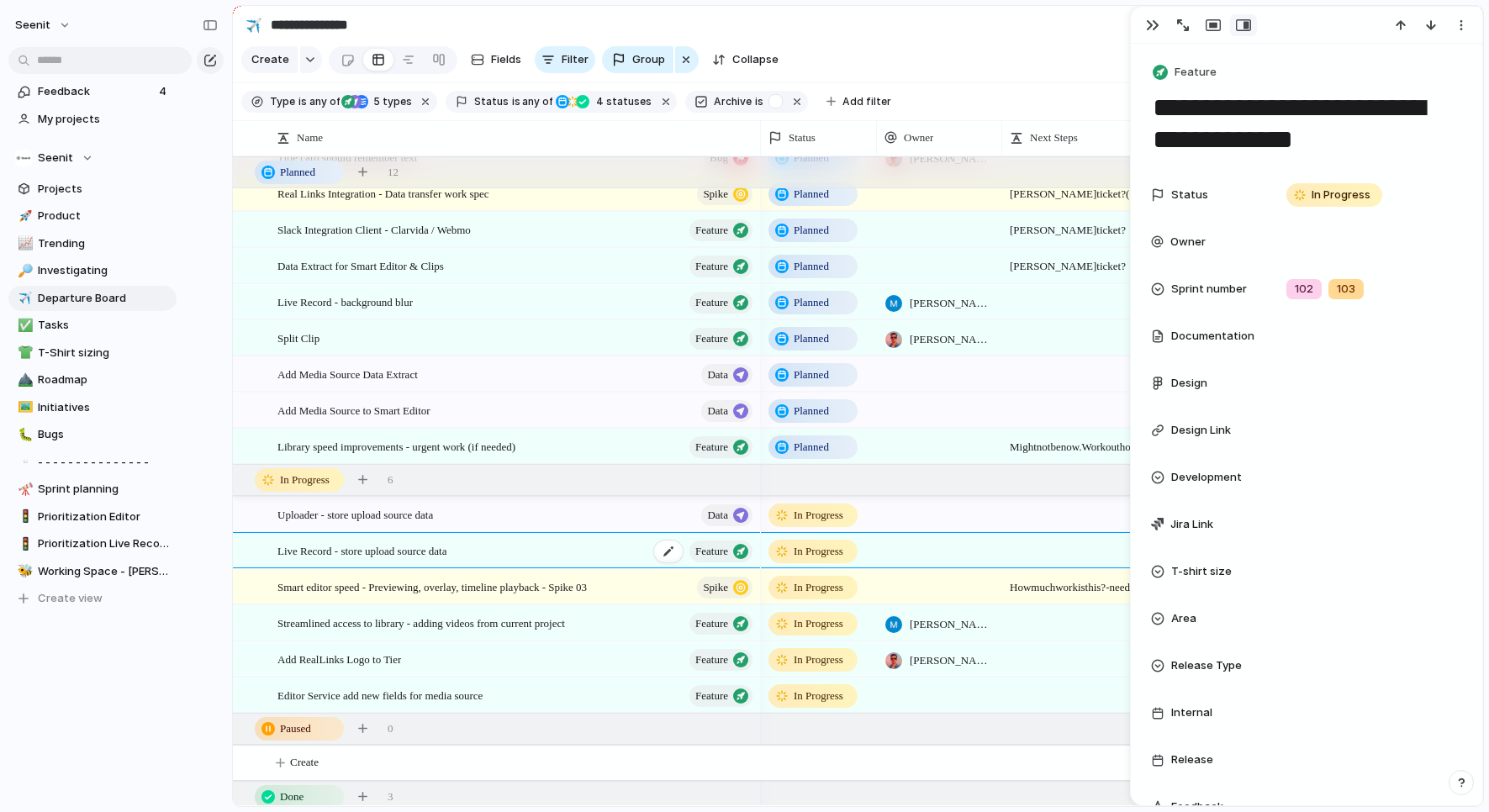 click on "Feature" at bounding box center [721, 551] 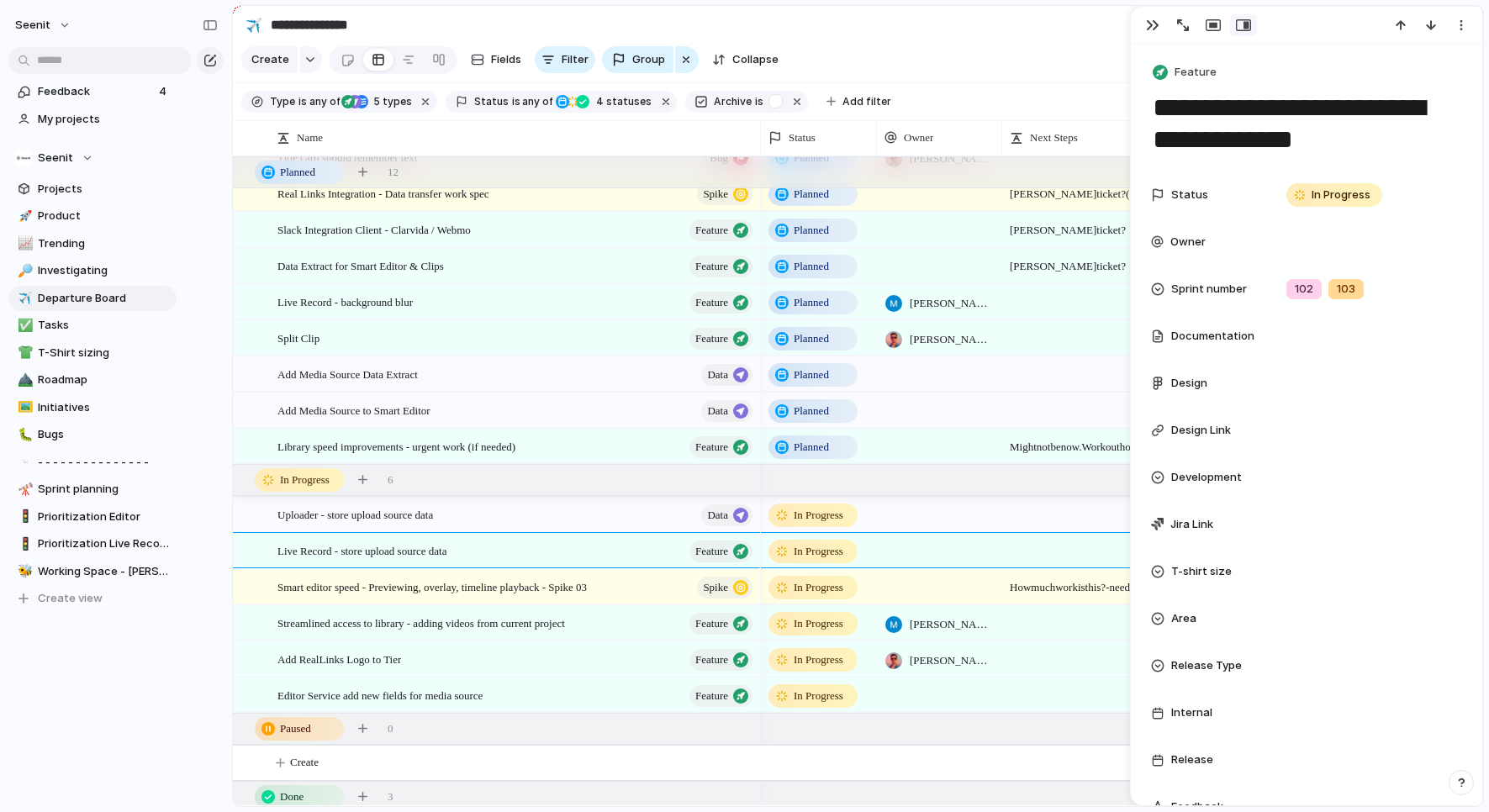 click at bounding box center [1153, 25] 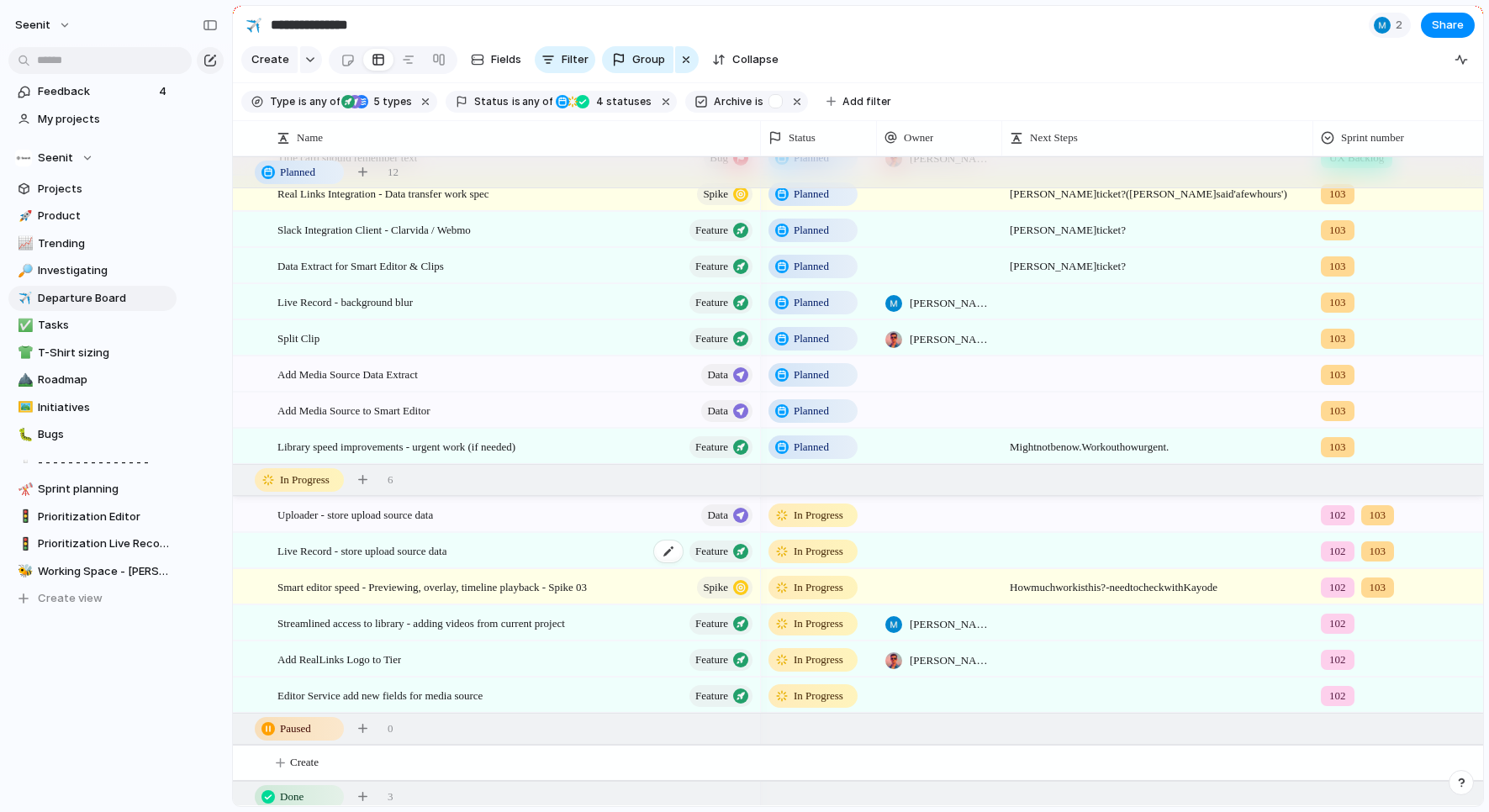 click on "Feature" at bounding box center (711, 551) 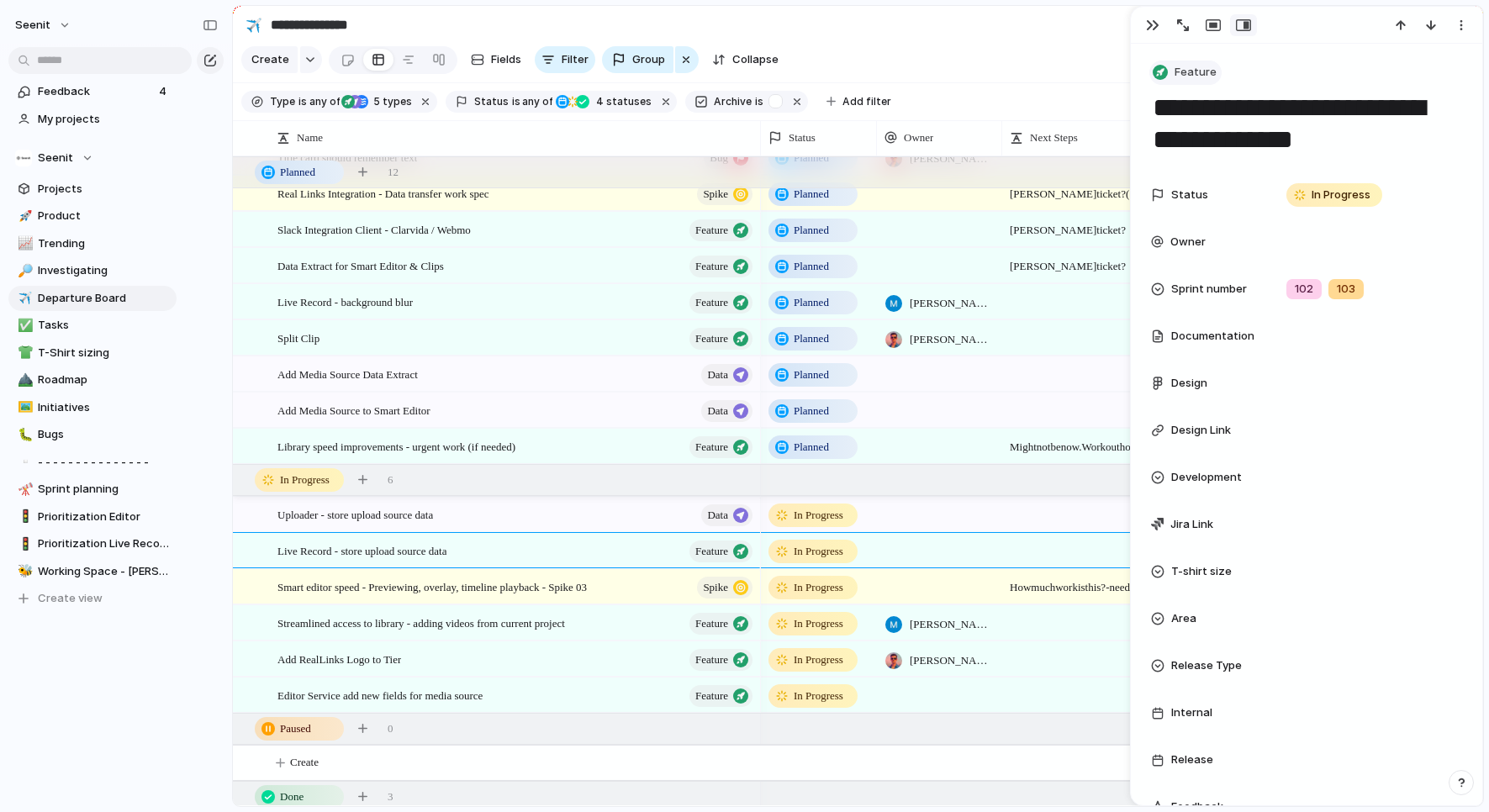 click on "Feature" at bounding box center [1196, 72] 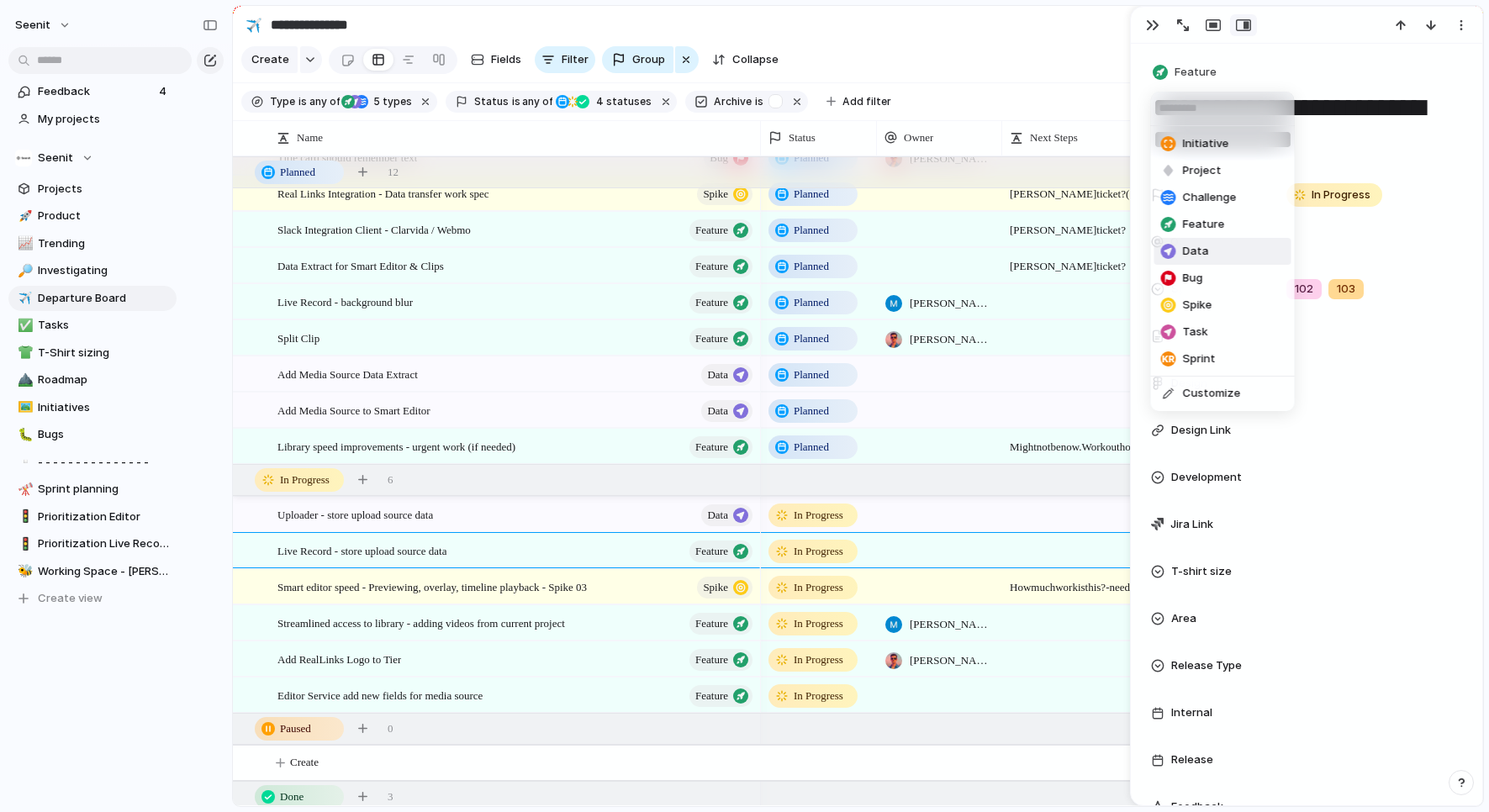 click on "Data" at bounding box center [1222, 251] 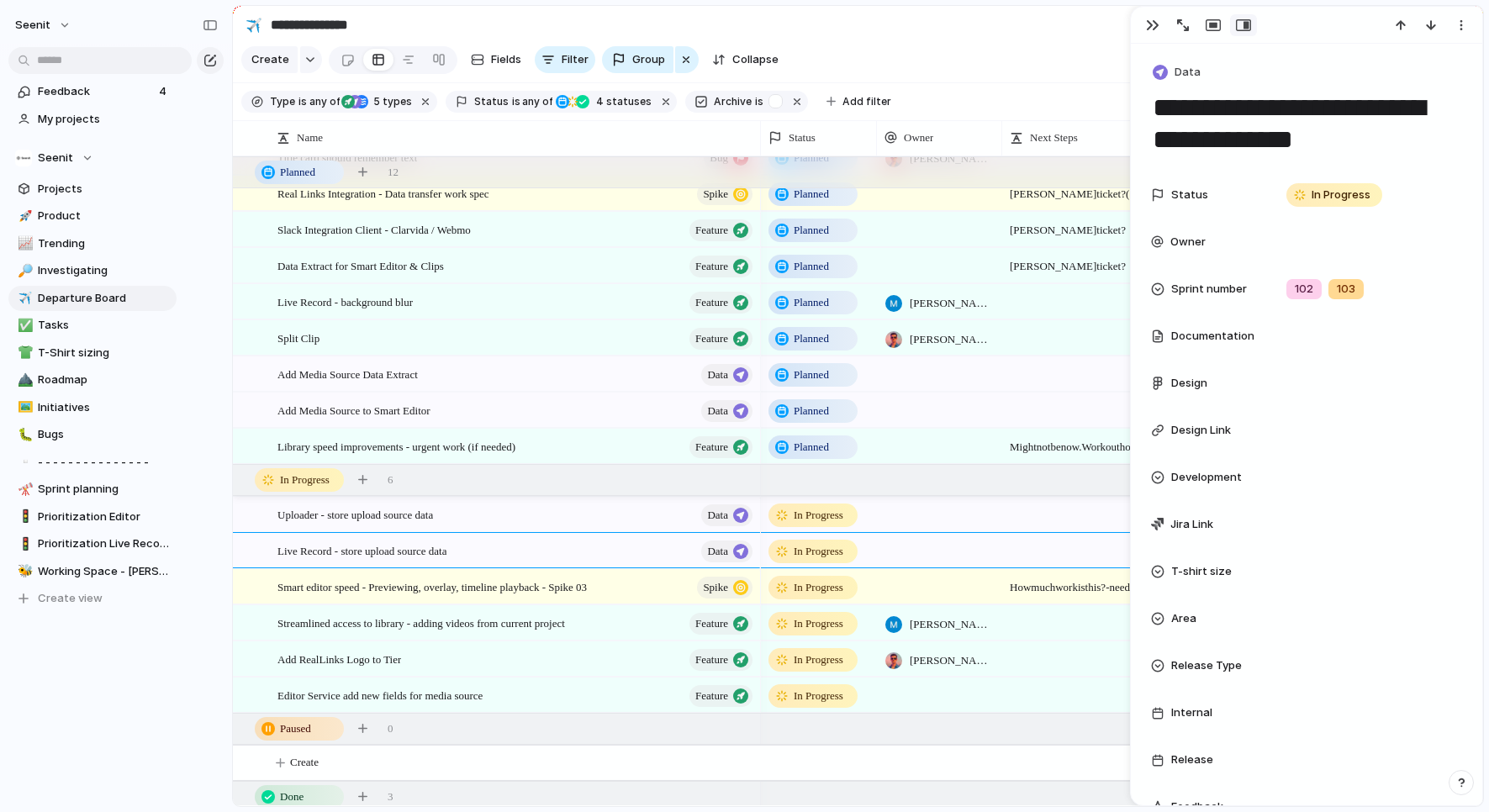 scroll, scrollTop: 183, scrollLeft: 0, axis: vertical 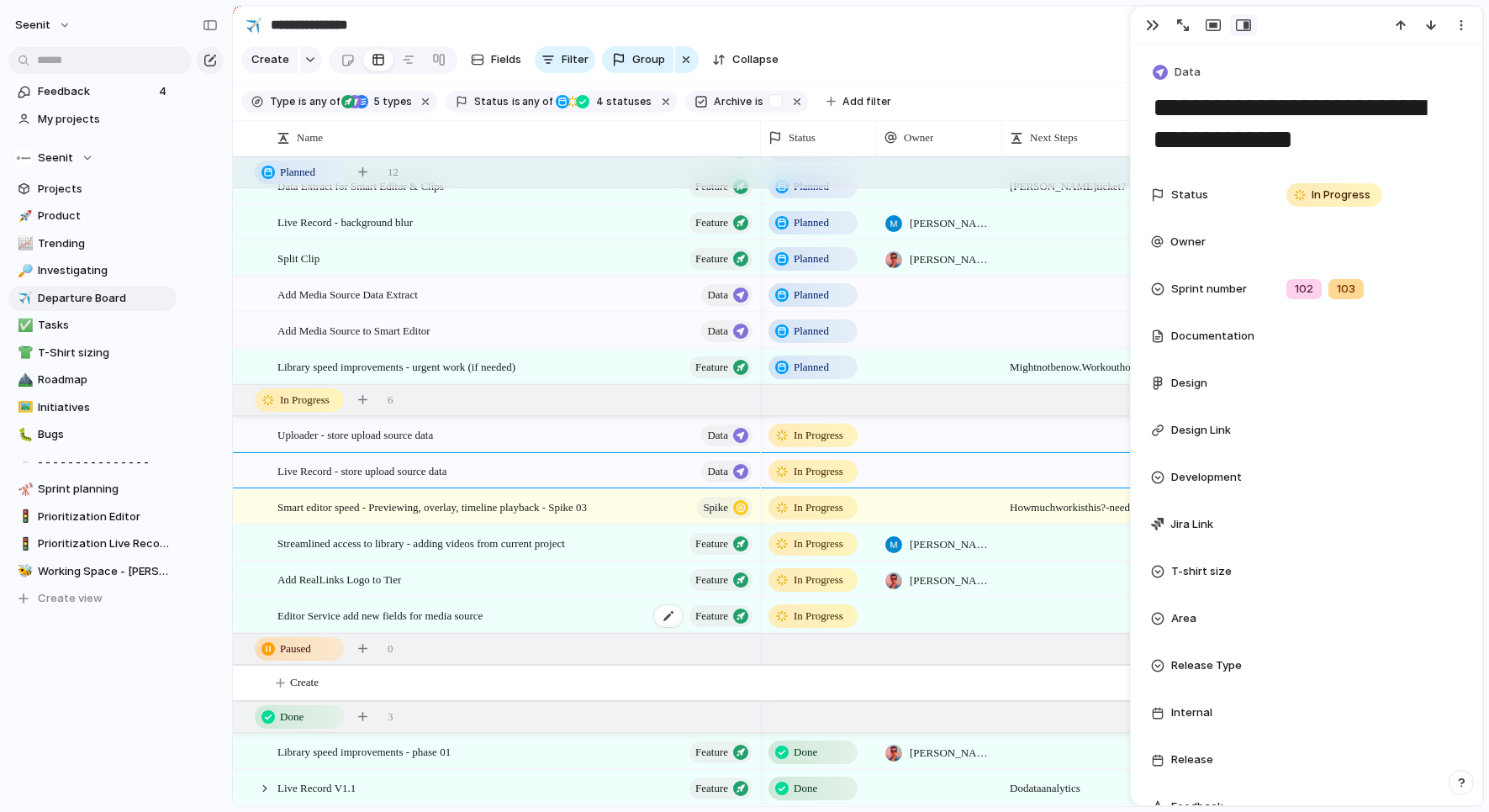 click on "Feature" at bounding box center (711, 616) 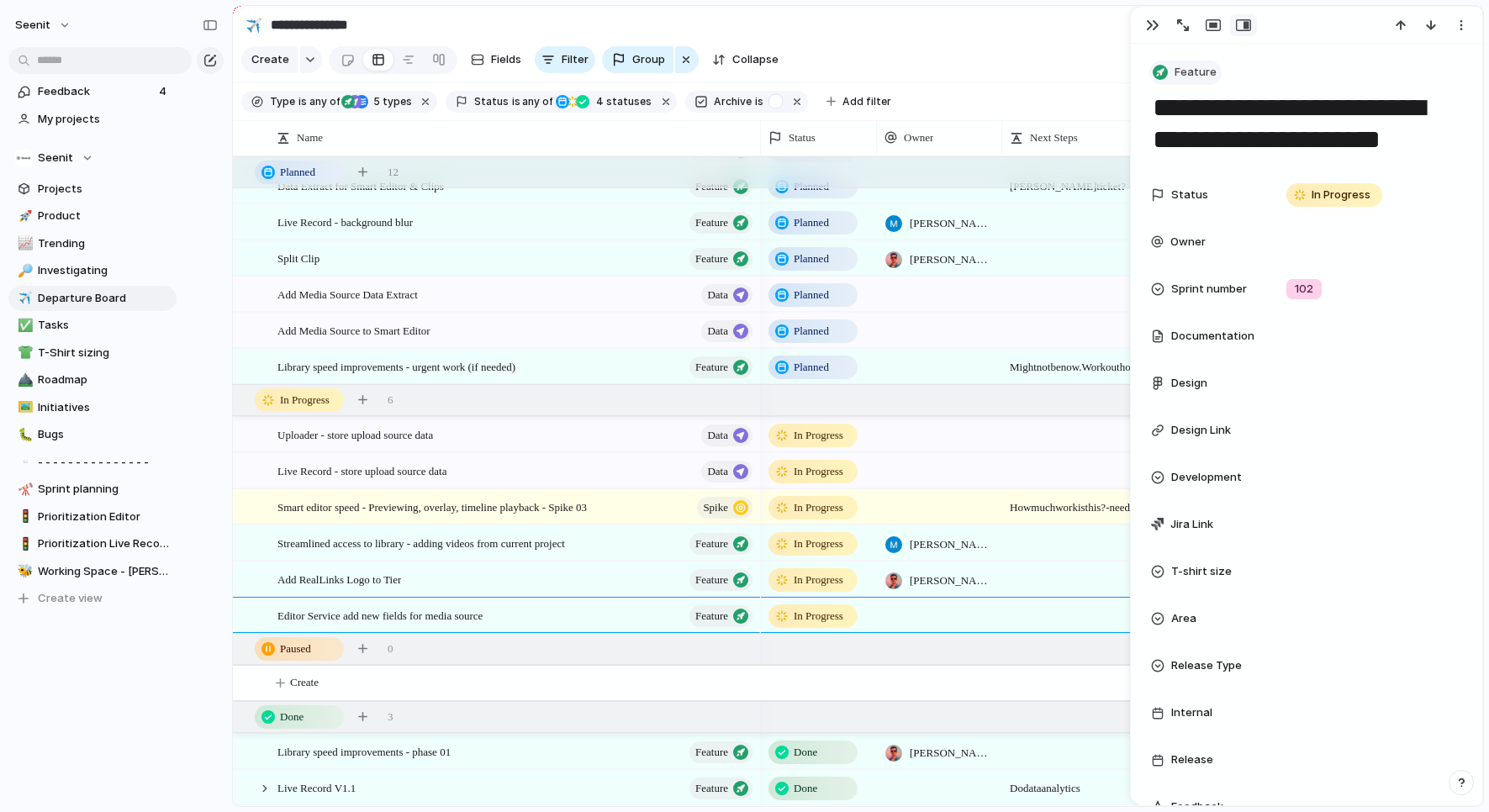 click on "Feature" at bounding box center (1196, 72) 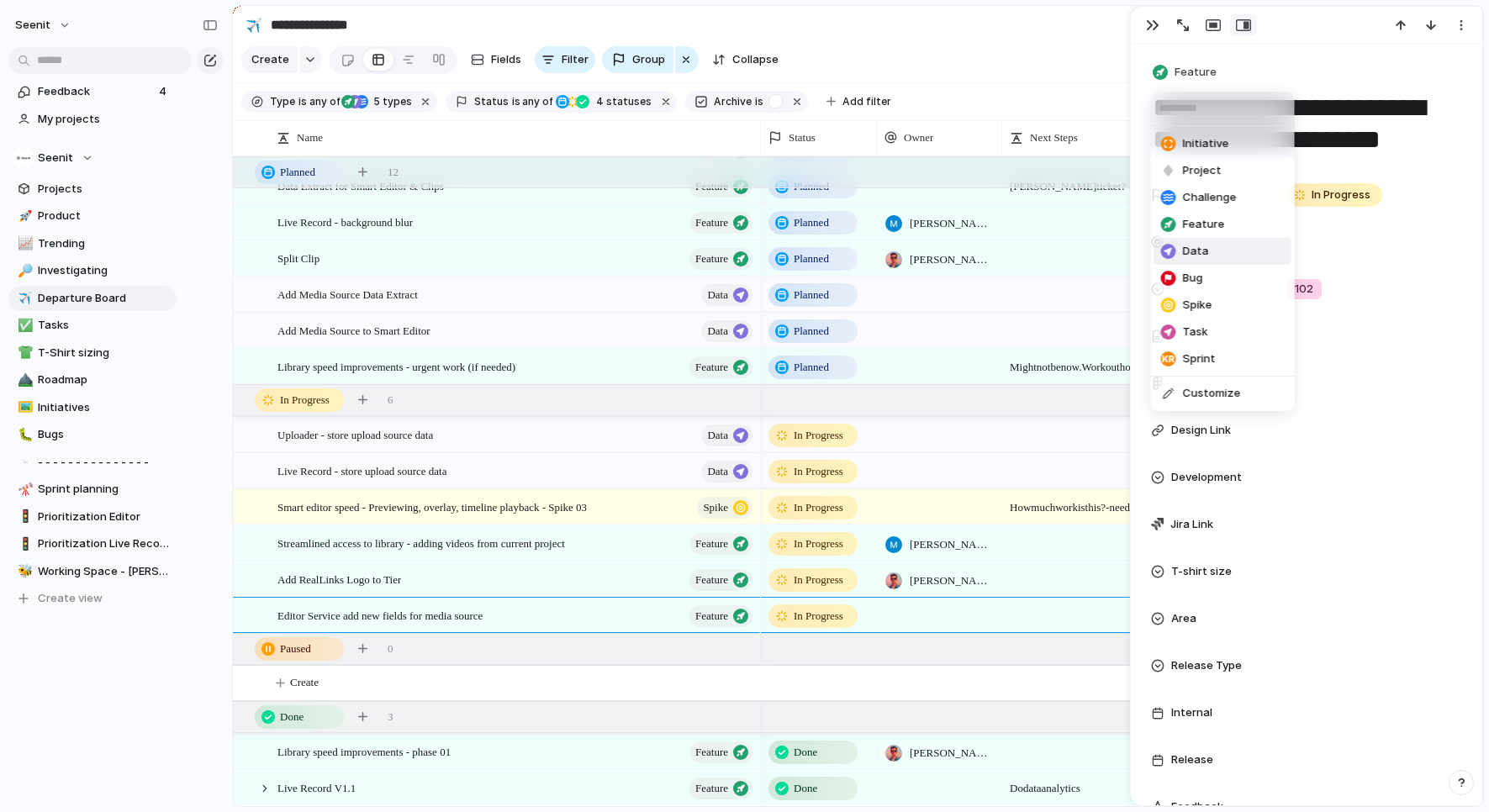 click on "Data" at bounding box center [1196, 251] 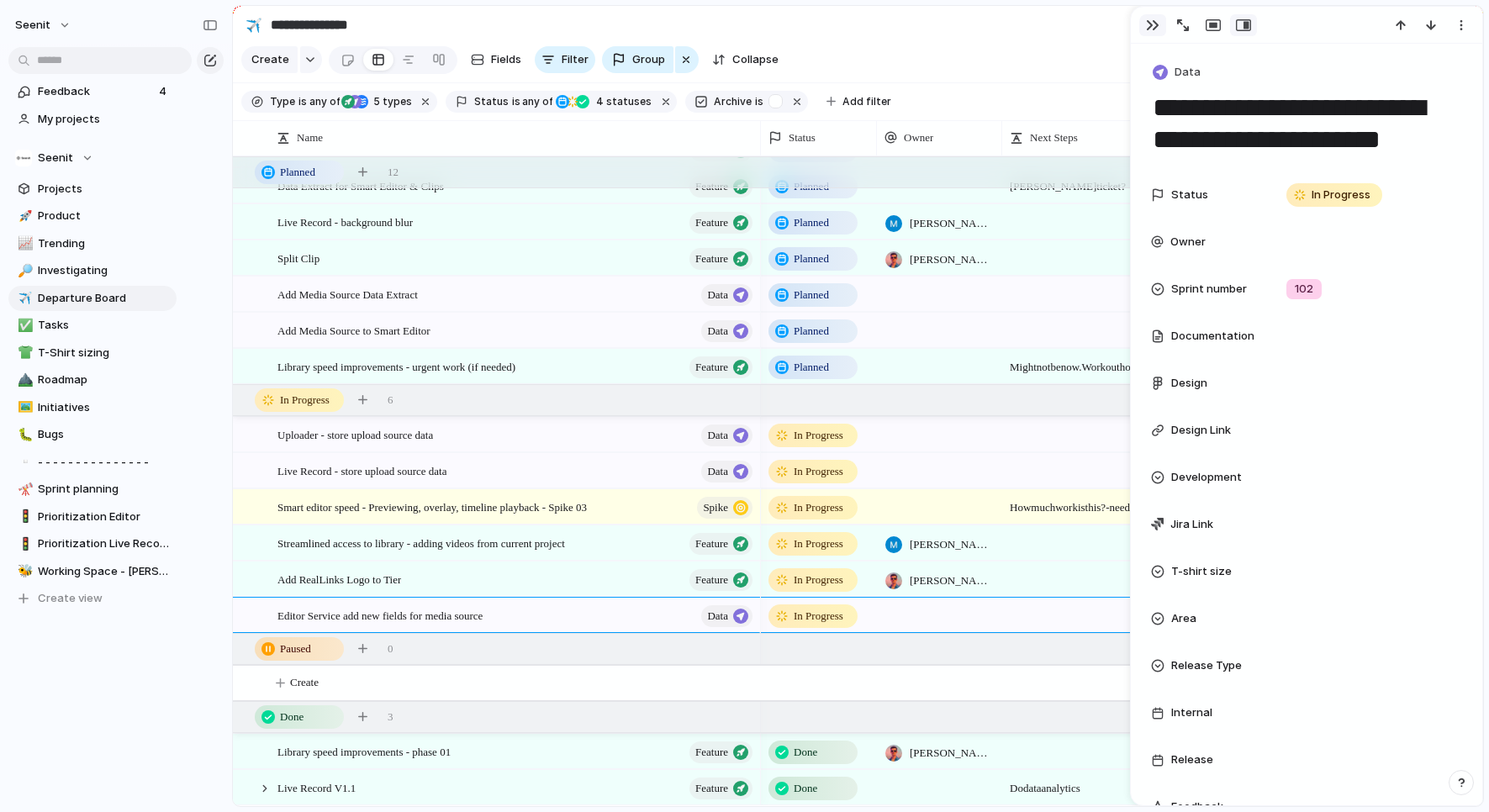 click at bounding box center [1153, 25] 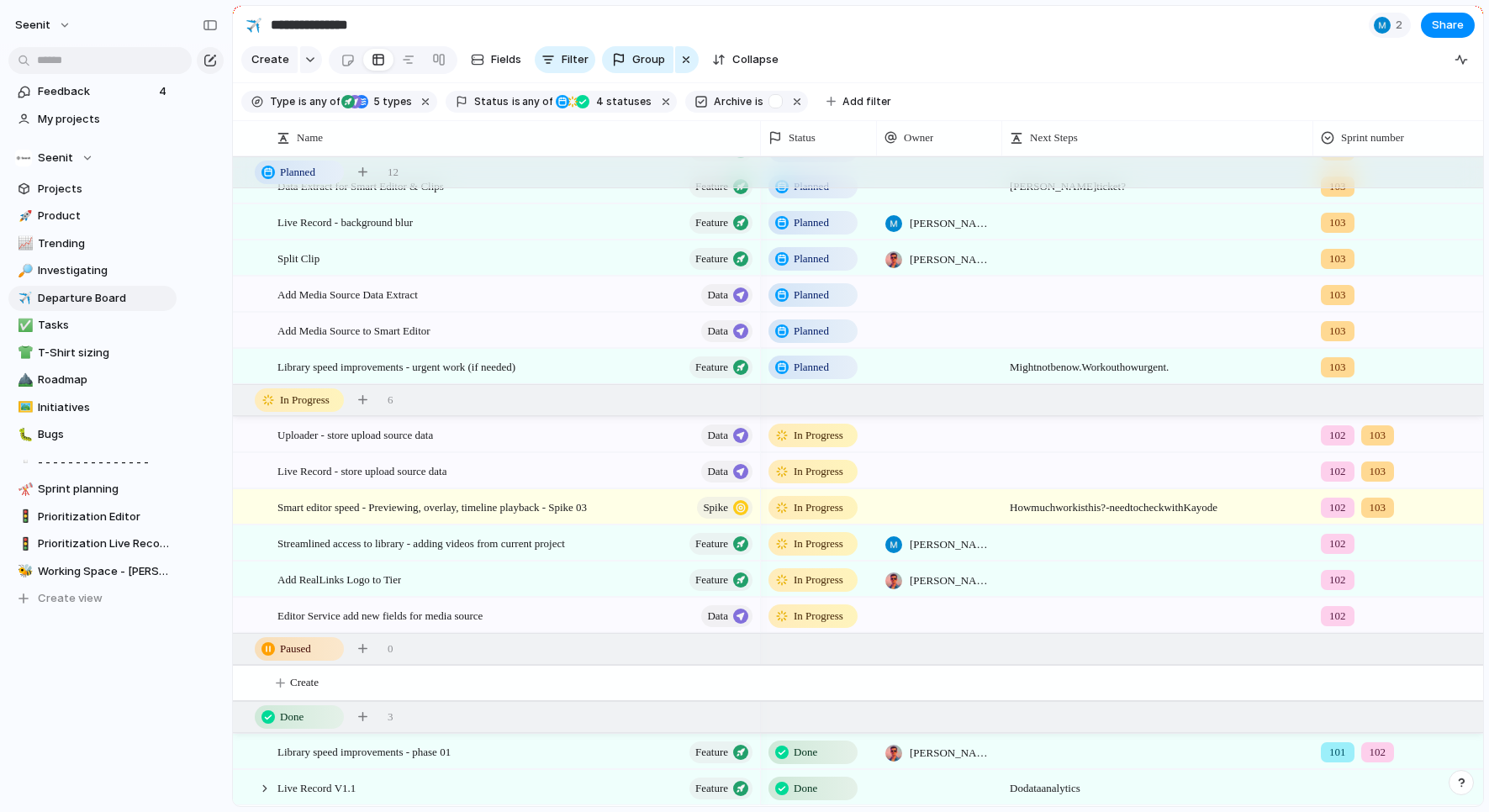 scroll, scrollTop: 0, scrollLeft: 45, axis: horizontal 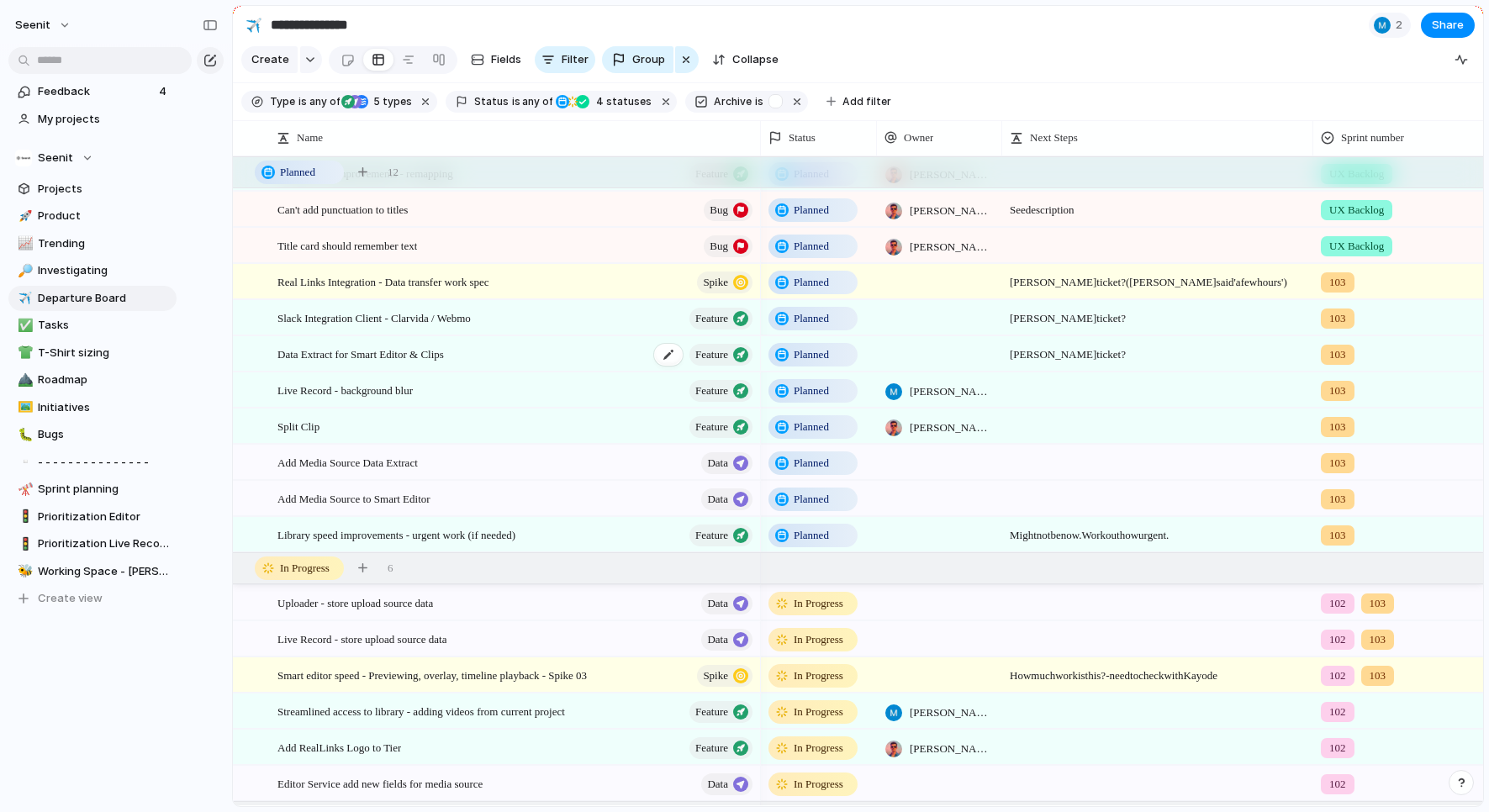 click on "Feature" at bounding box center (711, 355) 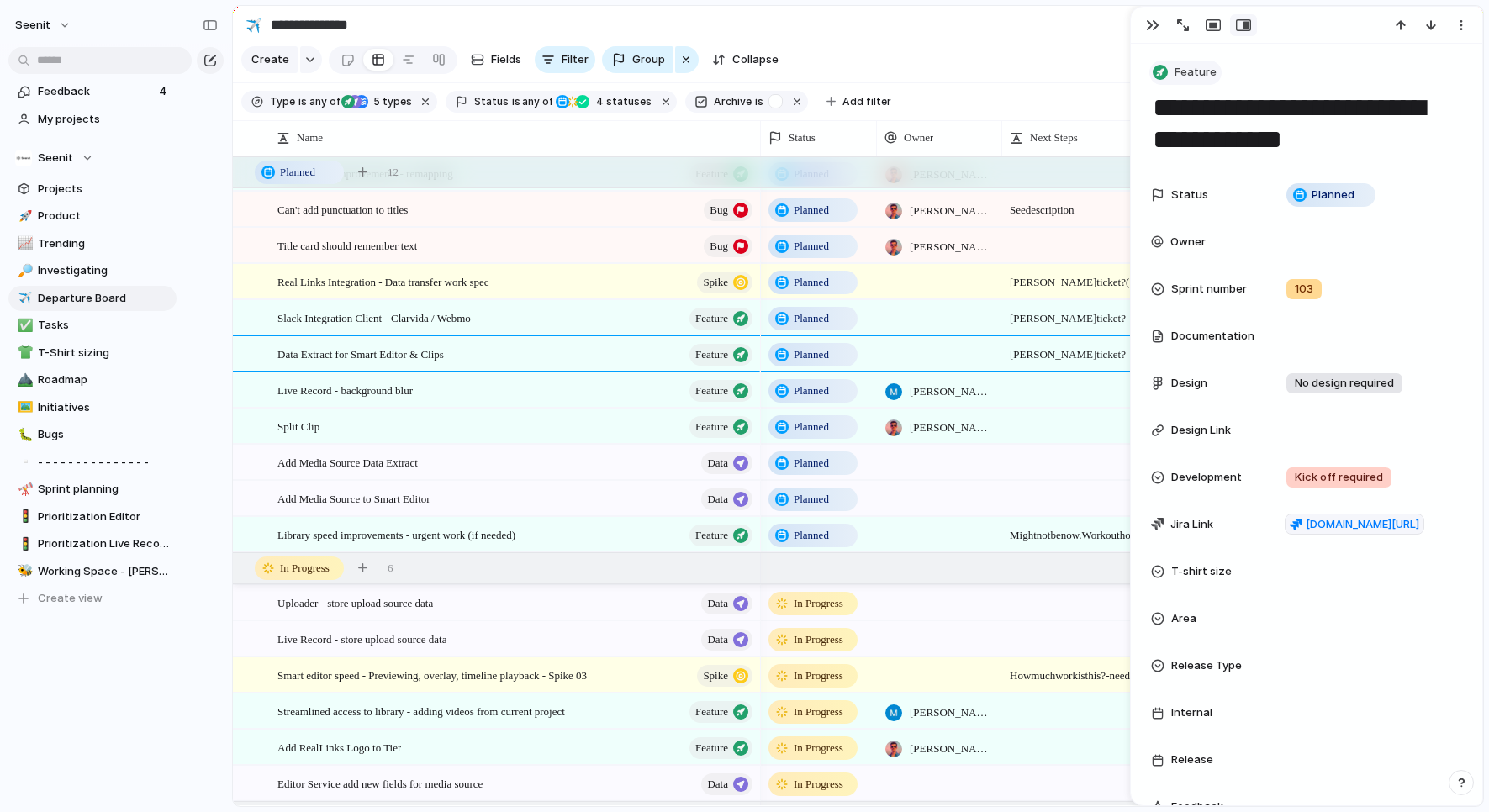 click on "Feature" at bounding box center (1196, 72) 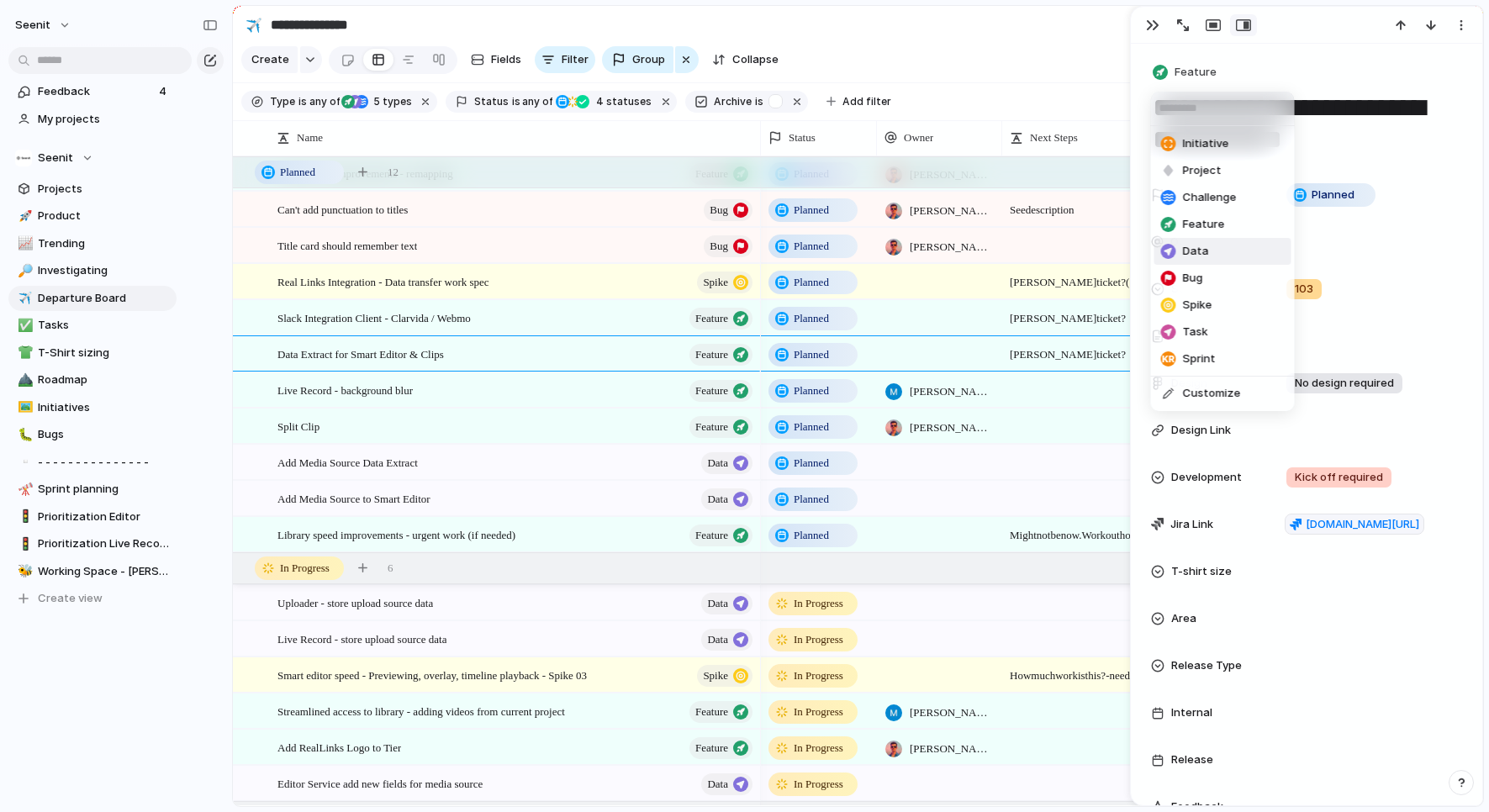 click on "Data" at bounding box center (1185, 251) 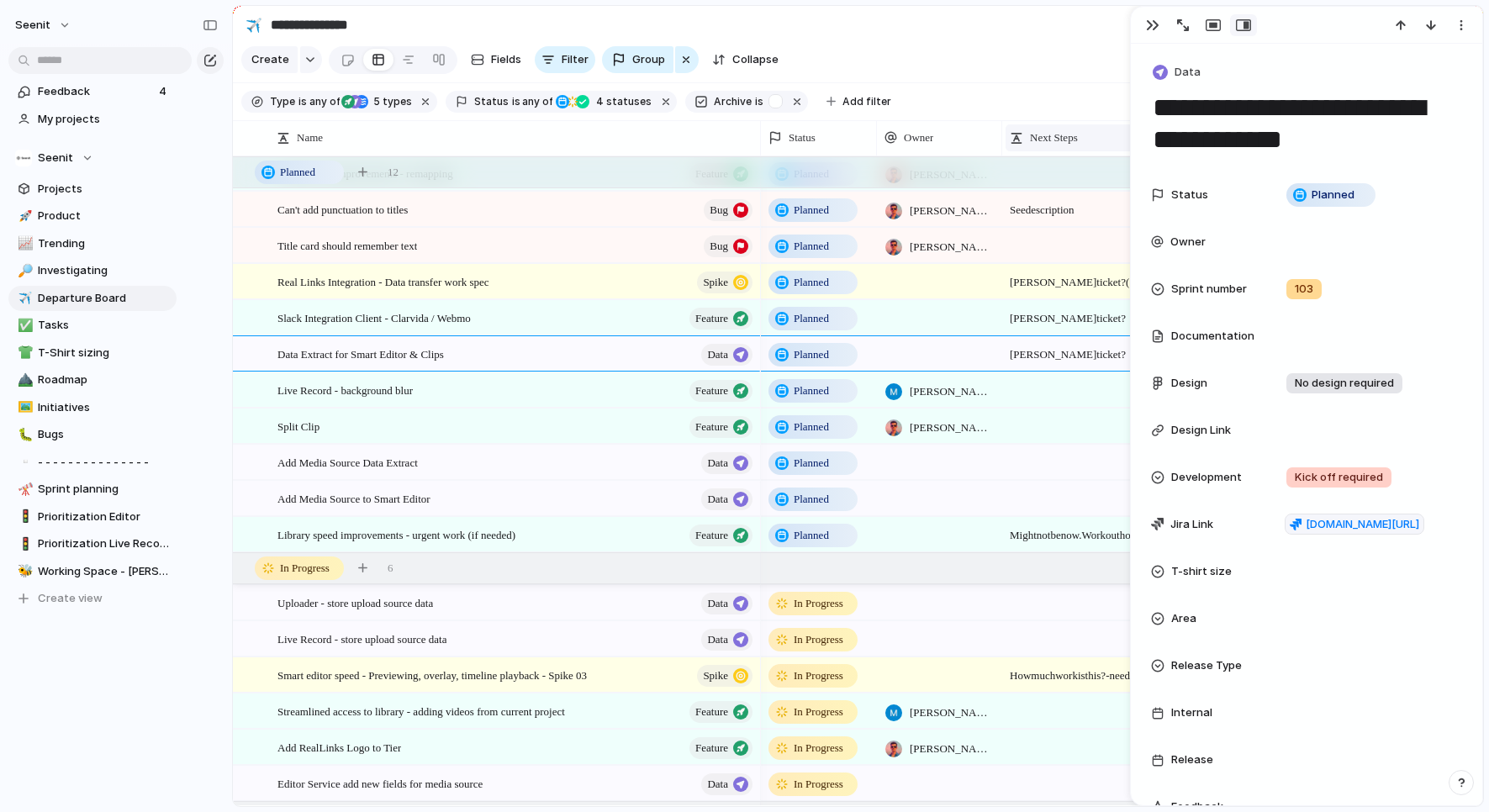 drag, startPoint x: 1146, startPoint y: 25, endPoint x: 1127, endPoint y: 125, distance: 101.789 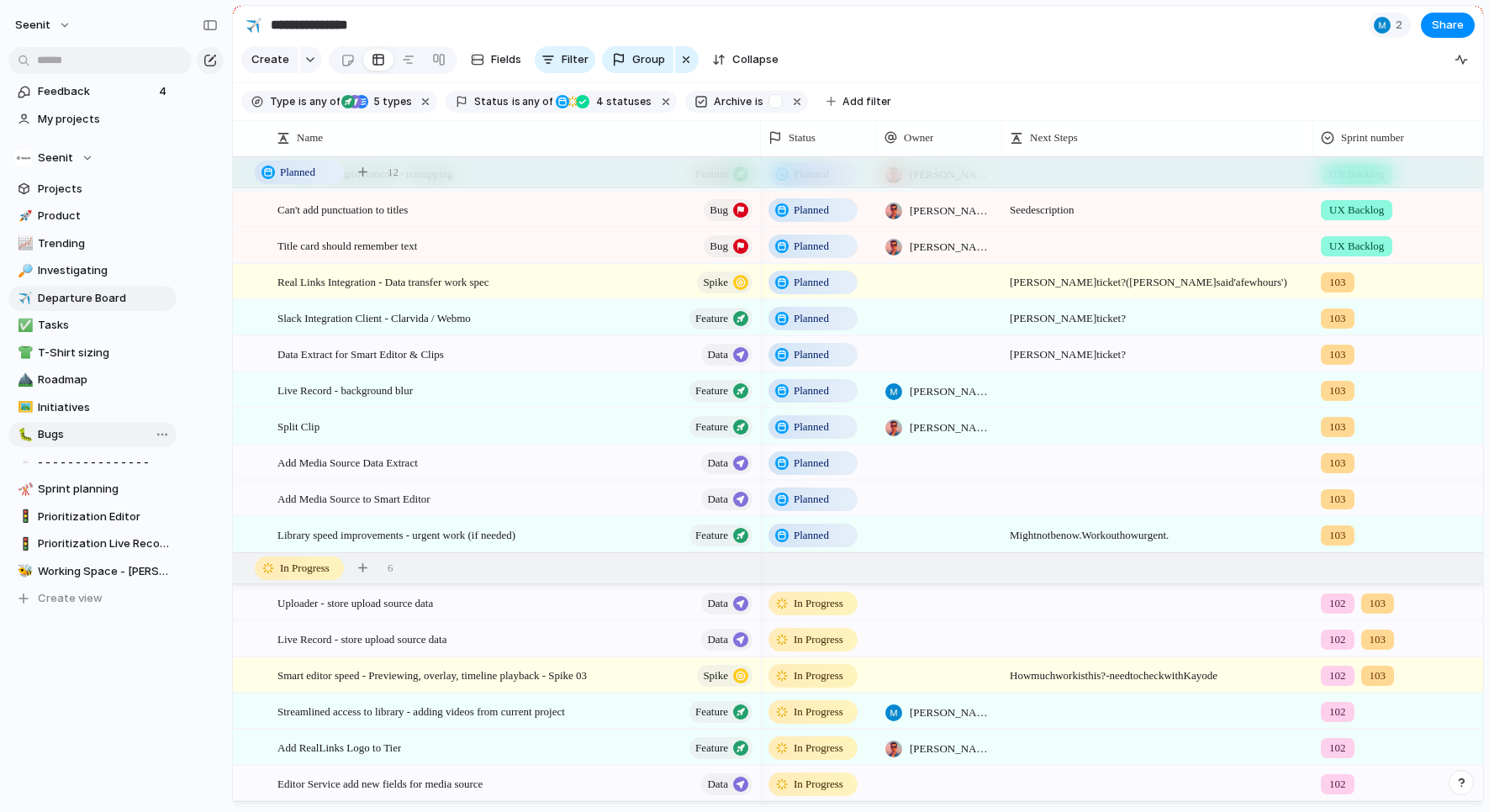 click on "Bugs" at bounding box center (104, 435) 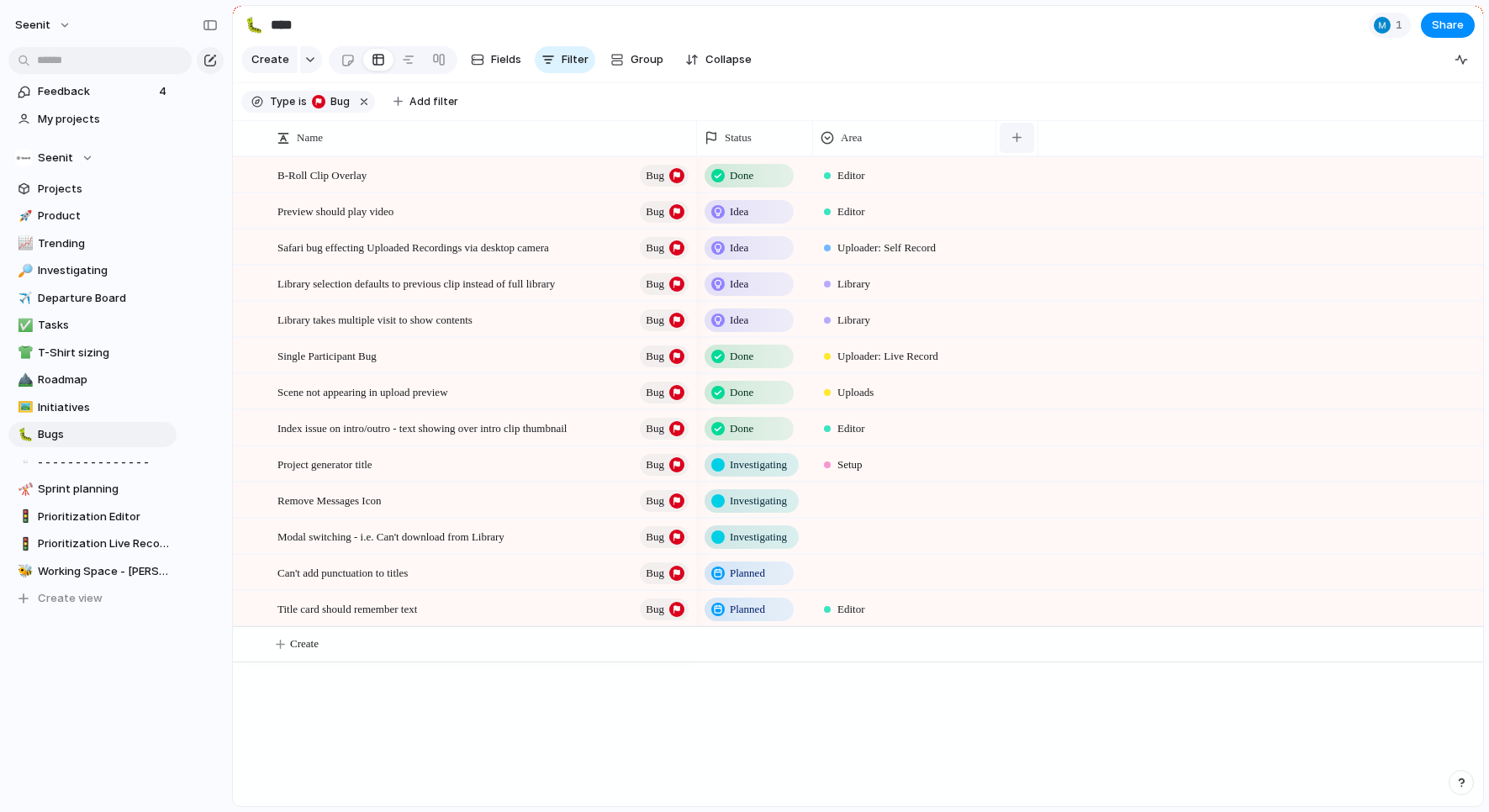 click at bounding box center [1016, 138] 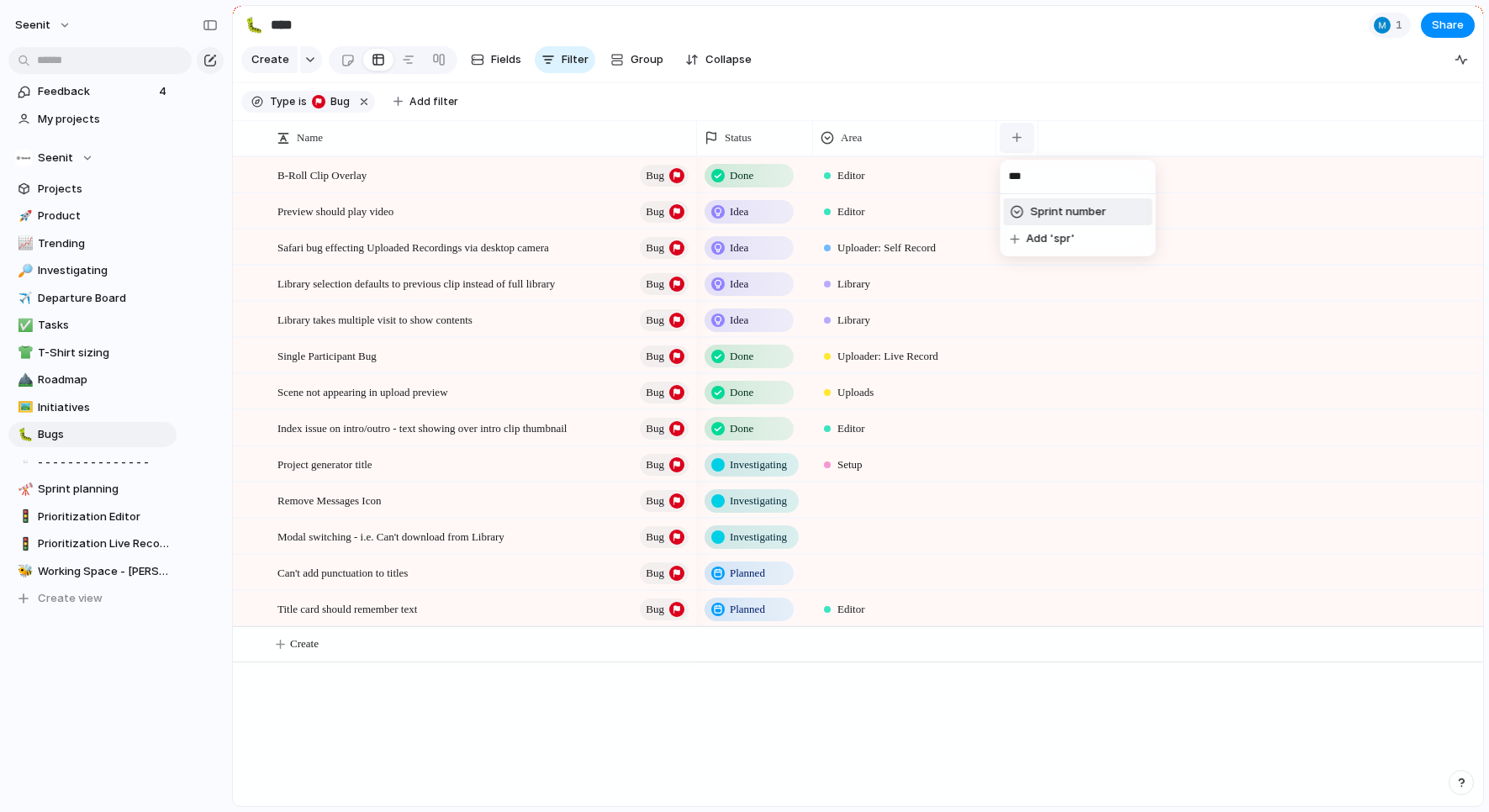 type on "****" 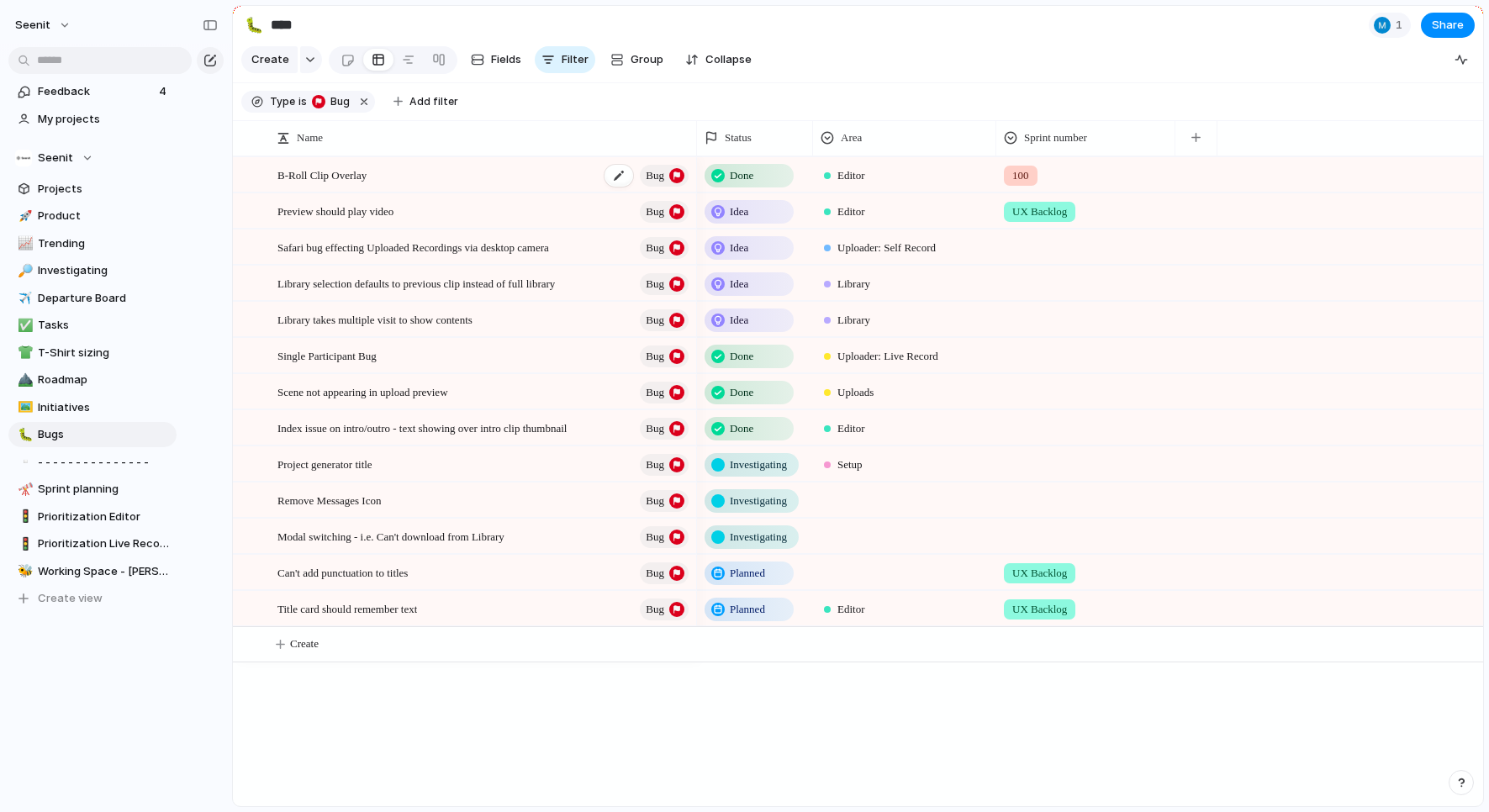 click on "B-Roll Clip Overlay Bug" at bounding box center [484, 175] 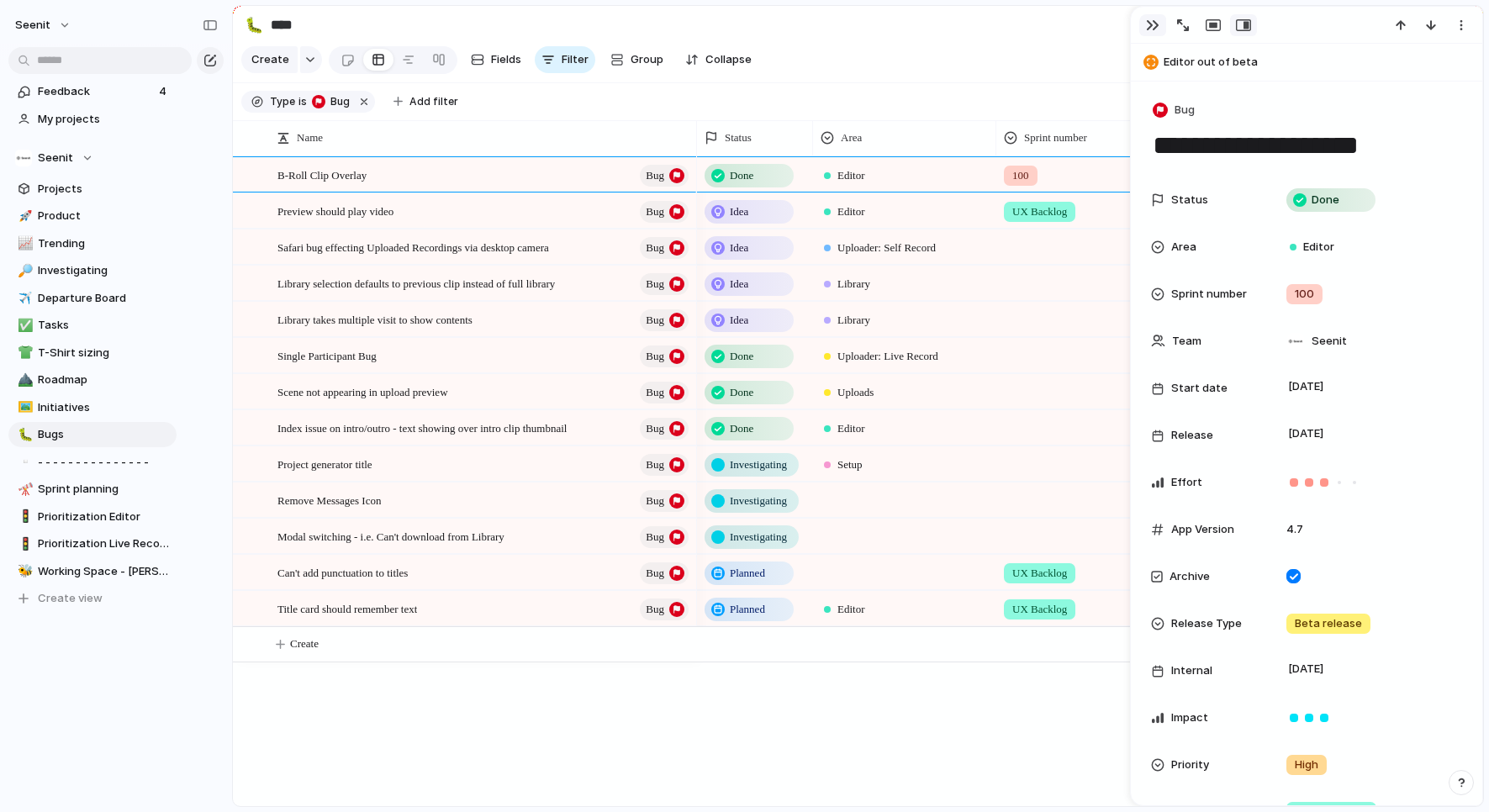 click at bounding box center [1153, 25] 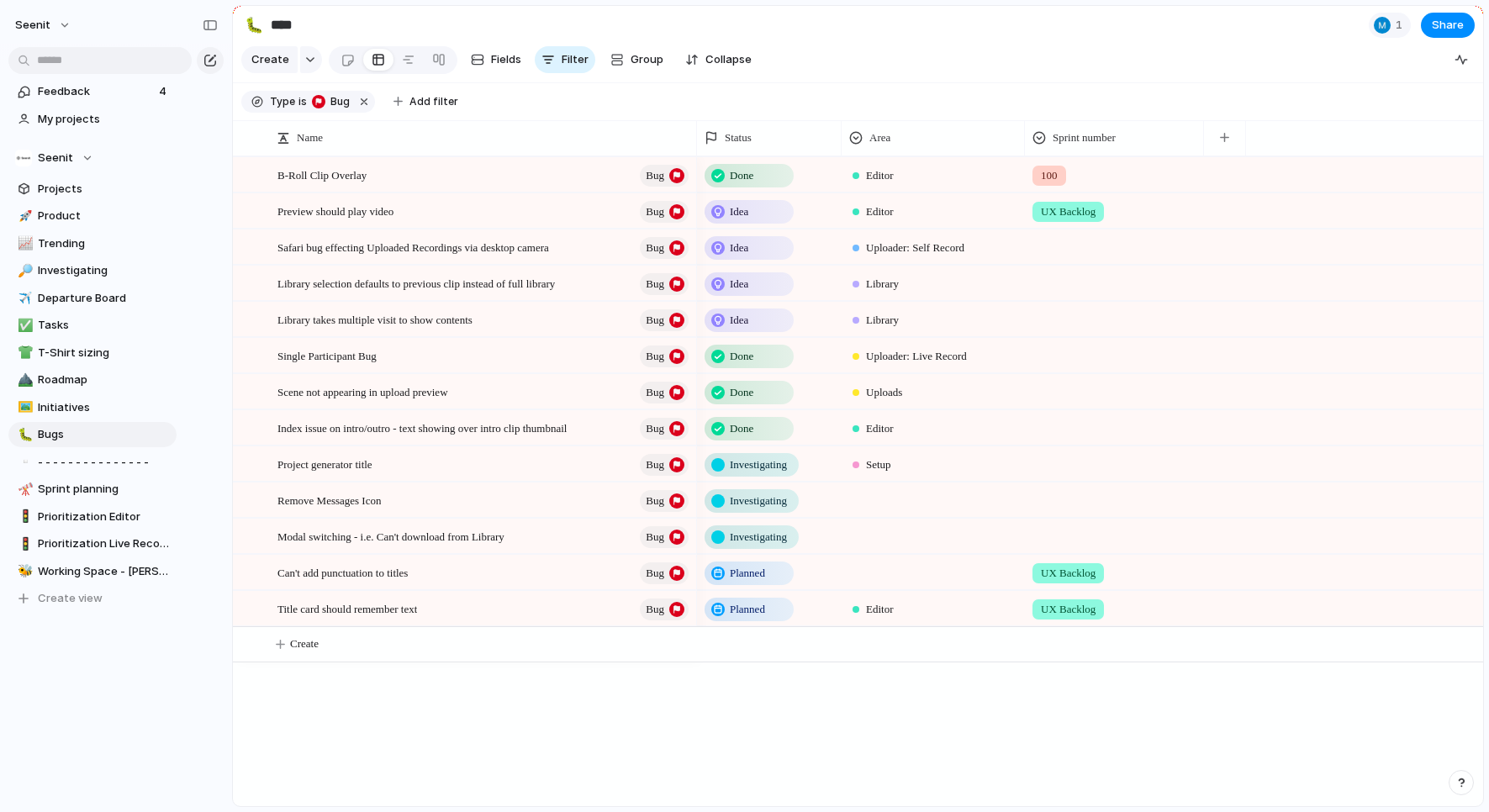 drag, startPoint x: 811, startPoint y: 140, endPoint x: 840, endPoint y: 137, distance: 29.154759 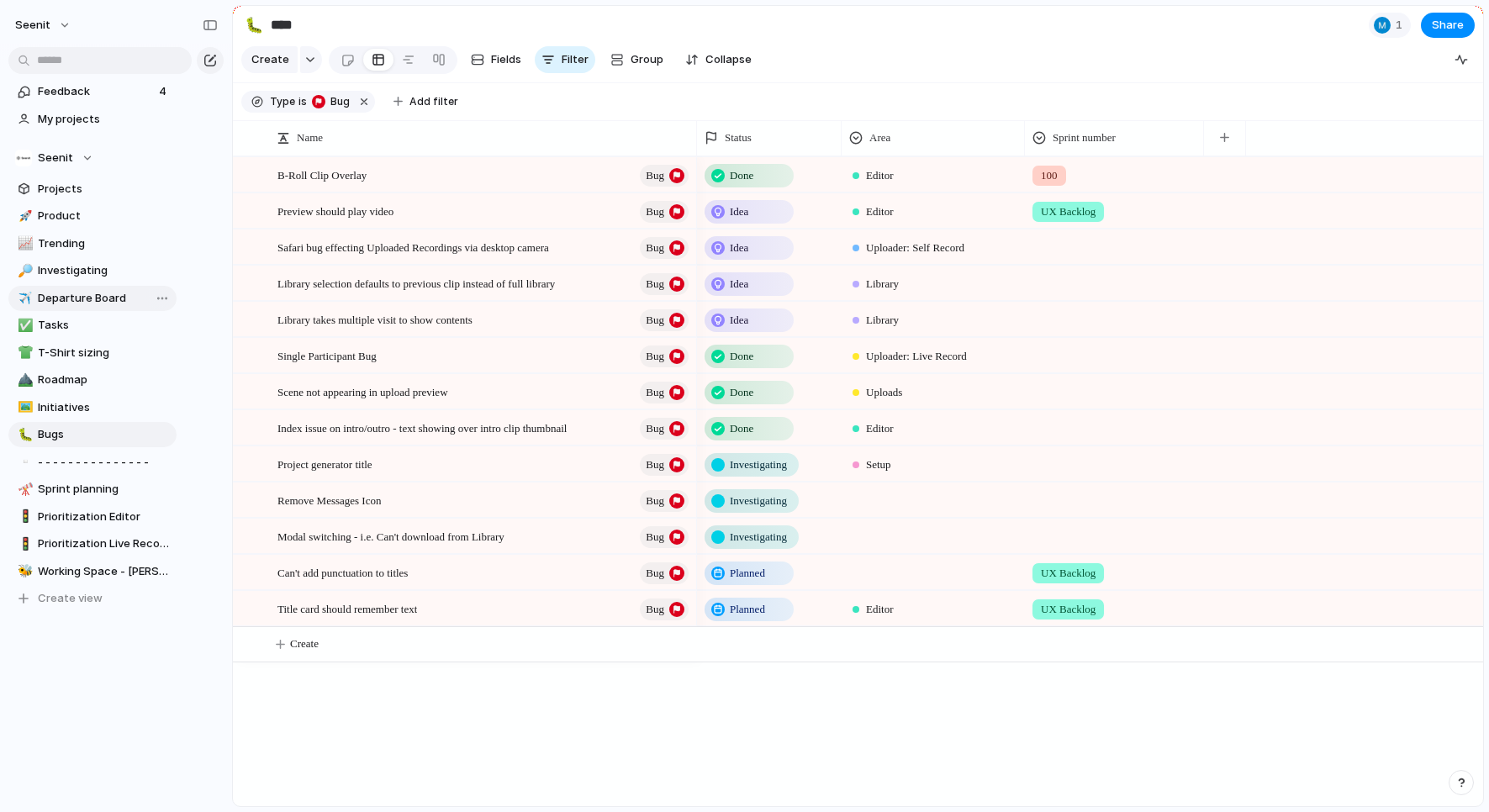 click on "Departure Board" at bounding box center [104, 298] 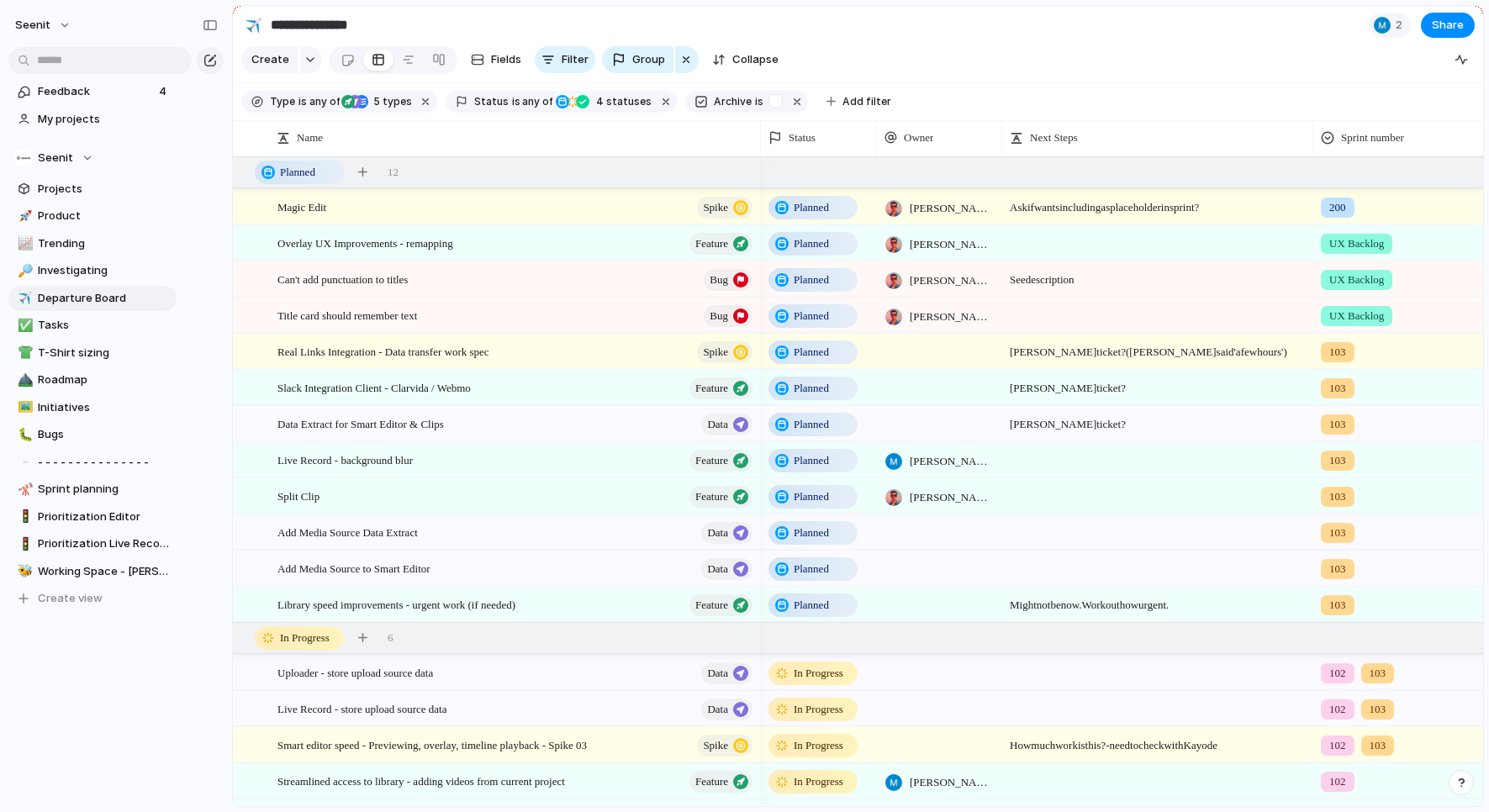 scroll, scrollTop: 0, scrollLeft: 59, axis: horizontal 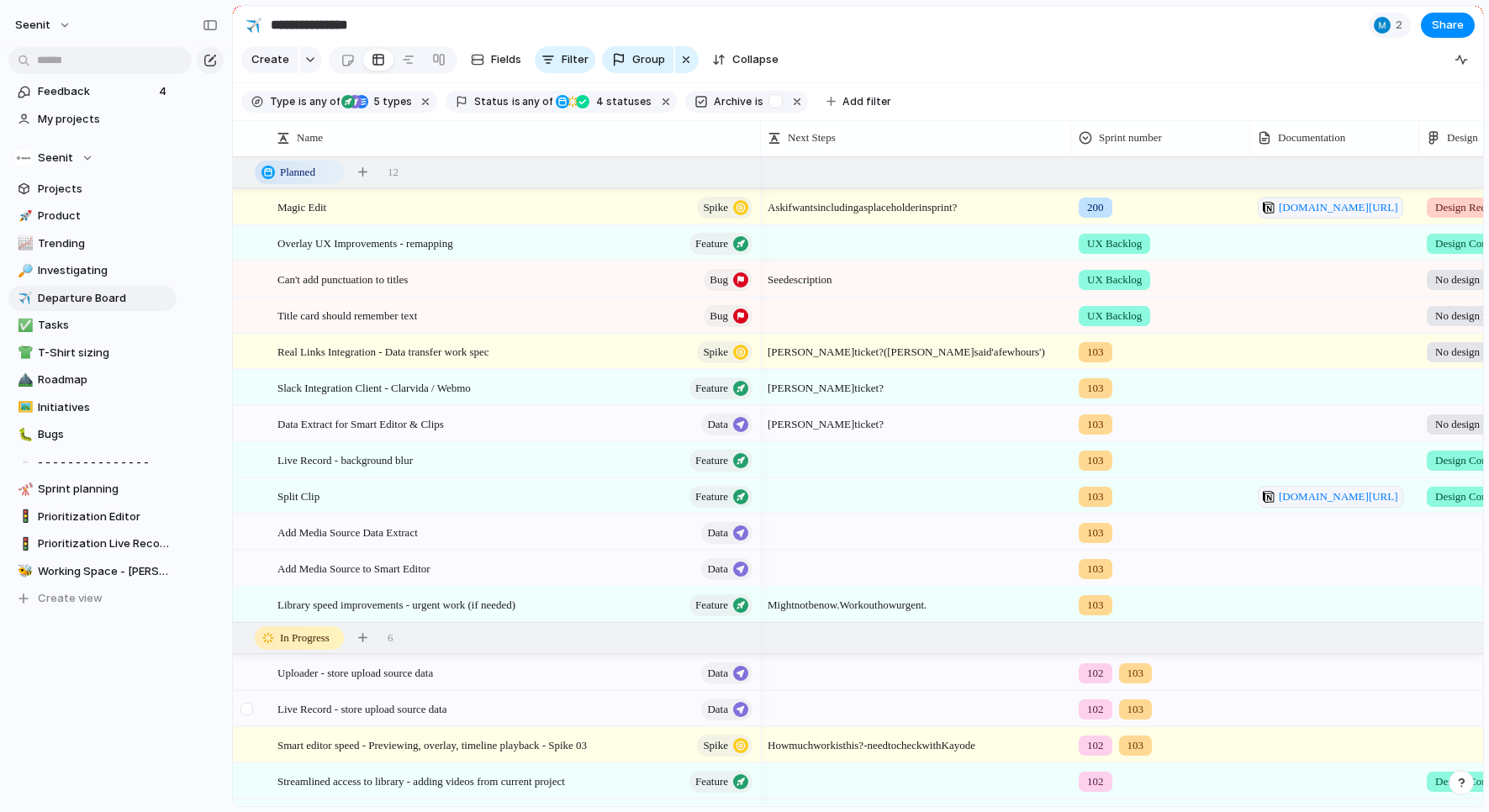 click at bounding box center [246, 709] 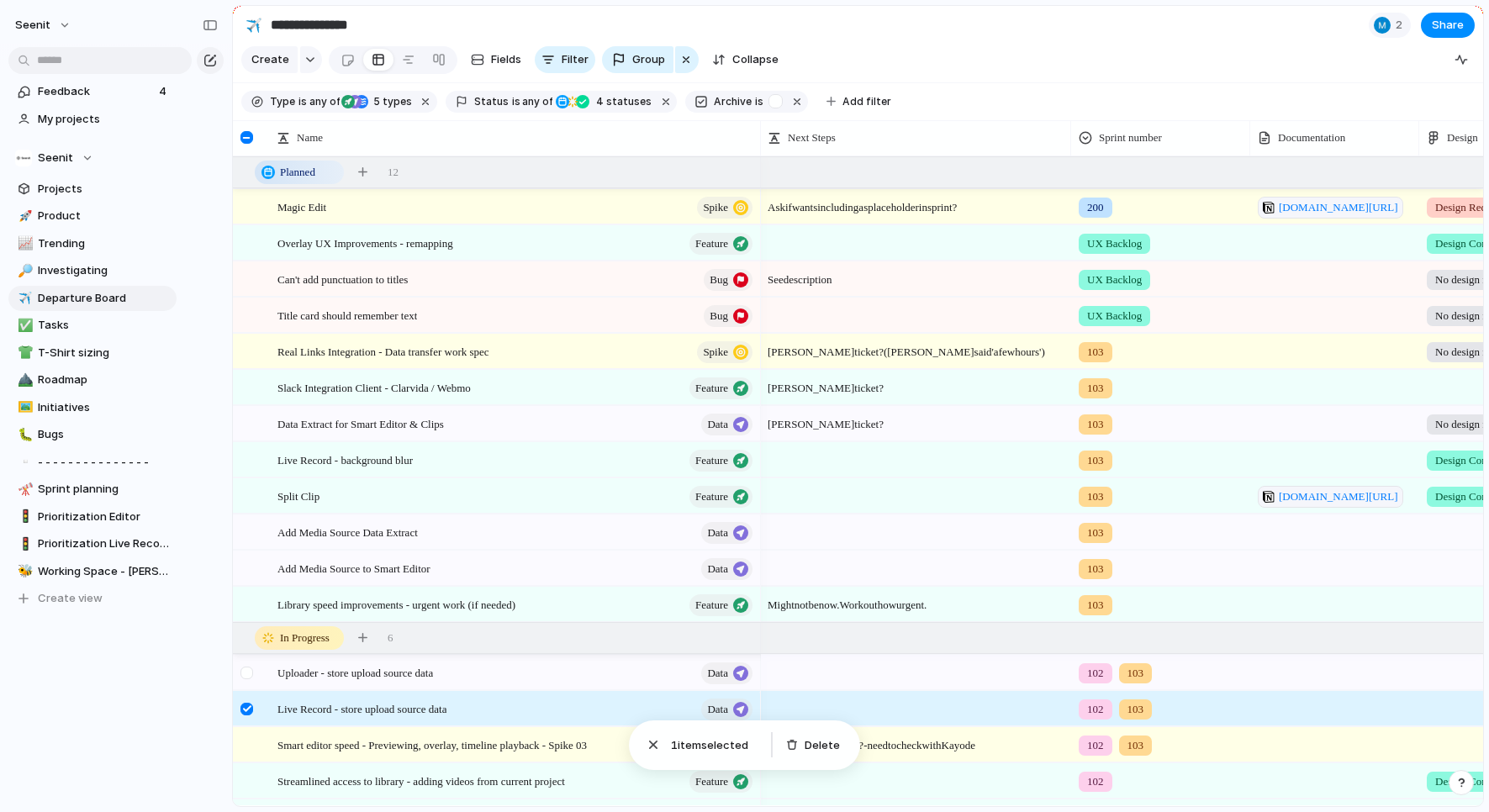 click at bounding box center [246, 672] 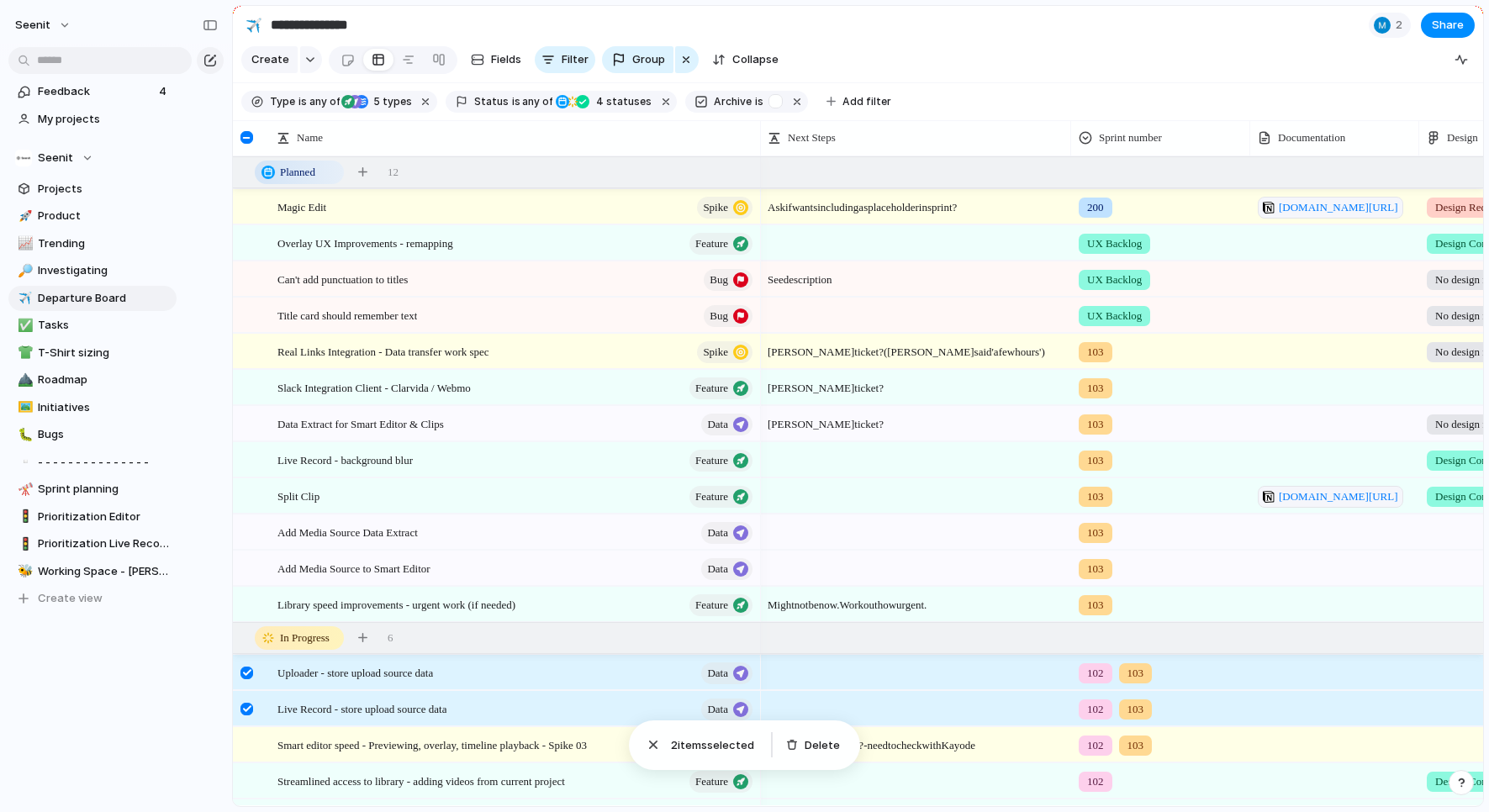 drag, startPoint x: 248, startPoint y: 709, endPoint x: 251, endPoint y: 683, distance: 26.172505 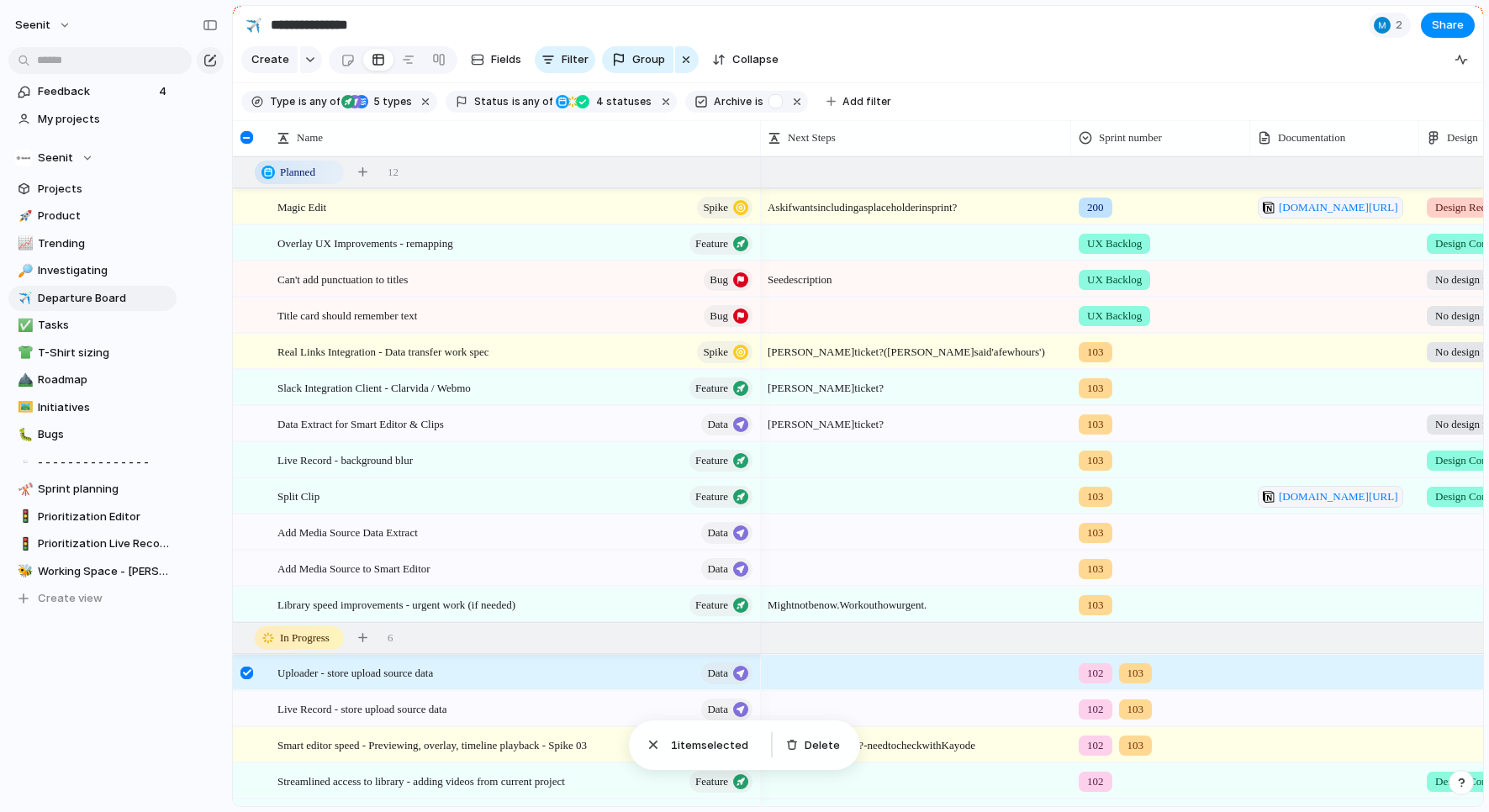 click at bounding box center [246, 672] 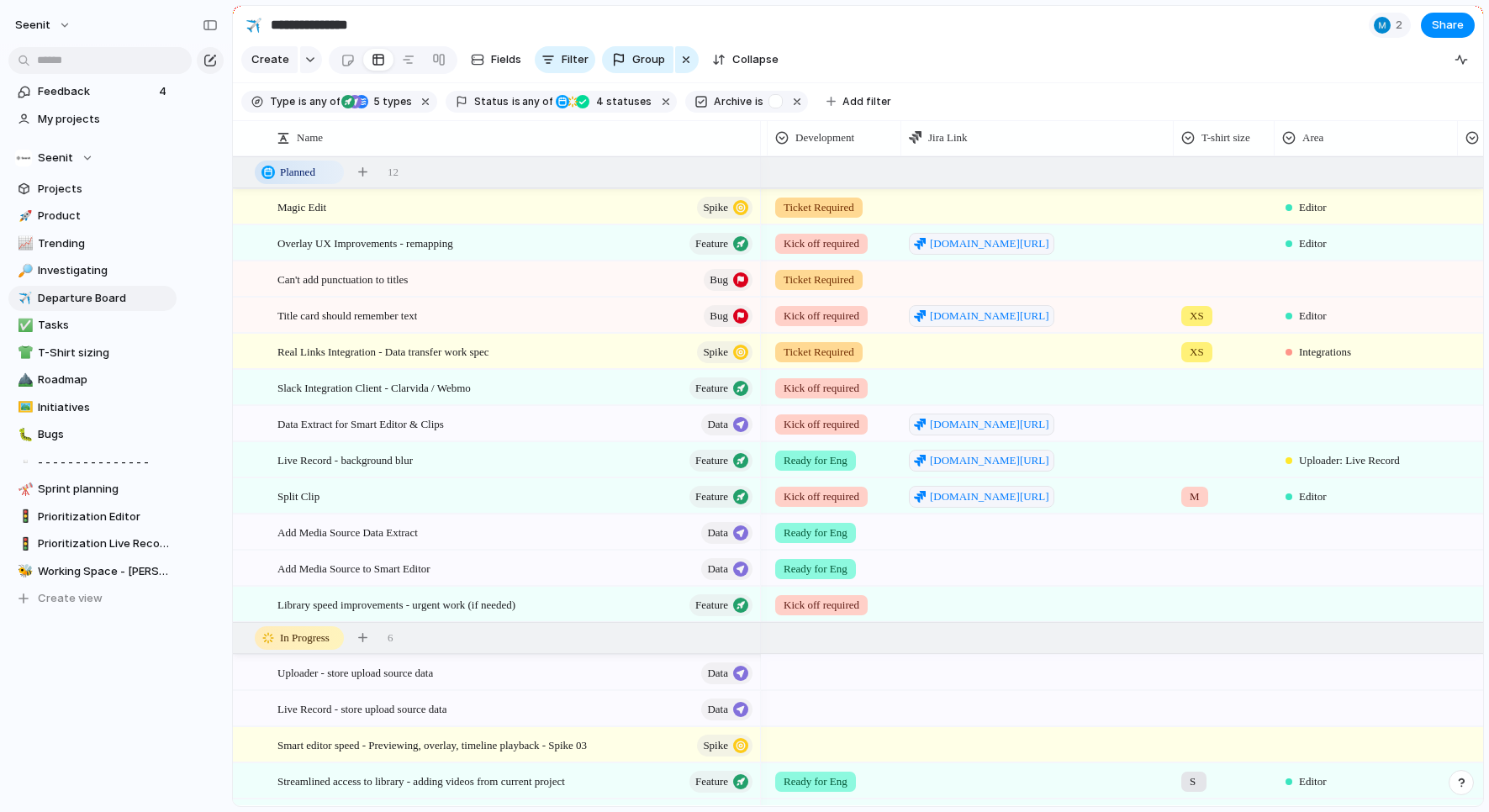 click on "XS" at bounding box center (1224, 312) 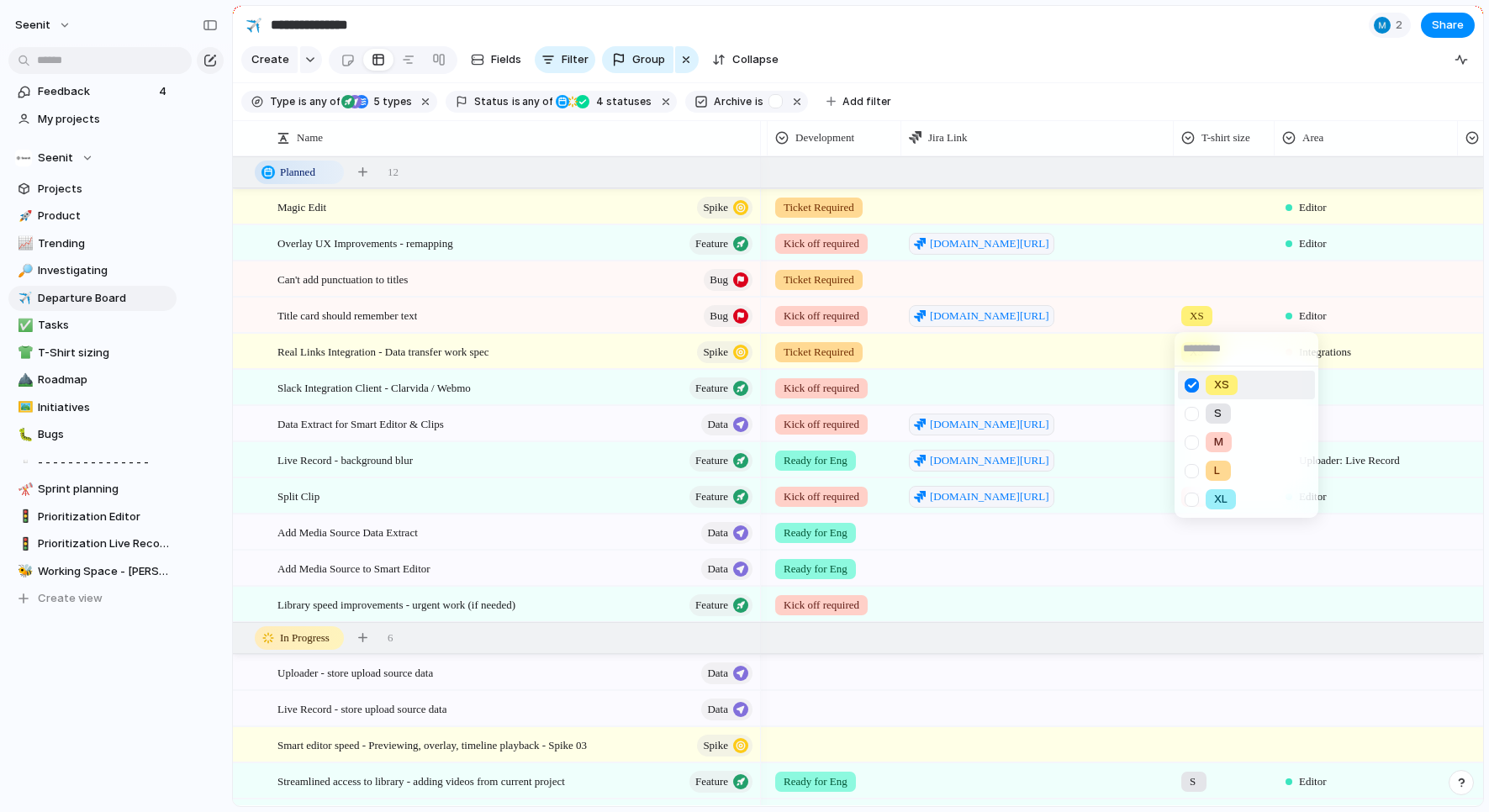 click on "XS   S   M   L   XL" at bounding box center [744, 406] 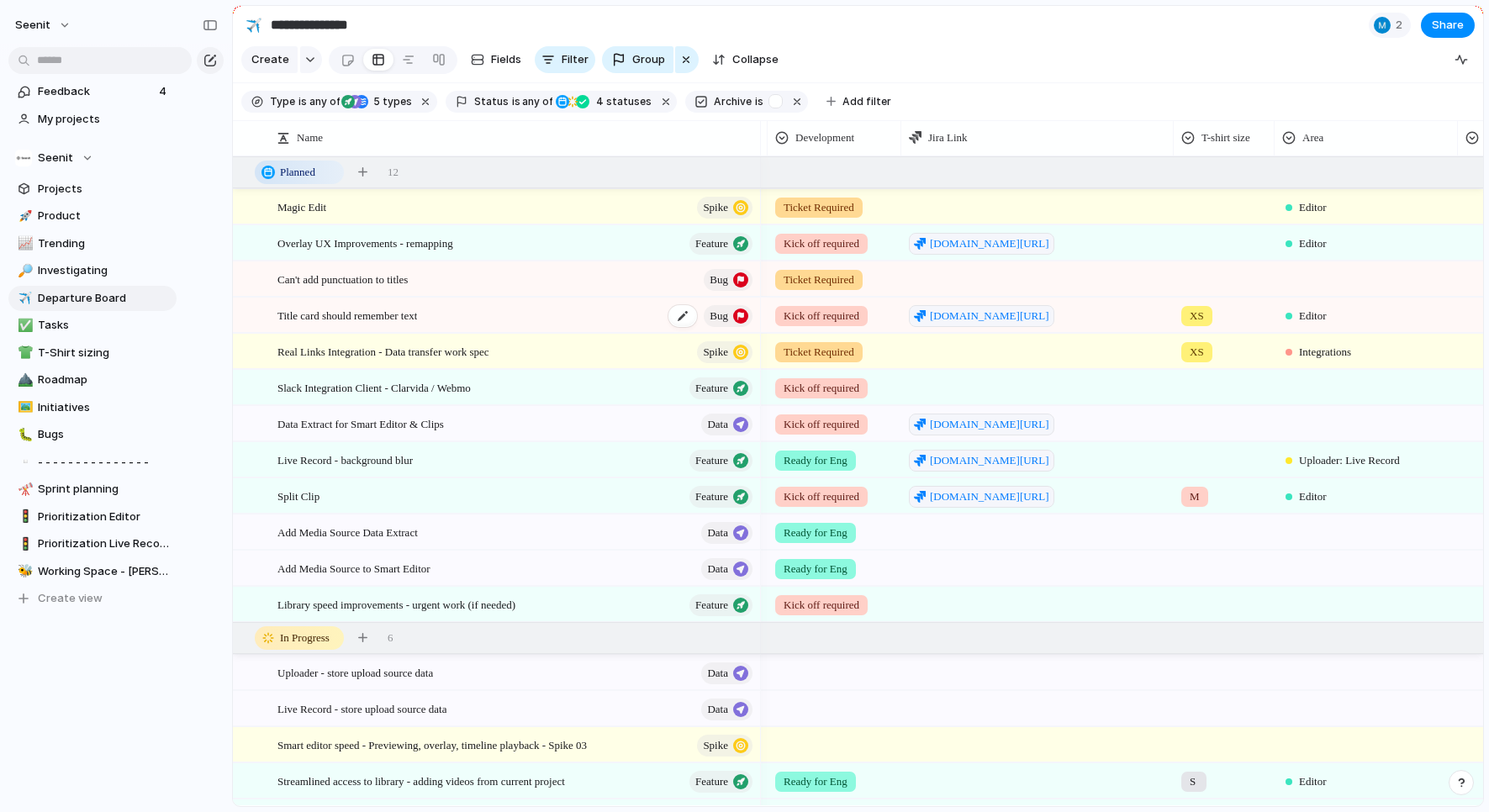 click on "Title card should remember text" at bounding box center (347, 314) 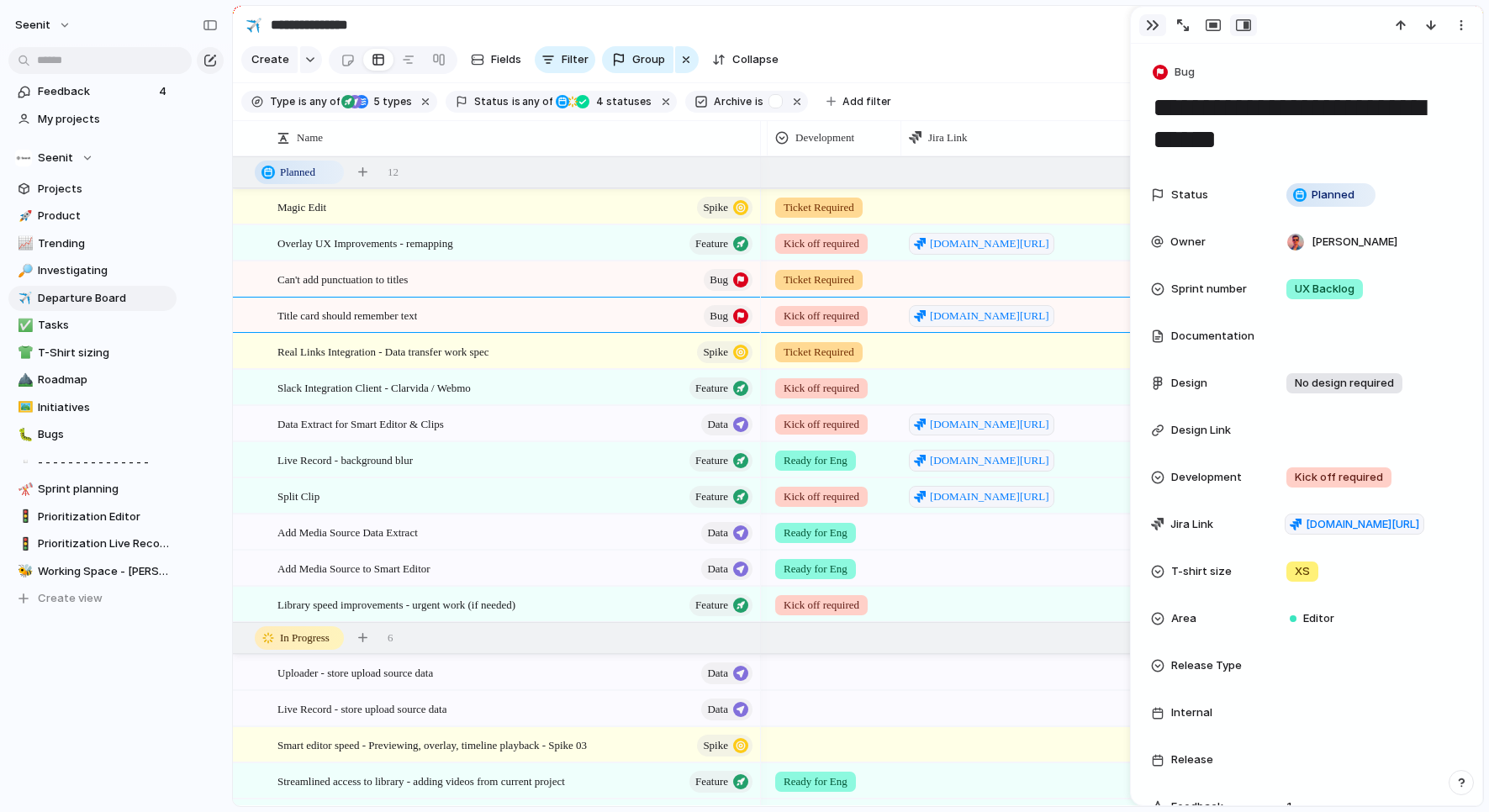 click at bounding box center (1153, 25) 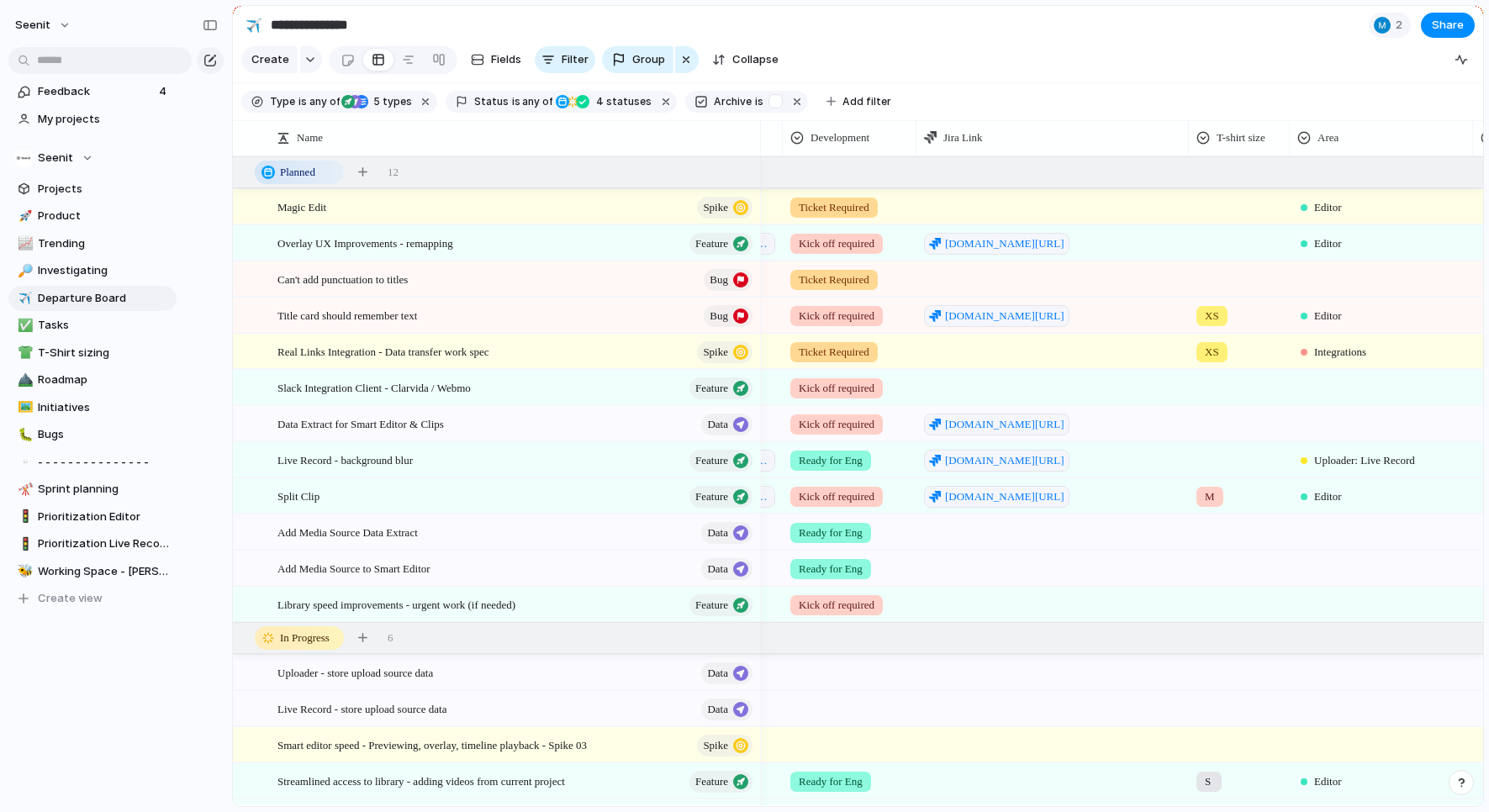 click on "Kick off required" at bounding box center [837, 316] 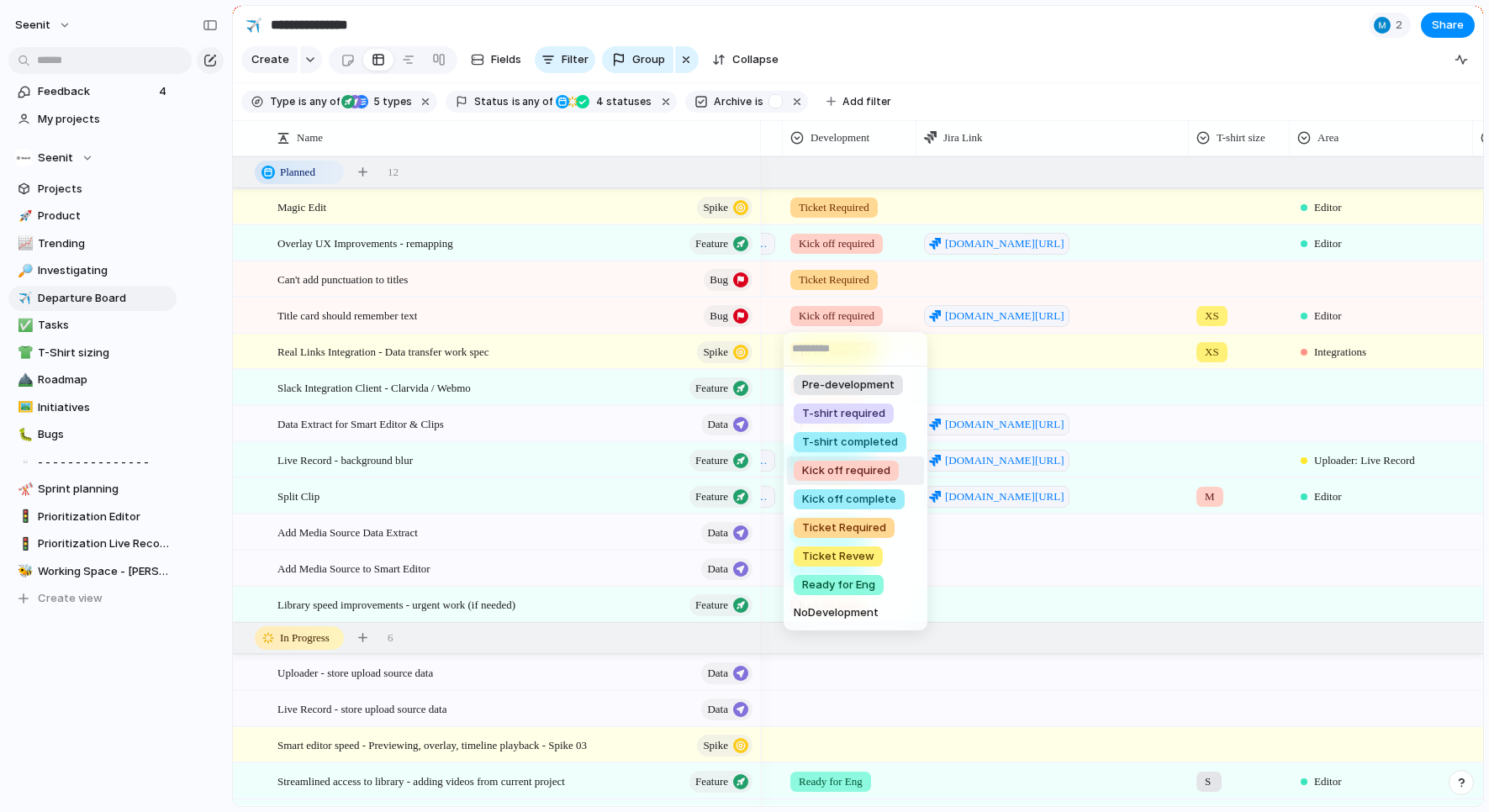 click on "Pre-development   T-shirt required   T-shirt completed   Kick off required   Kick off complete   Ticket Required   Ticket Revew   Ready for Eng   No  Development" at bounding box center (744, 406) 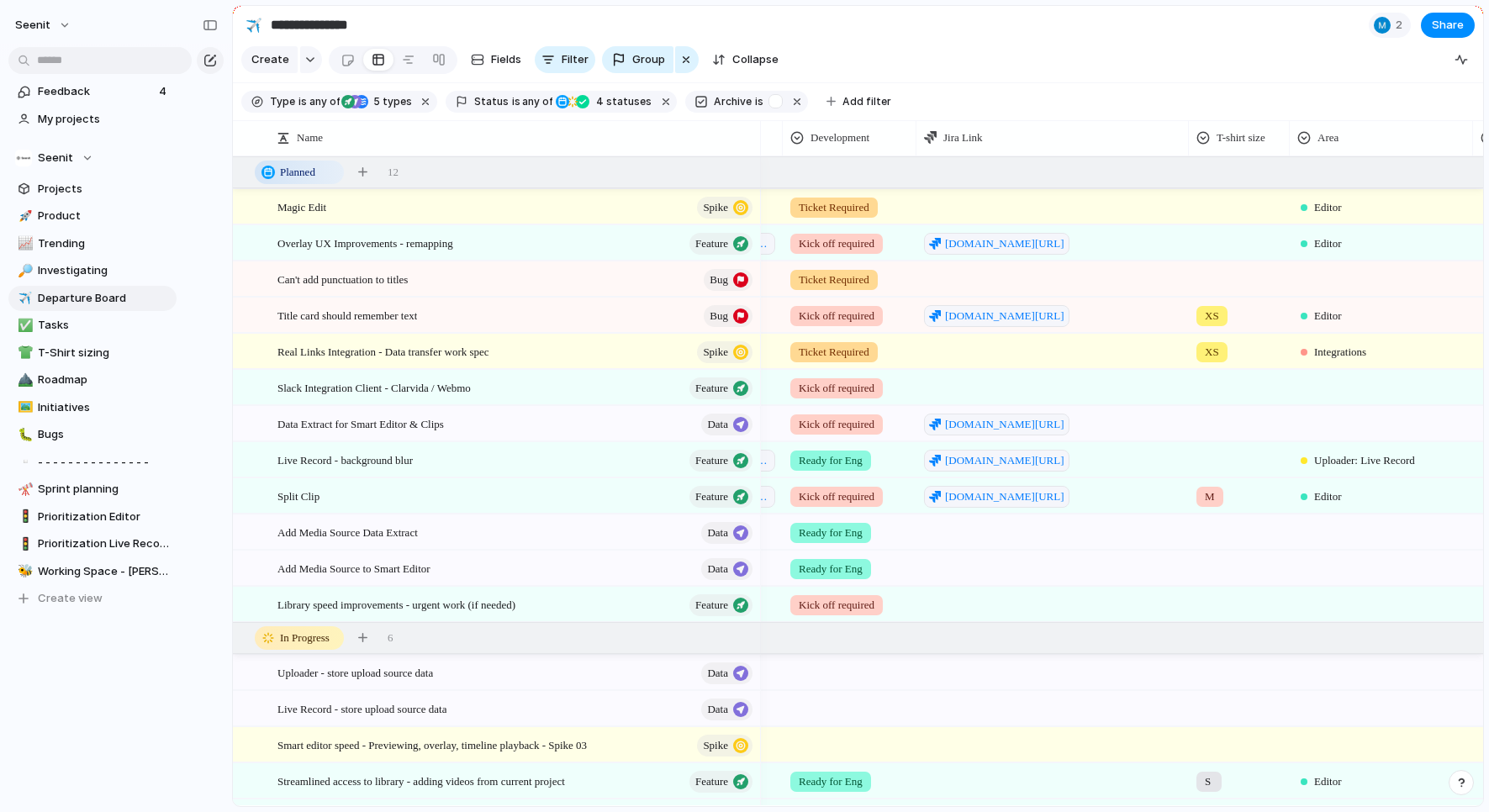 click on "Kick off required" at bounding box center [837, 316] 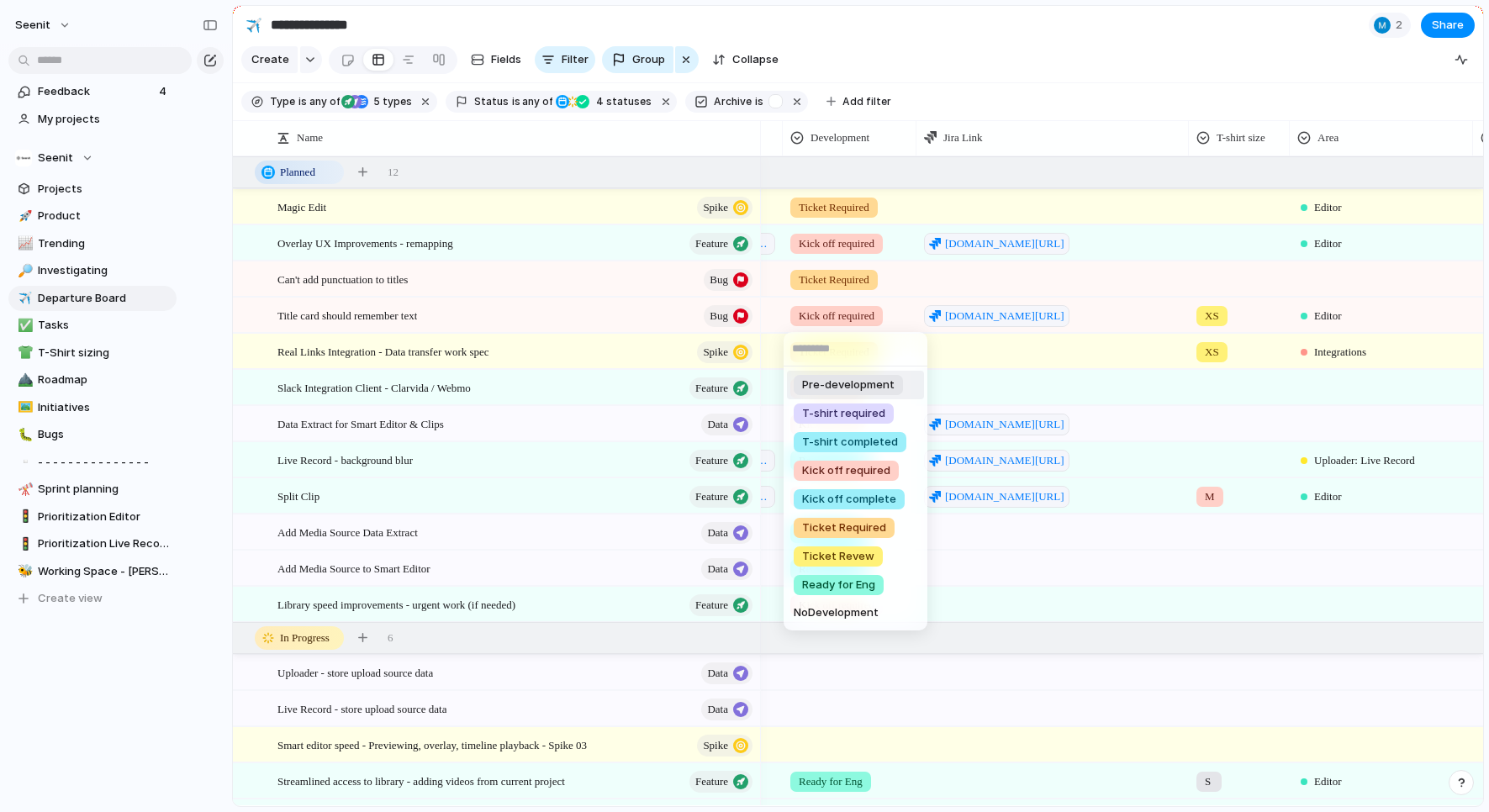 click on "Pre-development   T-shirt required   T-shirt completed   Kick off required   Kick off complete   Ticket Required   Ticket Revew   Ready for Eng   No  Development" at bounding box center (744, 406) 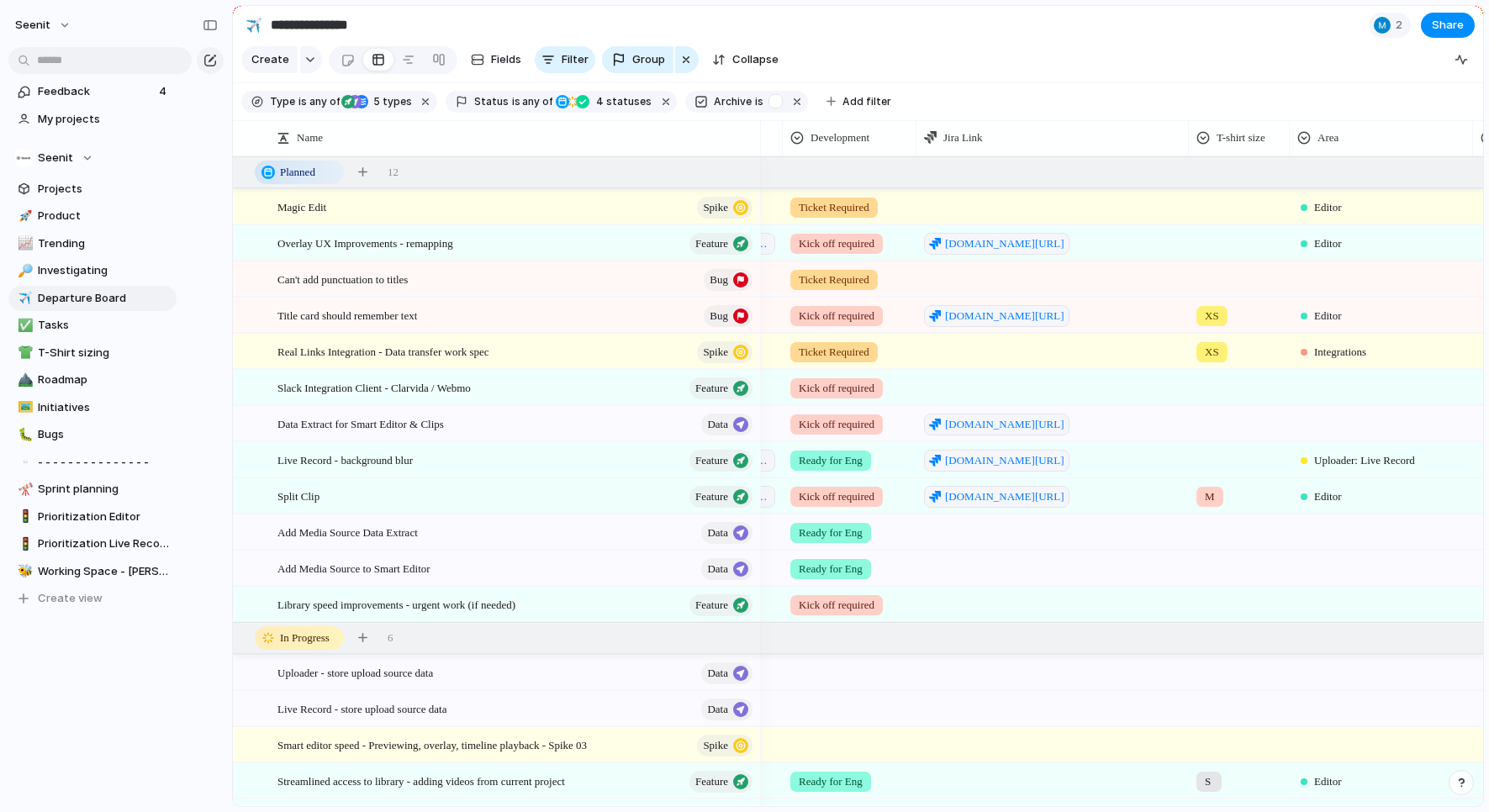 click on "Kick off required" at bounding box center (837, 244) 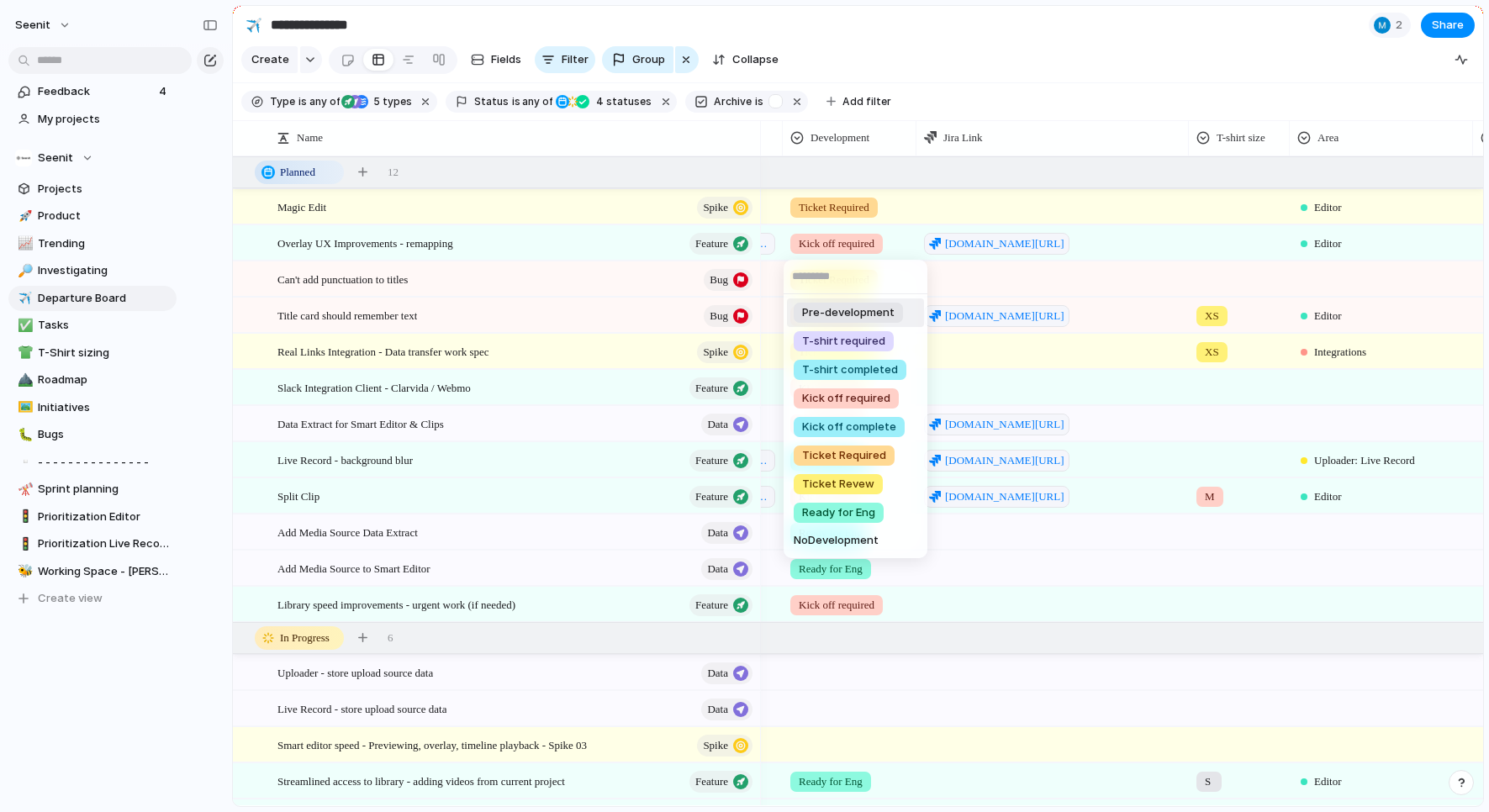click on "Pre-development   T-shirt required   T-shirt completed   Kick off required   Kick off complete   Ticket Required   Ticket Revew   Ready for Eng   No  Development" at bounding box center [744, 406] 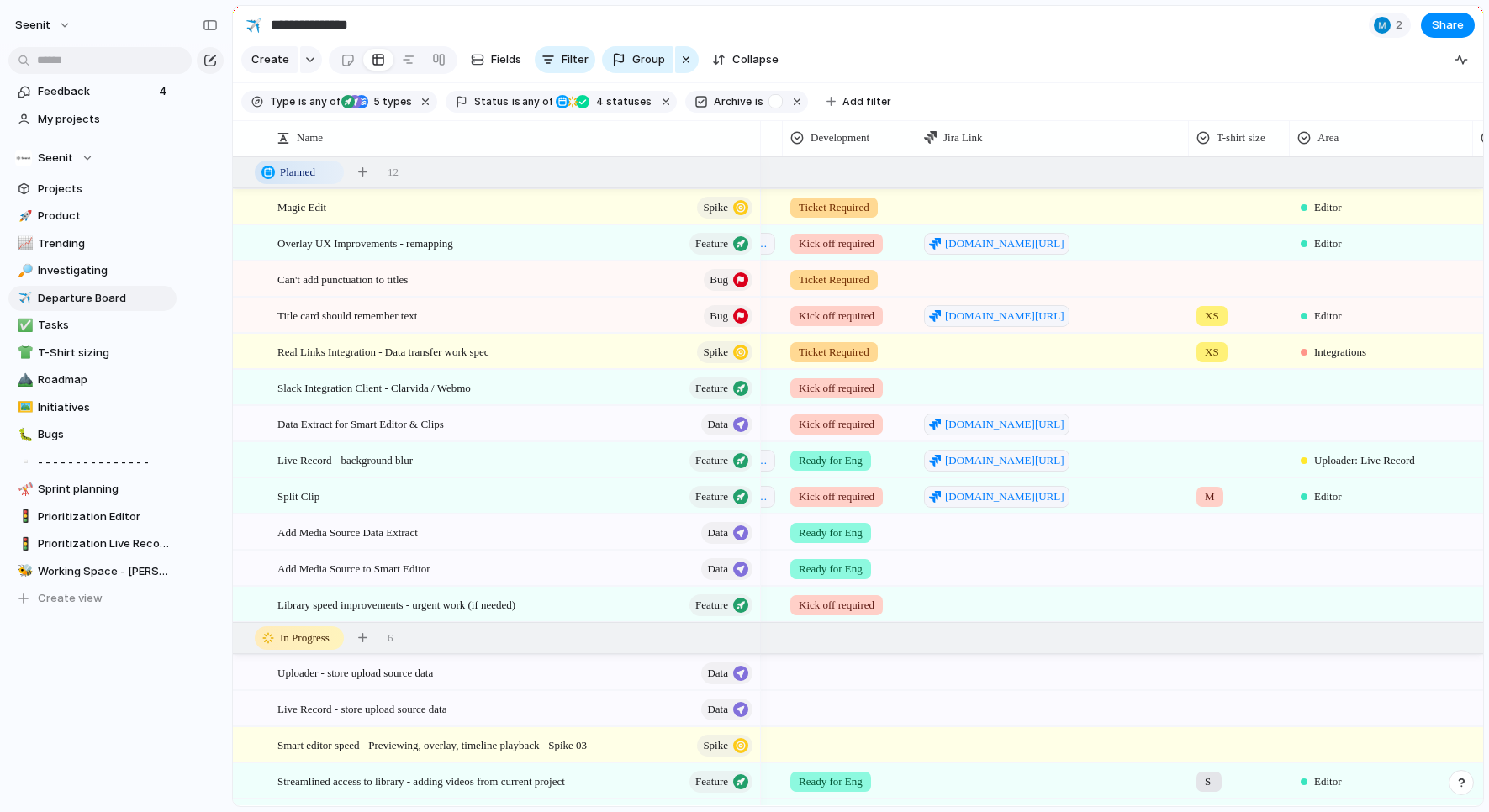 click on "Kick off required" at bounding box center [837, 244] 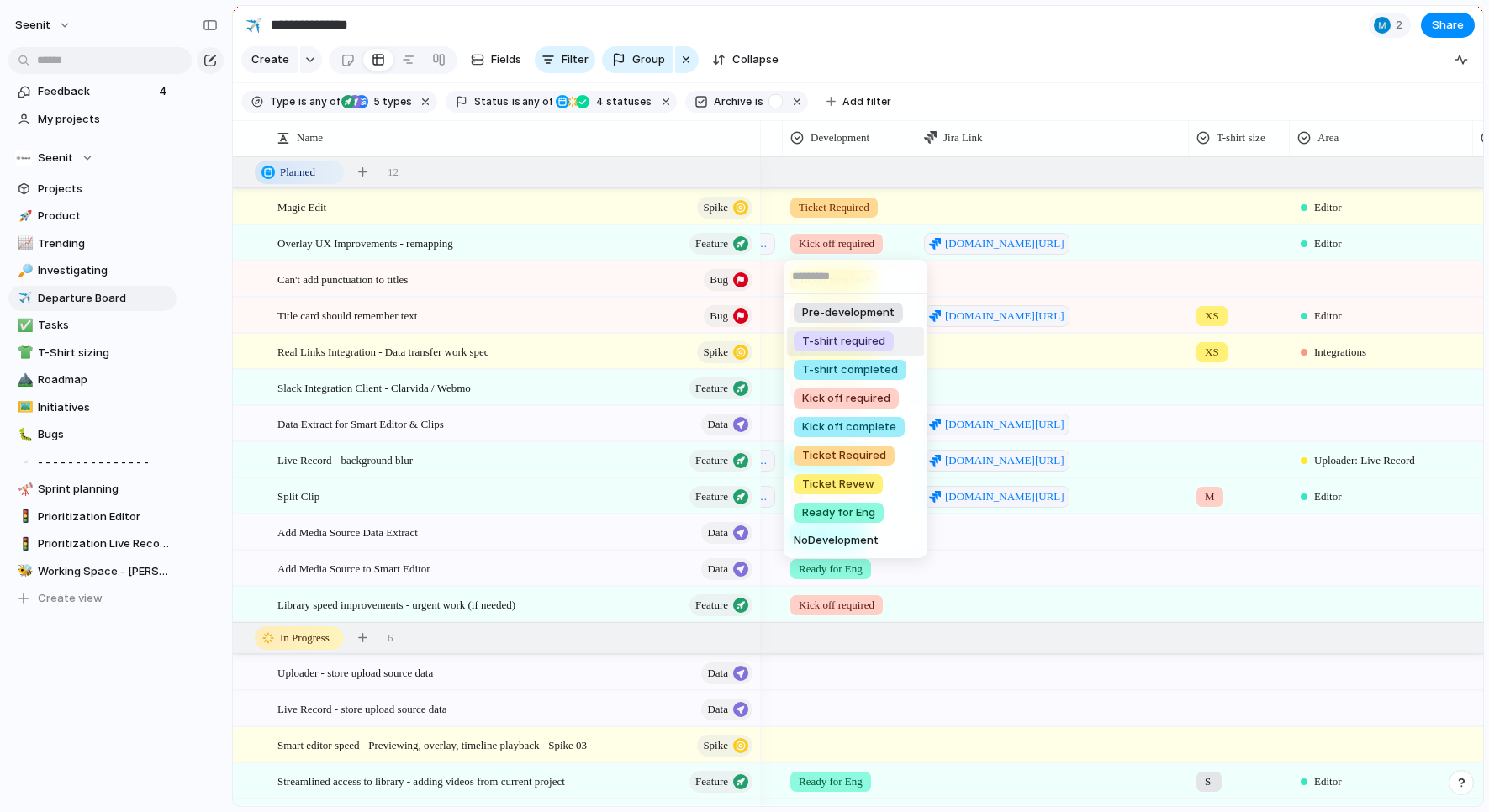 click on "T-shirt required" at bounding box center [843, 341] 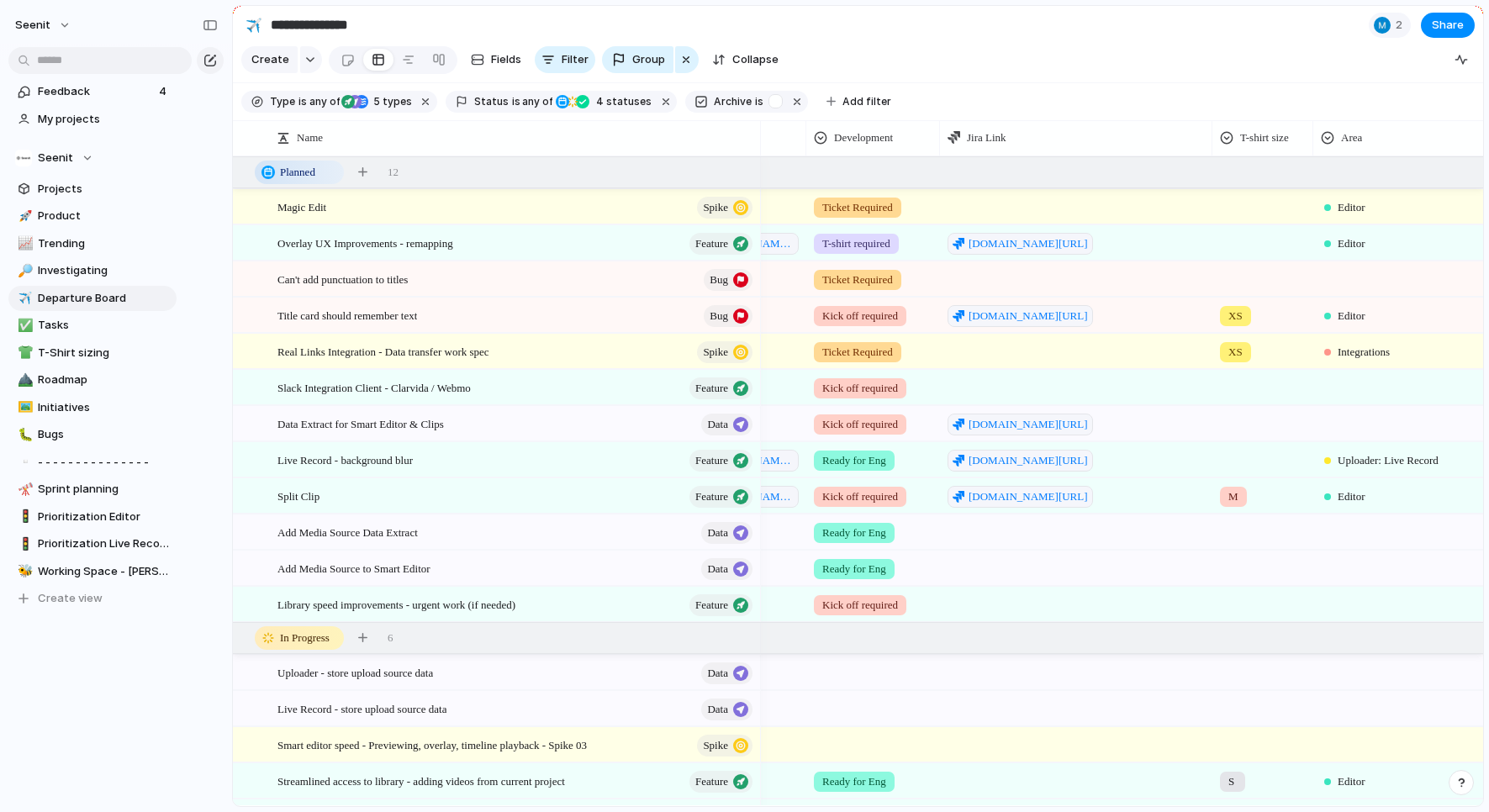click on "T-shirt required" at bounding box center (856, 244) 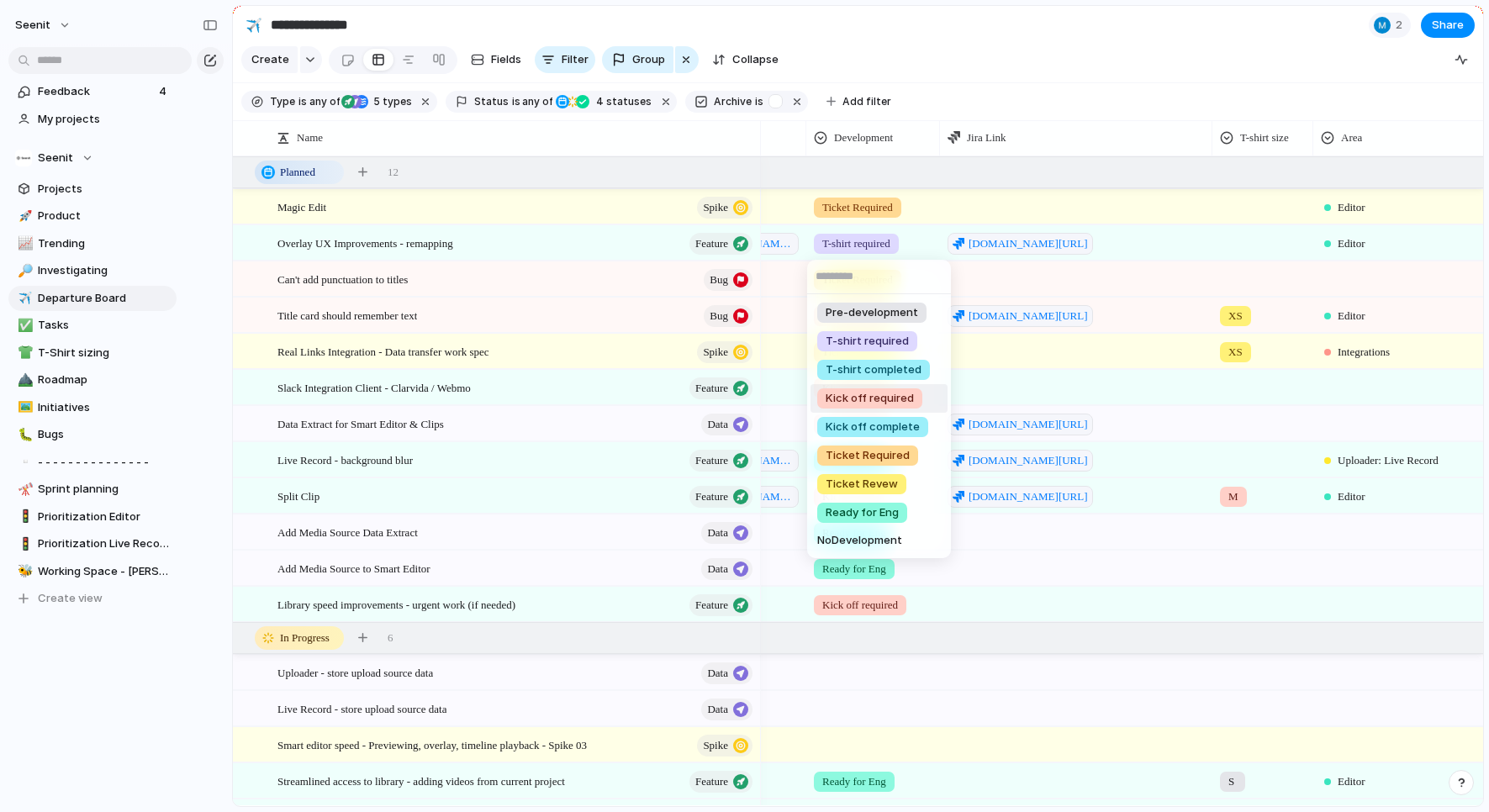 click on "Kick off required" at bounding box center (869, 398) 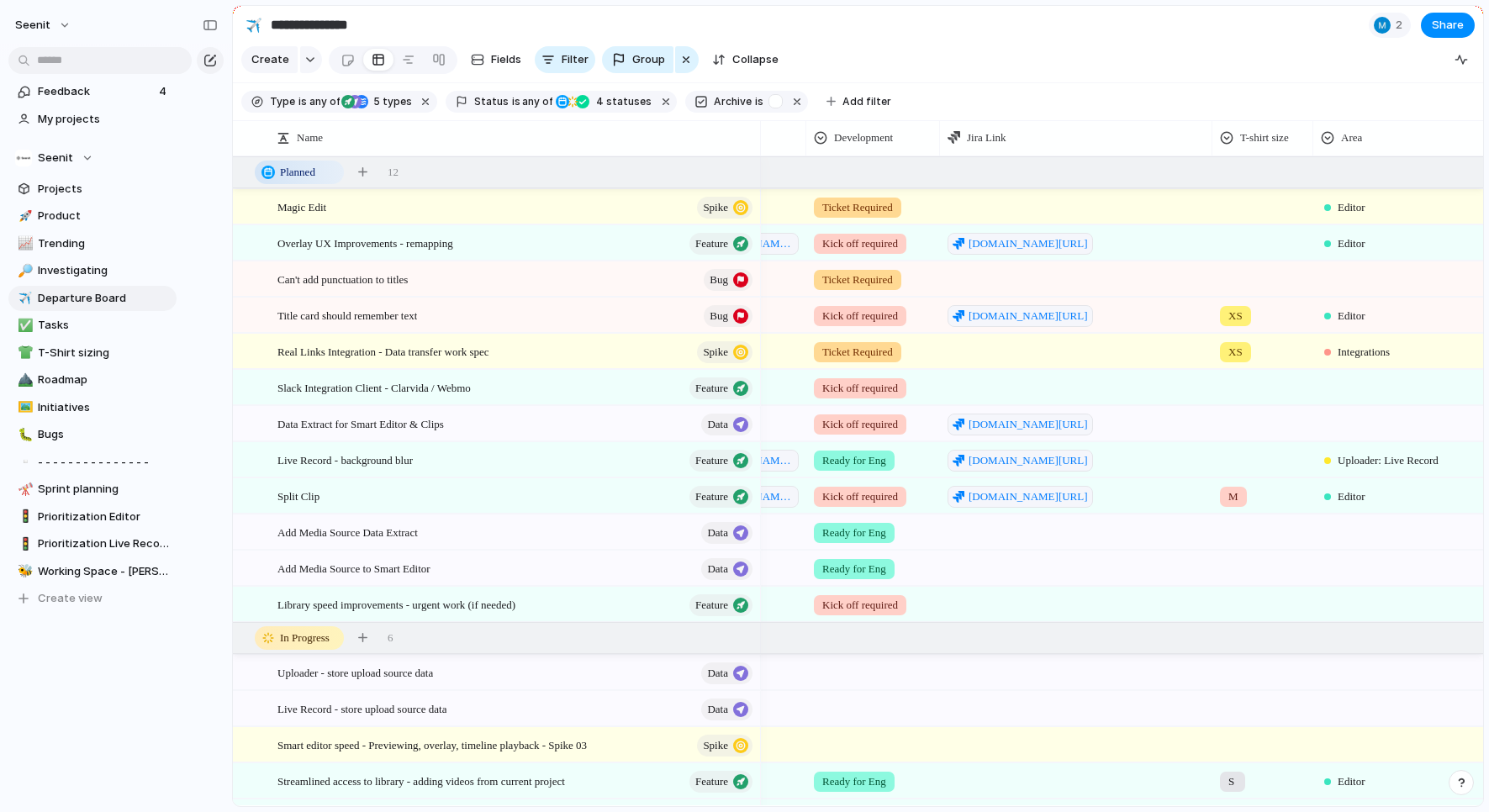 click on "Kick off required" at bounding box center [860, 605] 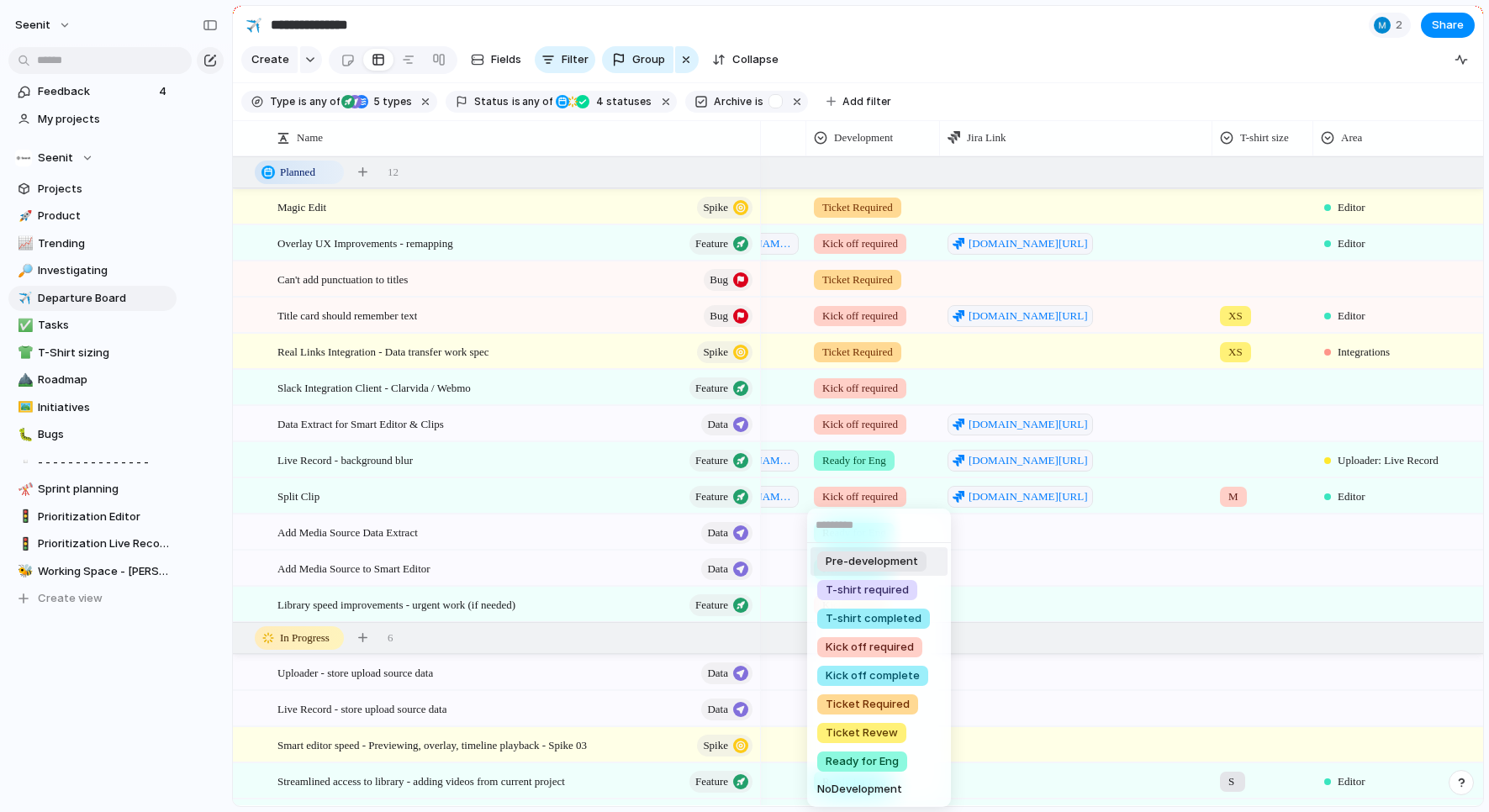 click on "Pre-development" at bounding box center [872, 562] 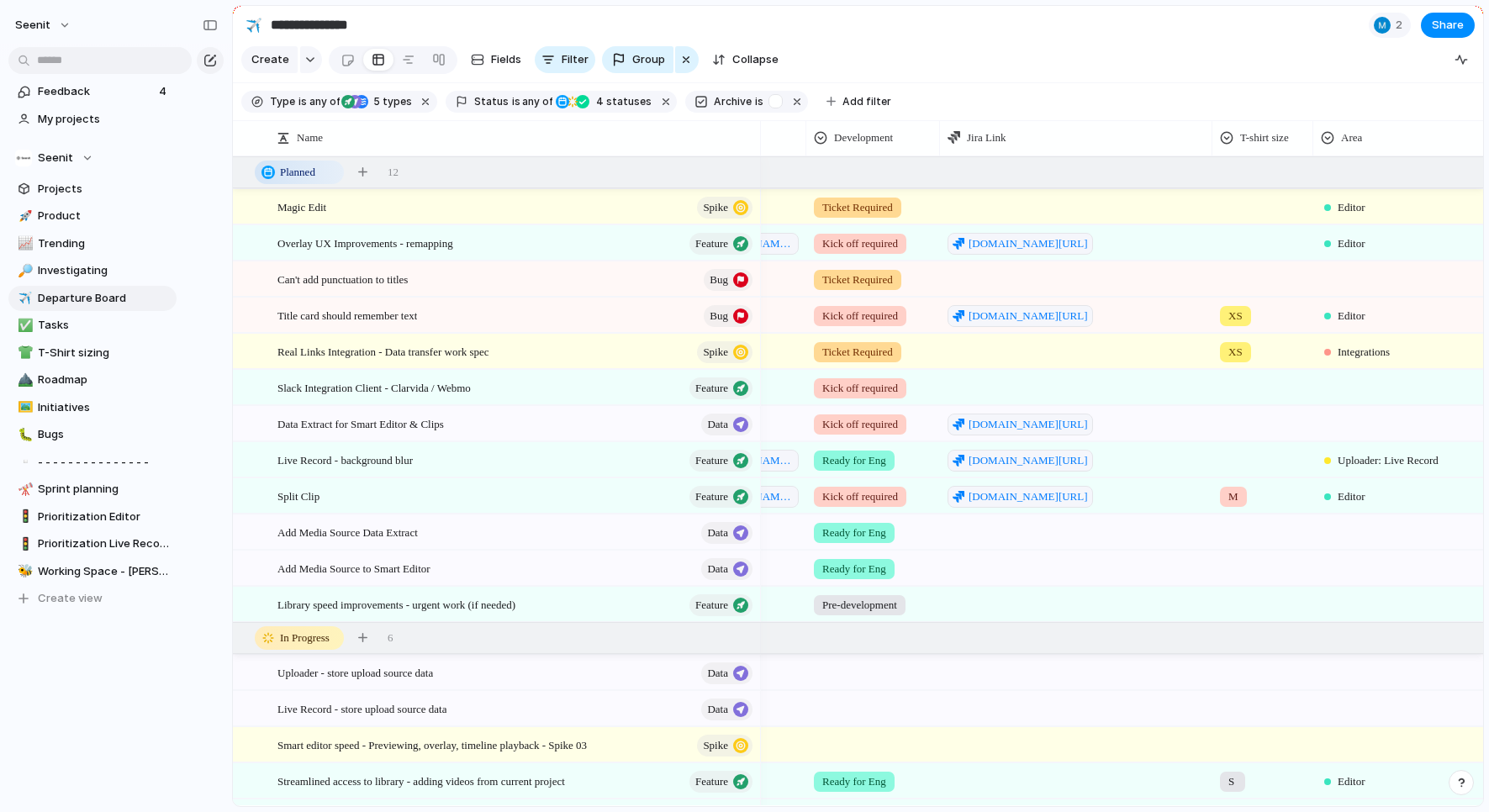 click on "Kick off required" at bounding box center (860, 424) 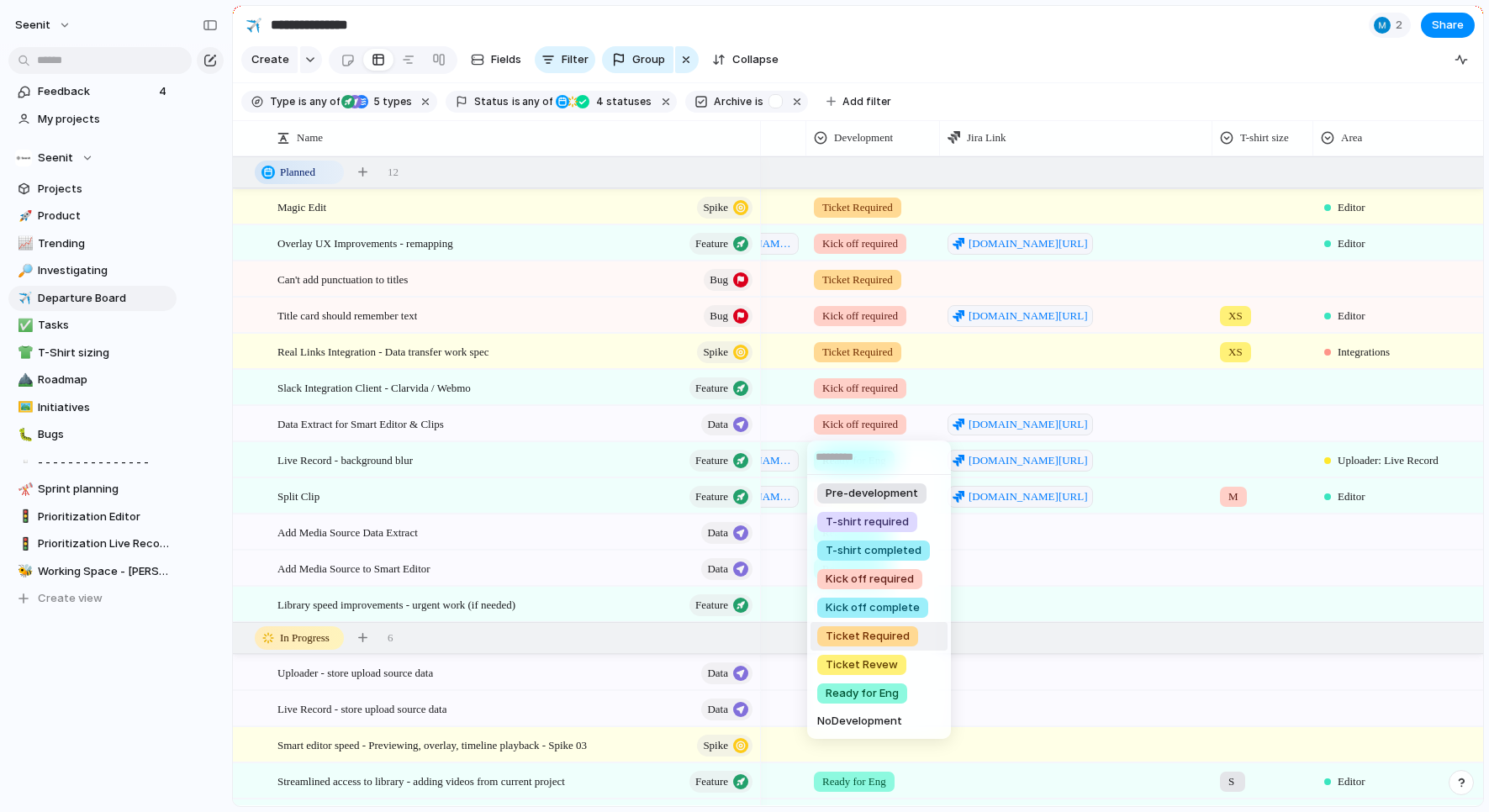 click on "Ticket Required" at bounding box center (868, 636) 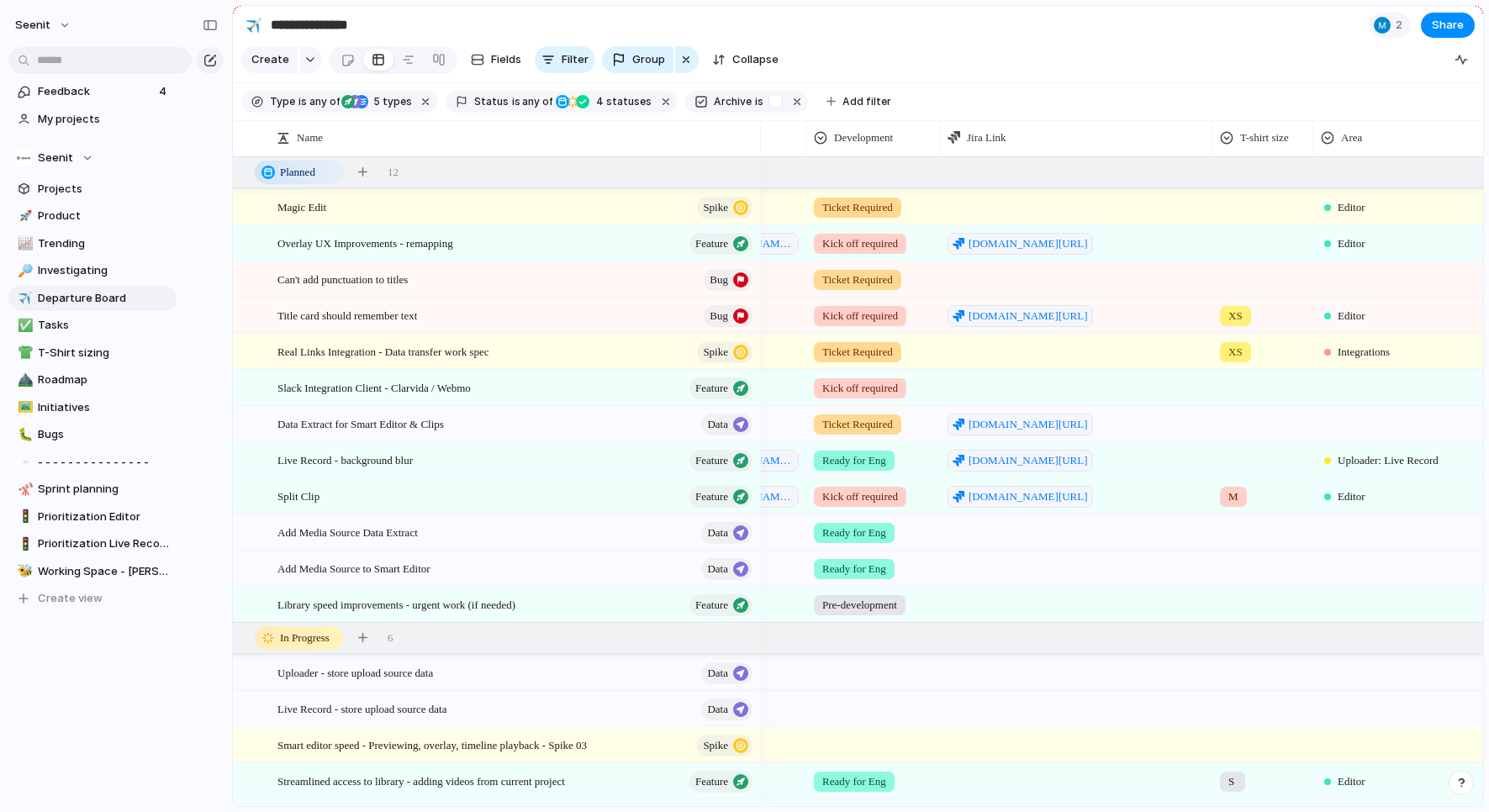 click on "Ticket Required" at bounding box center (858, 424) 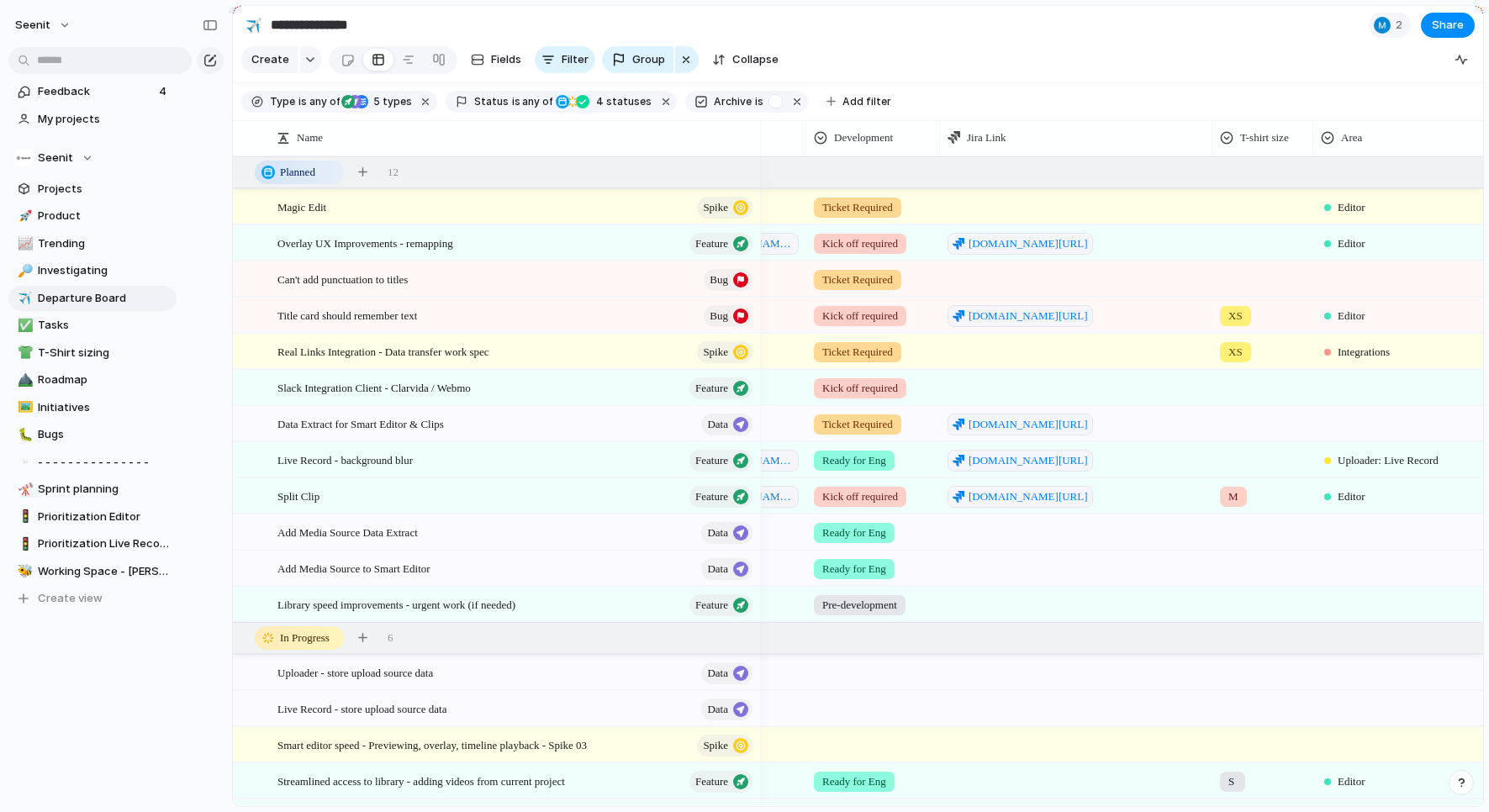 click on "Pre-development   T-shirt required   T-shirt completed   Kick off required   Kick off complete   Ticket Required   Ticket Revew   Ready for Eng   No  Development" at bounding box center [744, 406] 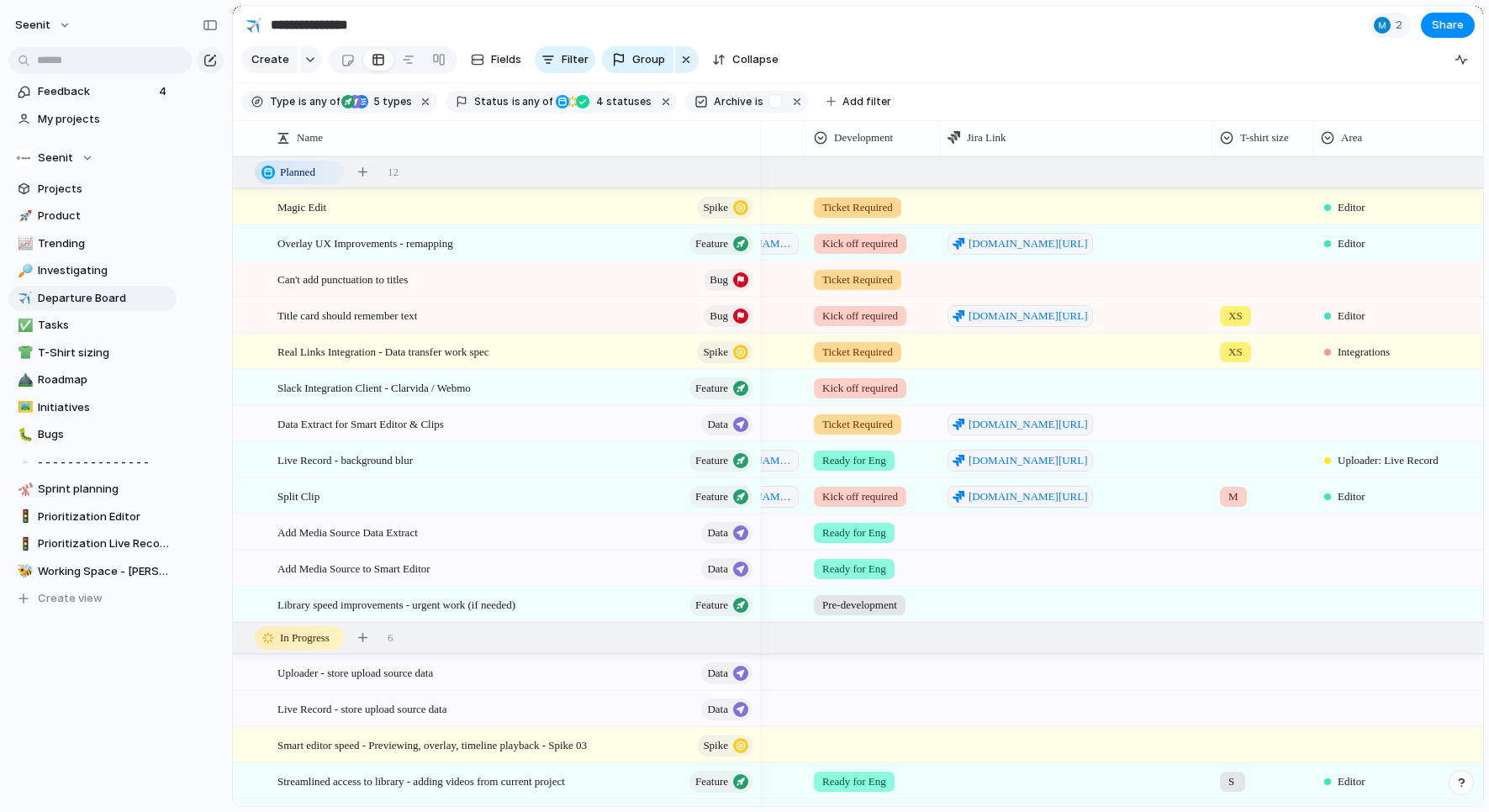 click on "Kick off required" at bounding box center [860, 388] 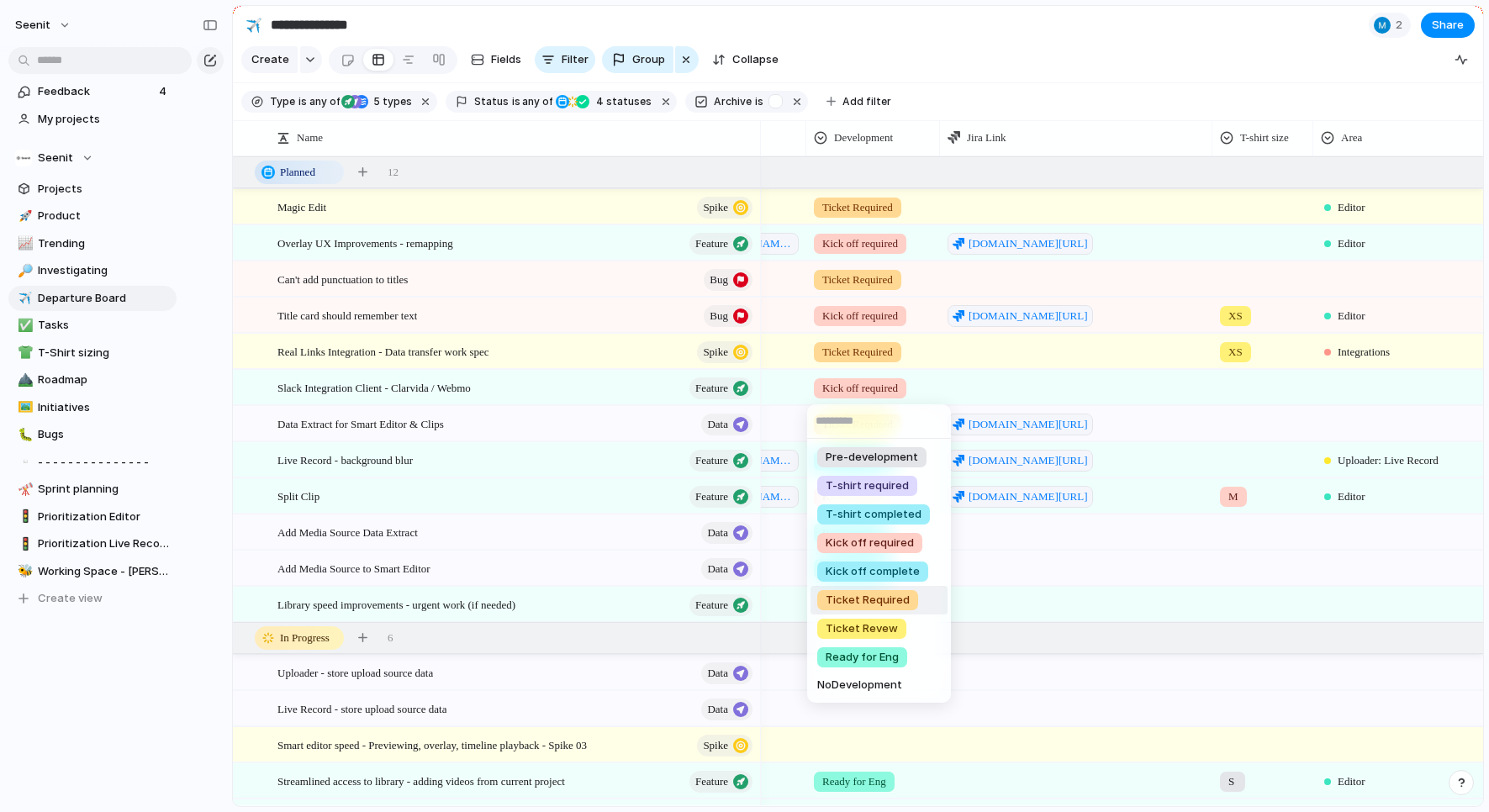 click on "Ticket Required" at bounding box center (868, 600) 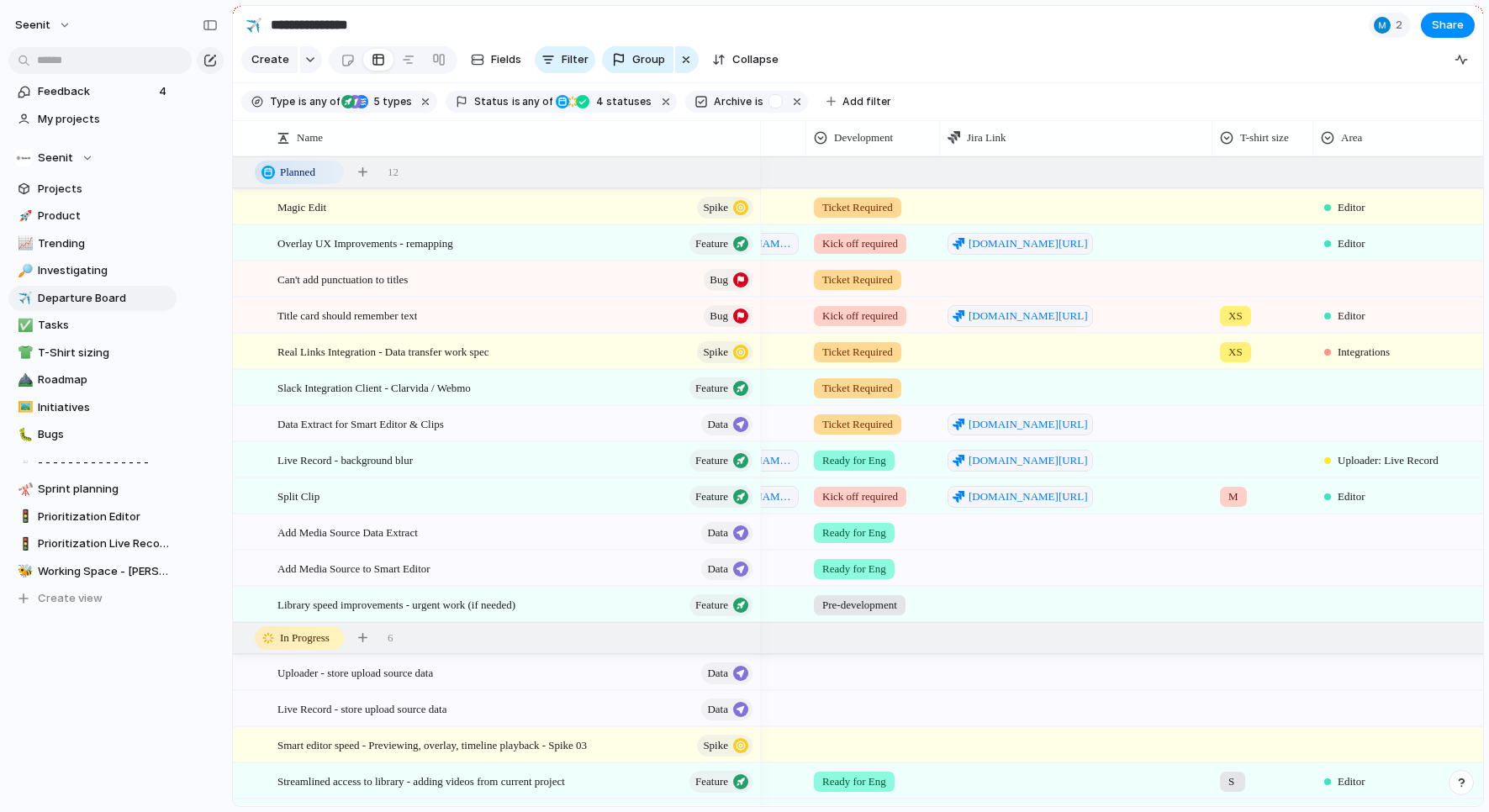 click on "Ticket Required" at bounding box center (858, 208) 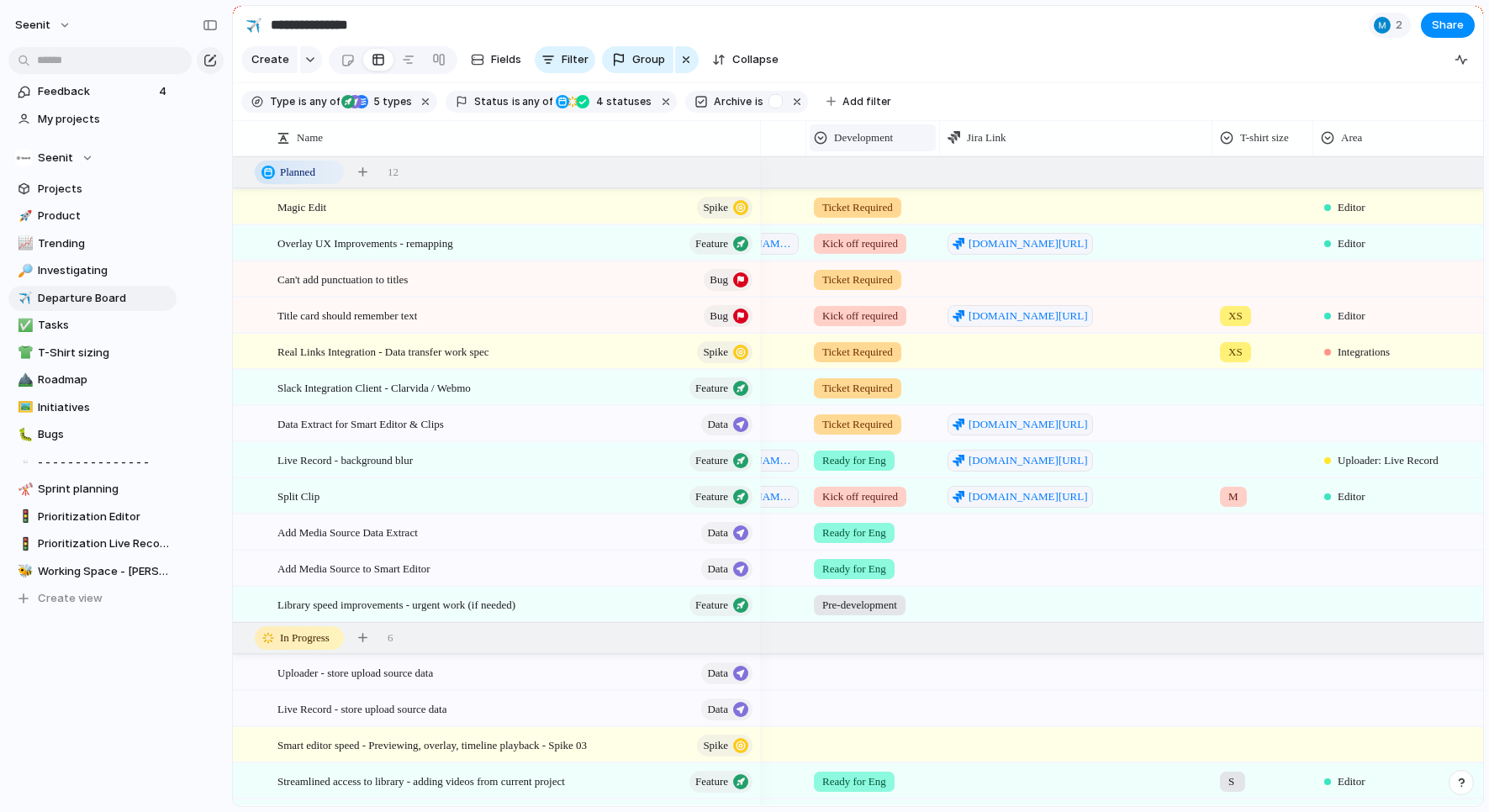 click on "Development" at bounding box center [863, 138] 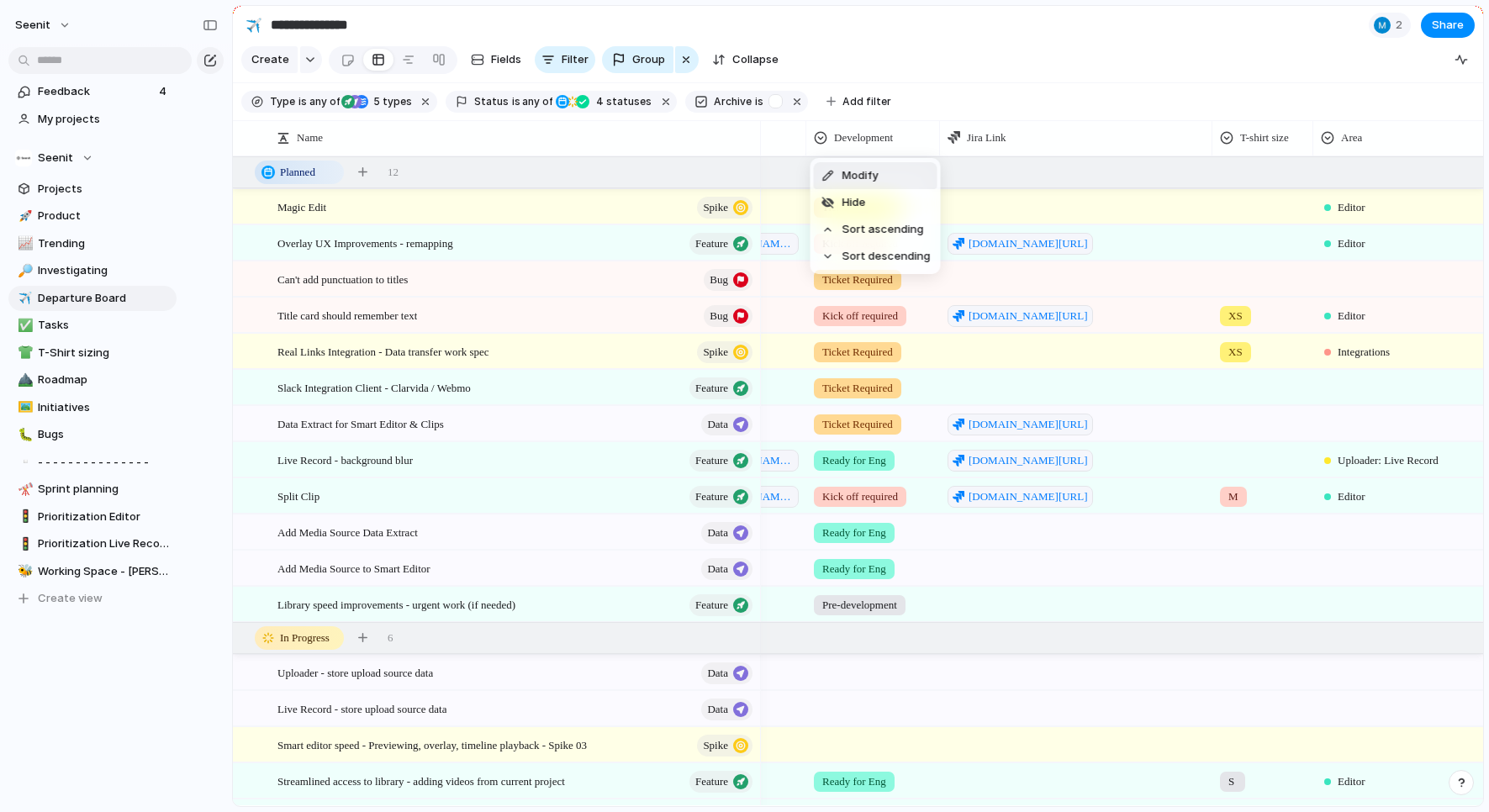 drag, startPoint x: 884, startPoint y: 170, endPoint x: 937, endPoint y: 192, distance: 57.384667 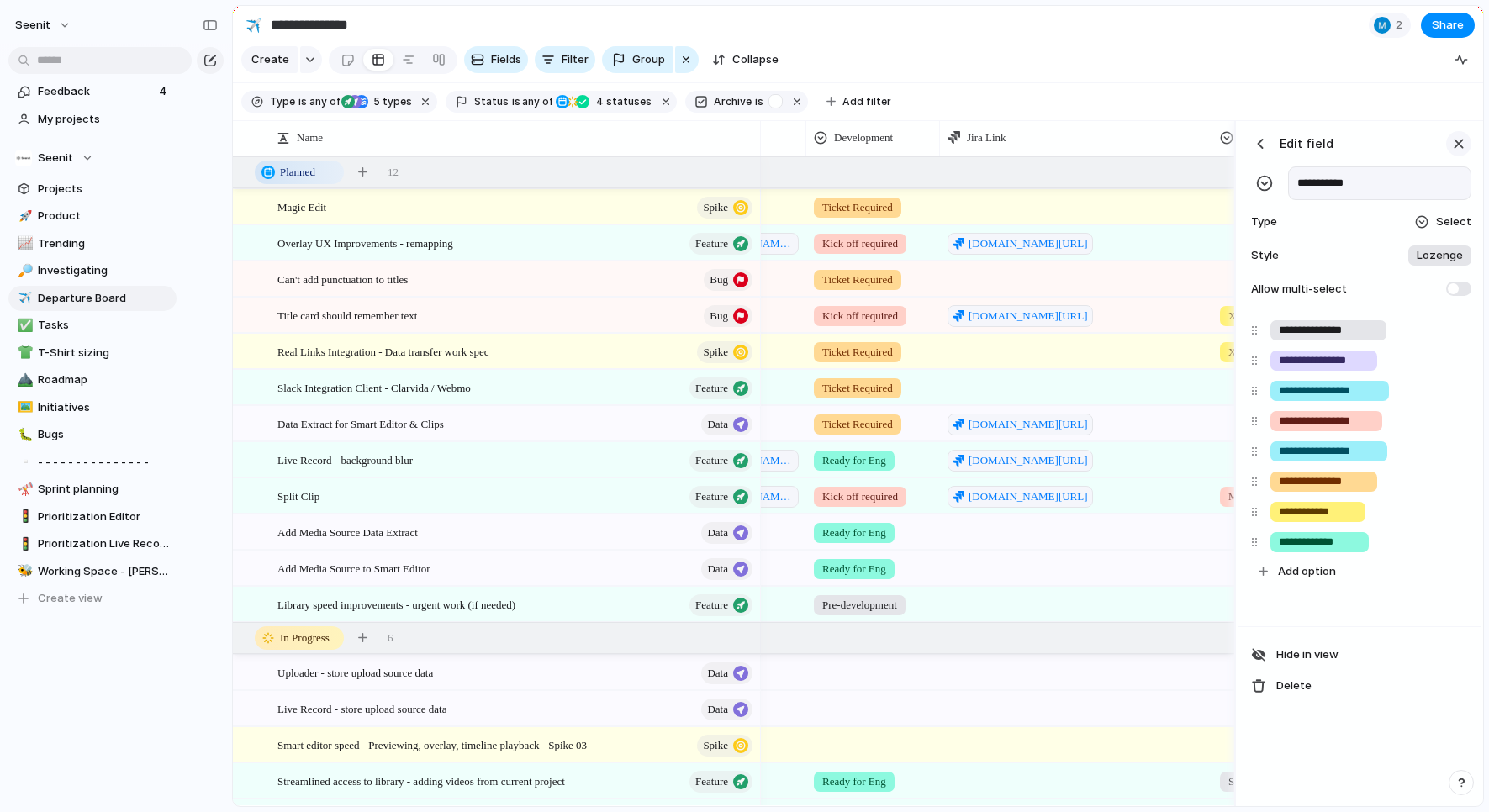 click at bounding box center (1459, 144) 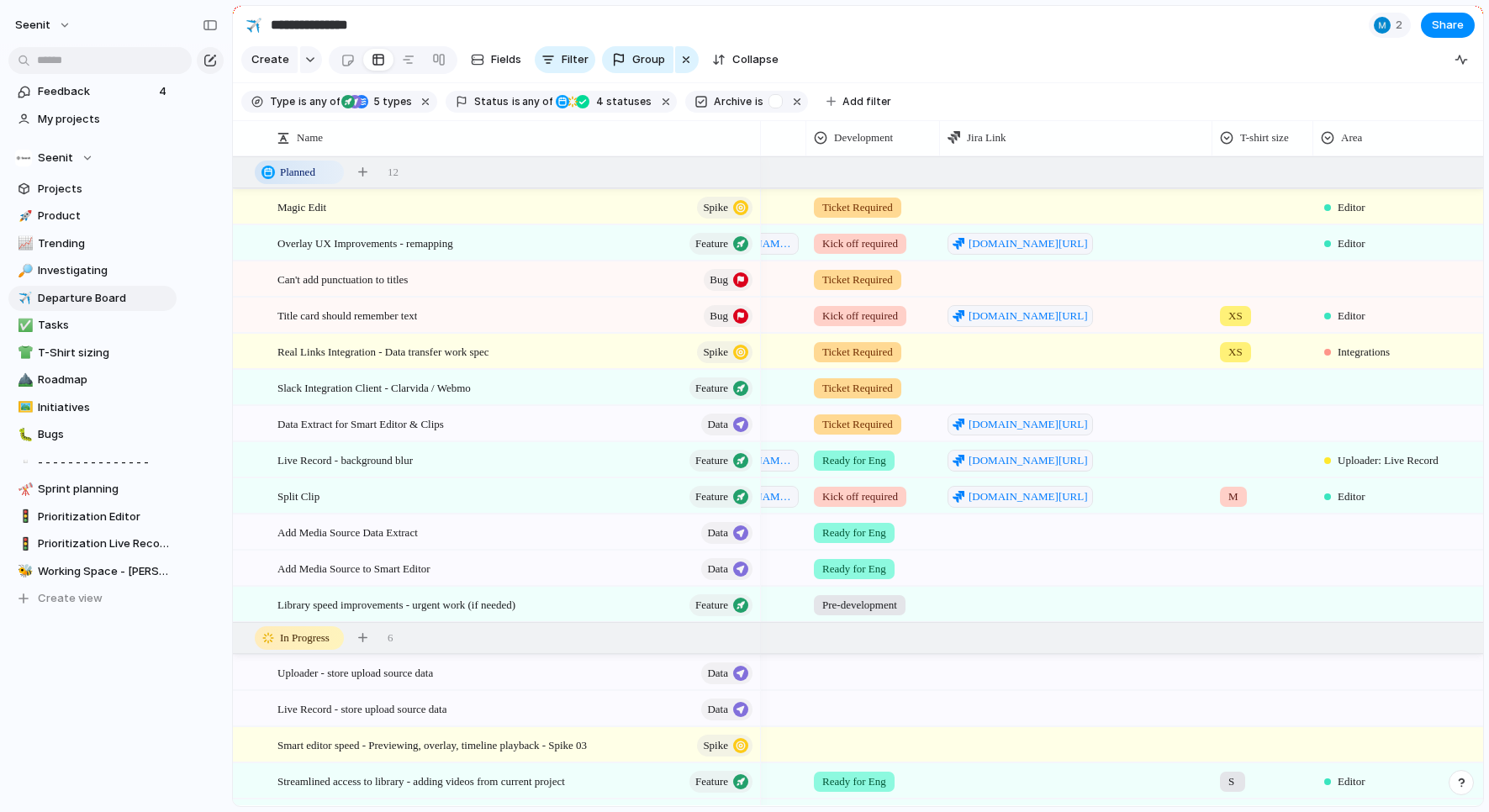 click on "Ticket Required" at bounding box center (858, 280) 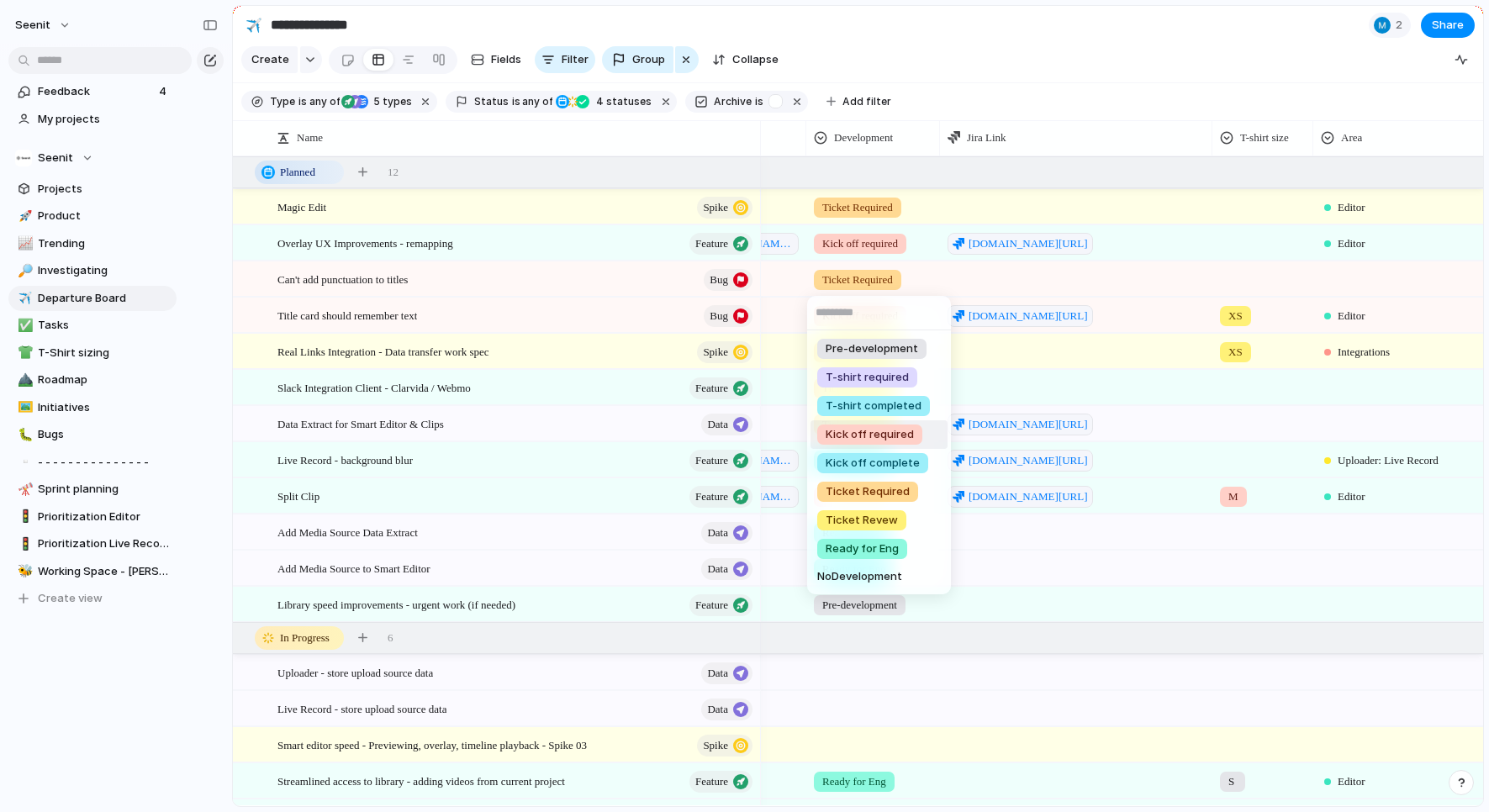 click on "Kick off required" at bounding box center (869, 435) 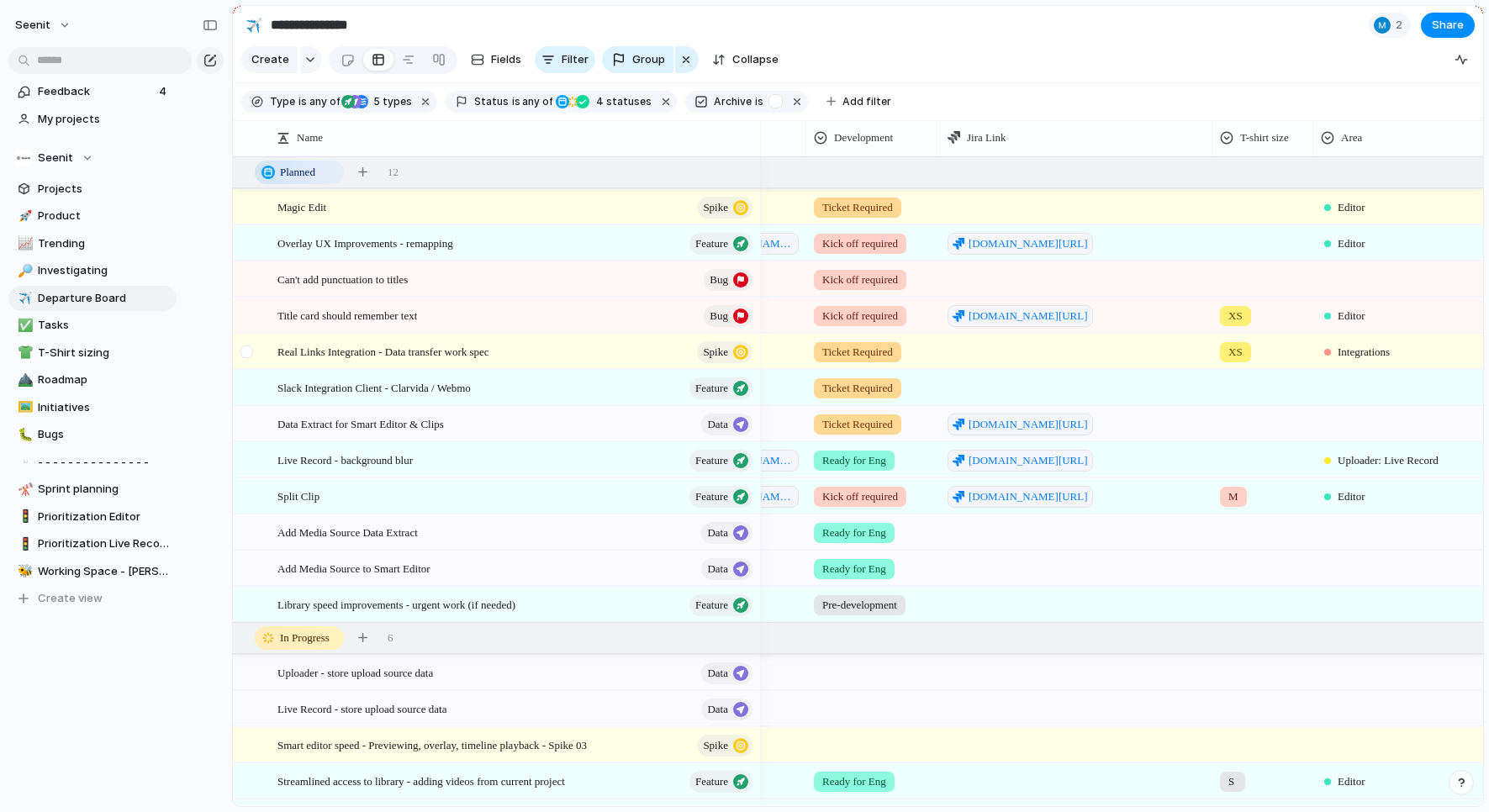 click at bounding box center (246, 351) 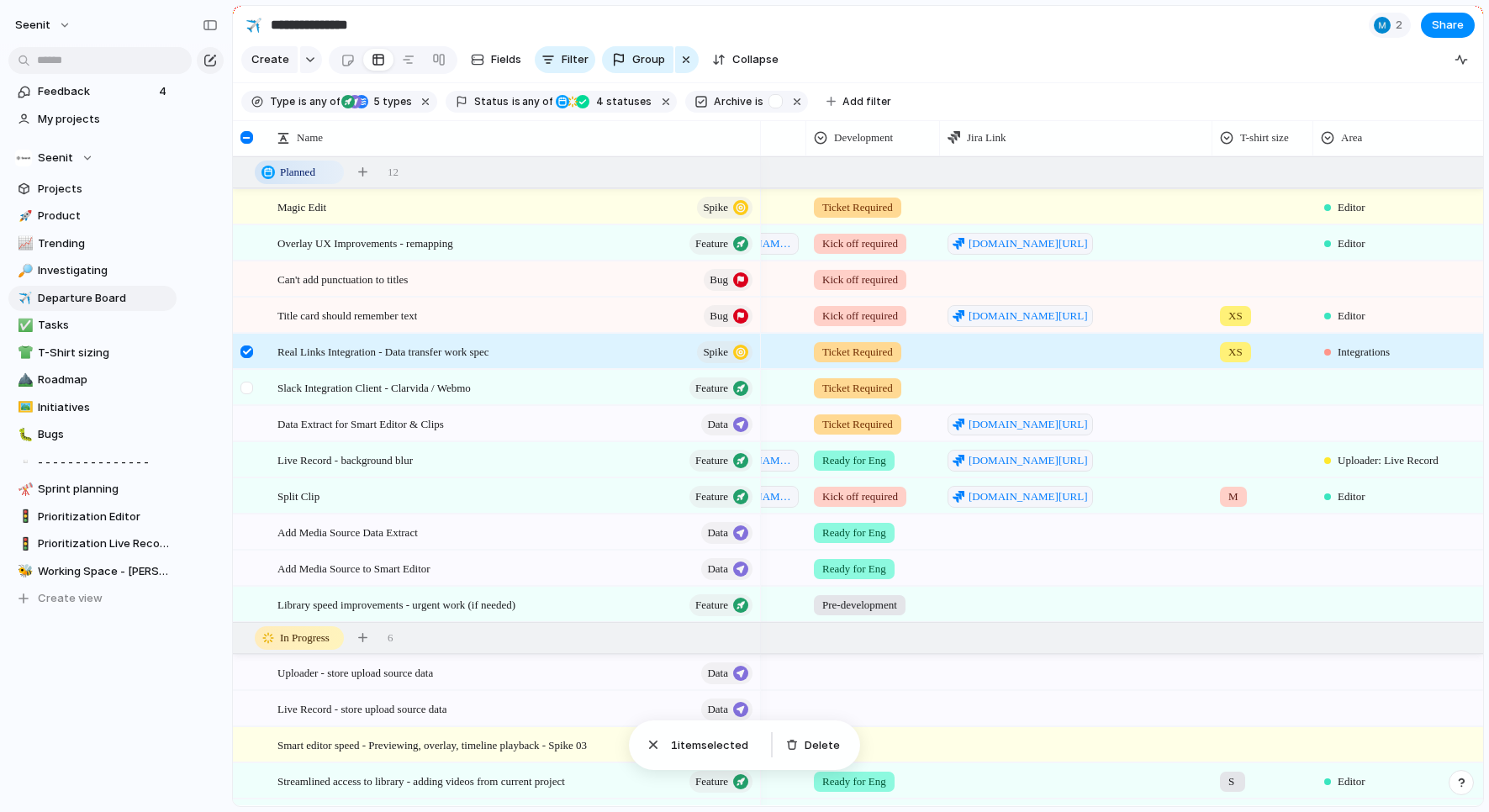 click at bounding box center [246, 388] 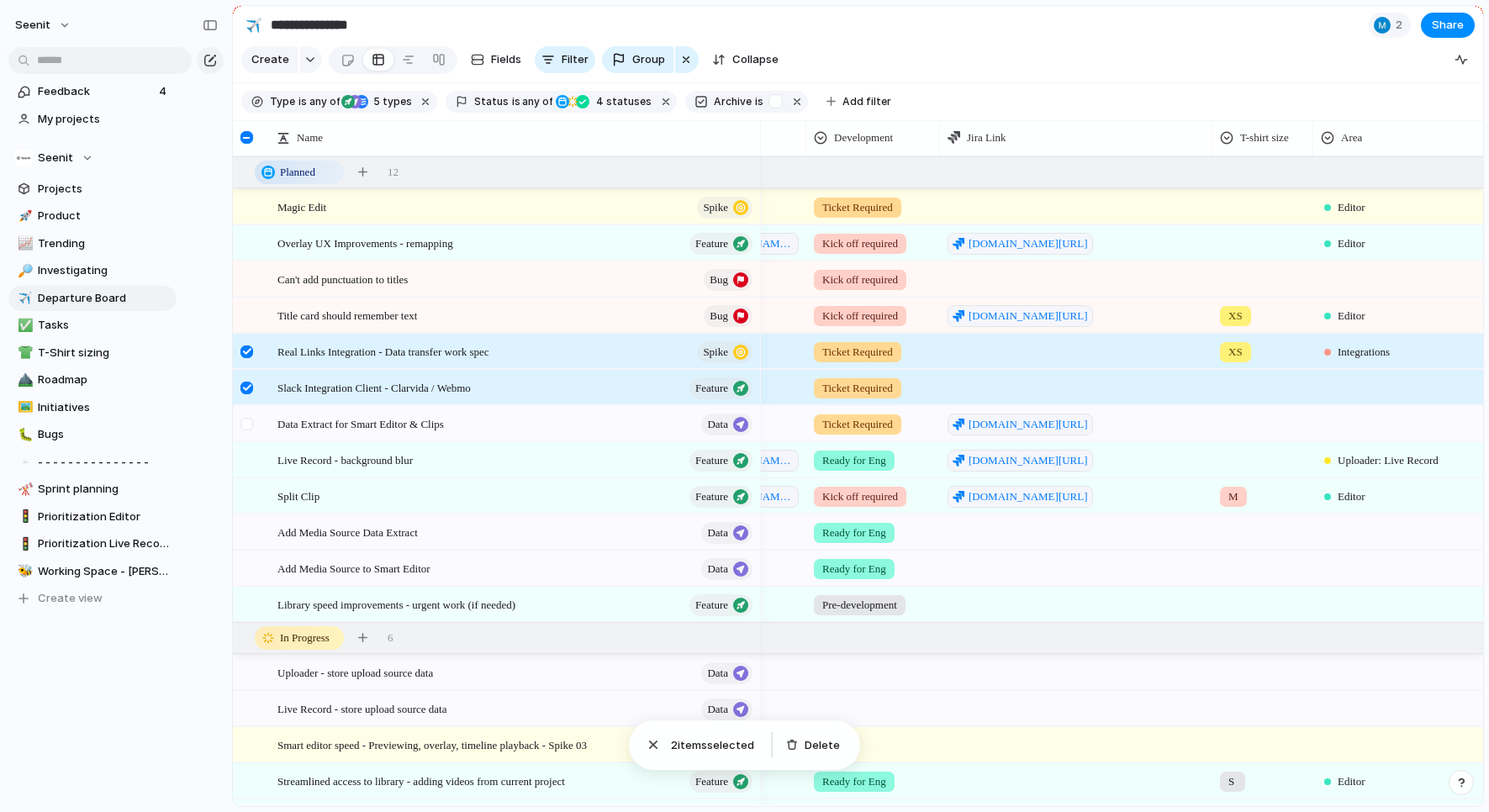 click at bounding box center [246, 424] 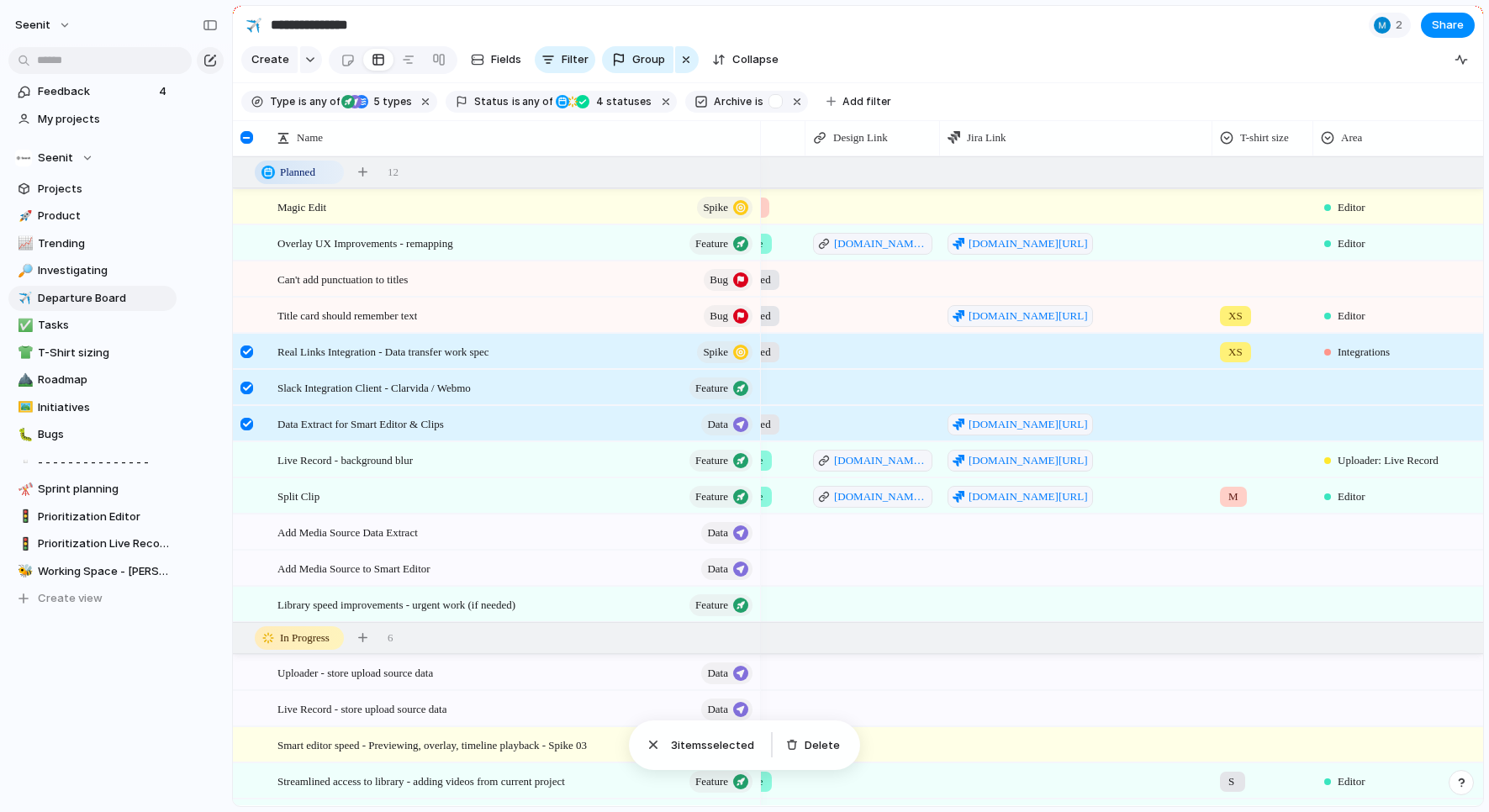 scroll, scrollTop: 0, scrollLeft: 876, axis: horizontal 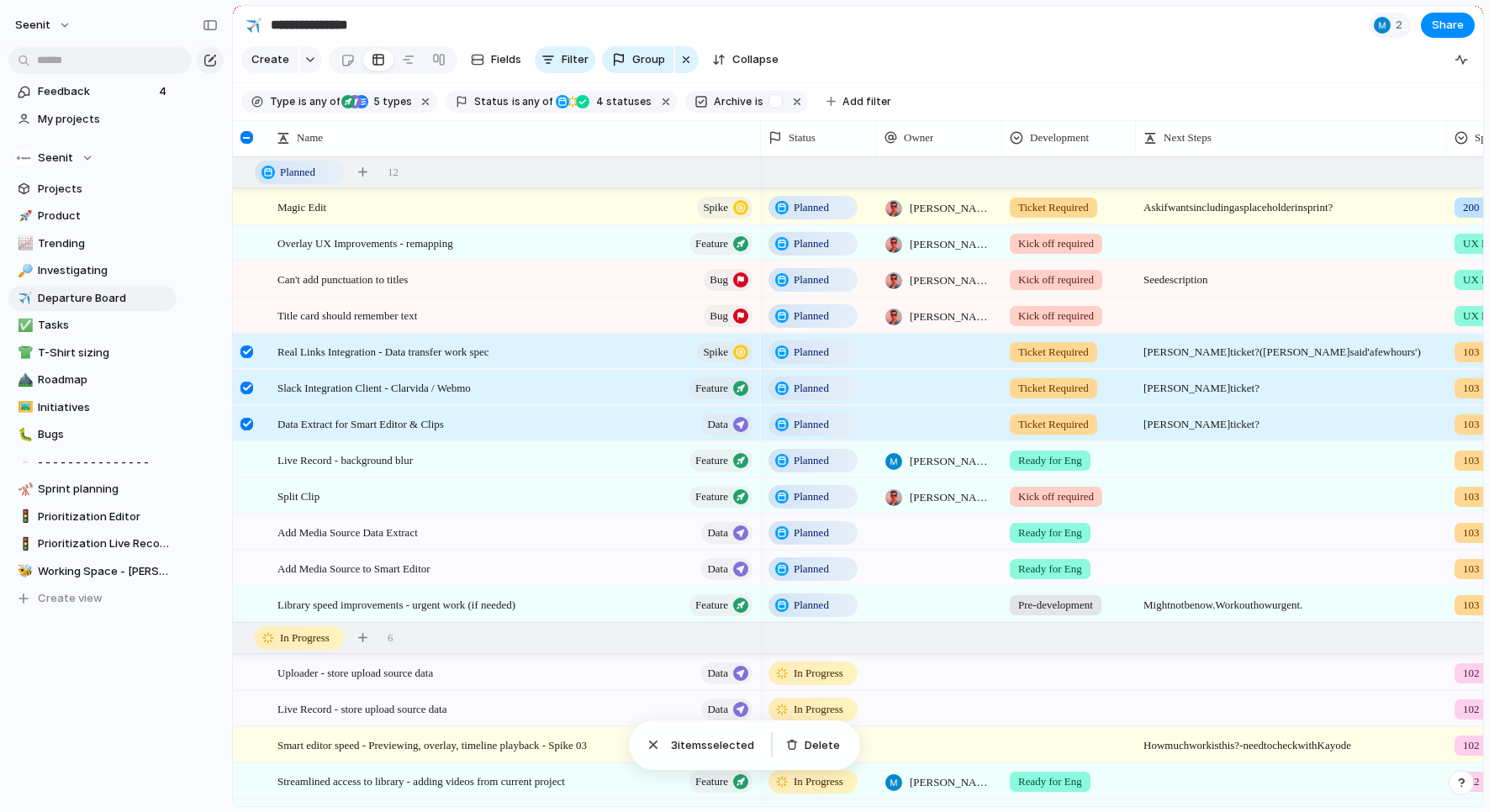 click at bounding box center [246, 424] 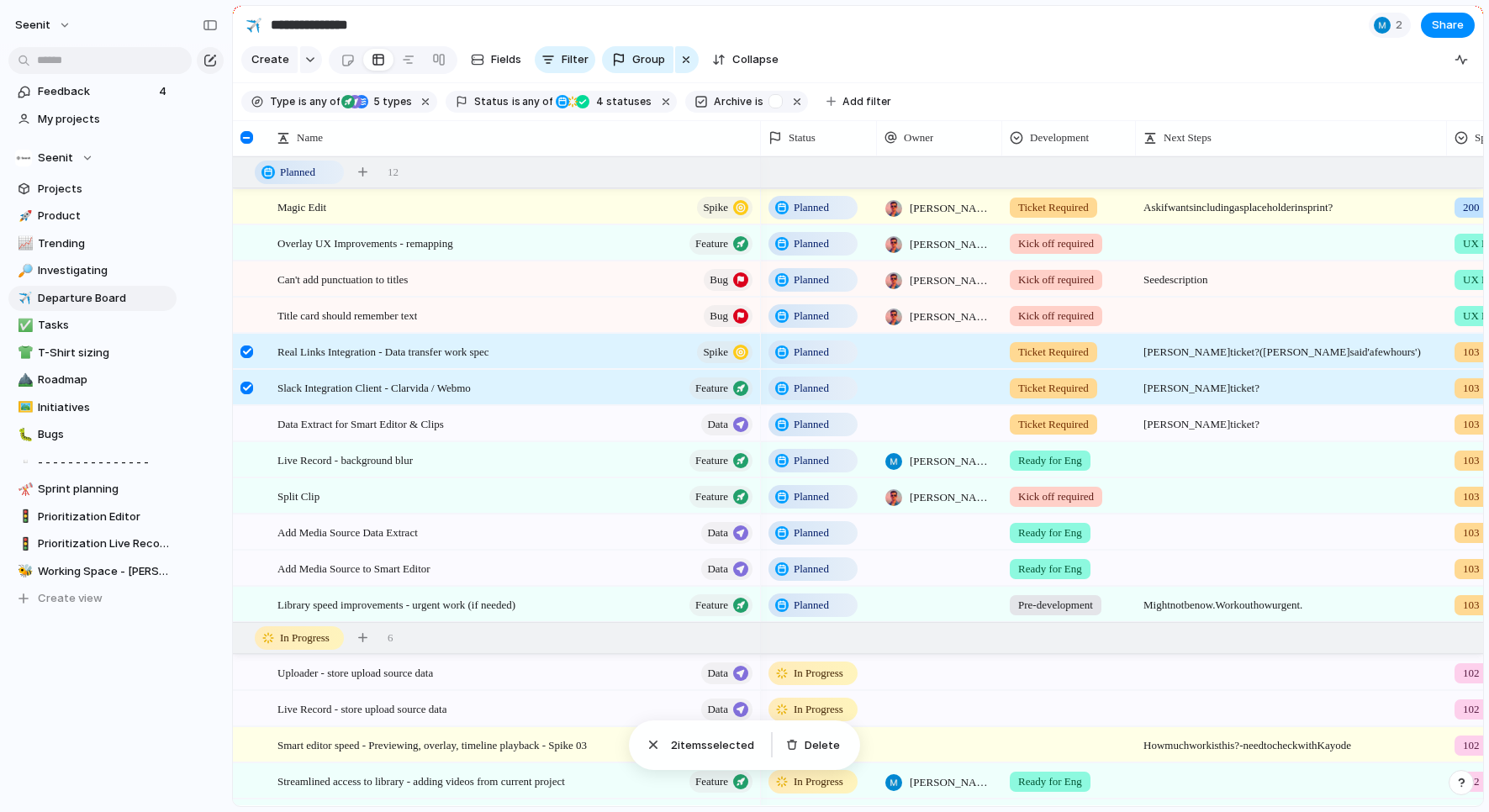 drag, startPoint x: 249, startPoint y: 389, endPoint x: 246, endPoint y: 368, distance: 21.213203 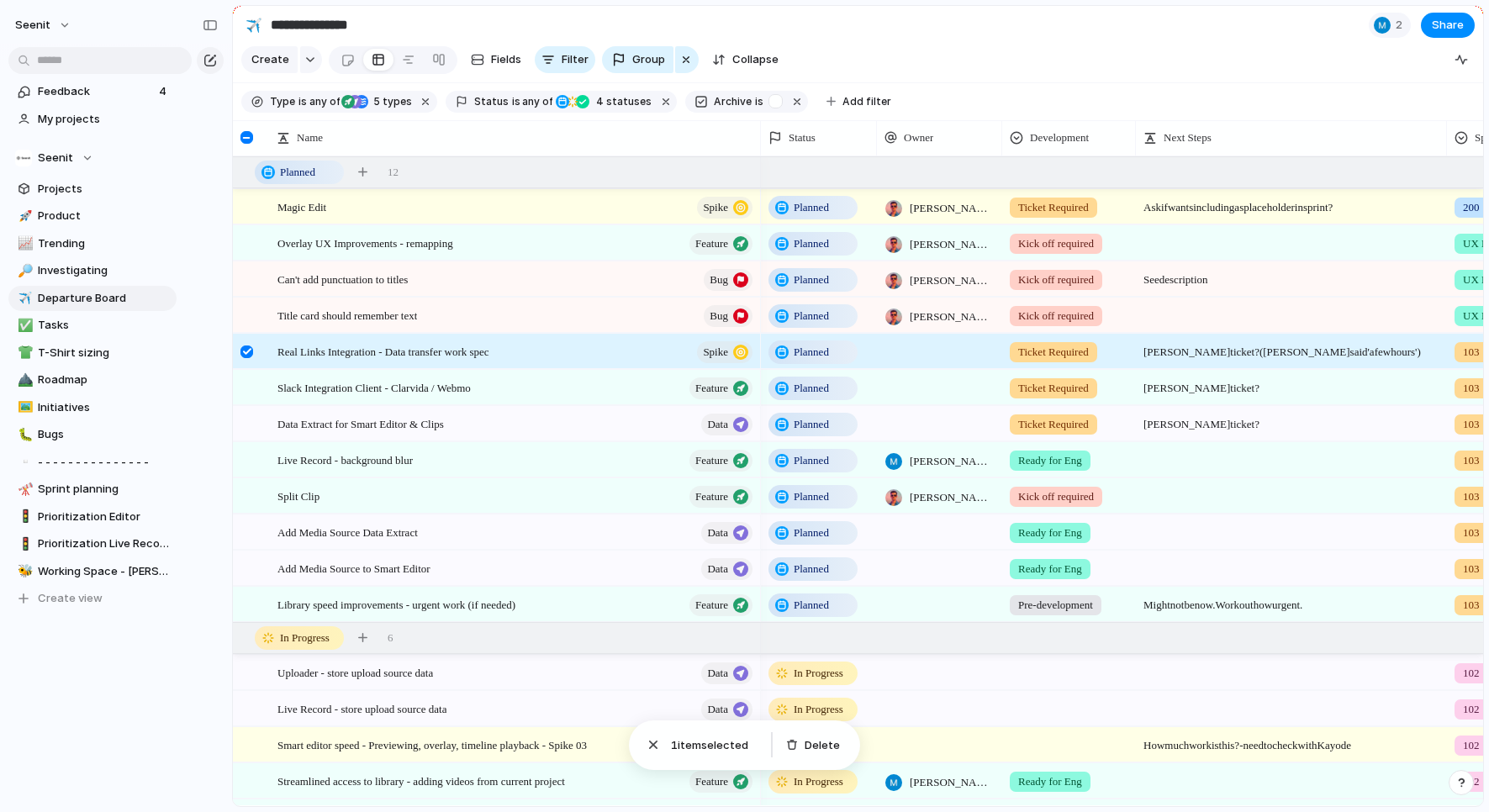 click at bounding box center (246, 351) 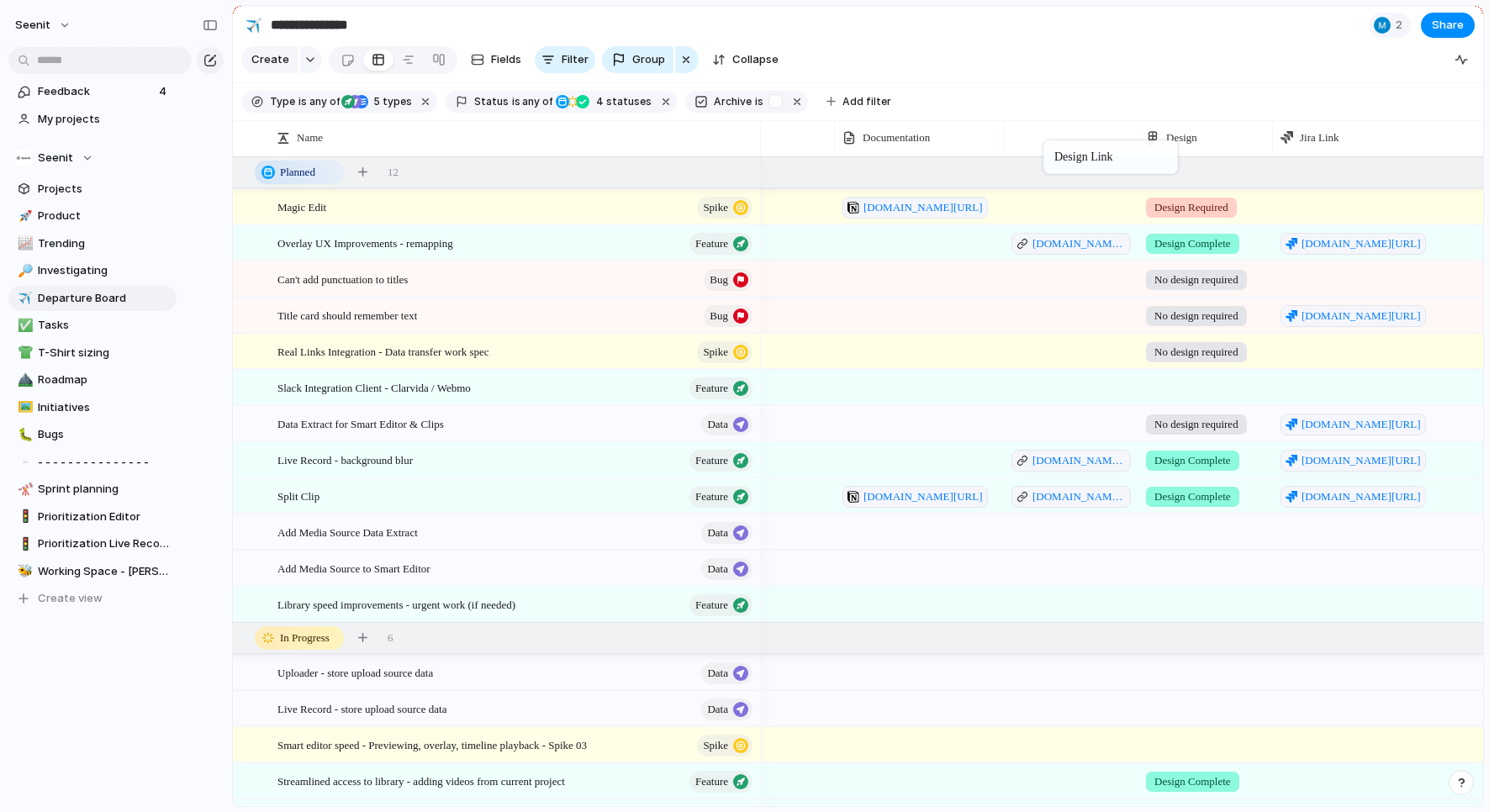 drag, startPoint x: 1203, startPoint y: 145, endPoint x: 1047, endPoint y: 144, distance: 156.00321 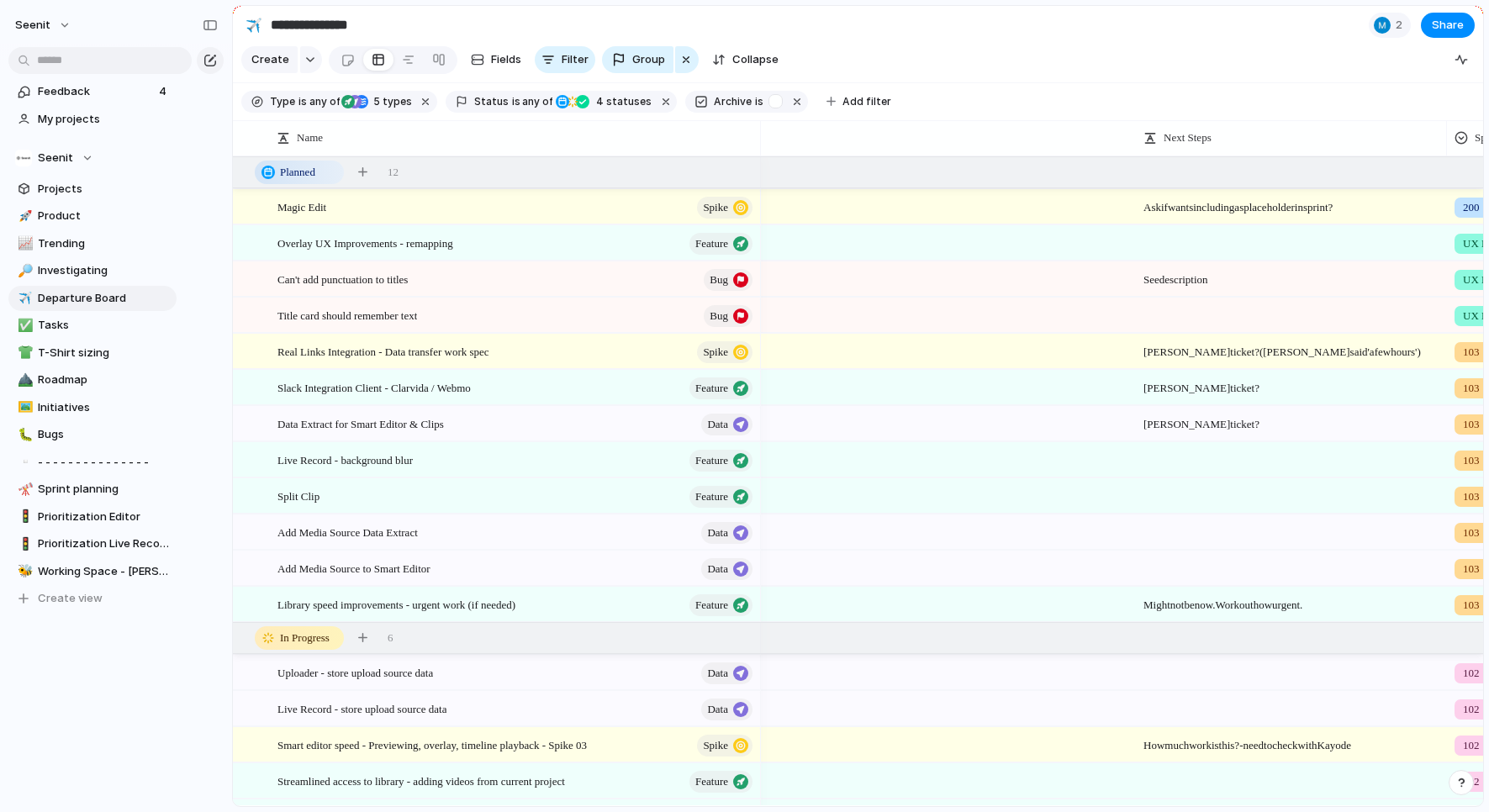 scroll, scrollTop: 0, scrollLeft: 0, axis: both 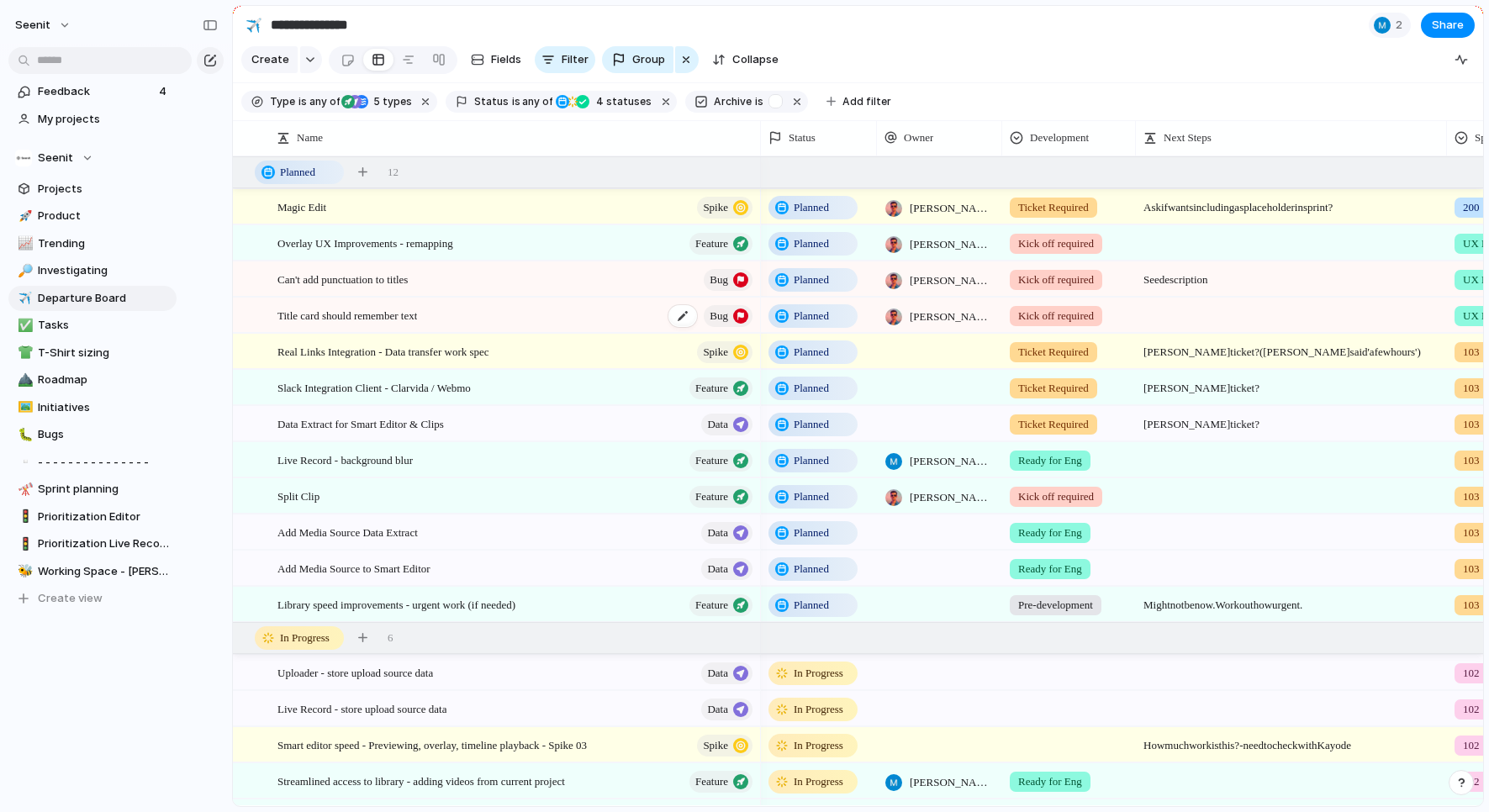 click on "Title card should remember text Bug" at bounding box center (516, 315) 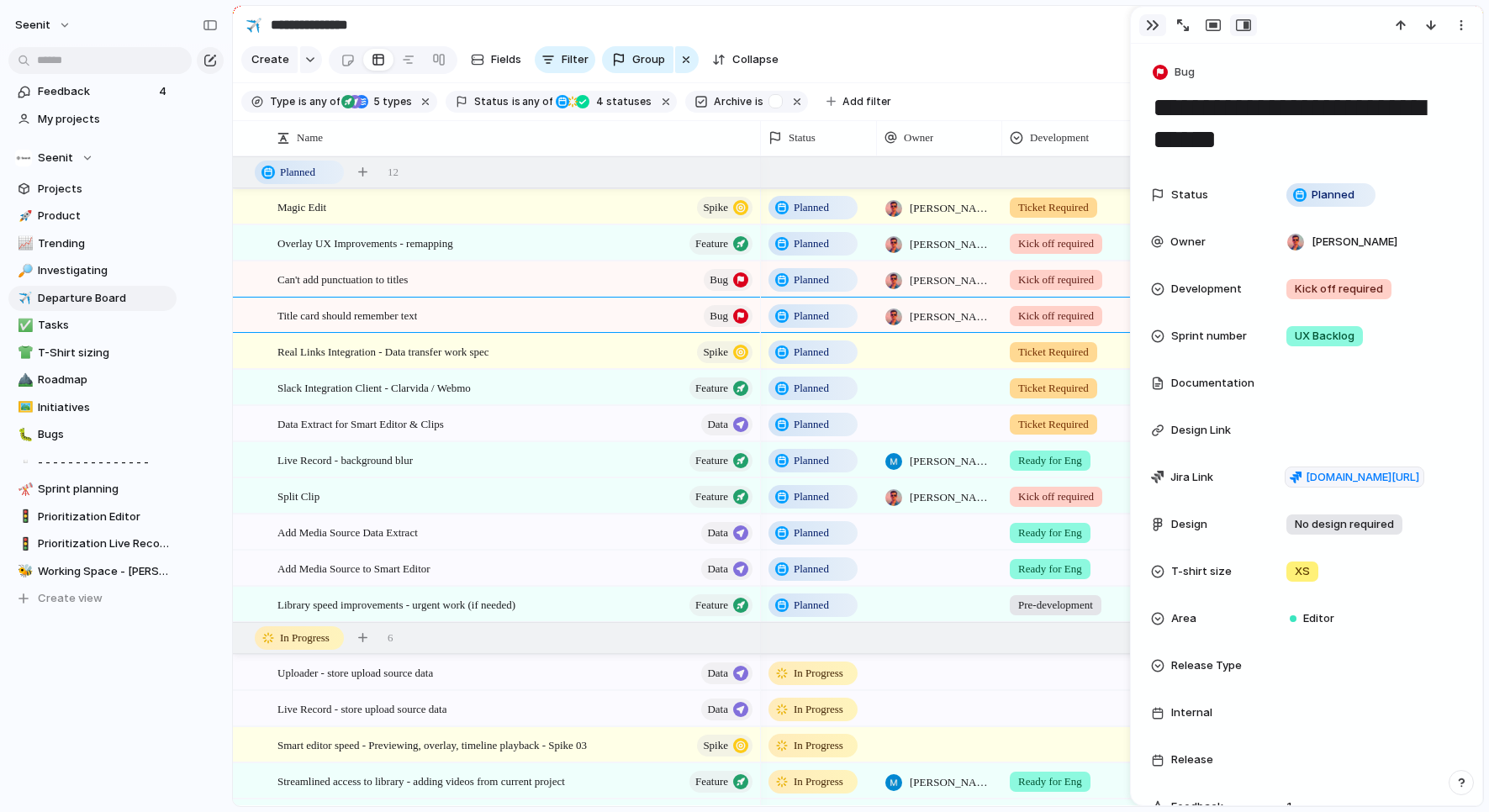 click at bounding box center (1153, 25) 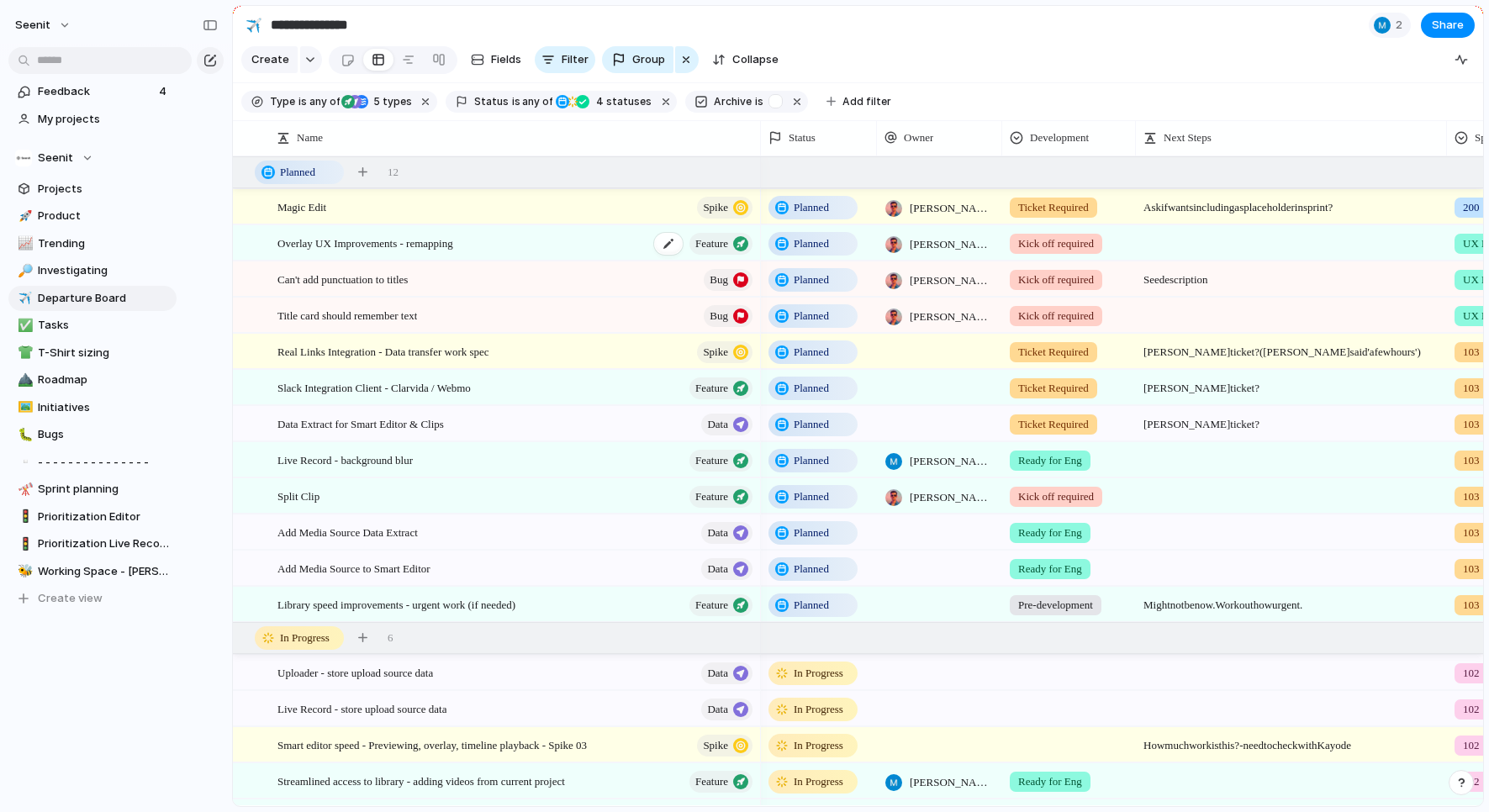 click on "Overlay UX Improvements - remapping Feature" at bounding box center (516, 243) 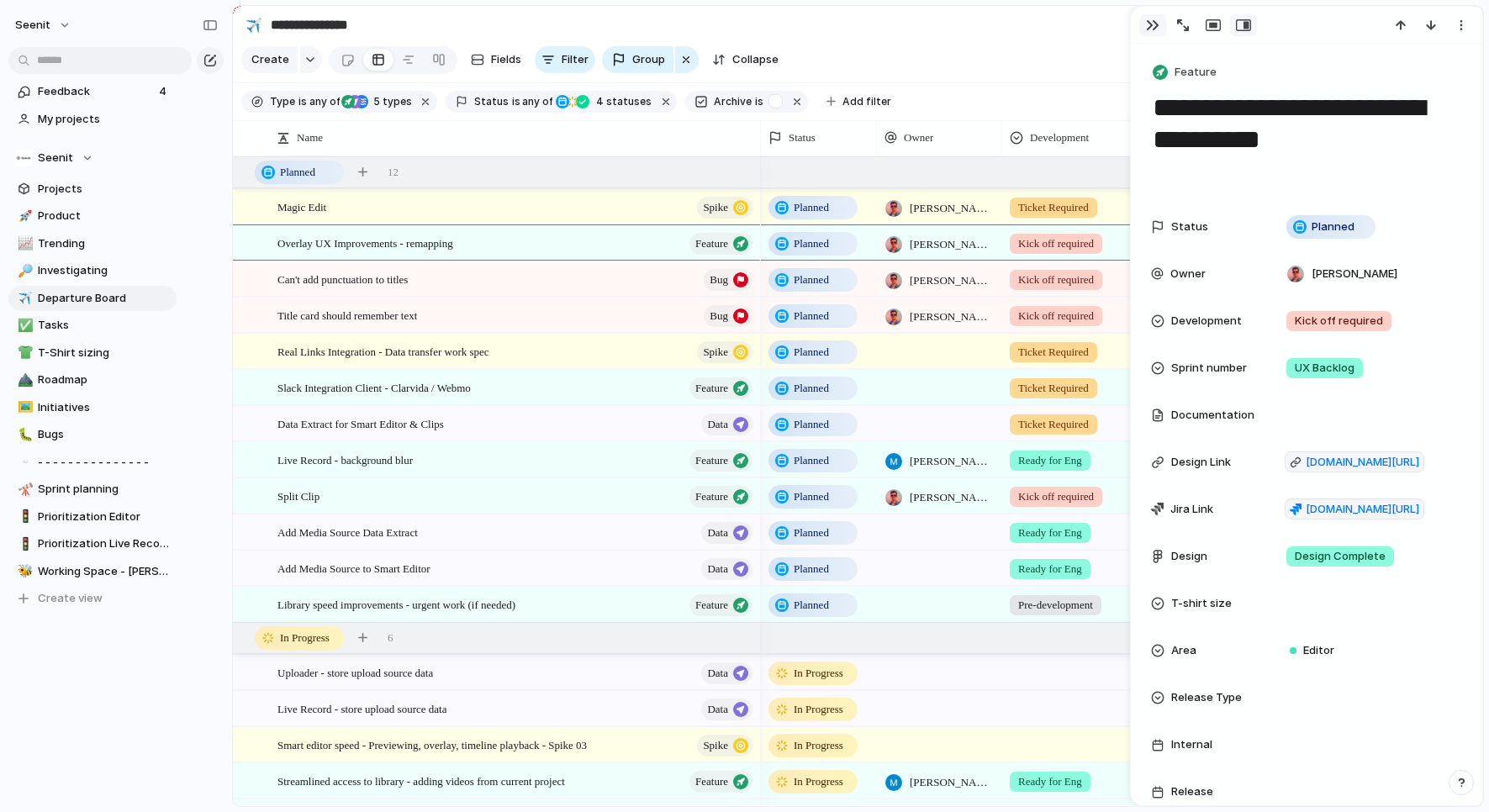 click at bounding box center (1153, 25) 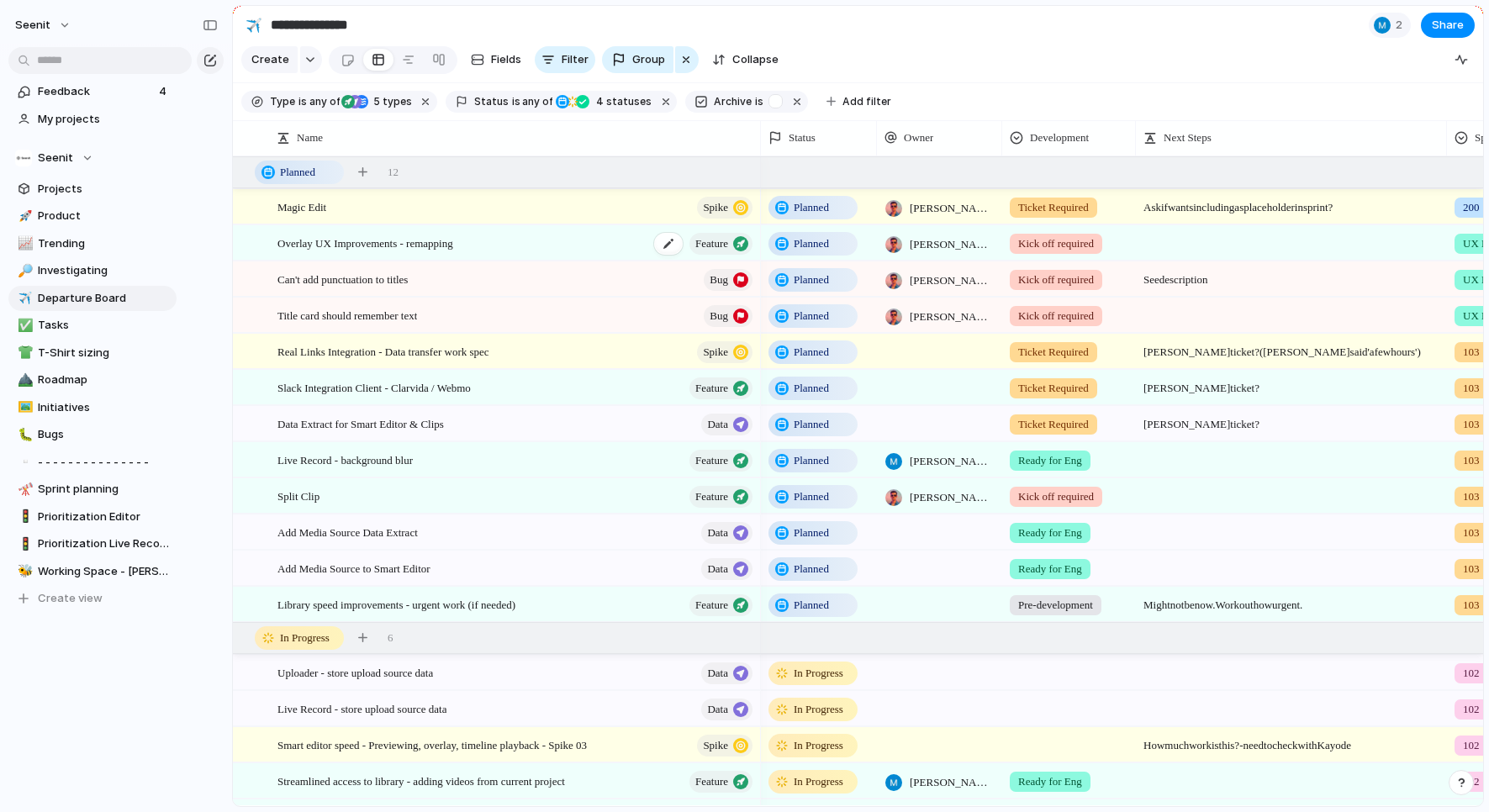 click on "Overlay UX Improvements - remapping Feature" at bounding box center [516, 243] 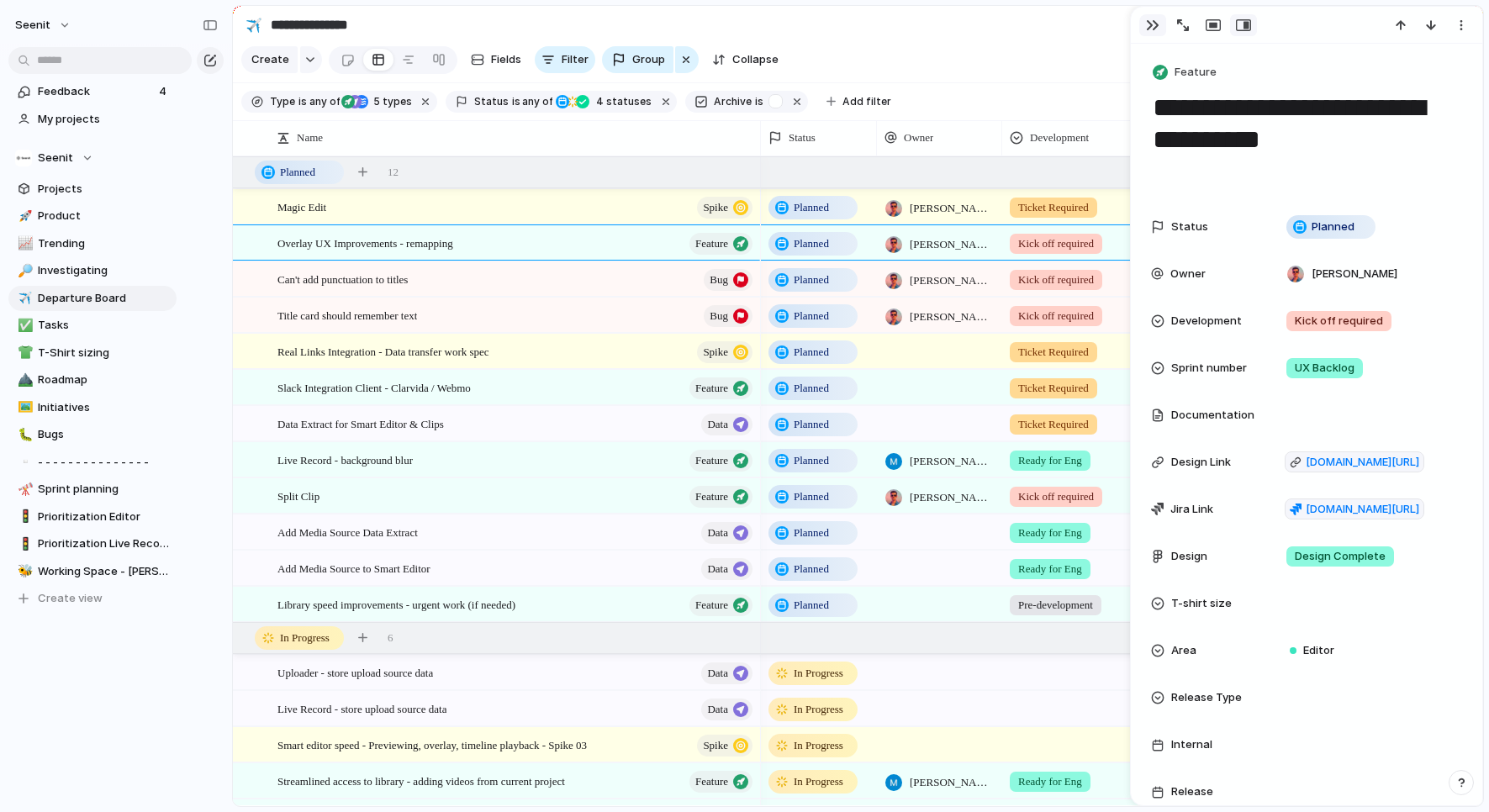 click at bounding box center (1153, 25) 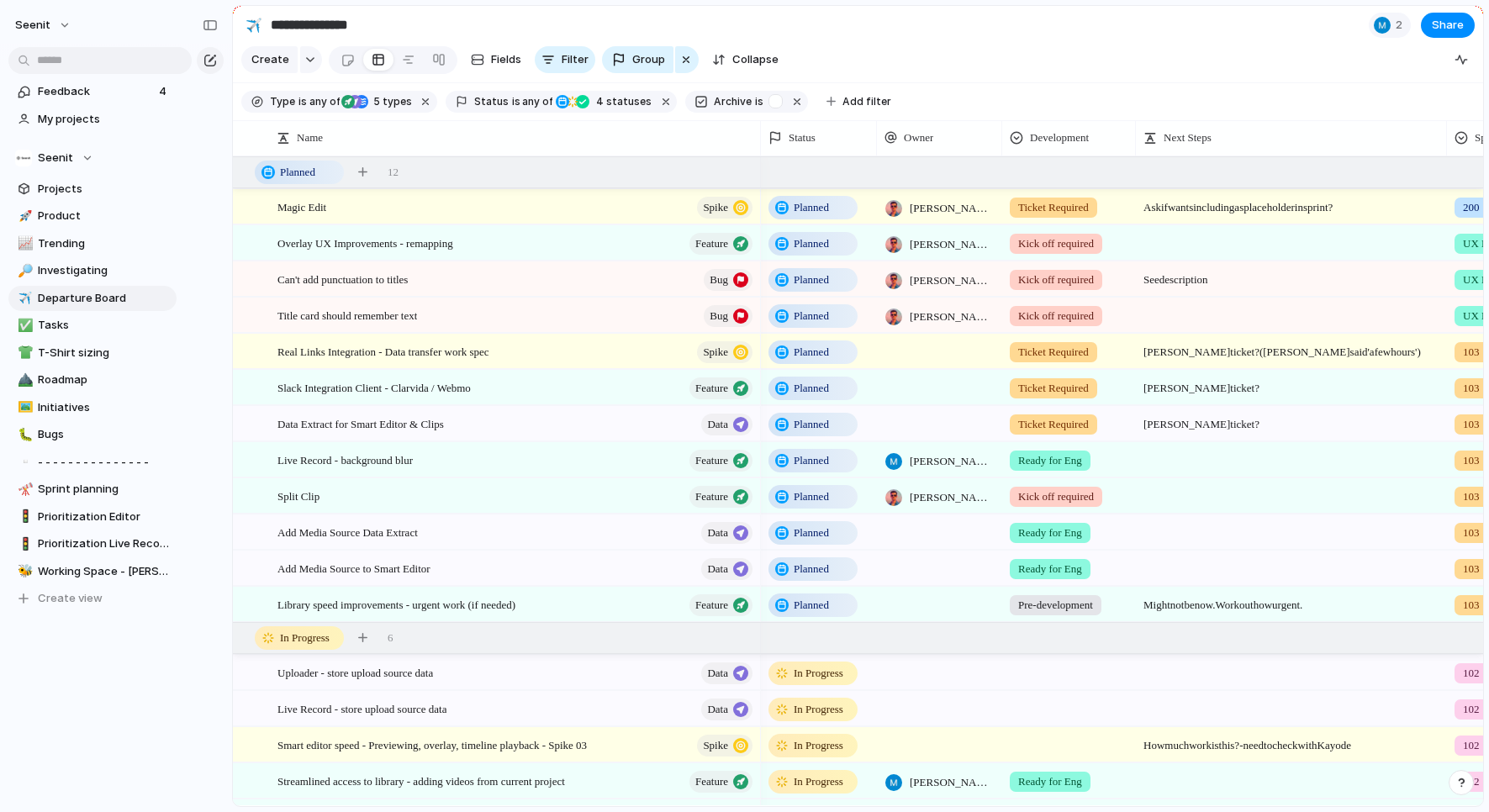 scroll, scrollTop: 0, scrollLeft: 60, axis: horizontal 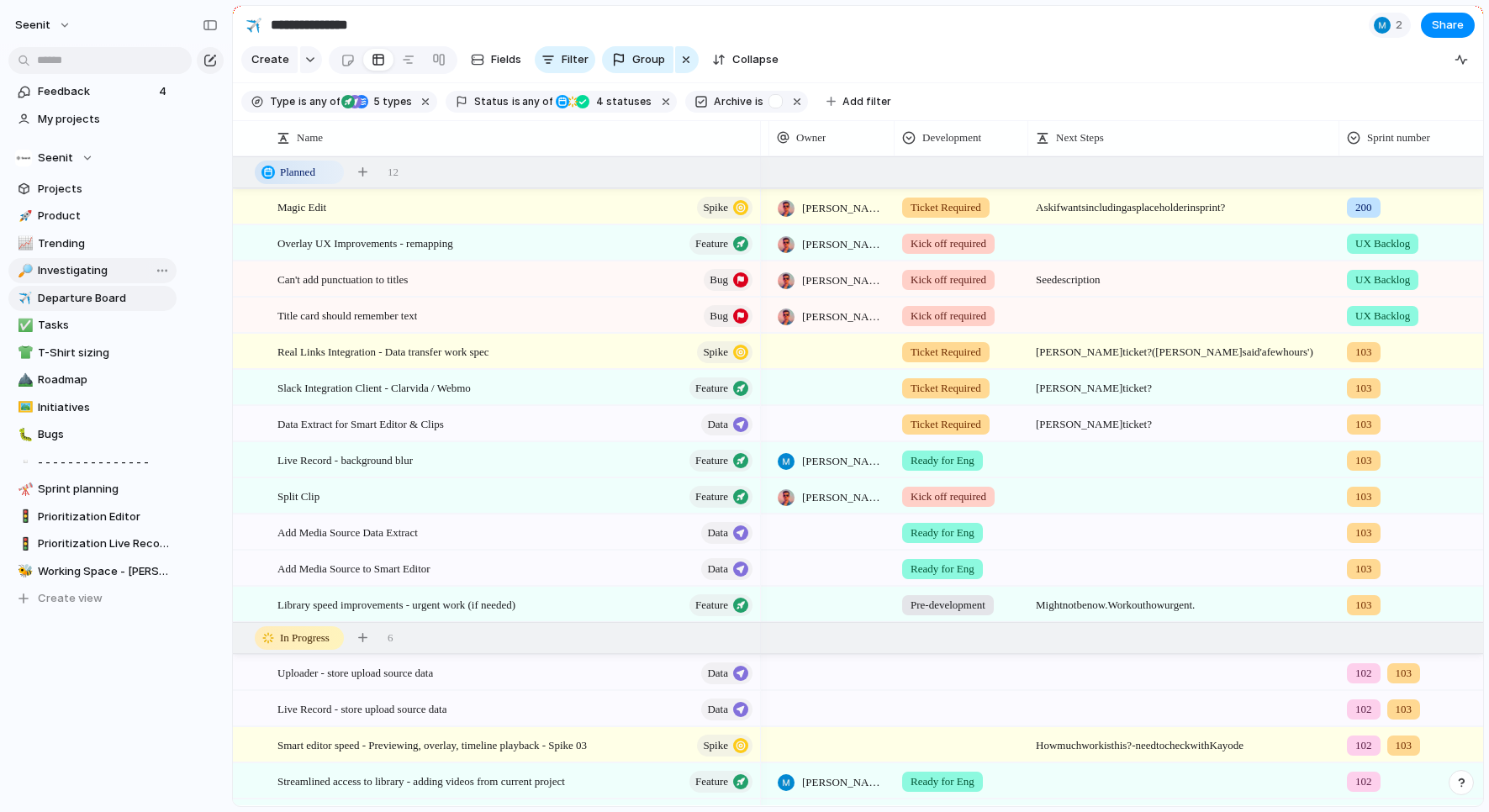 click on "Investigating" at bounding box center [104, 271] 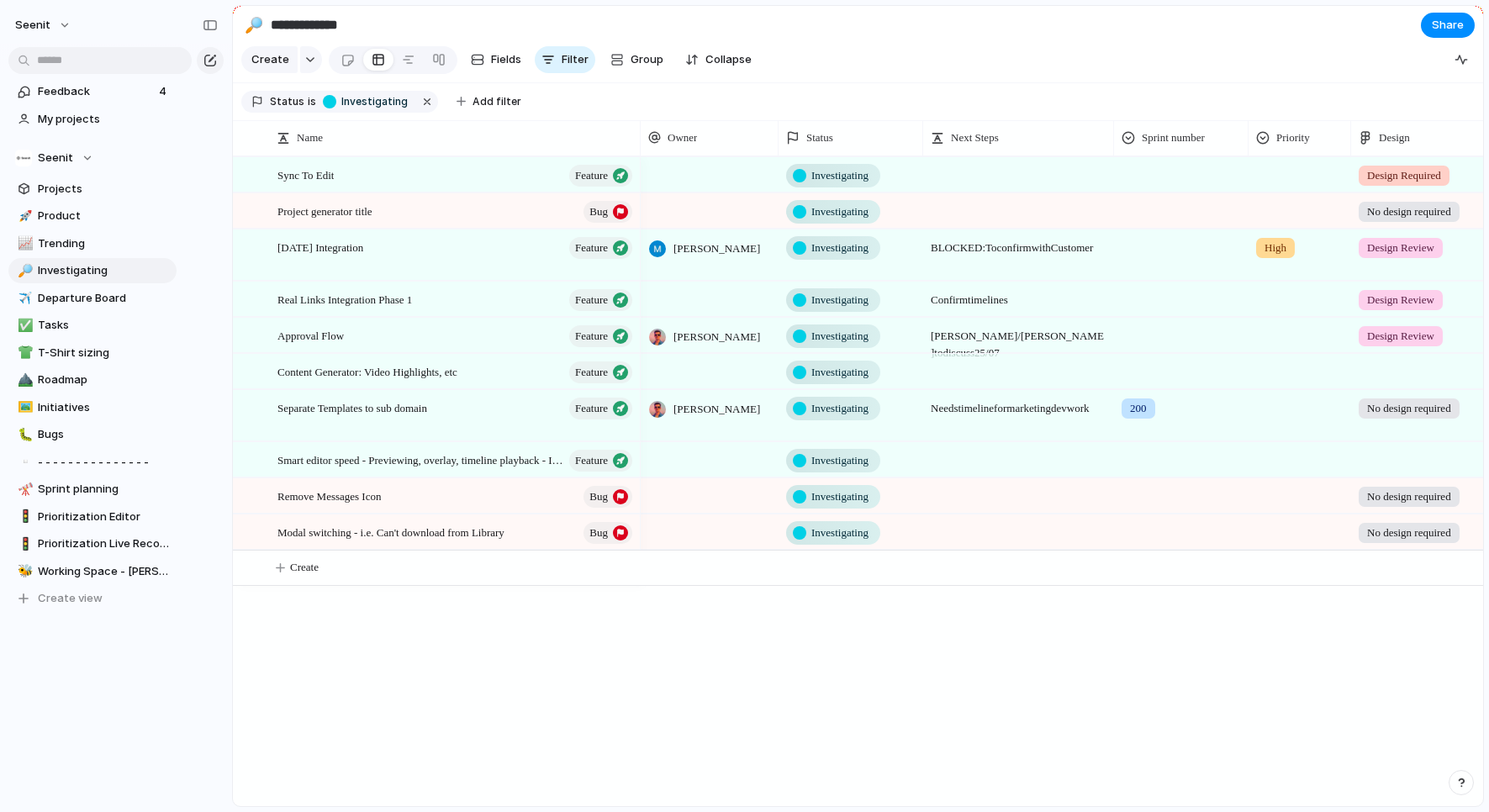 click on "Investigating" at bounding box center [840, 497] 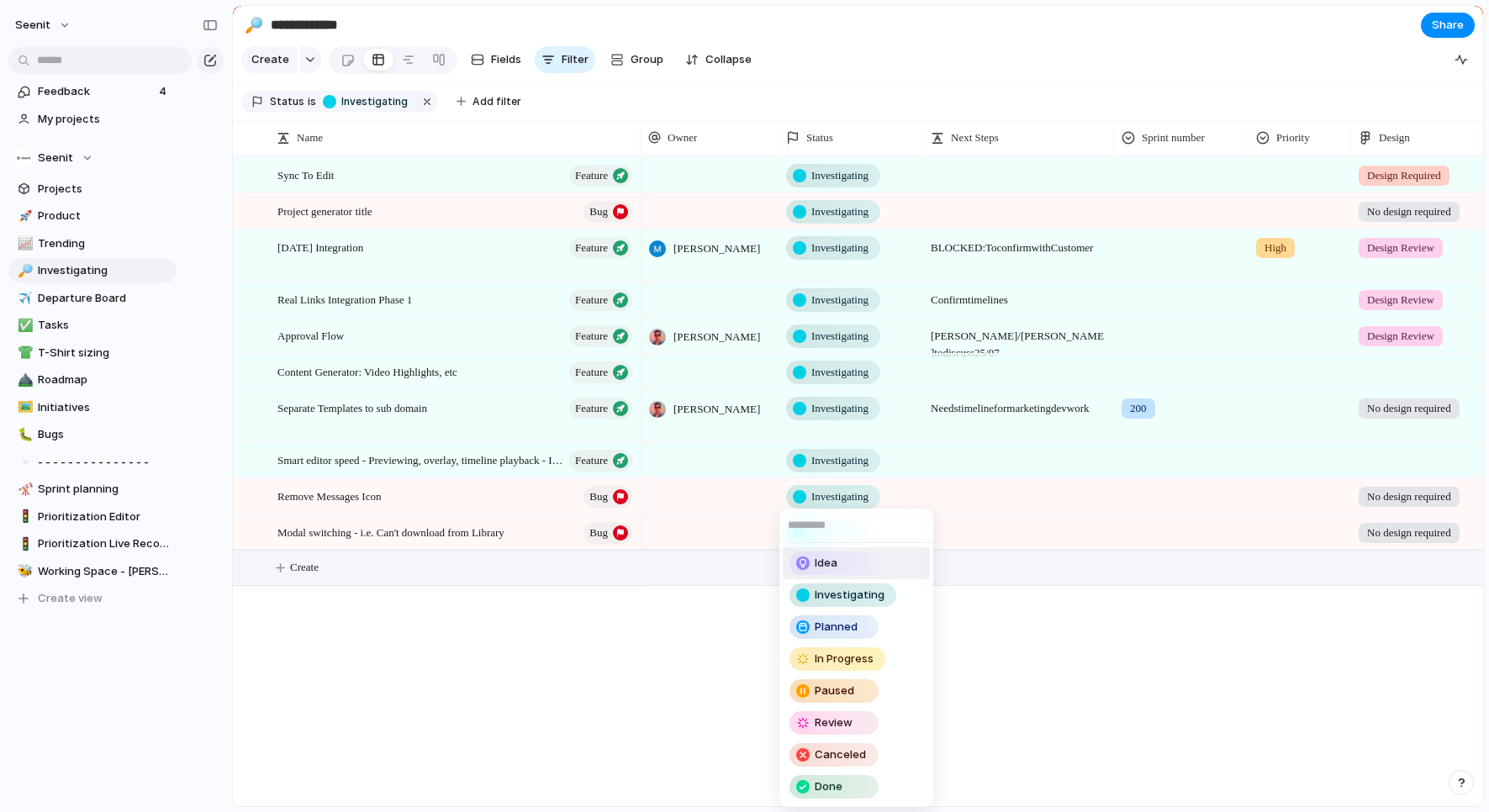 click on "Idea" at bounding box center (834, 563) 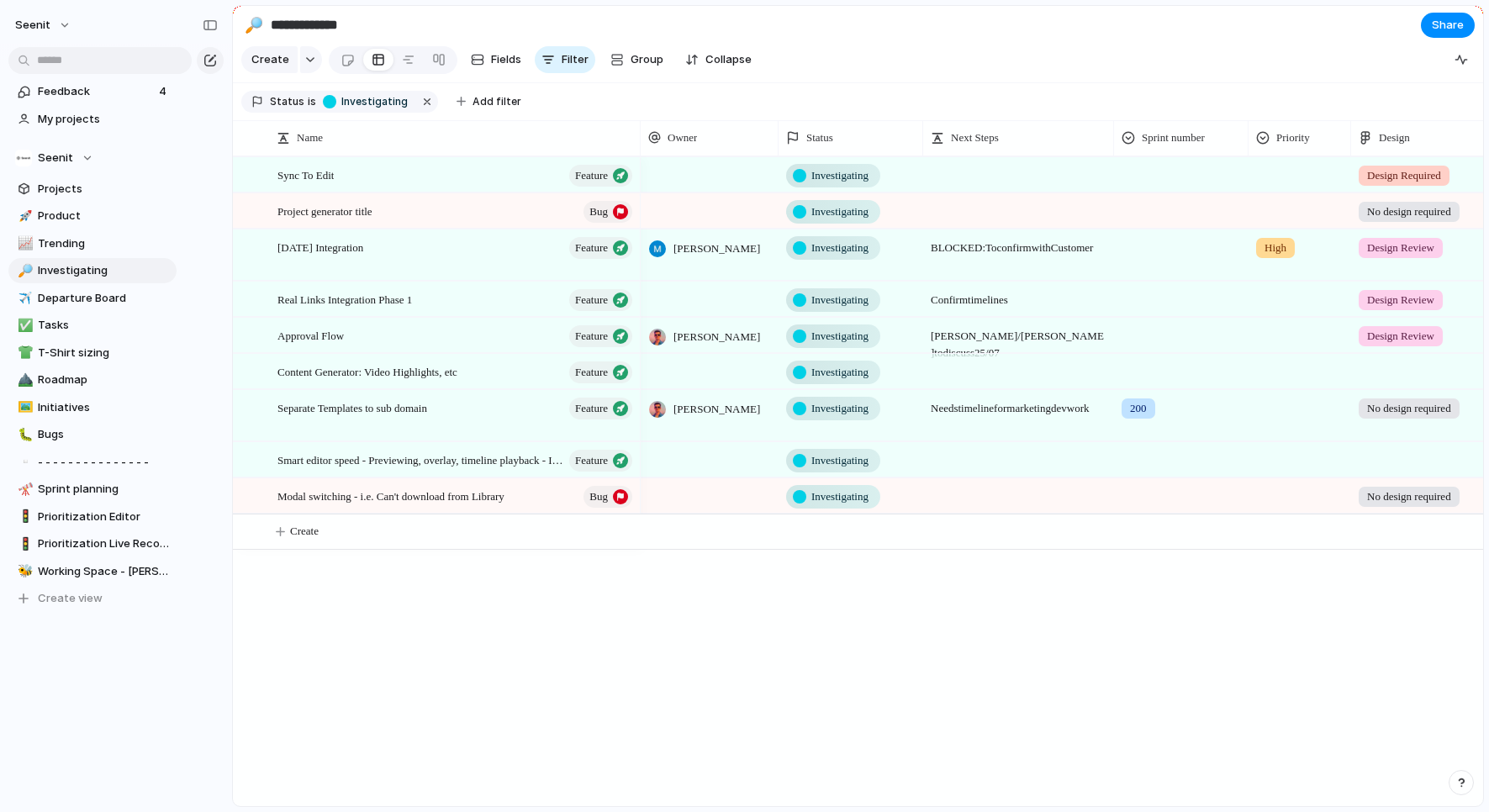 click on "Investigating" at bounding box center (840, 212) 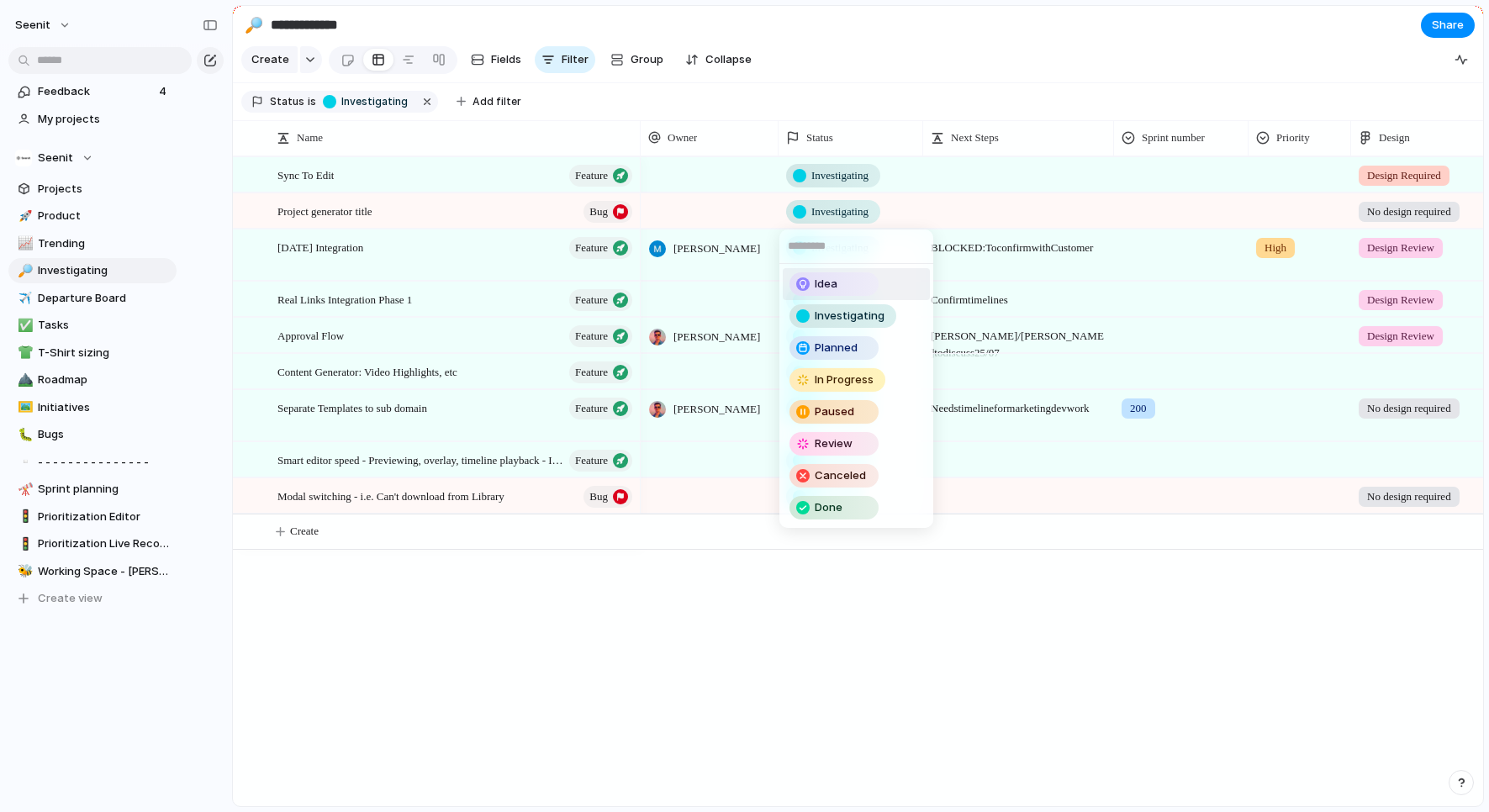 click on "Idea" at bounding box center (834, 284) 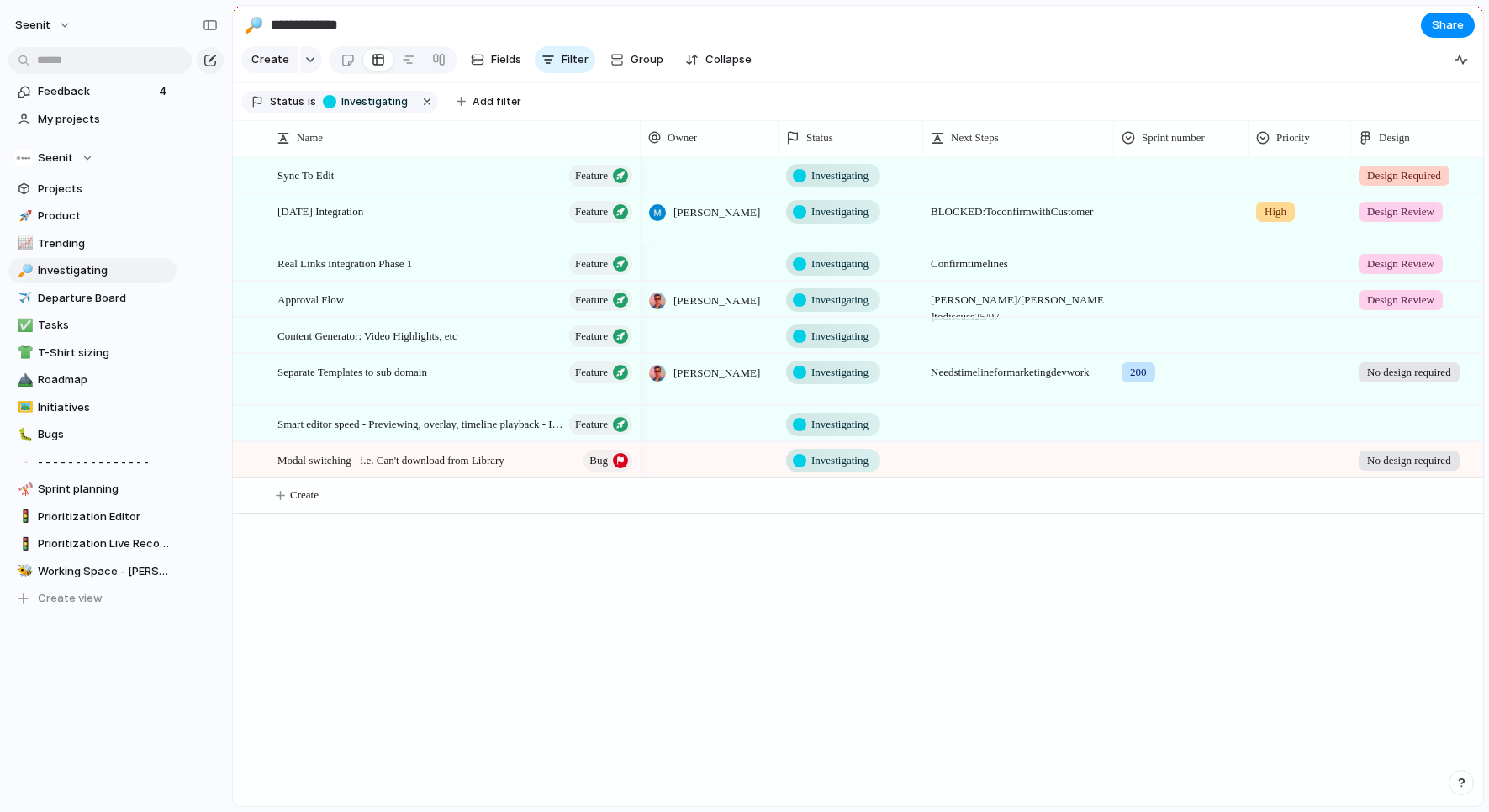 click on "Investigating" at bounding box center [840, 212] 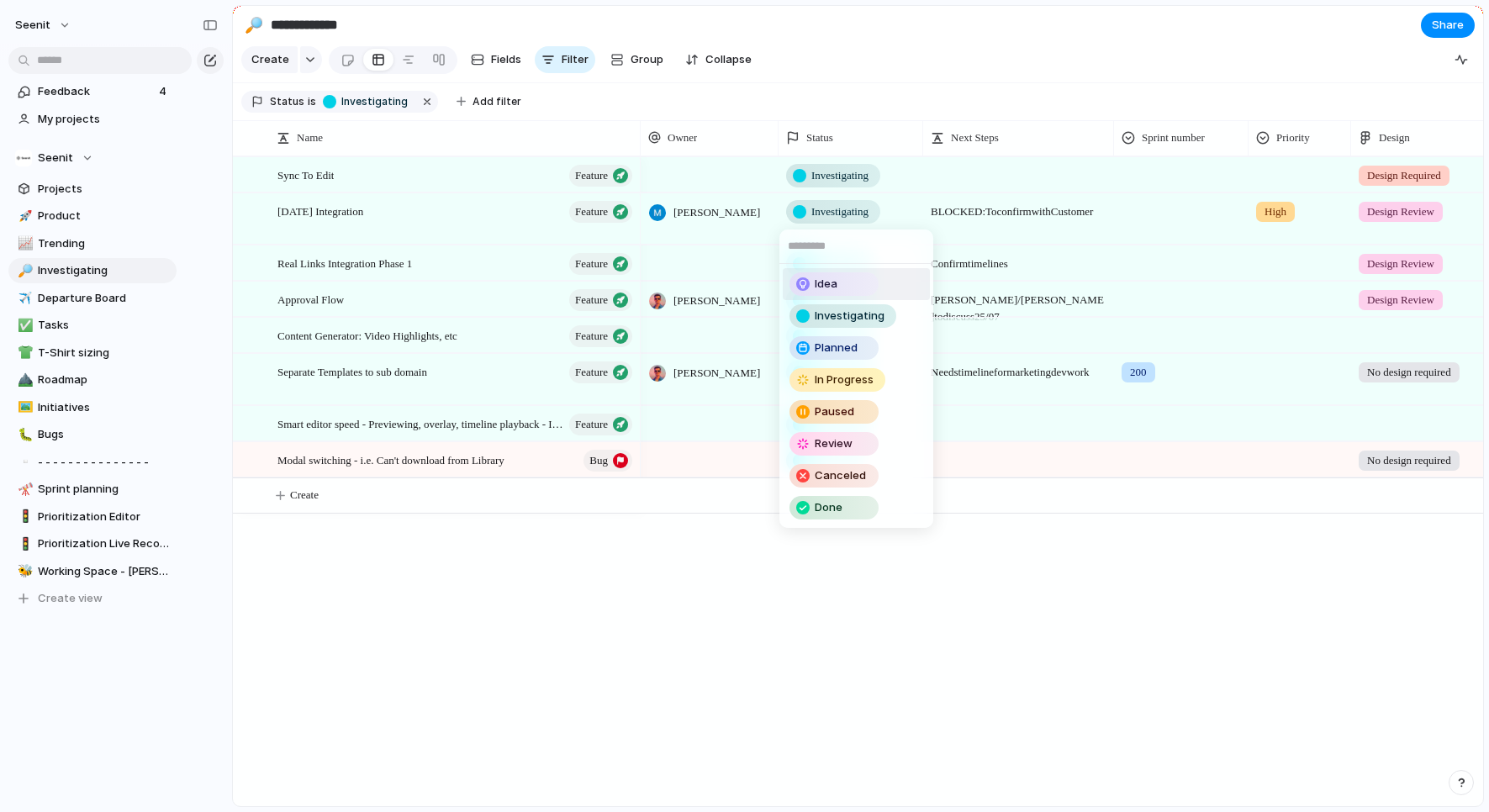 click on "Idea" at bounding box center (834, 284) 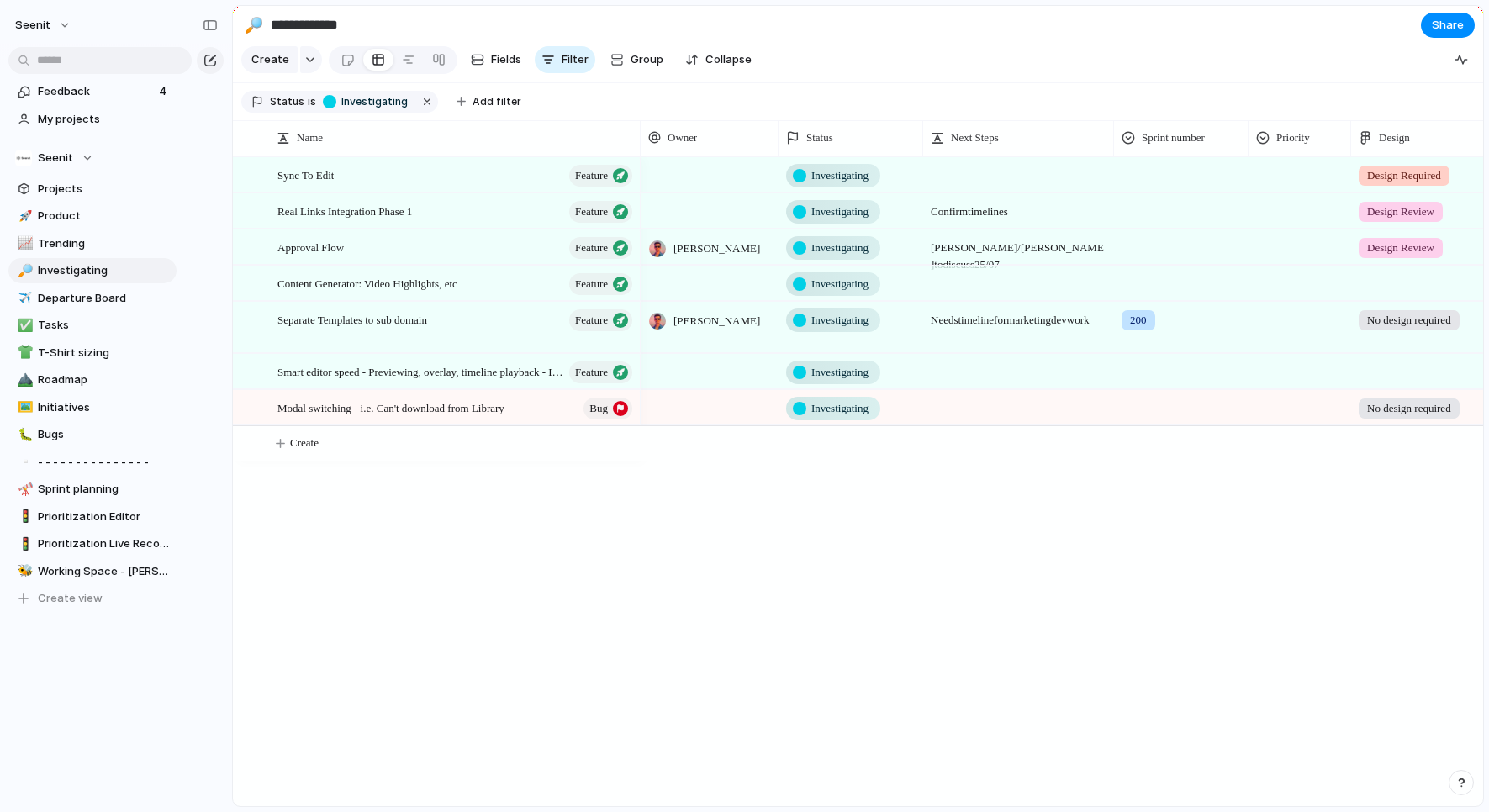 click on "Investigating" at bounding box center (840, 212) 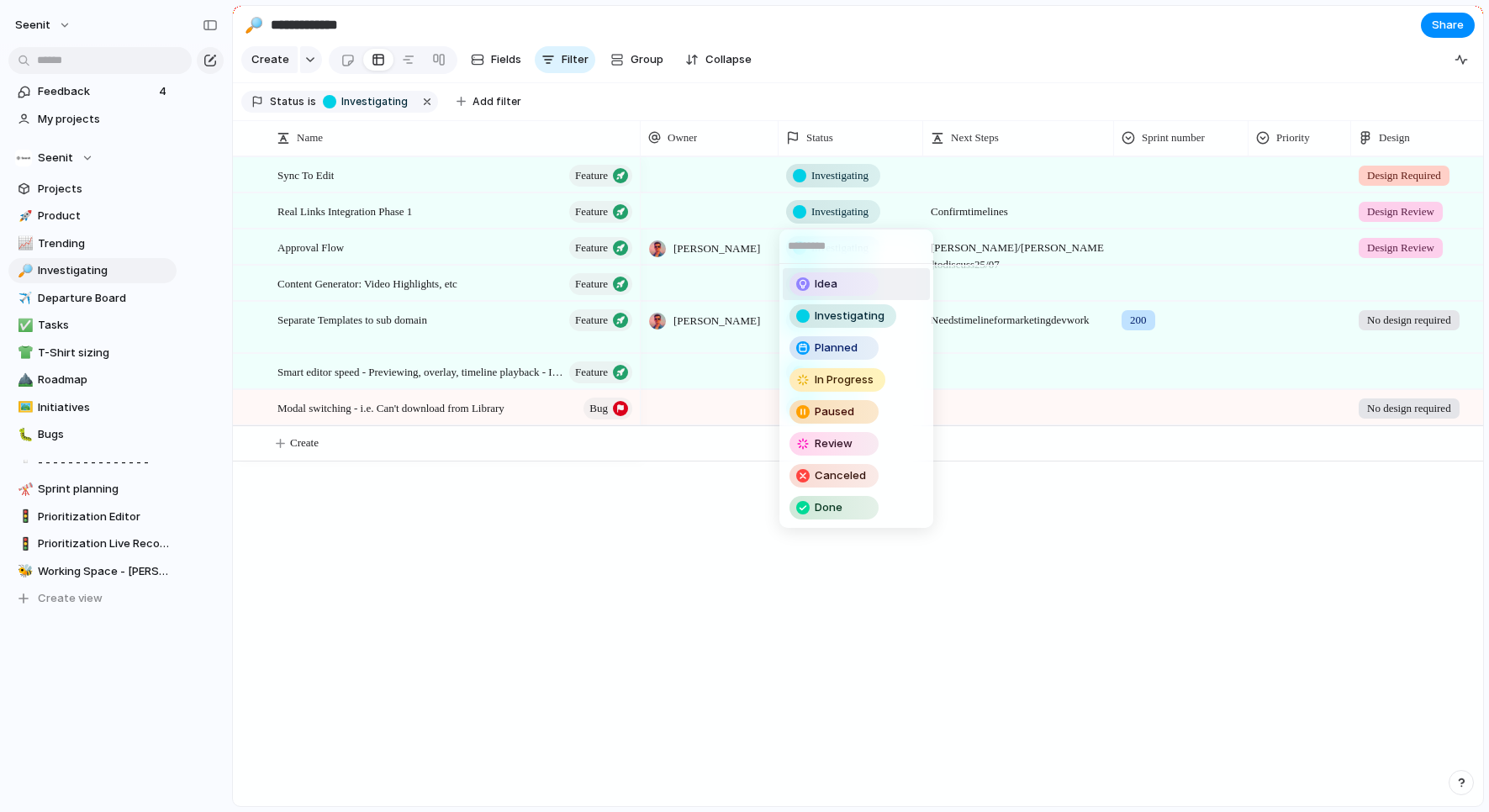 click on "Idea" at bounding box center (834, 284) 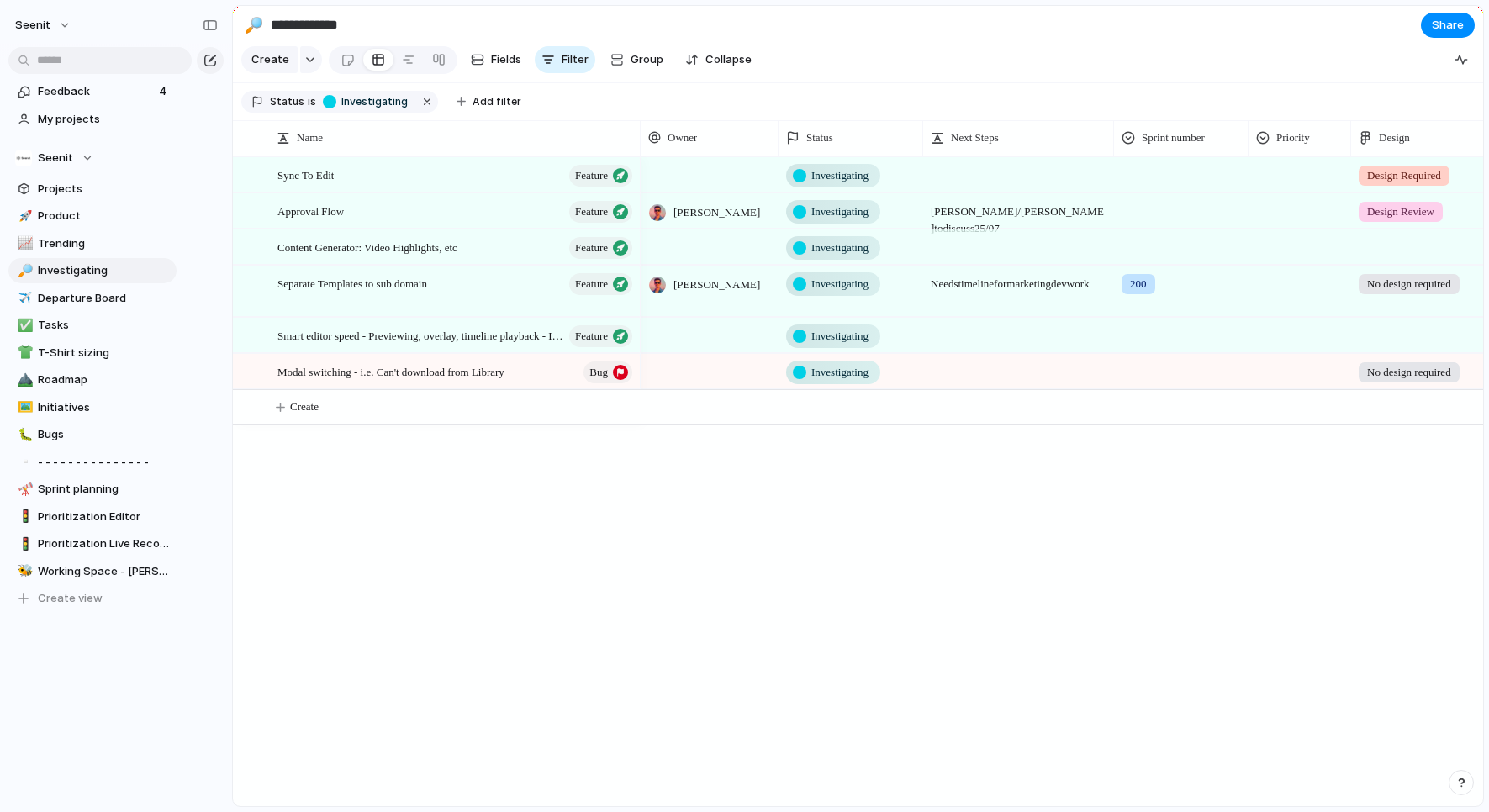 click on "Investigating" at bounding box center (840, 176) 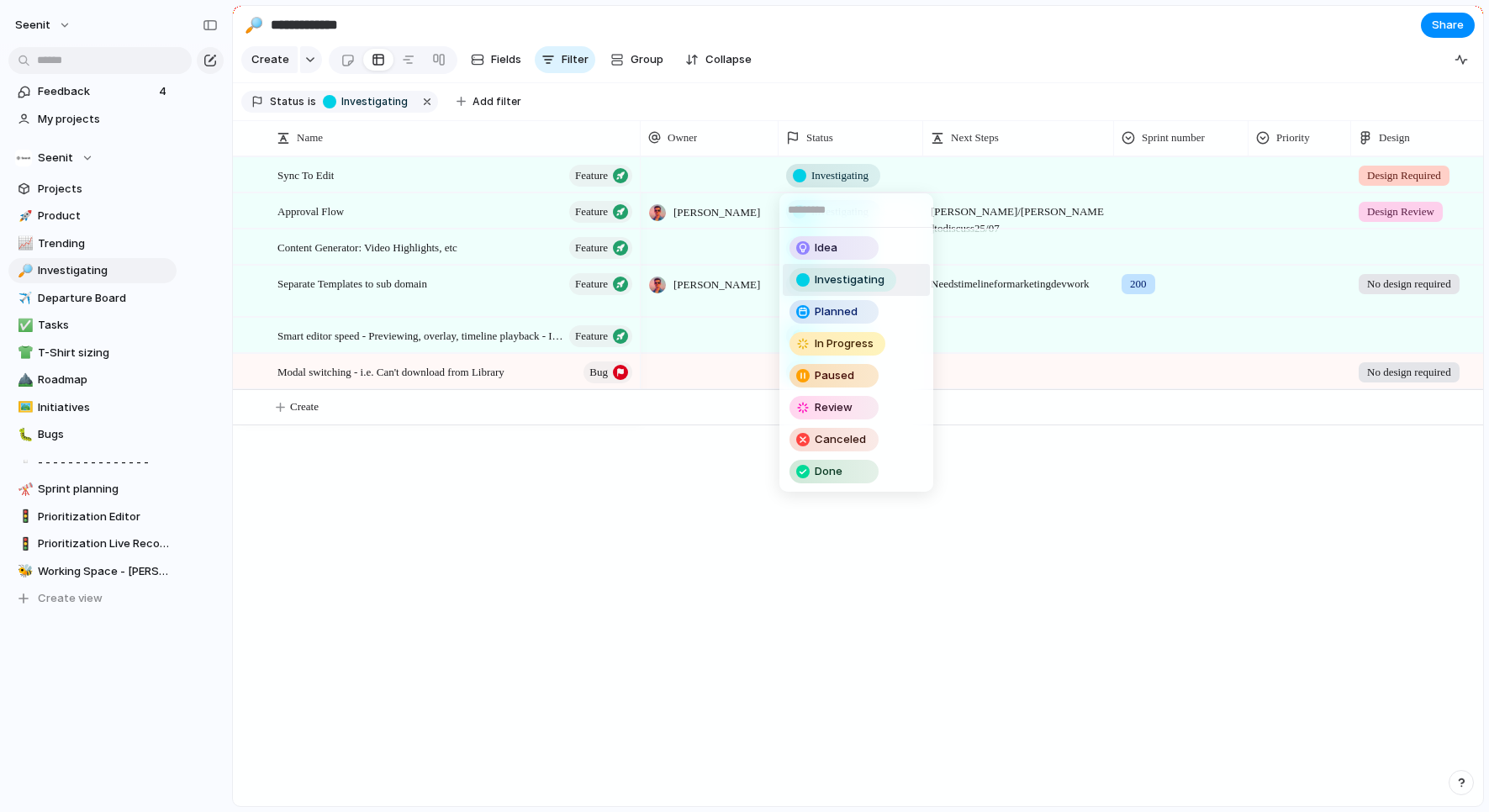 click on "Idea   Investigating   Planned   In Progress   Paused   Review   Canceled   Done" at bounding box center [744, 406] 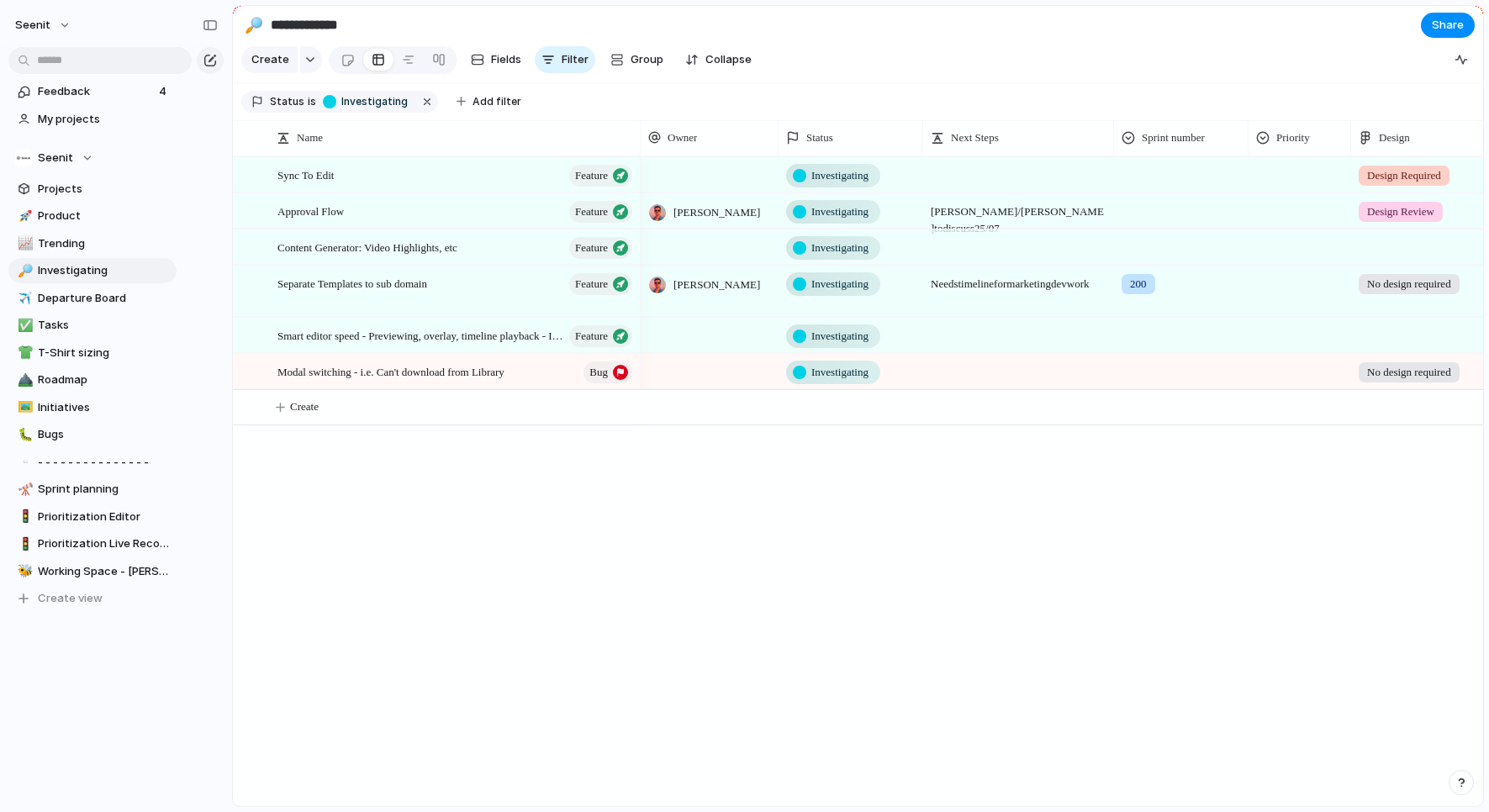 click on "Investigating" at bounding box center (840, 176) 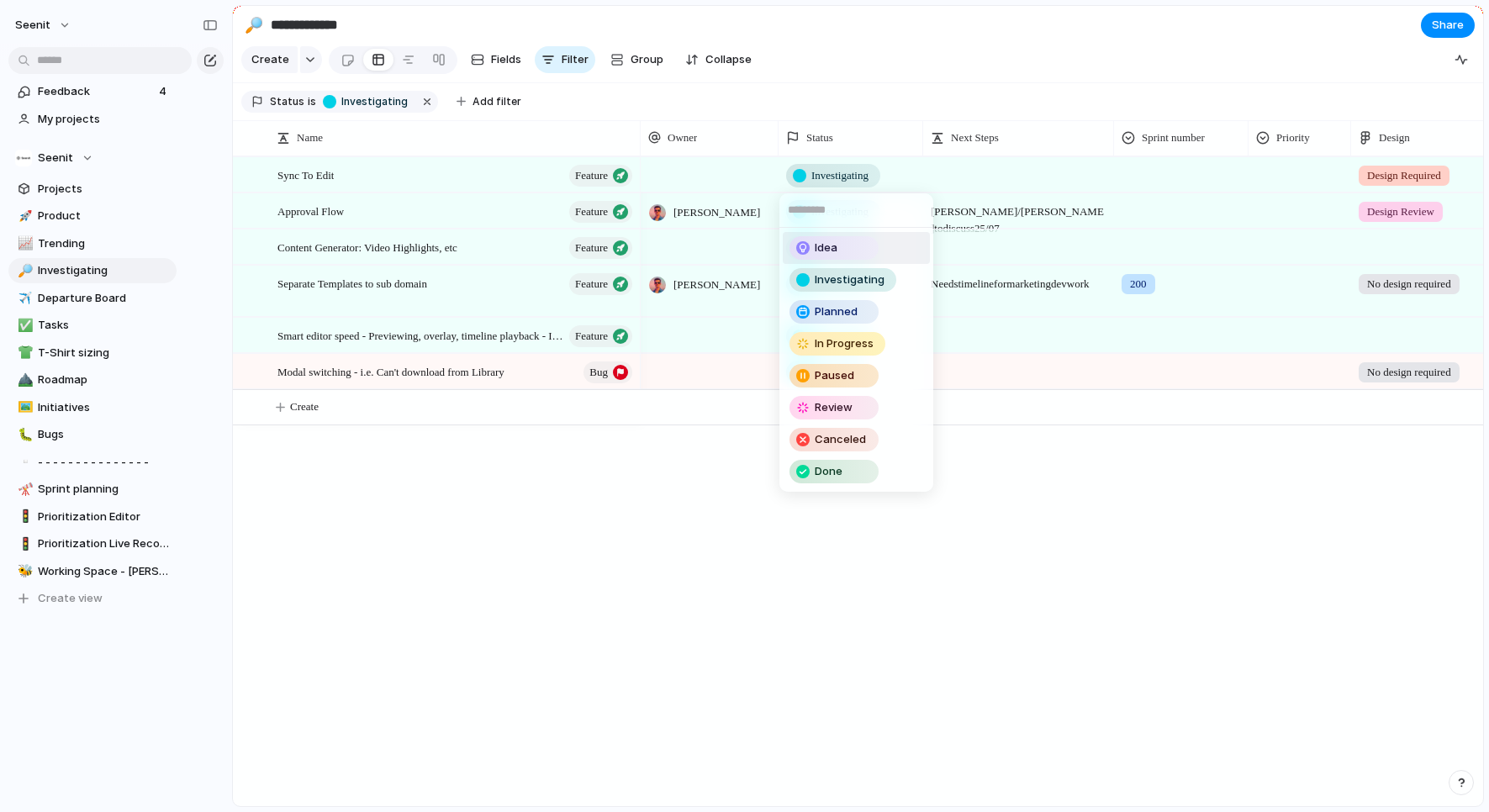 click on "Idea" at bounding box center (856, 248) 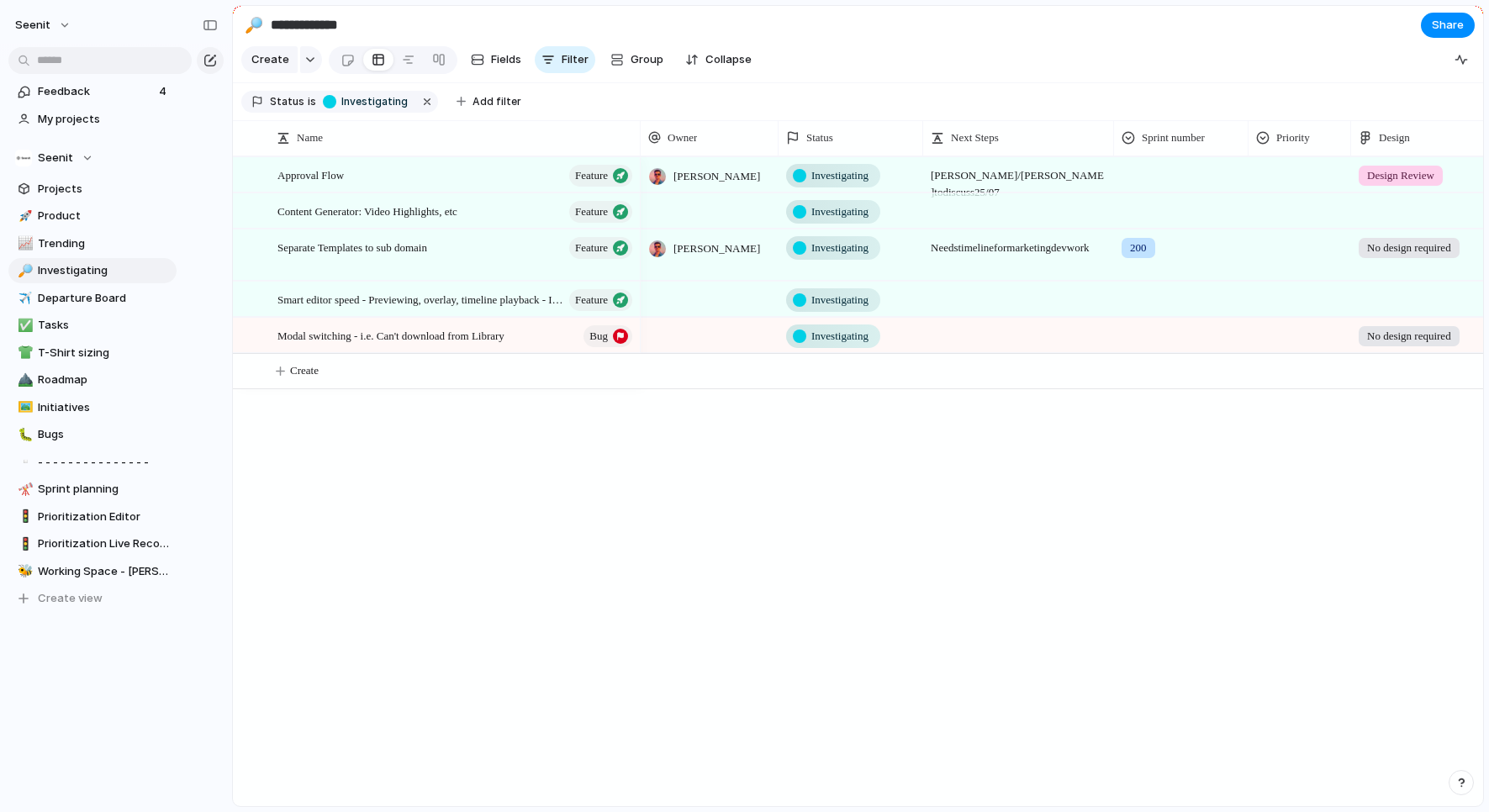 click on "Investigating" at bounding box center (833, 212) 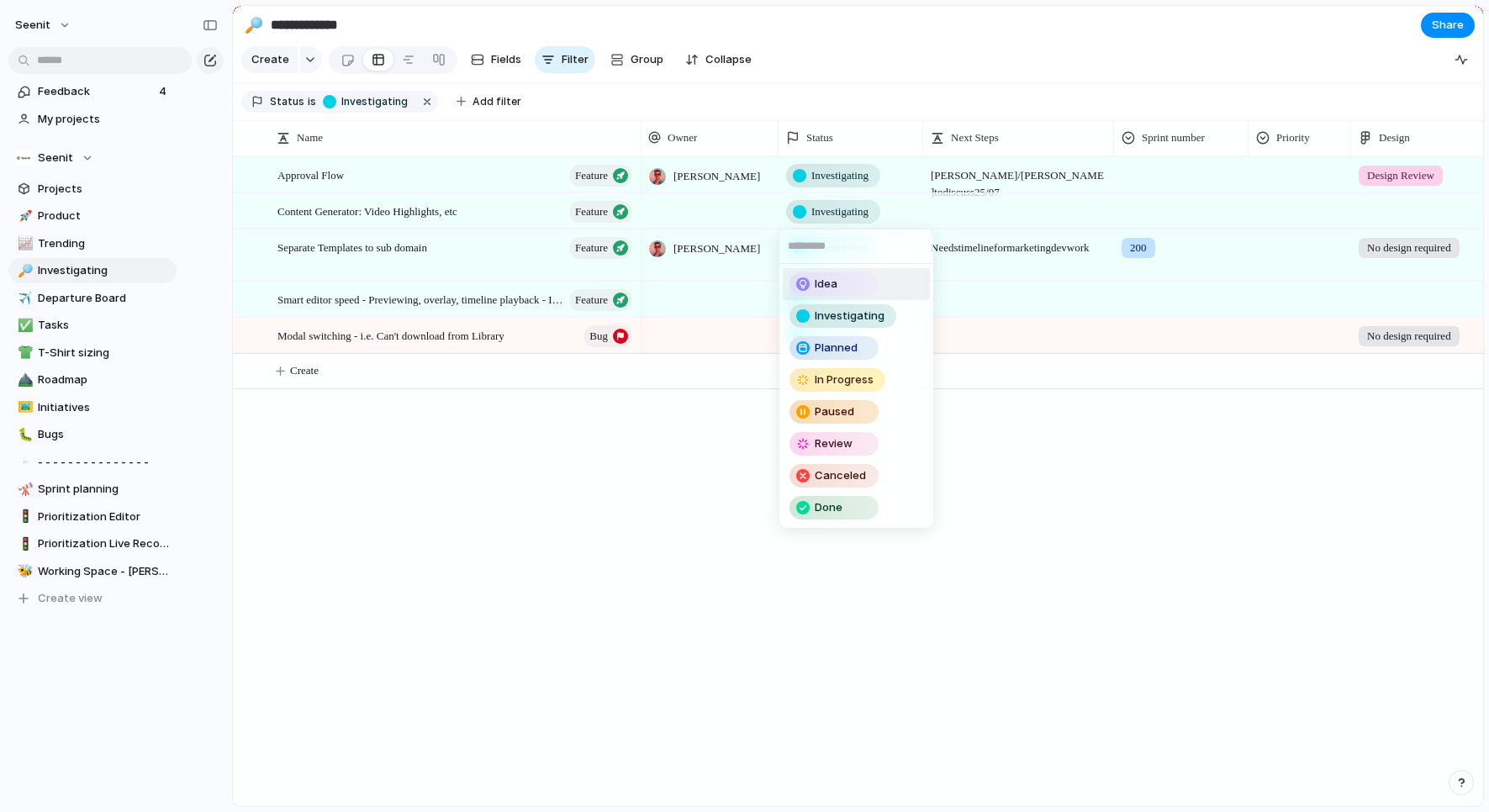 drag, startPoint x: 877, startPoint y: 282, endPoint x: 843, endPoint y: 281, distance: 34.0147 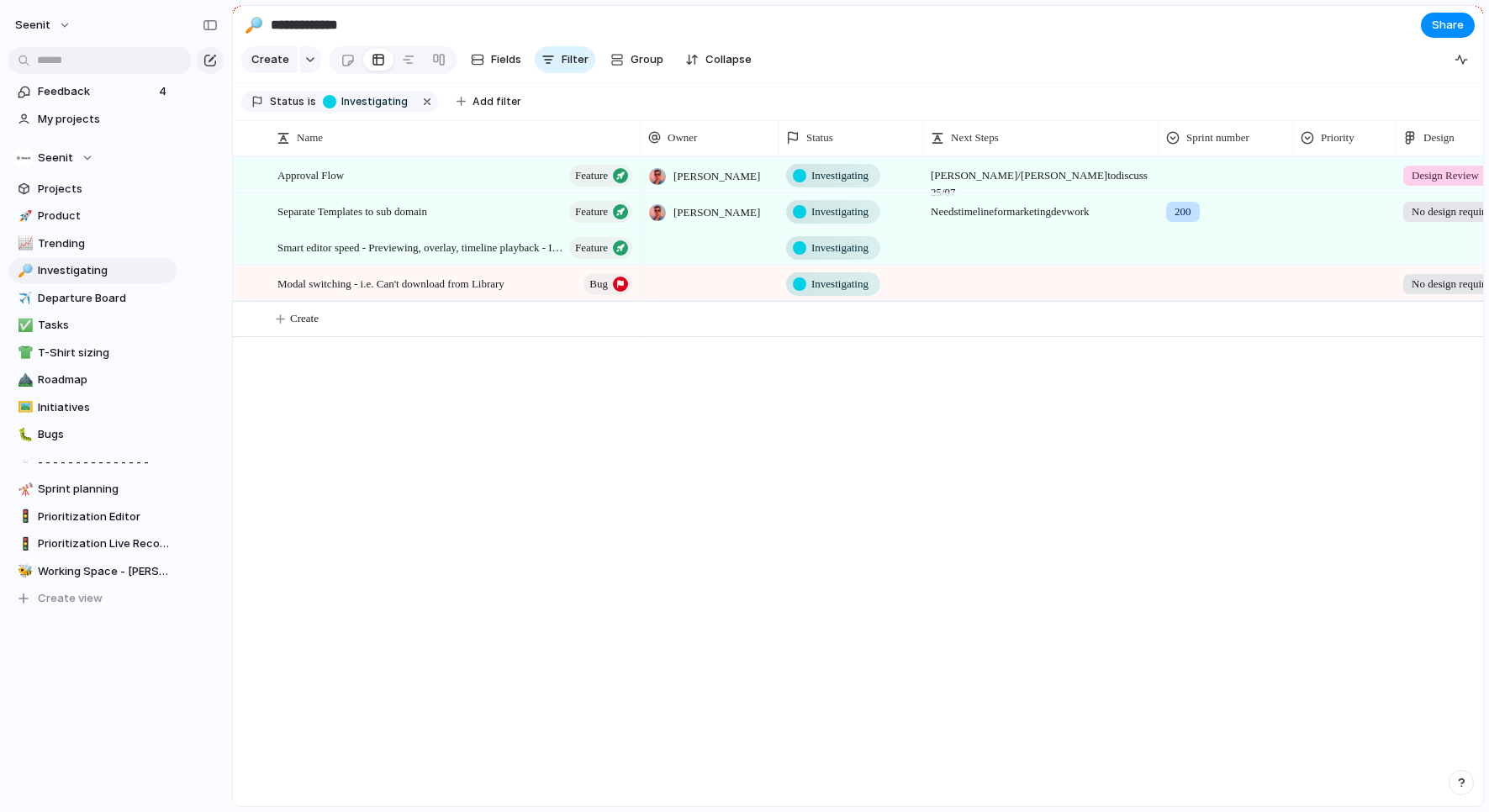 drag, startPoint x: 1116, startPoint y: 131, endPoint x: 1109, endPoint y: 156, distance: 25.96151 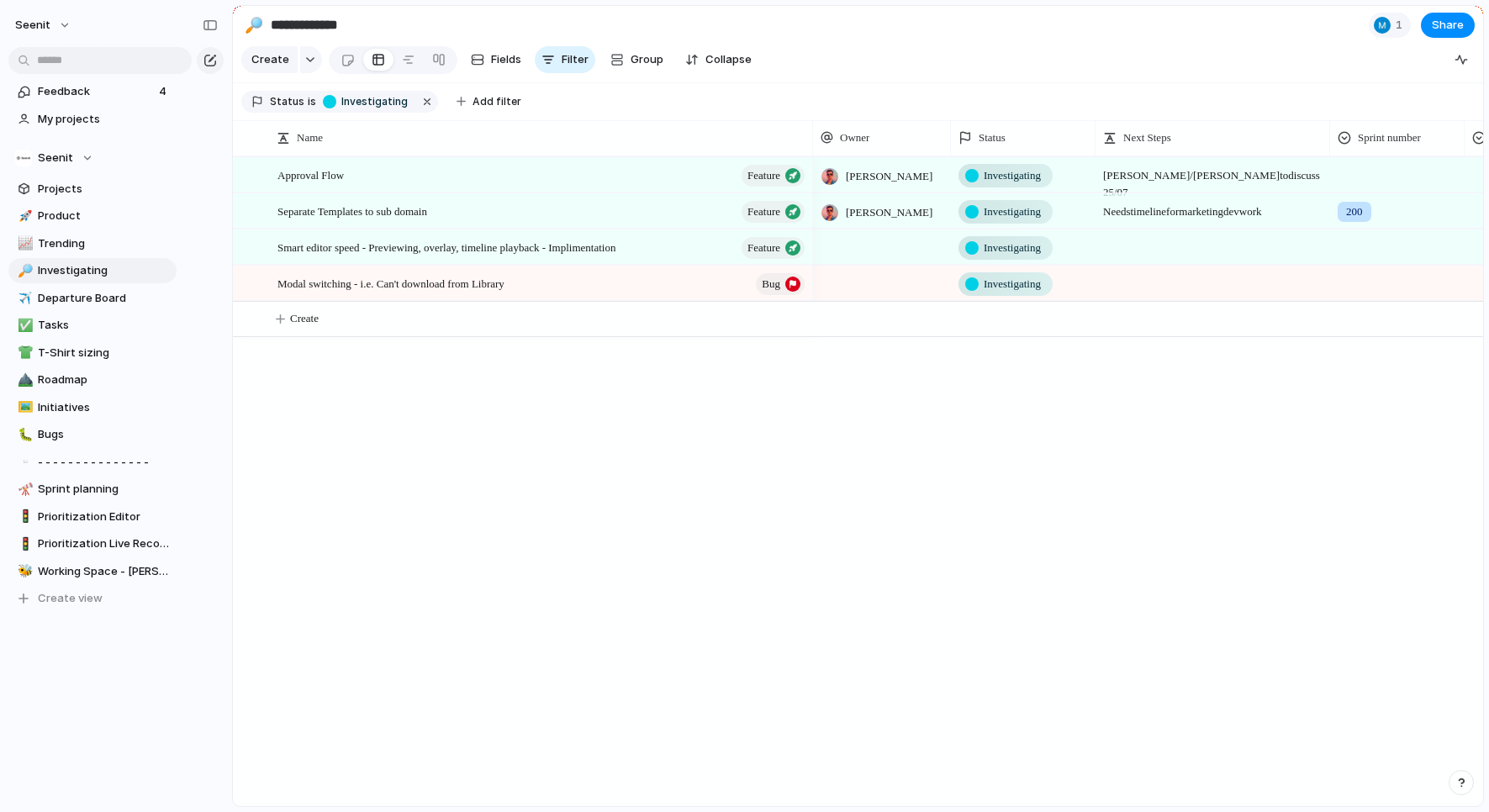 drag, startPoint x: 678, startPoint y: 134, endPoint x: 811, endPoint y: 131, distance: 133.03383 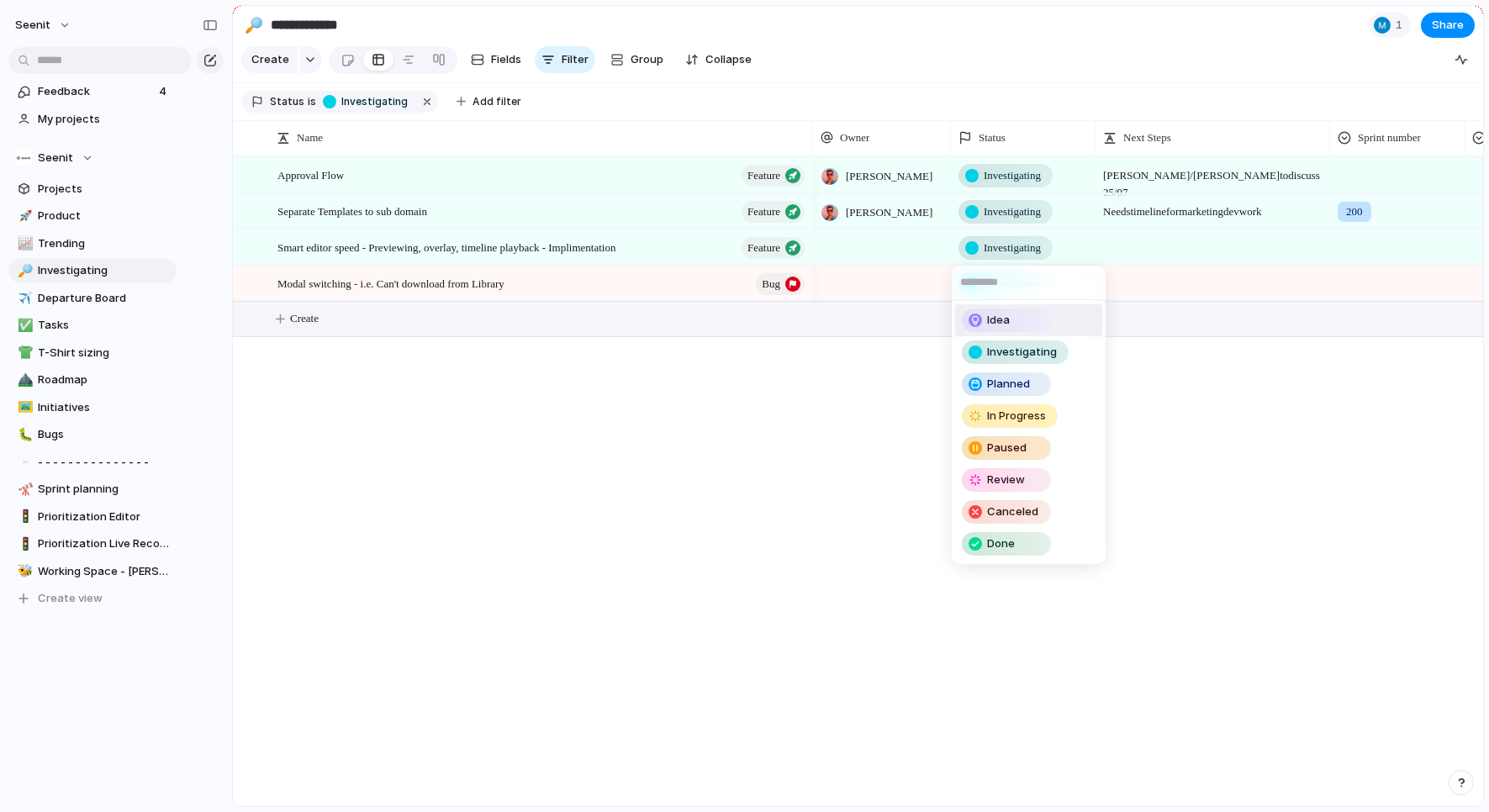 click on "Idea" at bounding box center [1006, 320] 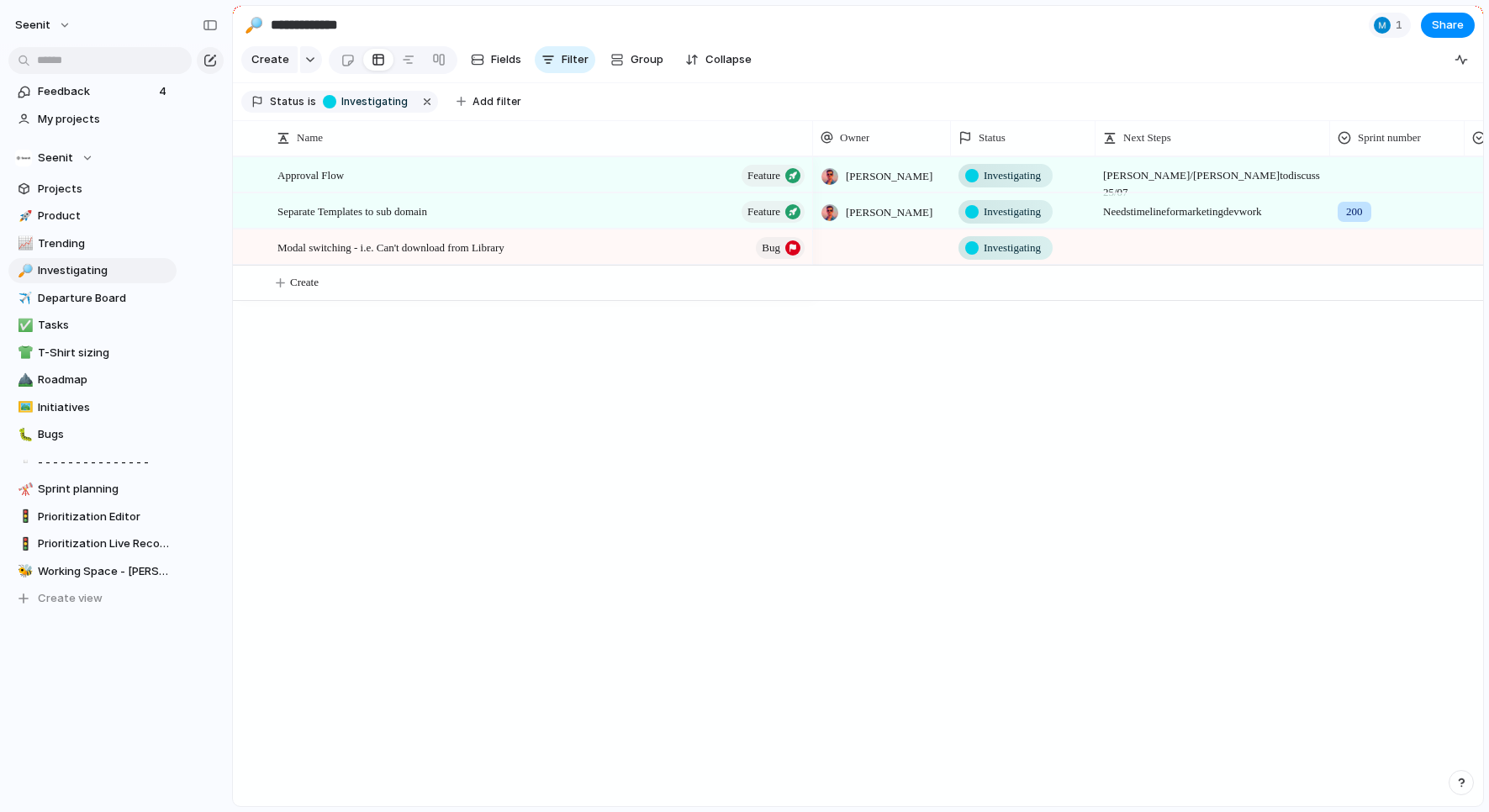 click on "Investigating" at bounding box center (1012, 248) 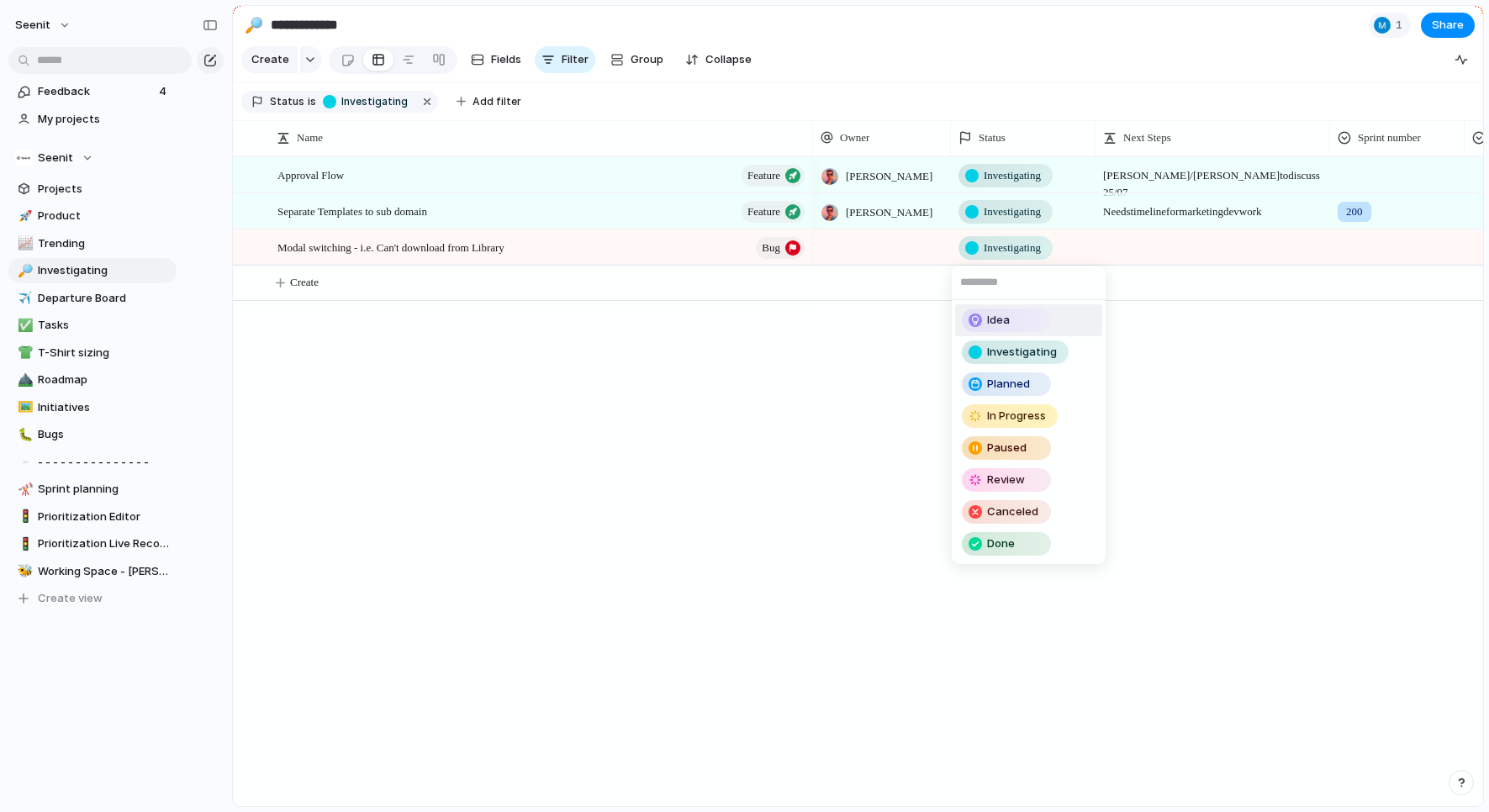 click on "Idea" at bounding box center (1006, 320) 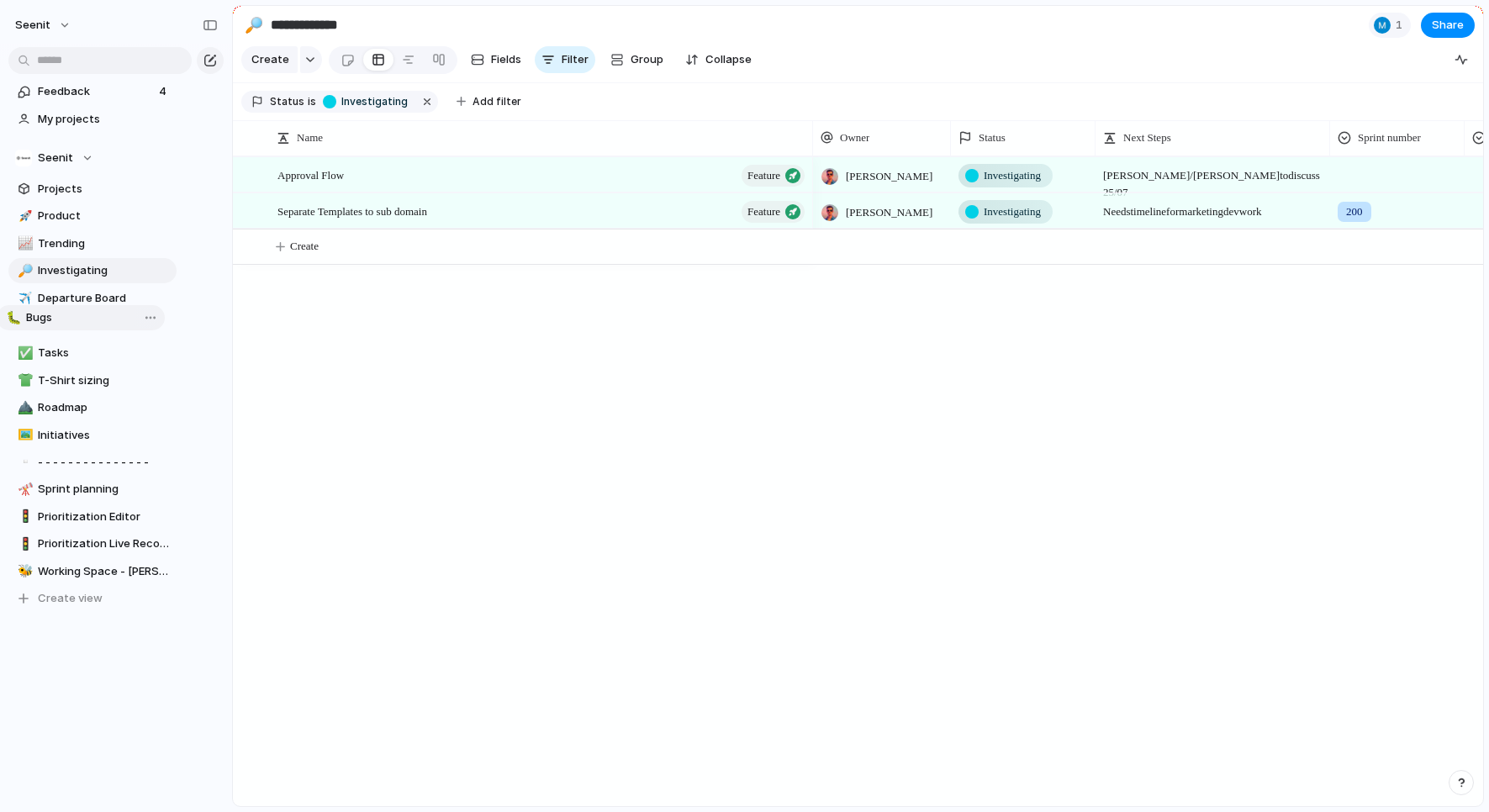 drag, startPoint x: 135, startPoint y: 435, endPoint x: 124, endPoint y: 319, distance: 116.52038 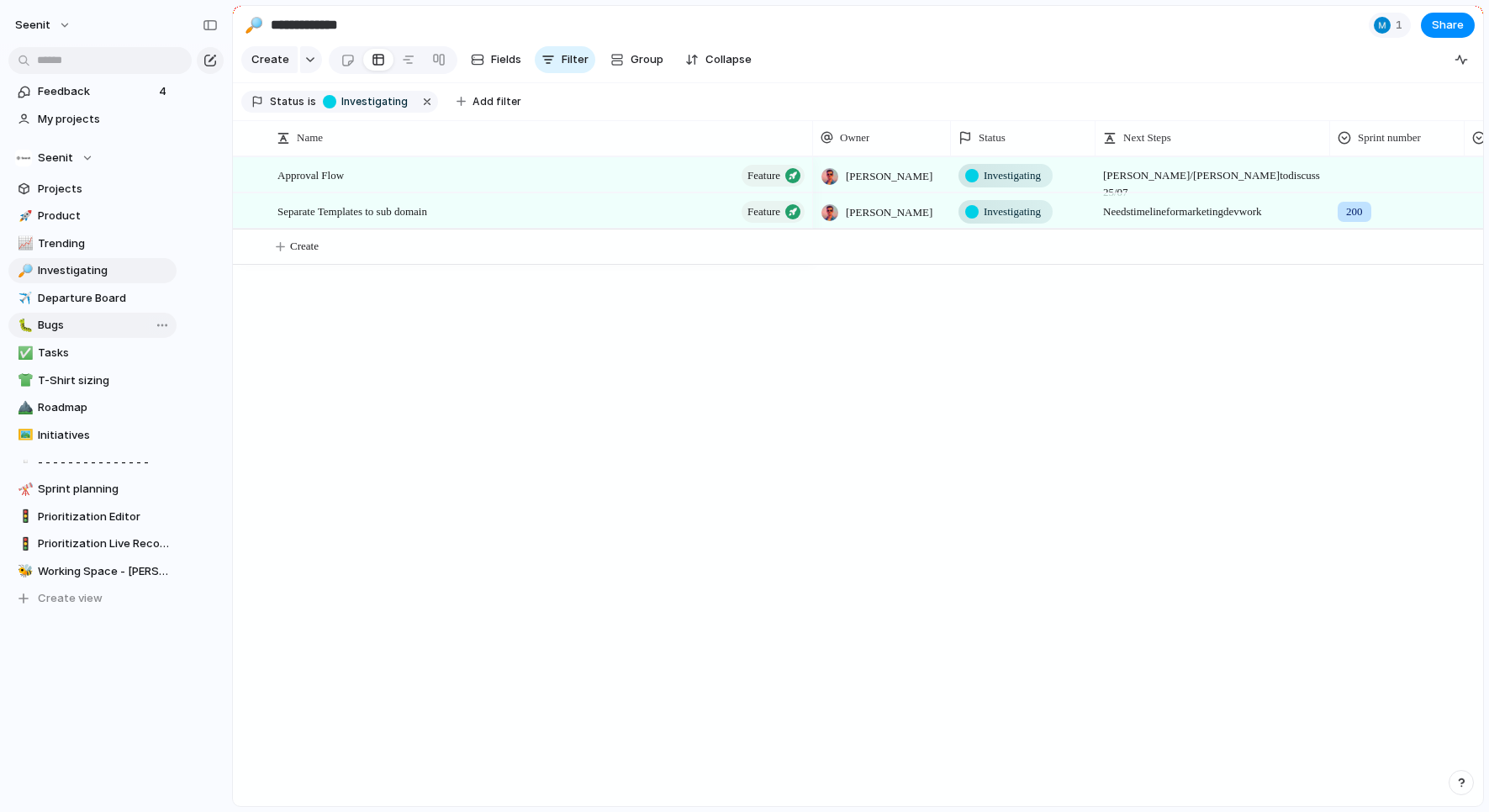 click on "🚀 Product 📈 Trending 🔎 Investigating ✈️ Departure Board ✅ Tasks 👕 T-Shirt sizing ⛰️ Roadmap 🖼️ Initiatives 🐛 Bugs ▫️ - - - - - - - - - - - - - - -  🔭 Sprint planning 🚦 Prioritization Editor 🚦 Prioritization Live Record 🐝 Working Space - Mike 🐛 Bugs
To pick up a draggable item, press the space bar.
While dragging, use the arrow keys to move the item.
Press space again to drop the item in its new position, or press escape to cancel.
Draggable item a3402279-7159-433d-9a99-ded7e8b58aba was moved over droppable area 67377cc9-cd6e-4610-9f5c-ecf2003b9400. Create view" at bounding box center [92, 407] 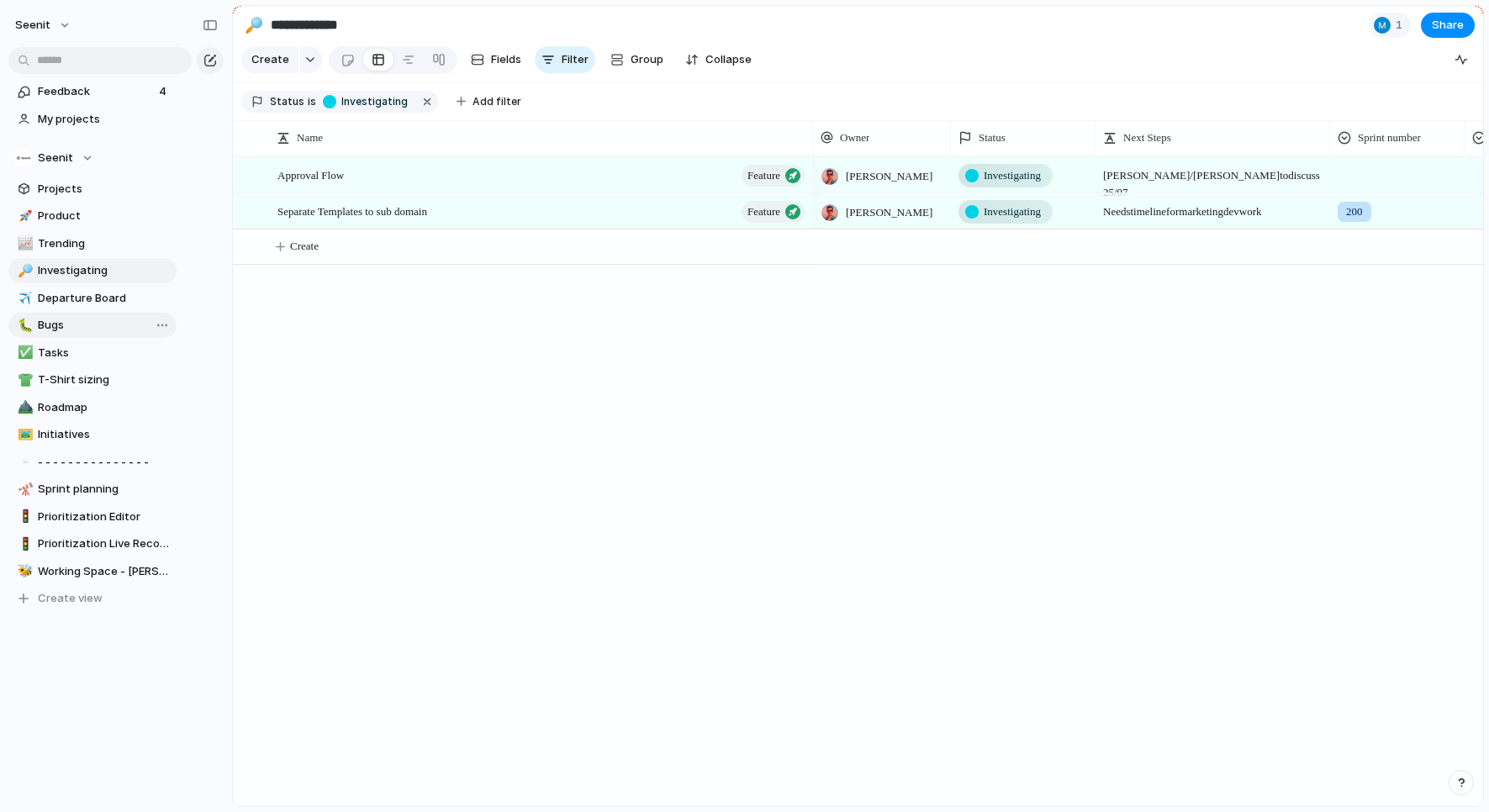 click on "Bugs" at bounding box center (104, 325) 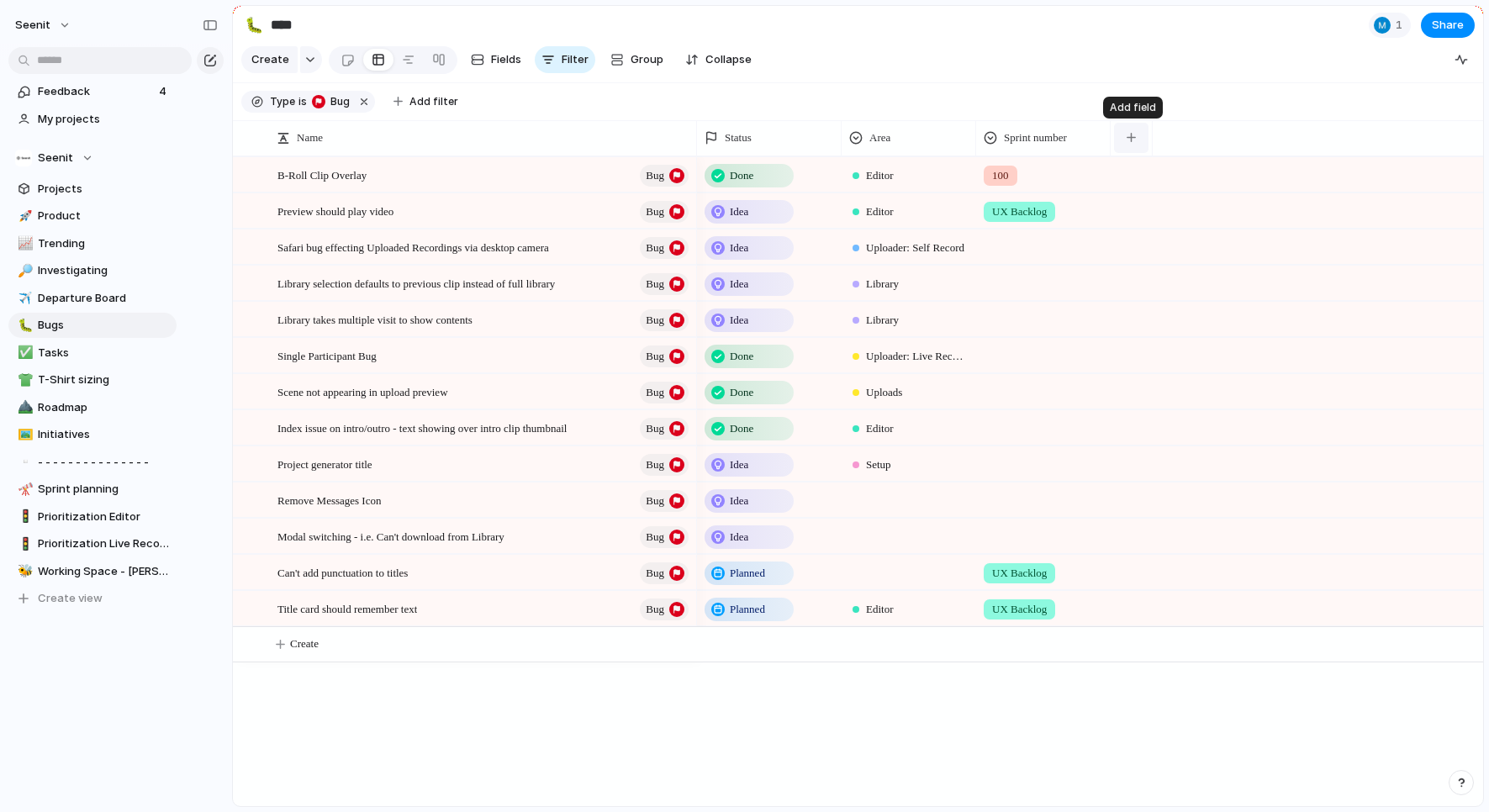 click at bounding box center (1131, 138) 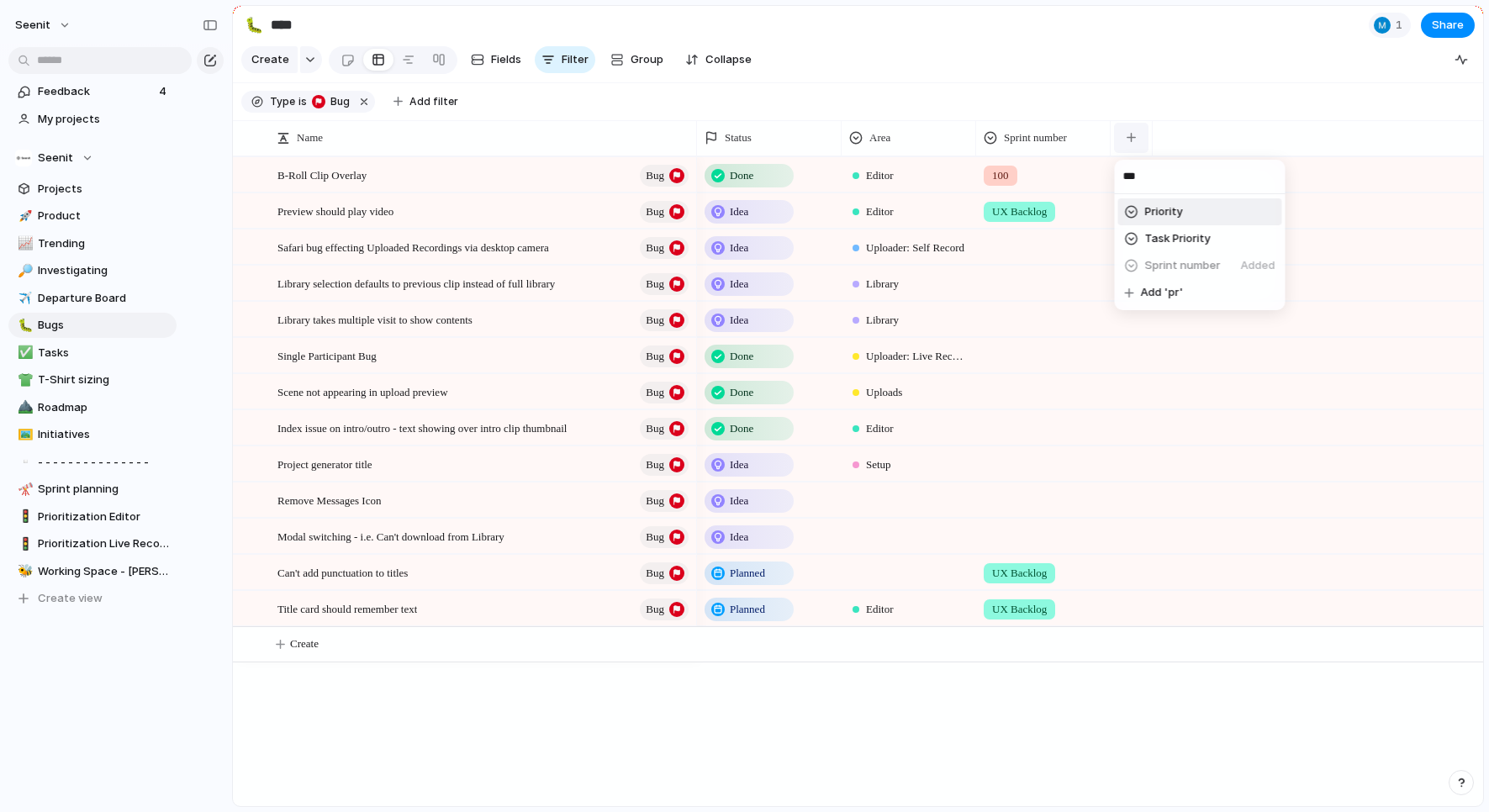 type on "****" 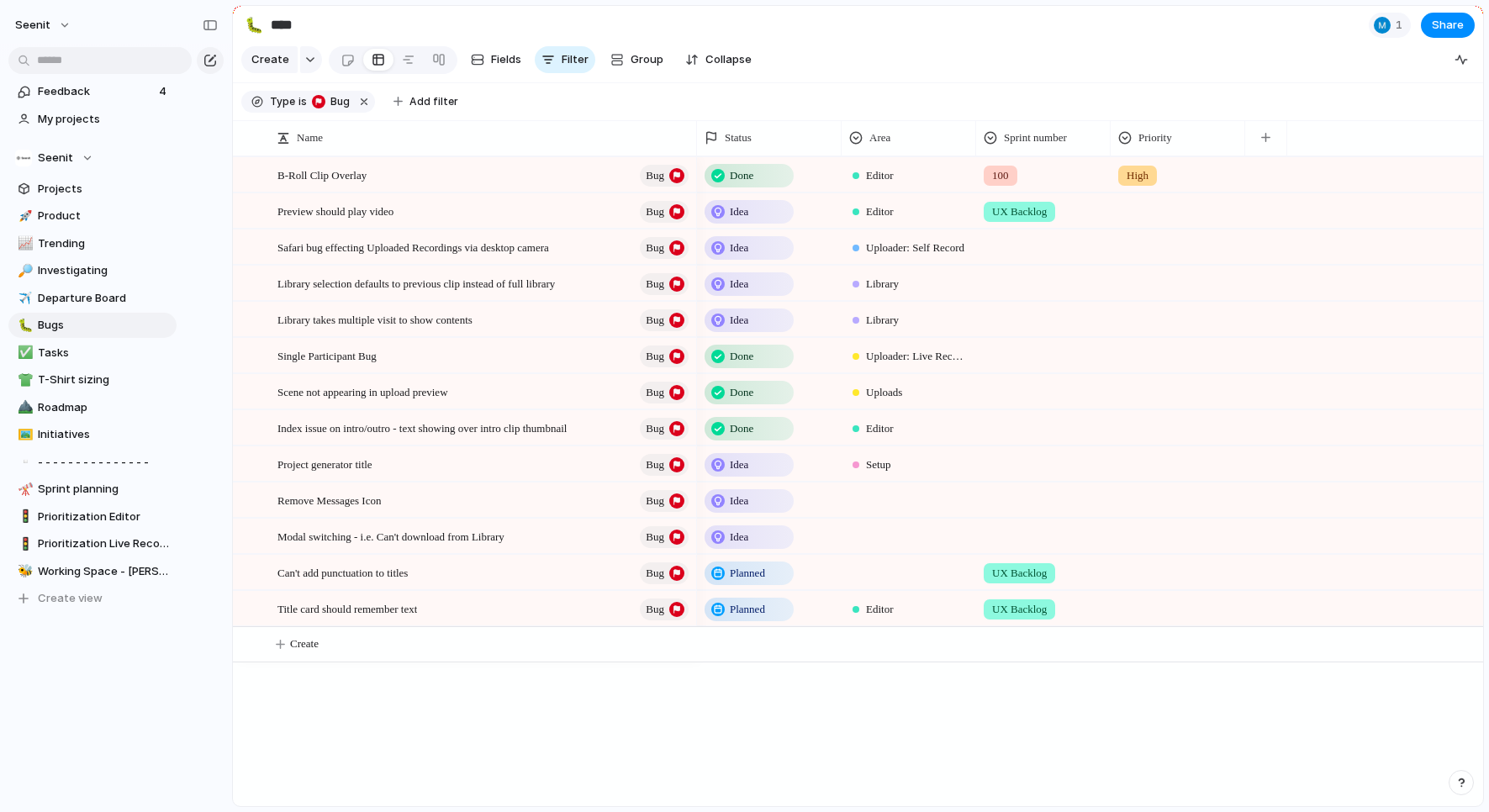 click on "High" at bounding box center (1178, 171) 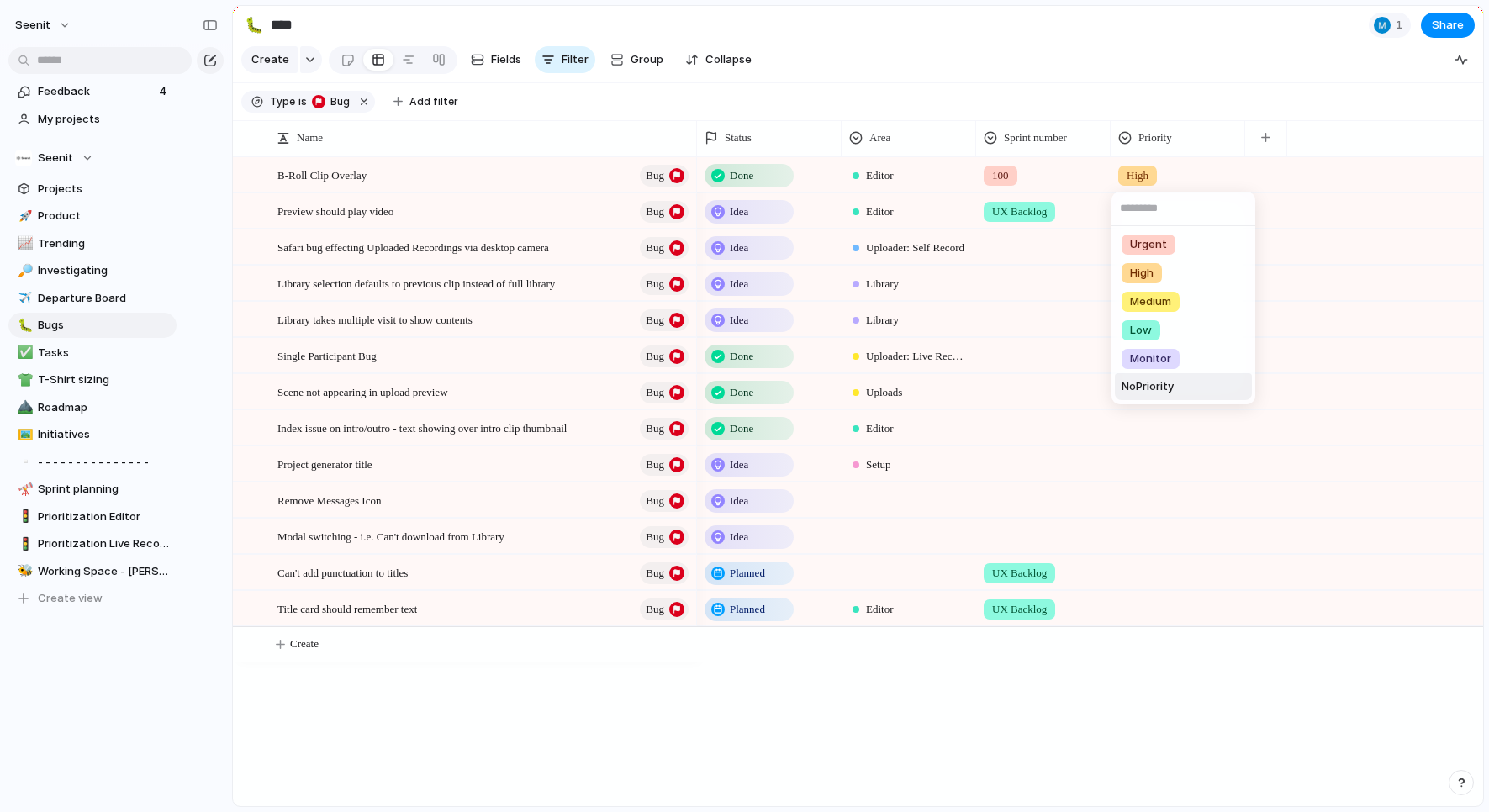 click on "No  Priority" at bounding box center (1183, 387) 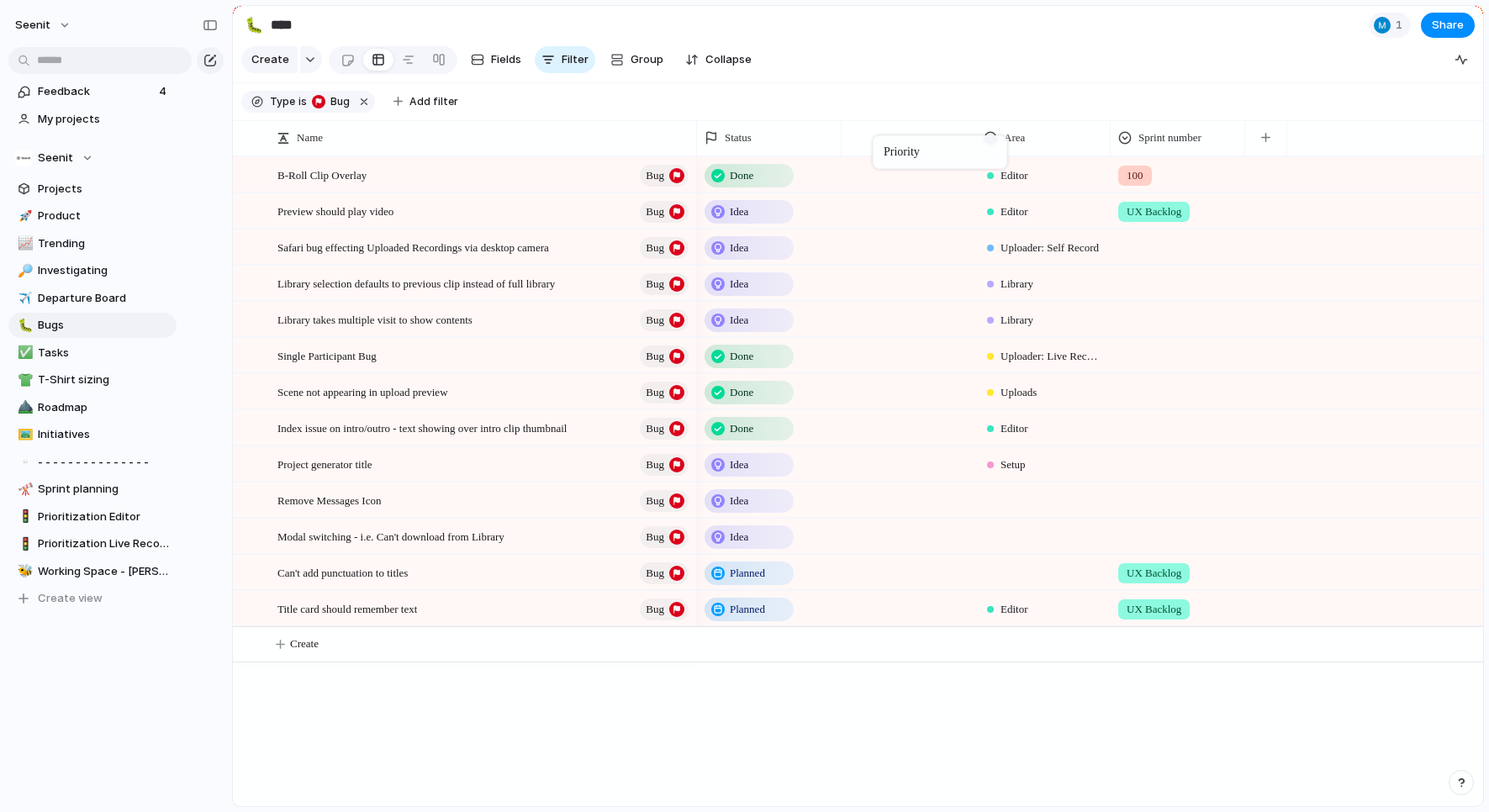 drag, startPoint x: 1166, startPoint y: 143, endPoint x: 881, endPoint y: 139, distance: 285.02807 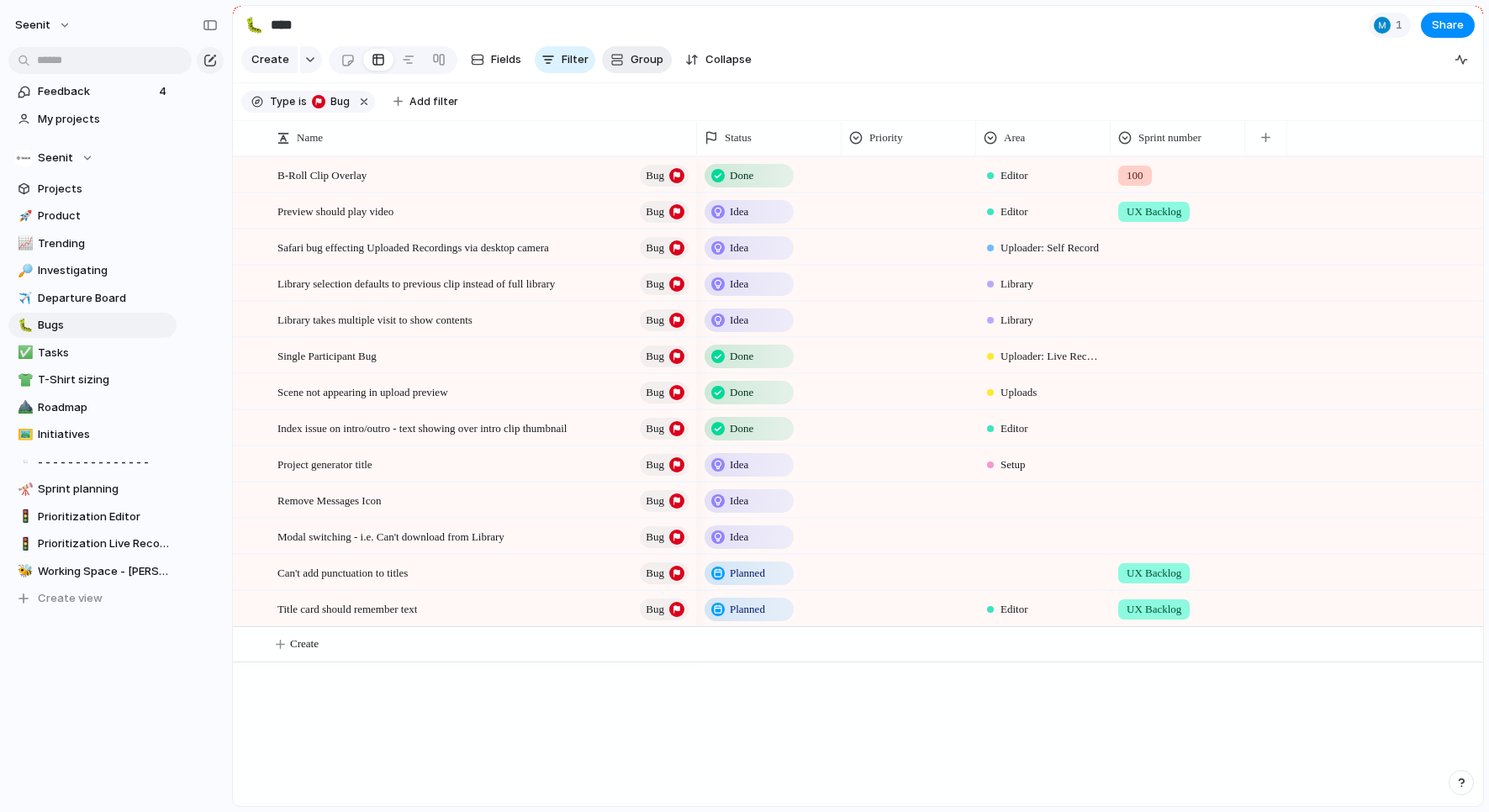 click on "Group" at bounding box center (636, 60) 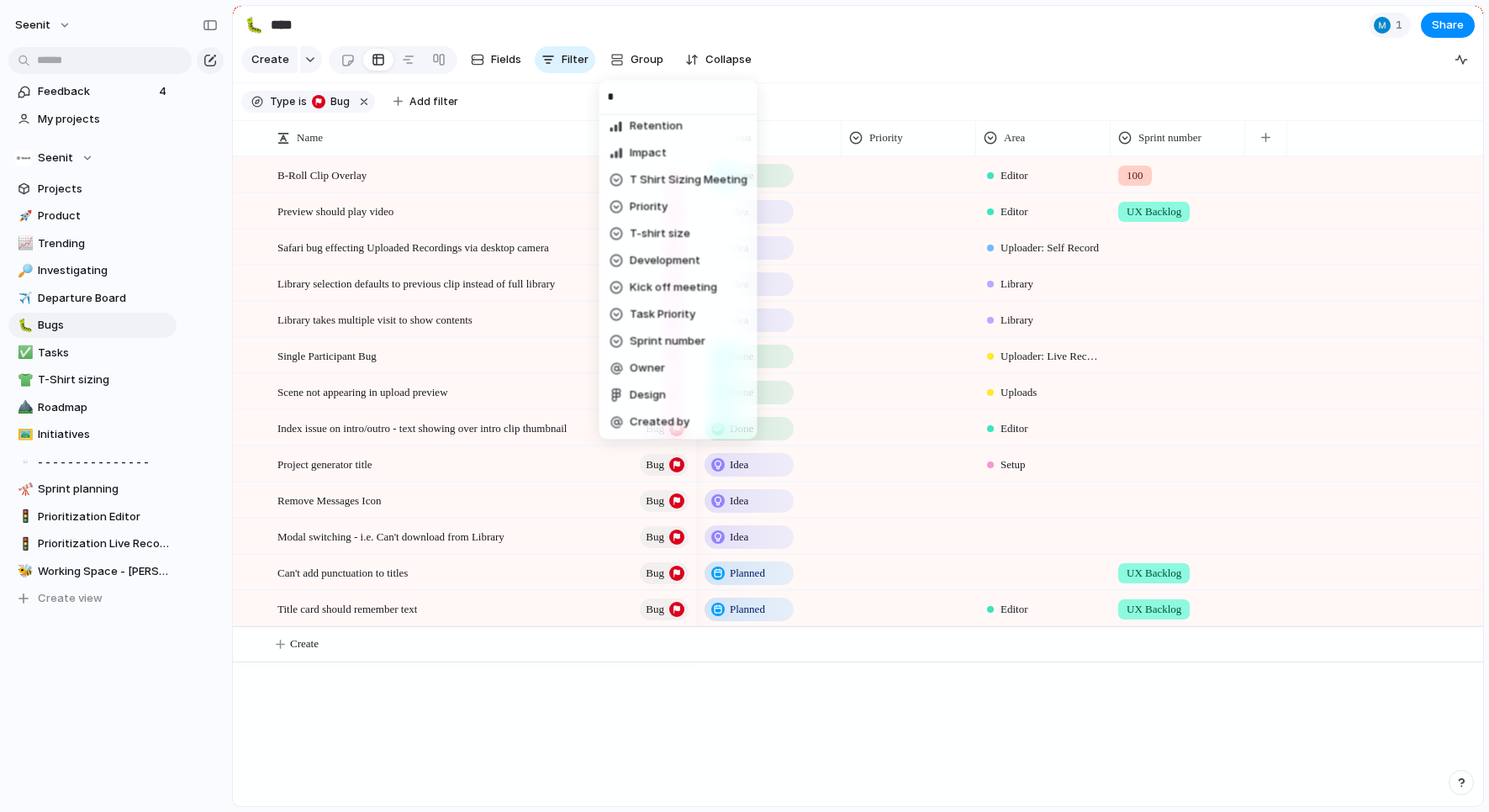 scroll, scrollTop: 0, scrollLeft: 0, axis: both 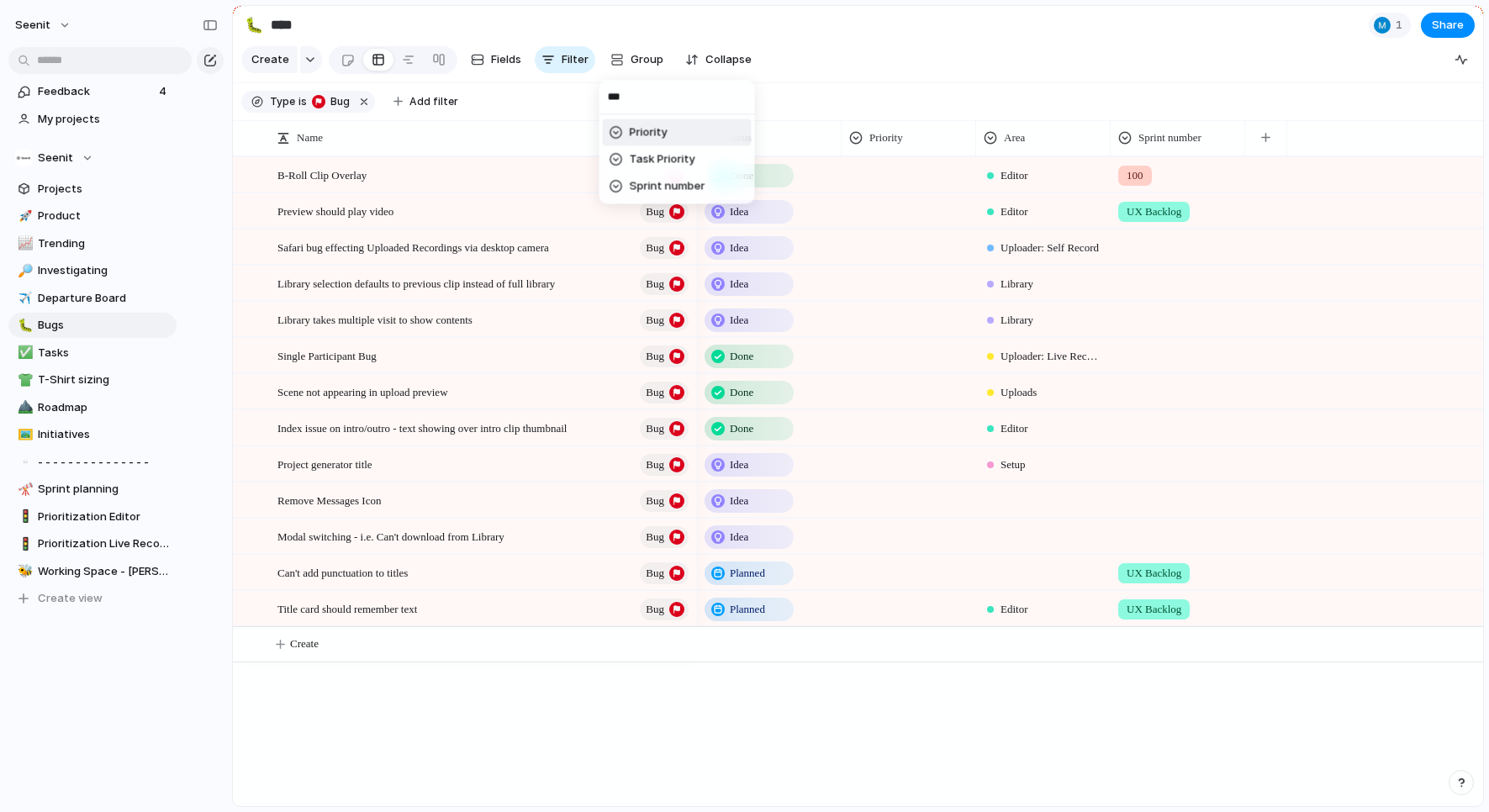 type on "***" 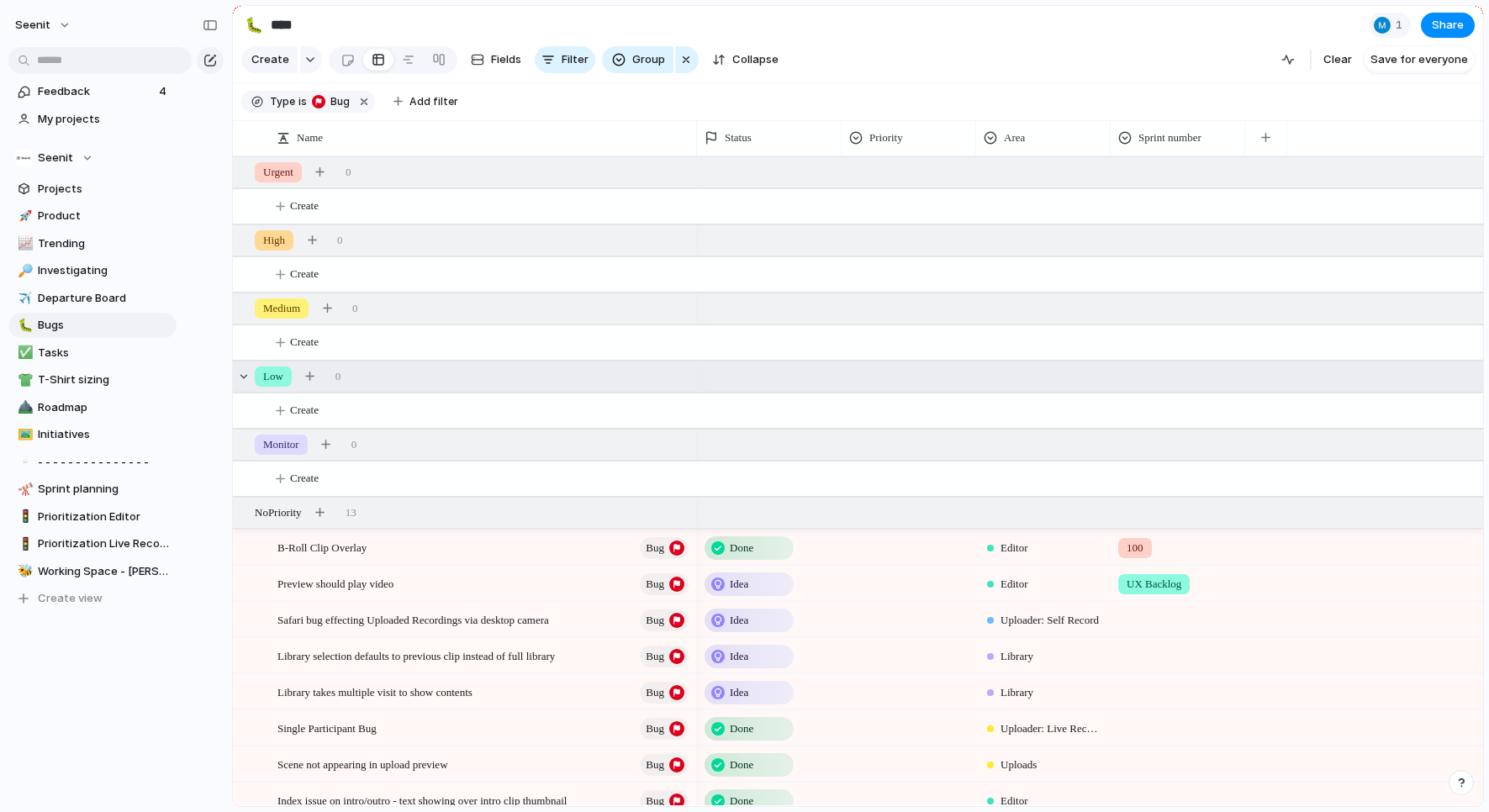 scroll, scrollTop: 193, scrollLeft: 0, axis: vertical 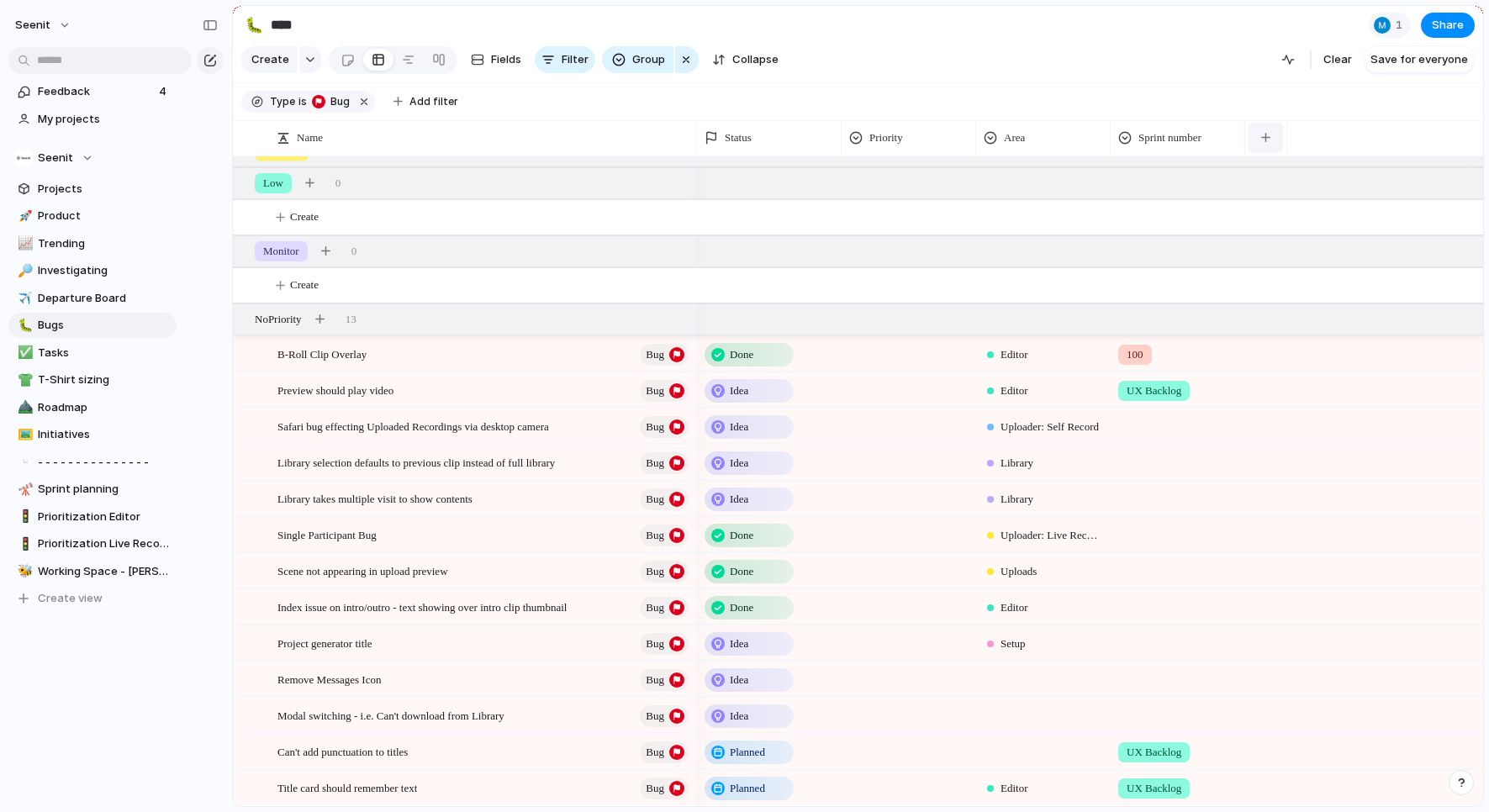 click at bounding box center (1265, 137) 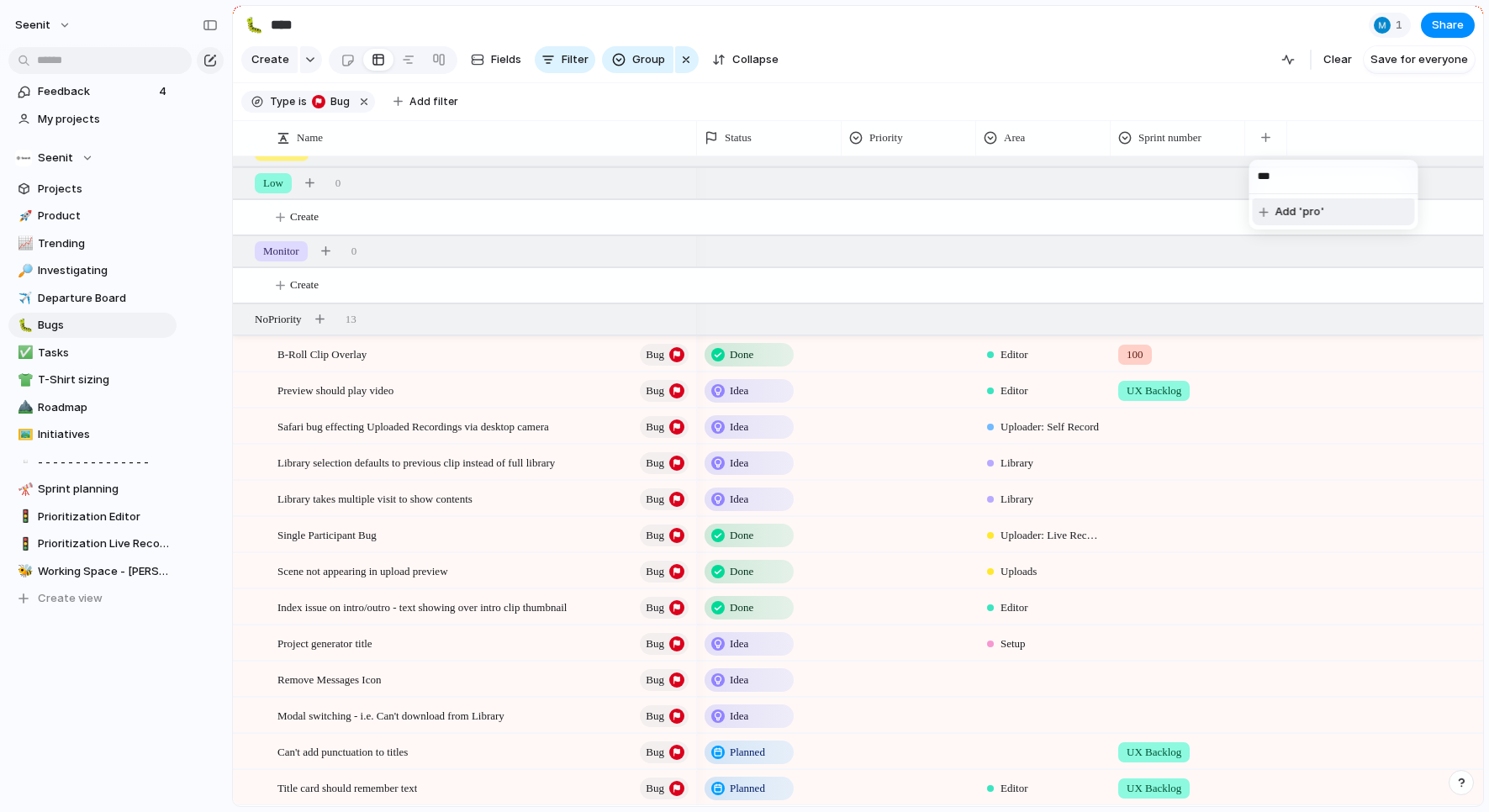 type on "**" 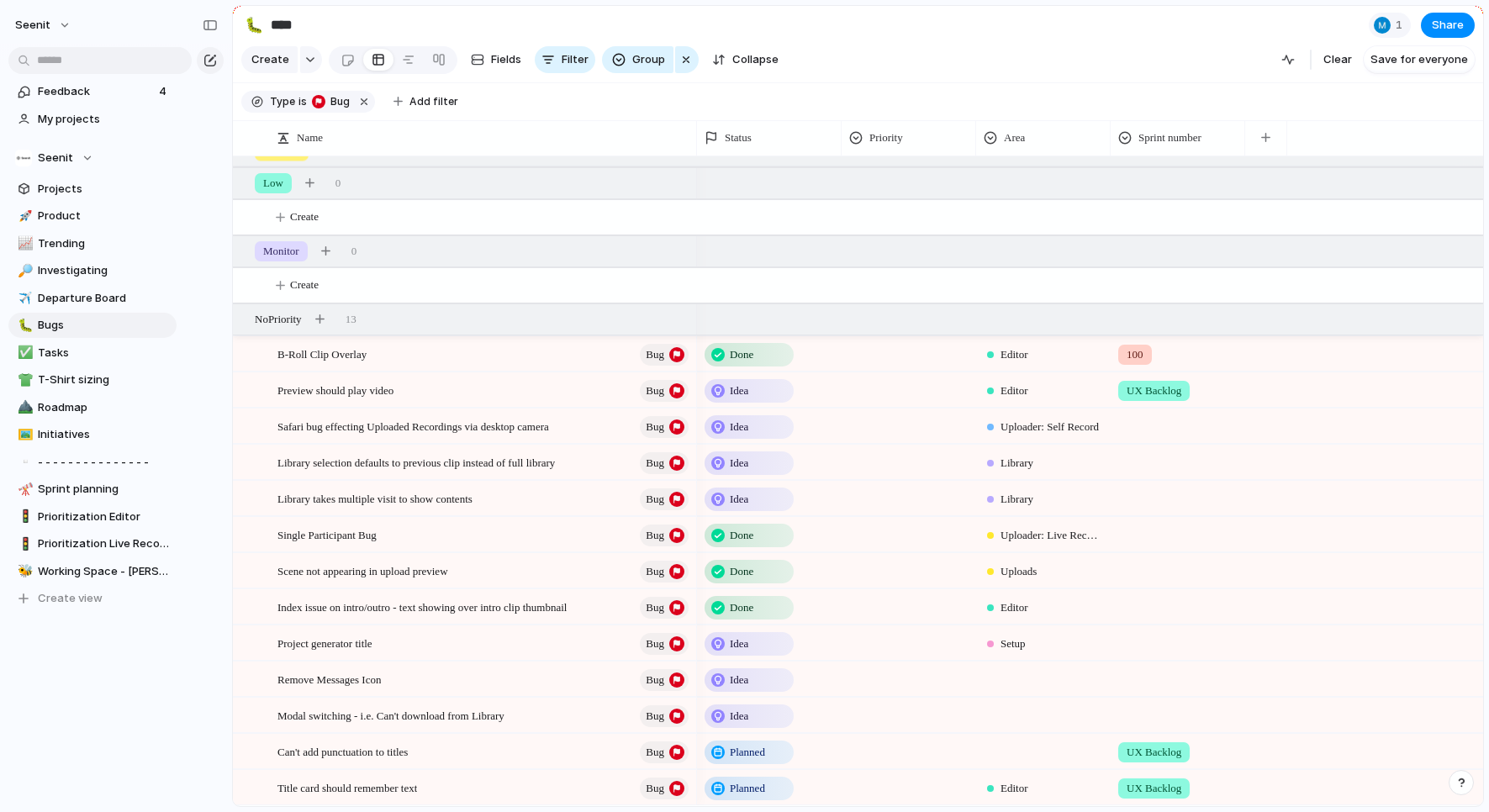 scroll, scrollTop: 179, scrollLeft: 0, axis: vertical 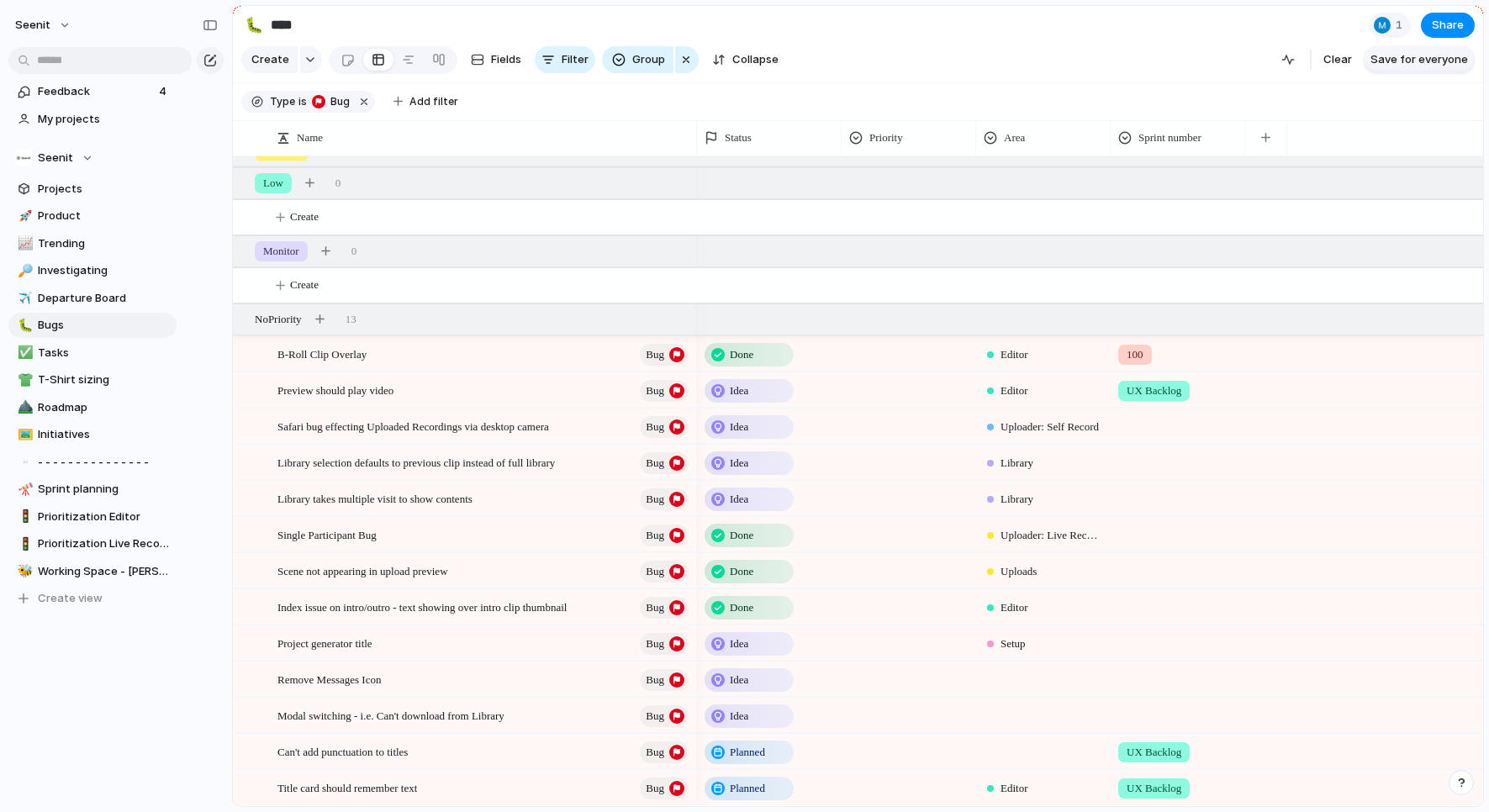 click on "Save for everyone" at bounding box center (1419, 60) 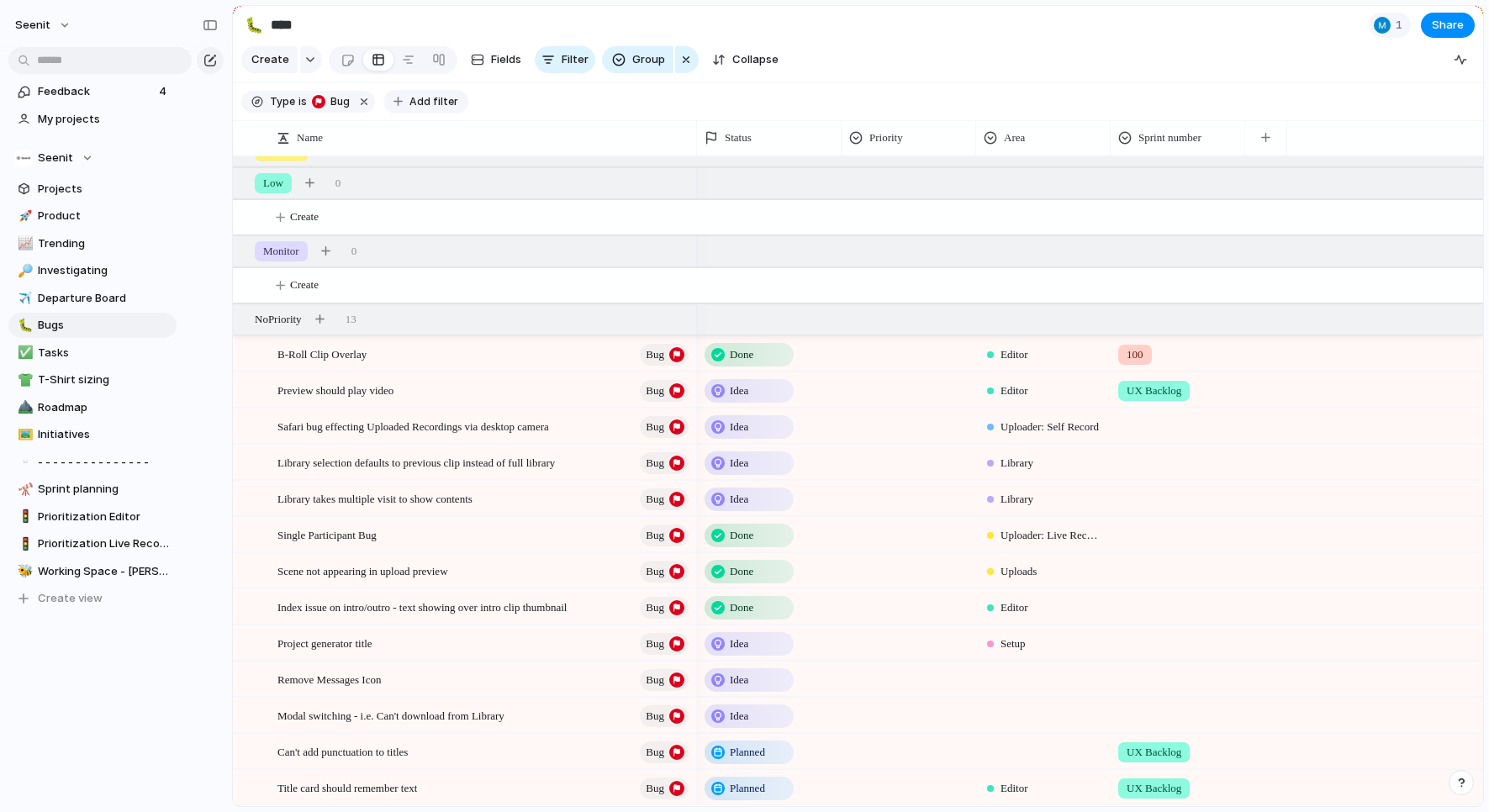 click on "Add filter" at bounding box center (434, 102) 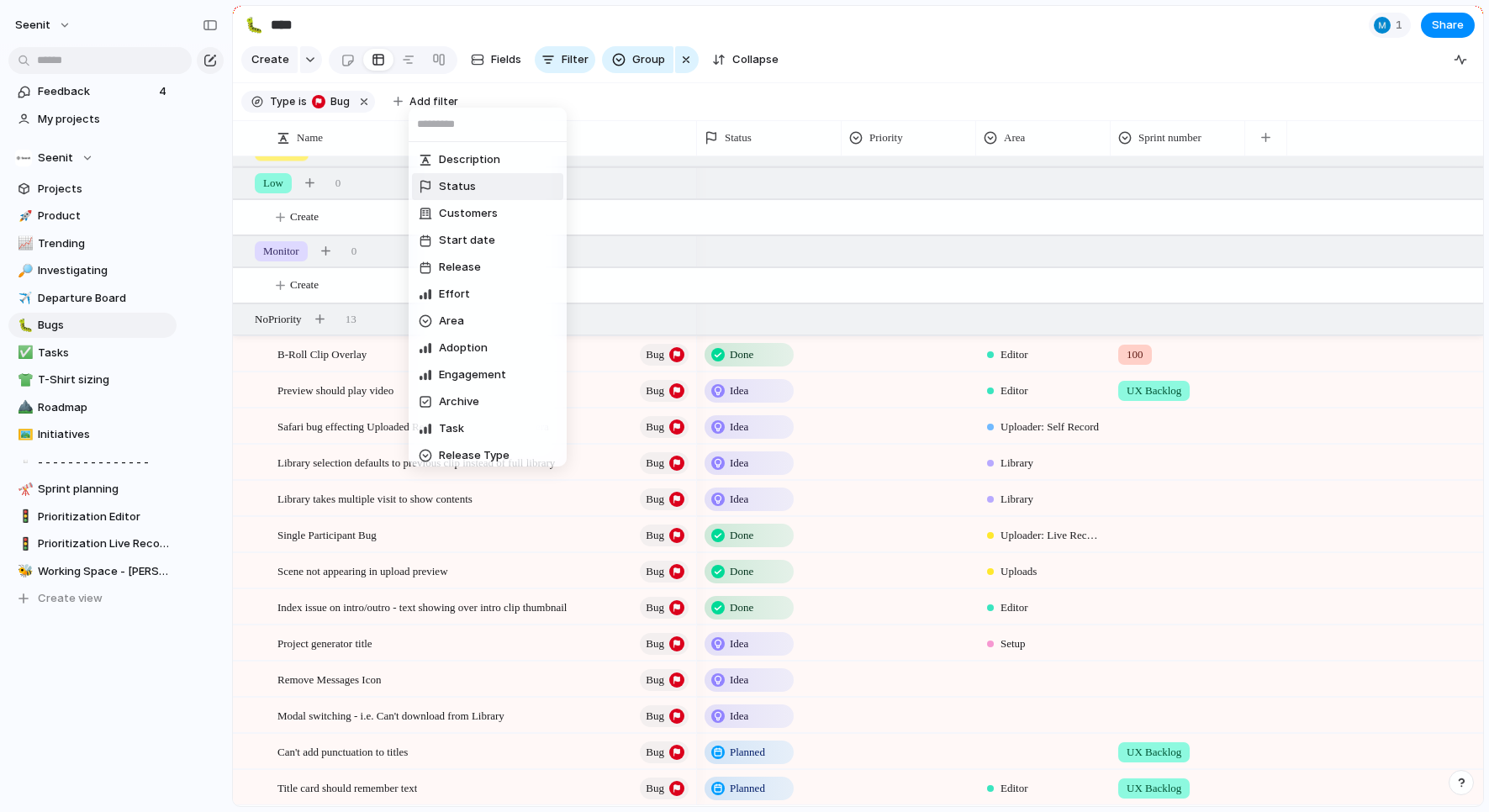 click on "Status" at bounding box center (488, 187) 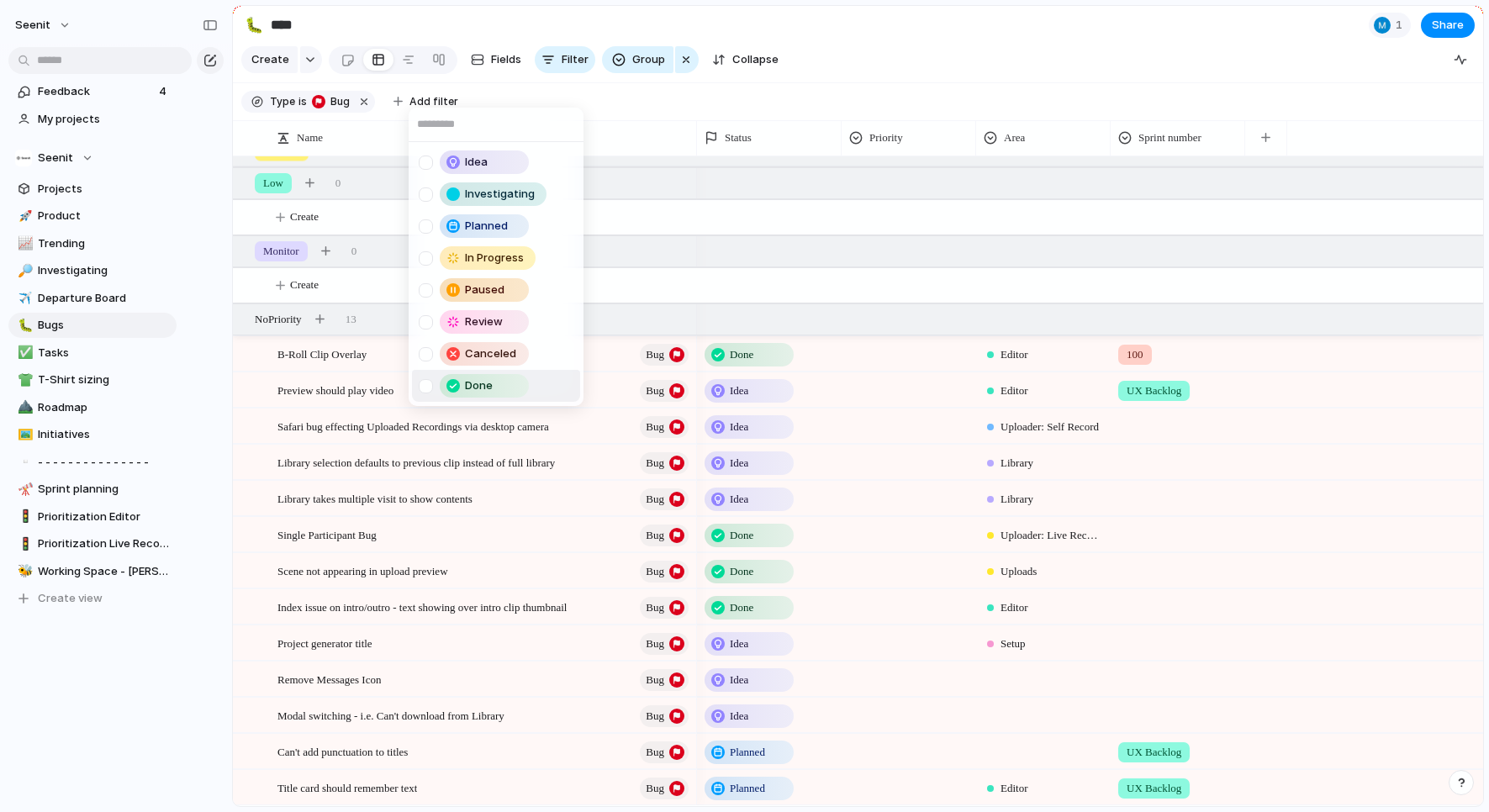 drag, startPoint x: 422, startPoint y: 386, endPoint x: 442, endPoint y: 368, distance: 26.907248 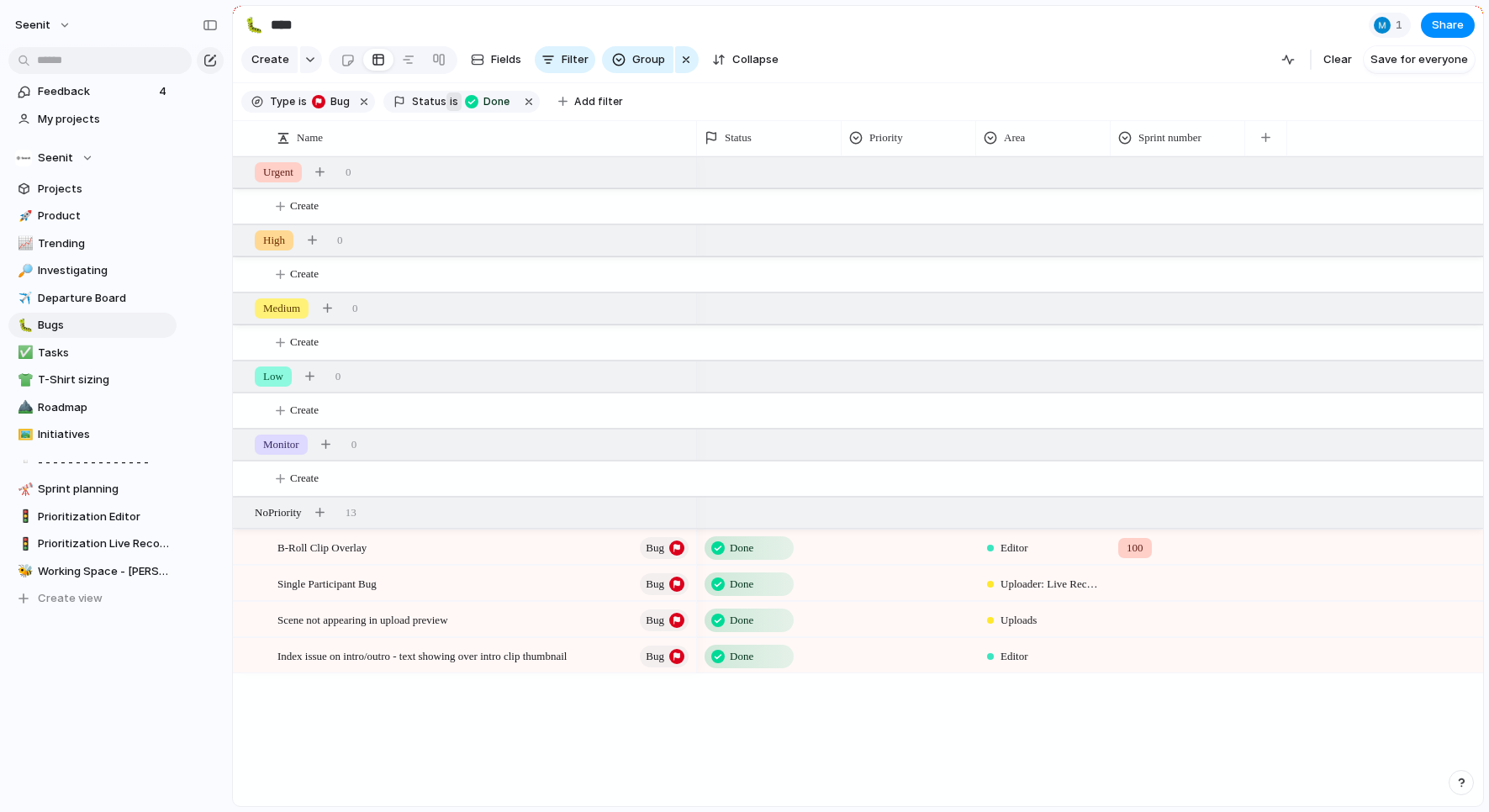 click on "Idea   Investigating   Planned   In Progress   Paused   Review   Canceled   Done" at bounding box center [744, 406] 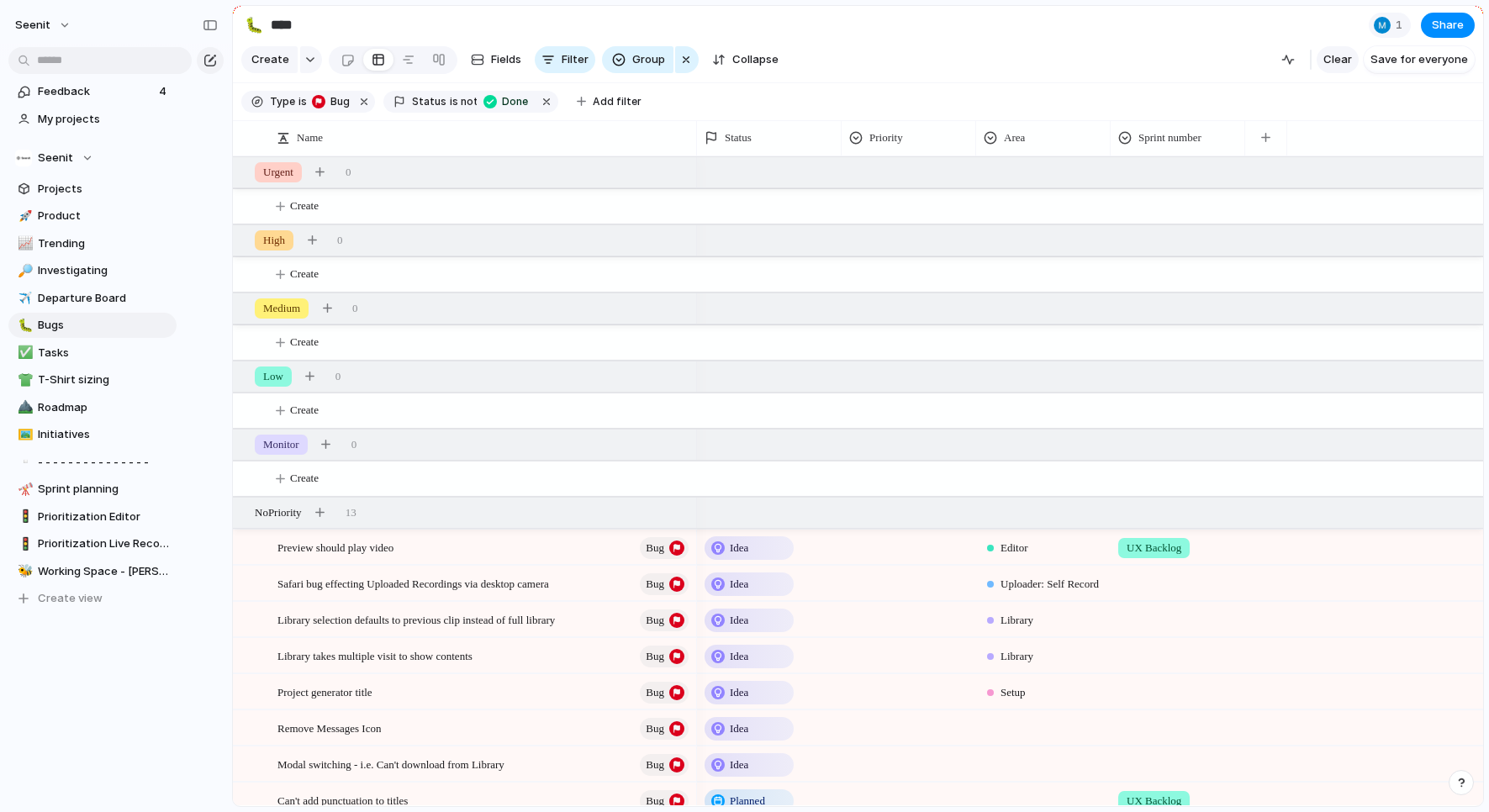 click on "Save for everyone" at bounding box center (1419, 60) 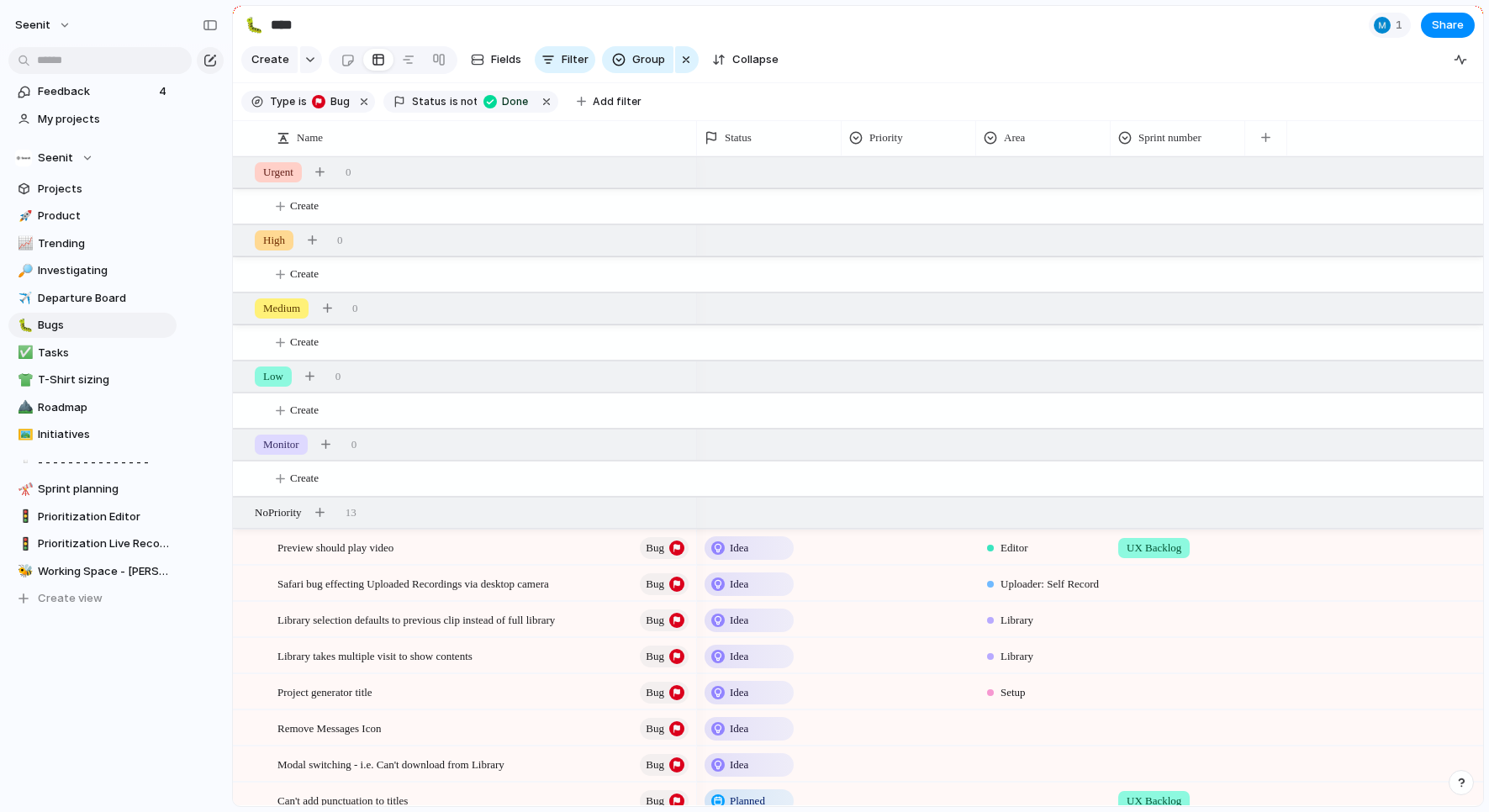 scroll, scrollTop: 49, scrollLeft: 0, axis: vertical 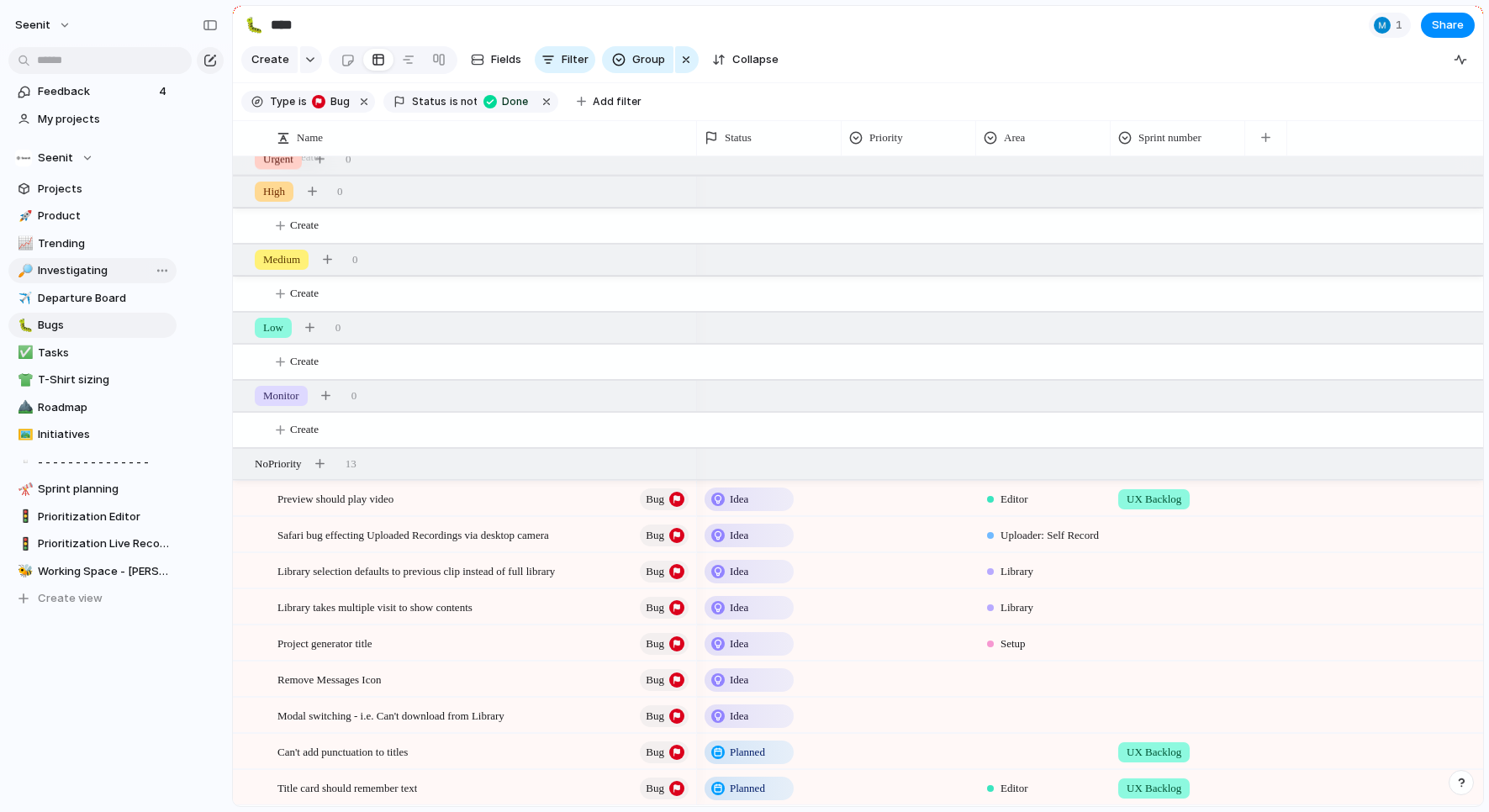 click on "Investigating" at bounding box center (104, 271) 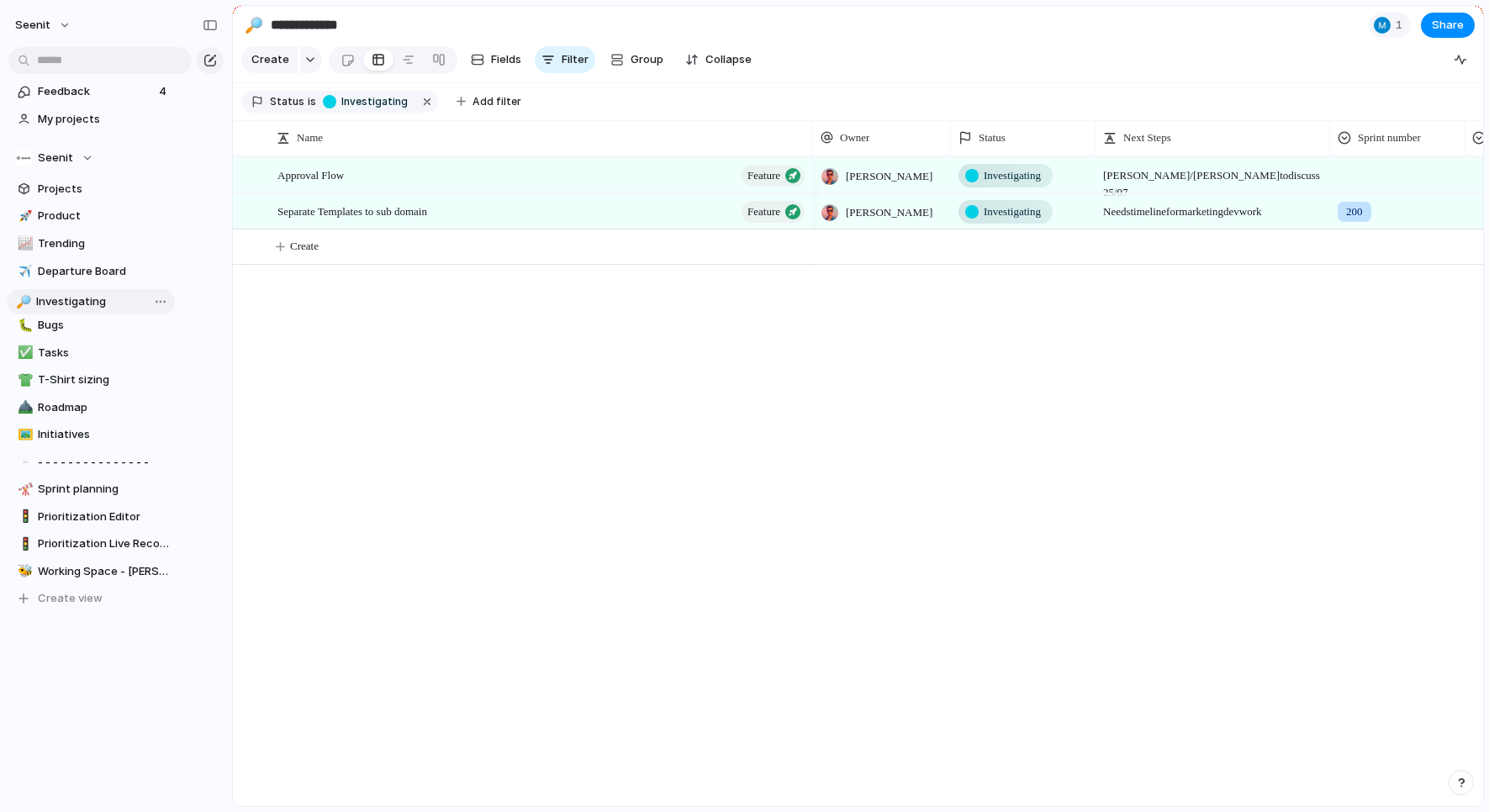 drag, startPoint x: 86, startPoint y: 273, endPoint x: 85, endPoint y: 299, distance: 26.019224 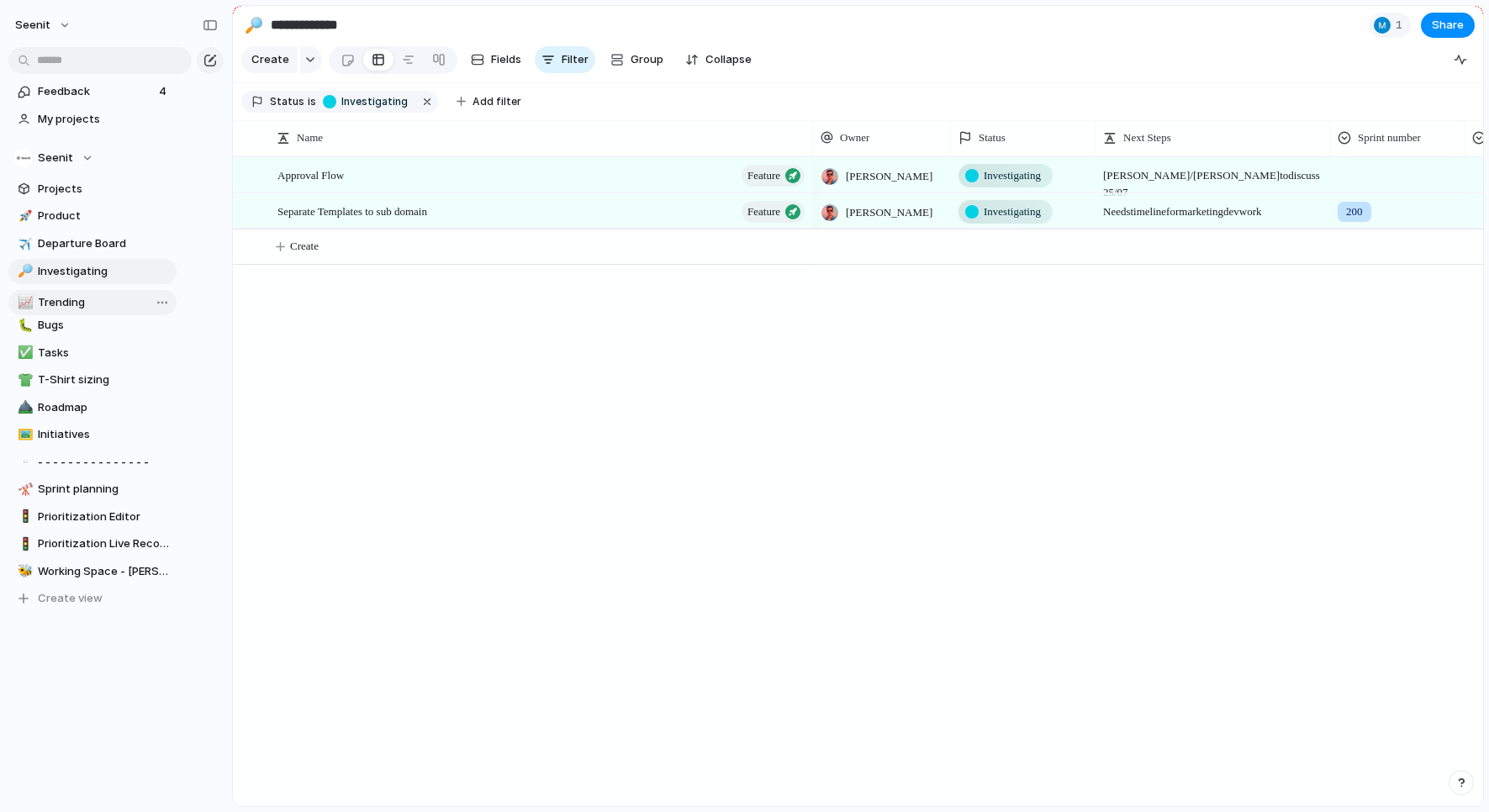 drag, startPoint x: 83, startPoint y: 236, endPoint x: 83, endPoint y: 295, distance: 59 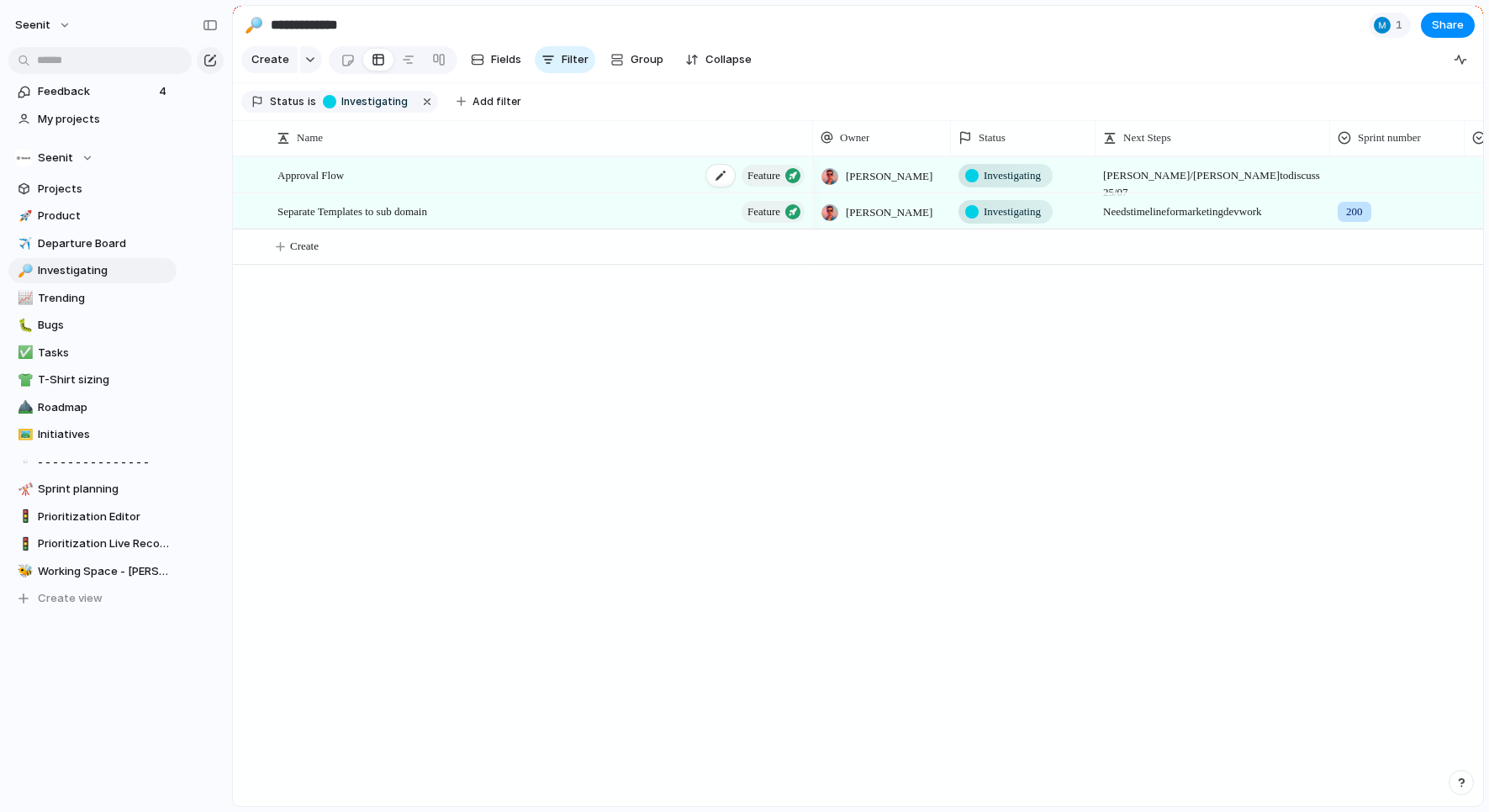 click on "Approval Flow Feature" at bounding box center (542, 175) 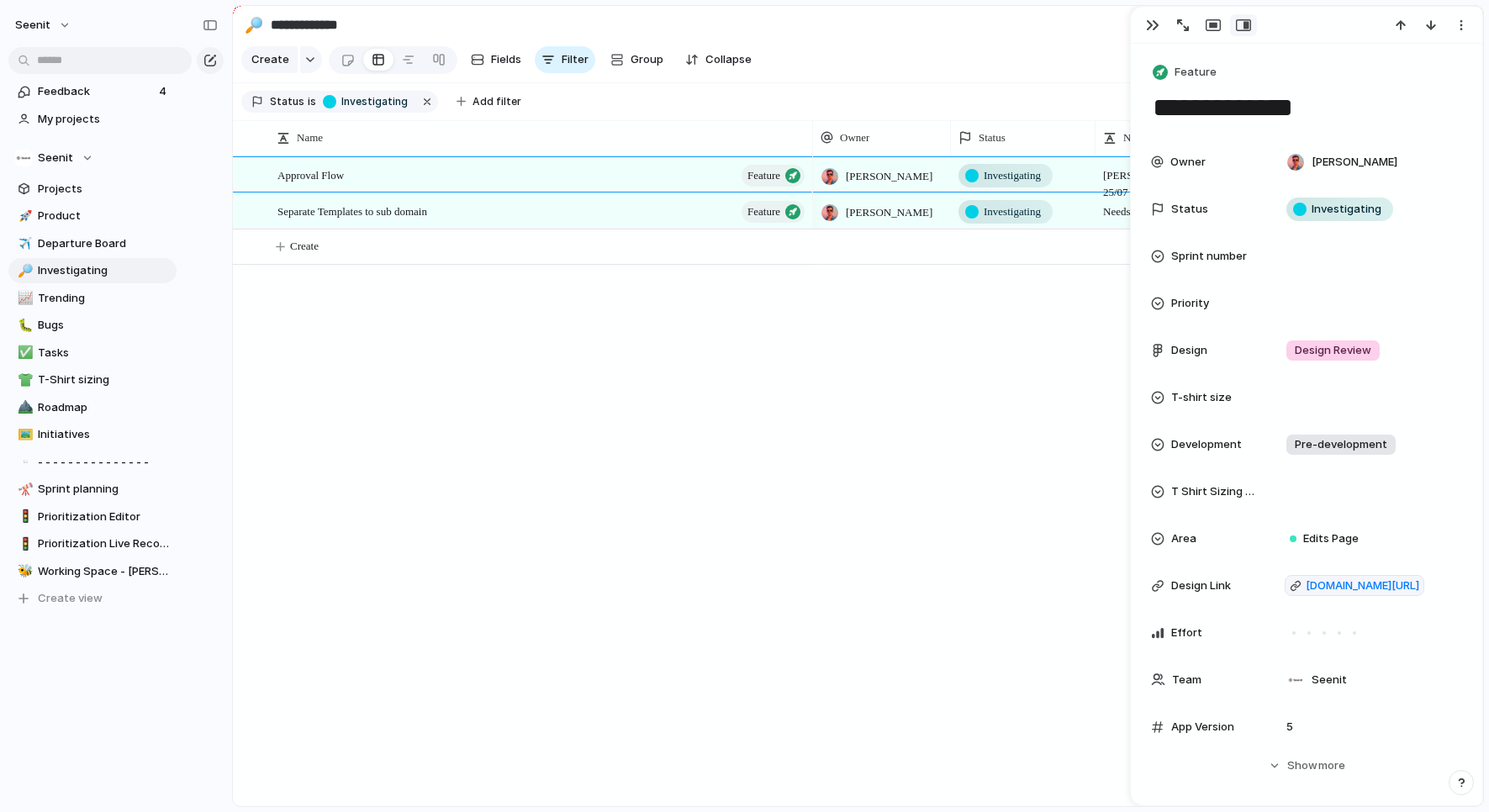 drag, startPoint x: 480, startPoint y: 398, endPoint x: 1308, endPoint y: 18, distance: 911.0346 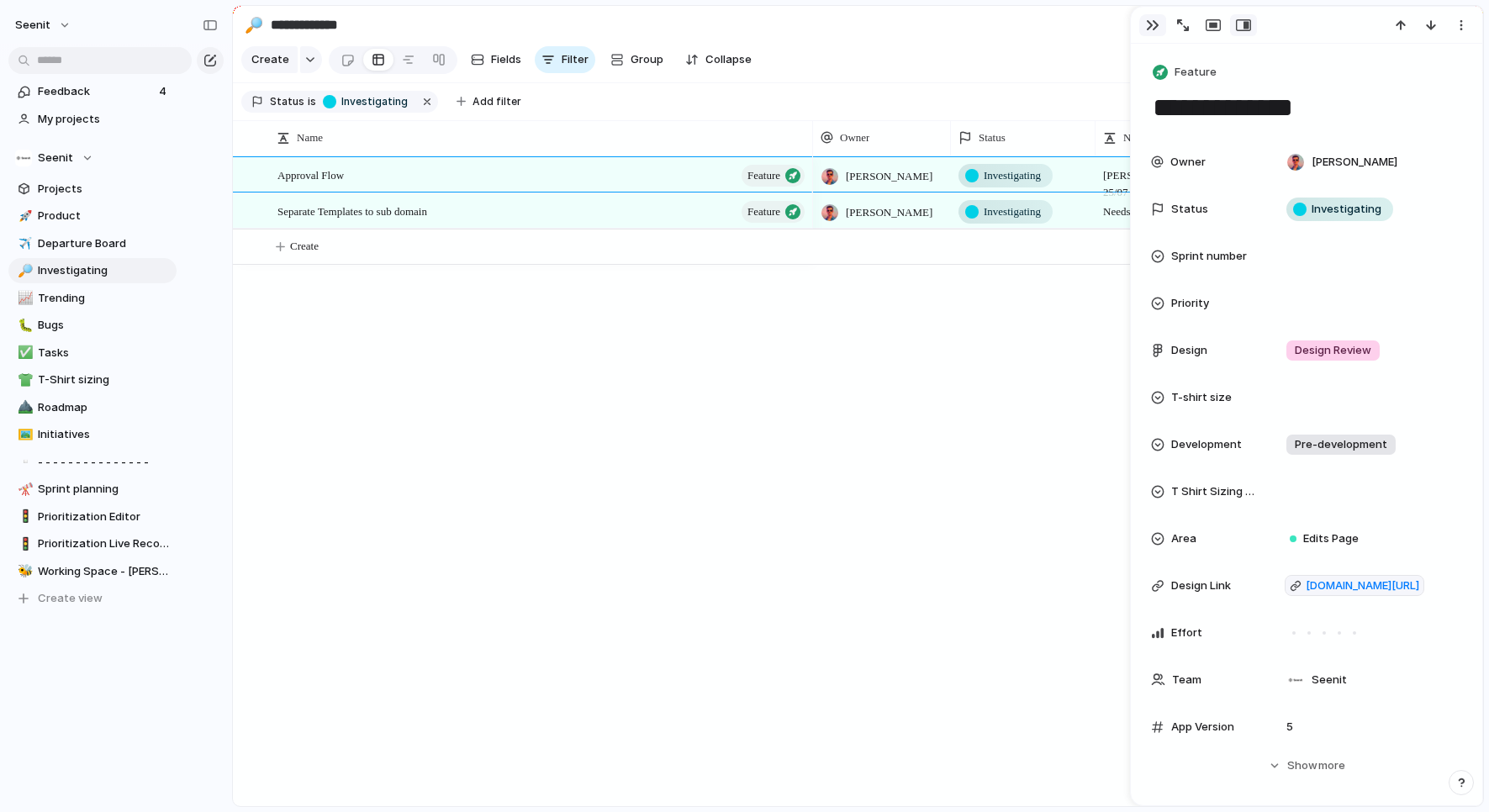 click at bounding box center [1153, 25] 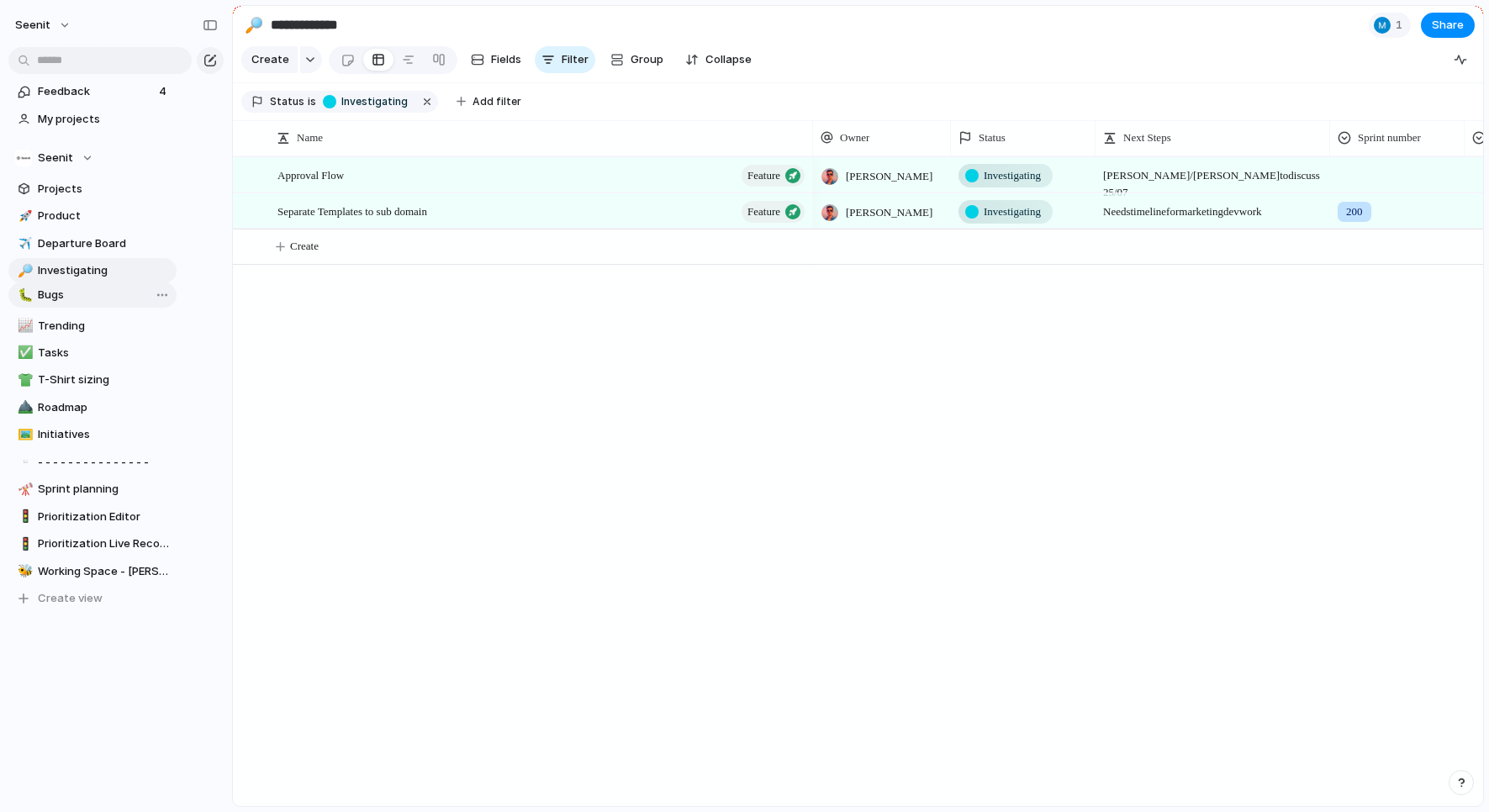 drag, startPoint x: 83, startPoint y: 319, endPoint x: 83, endPoint y: 293, distance: 26 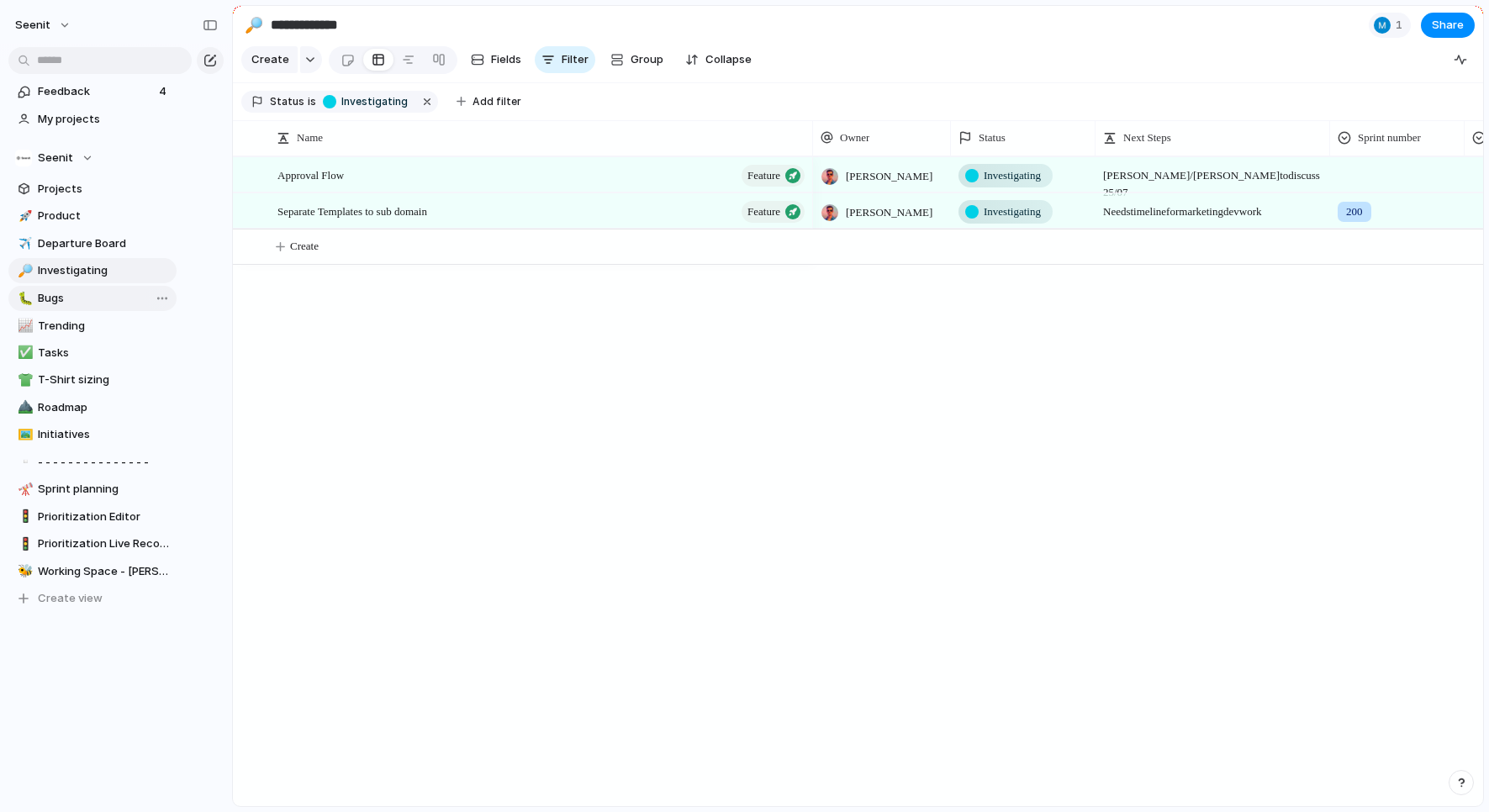 click on "🚀 Product ✈️ Departure Board 🔎 Investigating 📈 Trending 🐛 Bugs ✅ Tasks 👕 T-Shirt sizing ⛰️ Roadmap 🖼️ Initiatives ▫️ - - - - - - - - - - - - - - -  🔭 Sprint planning 🚦 Prioritization Editor 🚦 Prioritization Live Record 🐝 Working Space - Mike 🐛 Bugs
To pick up a draggable item, press the space bar.
While dragging, use the arrow keys to move the item.
Press space again to drop the item in its new position, or press escape to cancel.
Draggable item a3402279-7159-433d-9a99-ded7e8b58aba was moved over droppable area 007ec631-f93a-4740-b664-32e7fae7d212. Create view" at bounding box center (92, 407) 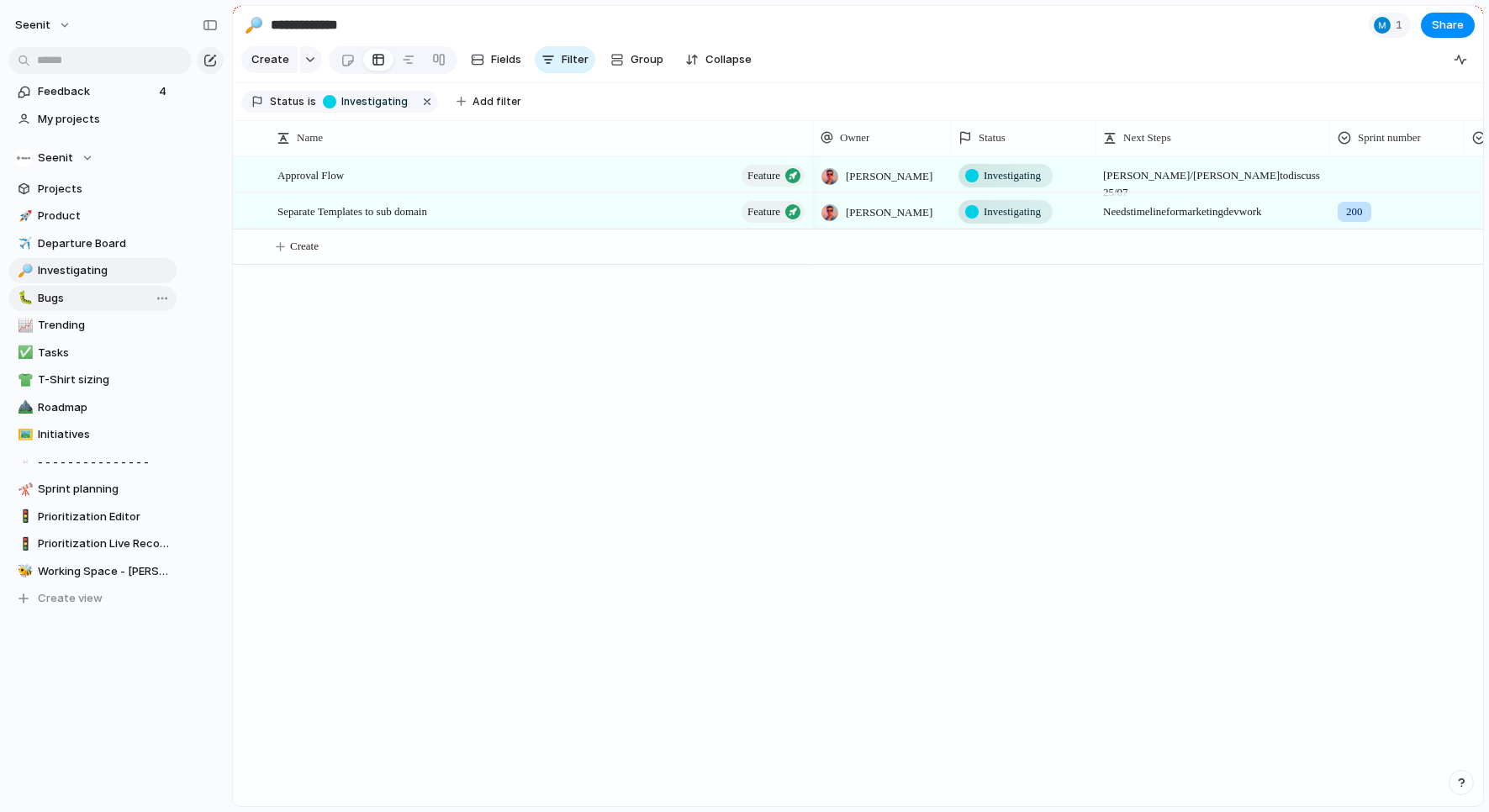 click on "Bugs" at bounding box center (104, 298) 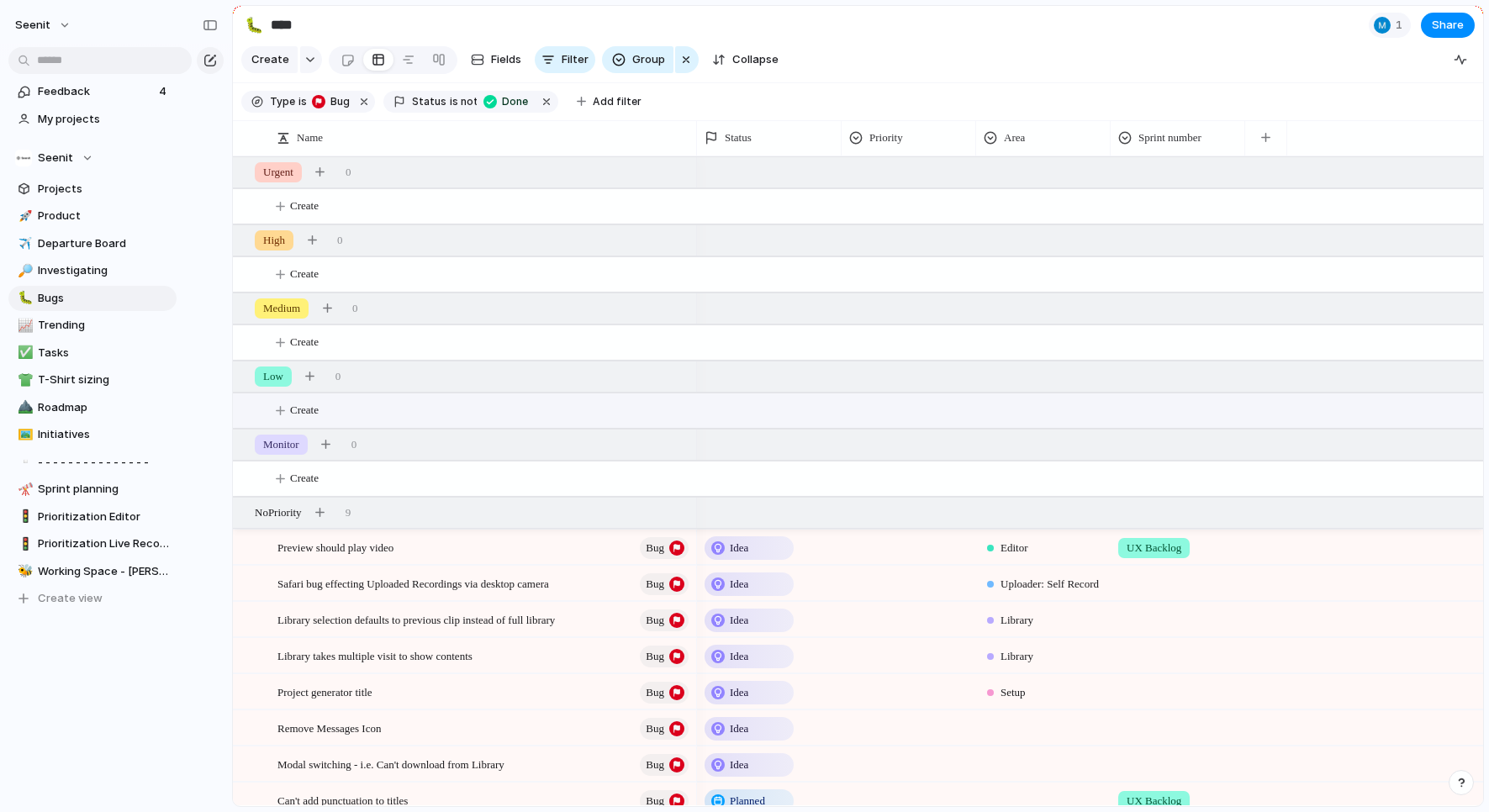scroll, scrollTop: 49, scrollLeft: 0, axis: vertical 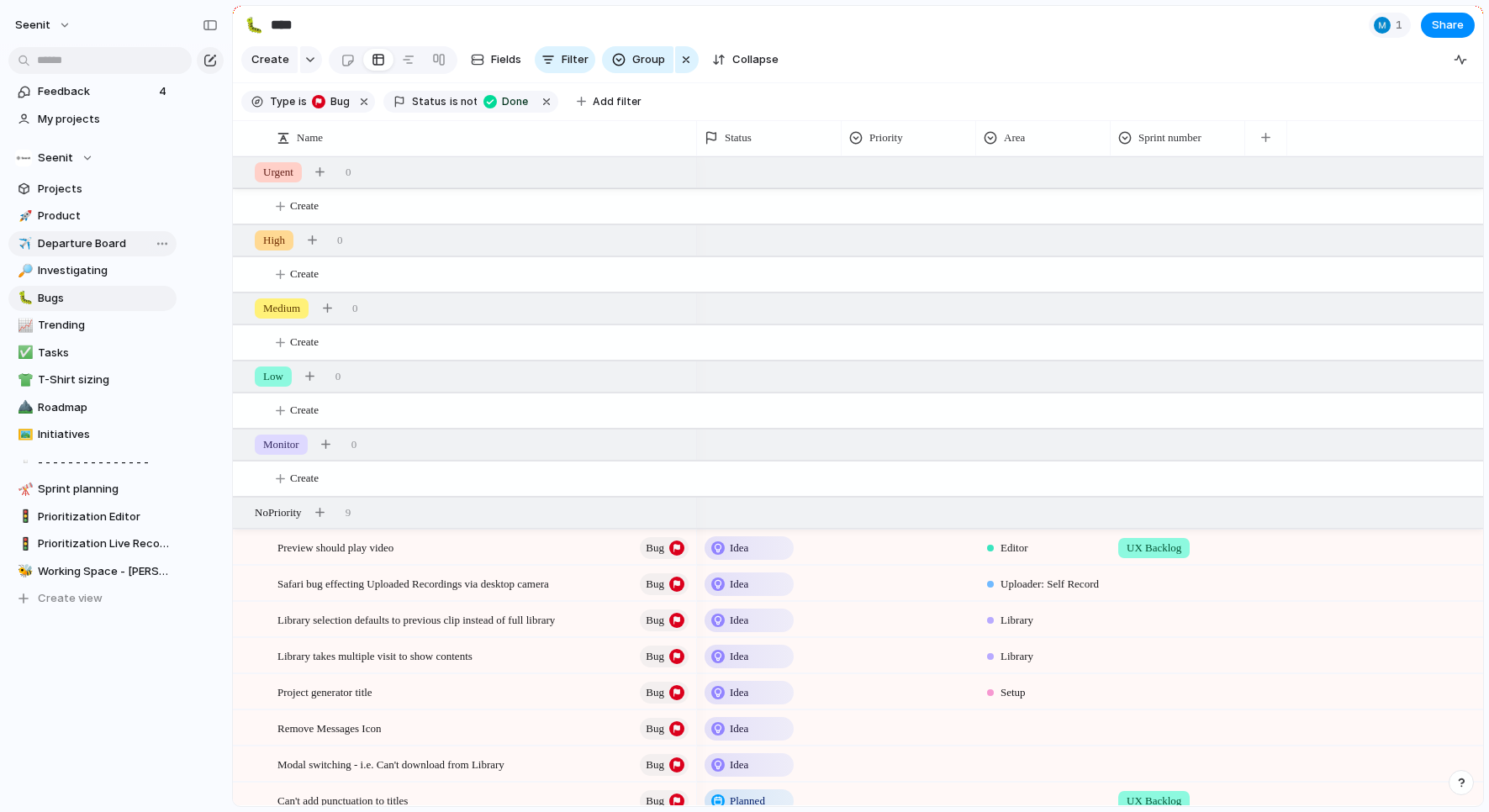 click on "Departure Board" at bounding box center [104, 244] 